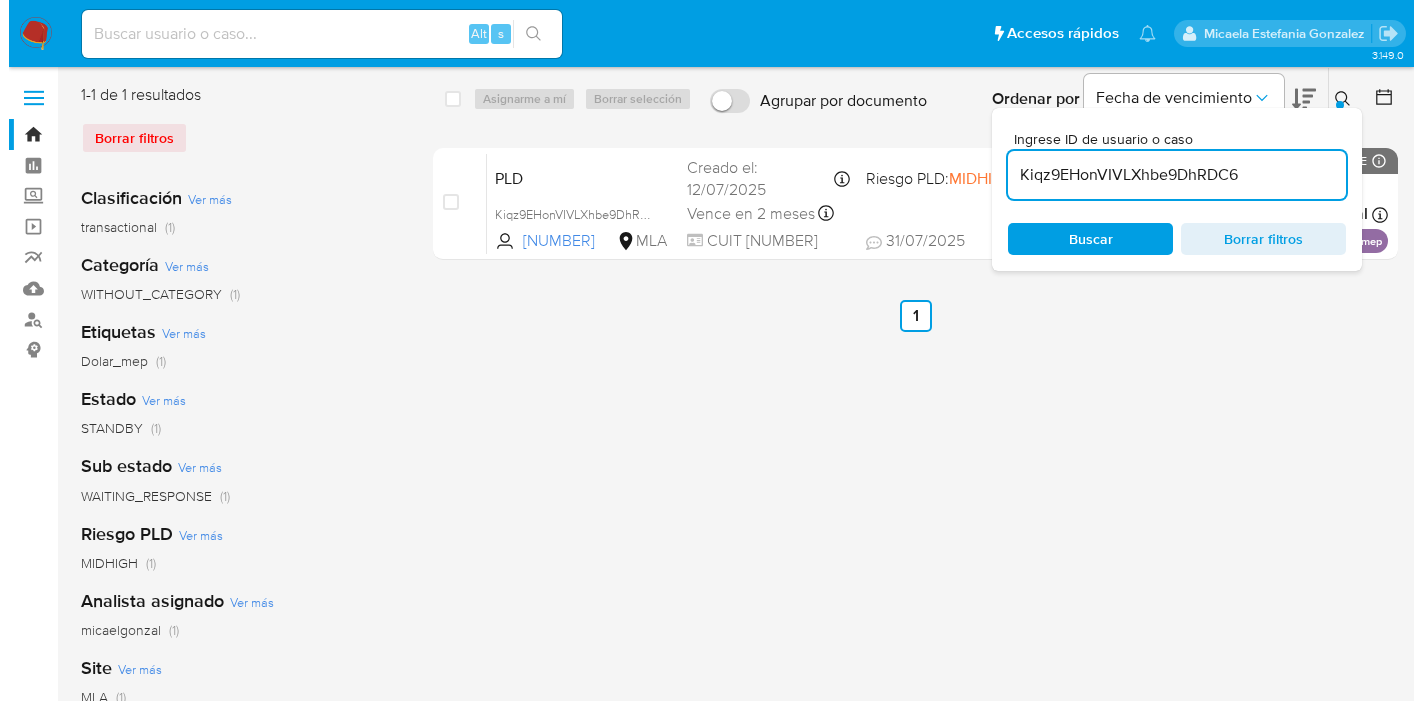 scroll, scrollTop: 0, scrollLeft: 0, axis: both 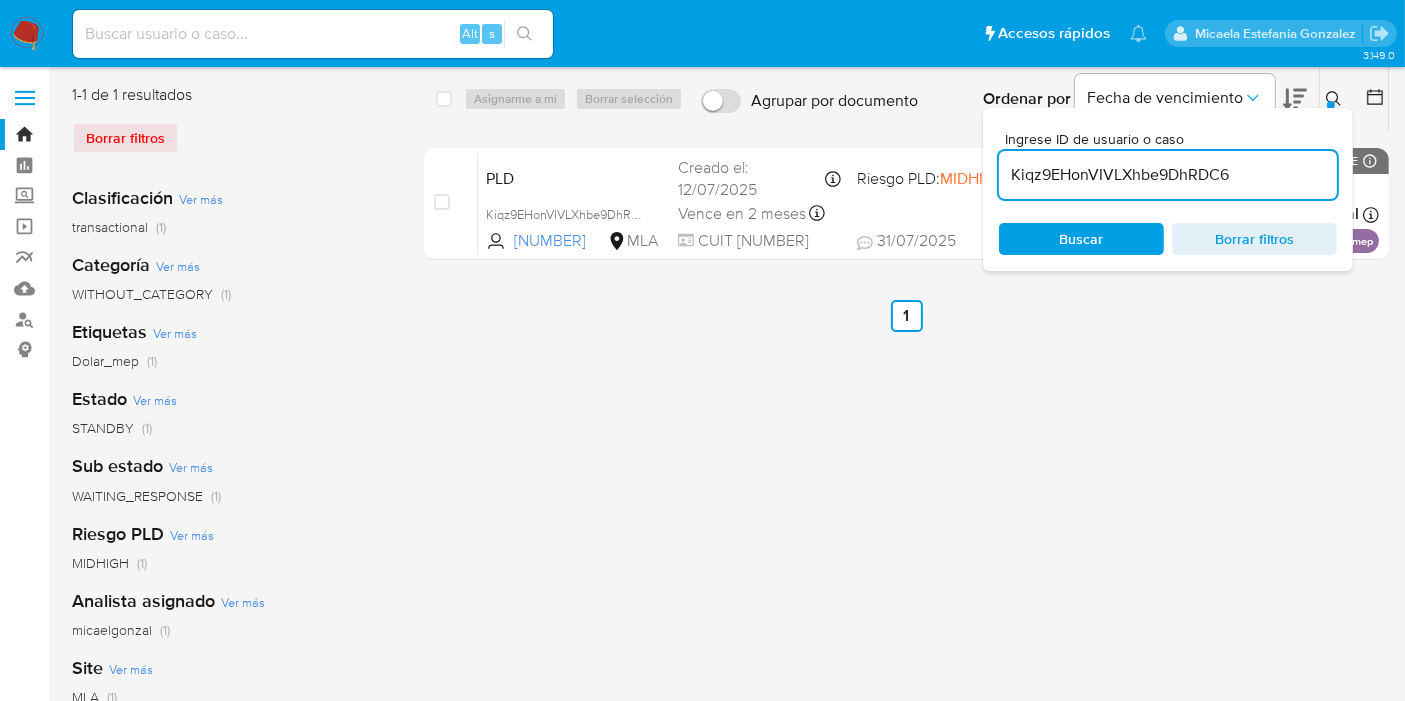 click on "Buscar" at bounding box center (1081, 239) 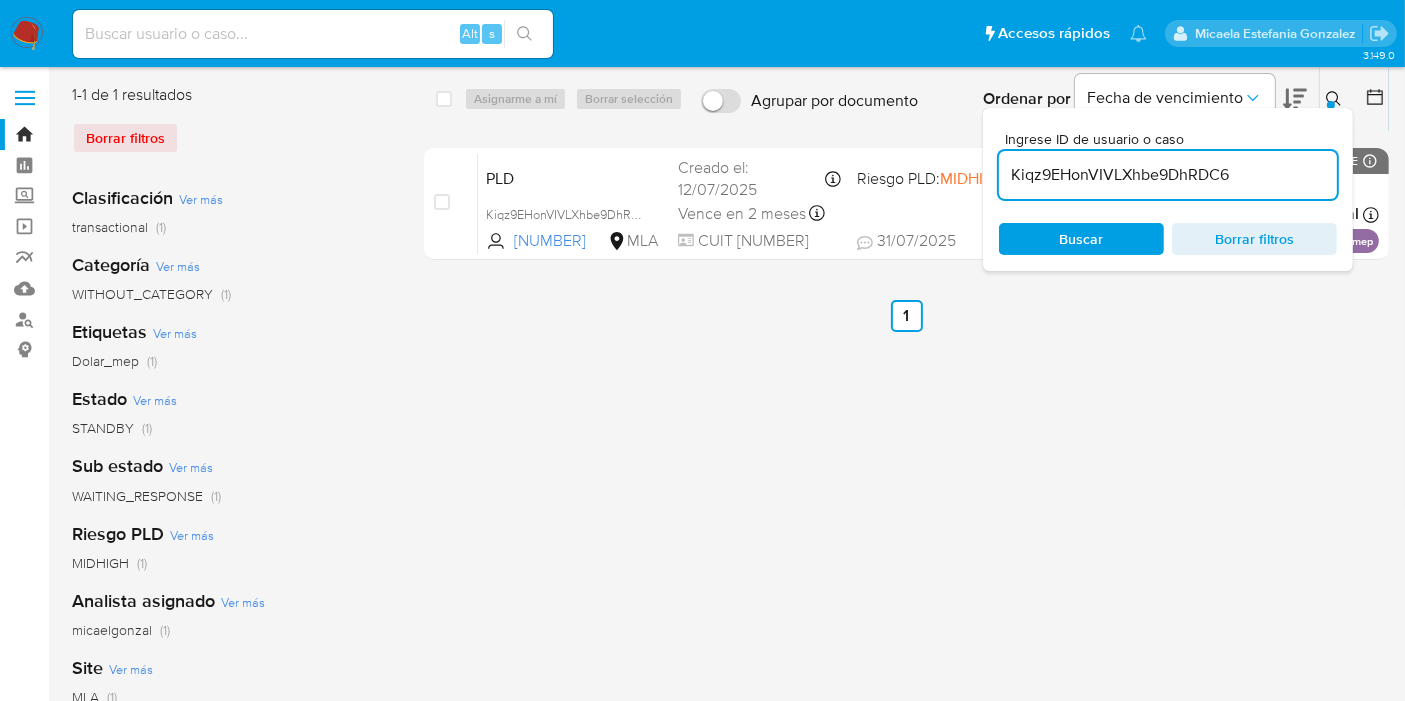 click on "select-all-cases-checkbox" at bounding box center (448, 99) 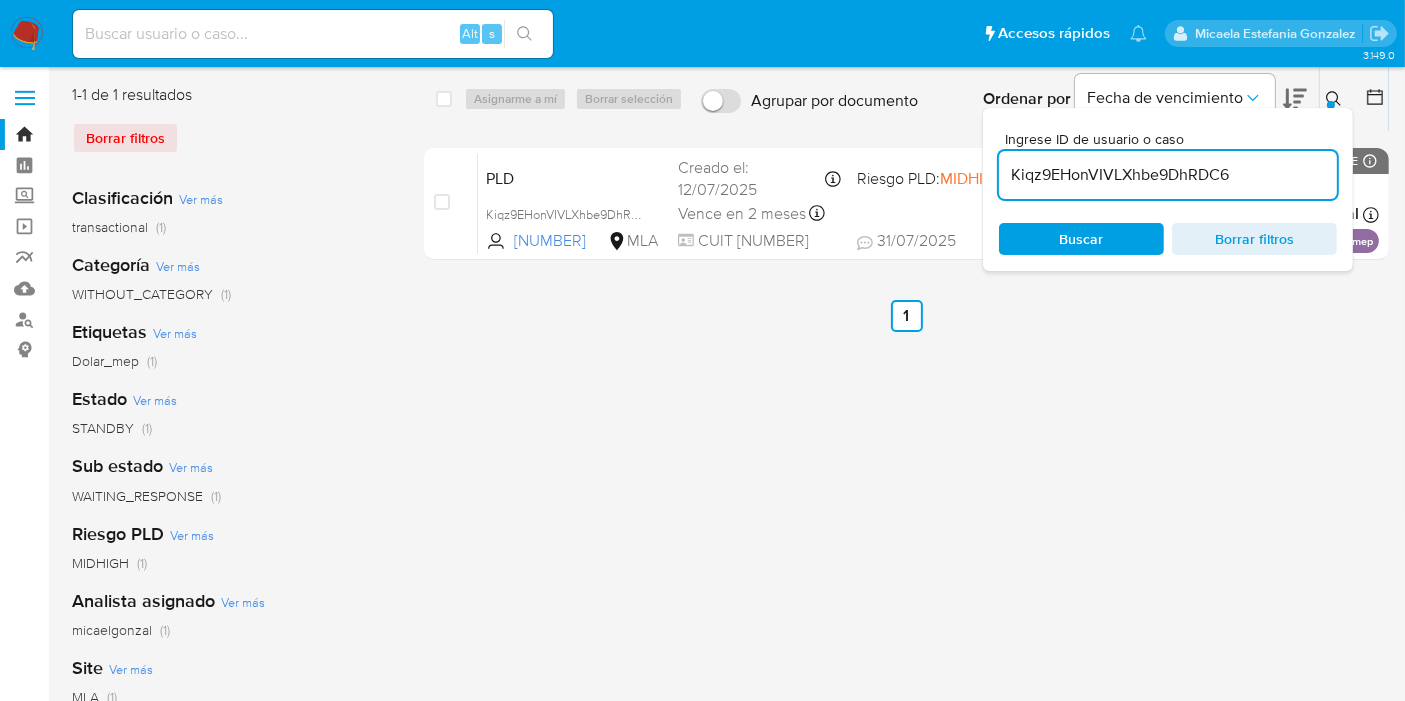 click on "Buscar" at bounding box center (1082, 239) 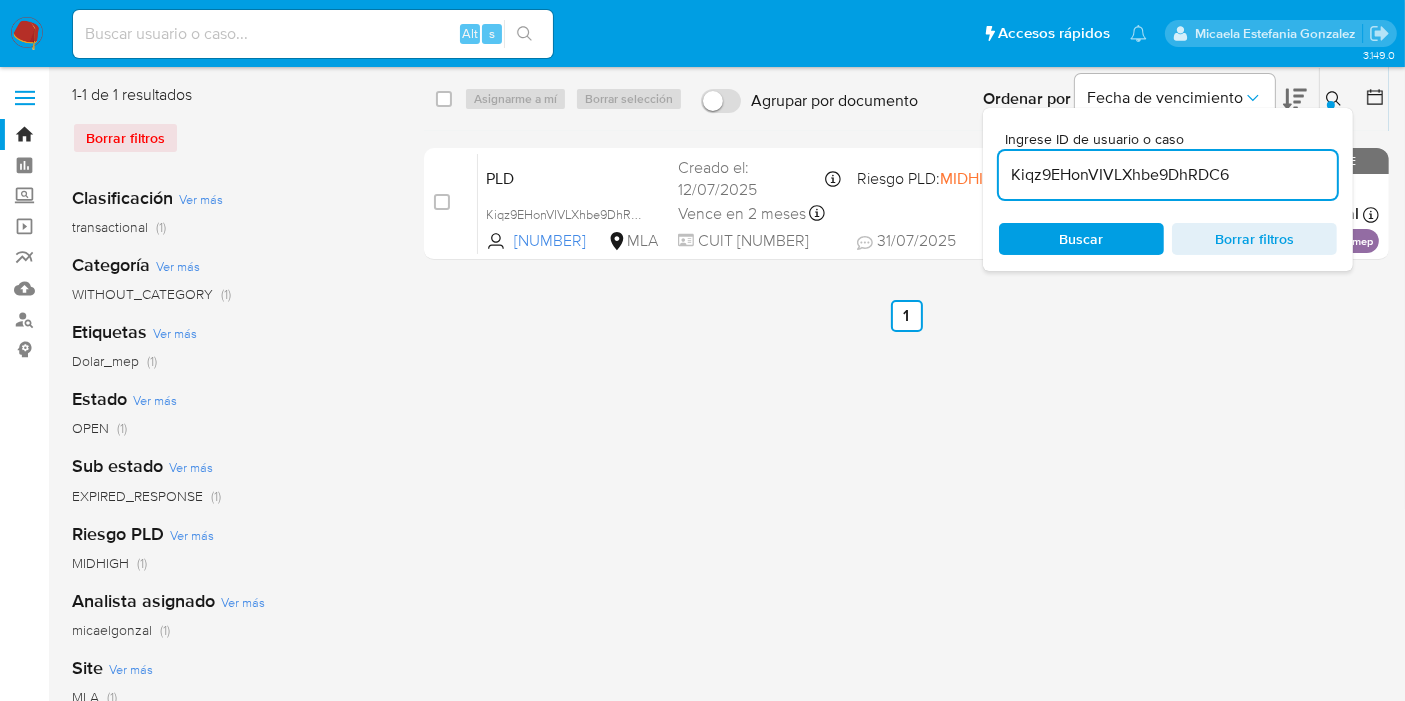 click on "select-all-cases-checkbox Asignarme a mí Borrar selección Agrupar por documento Ordenar por Fecha de vencimiento   No es posible ordenar los resultados mientras se encuentren agrupados. Ingrese ID de usuario o caso [ID] Buscar Borrar filtros" at bounding box center (906, 99) 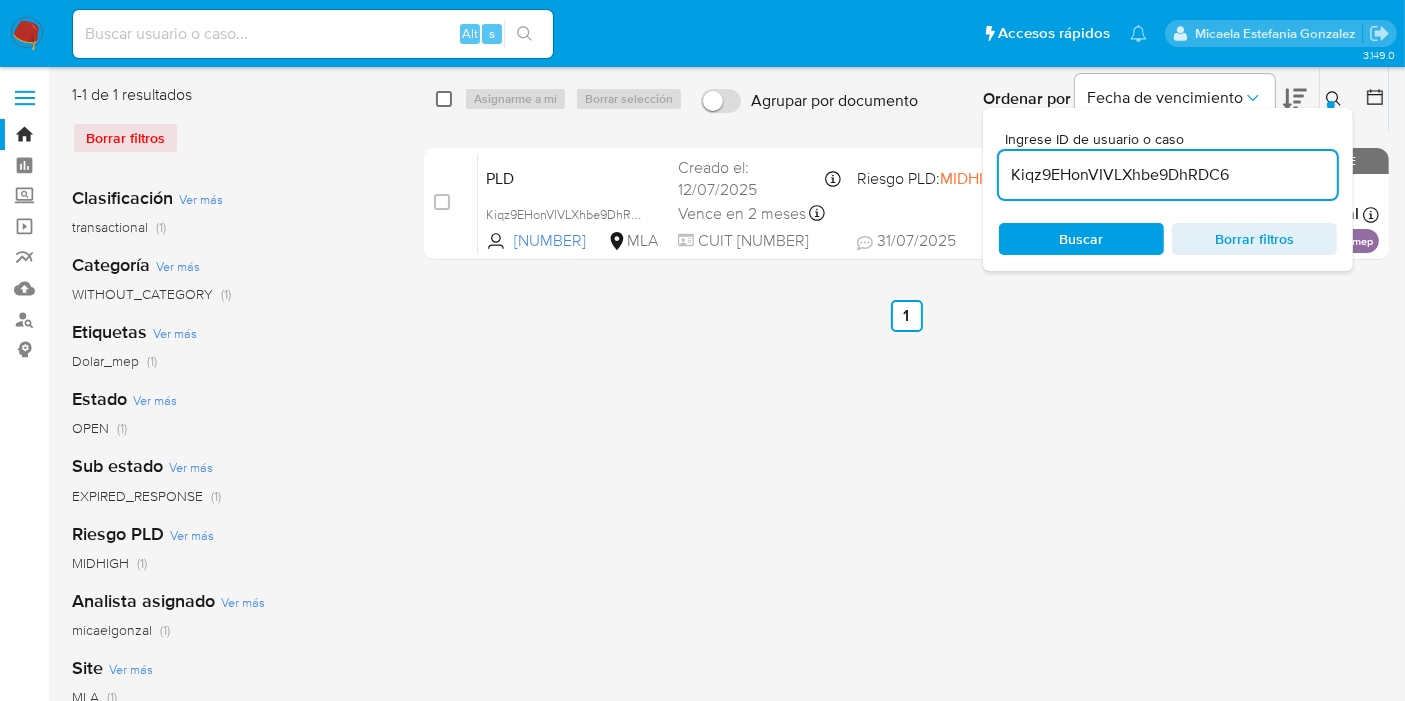 click at bounding box center (444, 99) 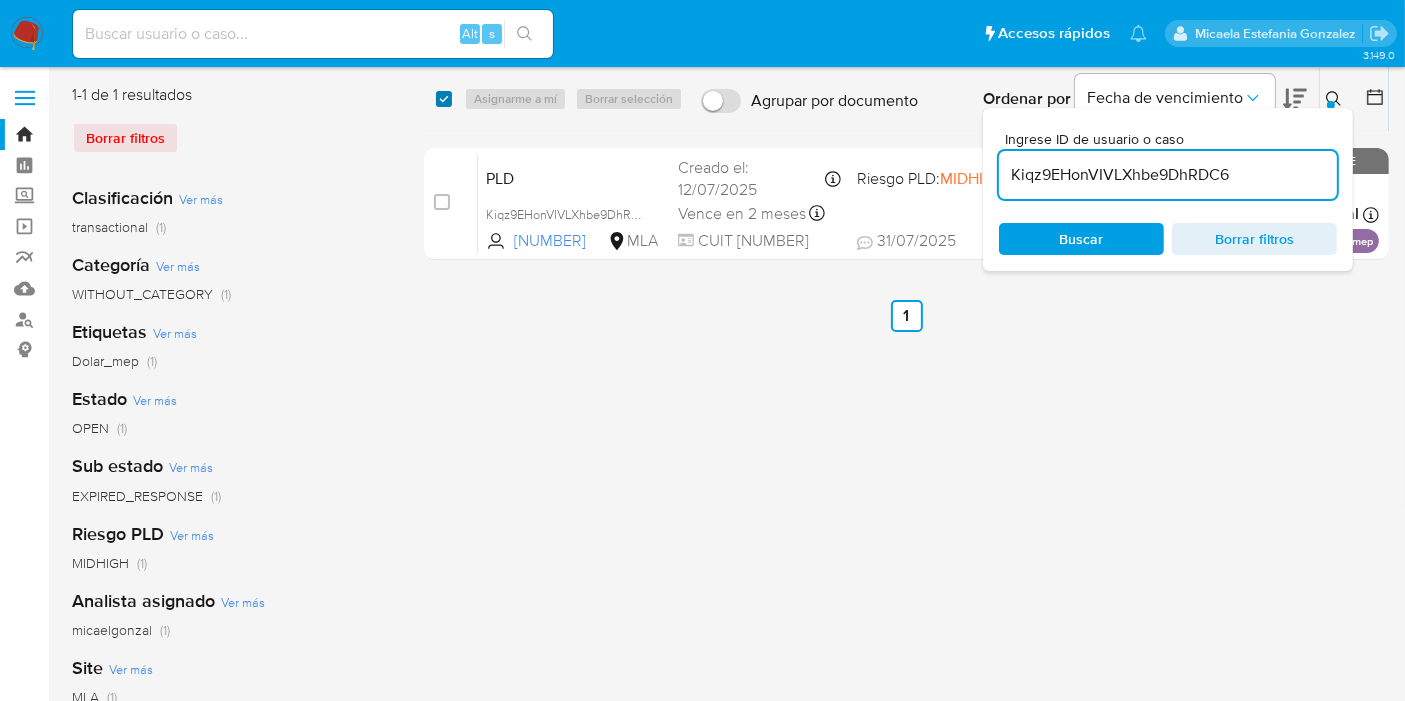 checkbox on "true" 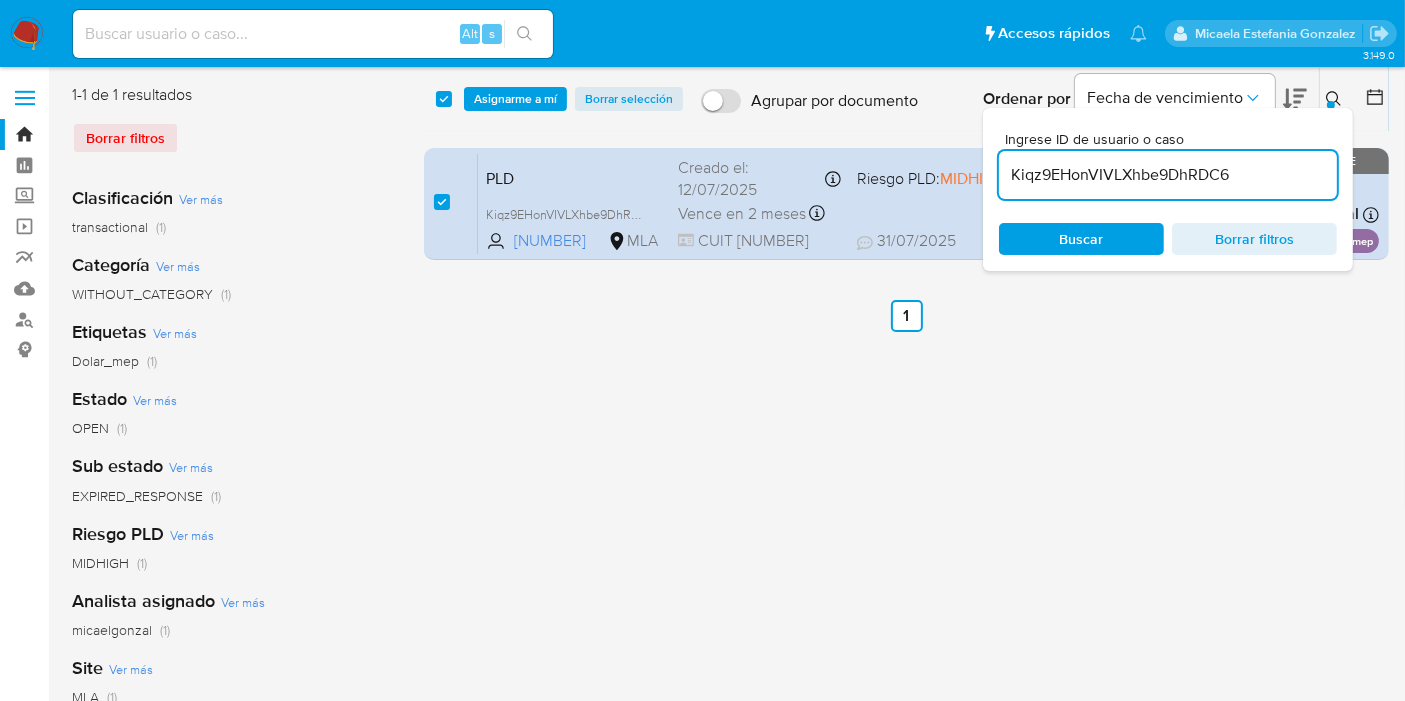 click on "select-all-cases-checkbox Asignarme a mí Borrar selección Agrupar por documento Ordenar por Fecha de vencimiento   No es posible ordenar los resultados mientras se encuentren agrupados. Ingrese ID de usuario o caso Kiqz9EHonVIVLXhbe9DhRDC6 Buscar Borrar filtros" at bounding box center (906, 99) 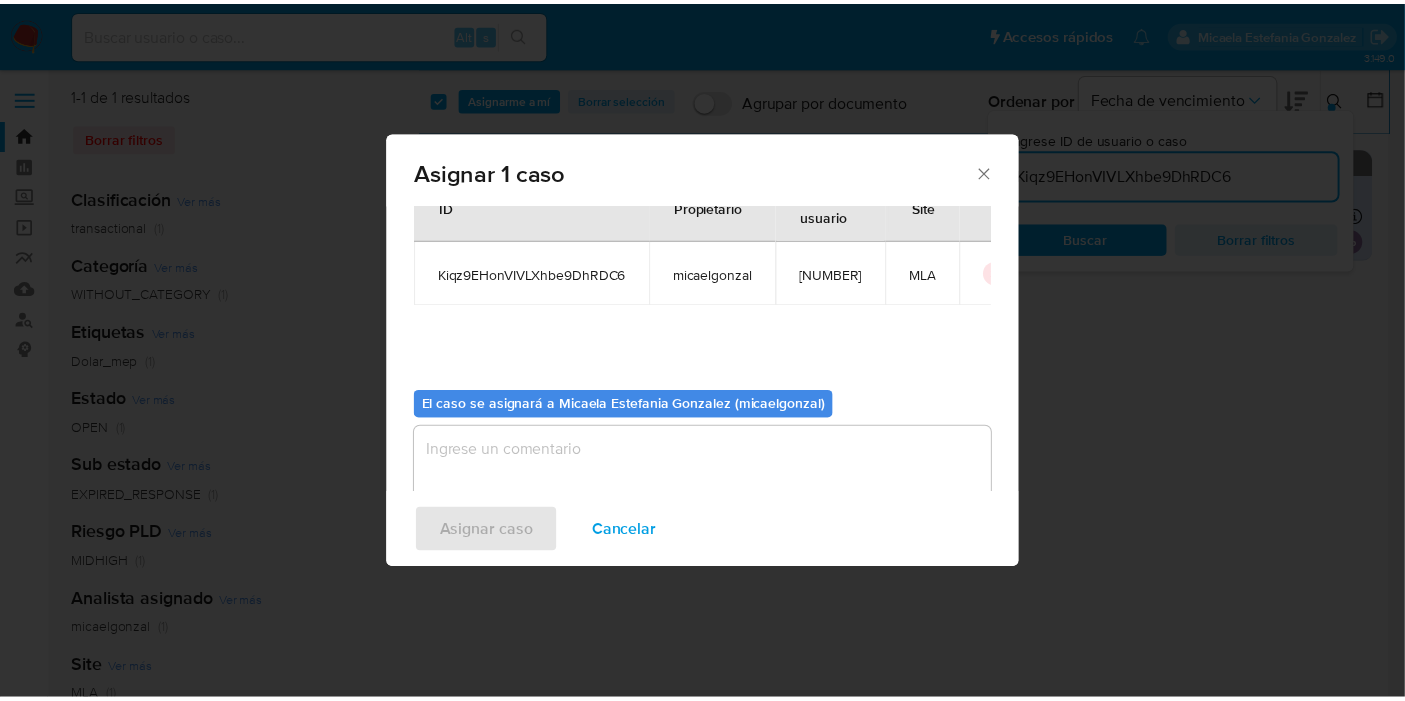 scroll, scrollTop: 102, scrollLeft: 0, axis: vertical 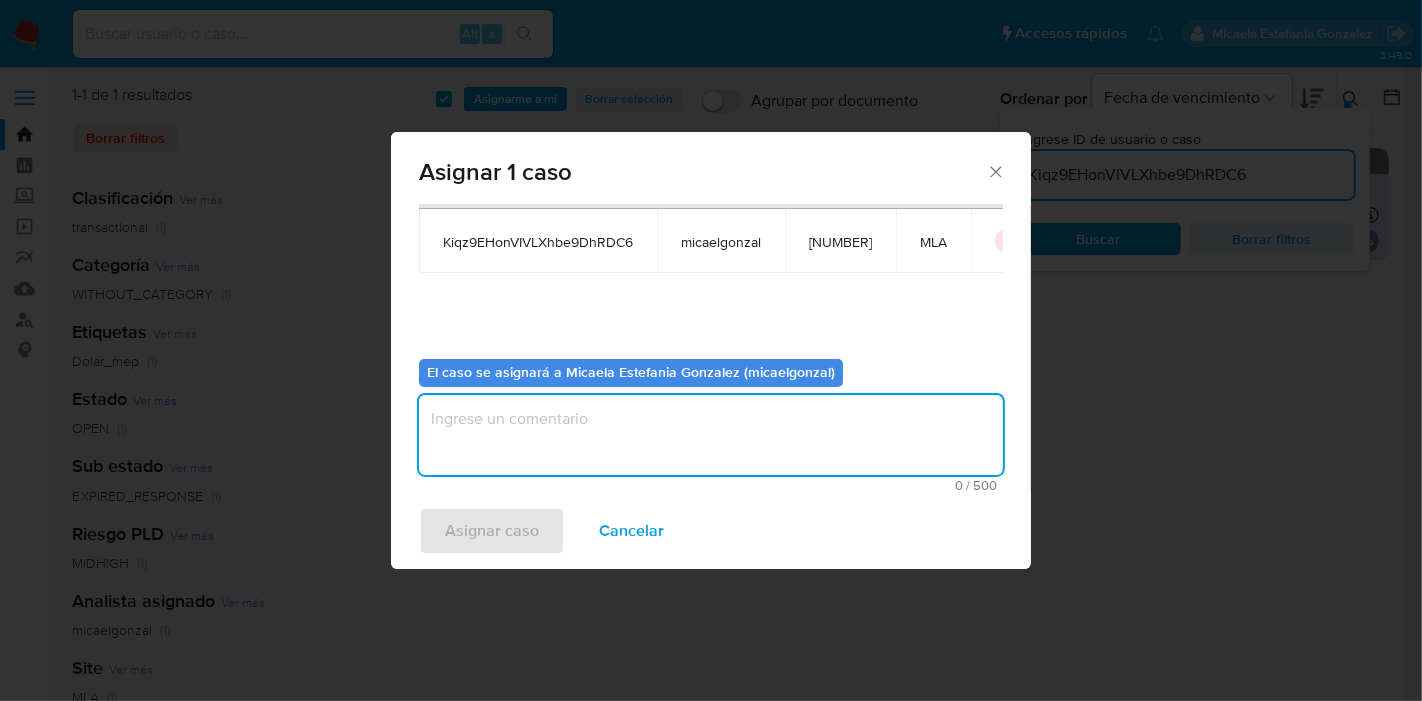 click at bounding box center (711, 435) 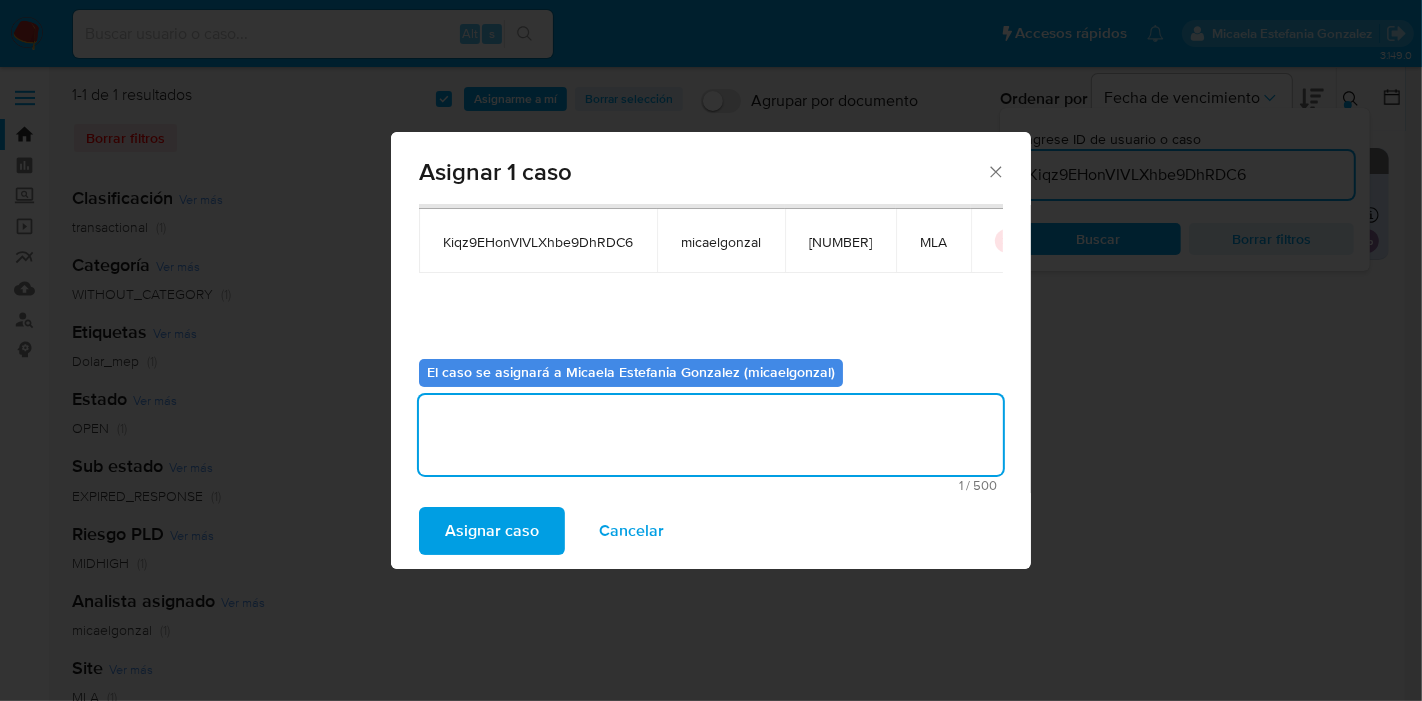 click on "Asignar caso" at bounding box center [492, 531] 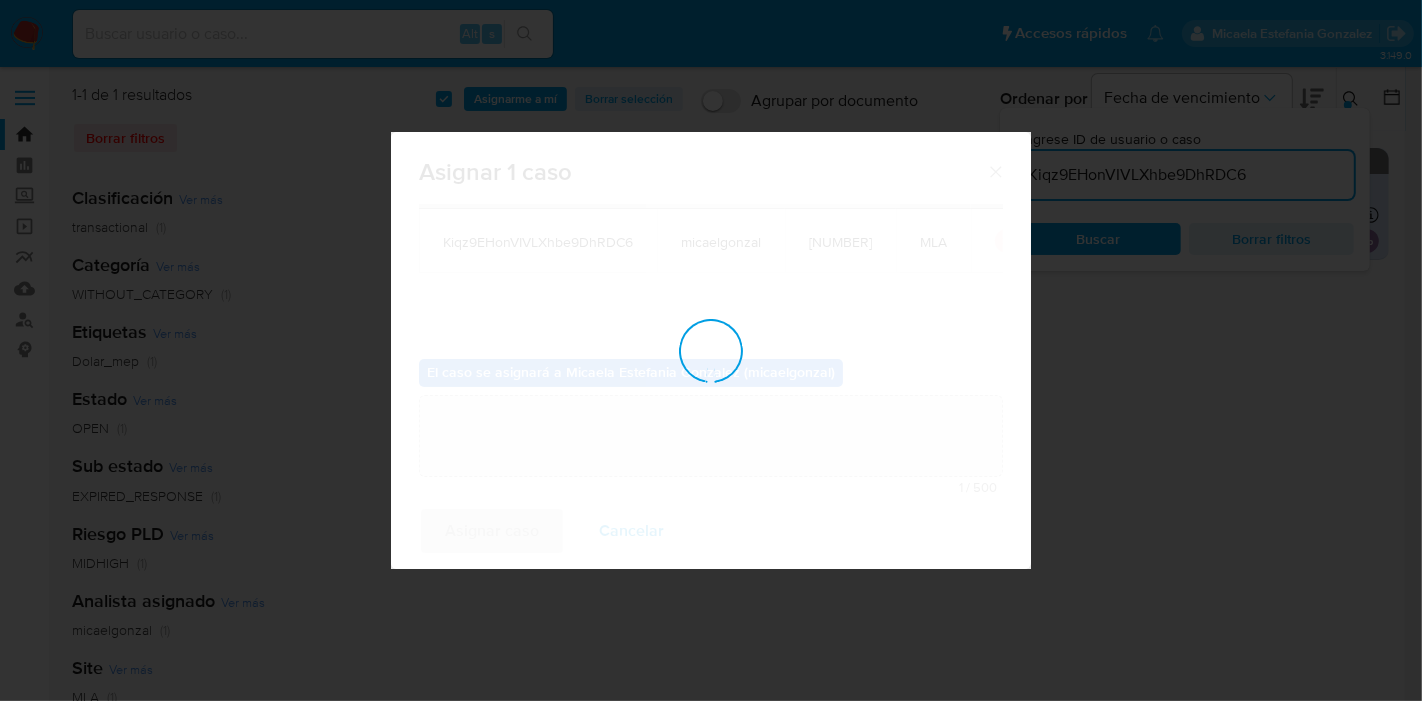 type 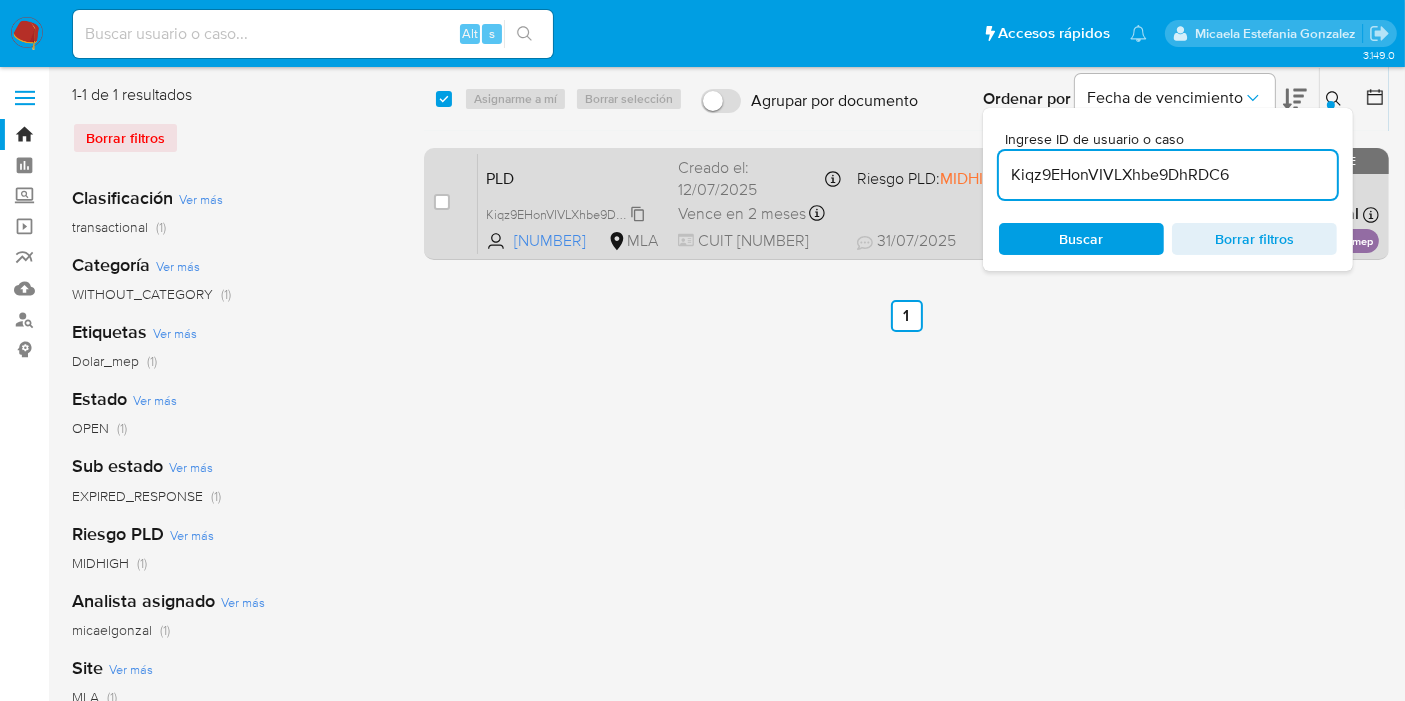 click on "Kiqz9EHonVIVLXhbe9DhRDC6" at bounding box center [571, 213] 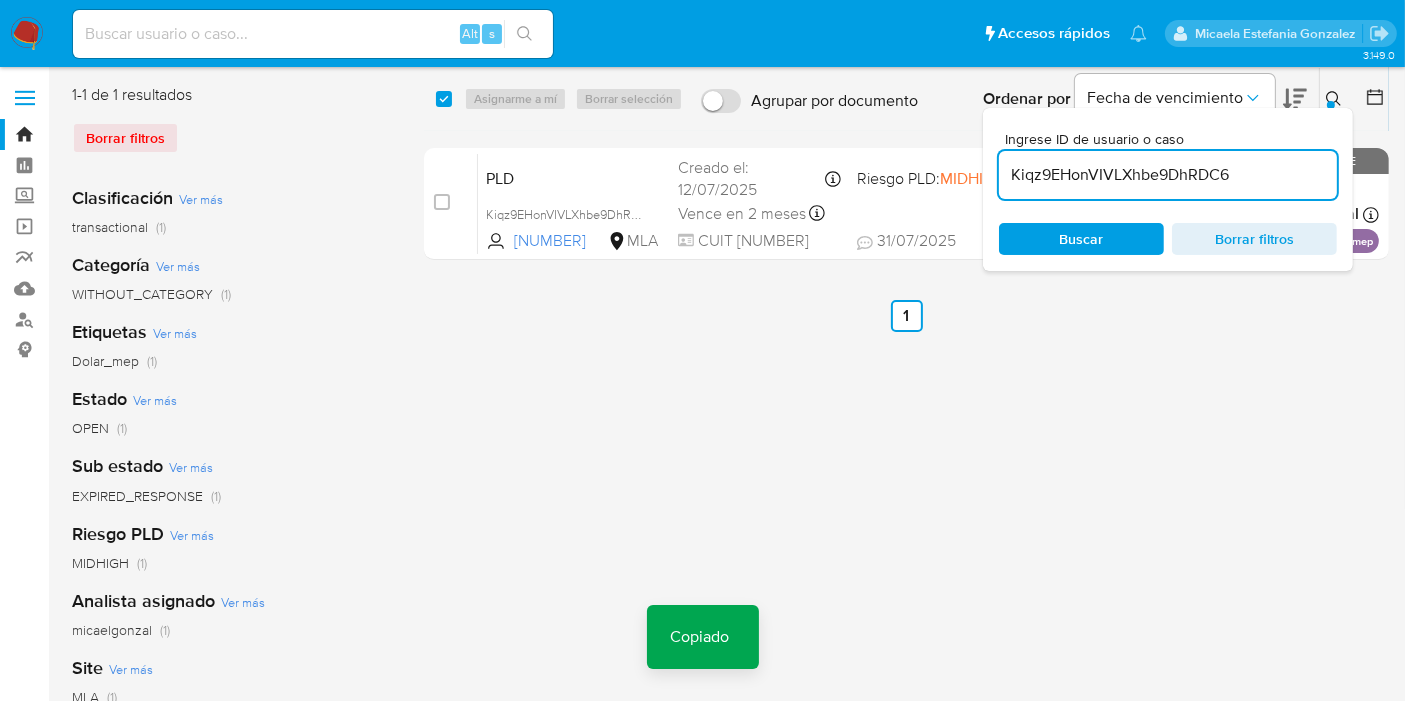 click on "Alt s" at bounding box center (313, 34) 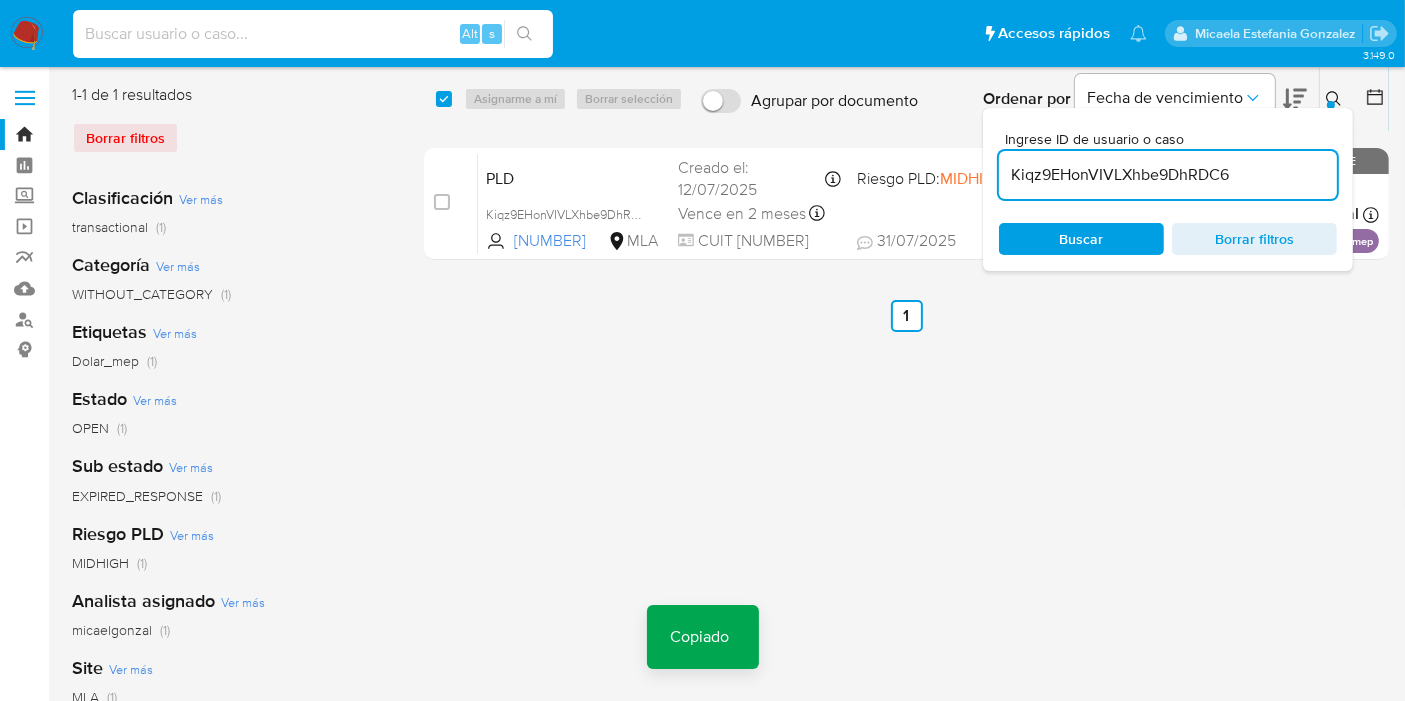 click at bounding box center [313, 34] 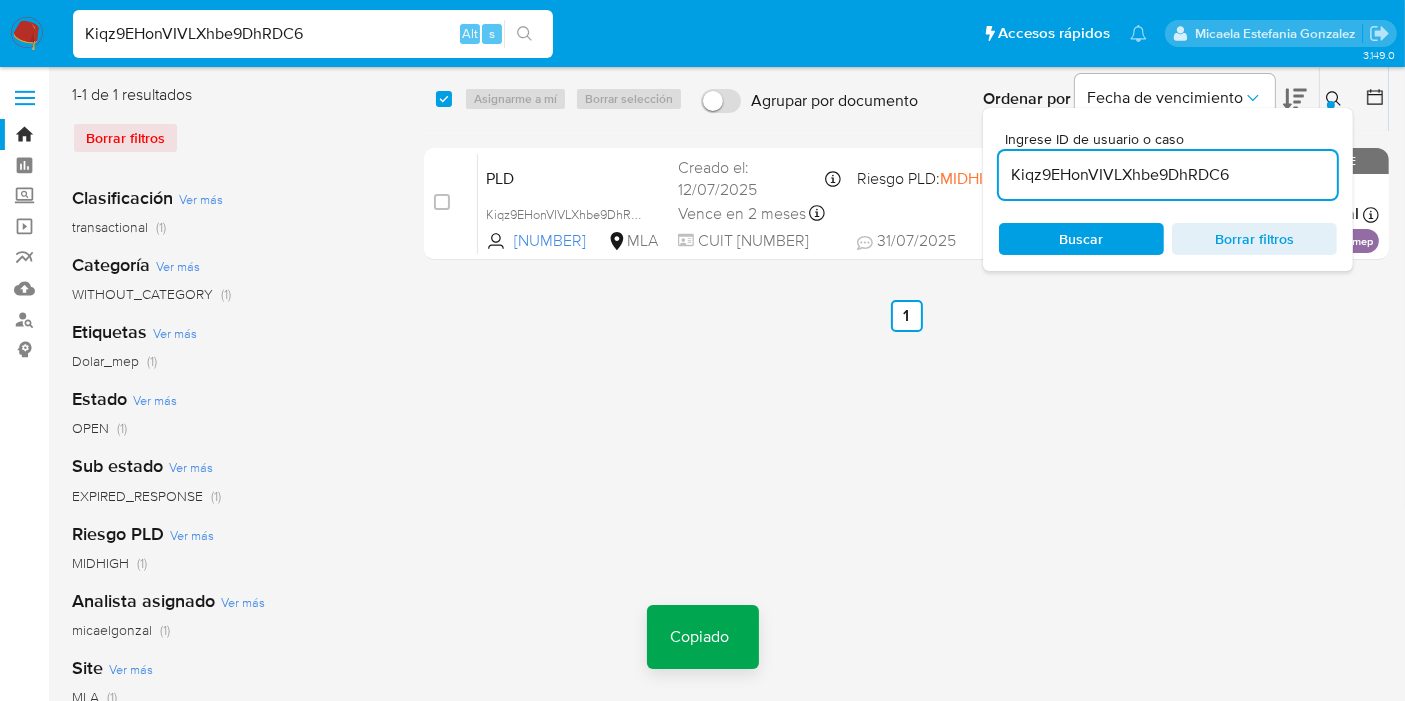 type on "Kiqz9EHonVIVLXhbe9DhRDC6" 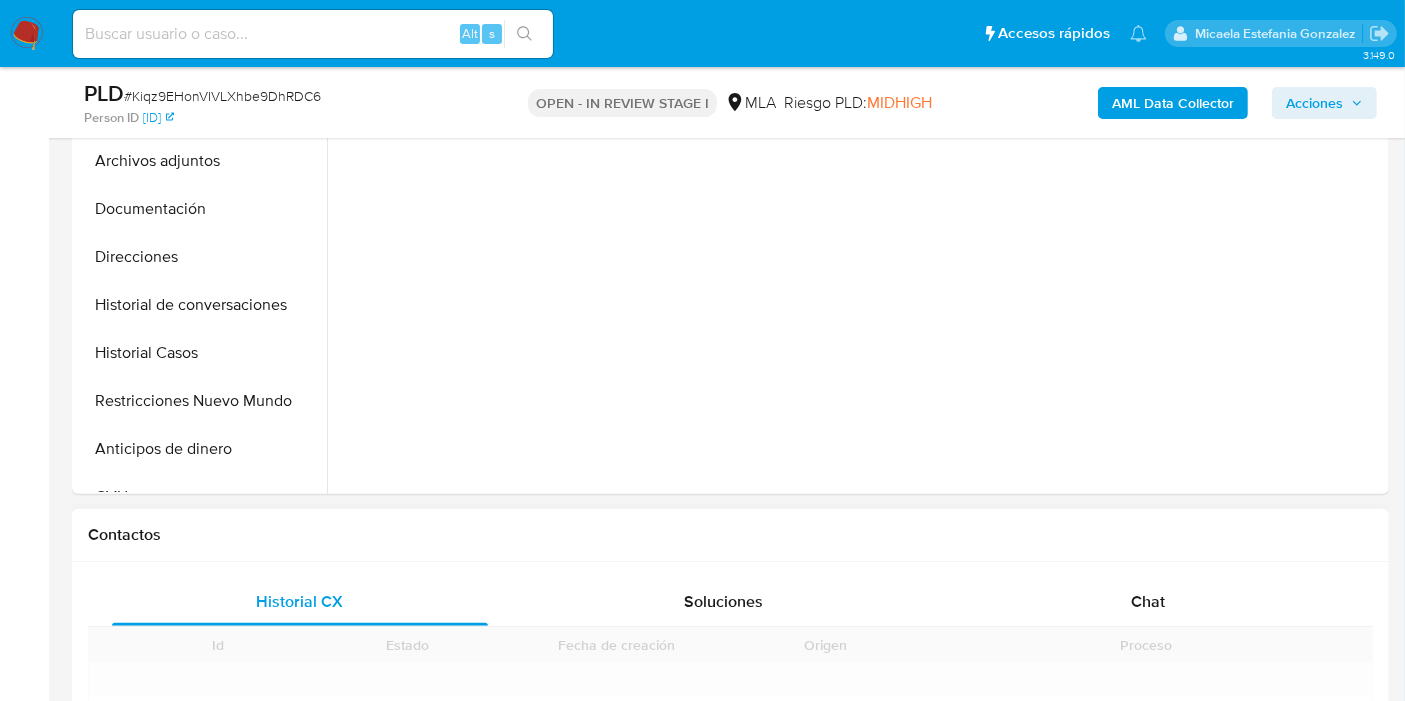 scroll, scrollTop: 777, scrollLeft: 0, axis: vertical 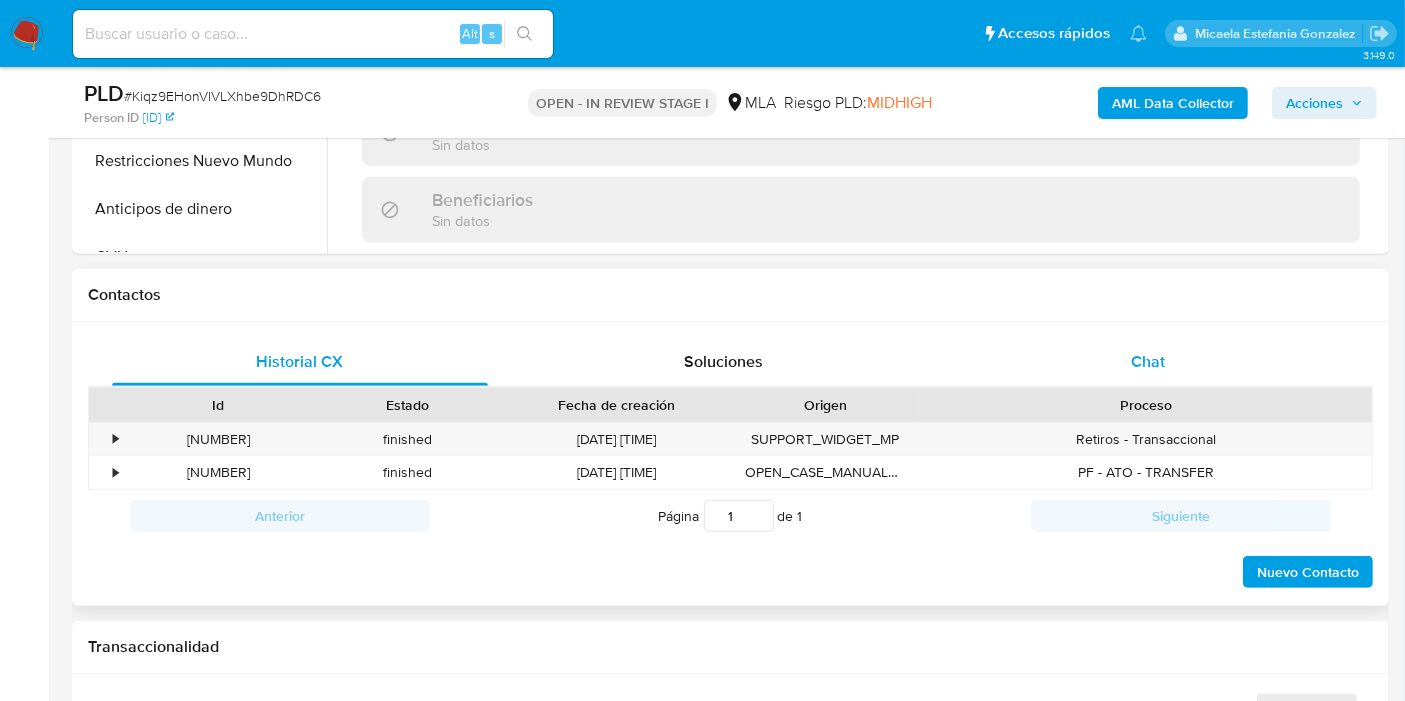 click on "Chat" at bounding box center [1148, 362] 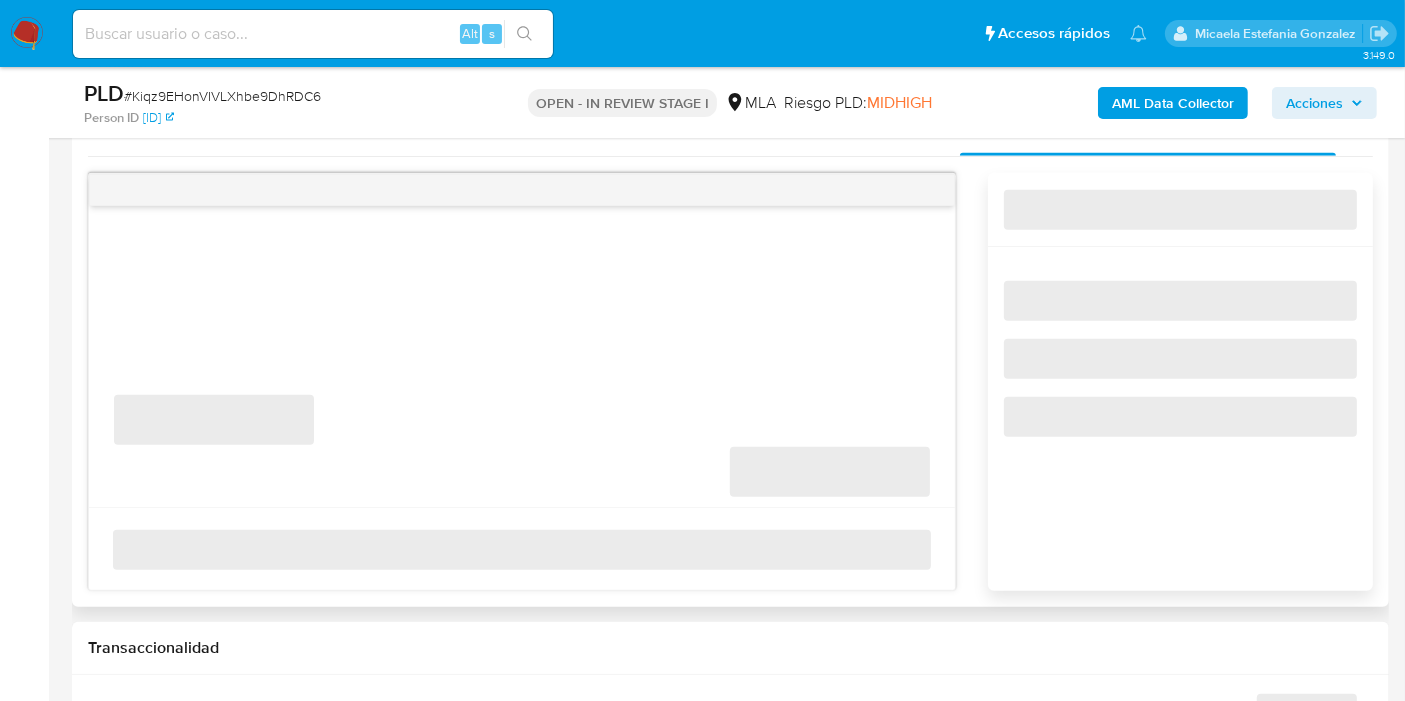 scroll, scrollTop: 888, scrollLeft: 0, axis: vertical 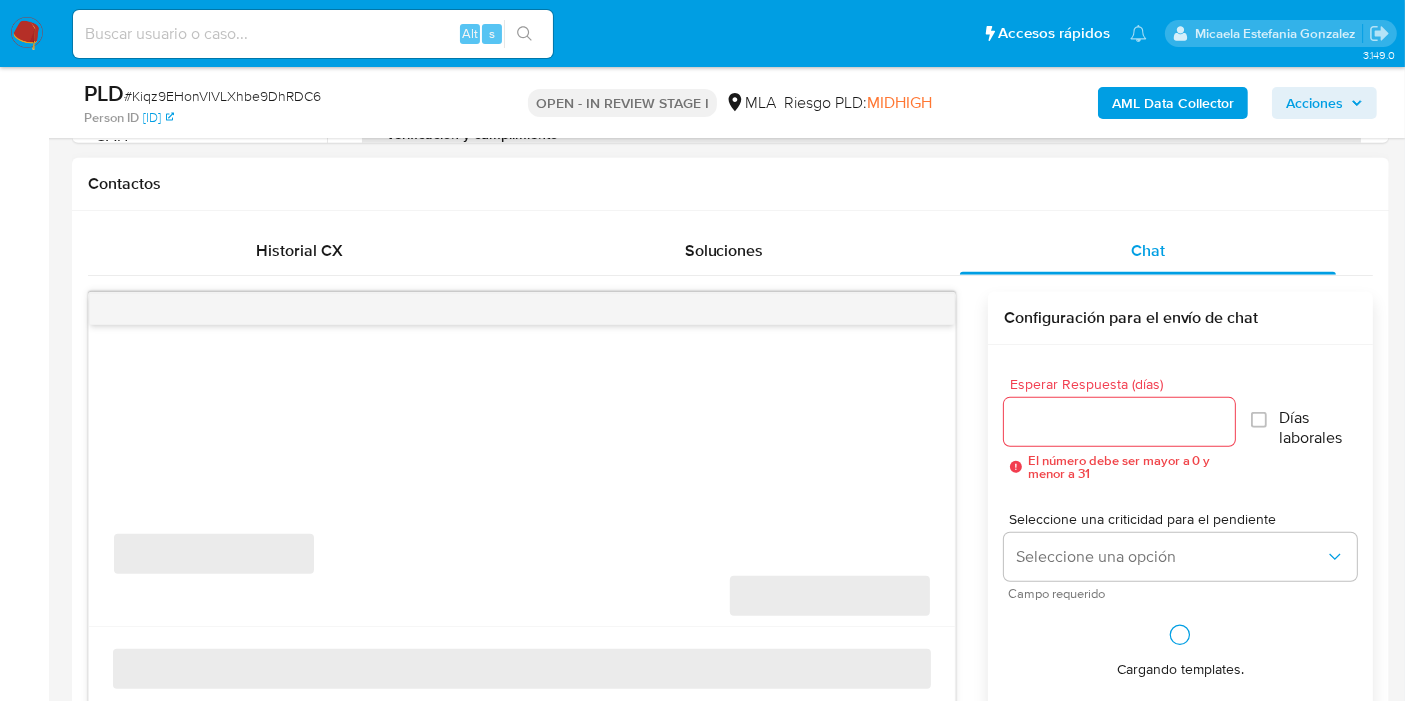 select on "10" 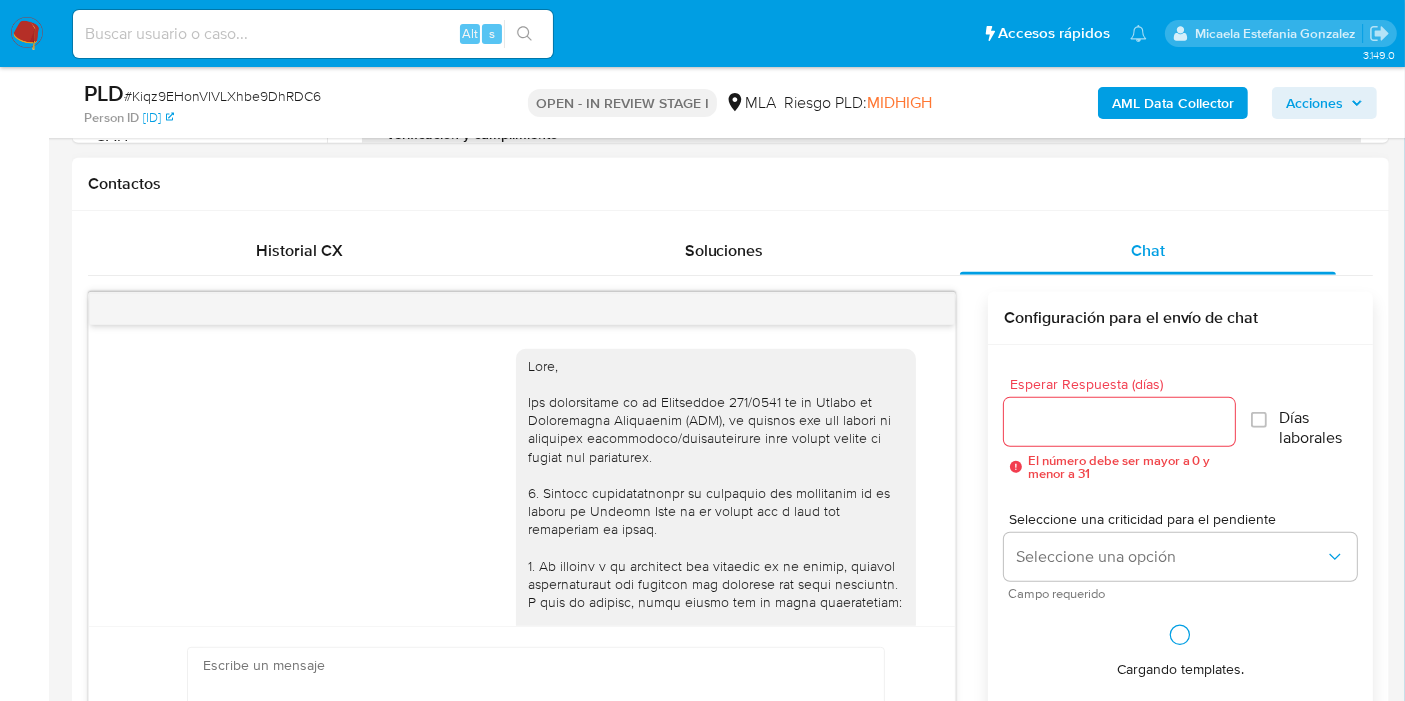 scroll, scrollTop: 2419, scrollLeft: 0, axis: vertical 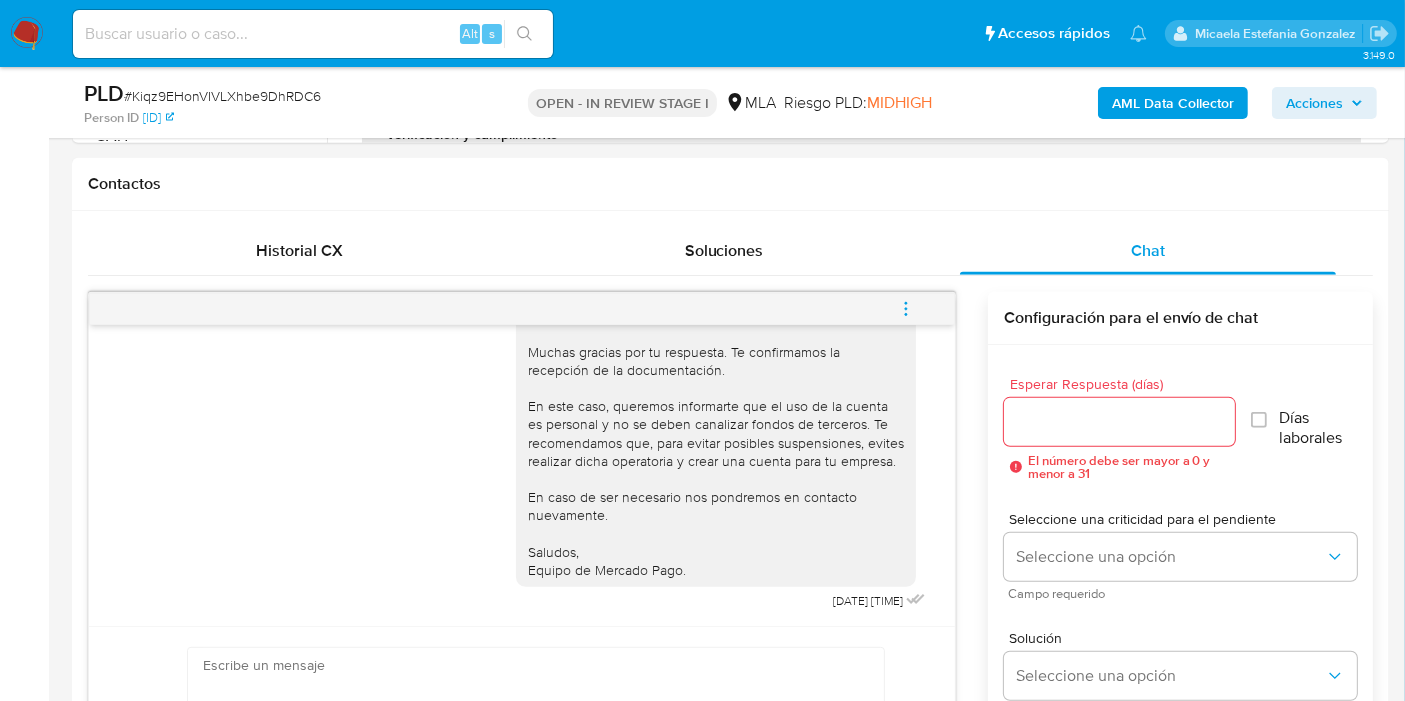 click 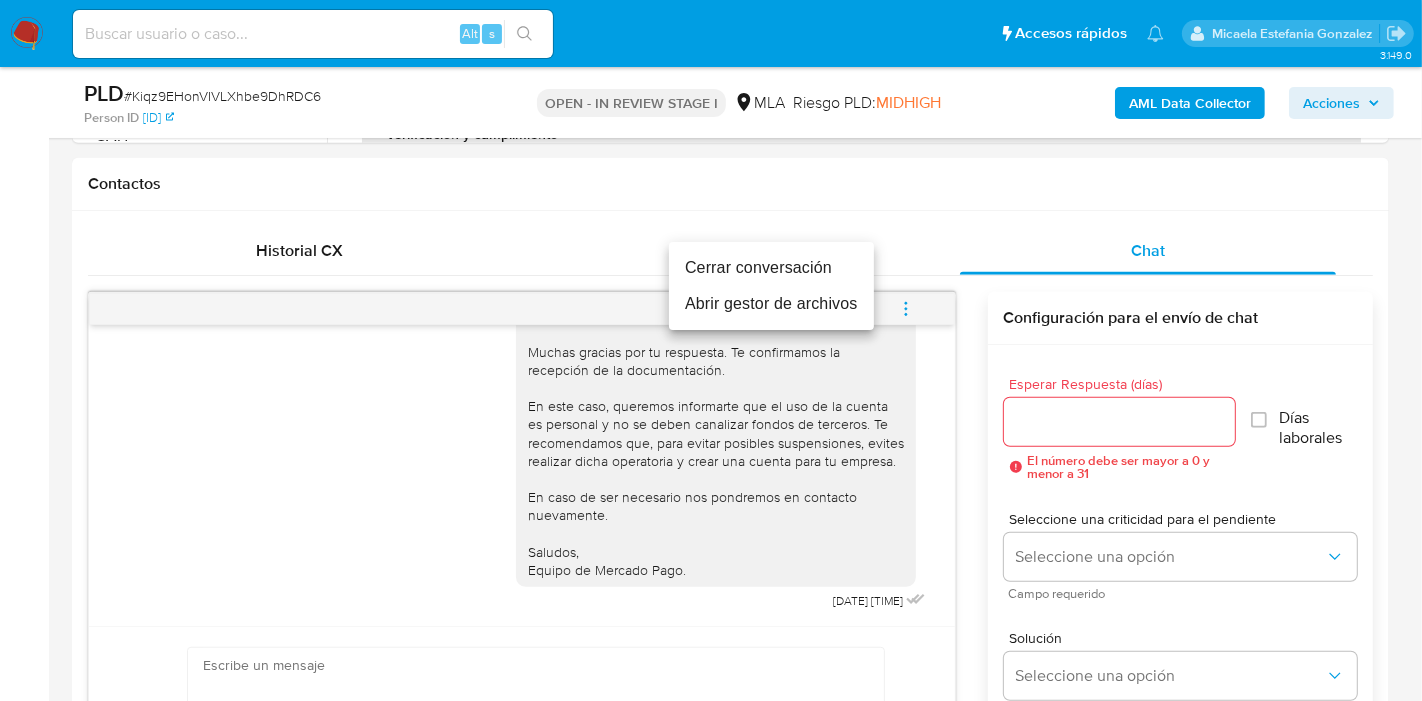 click on "Cerrar conversación" at bounding box center (771, 268) 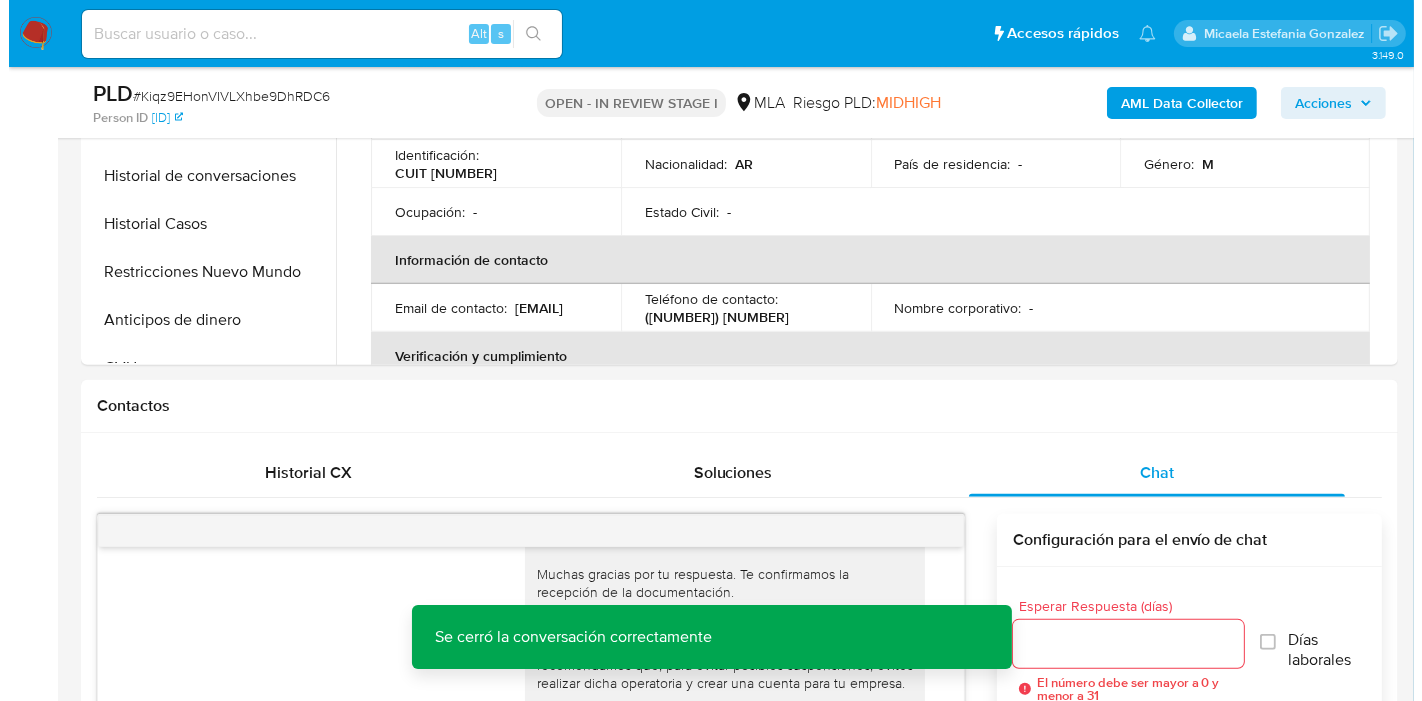scroll, scrollTop: 222, scrollLeft: 0, axis: vertical 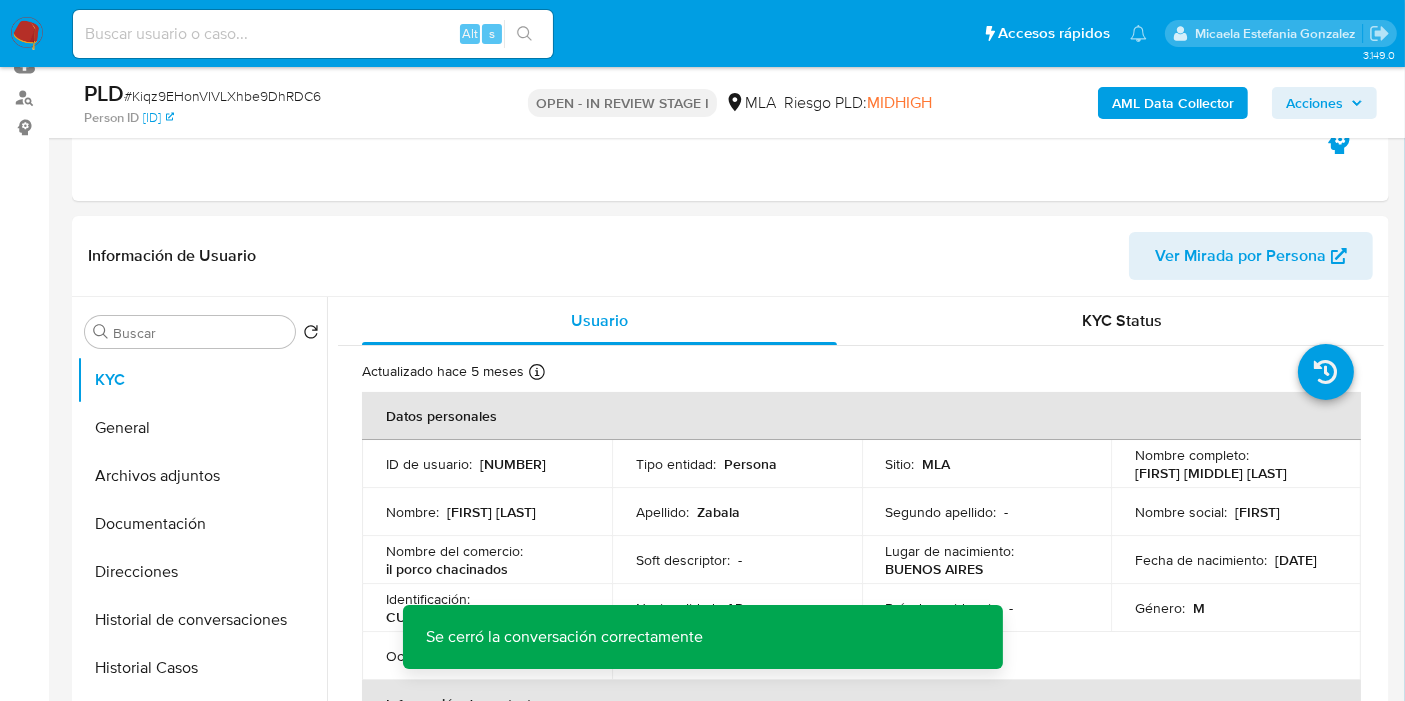 click on "PLD # Kiqz9EHonVIVLXhbe9DhRDC6 Person ID 82ffb3c577be4f2f00a966c2ff503994 OPEN - IN REVIEW STAGE I  MLA Riesgo PLD:  MIDHIGH AML Data Collector Acciones" at bounding box center (730, 102) 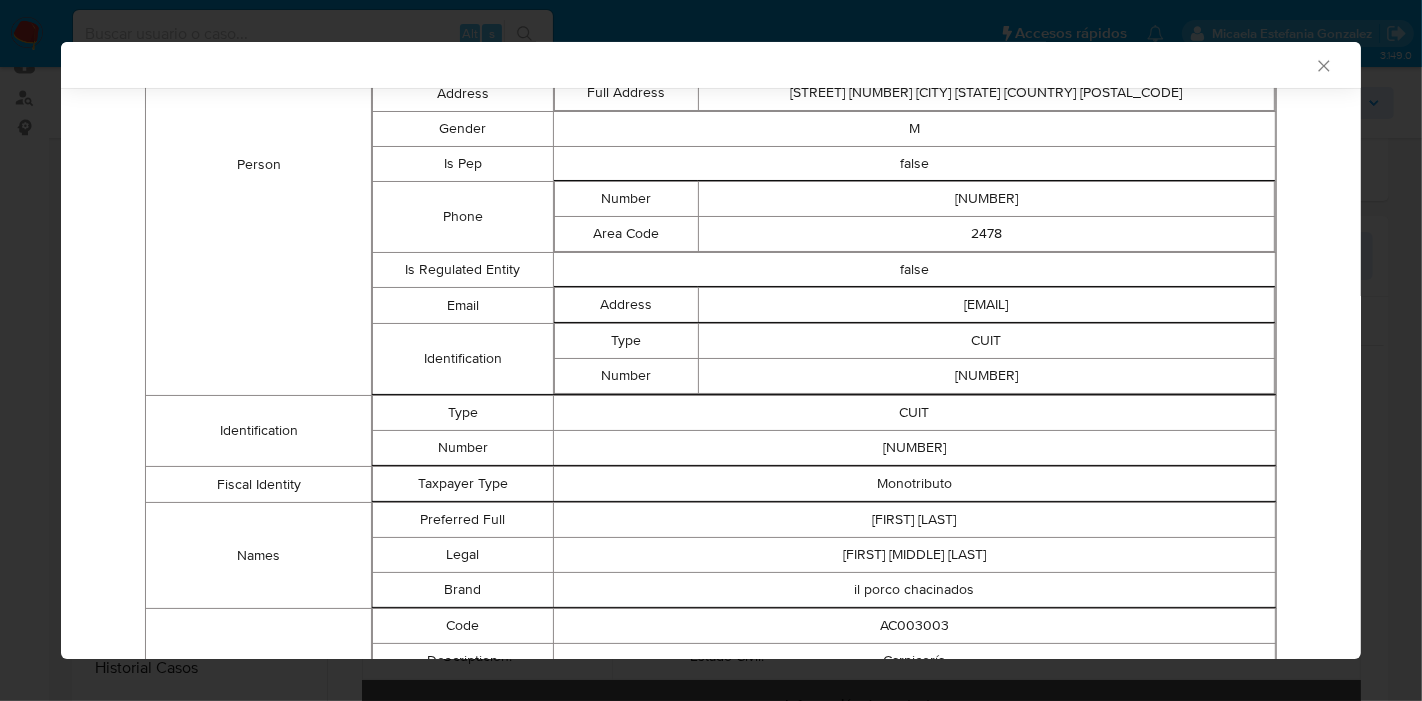 scroll, scrollTop: 202, scrollLeft: 0, axis: vertical 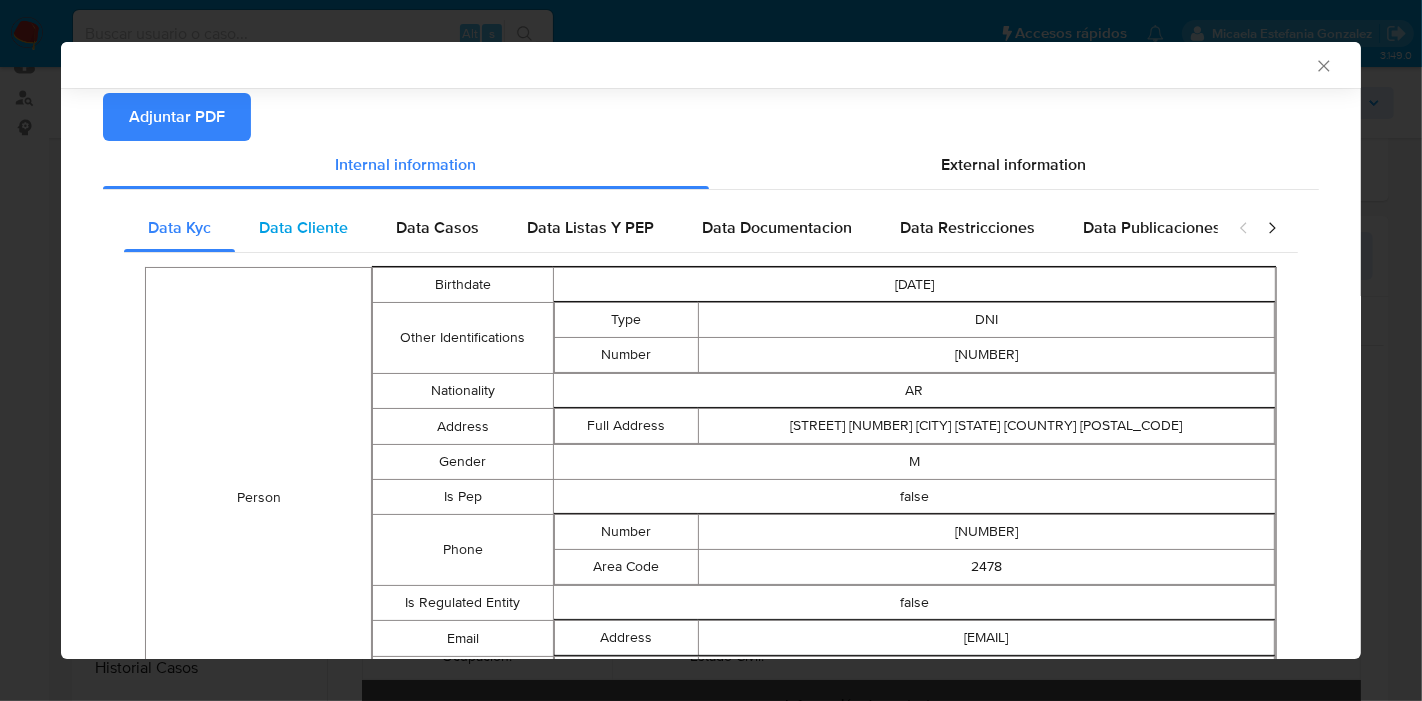 click on "Data Cliente" at bounding box center (303, 227) 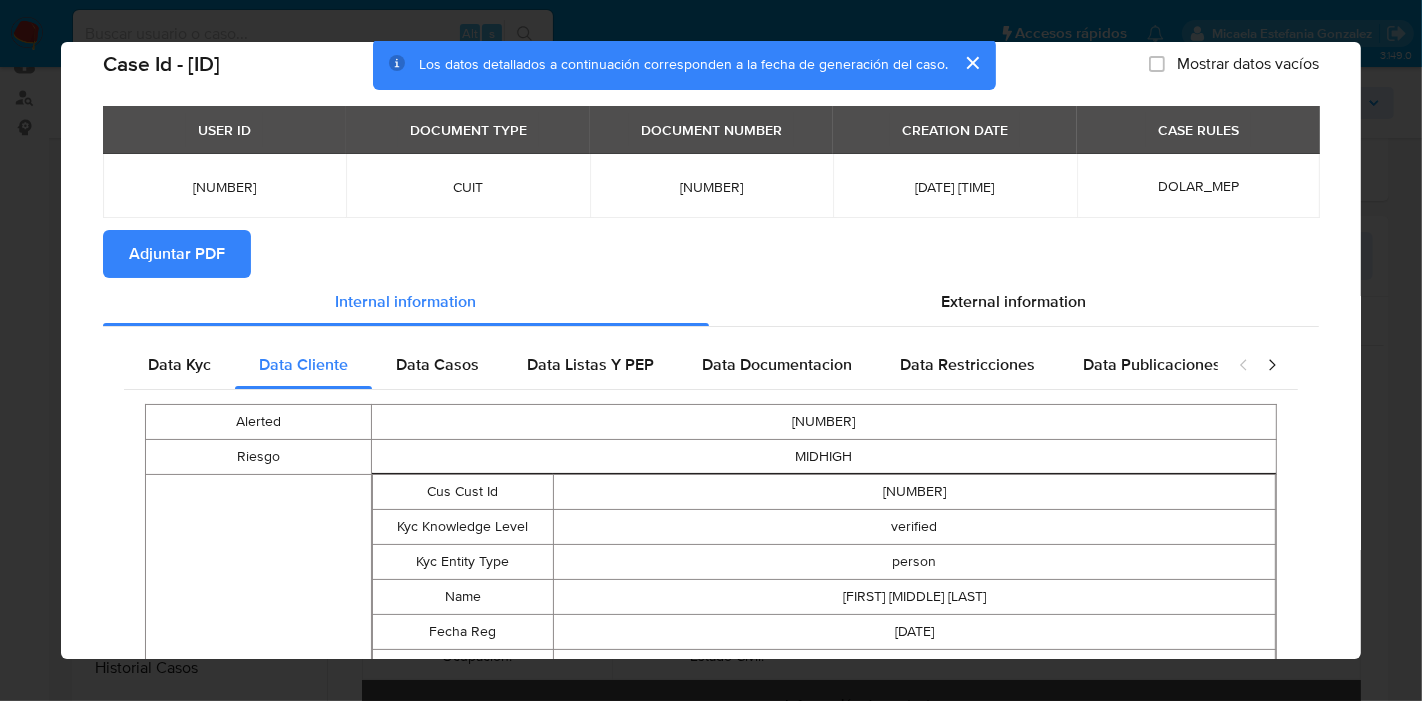 scroll, scrollTop: 0, scrollLeft: 0, axis: both 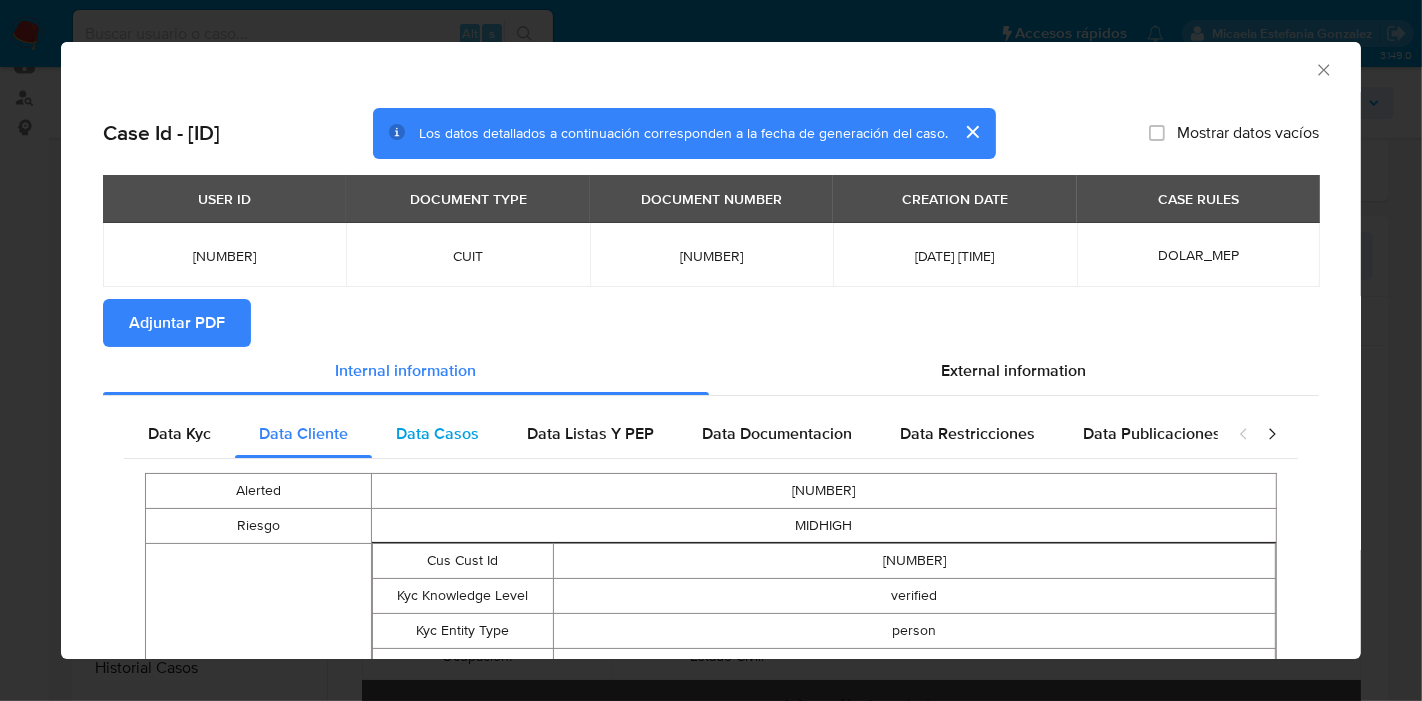 click on "Data Casos" at bounding box center [437, 433] 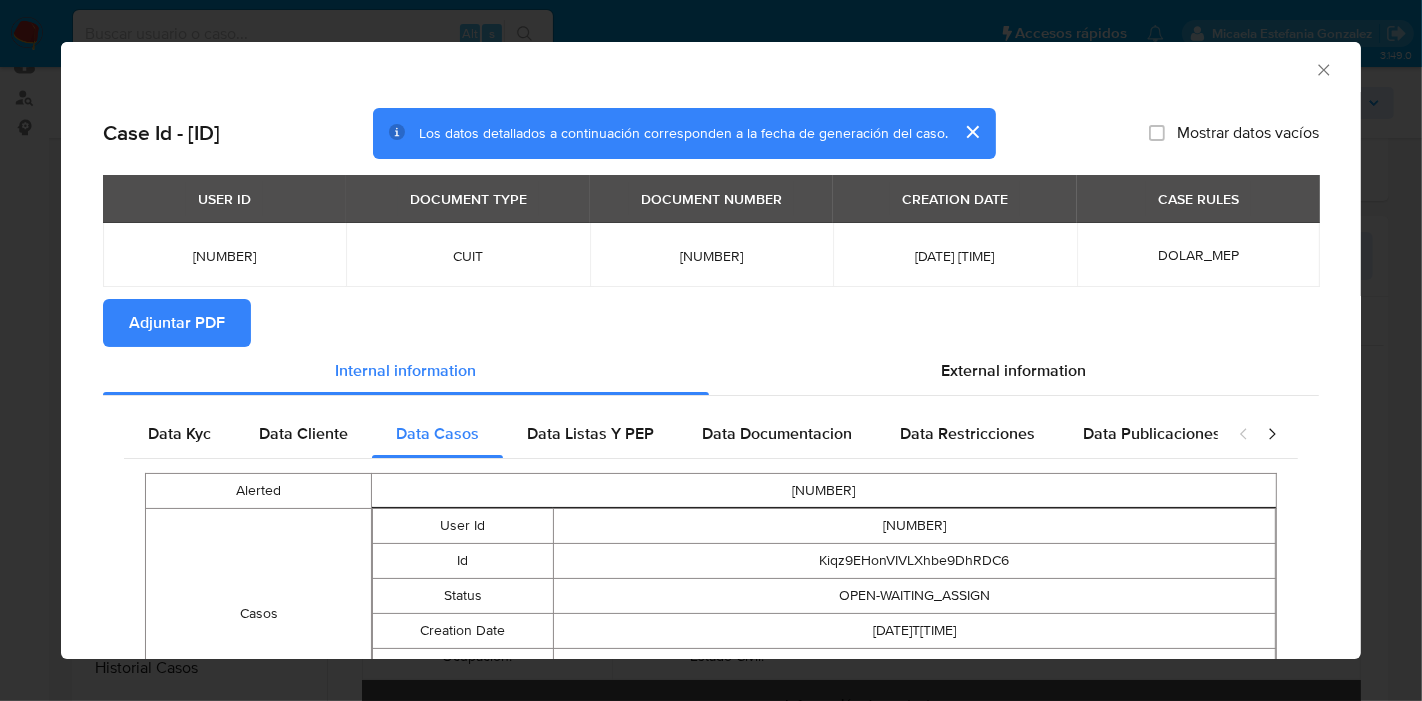 scroll, scrollTop: 161, scrollLeft: 0, axis: vertical 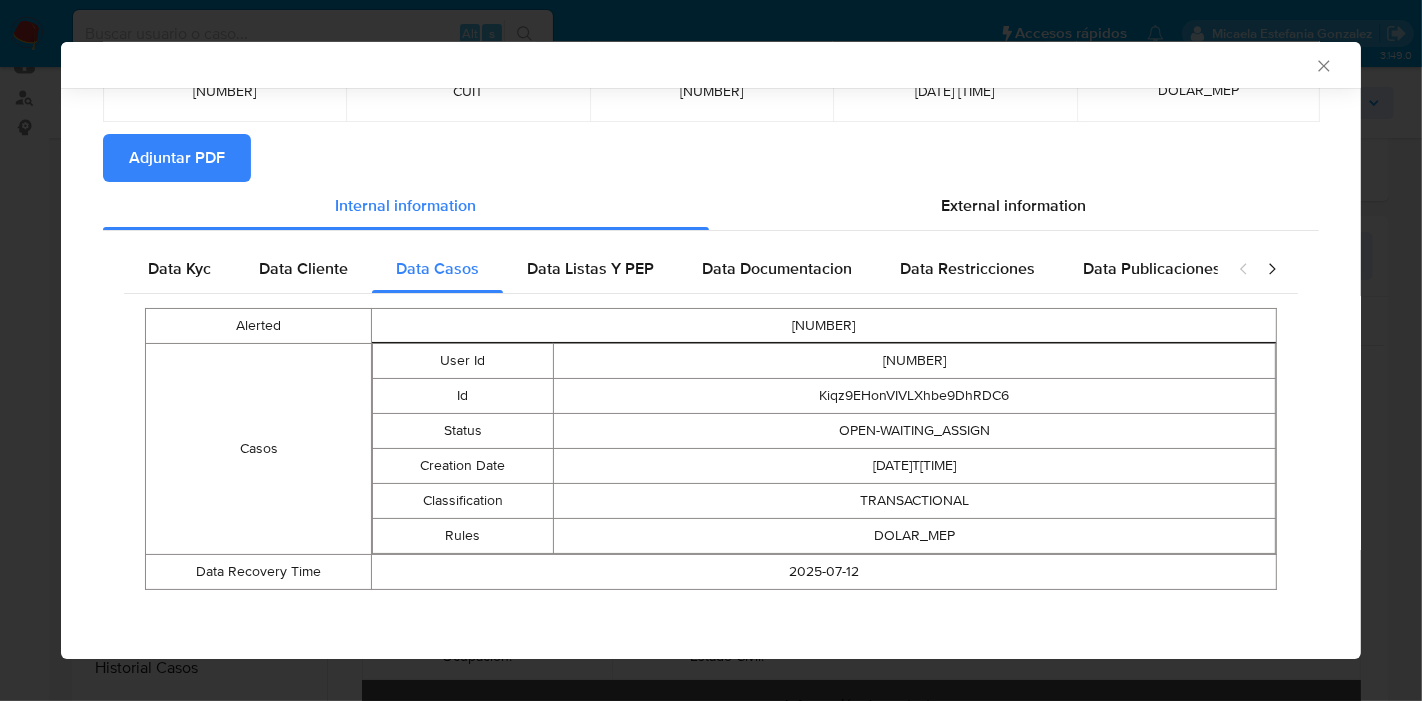 drag, startPoint x: 550, startPoint y: 200, endPoint x: 561, endPoint y: 243, distance: 44.38468 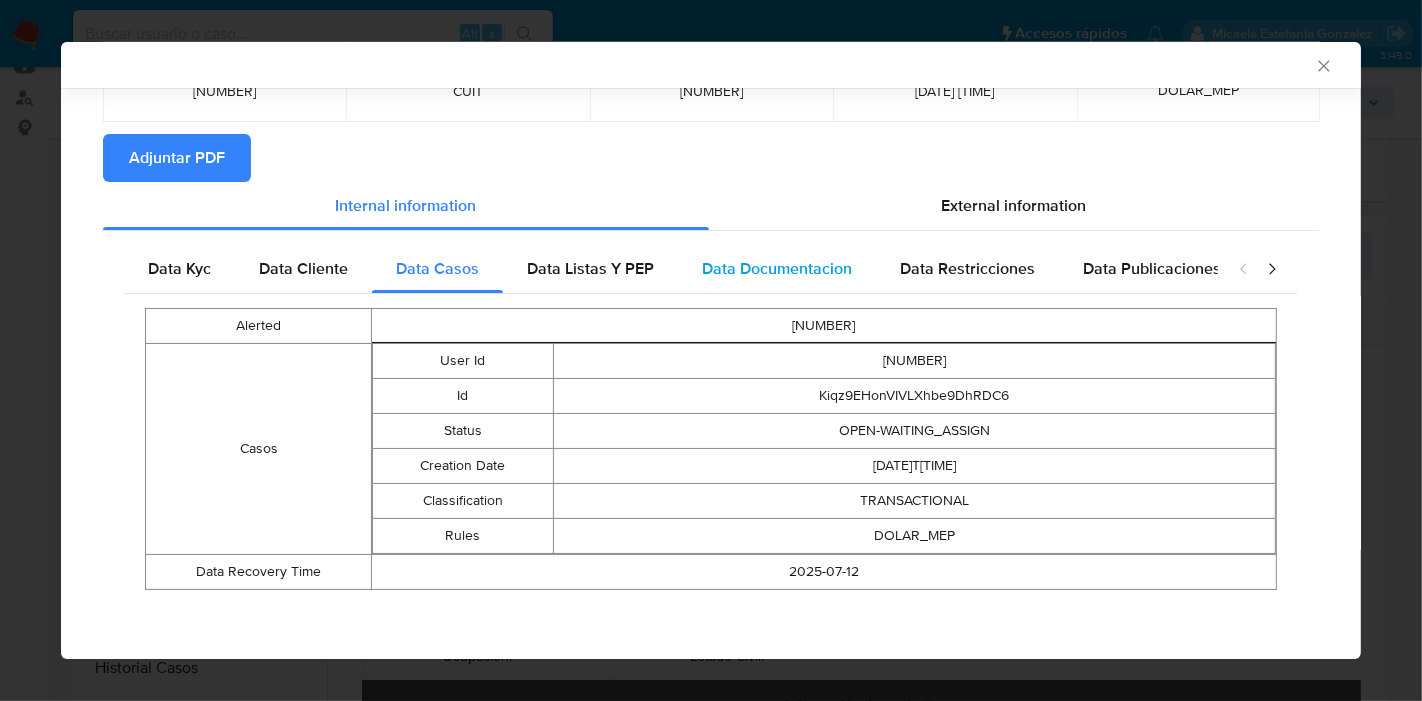 drag, startPoint x: 555, startPoint y: 258, endPoint x: 724, endPoint y: 259, distance: 169.00296 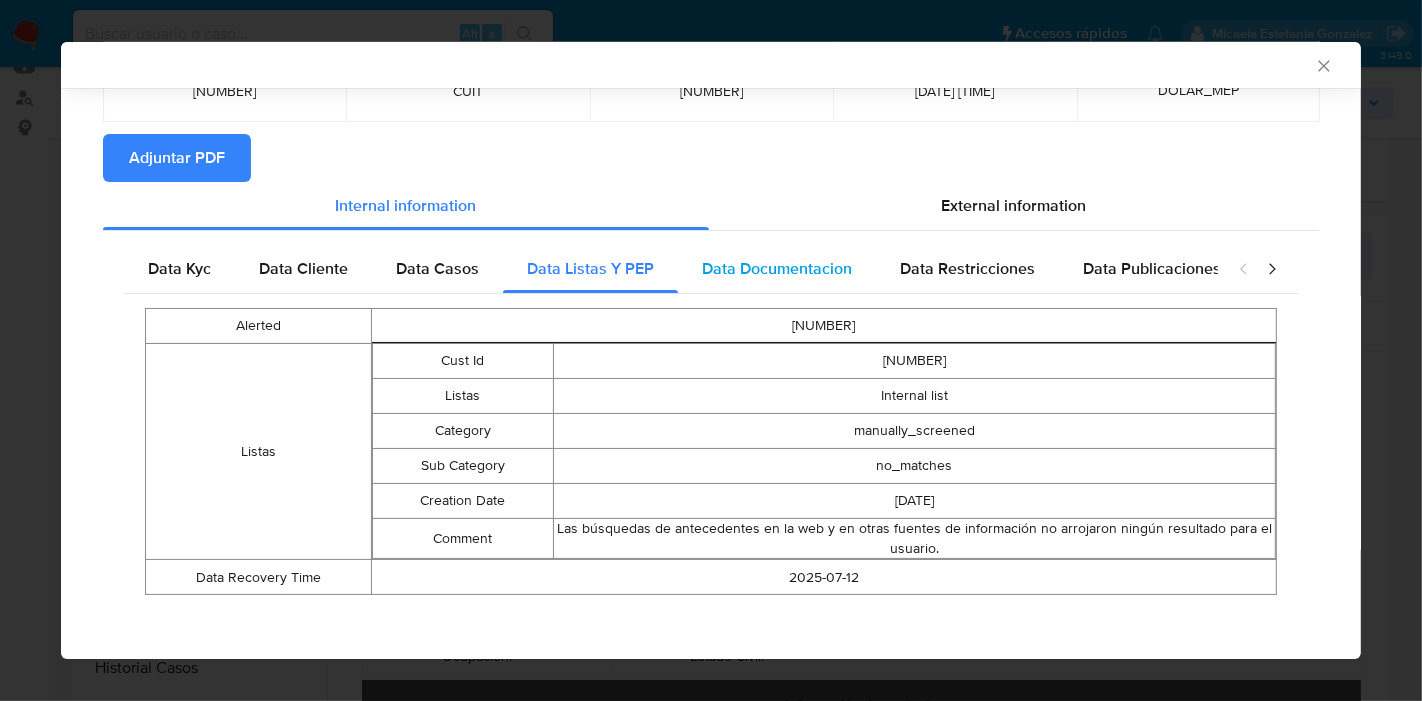 click on "Data Documentacion" at bounding box center [777, 268] 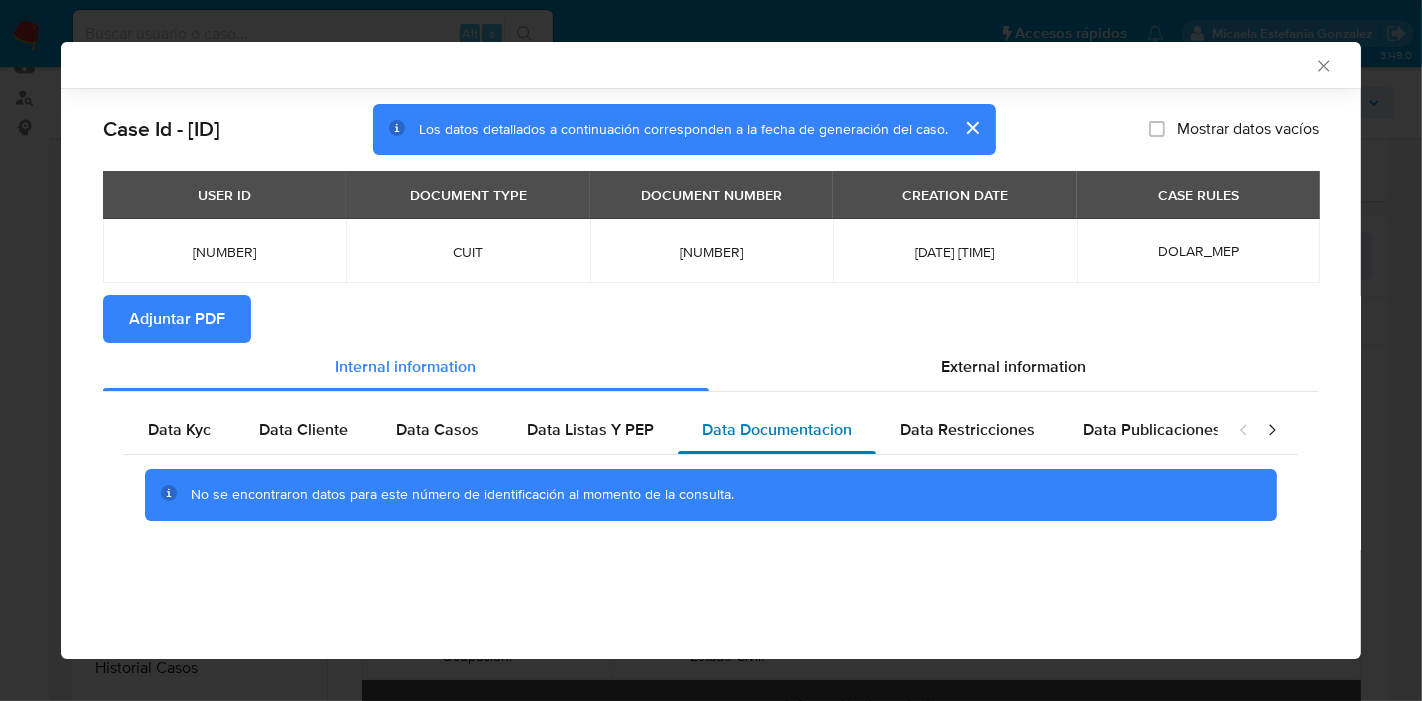scroll, scrollTop: 0, scrollLeft: 0, axis: both 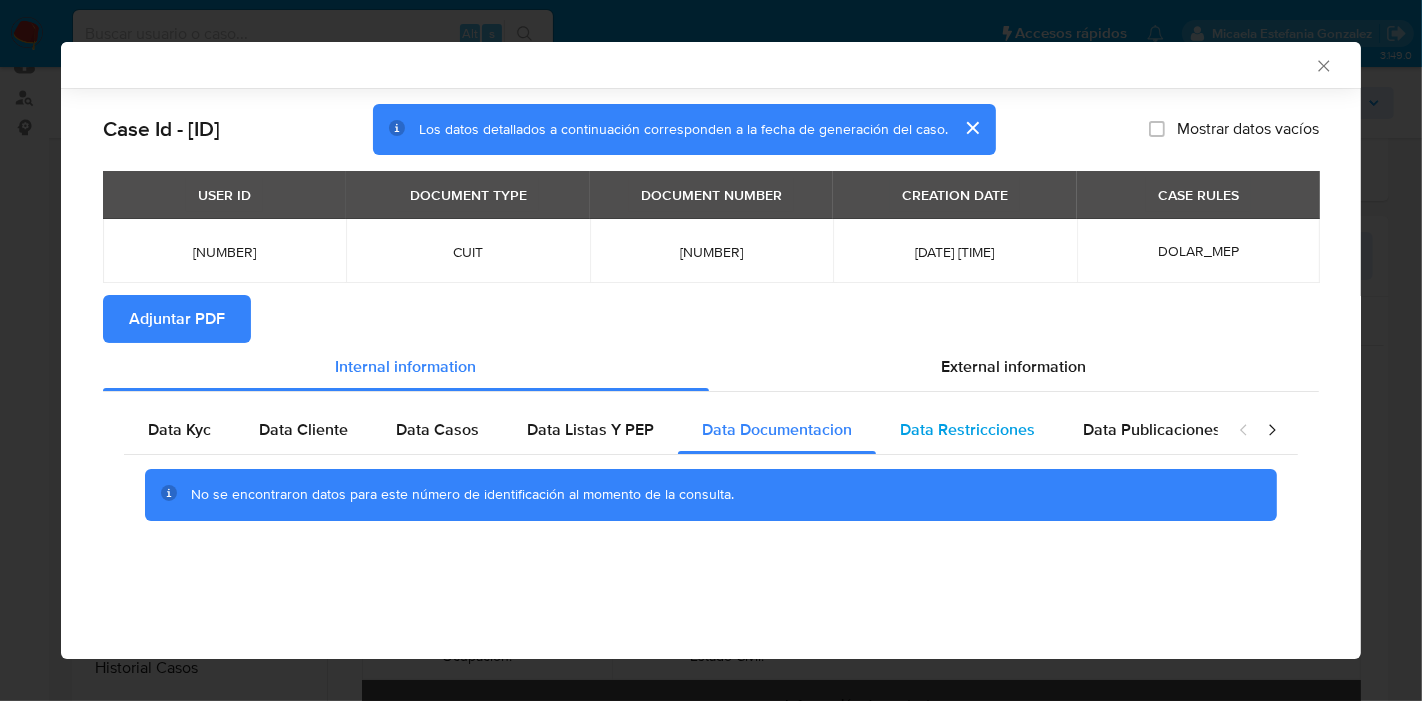 click on "Data Restricciones" at bounding box center [967, 430] 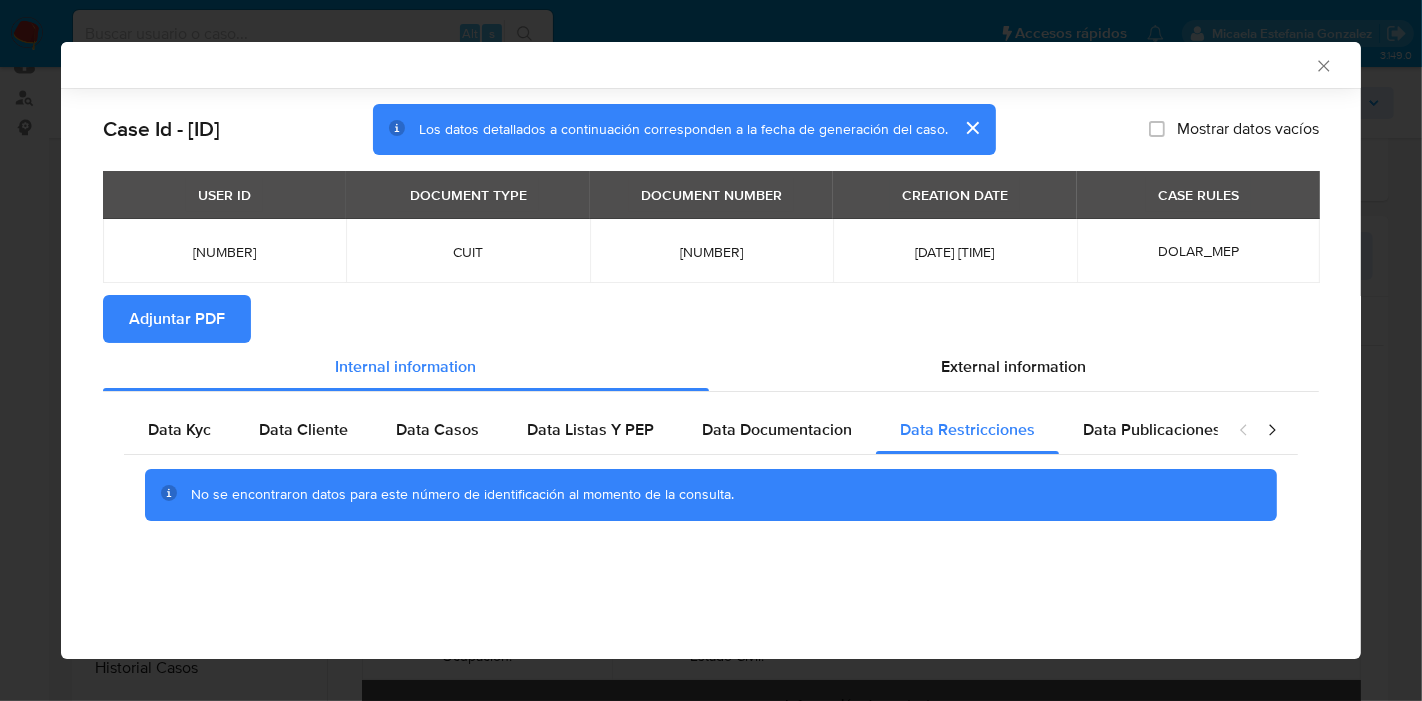 drag, startPoint x: 1111, startPoint y: 404, endPoint x: 1250, endPoint y: 439, distance: 143.33876 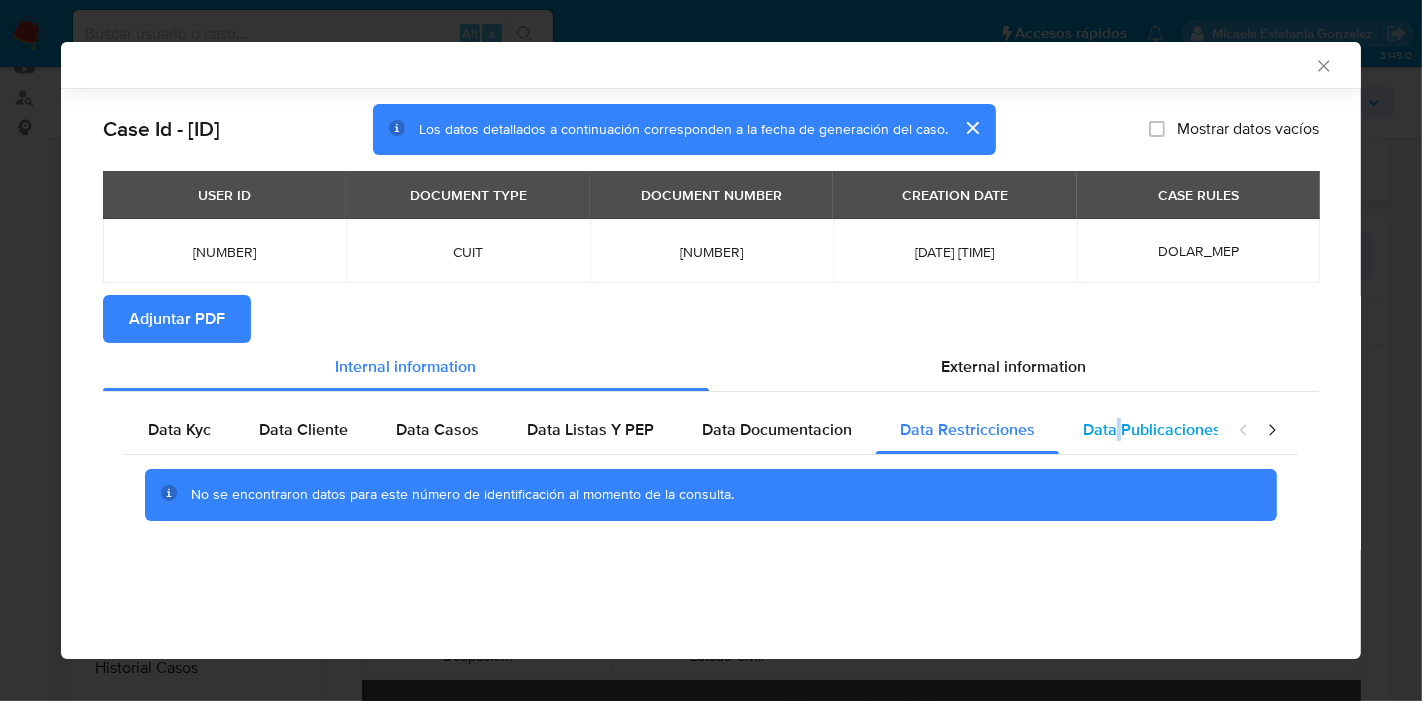 click on "Data Publicaciones" at bounding box center [1152, 429] 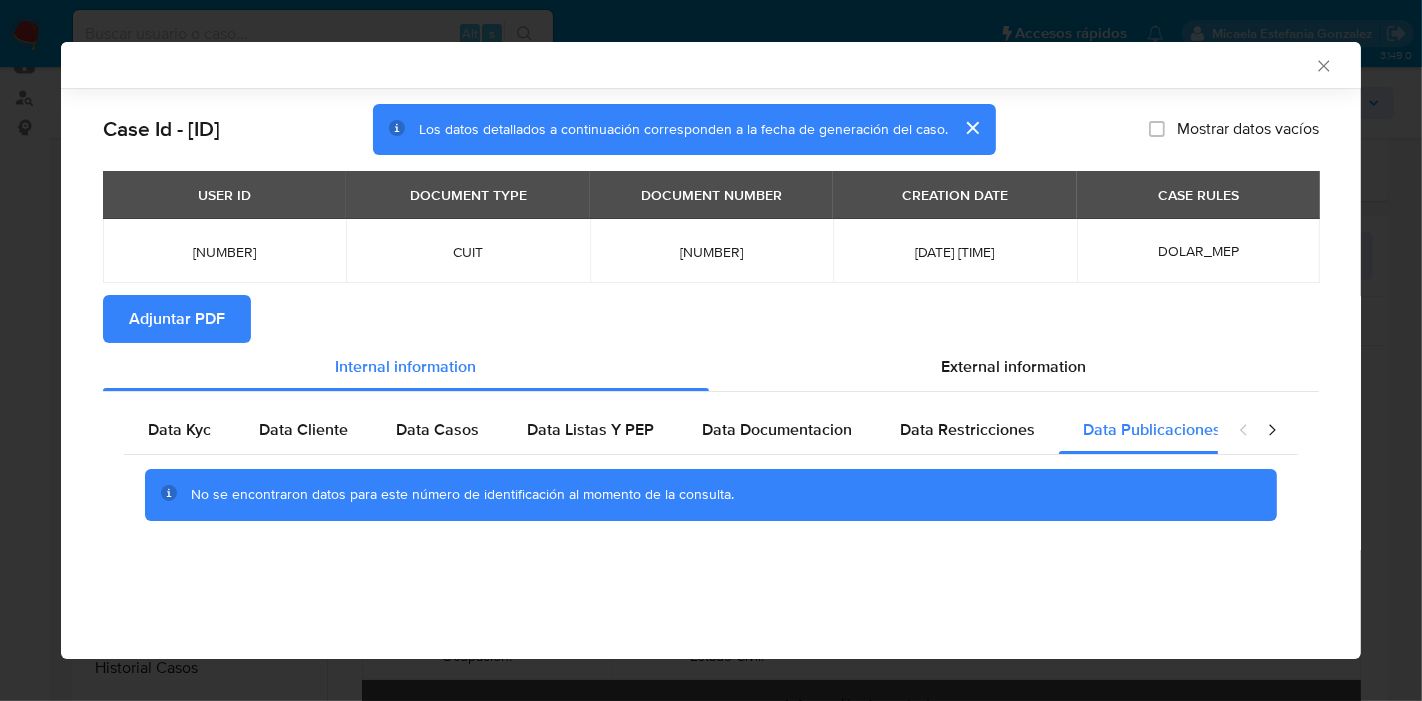 click 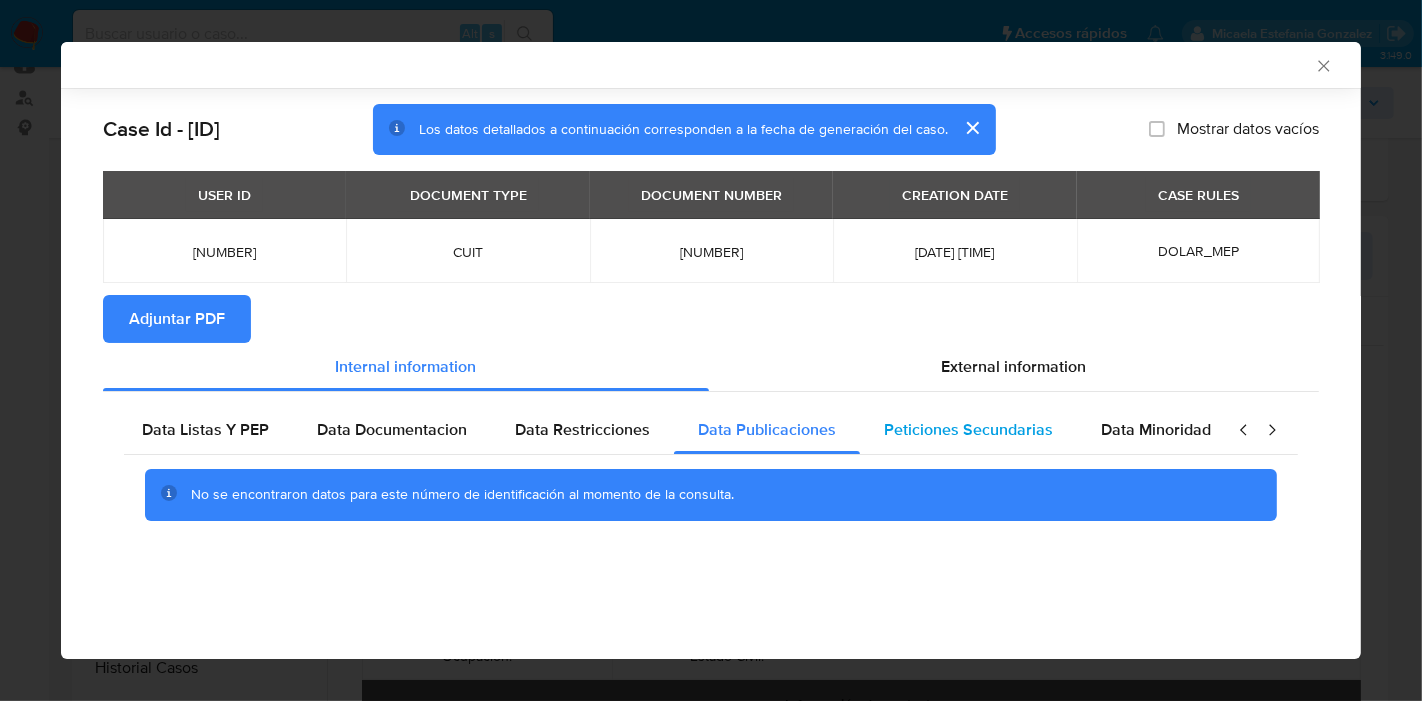click on "Data Minoridad" at bounding box center (1156, 429) 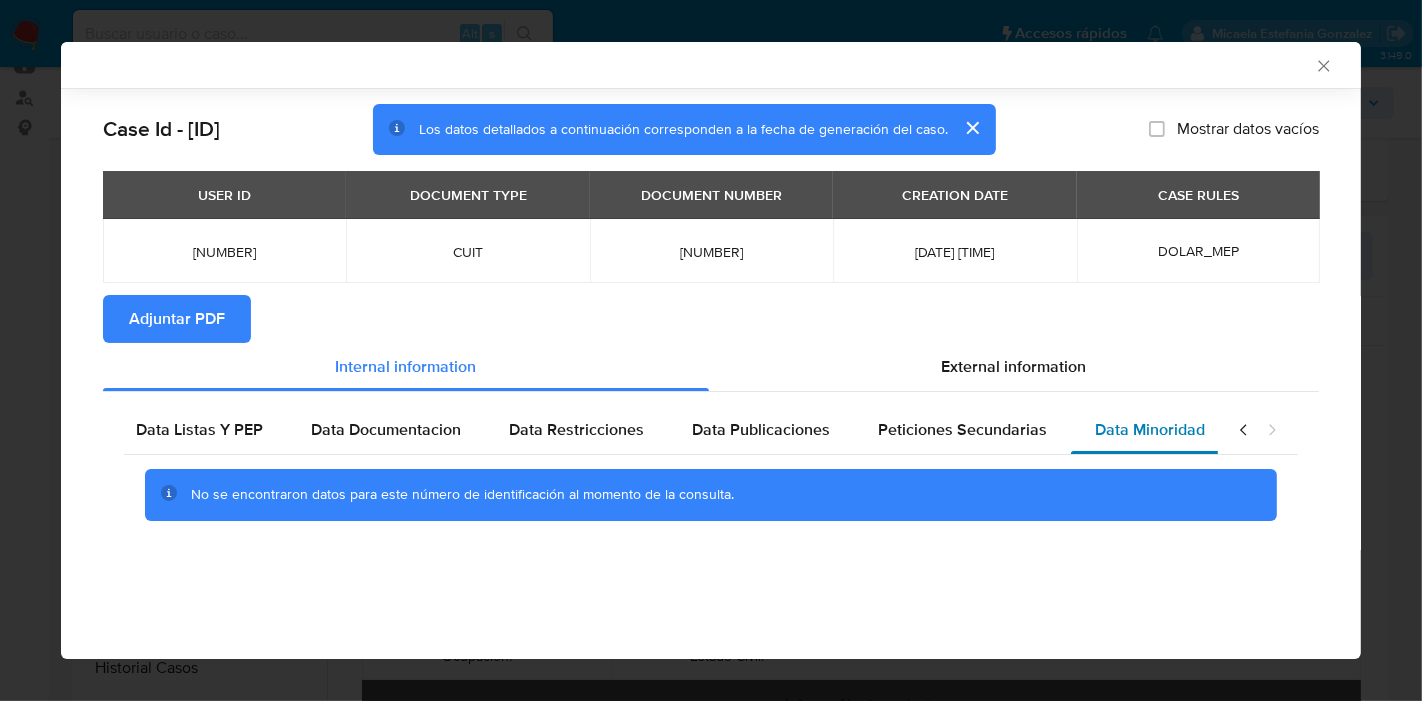 drag, startPoint x: 1030, startPoint y: 440, endPoint x: 1185, endPoint y: 445, distance: 155.08063 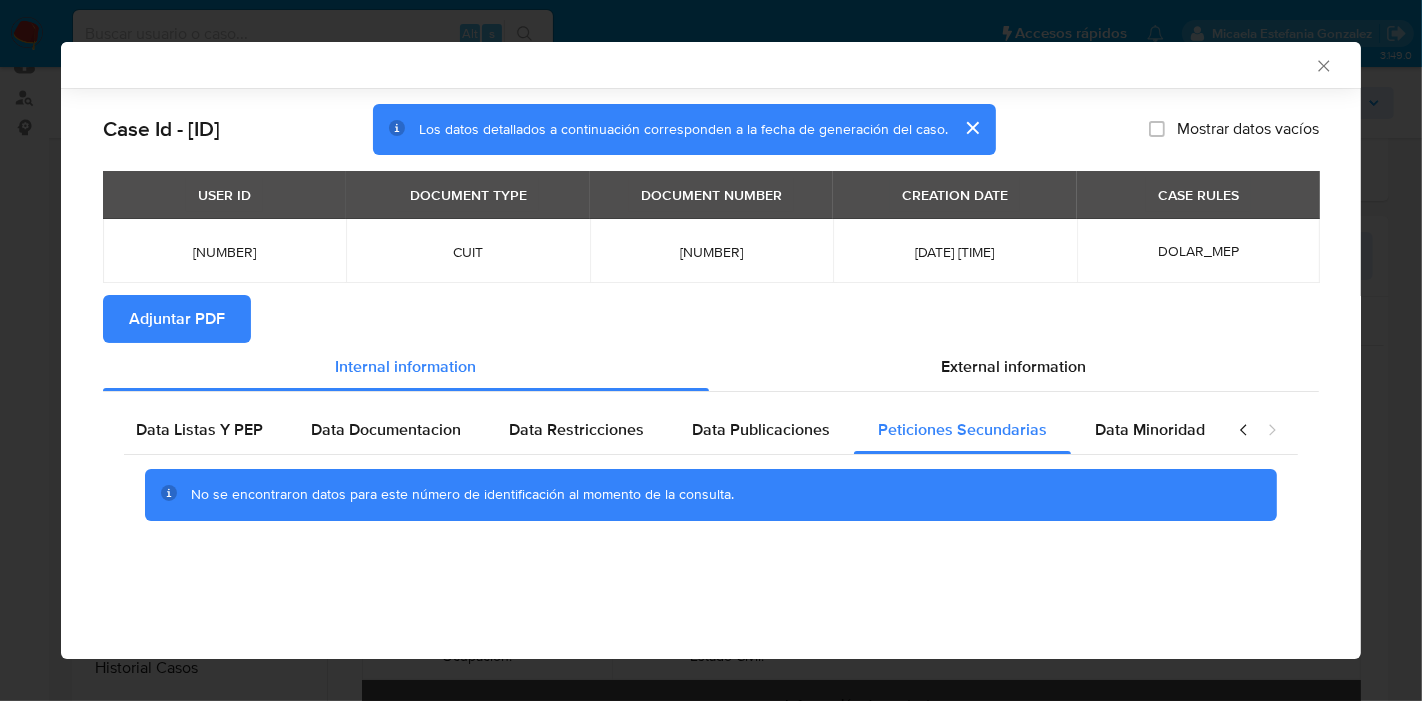 click 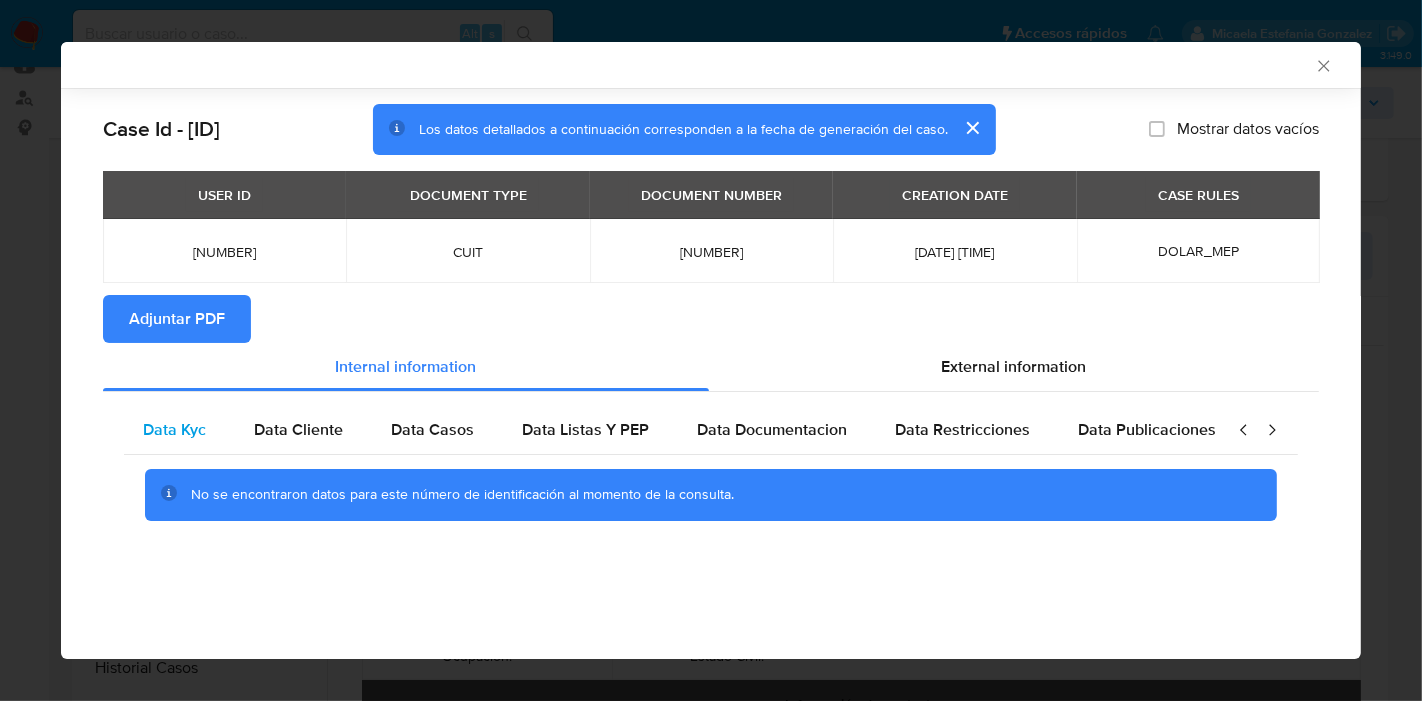 scroll, scrollTop: 0, scrollLeft: 0, axis: both 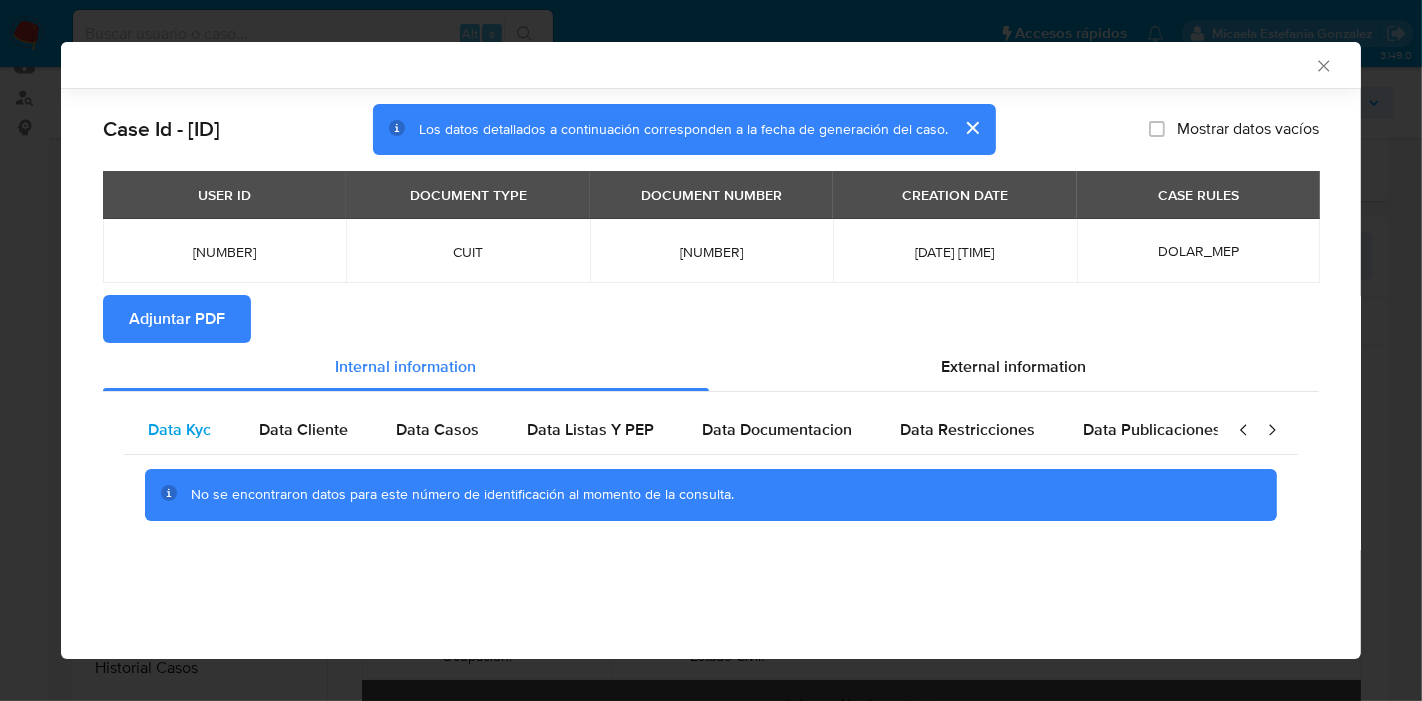 drag, startPoint x: 200, startPoint y: 435, endPoint x: 360, endPoint y: 404, distance: 162.97546 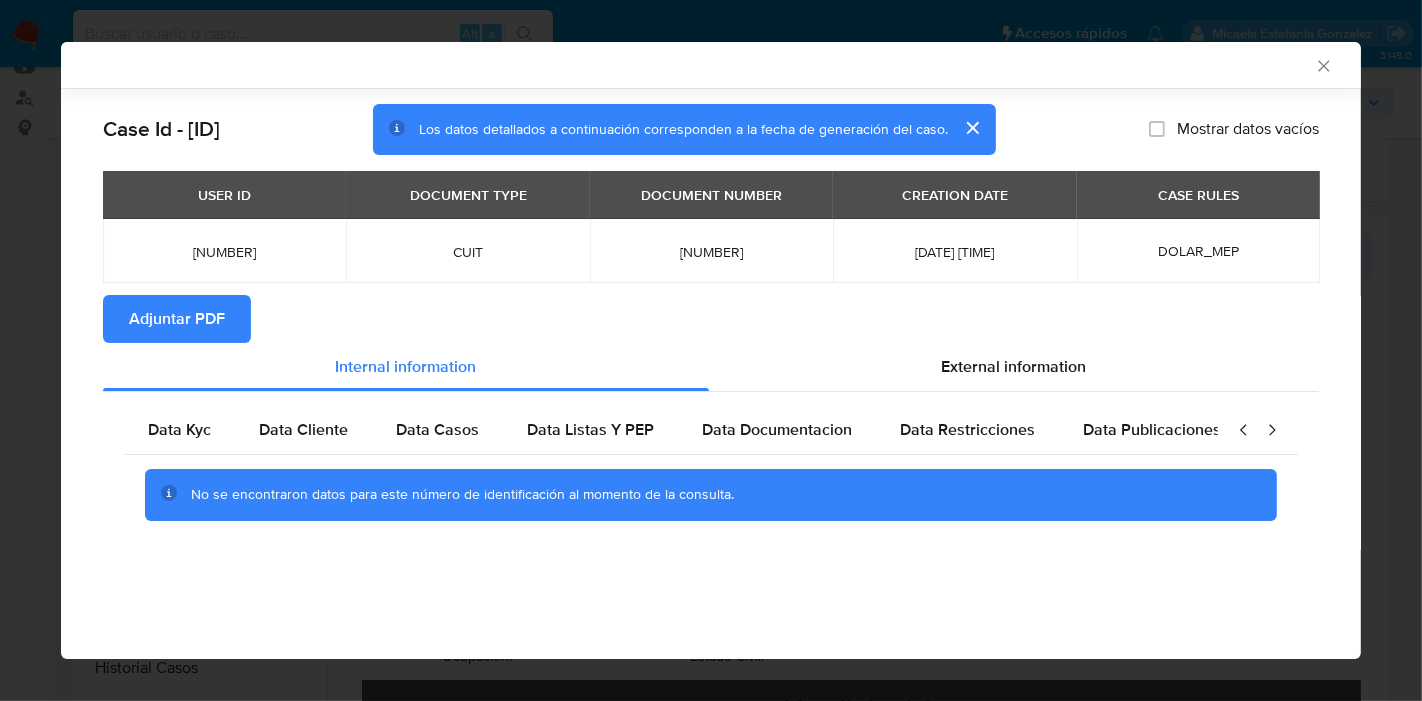 click on "Data Kyc" at bounding box center [179, 429] 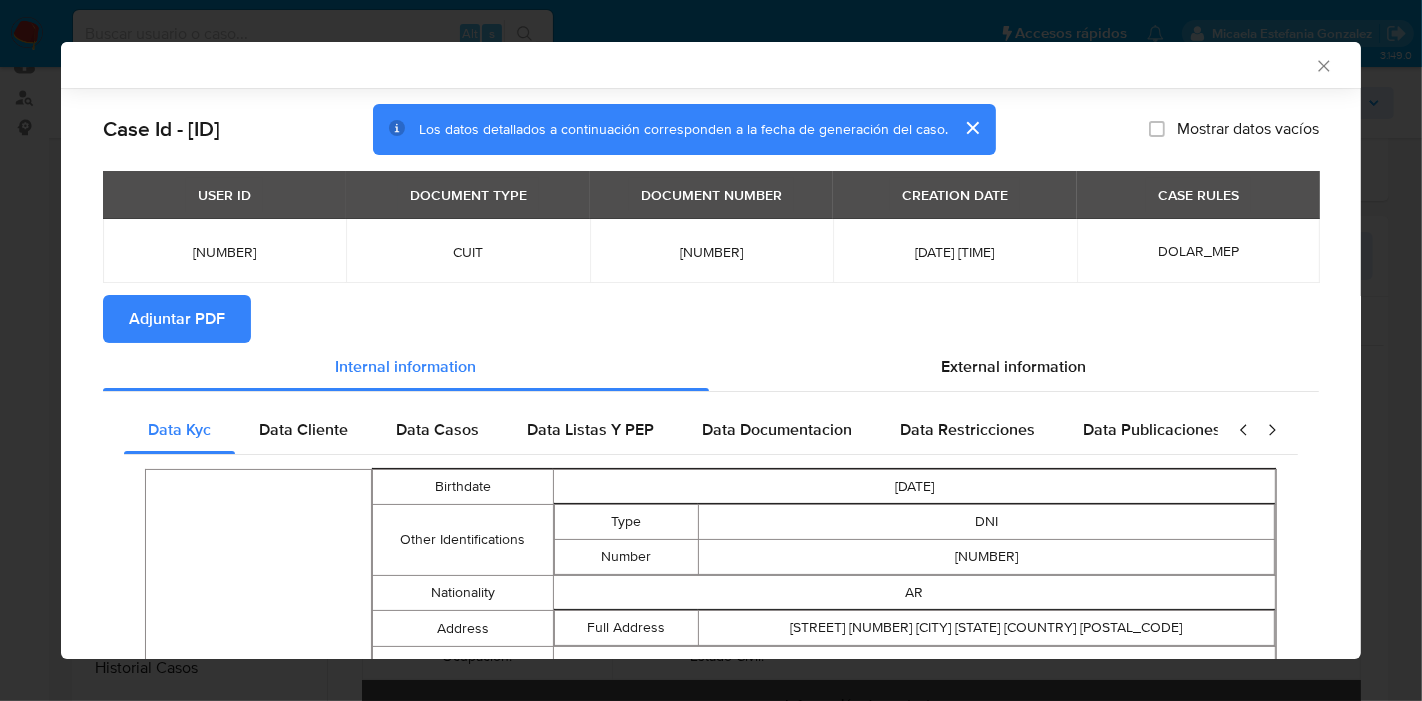 click on "Adjuntar PDF" at bounding box center [711, 319] 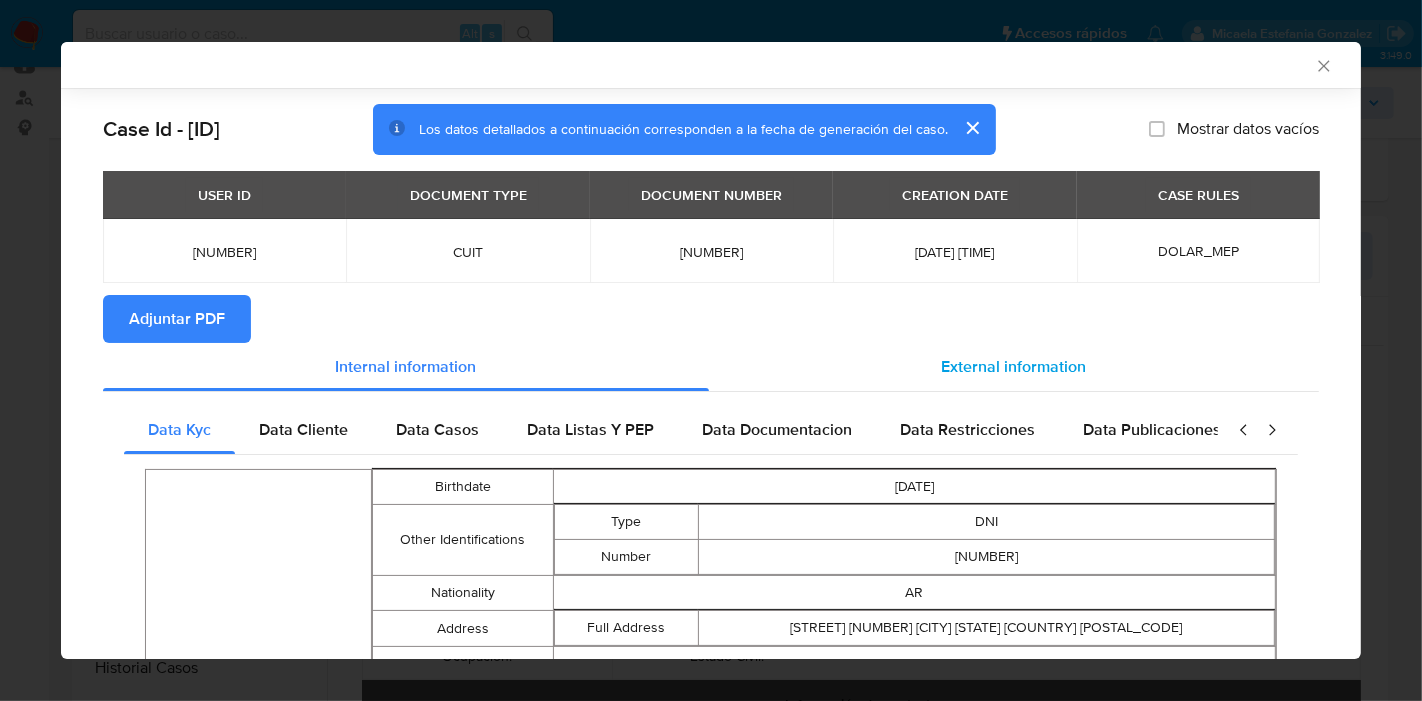 click on "External information" at bounding box center [1014, 366] 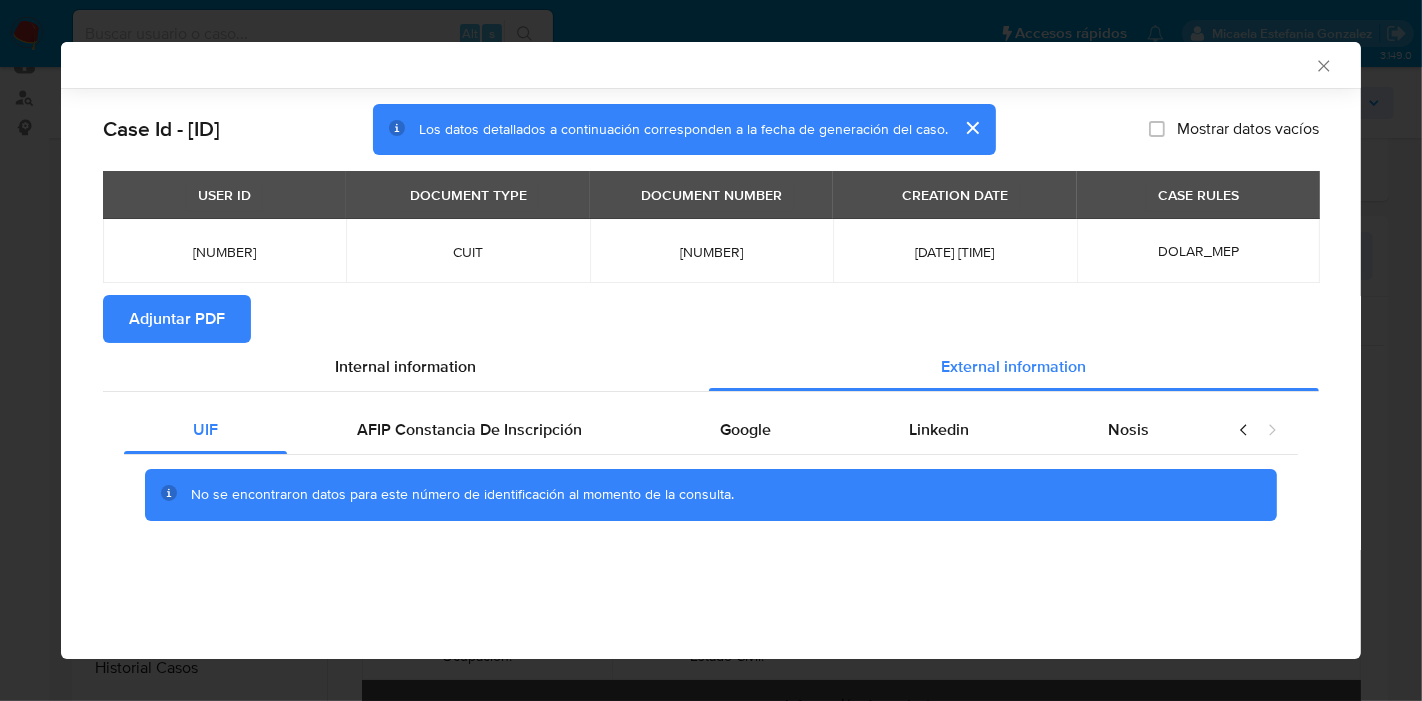 drag, startPoint x: 459, startPoint y: 432, endPoint x: 840, endPoint y: 393, distance: 382.99088 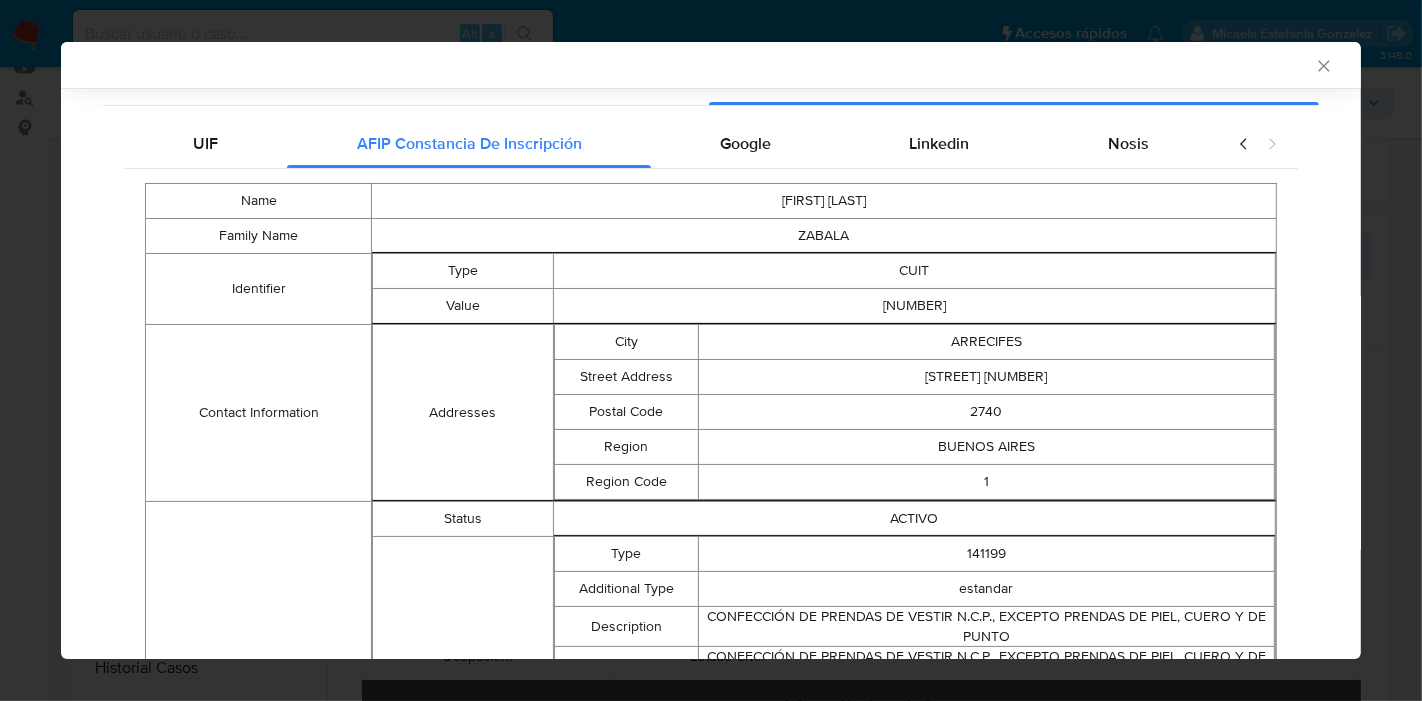 scroll, scrollTop: 107, scrollLeft: 0, axis: vertical 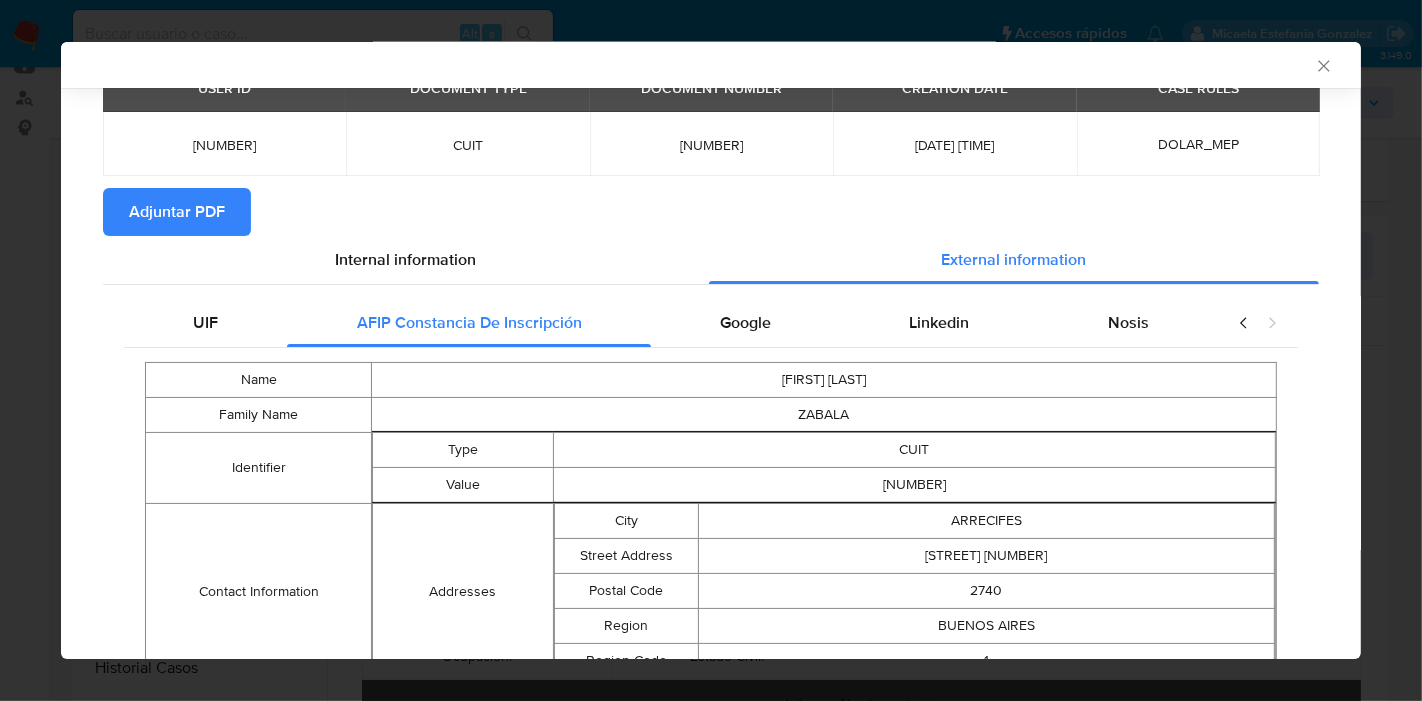 drag, startPoint x: 757, startPoint y: 307, endPoint x: 817, endPoint y: 320, distance: 61.39218 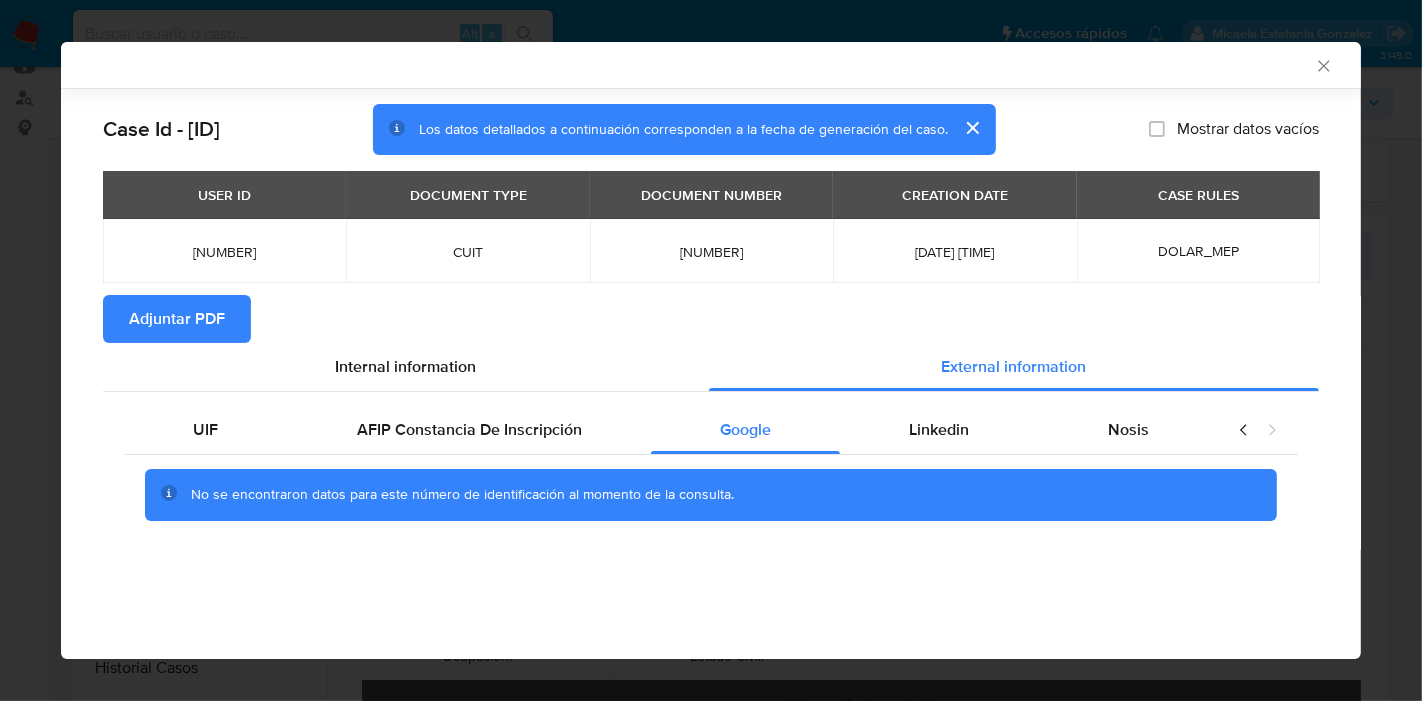 scroll, scrollTop: 0, scrollLeft: 0, axis: both 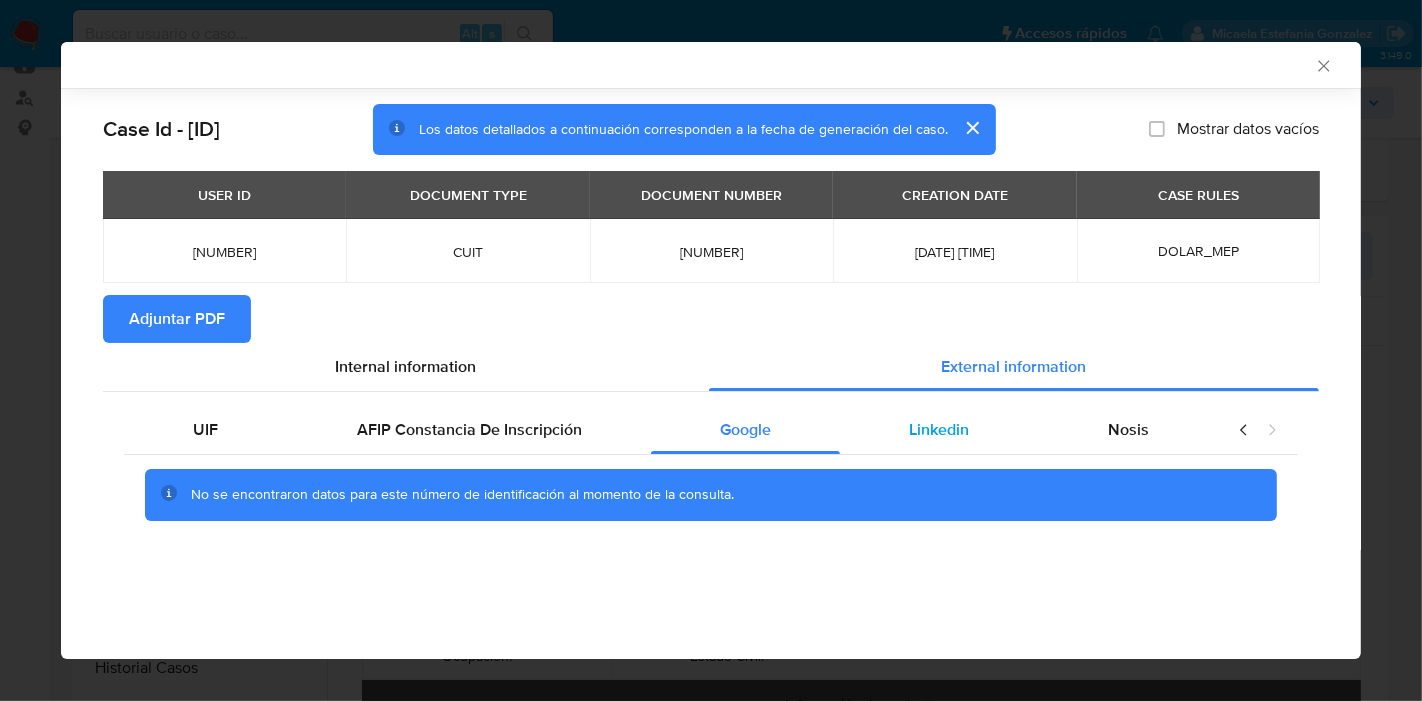 click on "Linkedin" at bounding box center [939, 430] 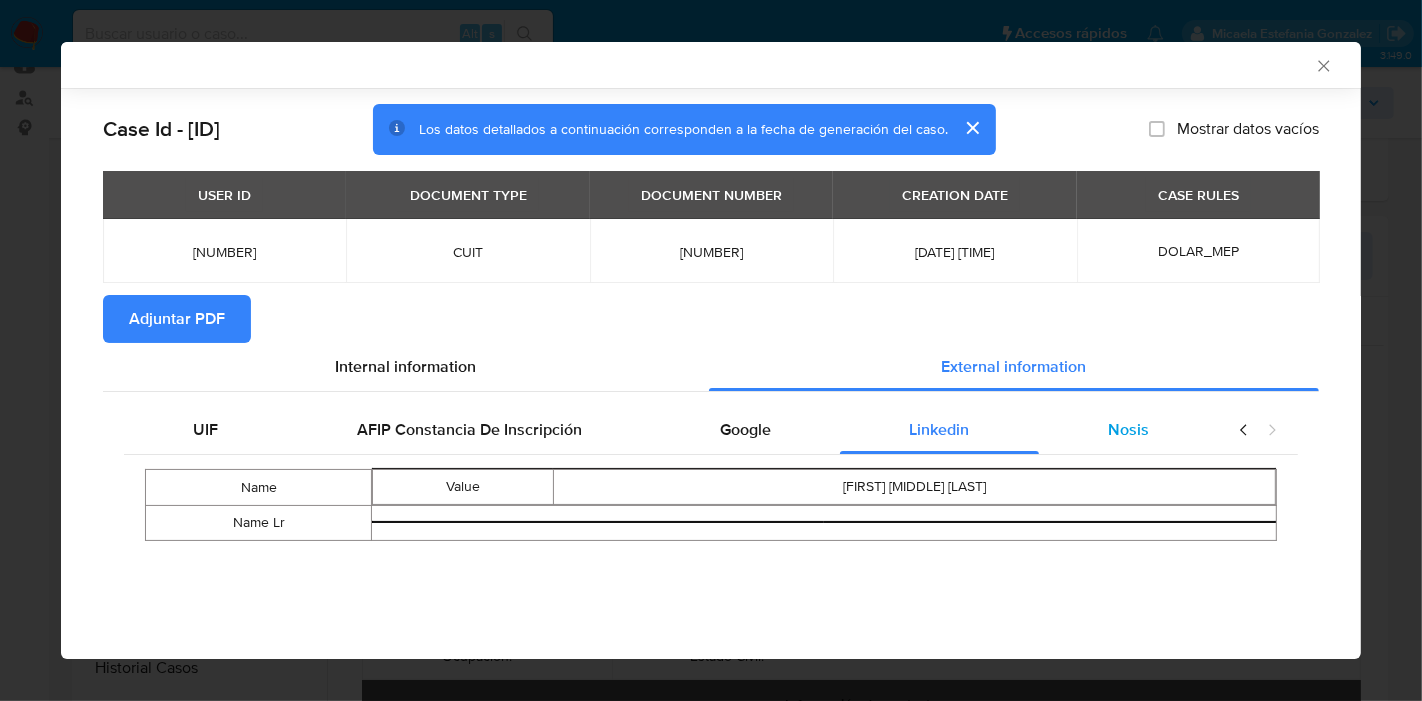 click on "Nosis" at bounding box center [1128, 429] 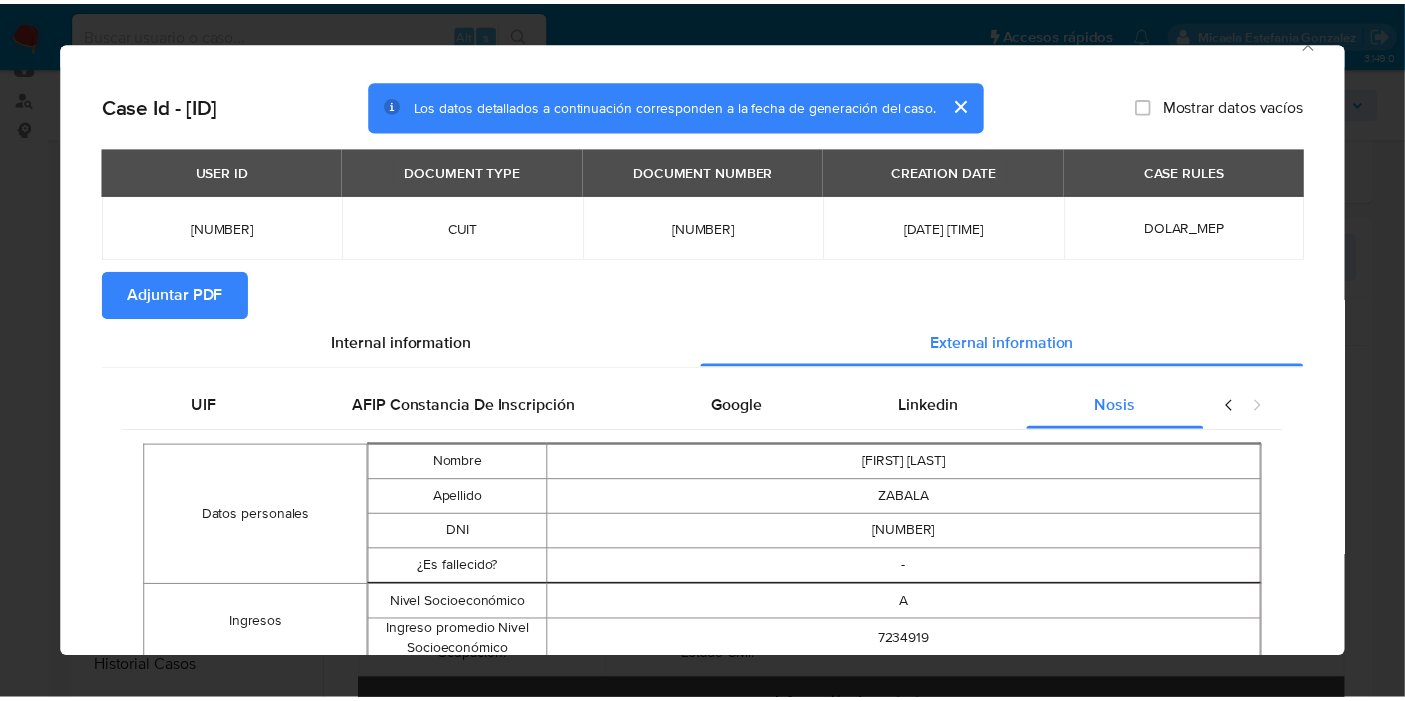 scroll, scrollTop: 0, scrollLeft: 0, axis: both 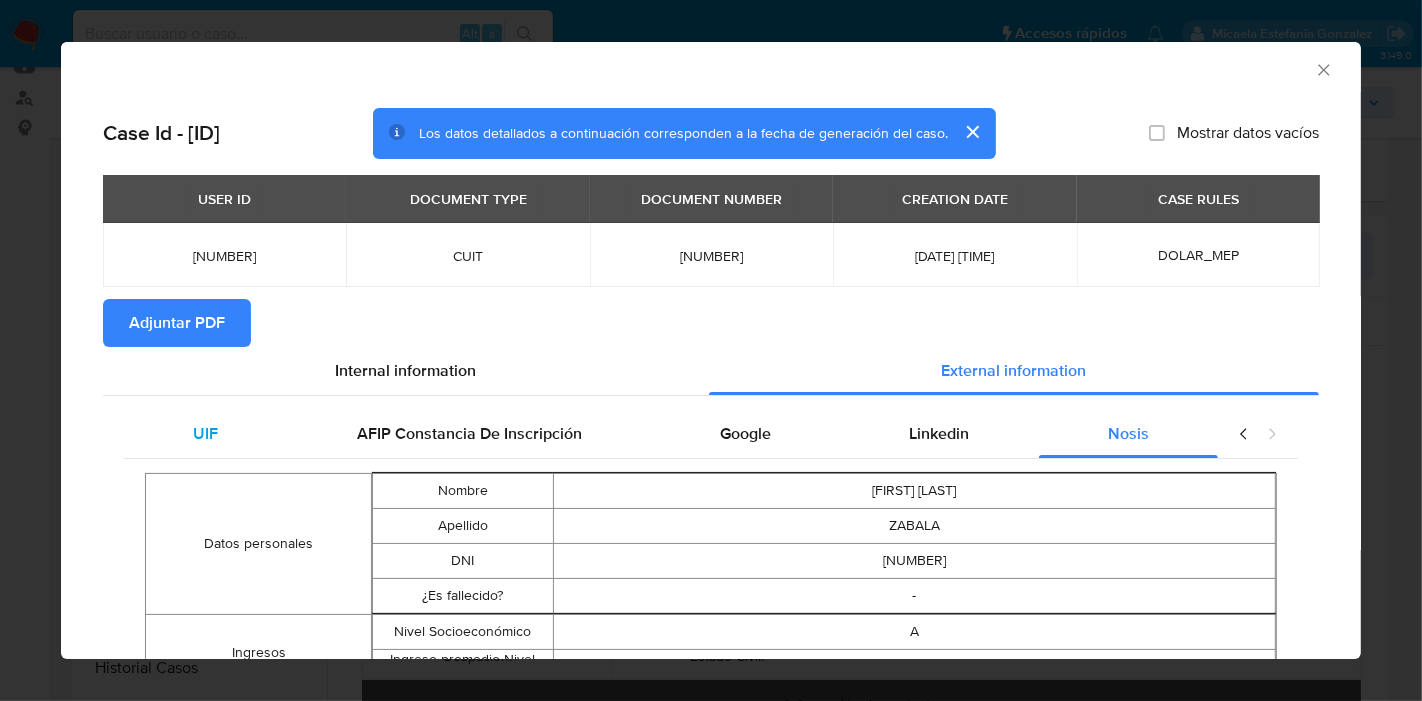 click on "UIF" at bounding box center [205, 434] 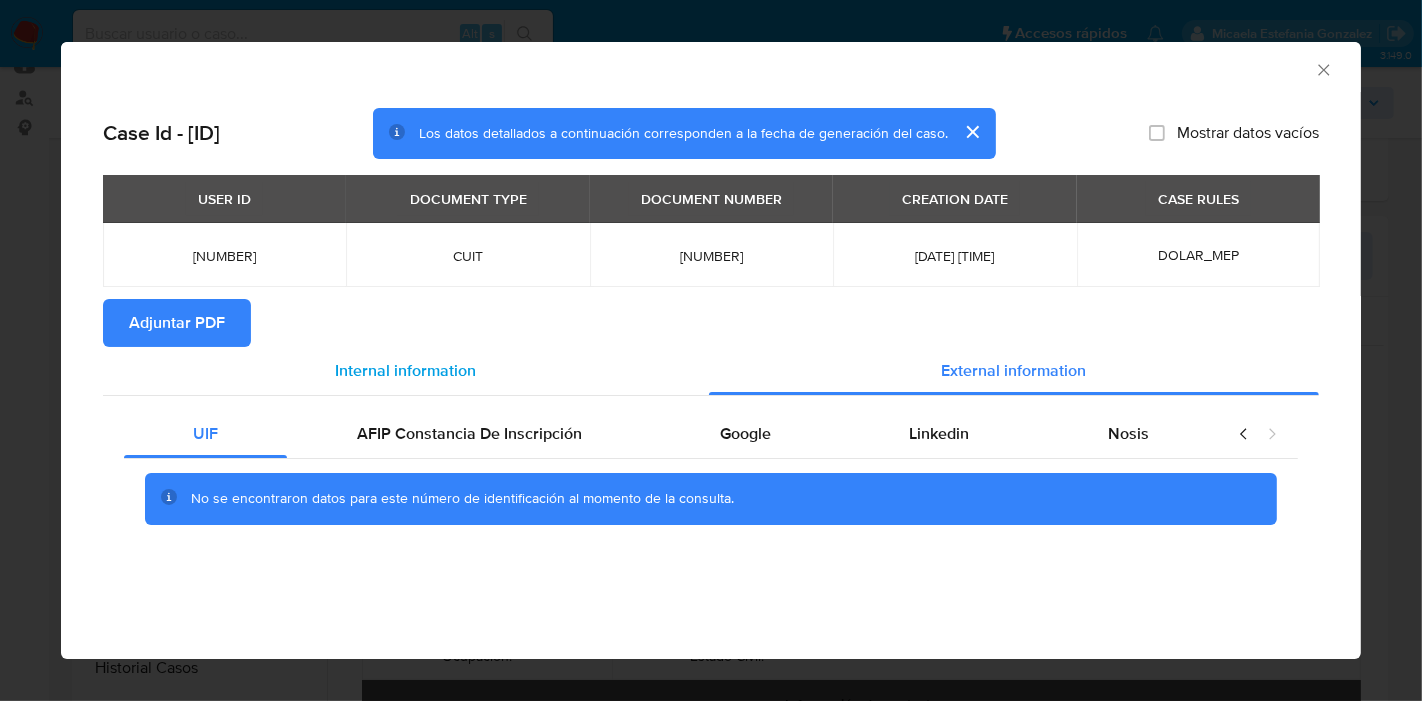click on "Internal information" at bounding box center [406, 370] 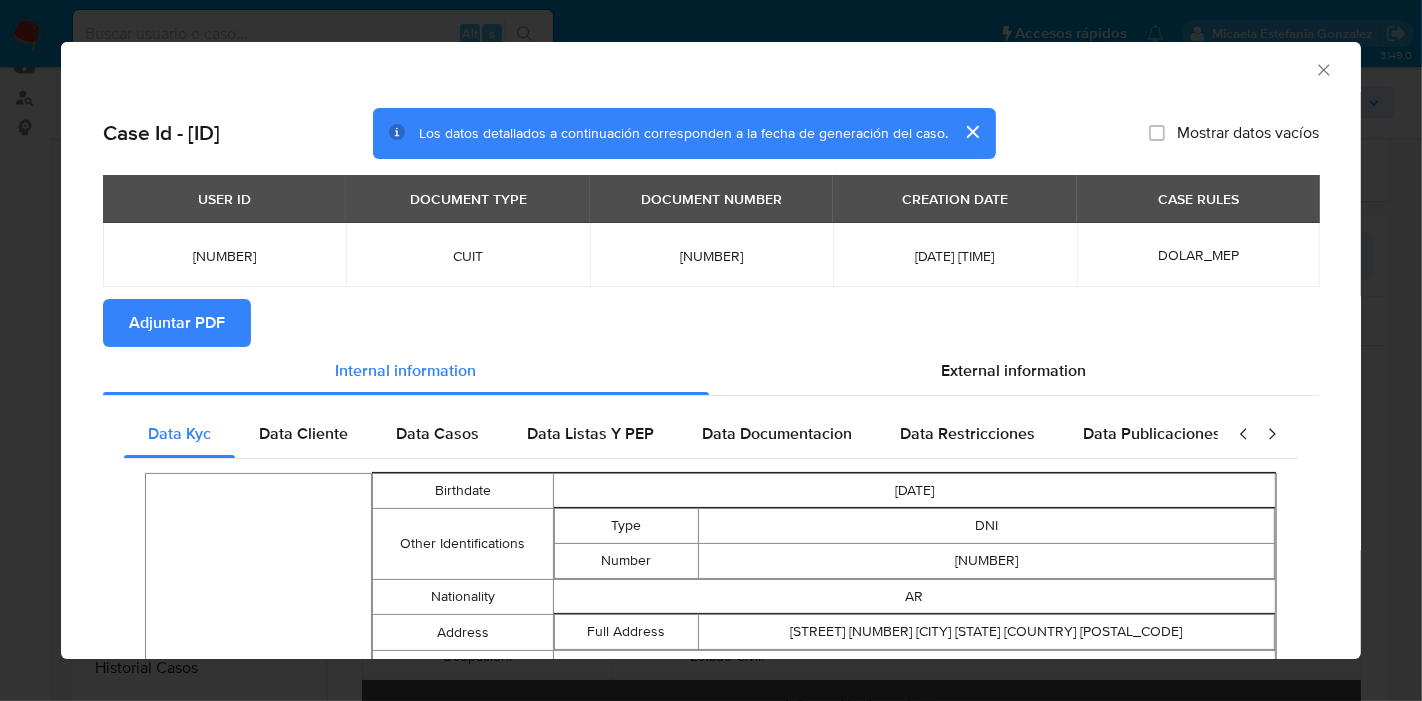 click on "Adjuntar PDF" at bounding box center [177, 323] 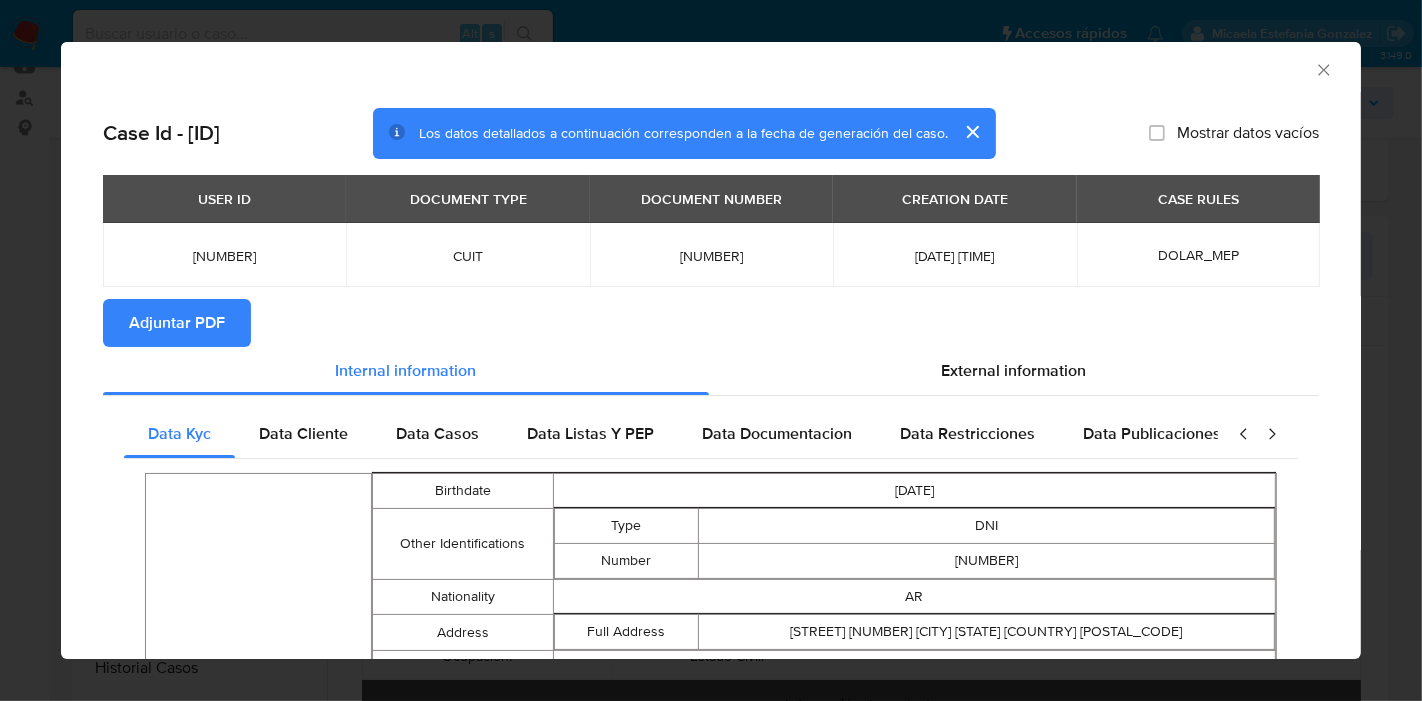 click on "AML Data Collector Case Id - Kiqz9EHonVIVLXhbe9DhRDC6 Los datos detallados a continuación corresponden a la fecha de generación del caso. Mostrar datos vacíos USER ID DOCUMENT TYPE DOCUMENT NUMBER CREATION DATE CASE RULES 218615419 CUIT 20306466217 2025-07-12 06:23:22 DOLAR_MEP   Adjuntar PDF   Internal Info Las siguientes tablas no tienen datos Data Documentacion   Data Restricciones   Data Publicaciones   Peticiones Secundarias   Data Minoridad   Data Kyc Person Birthdate 1984-05-04 Other Identifications Type DNI Number 30646621 Nationality AR Address Full Address alem 625 Arrecifes Buenos Aires Argentina 2740 Additional Info - - - Declared Address - - - Gender M Is Pep false Phone Number 543950 Area Code 2478 Is Regulated Entity false Email Address cristianzabala84@gmail.com Identification Type CUIT Number 20306466217 Identification Type CUIT Number 20306466217 Fiscal Identity Taxpayer Type Monotributo Names Preferred Full cristian zabala Legal Cristian Fabian Zabala Brand il porco chacinados Activities" at bounding box center [711, 350] 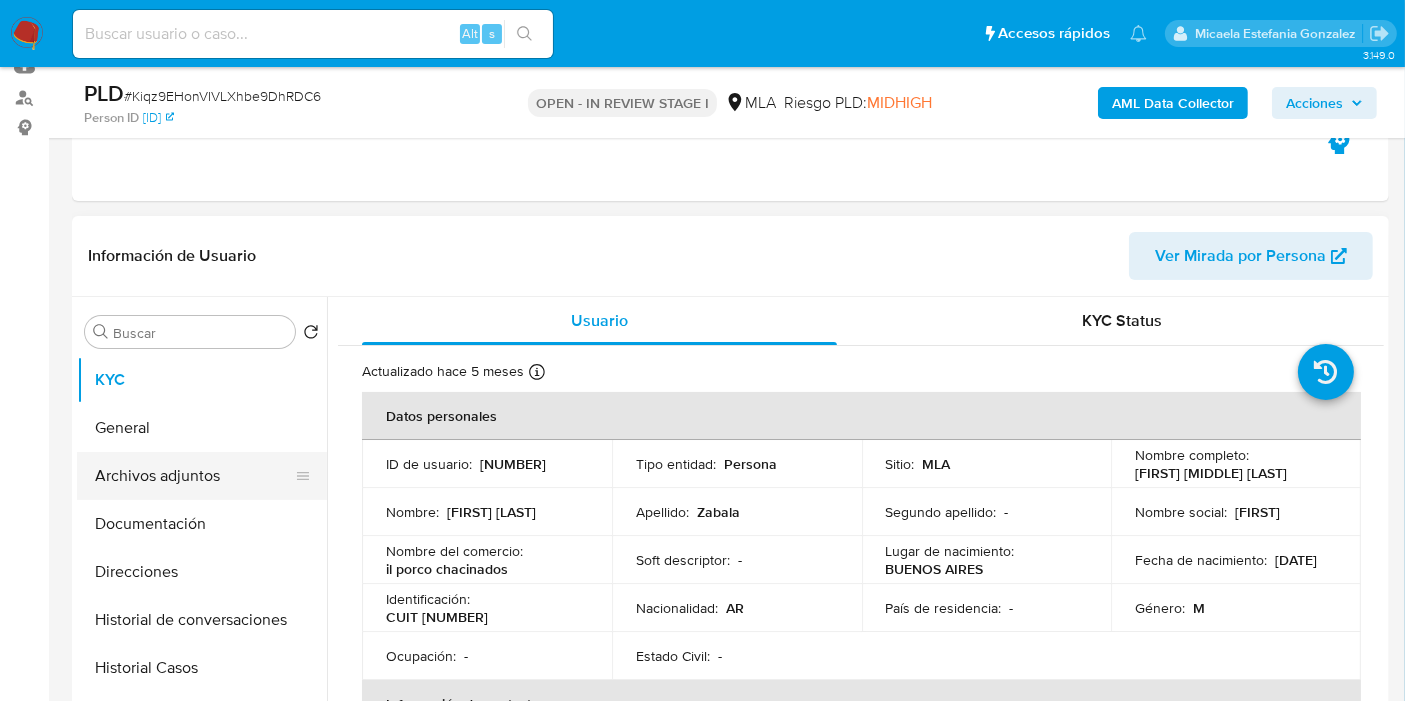 click on "Archivos adjuntos" at bounding box center (194, 476) 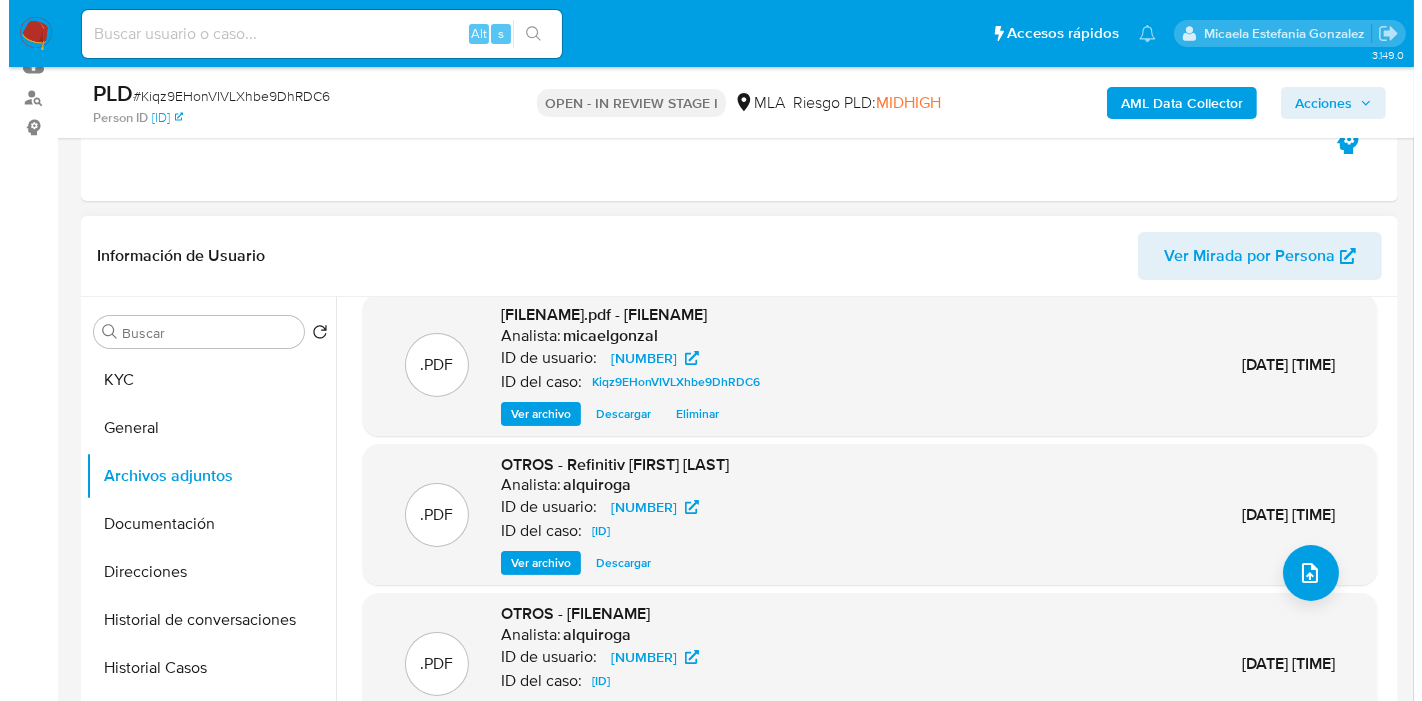 scroll, scrollTop: 211, scrollLeft: 0, axis: vertical 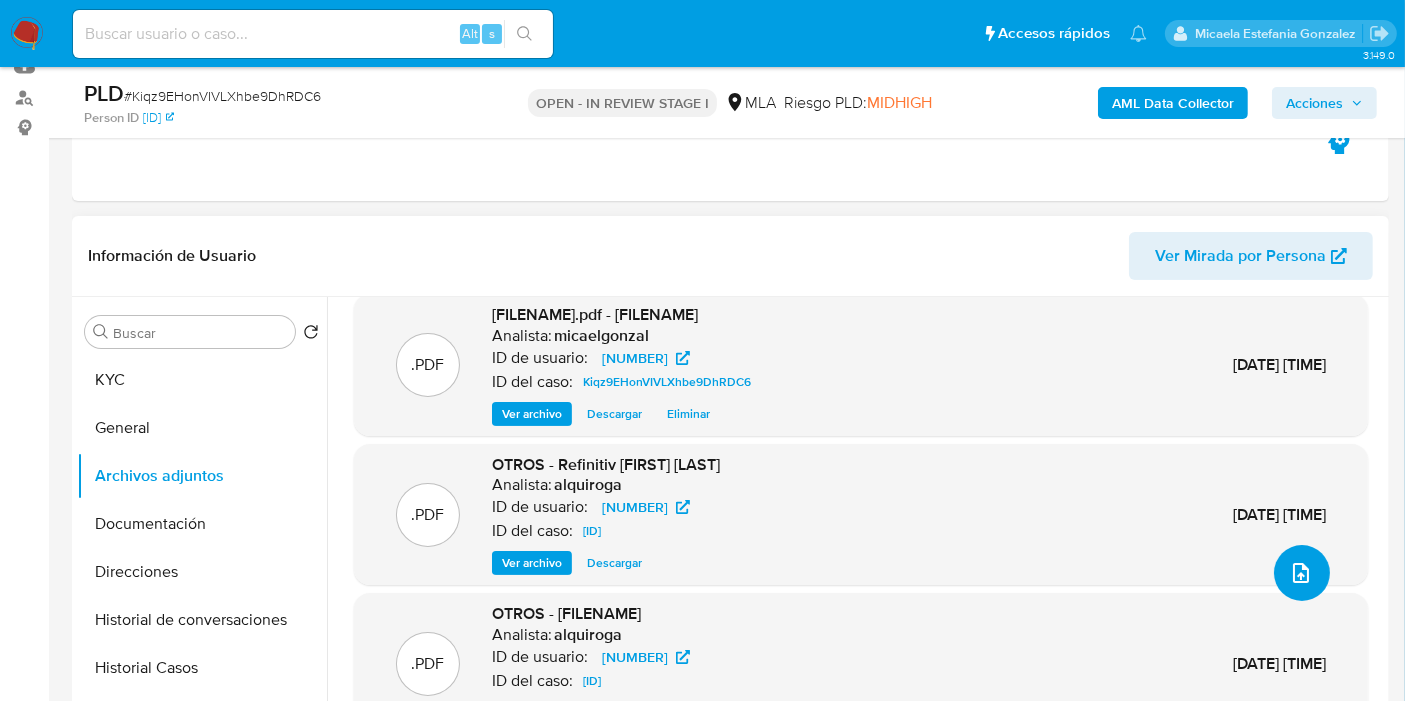 click at bounding box center [1302, 573] 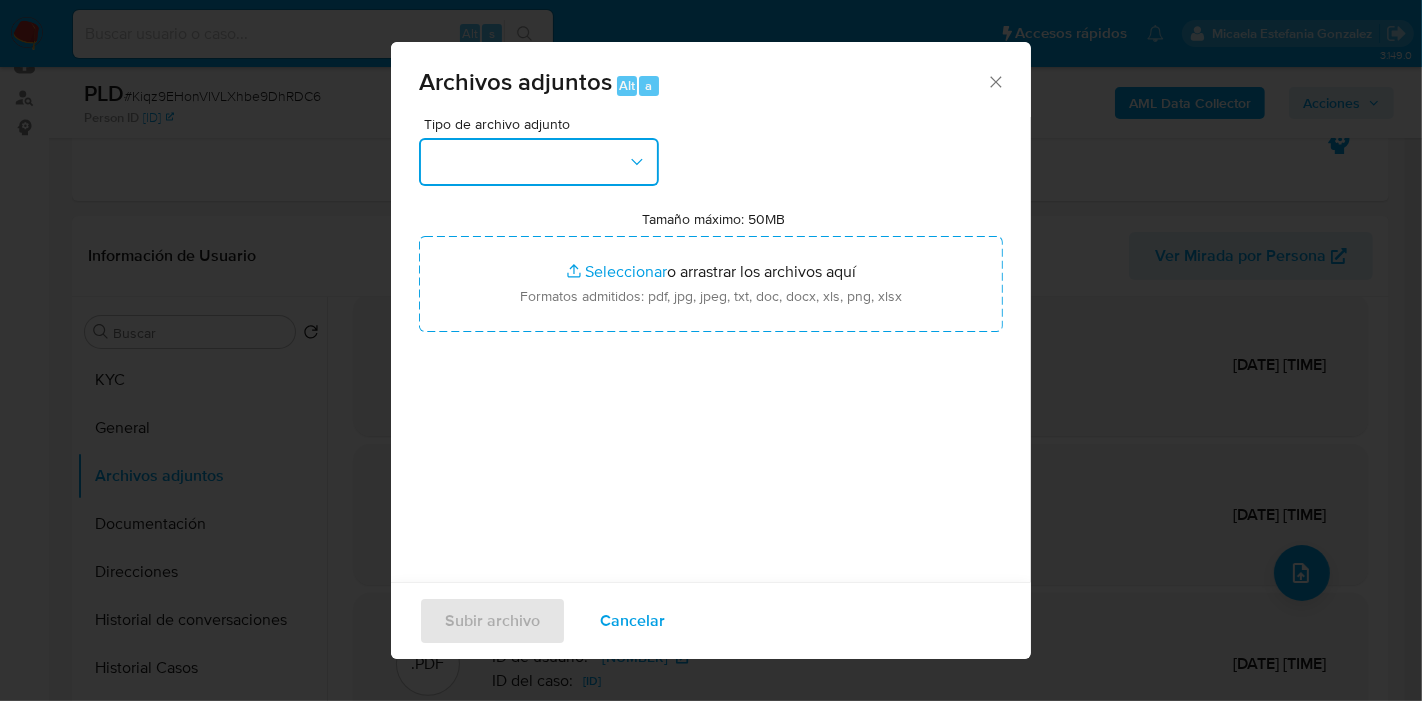 click at bounding box center [539, 162] 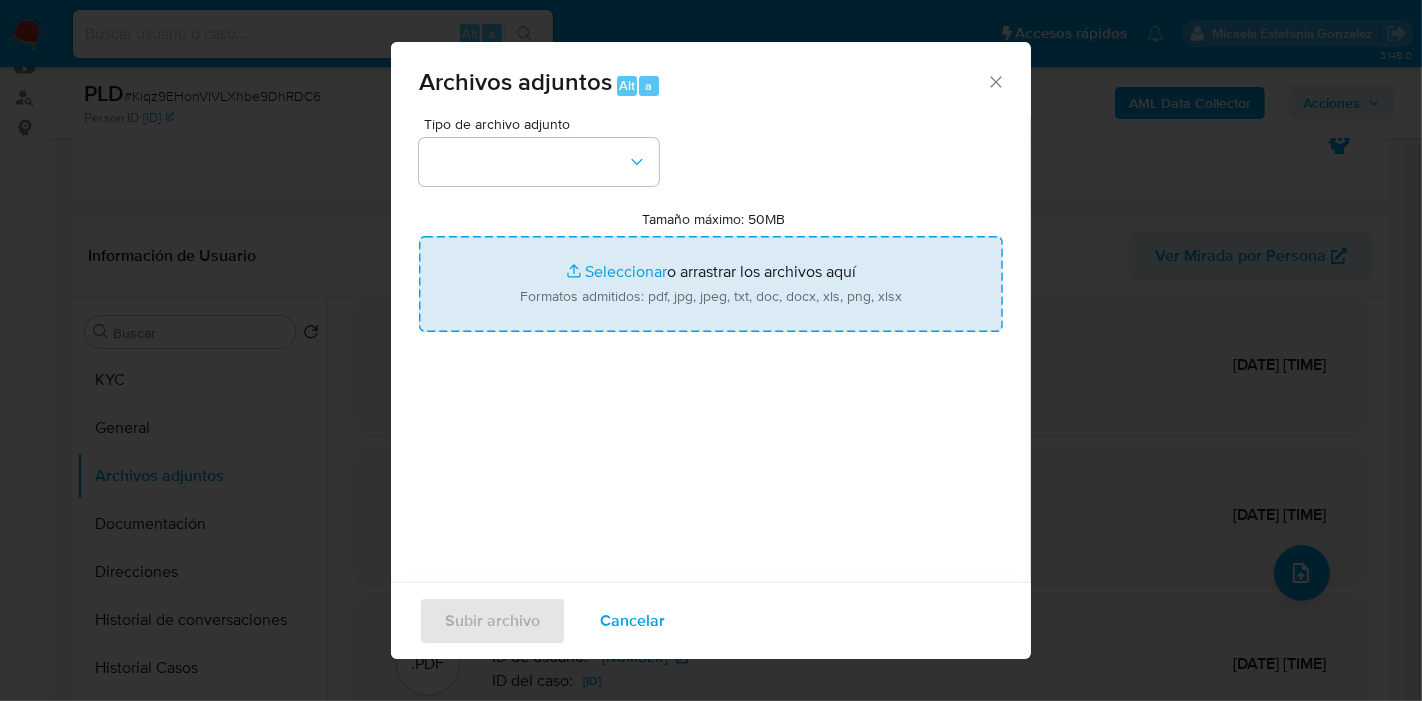click on "Tamaño máximo: 50MB Seleccionar archivos" at bounding box center (711, 284) 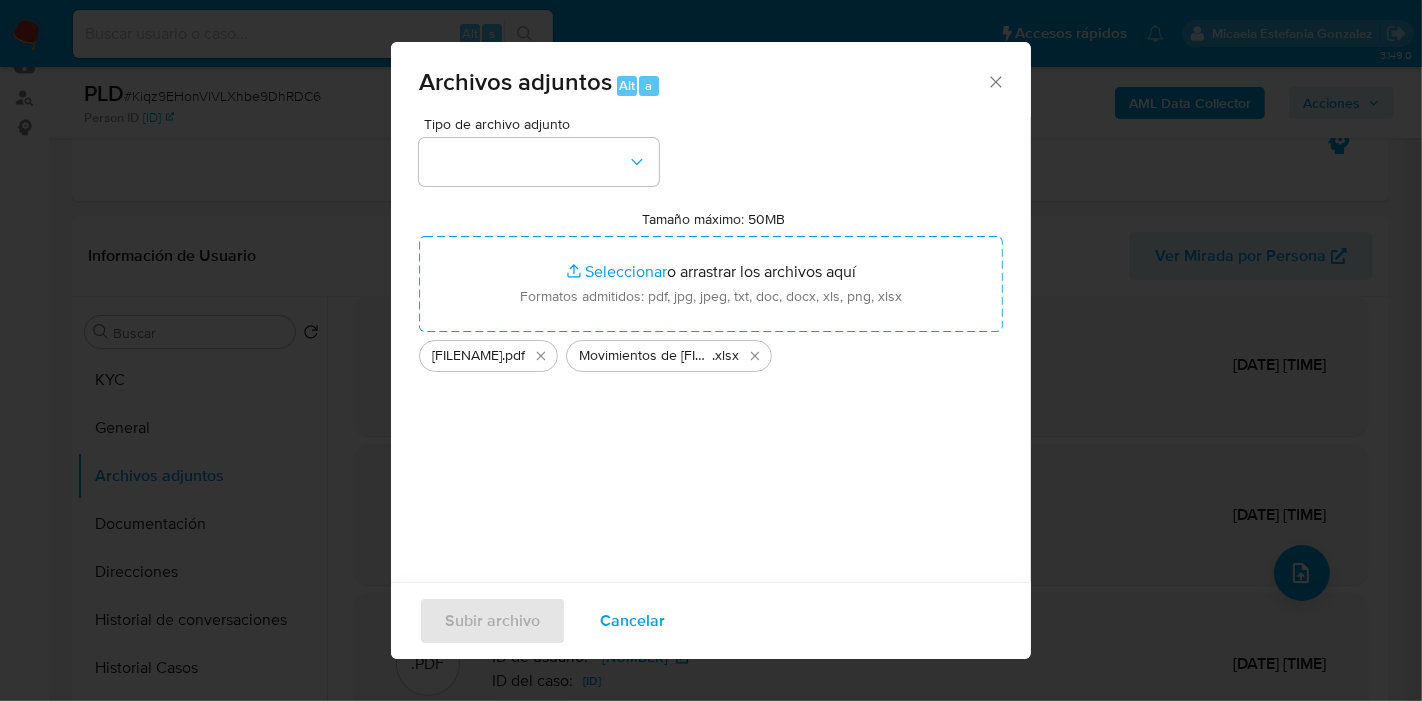 click on "Tipo de archivo adjunto Tamaño máximo: 50MB Seleccionar archivos Seleccionar  o arrastrar los archivos aquí Formatos admitidos: pdf, jpg, jpeg, txt, doc, docx, xls, png, xlsx Asamblea Ordinaria N°3 - Dagzaba S.A. .pdf Movimientos de Cristian Fabian Zabala .xlsx" at bounding box center [711, 353] 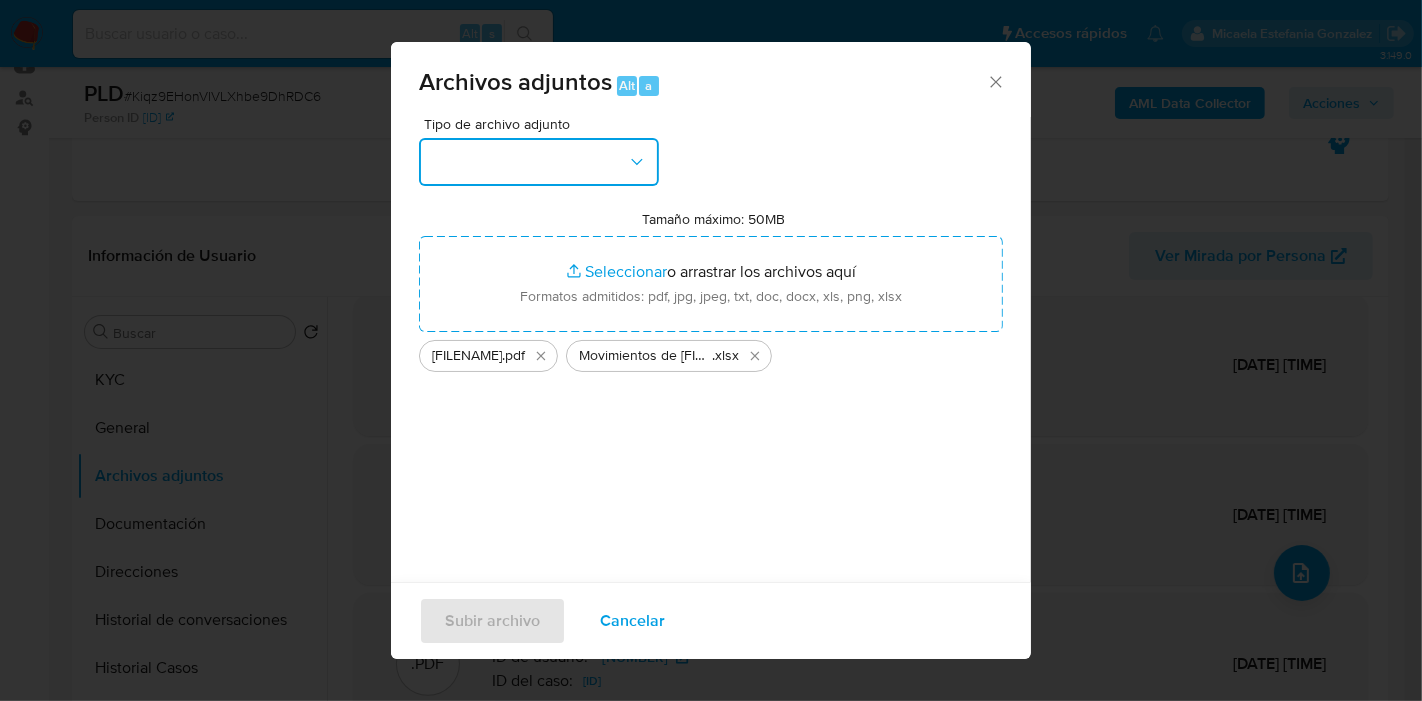 click at bounding box center [539, 162] 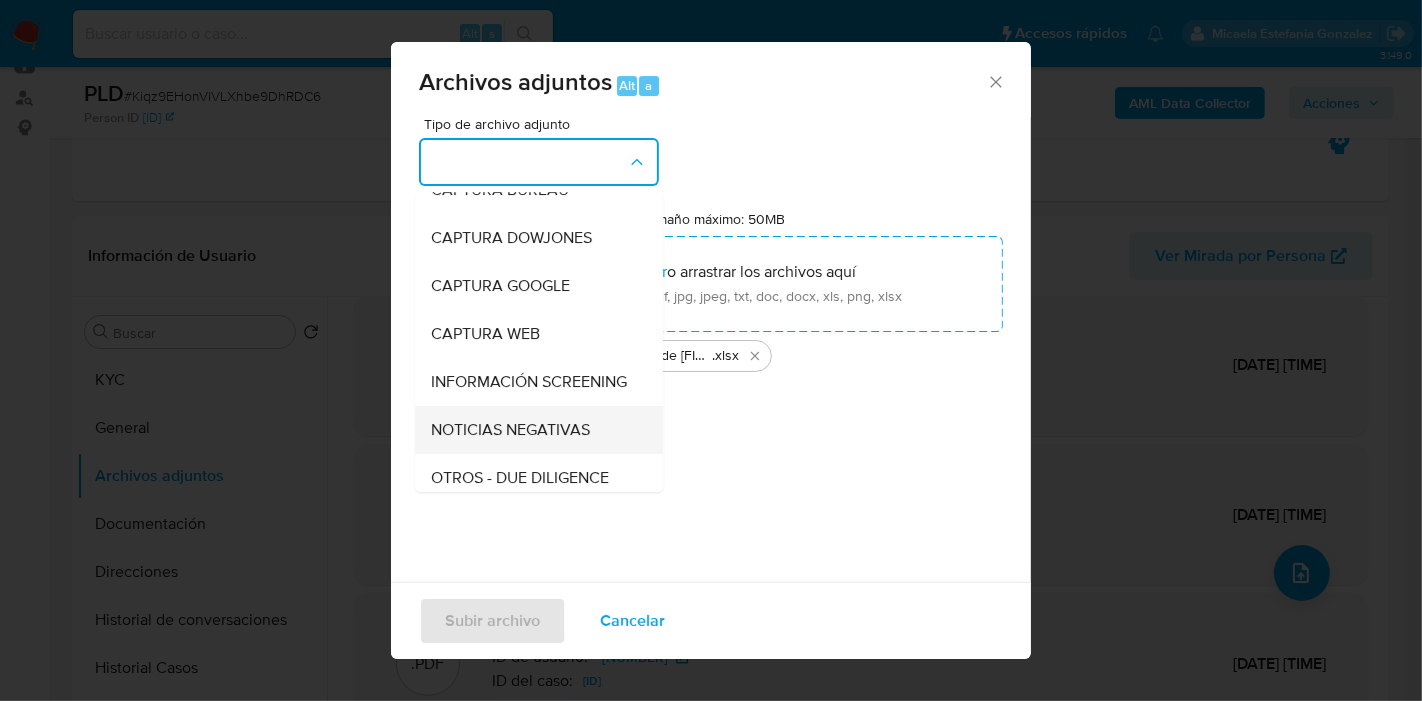 scroll, scrollTop: 222, scrollLeft: 0, axis: vertical 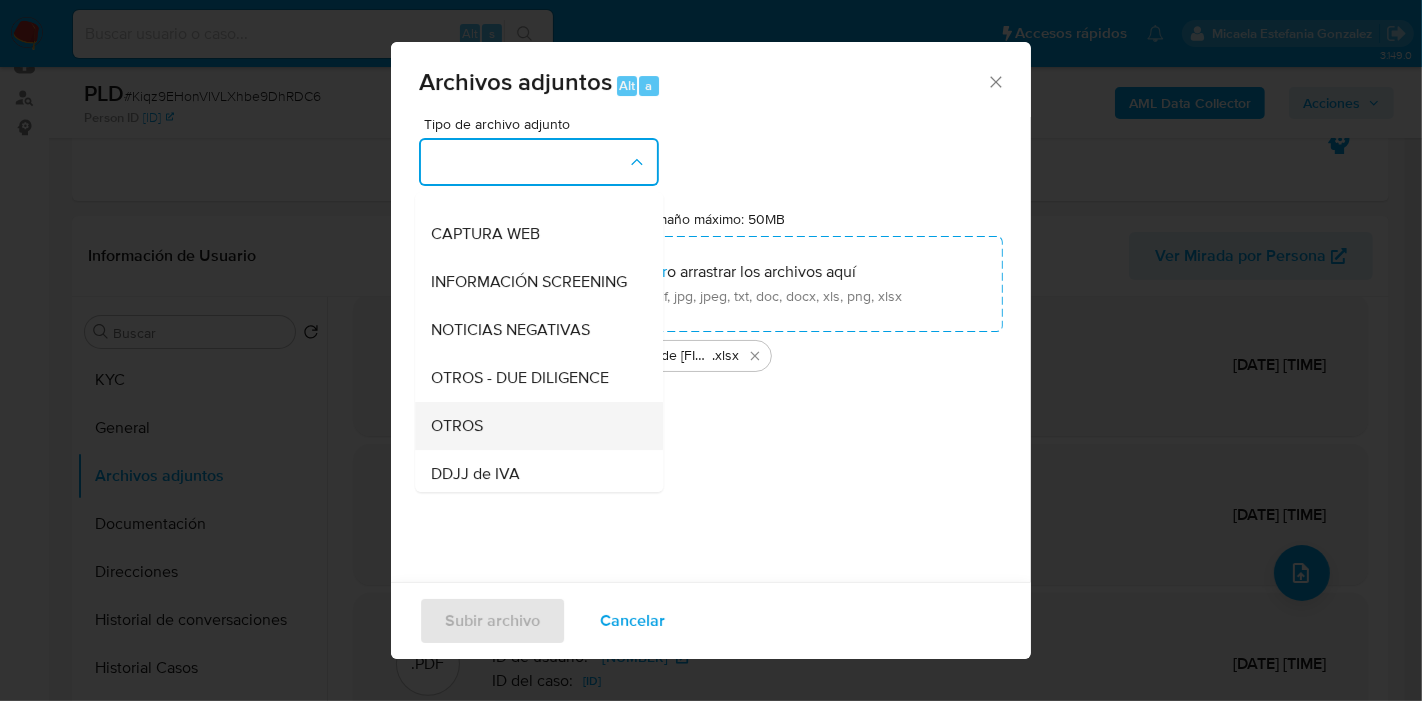 click on "OTROS" at bounding box center [533, 426] 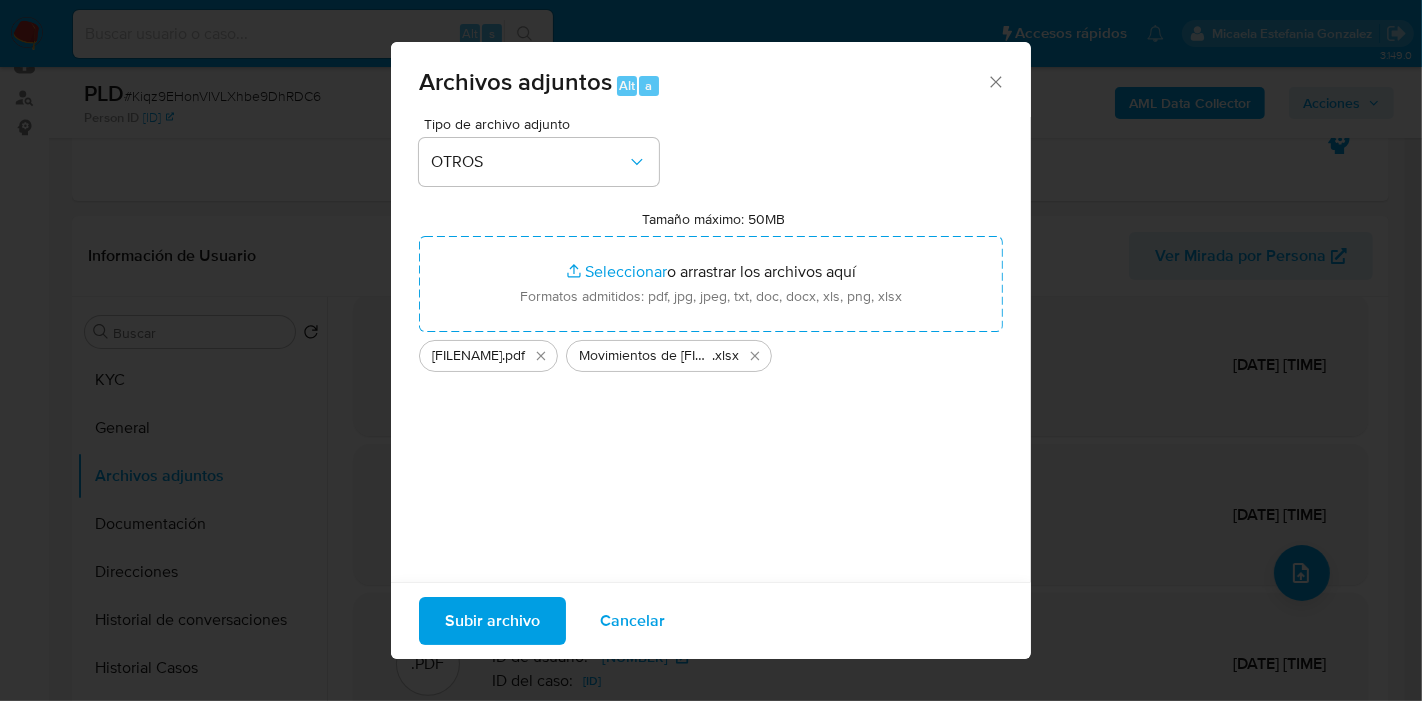 click on "Subir archivo" at bounding box center (492, 621) 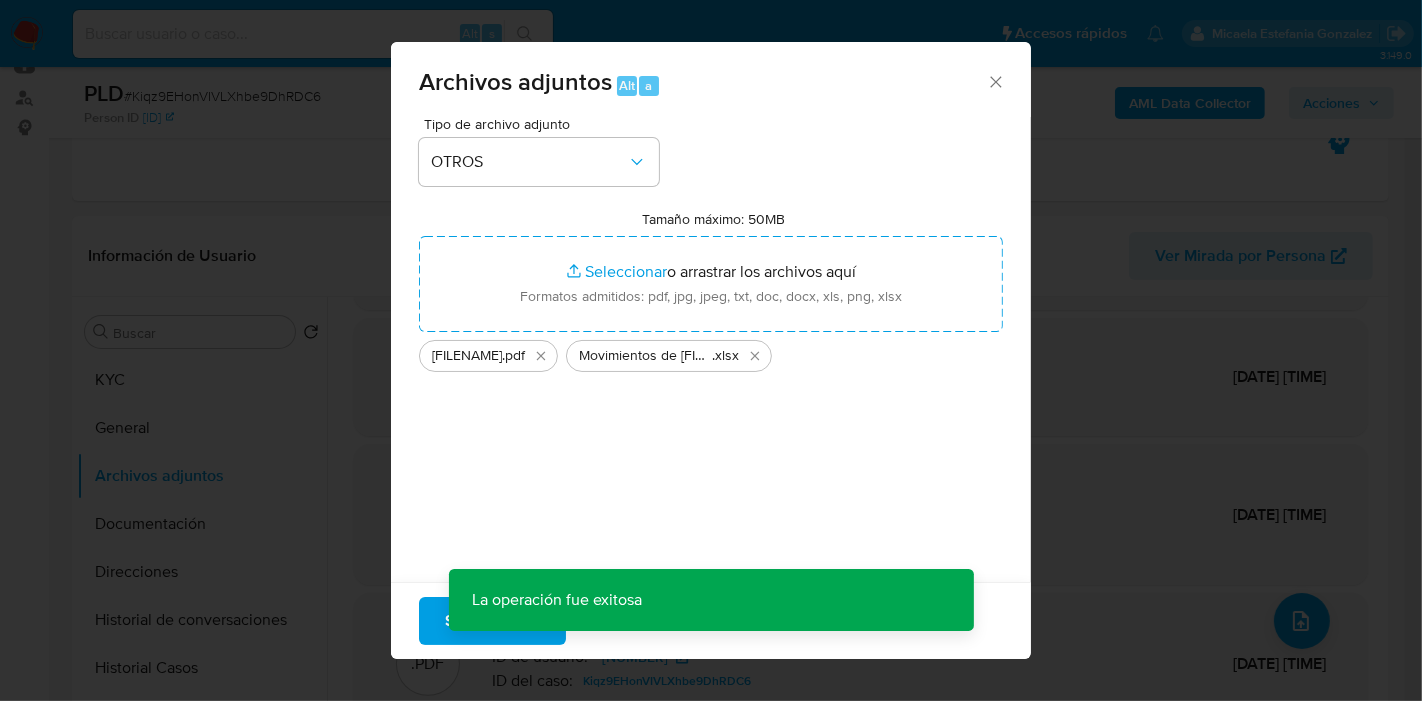 scroll, scrollTop: 163, scrollLeft: 0, axis: vertical 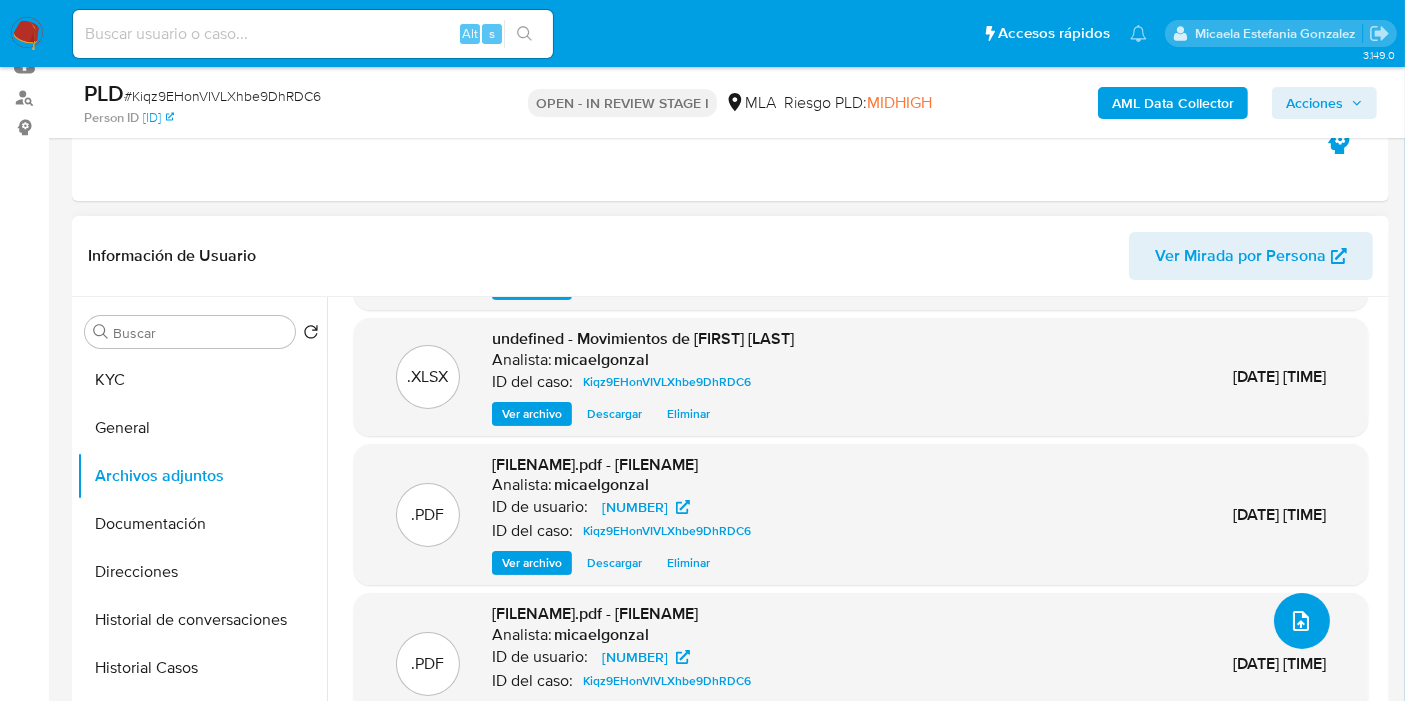 click at bounding box center [1302, 621] 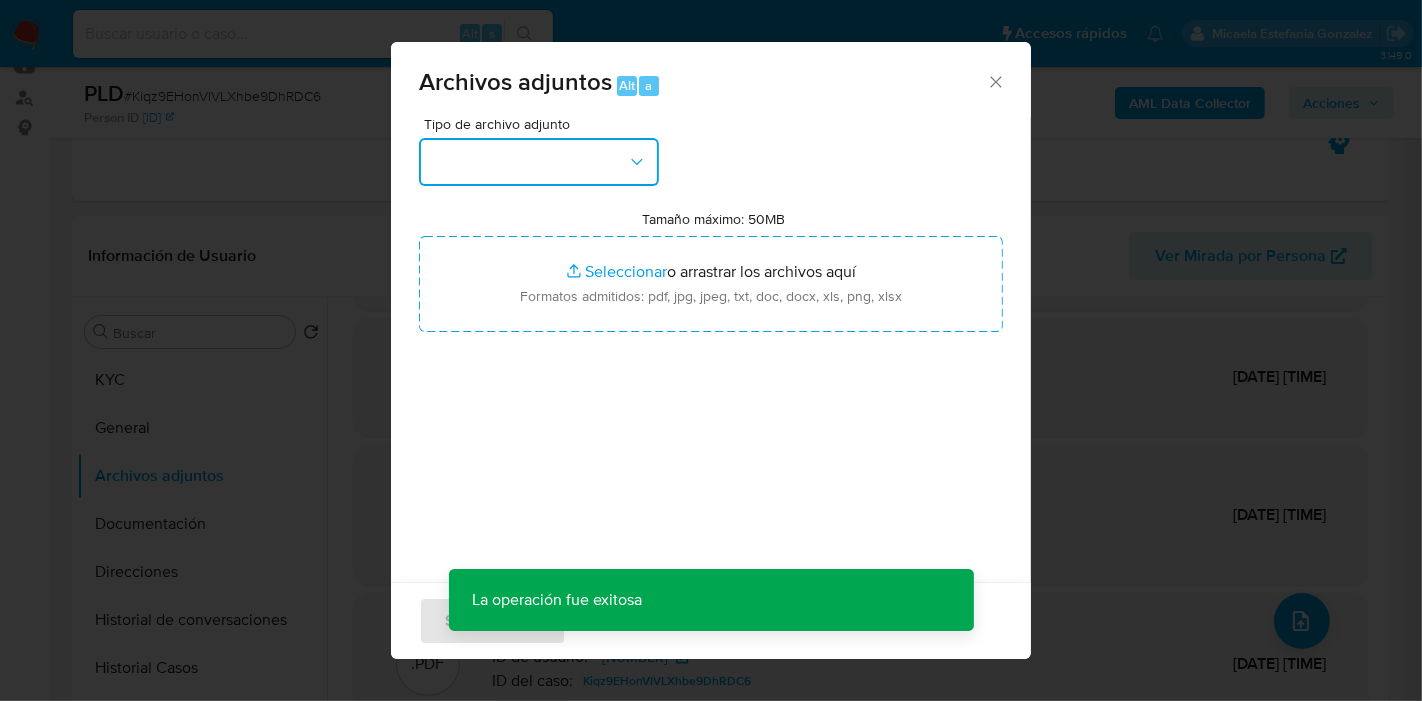 click at bounding box center [539, 162] 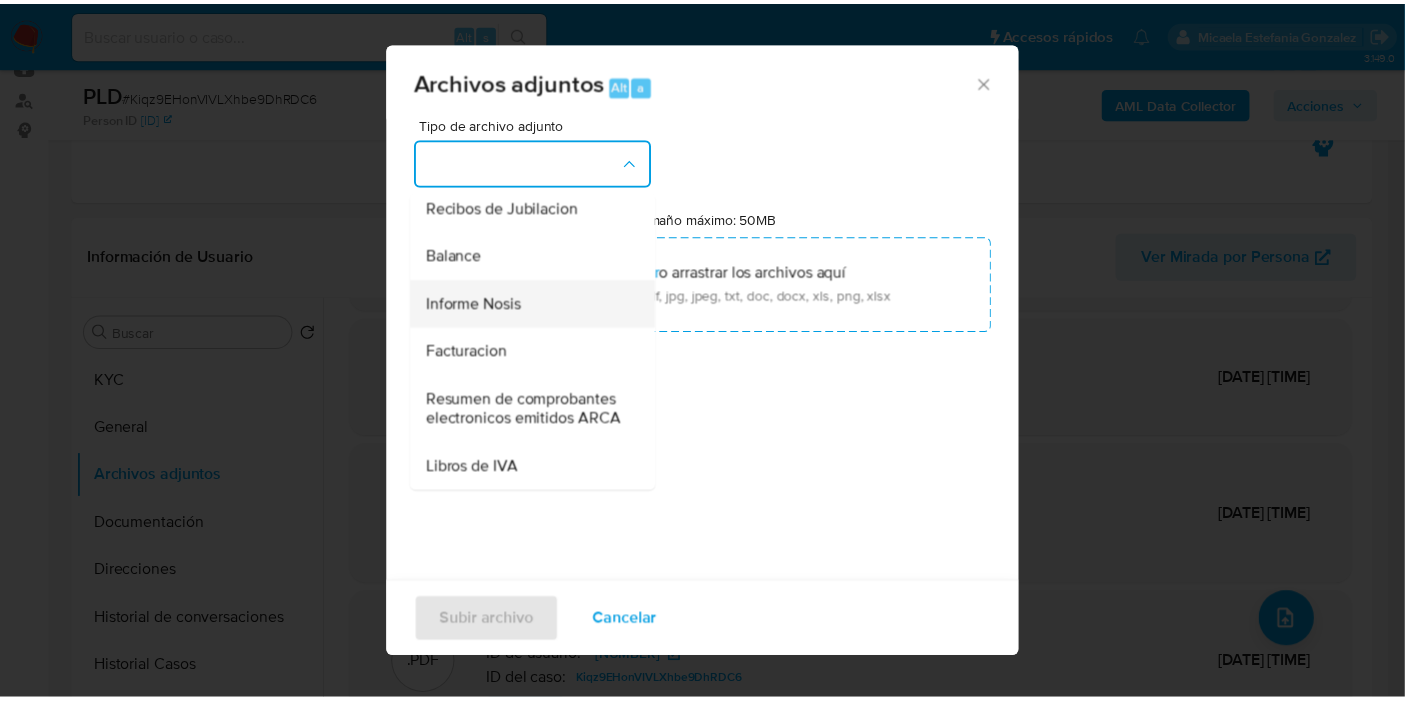 scroll, scrollTop: 777, scrollLeft: 0, axis: vertical 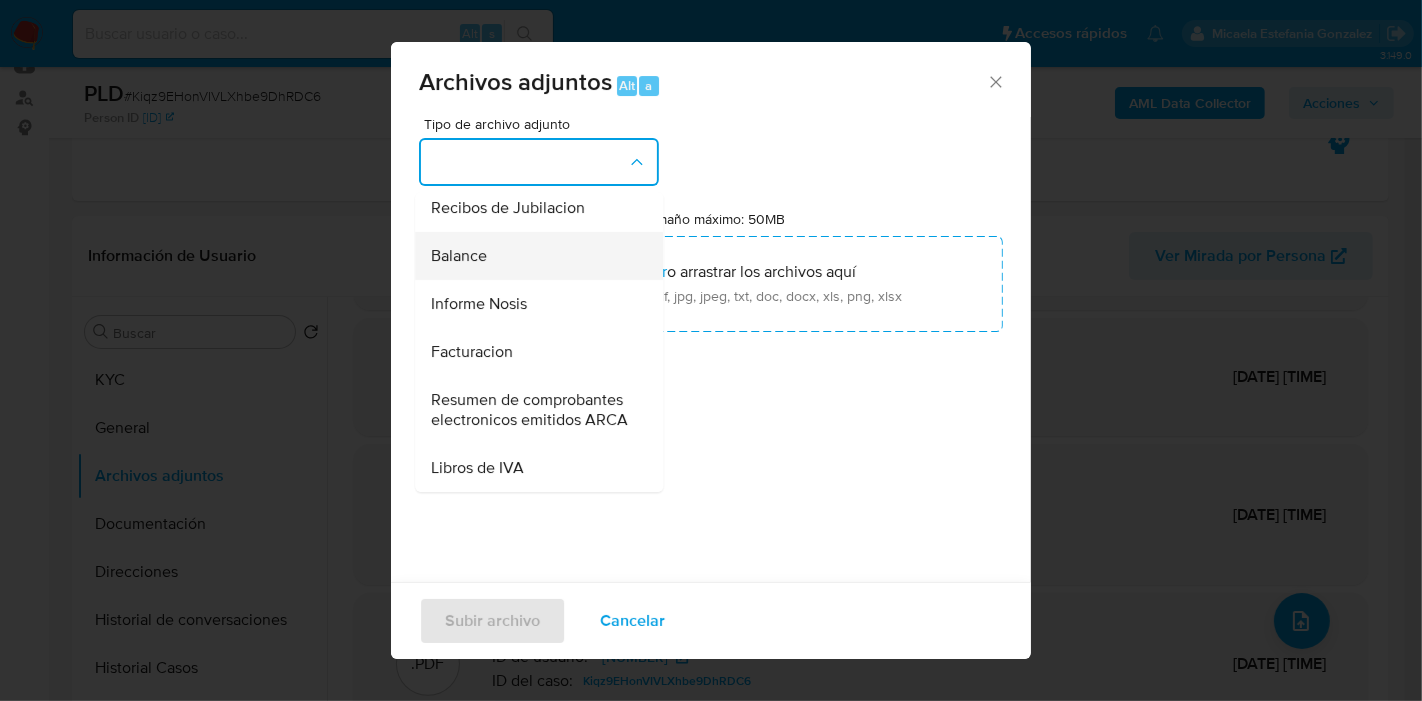 click on "Balance" at bounding box center (533, 256) 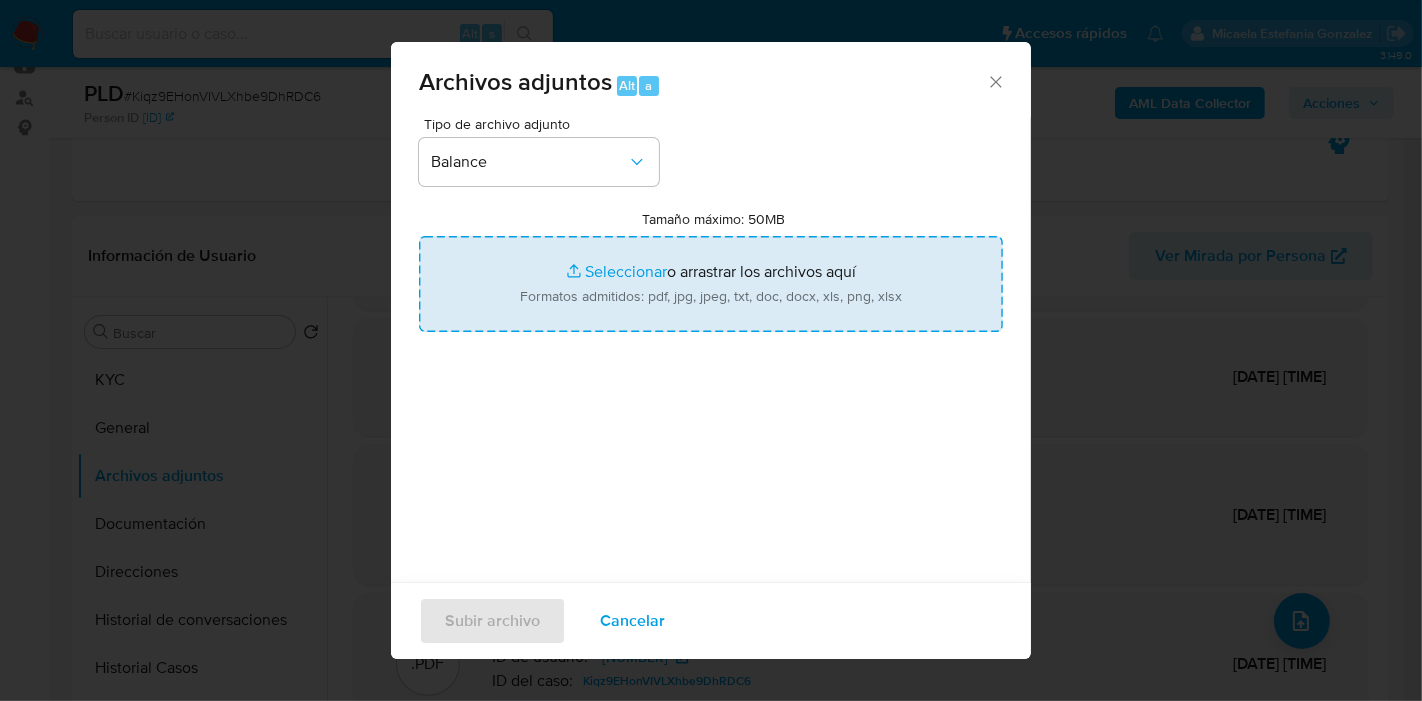 click on "Tamaño máximo: 50MB Seleccionar archivos" at bounding box center (711, 284) 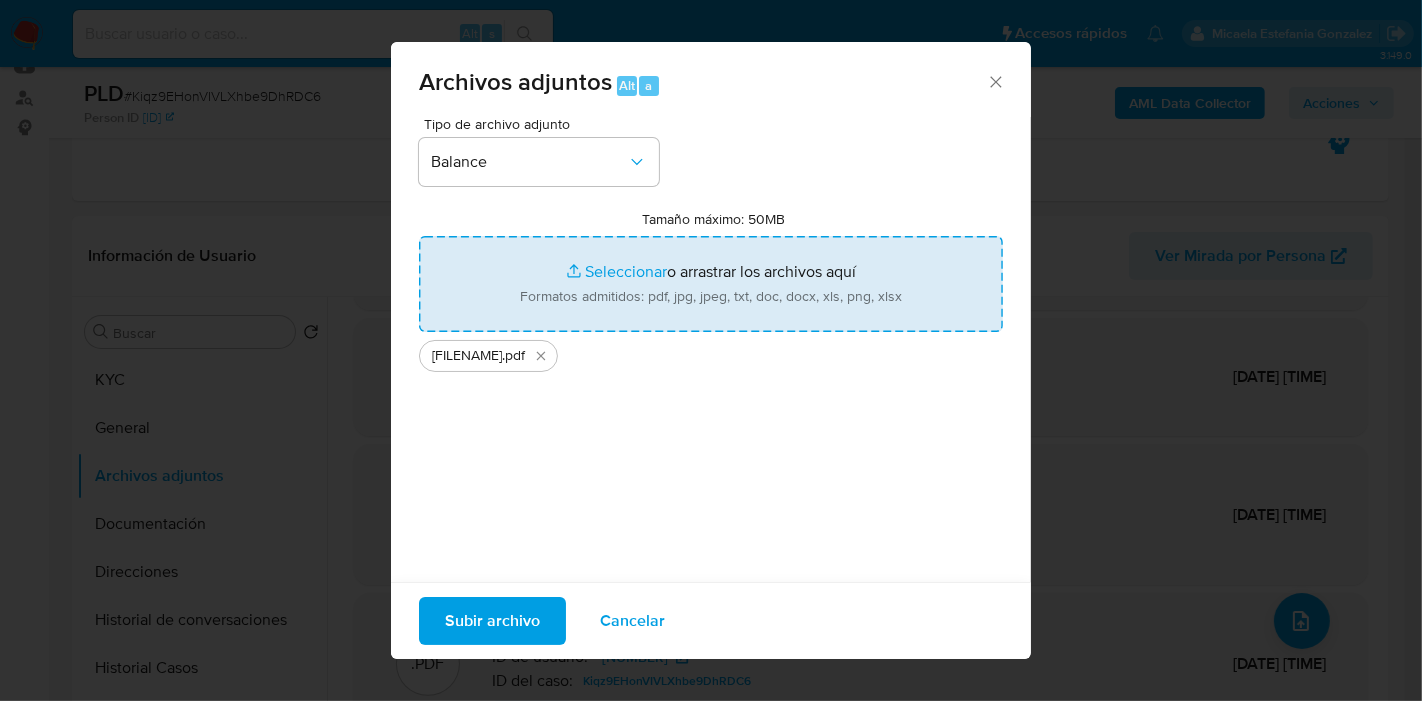 click on "Tipo de archivo adjunto Balance Tamaño máximo: 50MB Seleccionar archivos Seleccionar  o arrastrar los archivos aquí Formatos admitidos: pdf, jpg, jpeg, txt, doc, docx, xls, png, xlsx EE.CC. de DAGZABA S.A. - Cierre 31 Diciembre 2024 .pdf" at bounding box center (711, 353) 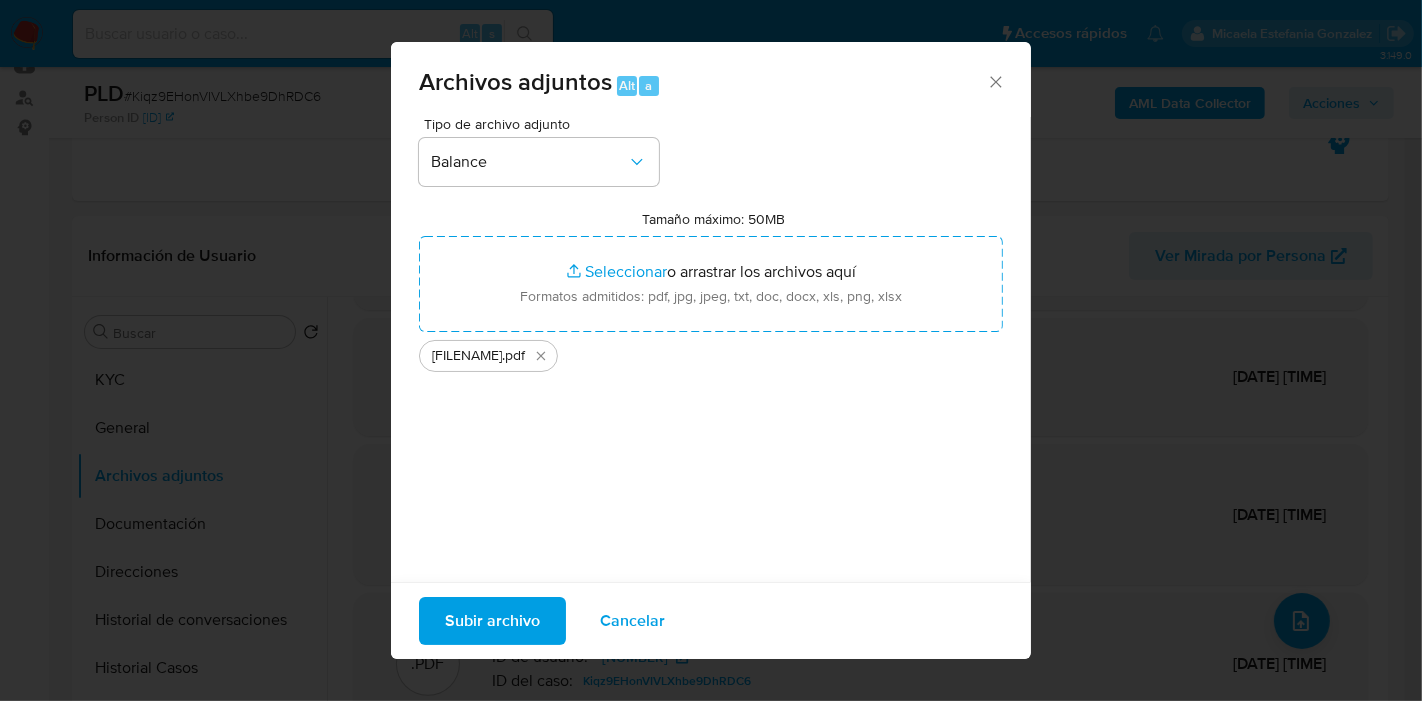 click on "Archivos adjuntos Alt a Tipo de archivo adjunto Balance Tamaño máximo: 50MB Seleccionar archivos Seleccionar  o arrastrar los archivos aquí Formatos admitidos: pdf, jpg, jpeg, txt, doc, docx, xls, png, xlsx EE.CC. de DAGZABA S.A. - Cierre 31 Diciembre 2024 .pdf Subir archivo Cancelar" at bounding box center [711, 350] 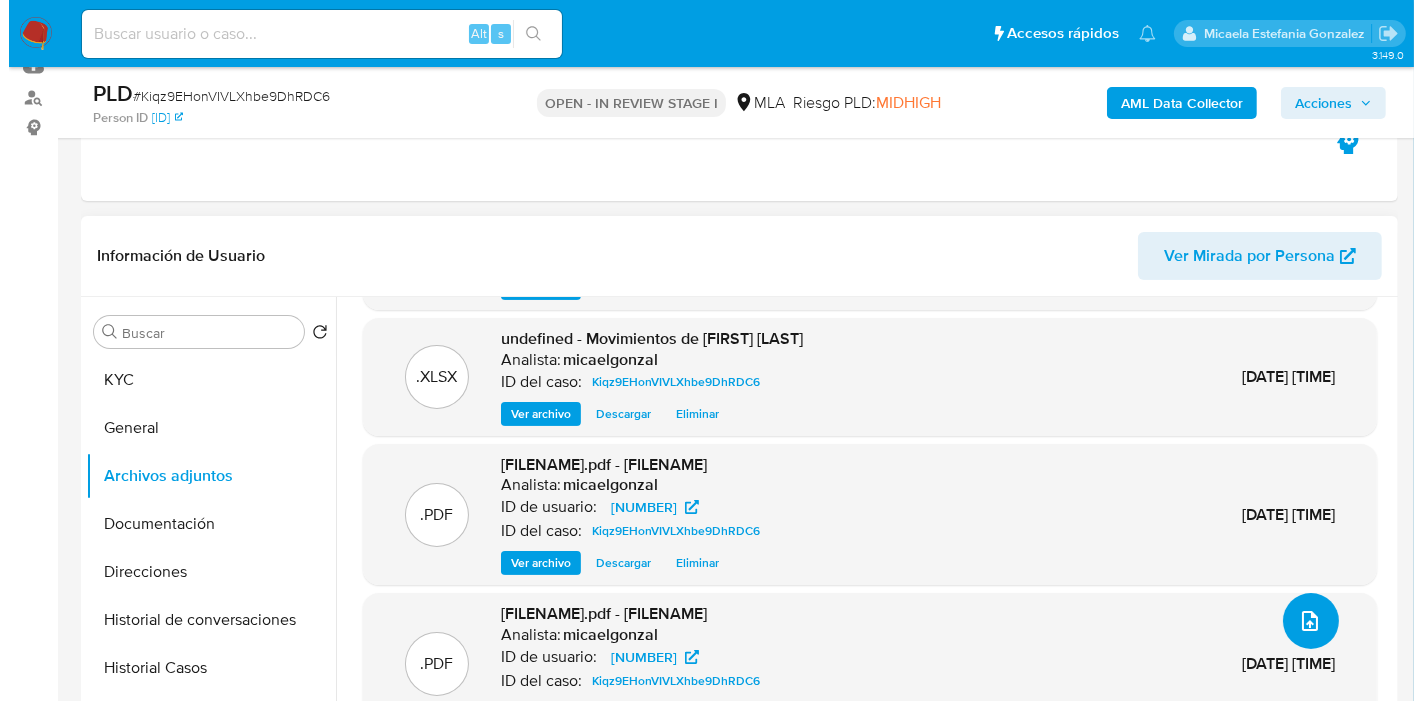 scroll, scrollTop: 52, scrollLeft: 0, axis: vertical 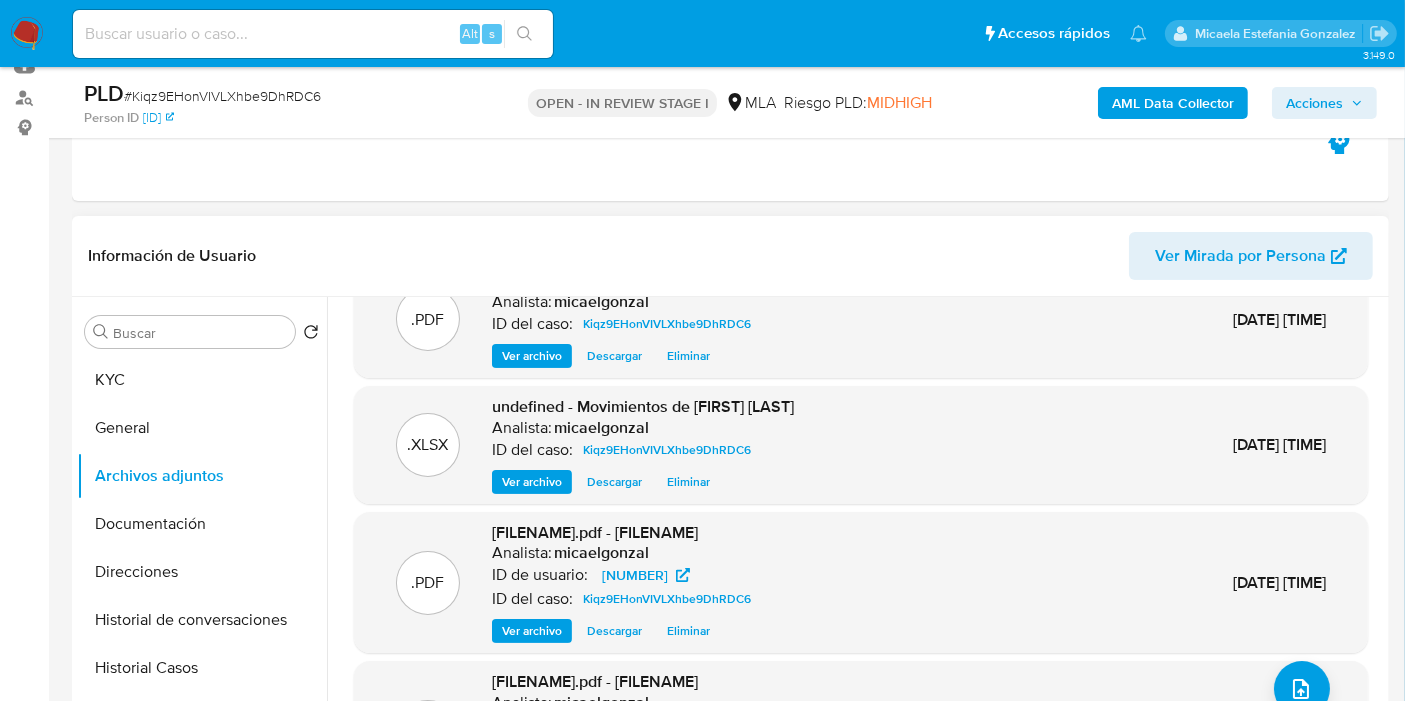 click on ".PDF Kiqz9EHonVIVLXhbe9DhRDC6_external_info_6_8_2025.pdf - Kiqz9EHonVIVLXhbe9DhRDC6_external_info_6_8_2025 Analista: micaelgonzal ID de usuario: 218615419 ID del caso: Kiqz9EHonVIVLXhbe9DhRDC6 Ver archivo Descargar Eliminar 06/Ago/2025 16:27:05" at bounding box center [861, 732] 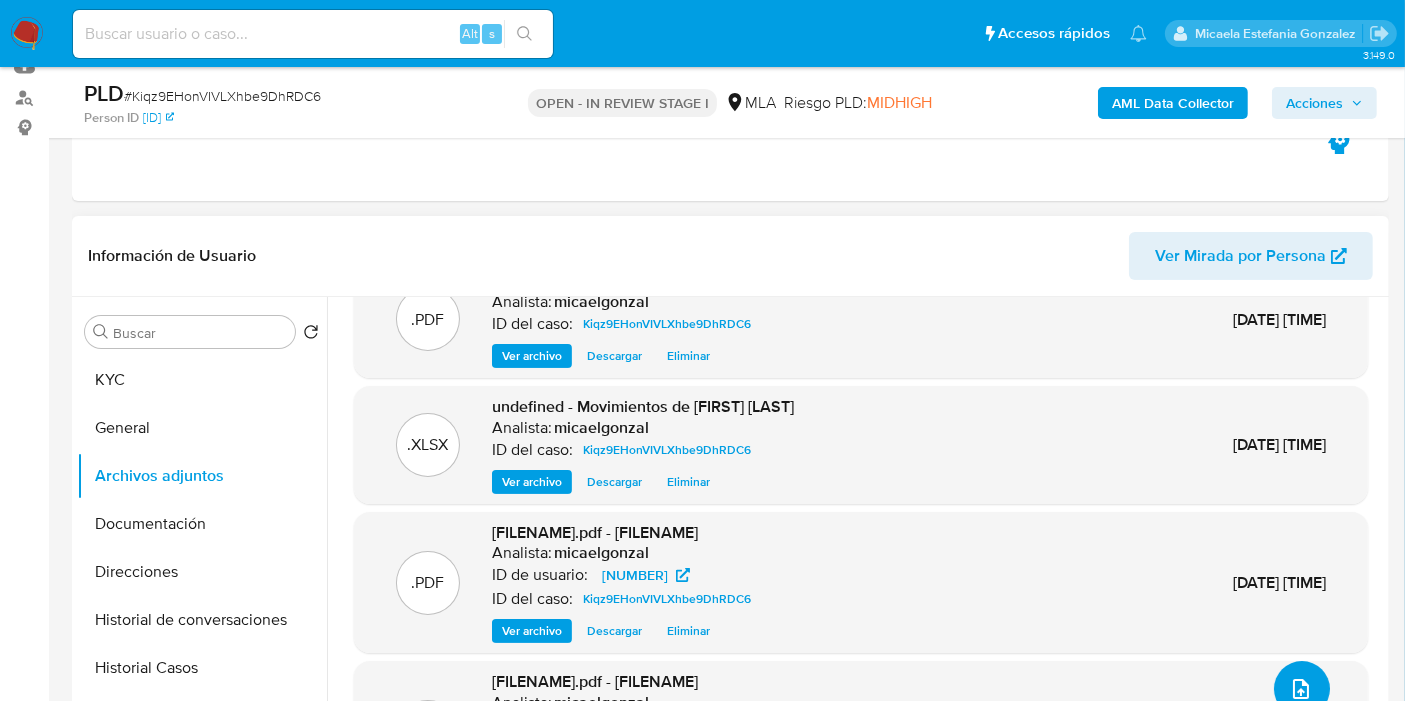 click 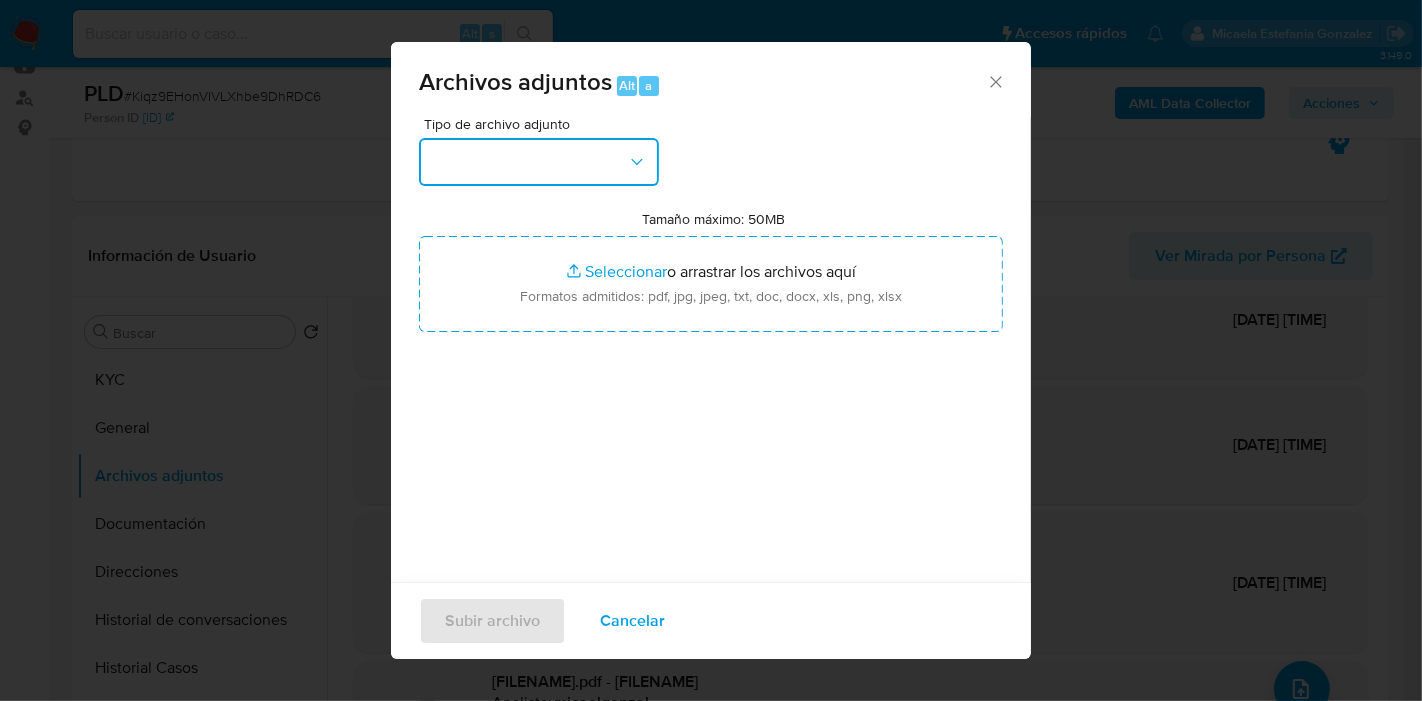 click at bounding box center [539, 162] 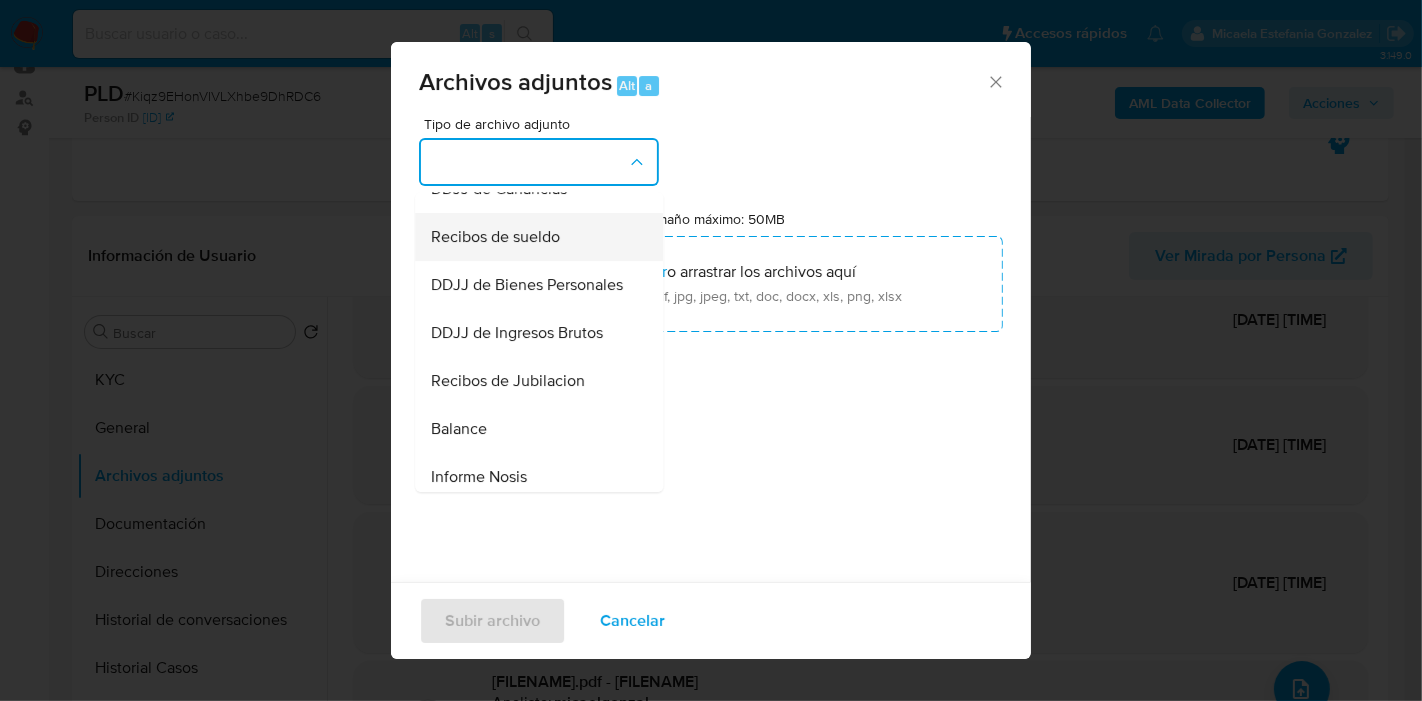scroll, scrollTop: 777, scrollLeft: 0, axis: vertical 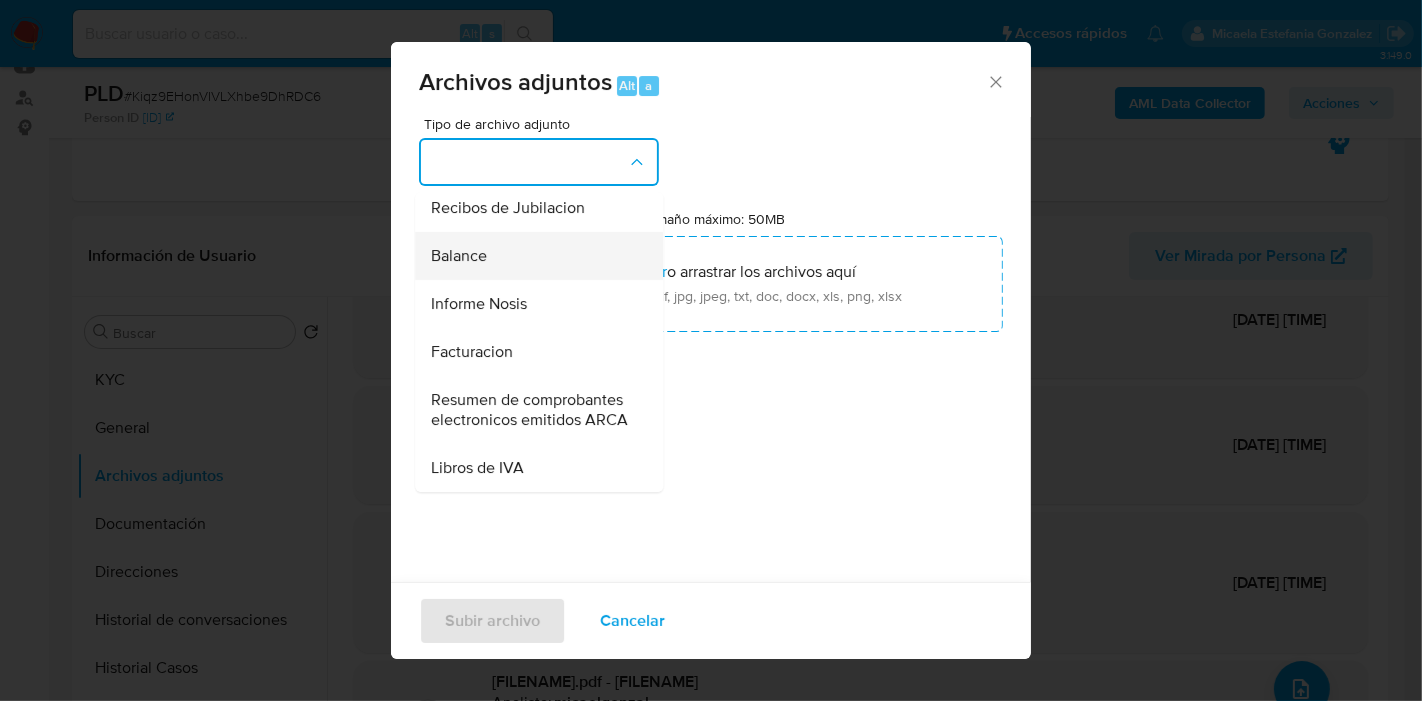 click on "Balance" at bounding box center [533, 256] 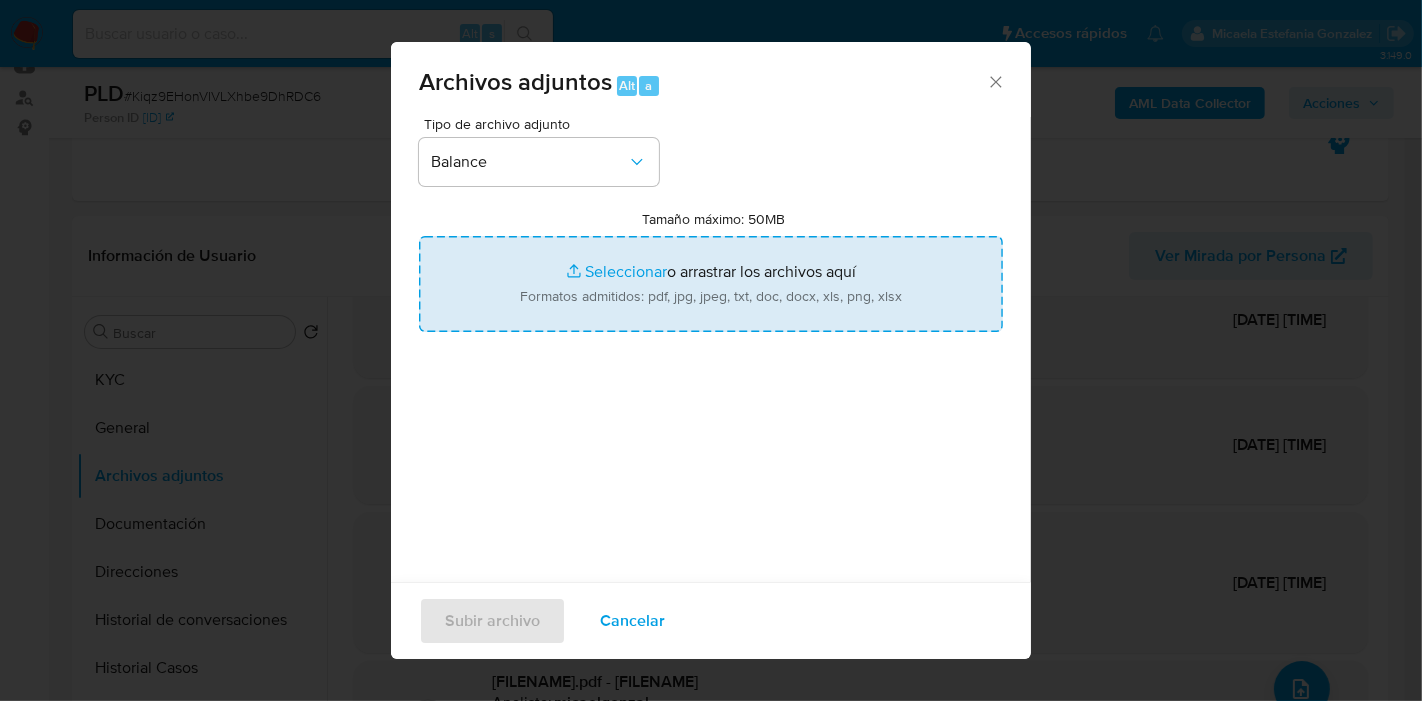 click on "Tamaño máximo: 50MB Seleccionar archivos" at bounding box center (711, 284) 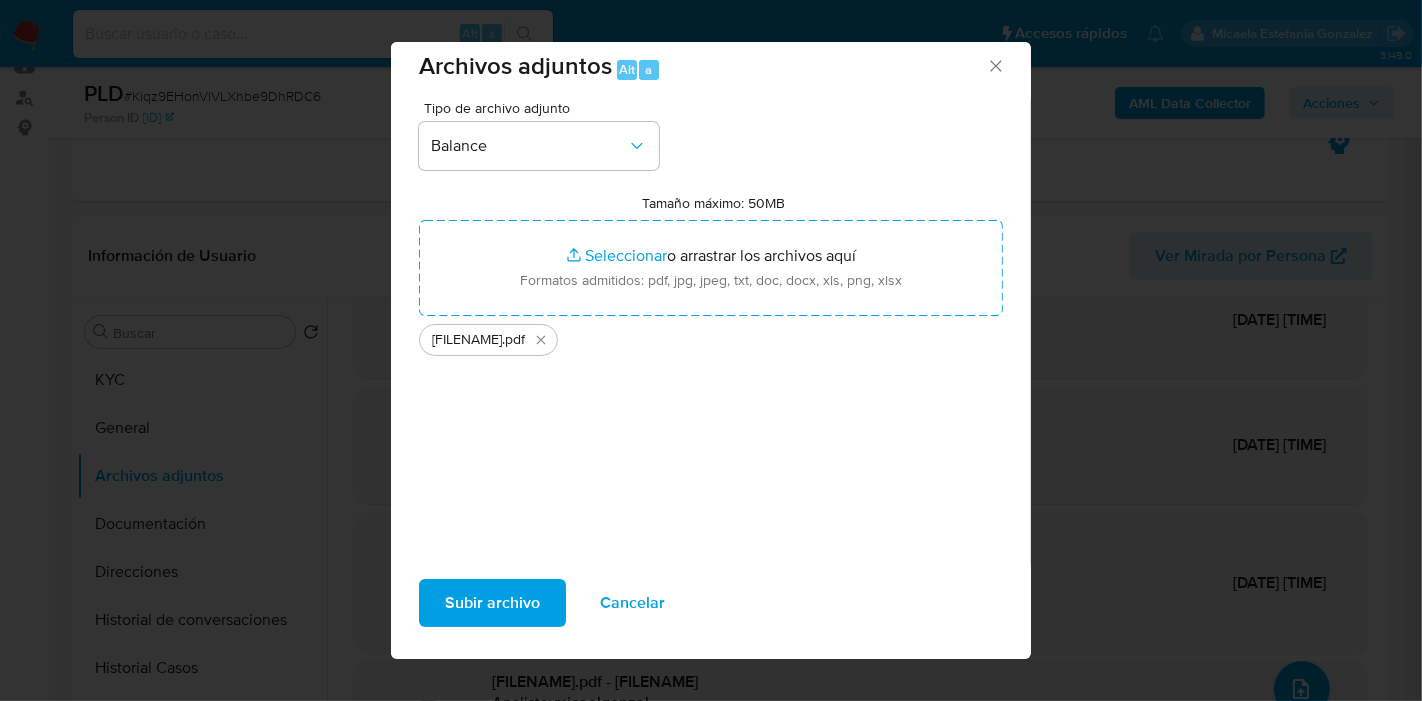 scroll, scrollTop: 20, scrollLeft: 0, axis: vertical 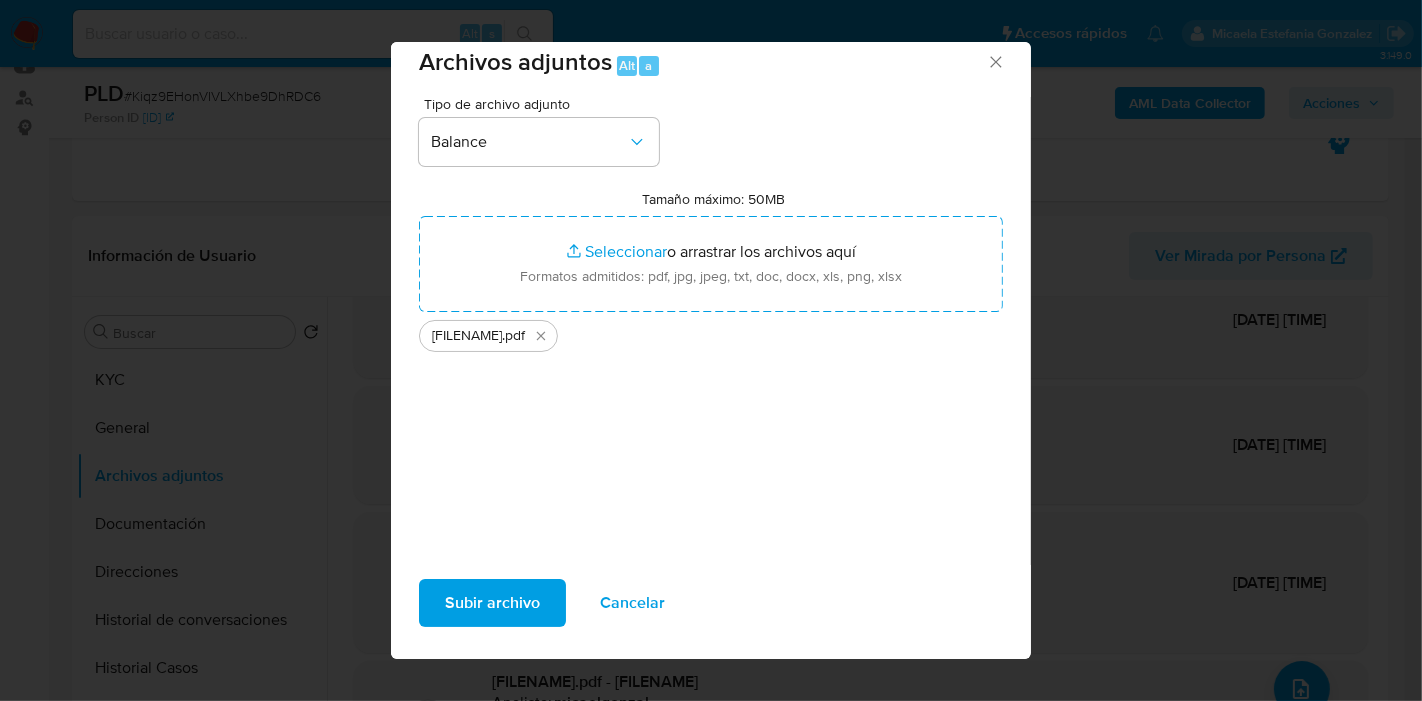 click on "Subir archivo" at bounding box center (492, 603) 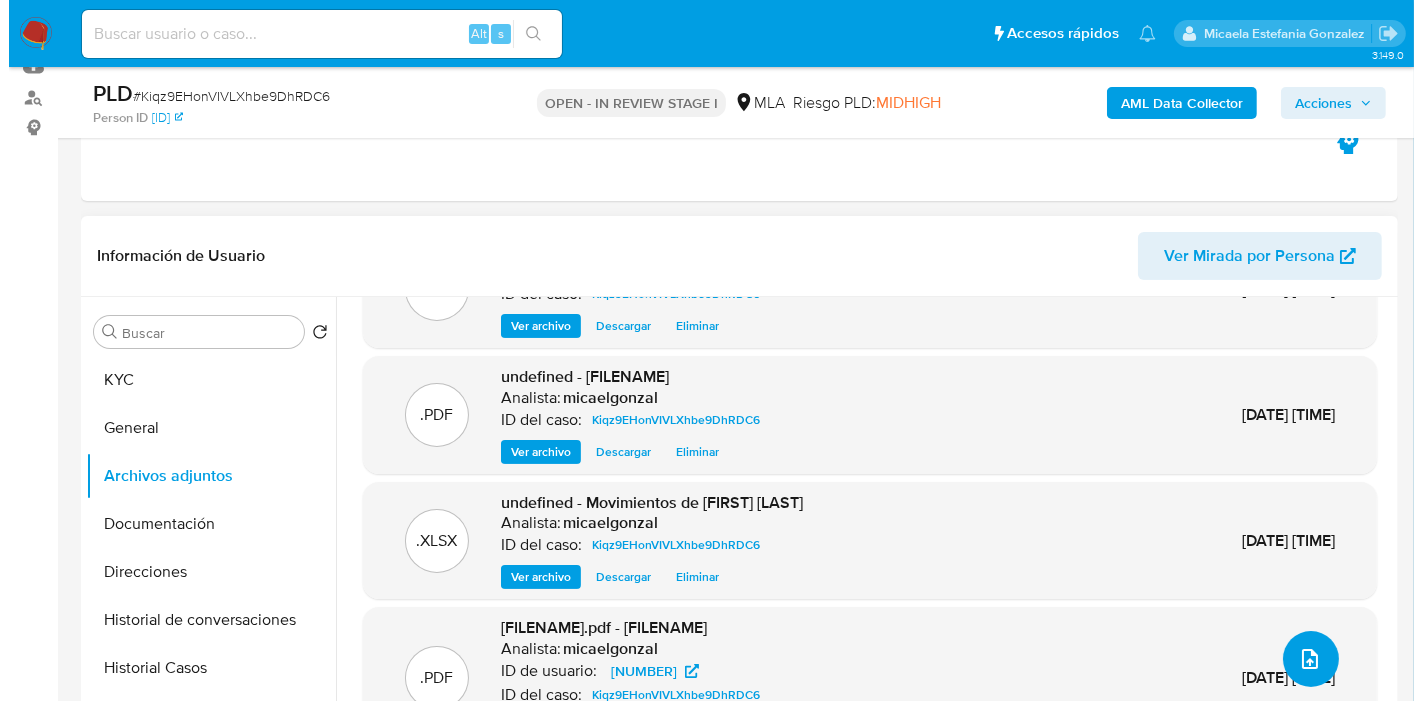 scroll, scrollTop: 117, scrollLeft: 0, axis: vertical 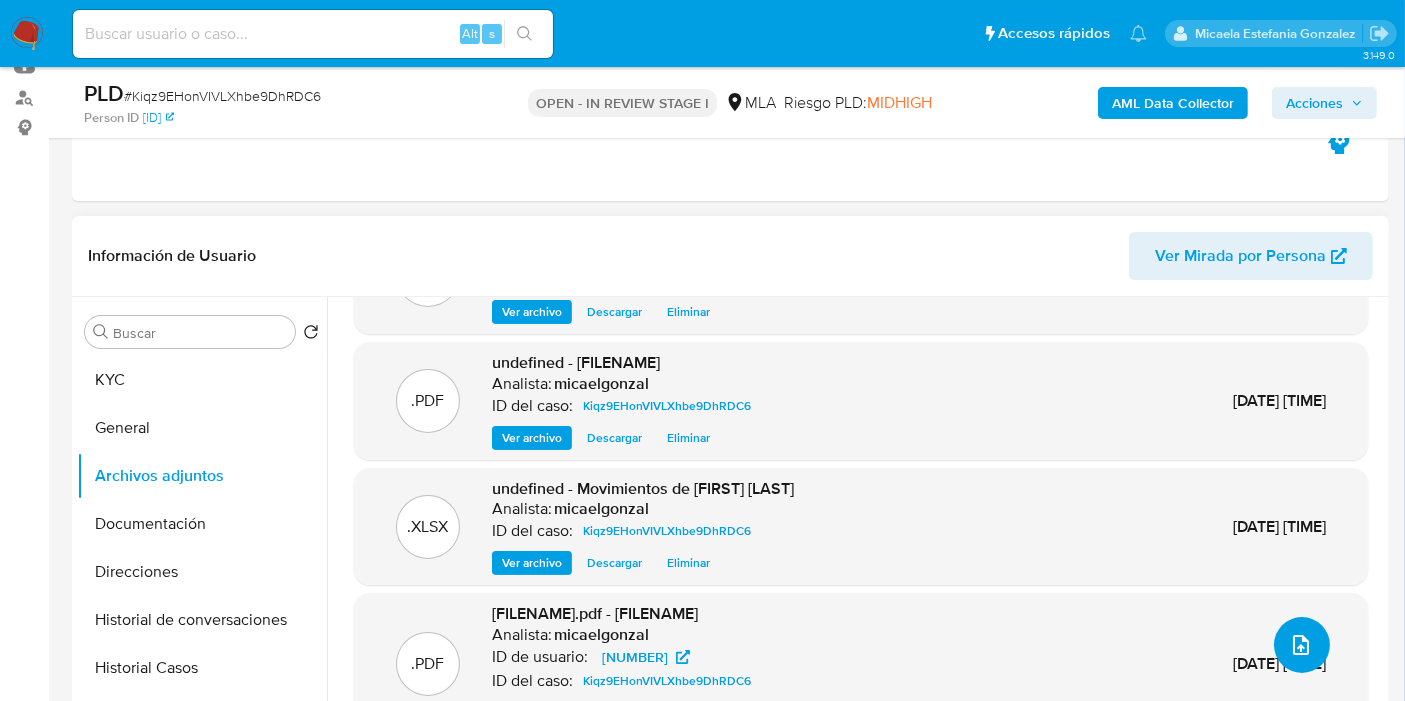click at bounding box center (1302, 645) 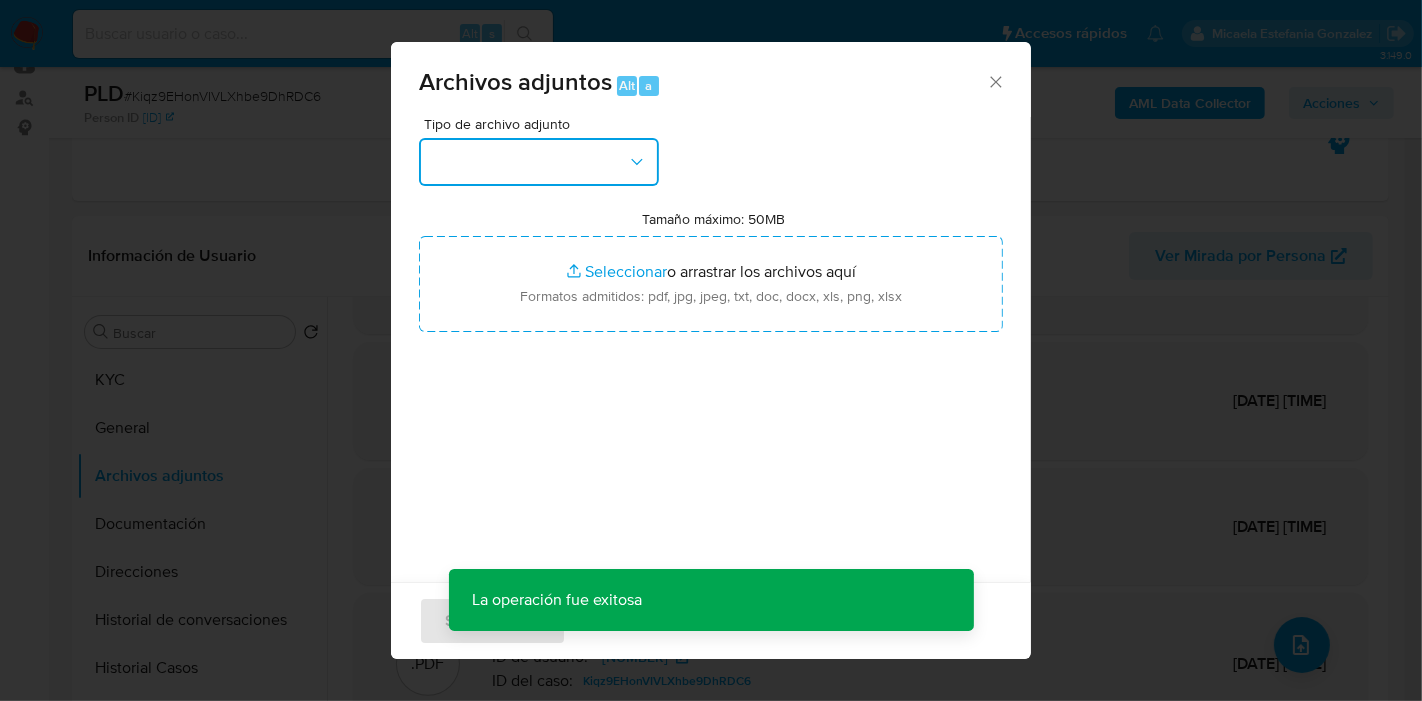 click at bounding box center (539, 162) 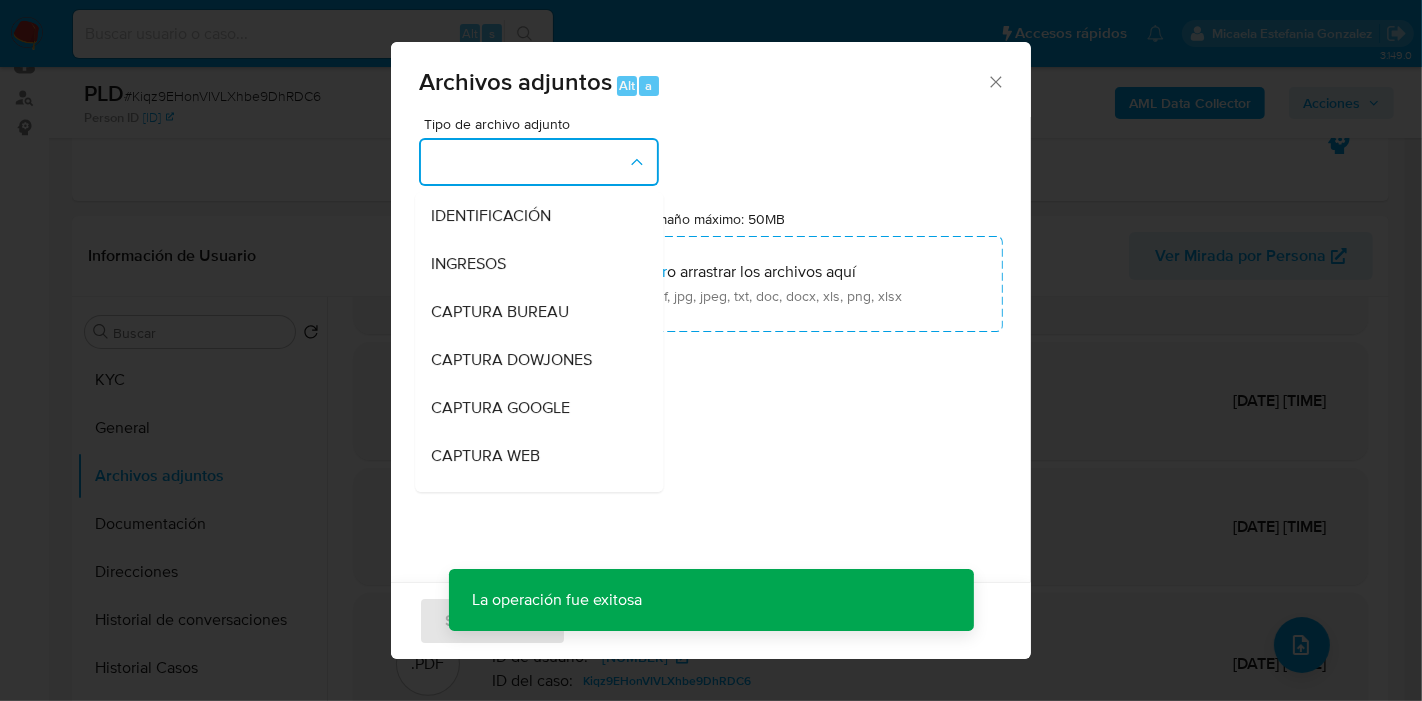 scroll, scrollTop: 222, scrollLeft: 0, axis: vertical 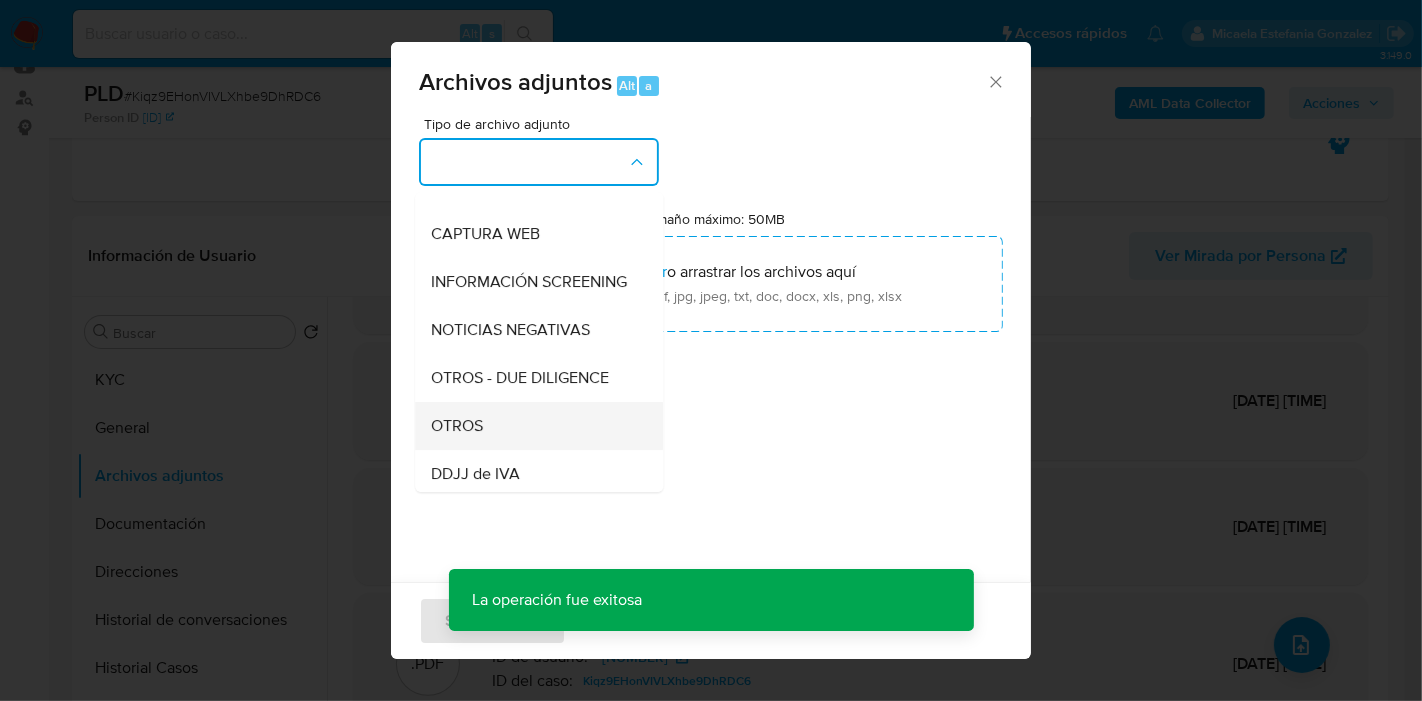 click on "OTROS" at bounding box center [533, 426] 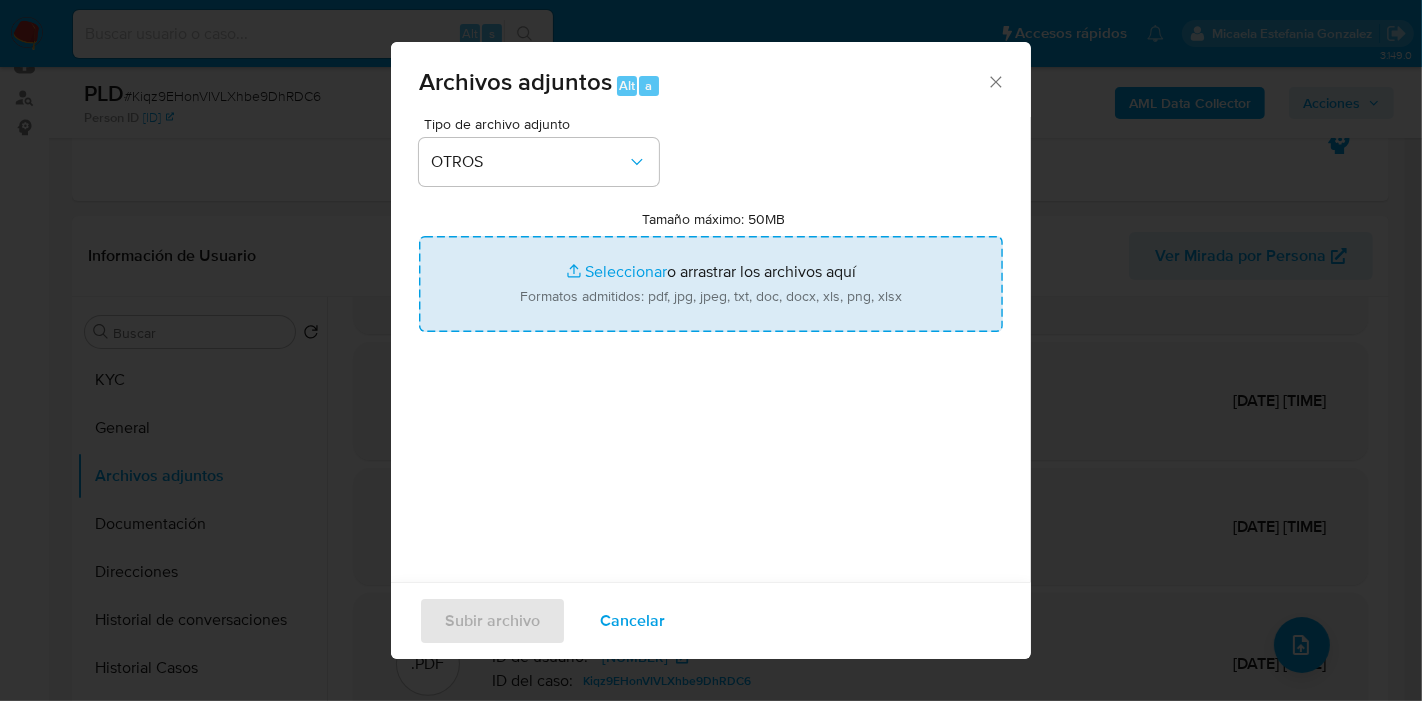 click on "Tamaño máximo: 50MB Seleccionar archivos" at bounding box center [711, 284] 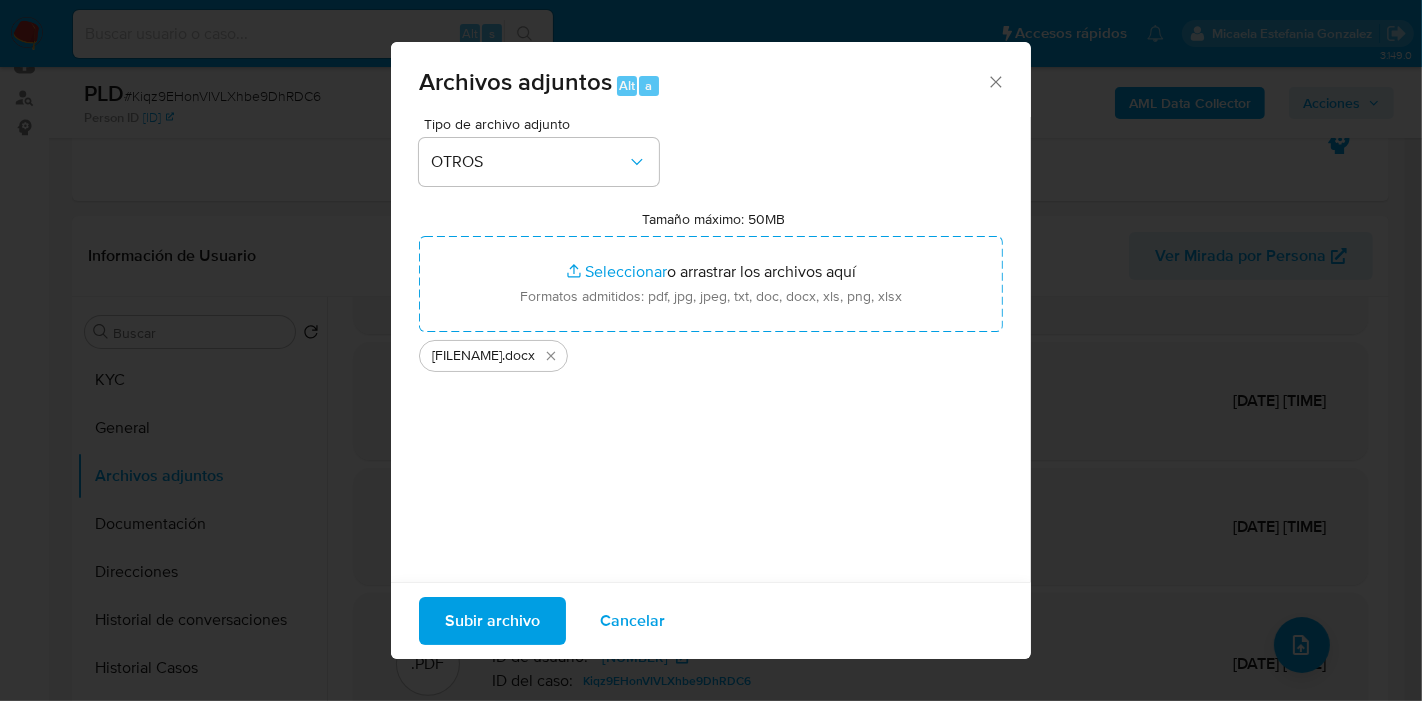 drag, startPoint x: 674, startPoint y: 307, endPoint x: 559, endPoint y: 460, distance: 191.4001 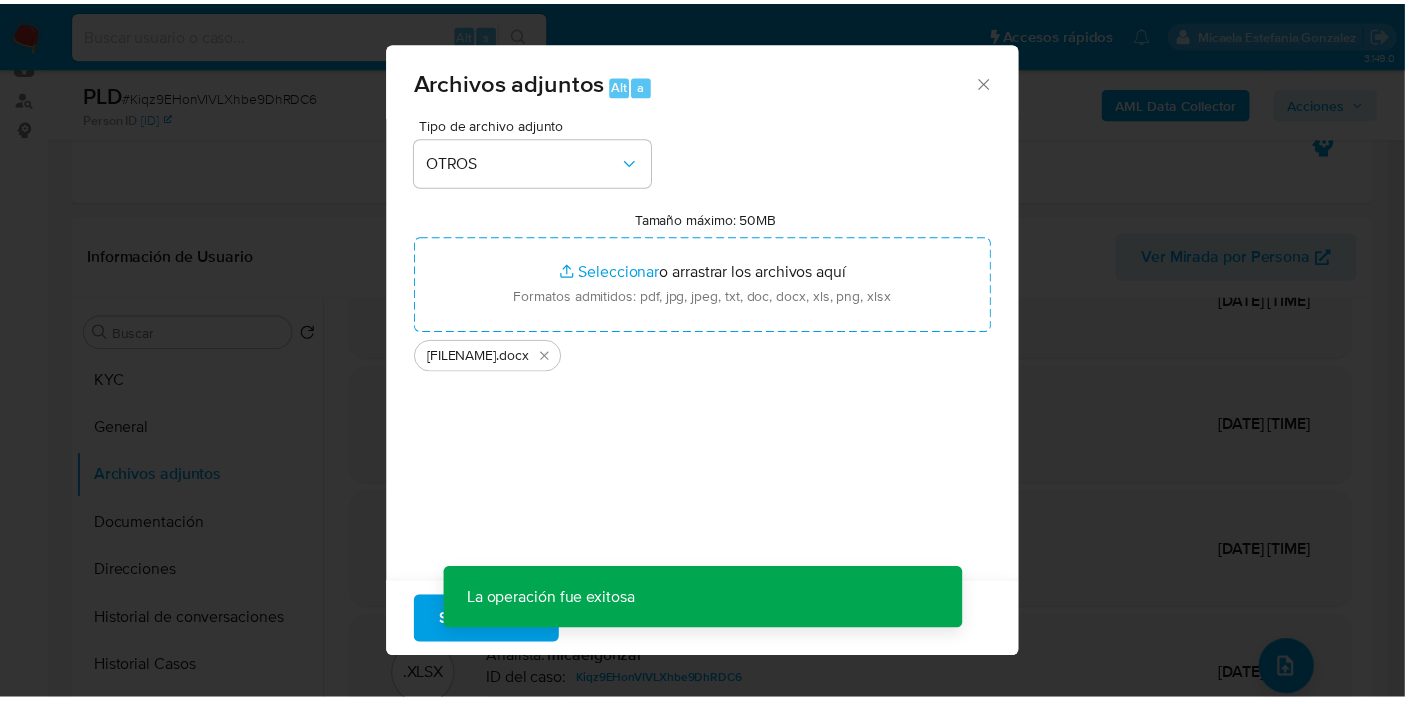 scroll, scrollTop: 72, scrollLeft: 0, axis: vertical 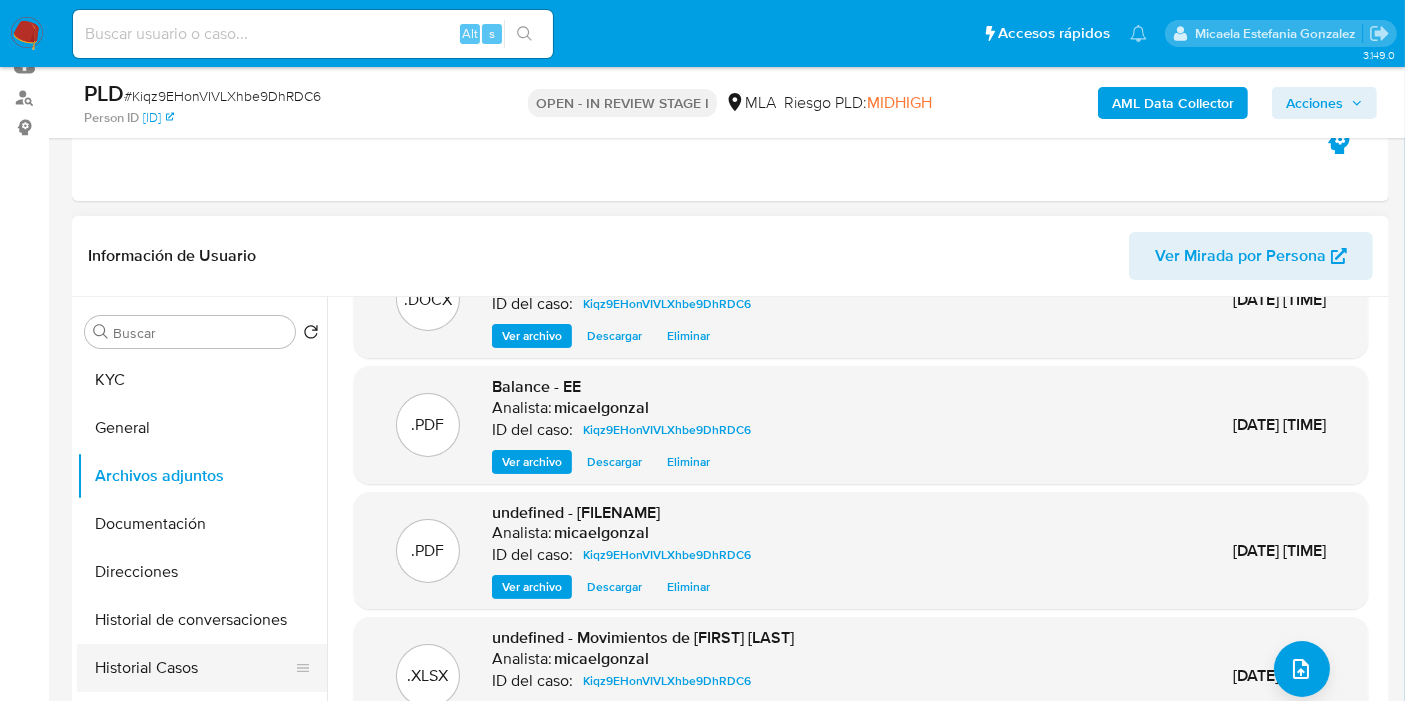click on "Historial Casos" at bounding box center (194, 668) 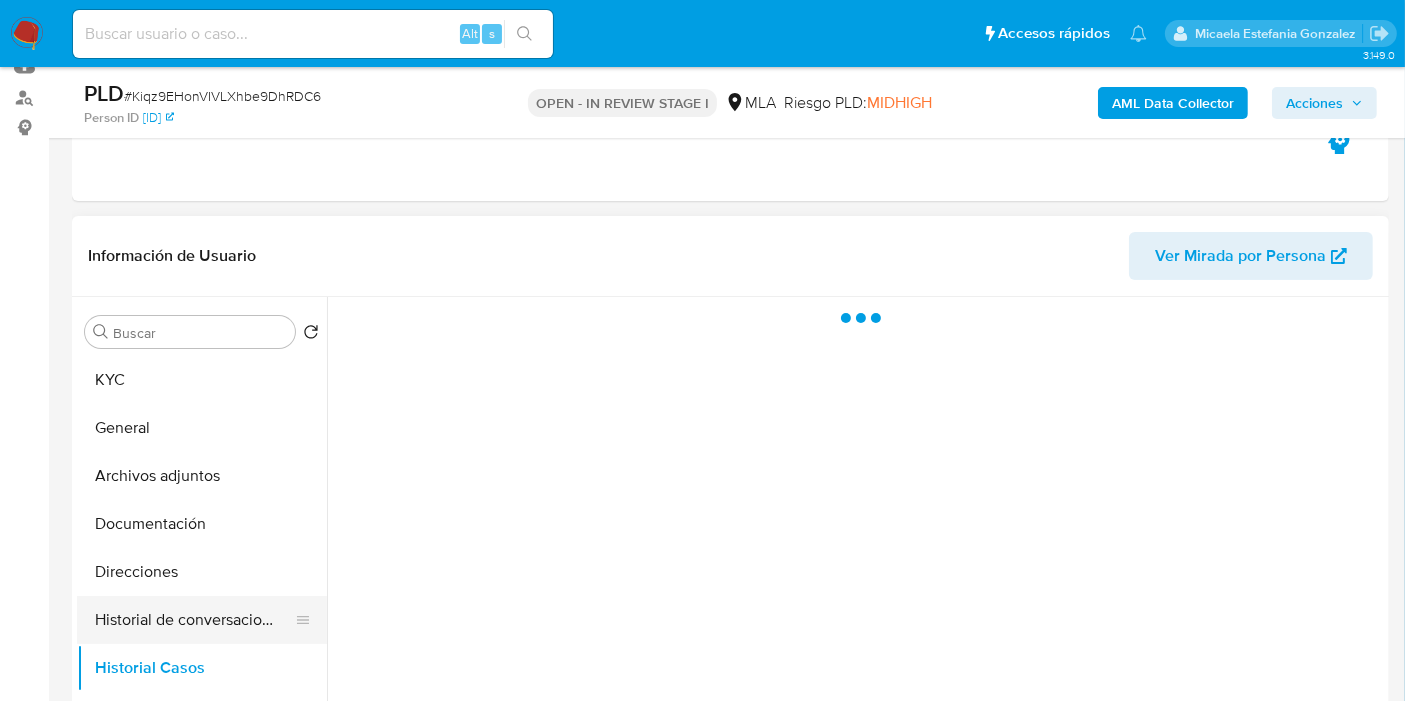 scroll, scrollTop: 111, scrollLeft: 0, axis: vertical 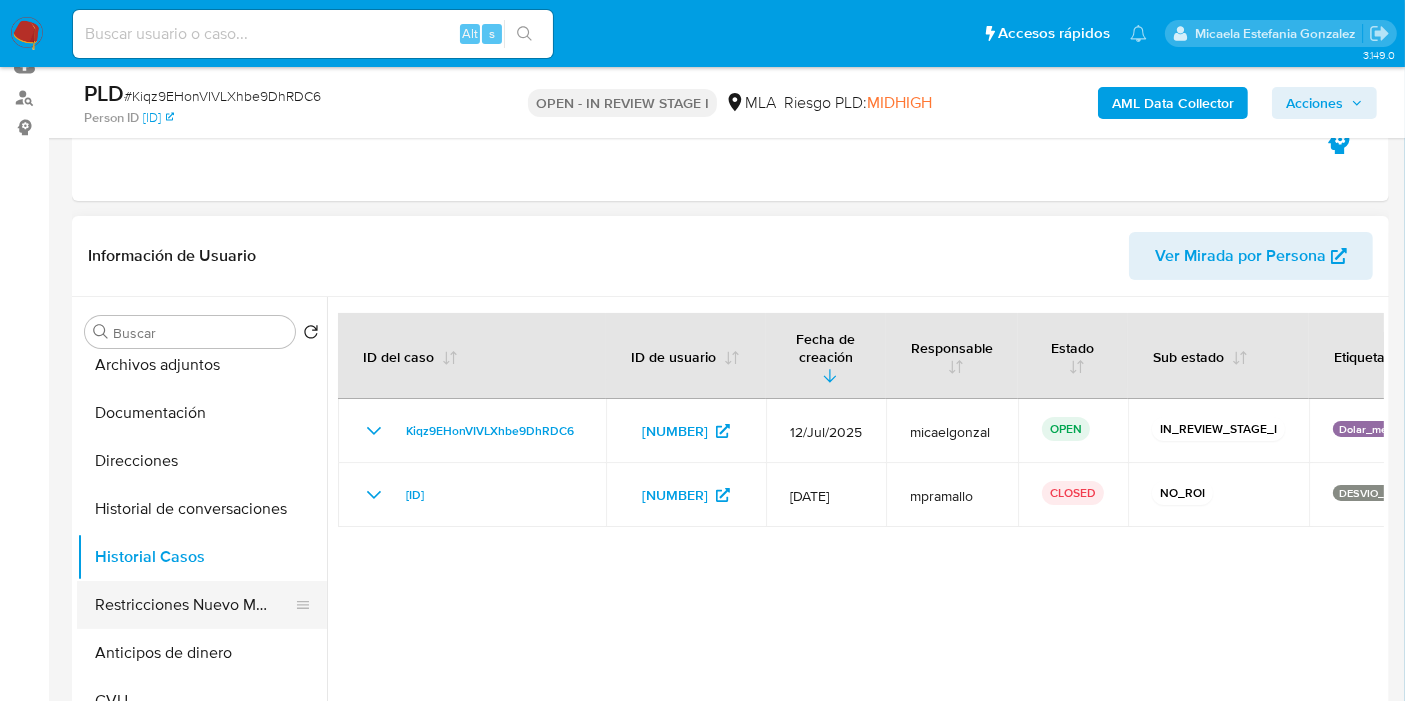 click on "Restricciones Nuevo Mundo" at bounding box center (194, 605) 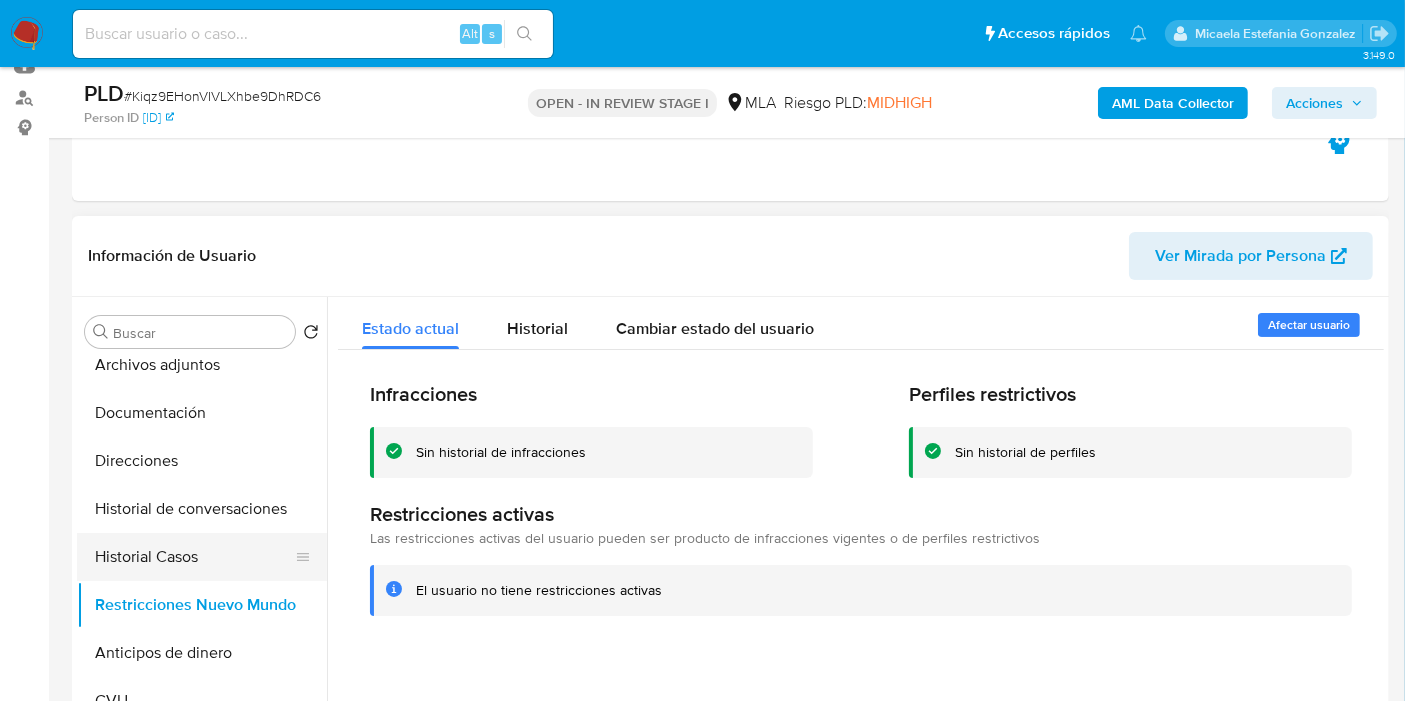 click on "Historial Casos" at bounding box center [194, 557] 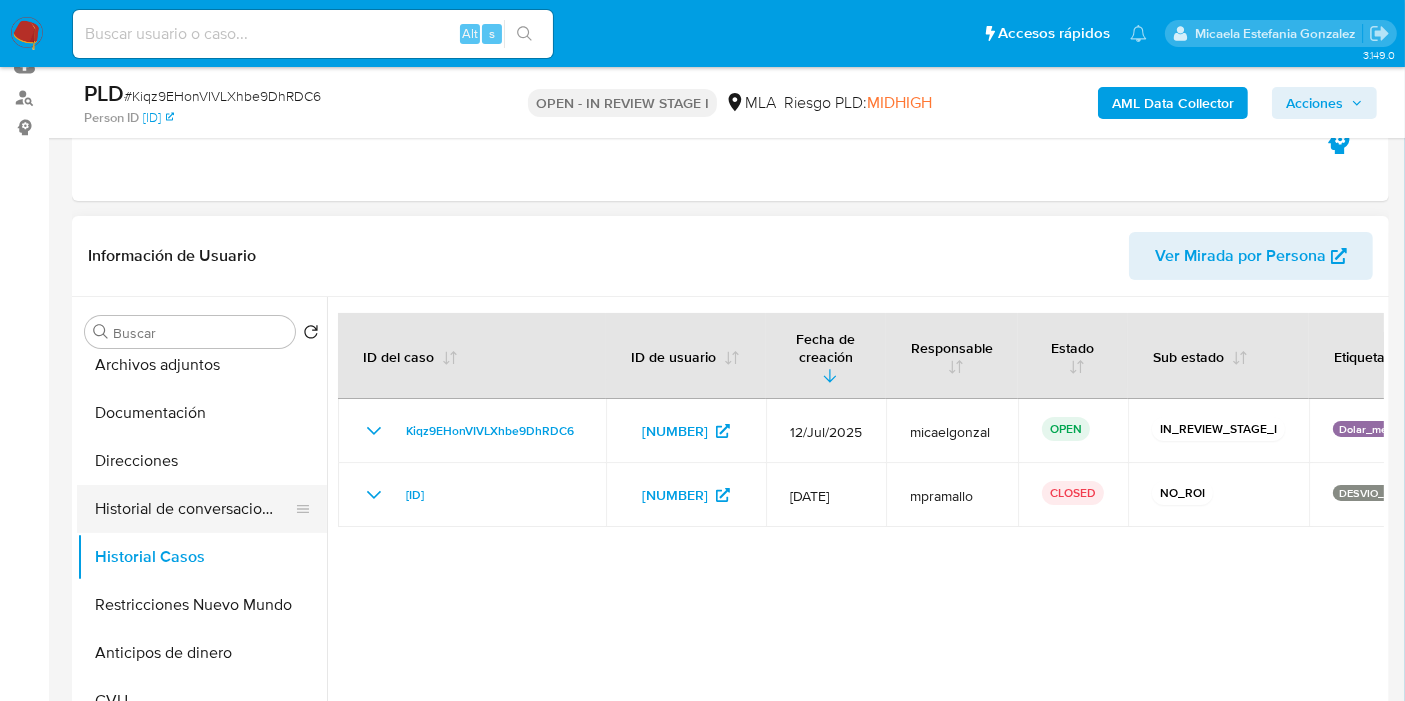 click on "Historial de conversaciones" at bounding box center [194, 509] 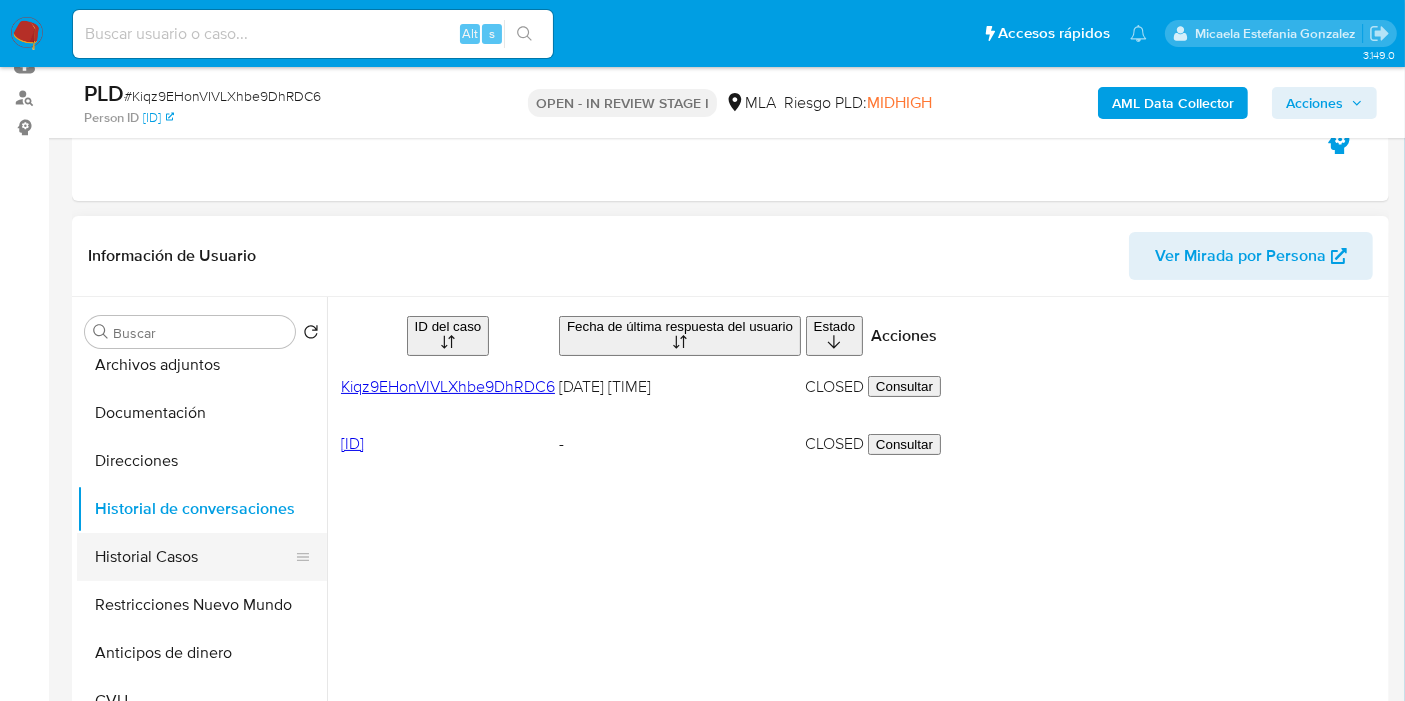 scroll, scrollTop: 0, scrollLeft: 0, axis: both 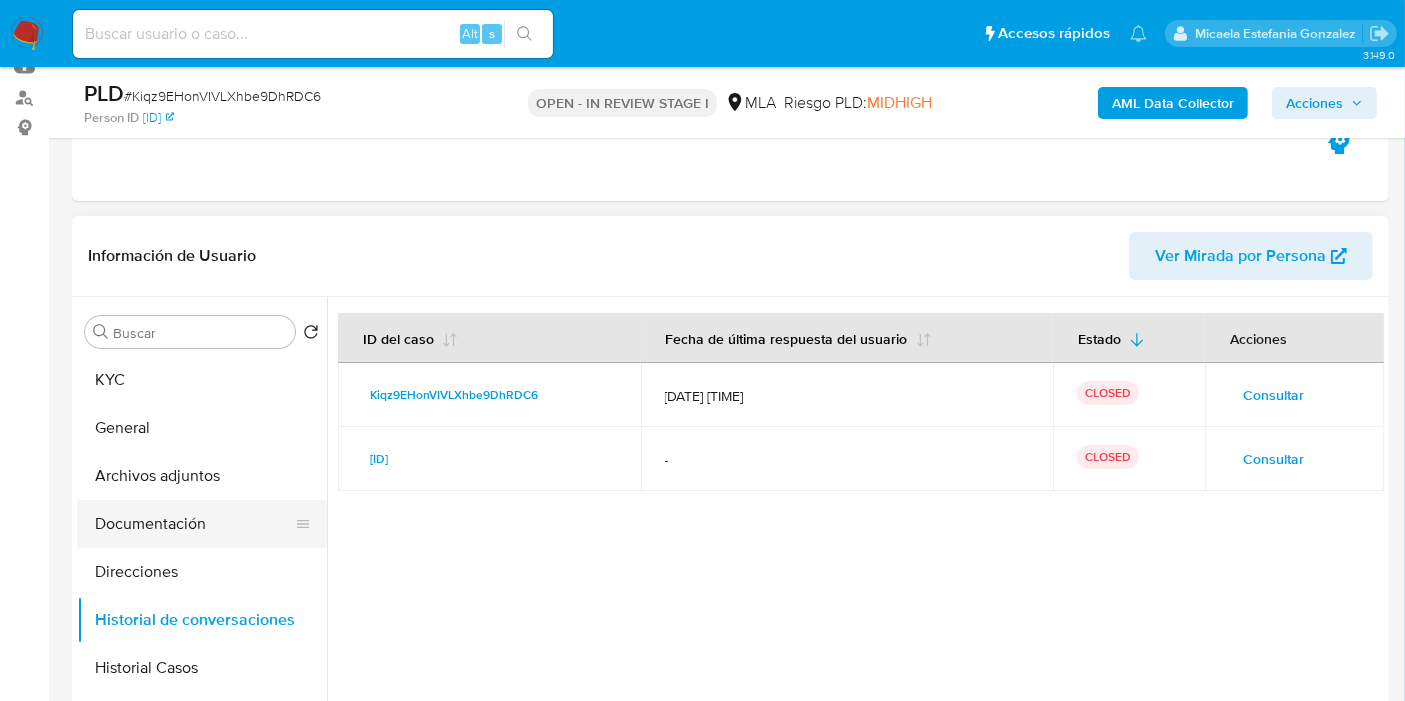 click on "Documentación" at bounding box center [194, 524] 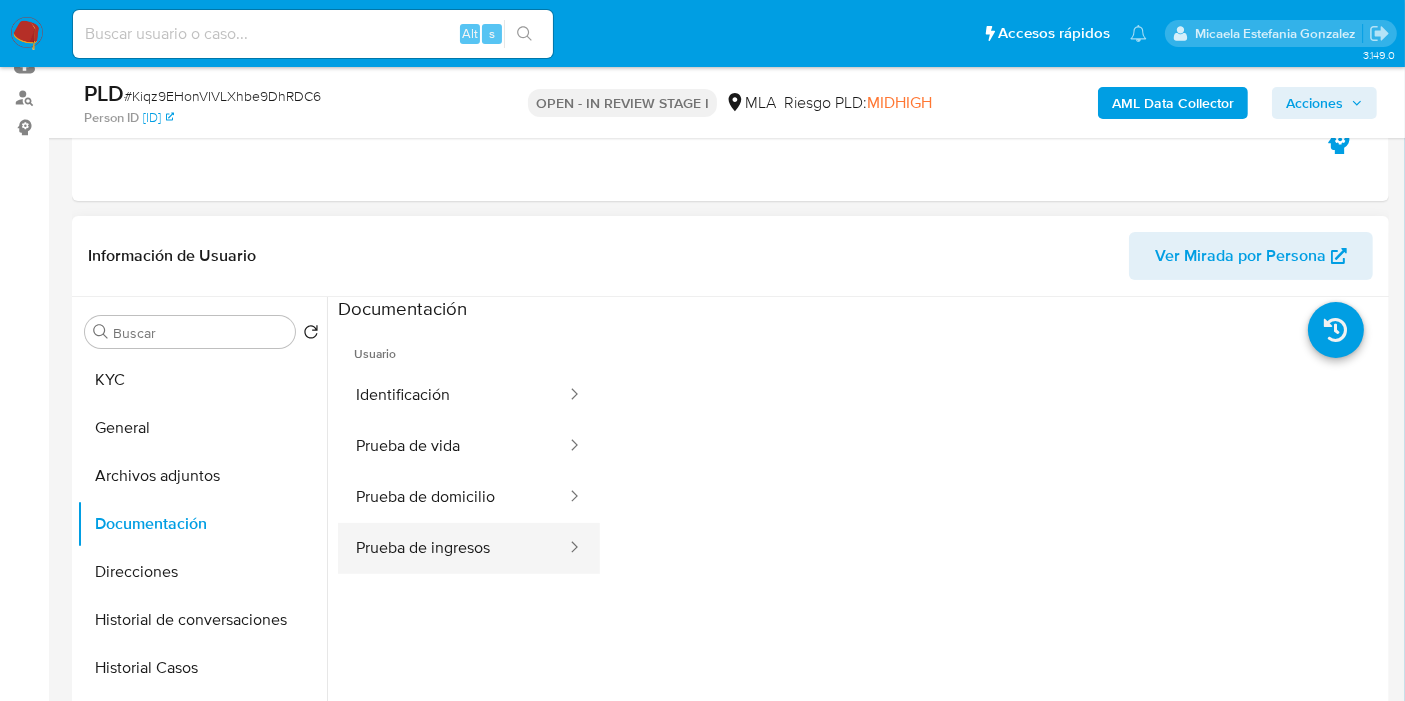 click on "Prueba de ingresos" at bounding box center (453, 548) 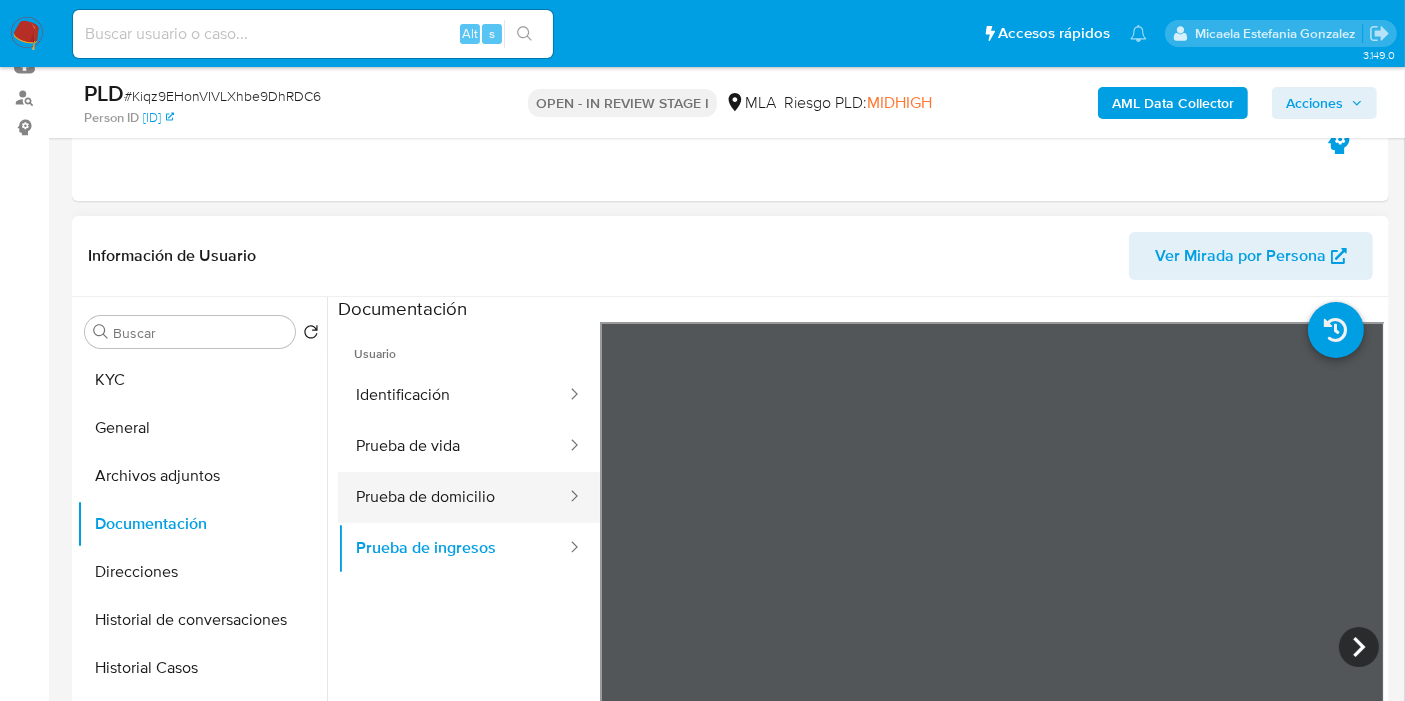 click on "Prueba de domicilio" at bounding box center [453, 497] 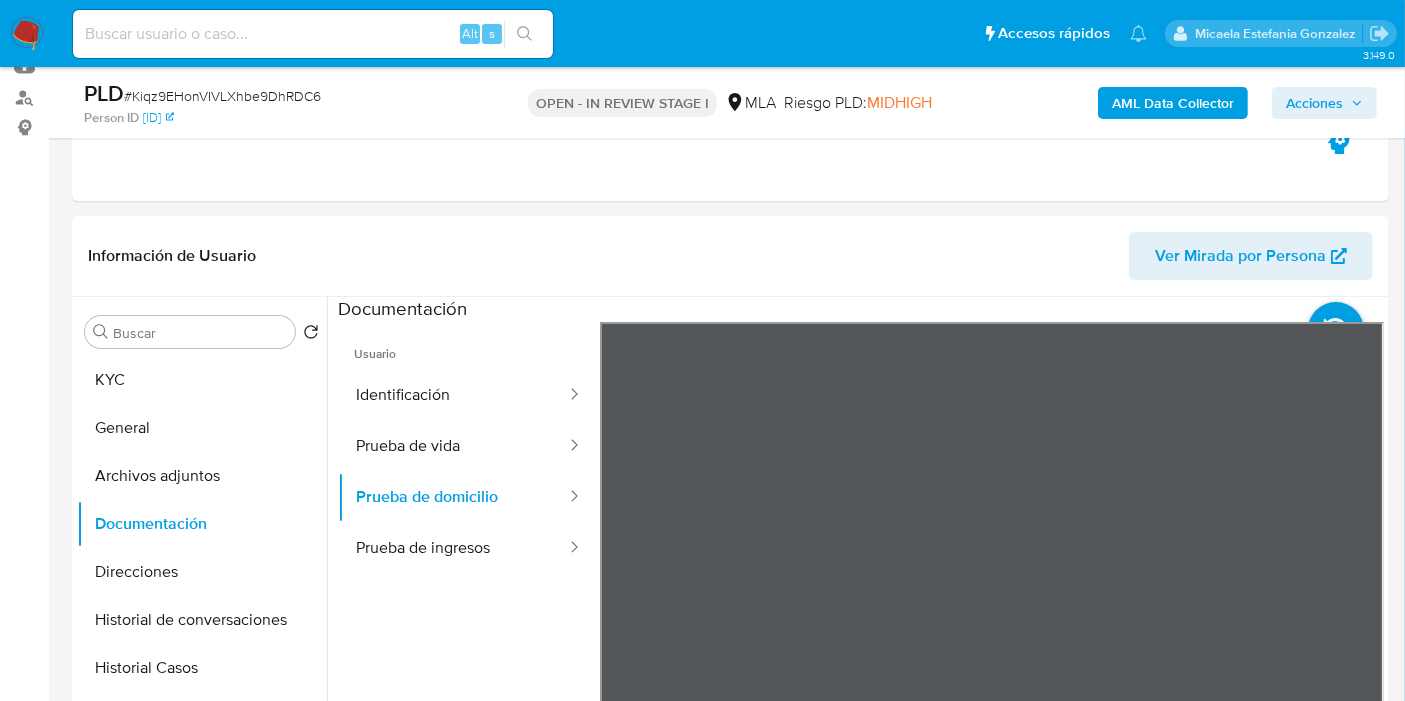 click on "Pausado Ver notificaciones Alt s Accesos rápidos   Presiona las siguientes teclas para acceder a algunas de las funciones Buscar caso o usuario Alt s Volver al home Alt h Agregar un comentario Alt c Ir a la resolucion de un caso Alt r Agregar un archivo adjunto Alt a Solicitar KYC challenge Alt 3 Agregar restricción Alt 4 Eliminar restricción Alt 5 Micaela Estefania Gonzalez Bandeja Tablero Screening Búsqueda en Listas Watchlist Herramientas Operaciones masivas Reportes Mulan Buscador de personas Consolidado 3.149.0 Asignado a   micaelgonzal   Asignado el: 17/07/2025 16:36:40 Creado el: 12/07/2025   Creado el: 12/07/2025 03:23:21 - Vence en 2 meses   Vence el 10/10/2025 03:23:22 PLD # Kiqz9EHonVIVLXhbe9DhRDC6 Person ID 82ffb3c577be4f2f00a966c2ff503994 OPEN - IN REVIEW STAGE I  MLA Riesgo PLD:  MIDHIGH AML Data Collector Acciones Información del caso Eventos ( 1 ) Acciones AUTOMATIC (1) Información de Usuario Ver Mirada por Persona Buscar   Volver al orden por defecto KYC General Archivos adjuntos CVU Id" at bounding box center (702, 1970) 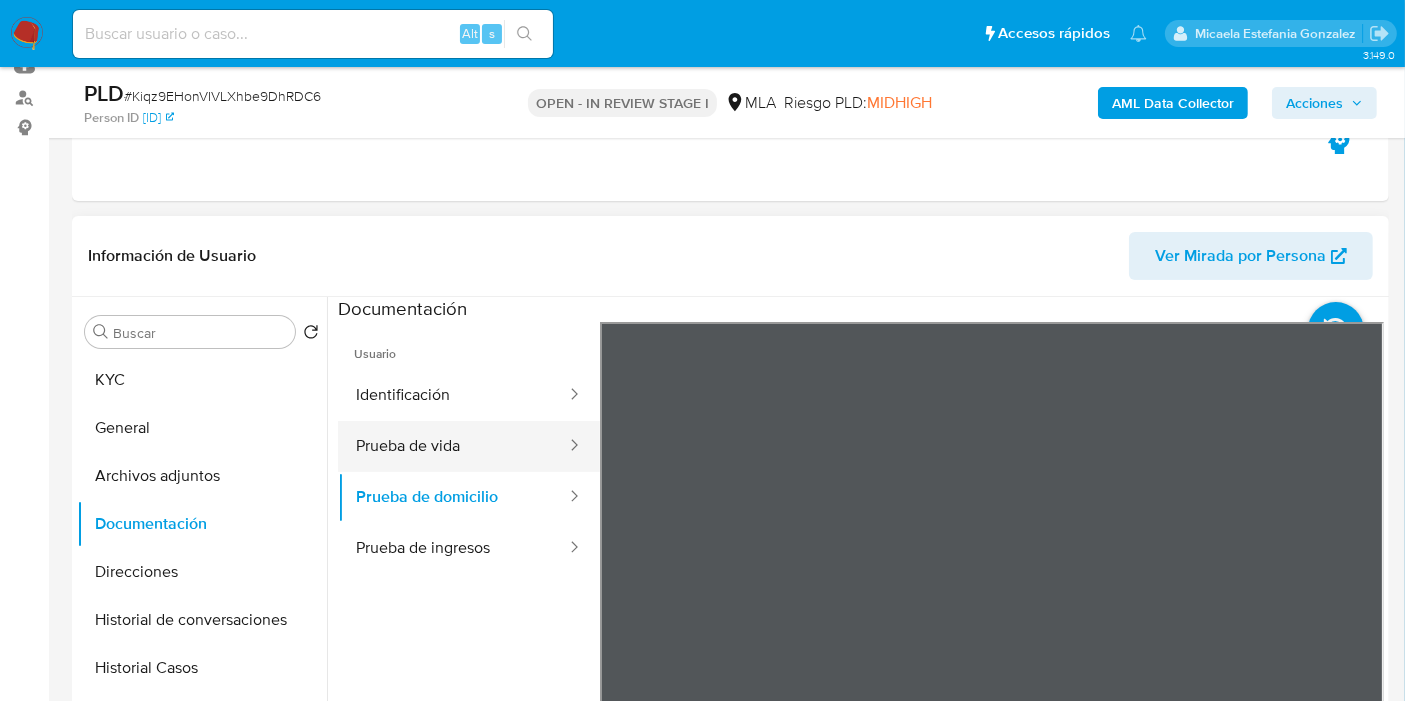 click on "Prueba de vida" at bounding box center [453, 446] 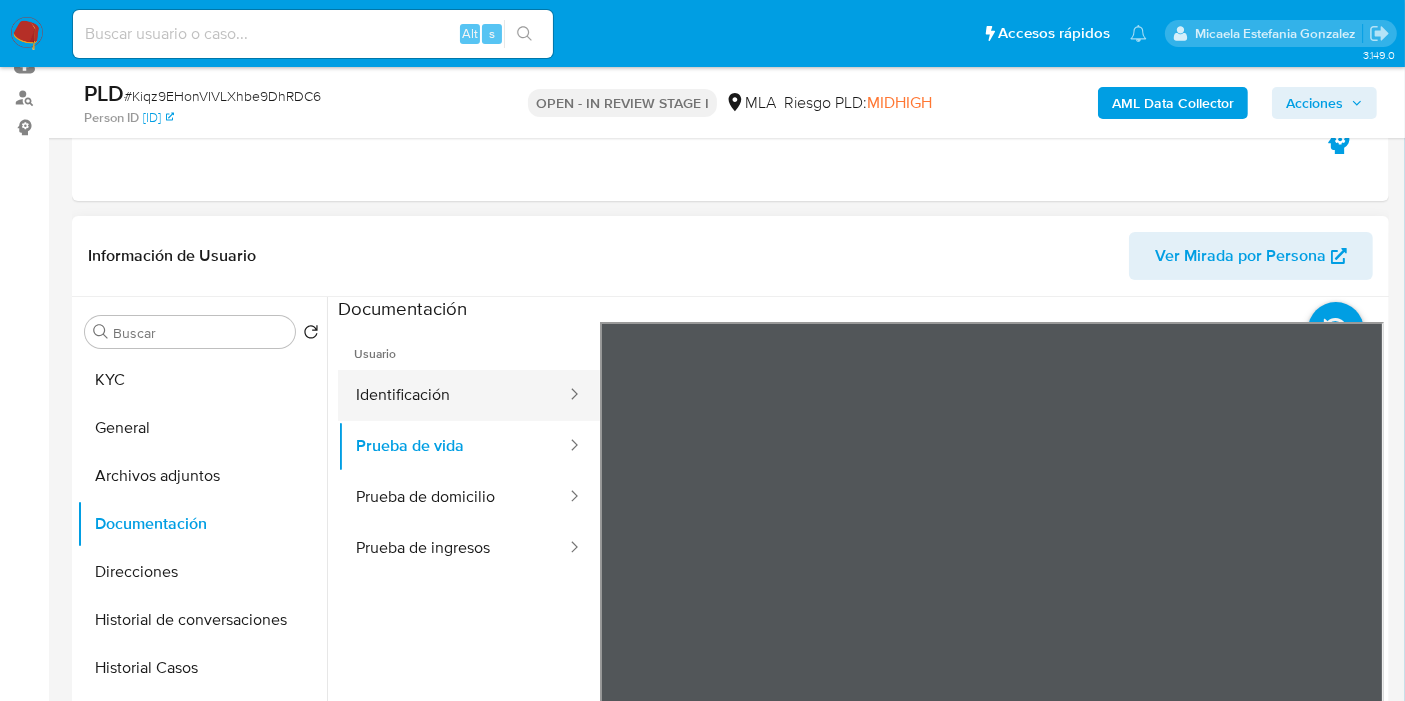 click on "Identificación" at bounding box center (453, 395) 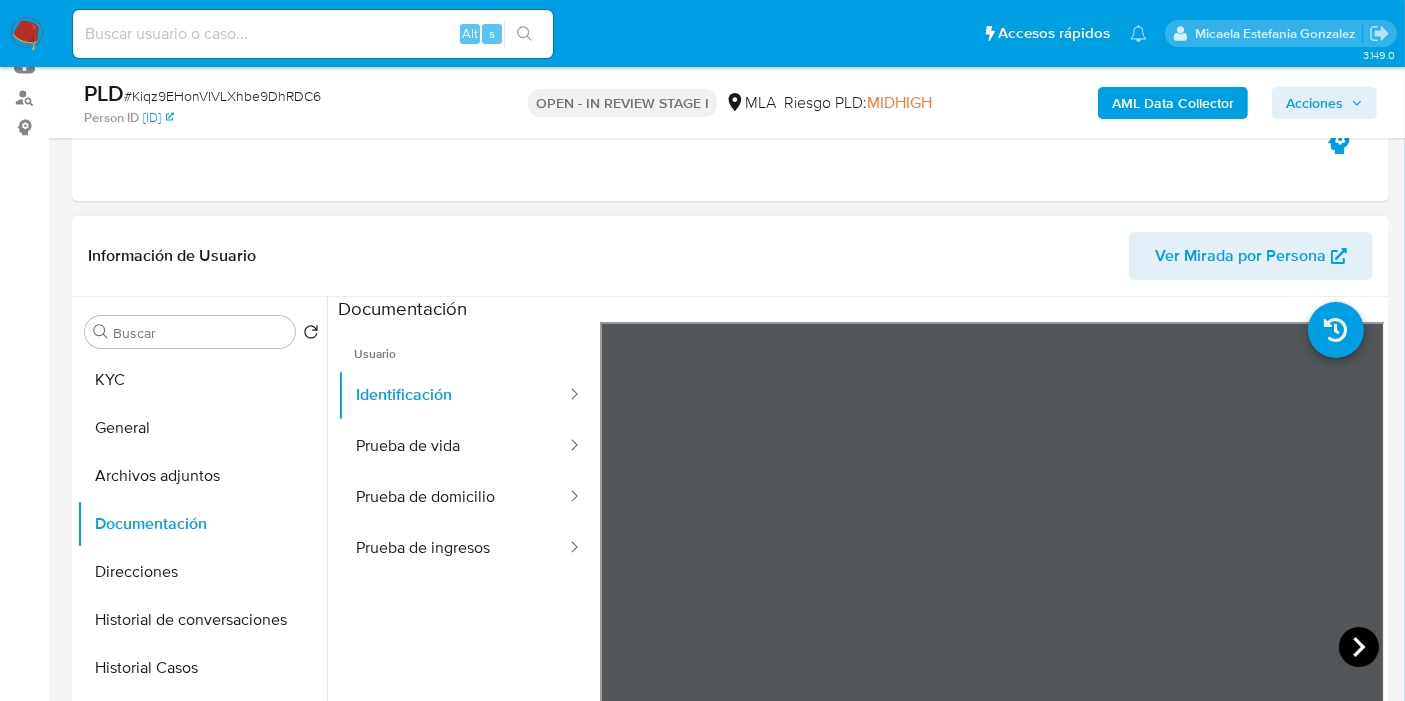 click 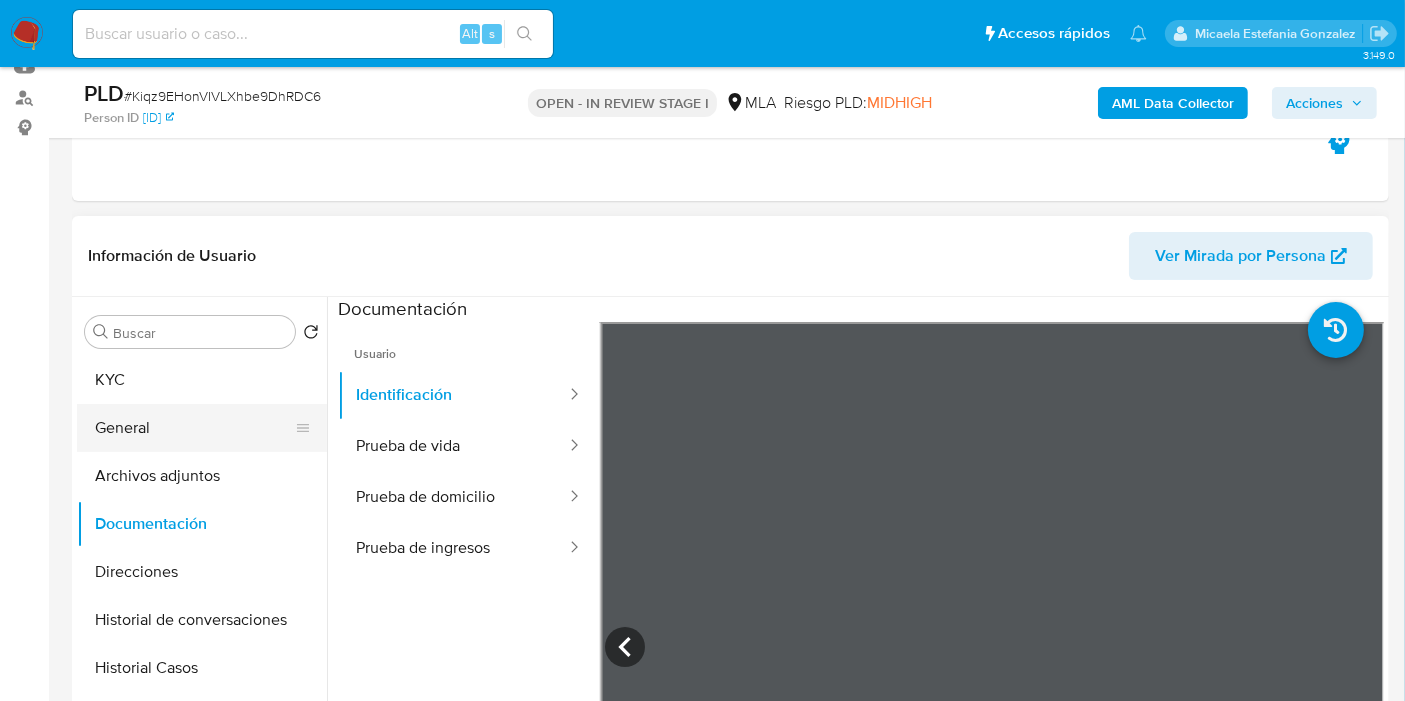 click on "General" at bounding box center (194, 428) 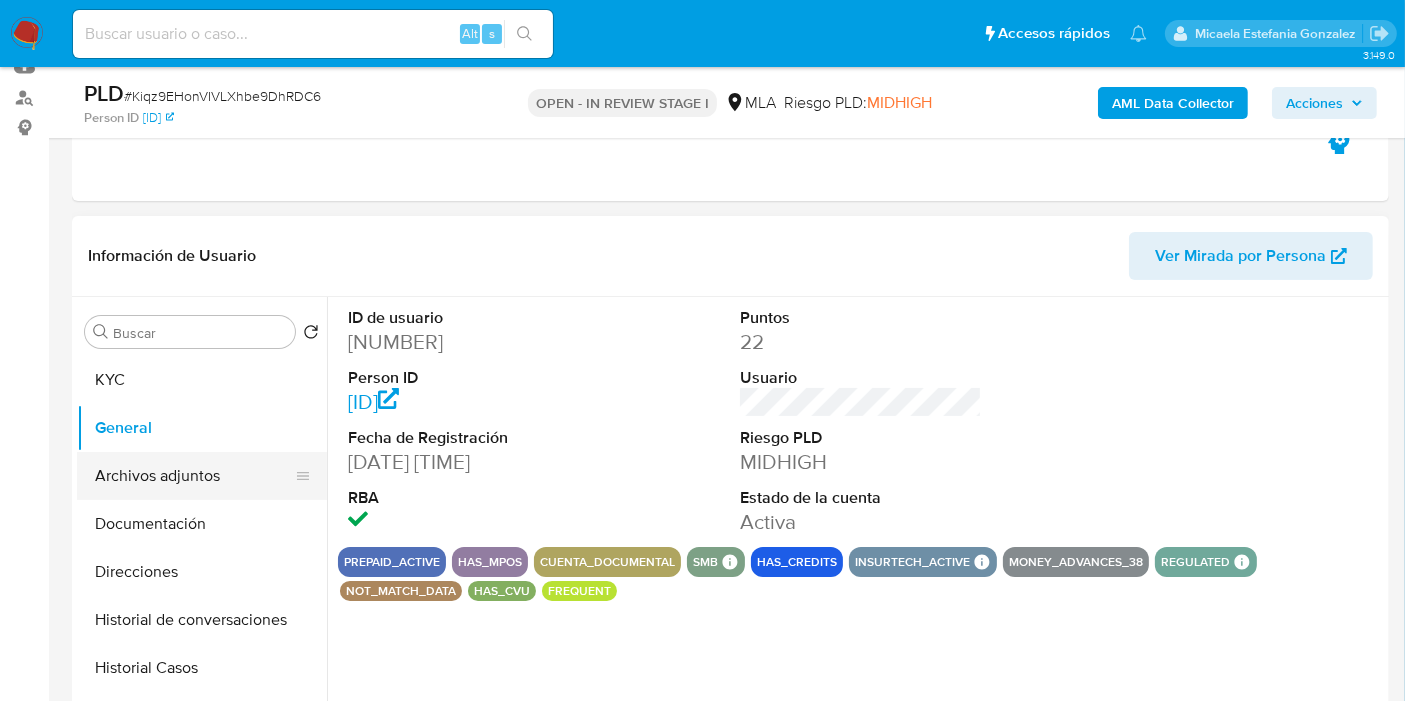 click on "Archivos adjuntos" at bounding box center (194, 476) 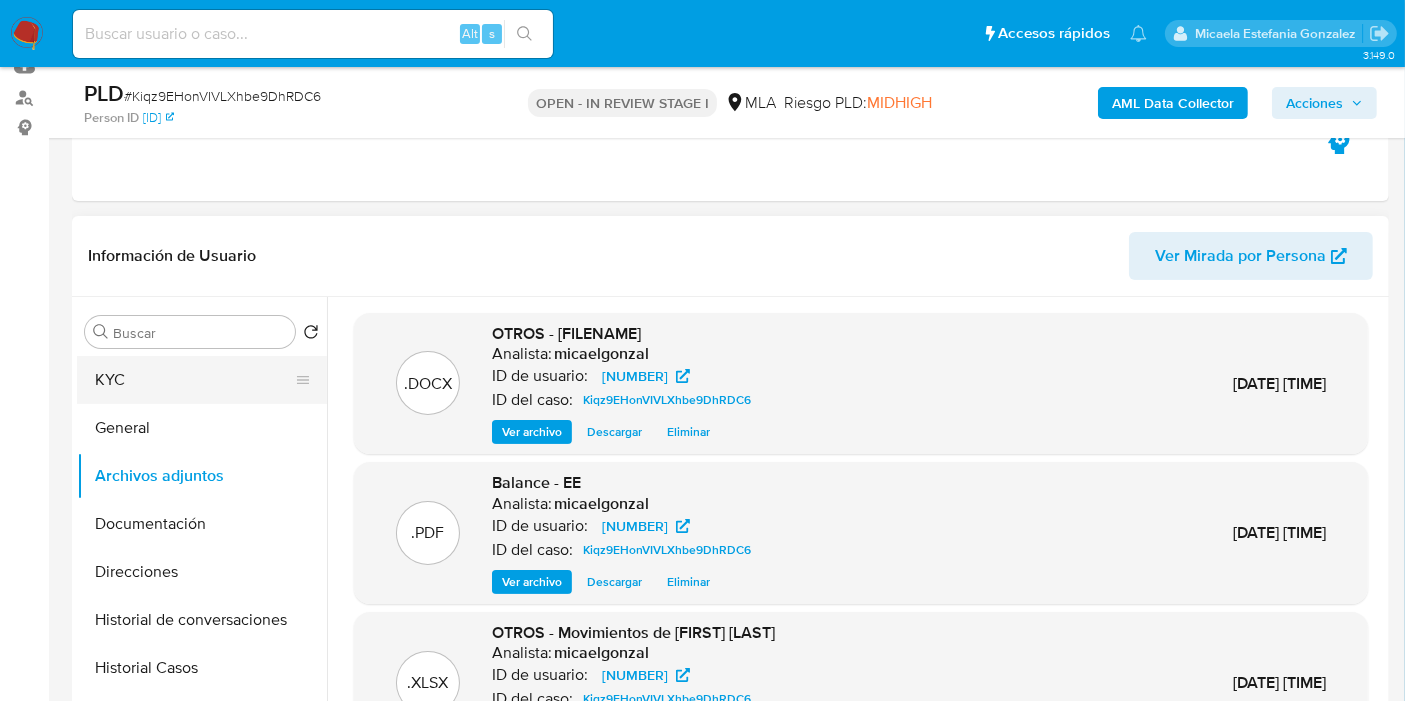 click on "KYC" at bounding box center (194, 380) 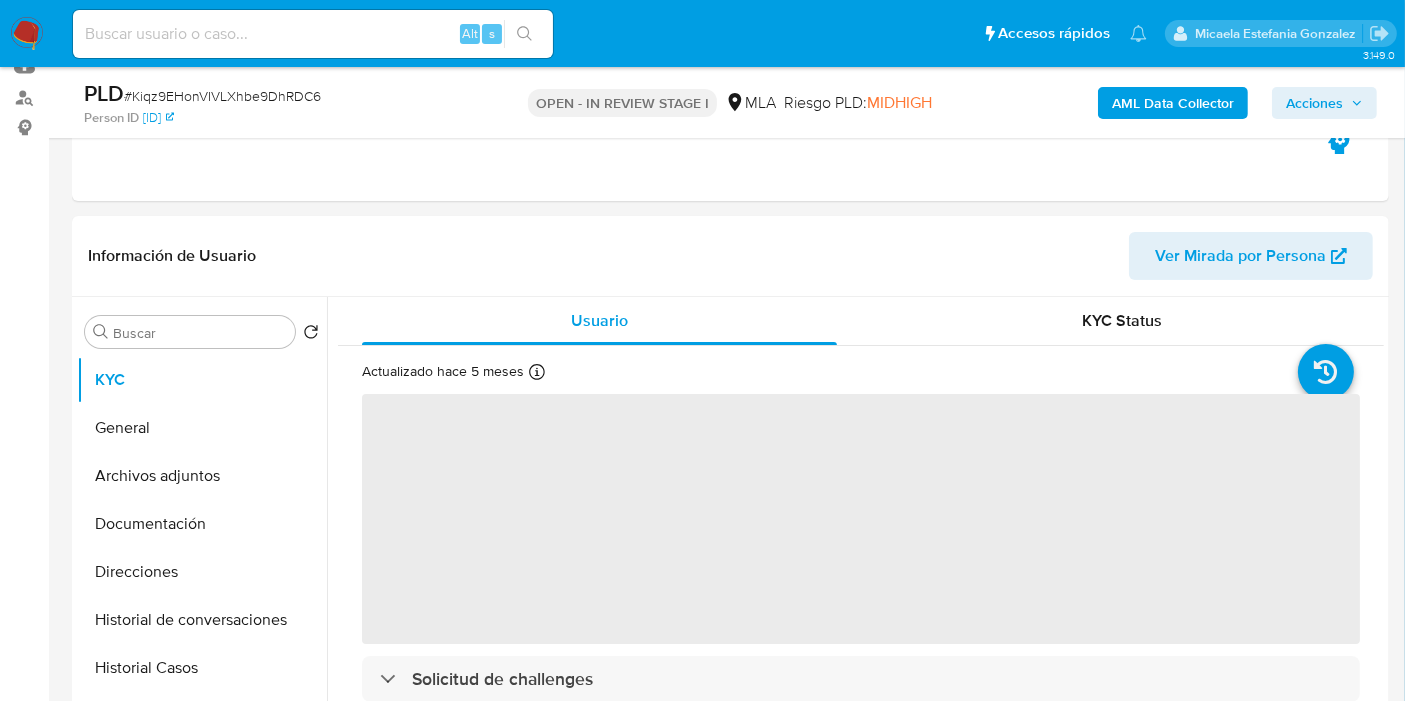 click on "Acciones" at bounding box center (1314, 103) 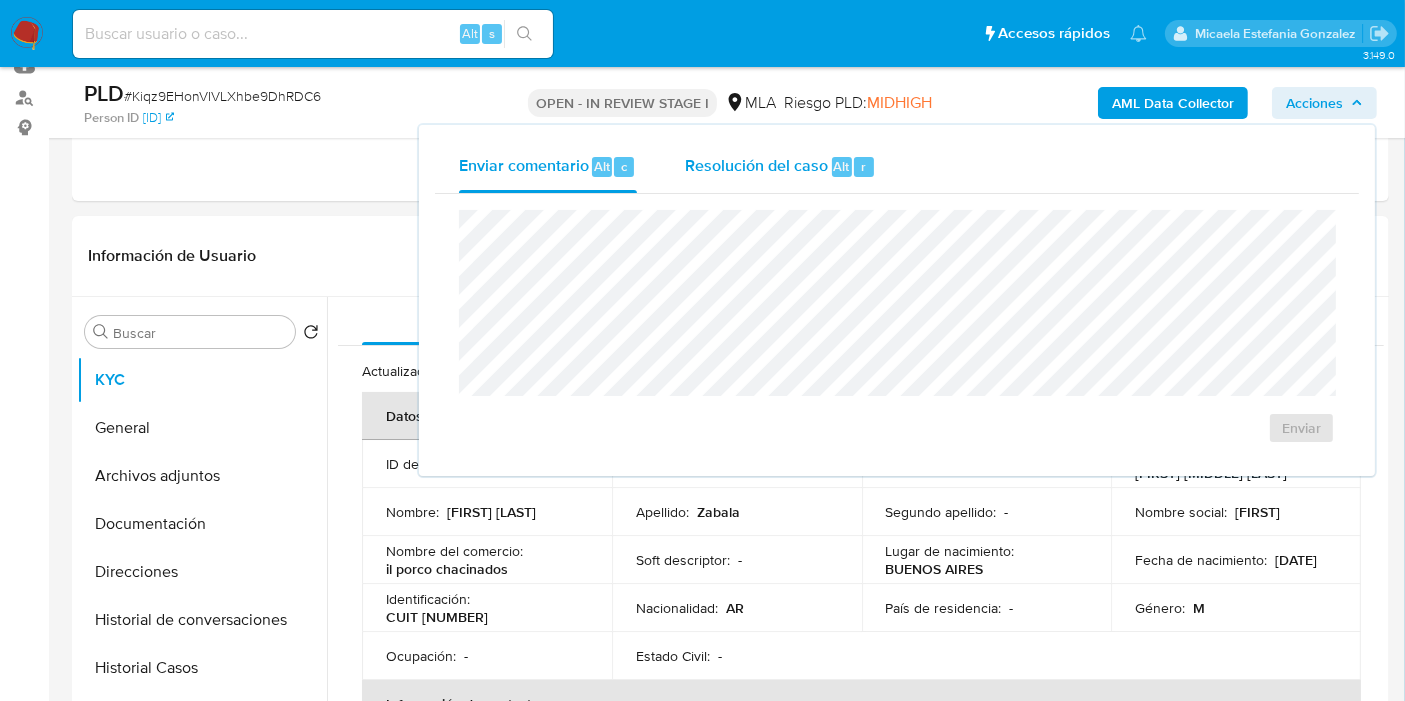 click on "Resolución del caso" at bounding box center [756, 165] 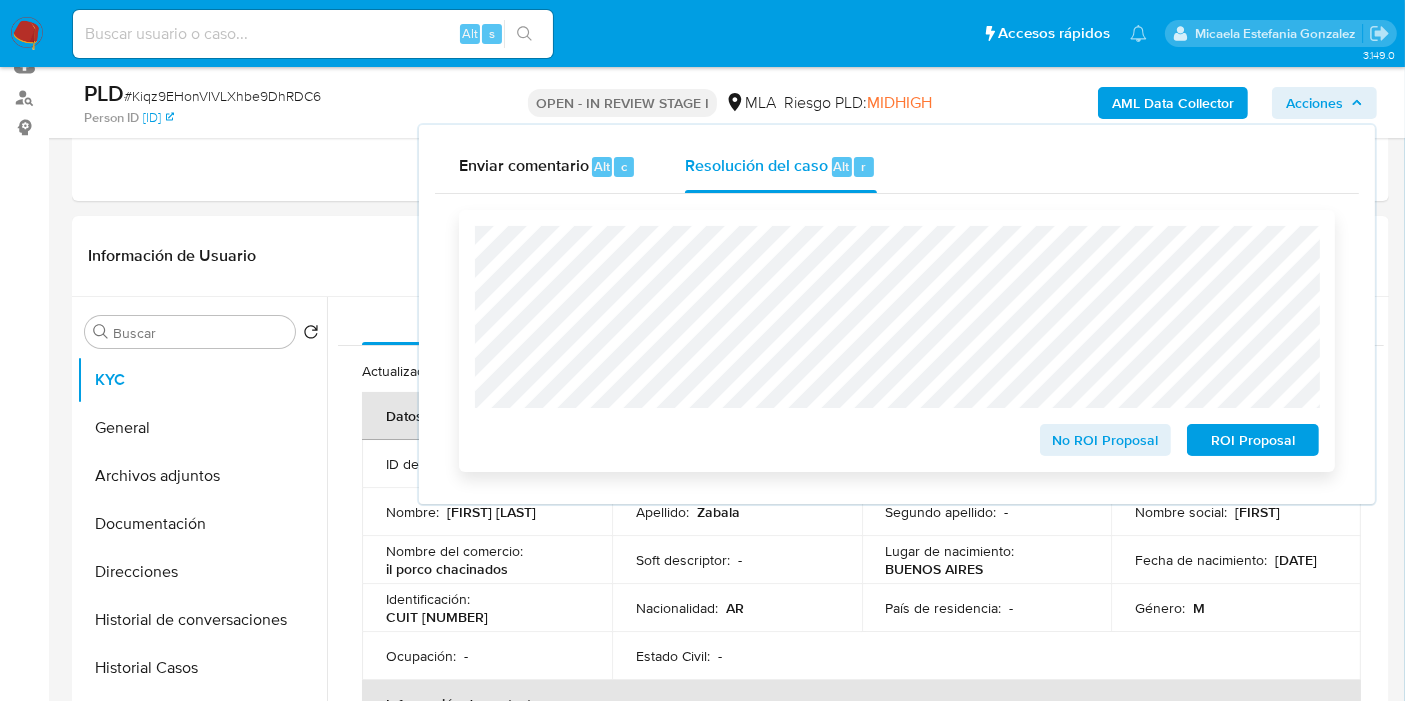 click on "No ROI Proposal" at bounding box center [1106, 440] 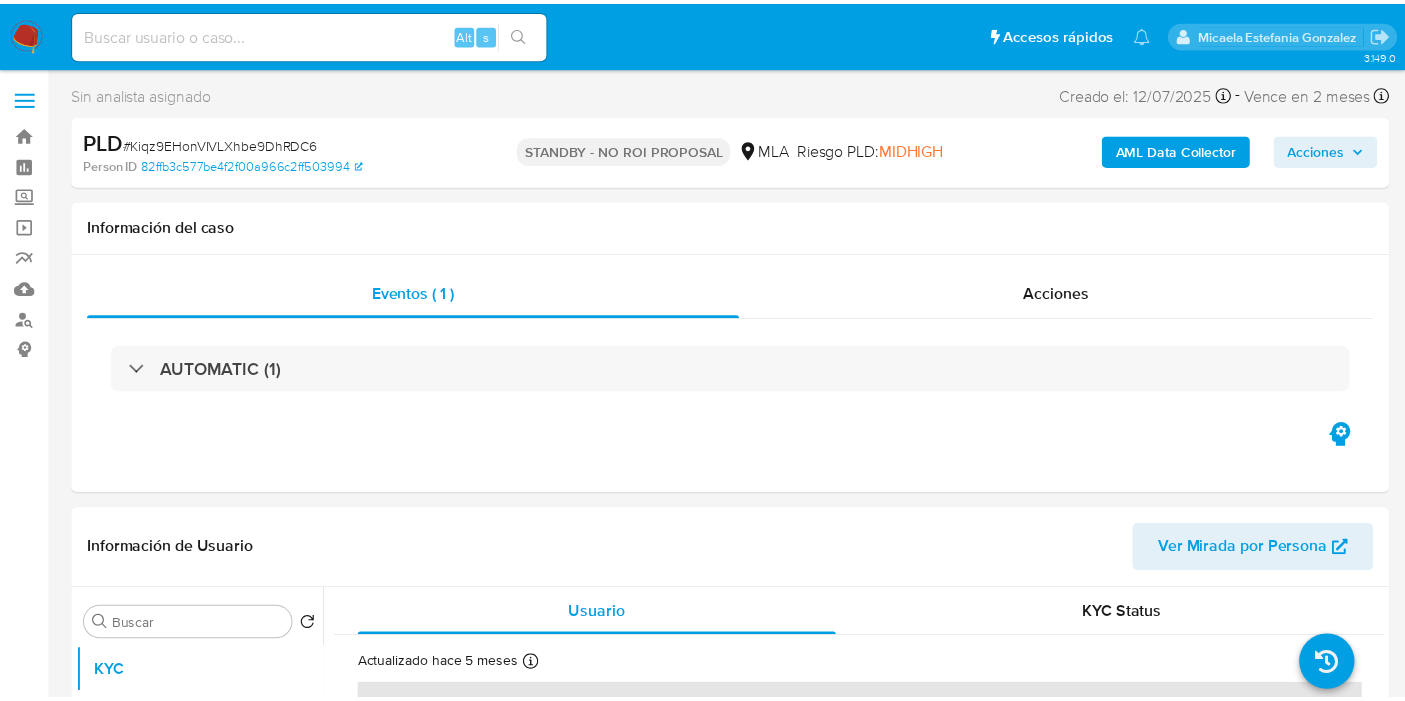 scroll, scrollTop: 0, scrollLeft: 0, axis: both 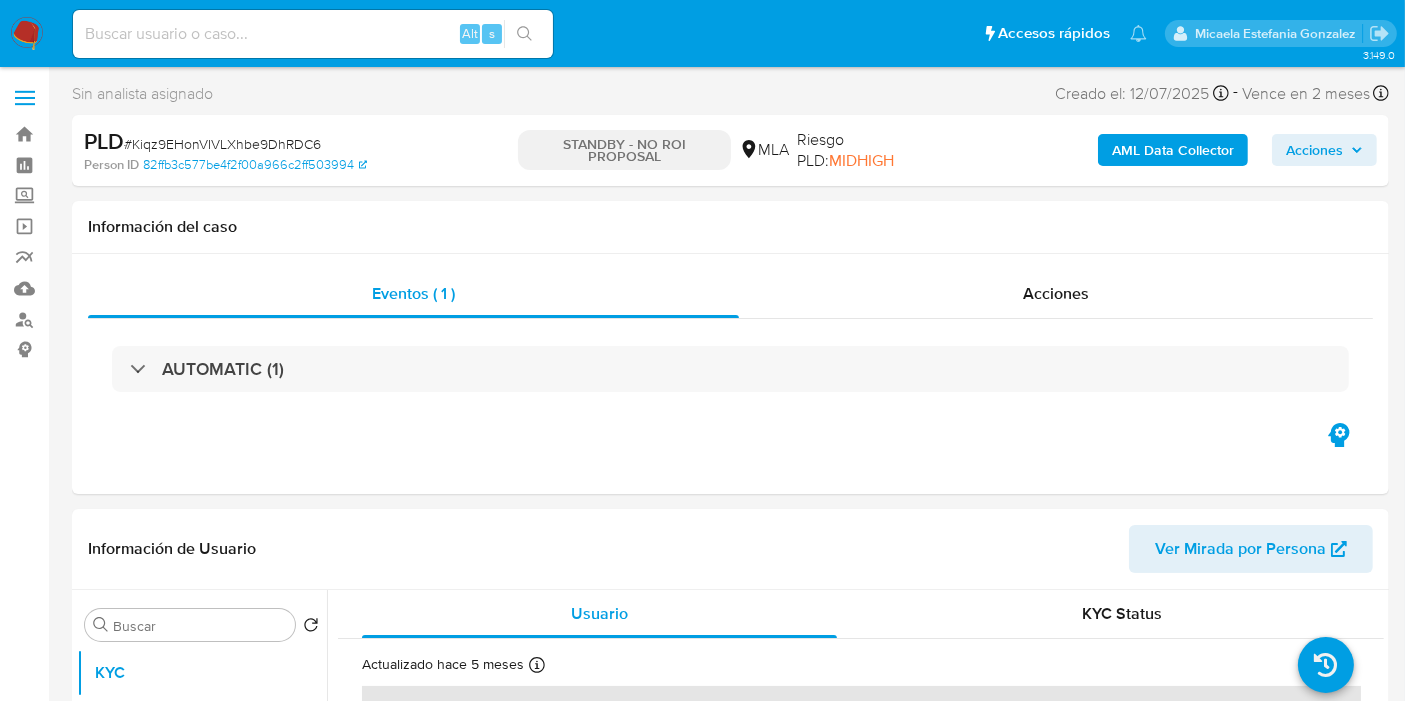 select on "10" 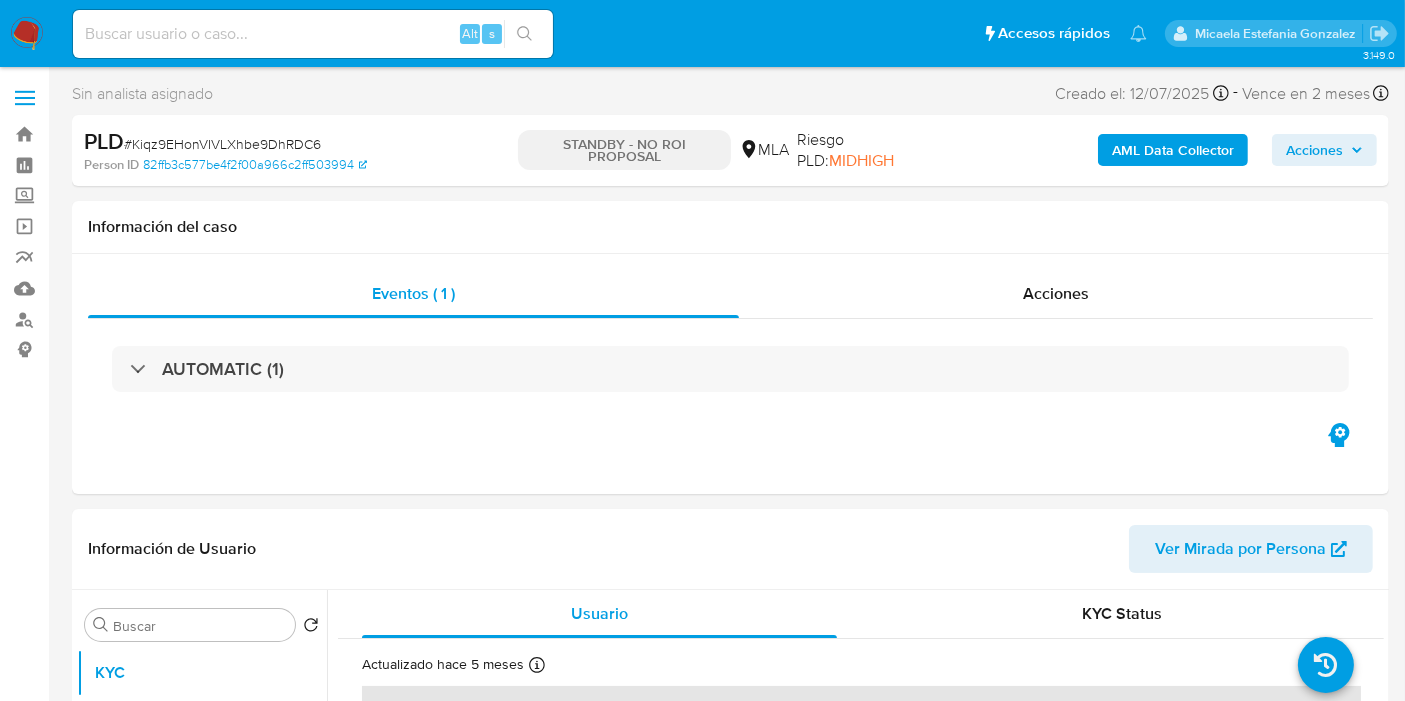 click at bounding box center (27, 34) 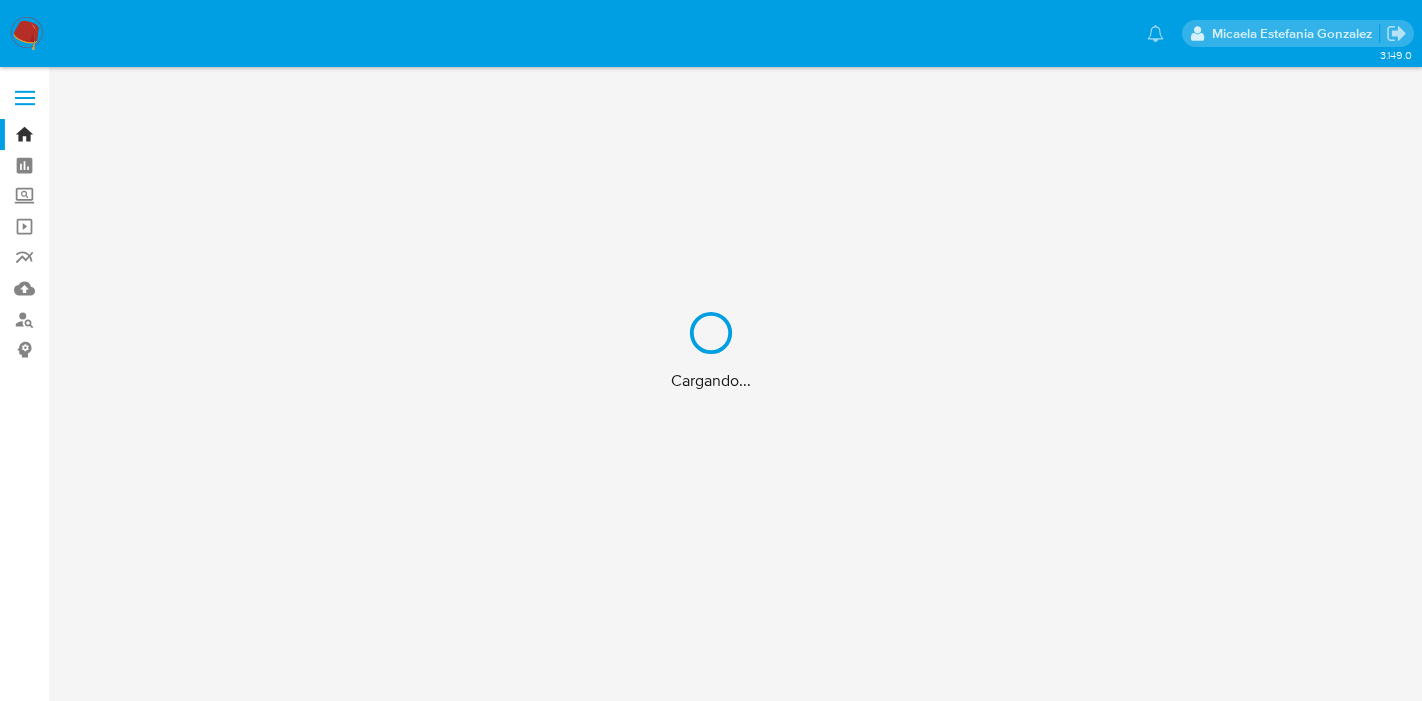 scroll, scrollTop: 0, scrollLeft: 0, axis: both 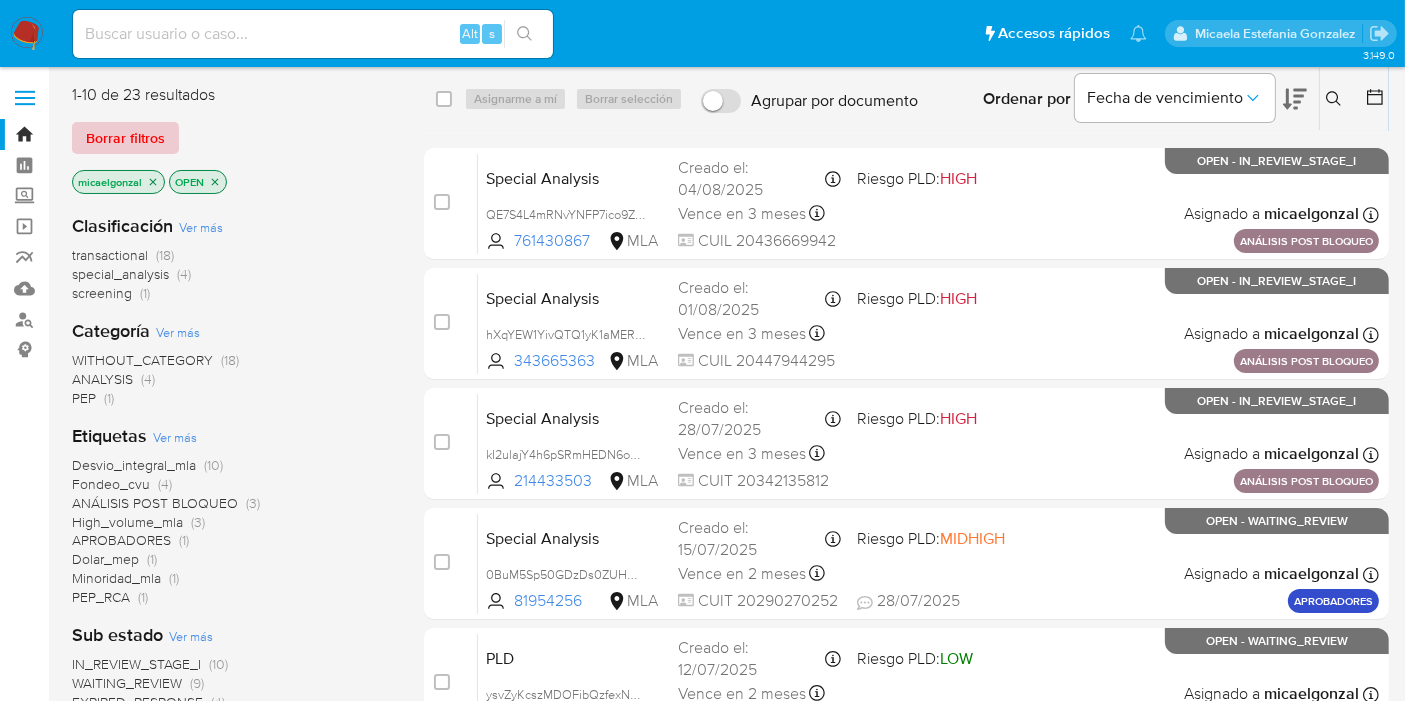 click on "Borrar filtros" at bounding box center (125, 138) 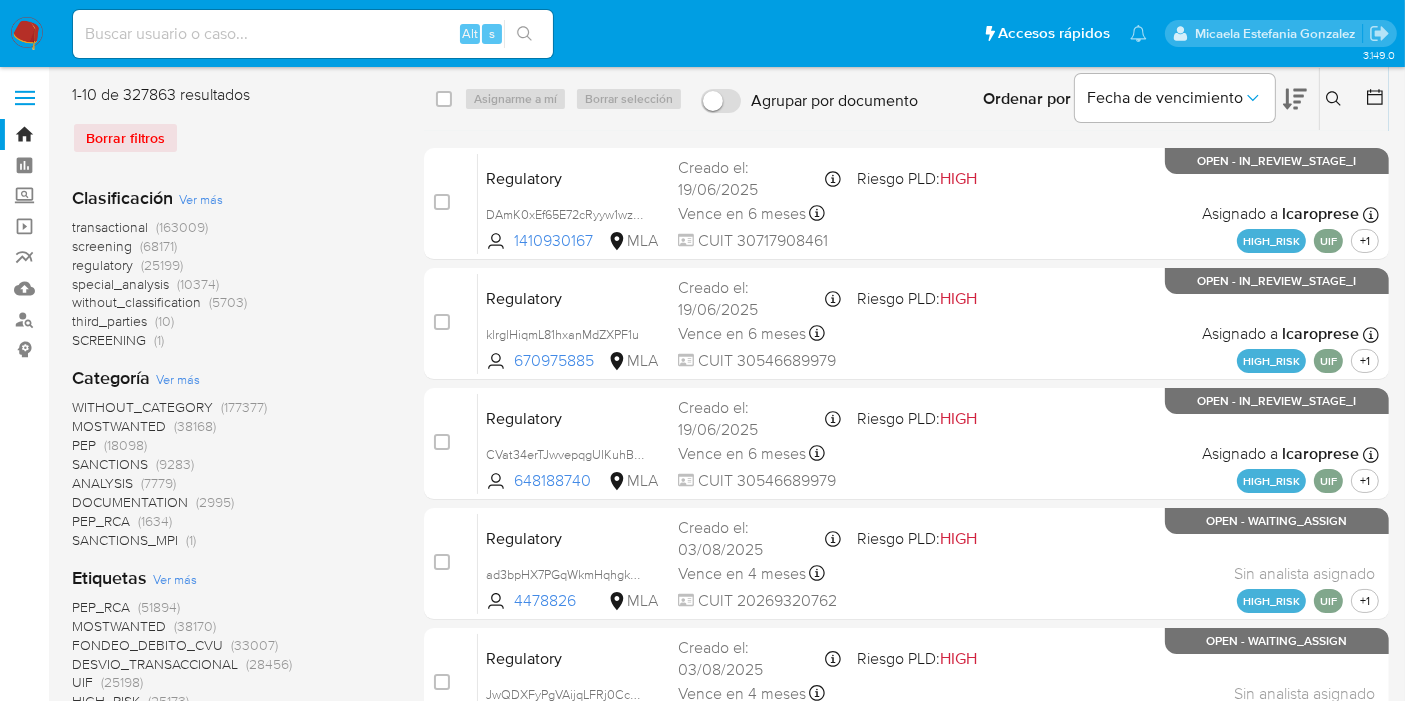 click 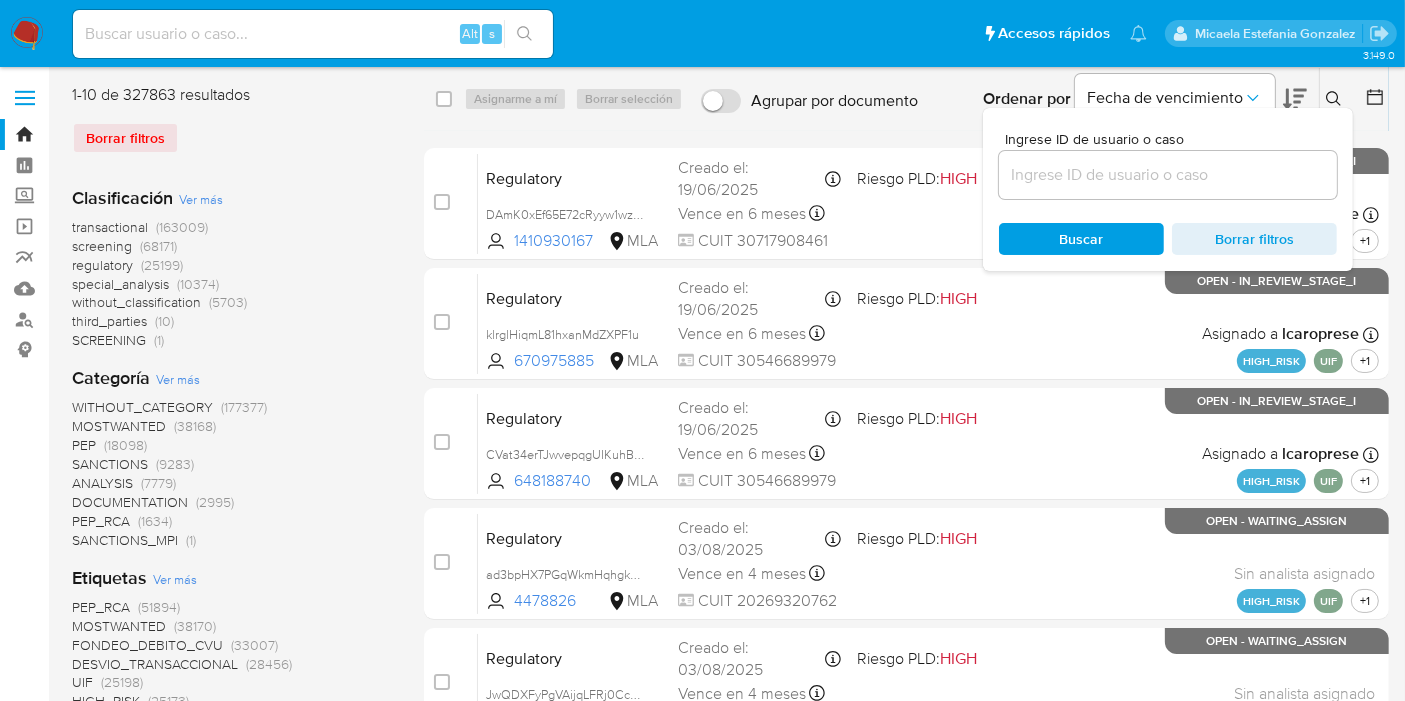 click at bounding box center (1168, 175) 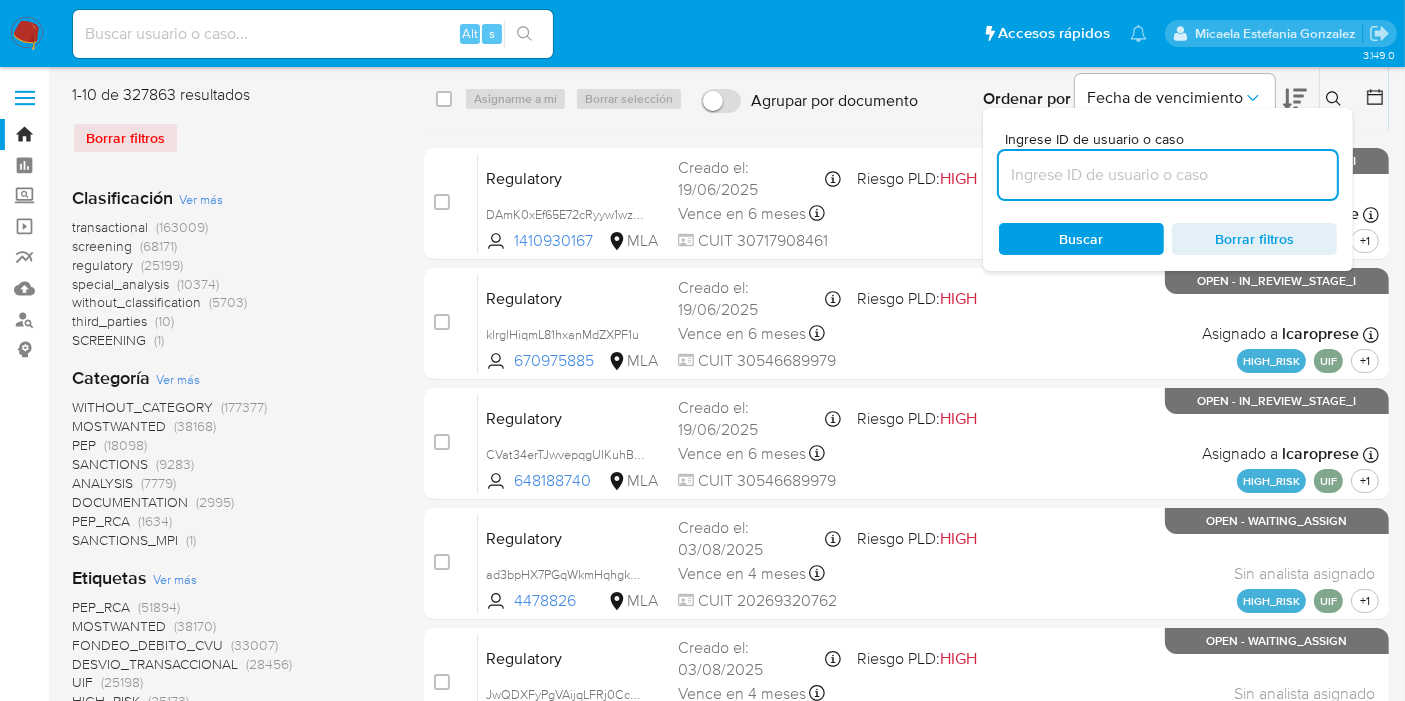 click at bounding box center [1168, 175] 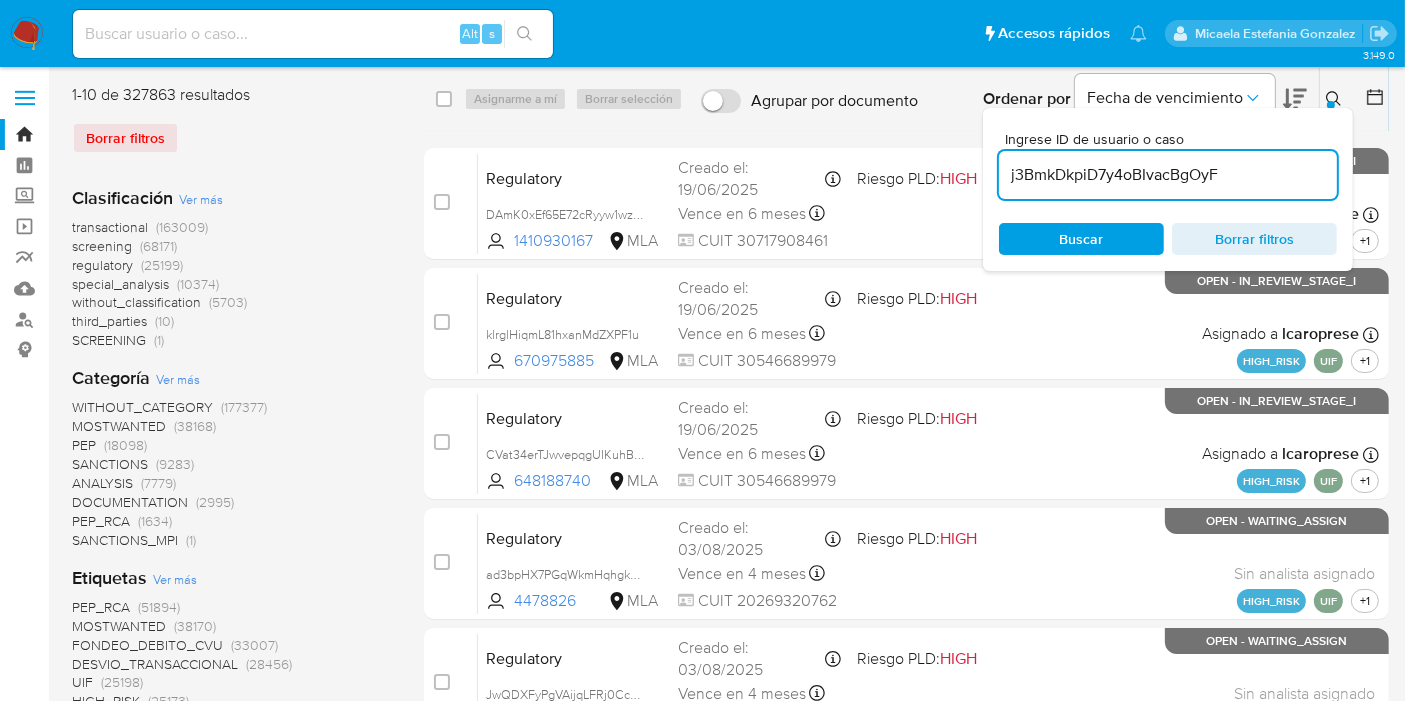 type on "j3BmkDkpiD7y4oBIvacBgOyF" 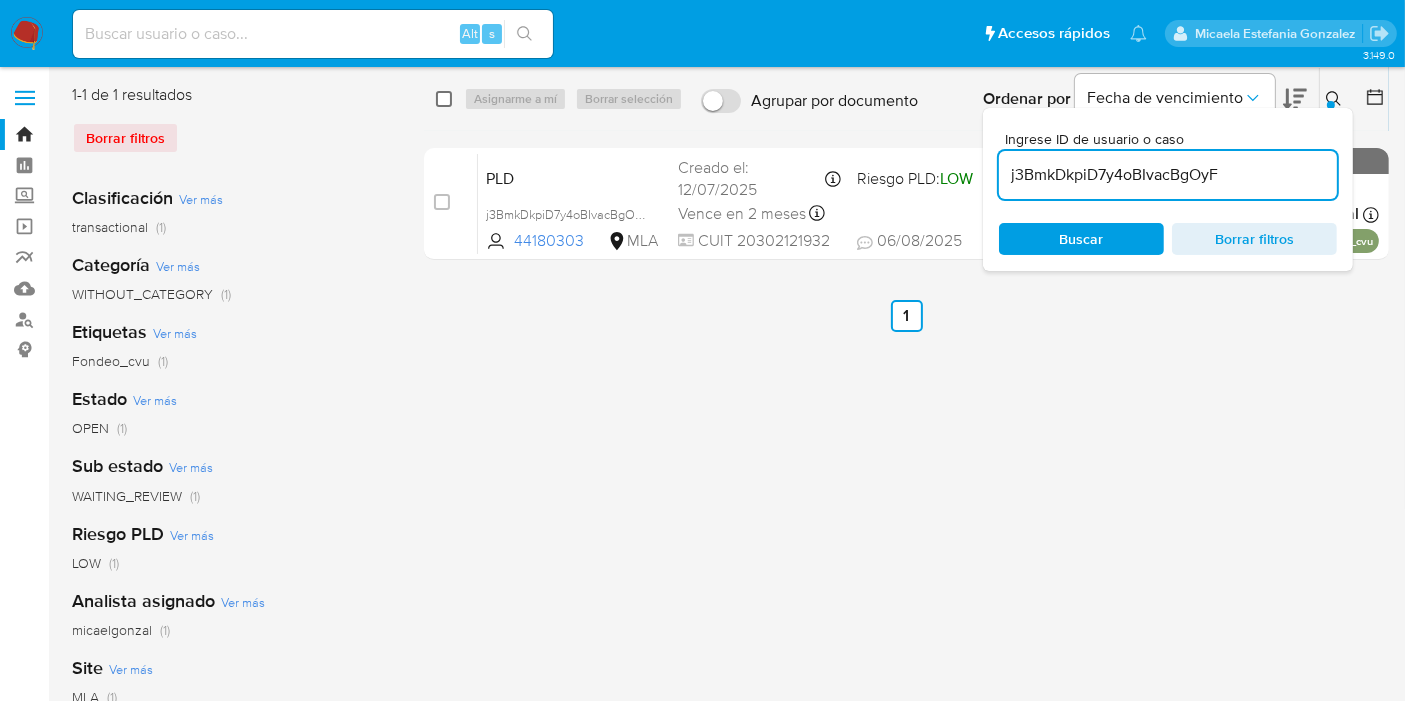 click at bounding box center [444, 99] 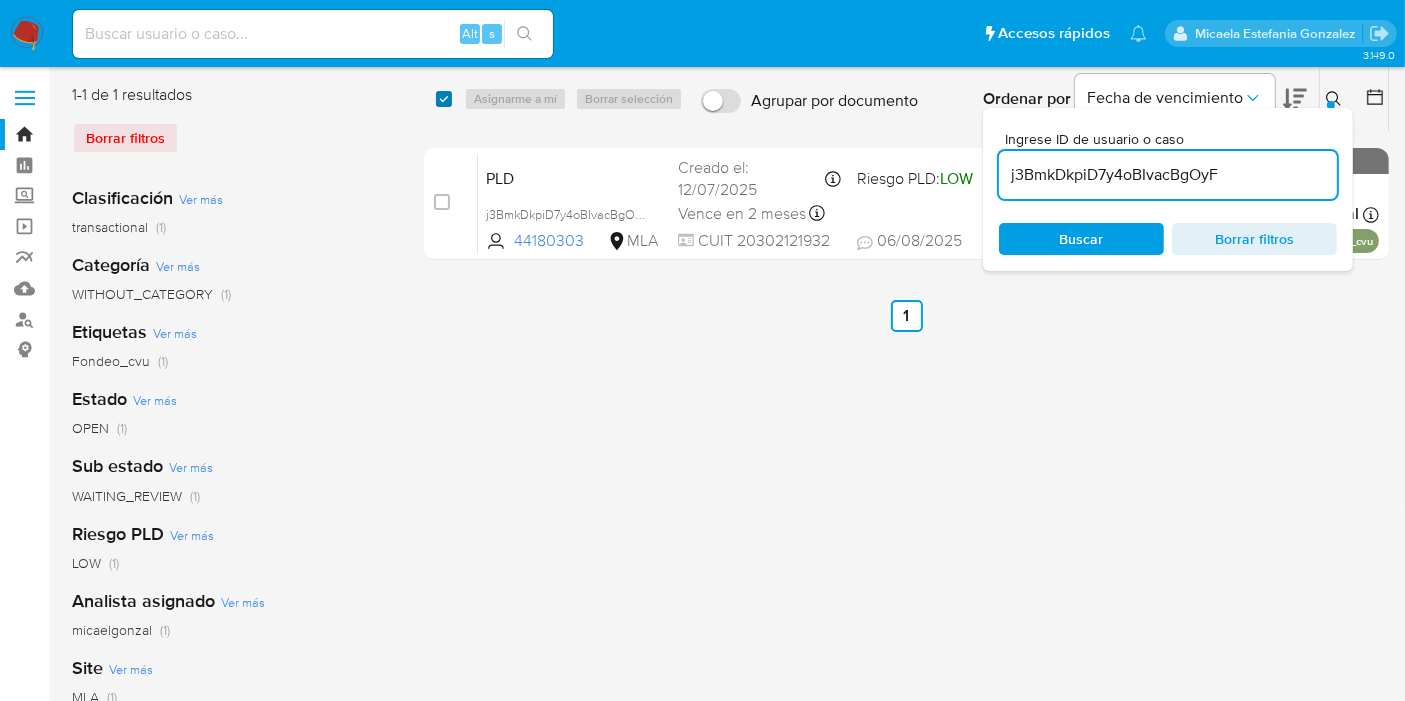 checkbox on "true" 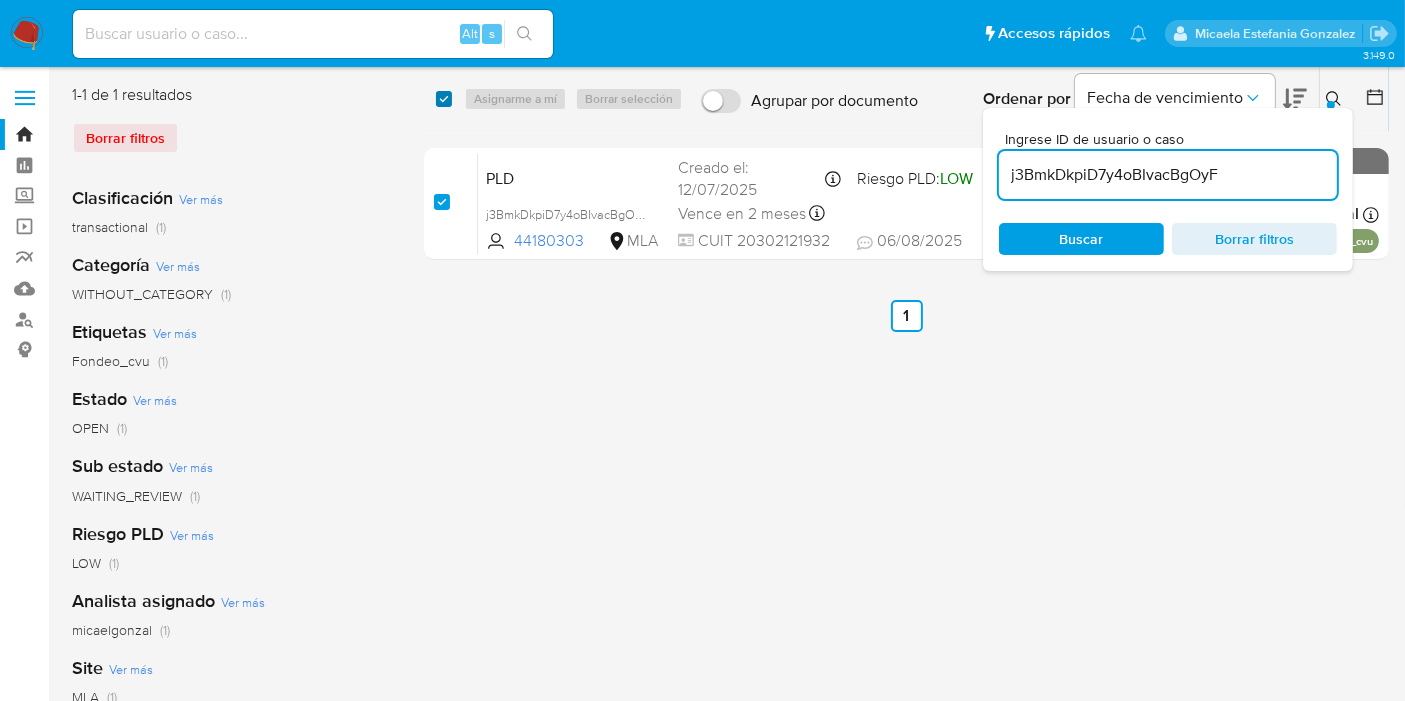 checkbox on "true" 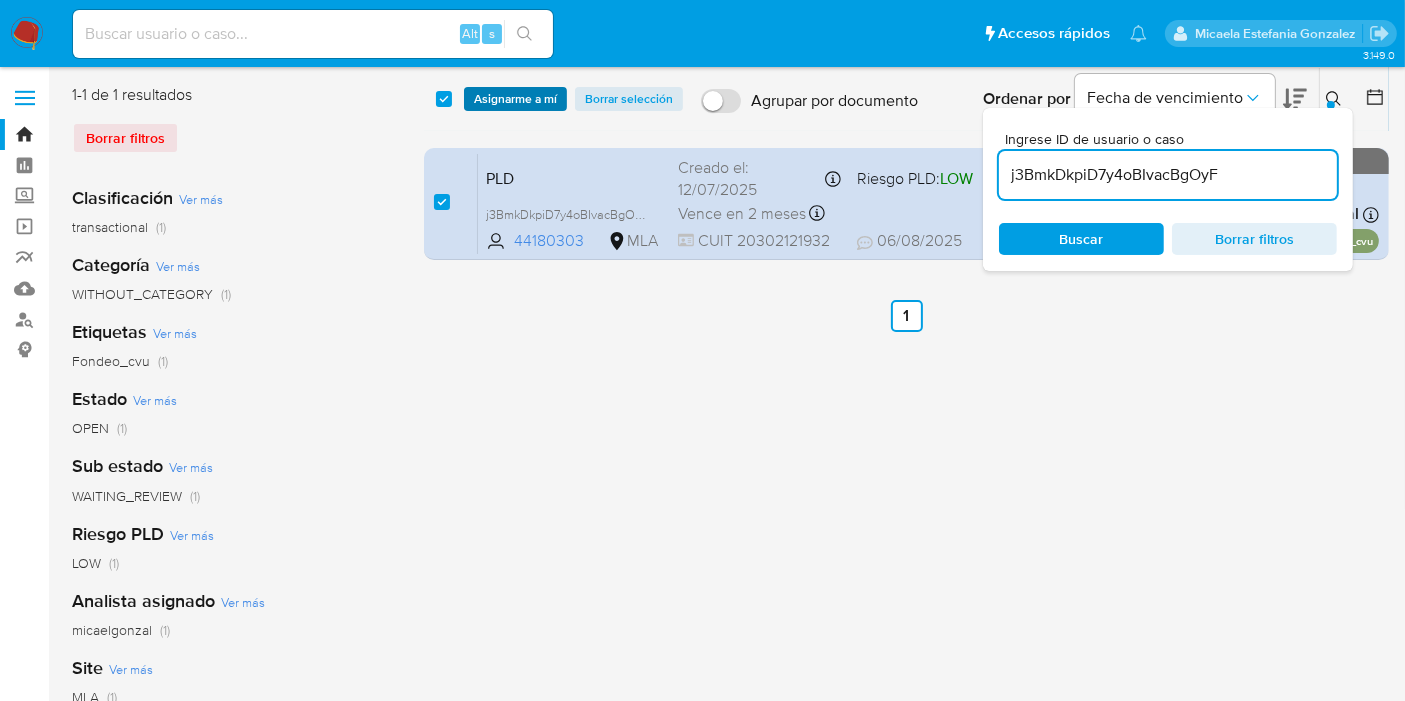 click on "Asignarme a mí" at bounding box center (515, 99) 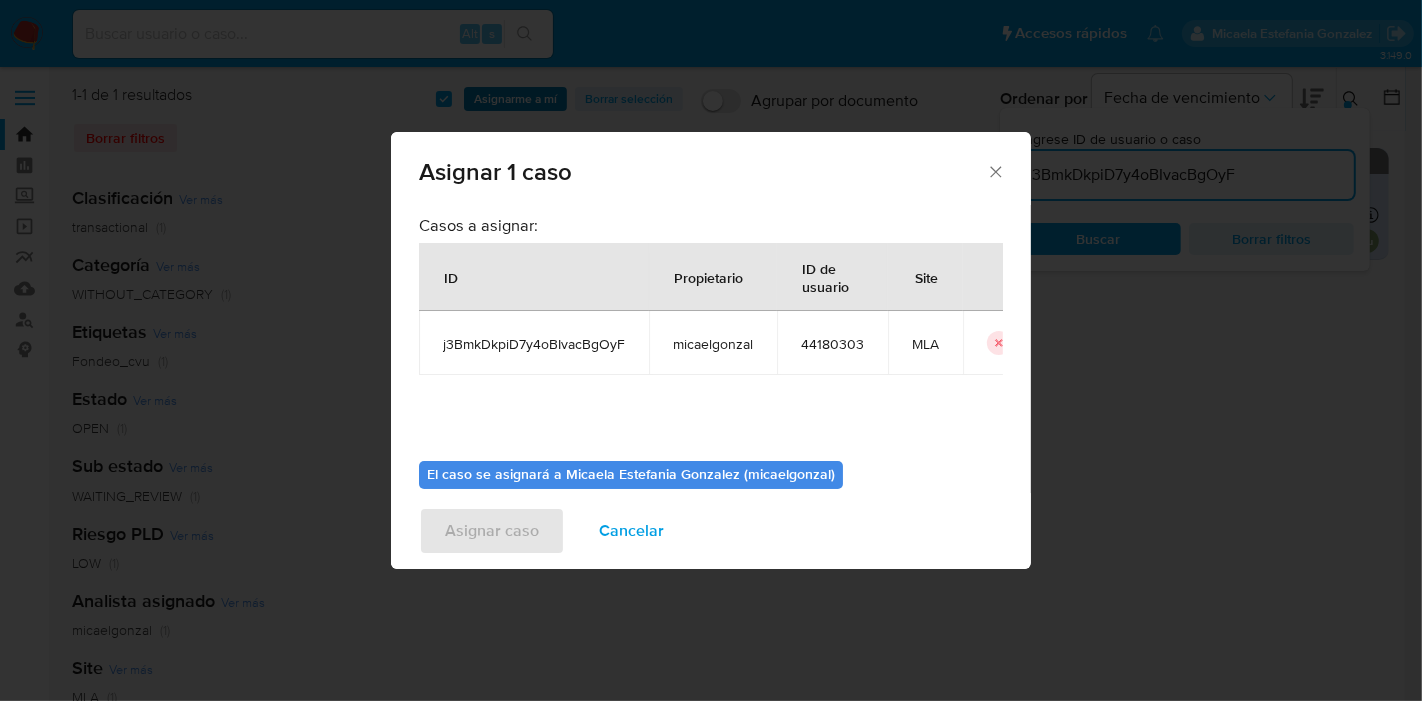 click on "Asignar 1 caso Casos a asignar: ID Propietario ID de usuario Site j3BmkDkpiD7y4oBIvacBgOyF micaelgonzal 44180303 MLA     El caso se asignará a
Micaela Estefania Gonzalez (micaelgonzal) 0 / 500 500 caracteres restantes Asignar caso Cancelar" at bounding box center [711, 350] 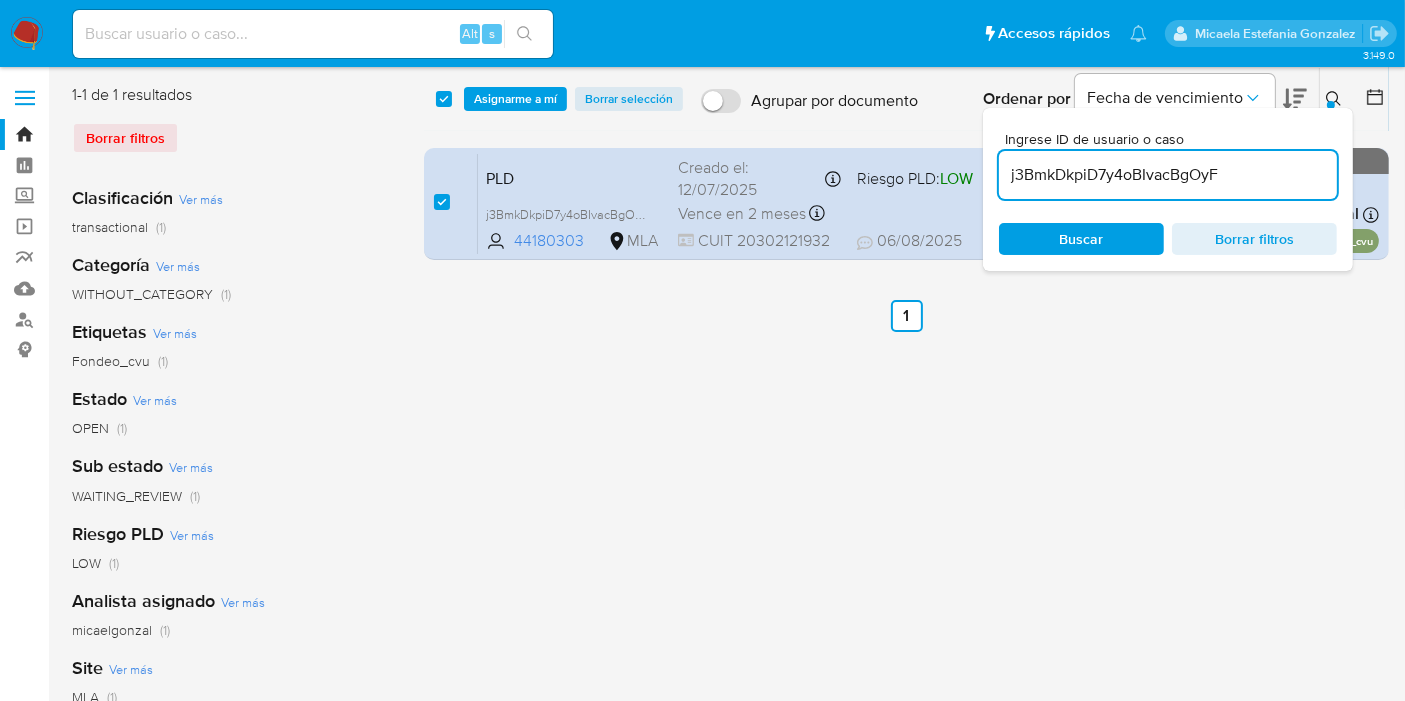 click on "Asignarme a mí" at bounding box center (515, 99) 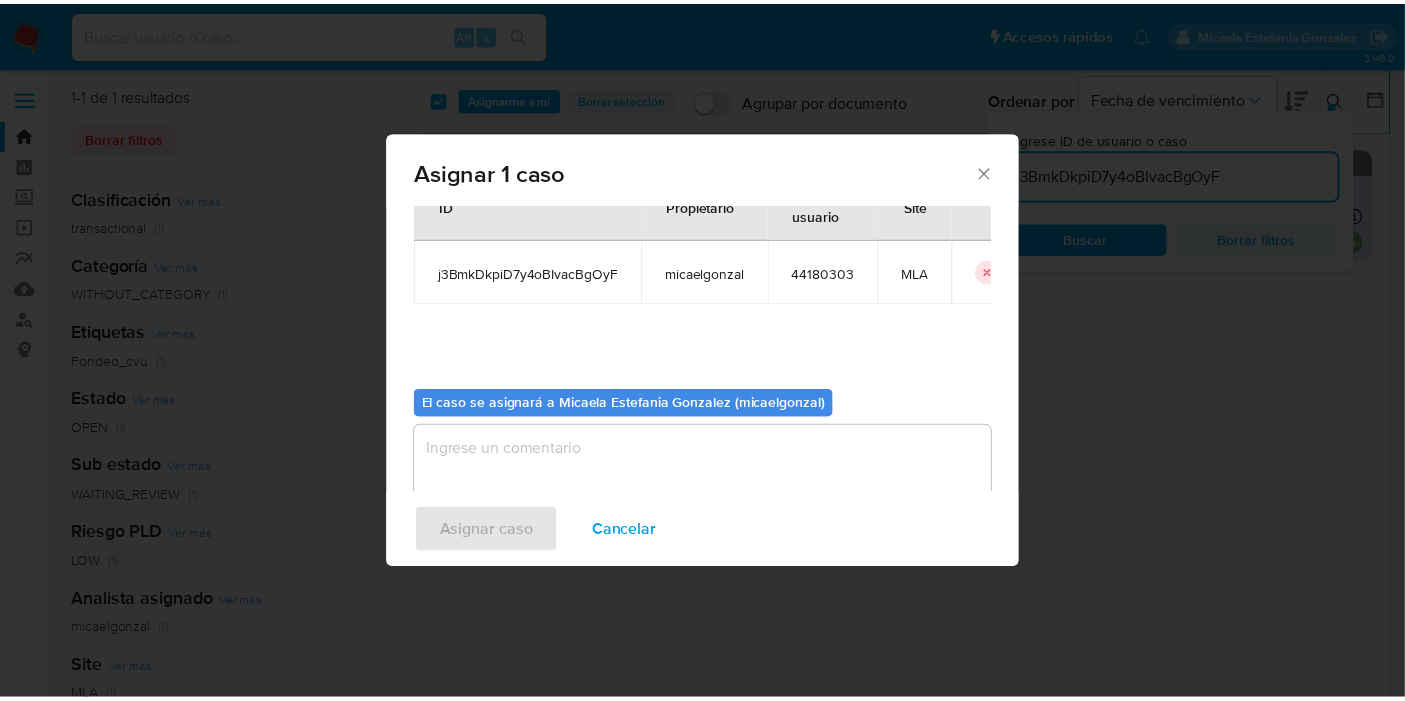 scroll, scrollTop: 102, scrollLeft: 0, axis: vertical 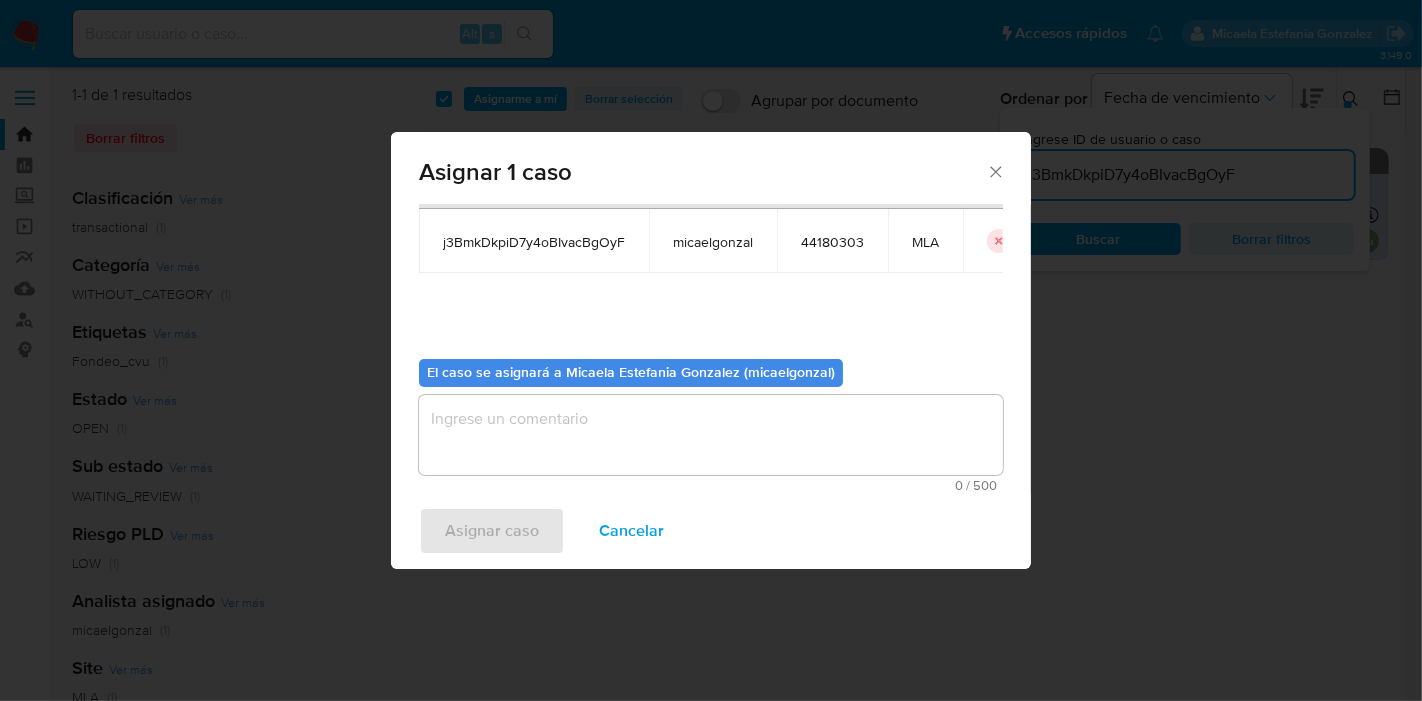 click at bounding box center (711, 435) 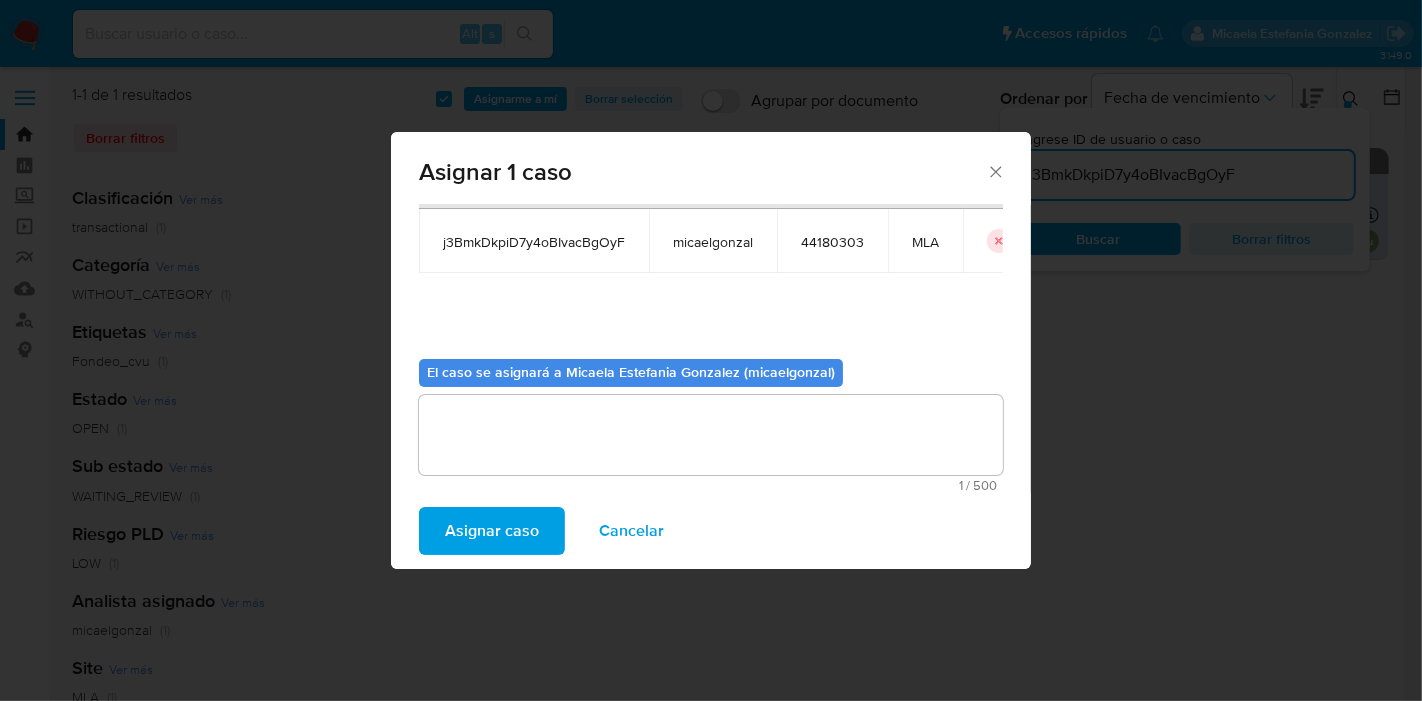 click on "Asignar caso" at bounding box center (492, 531) 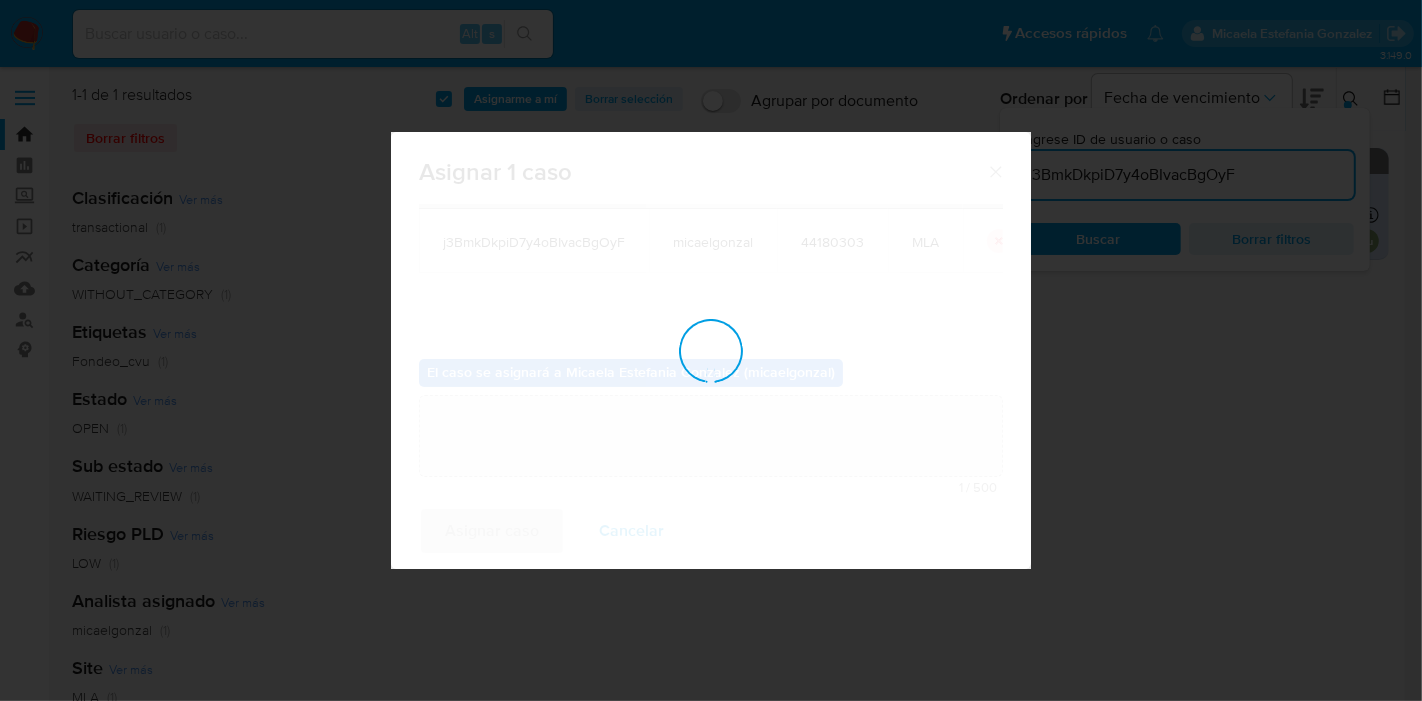 type 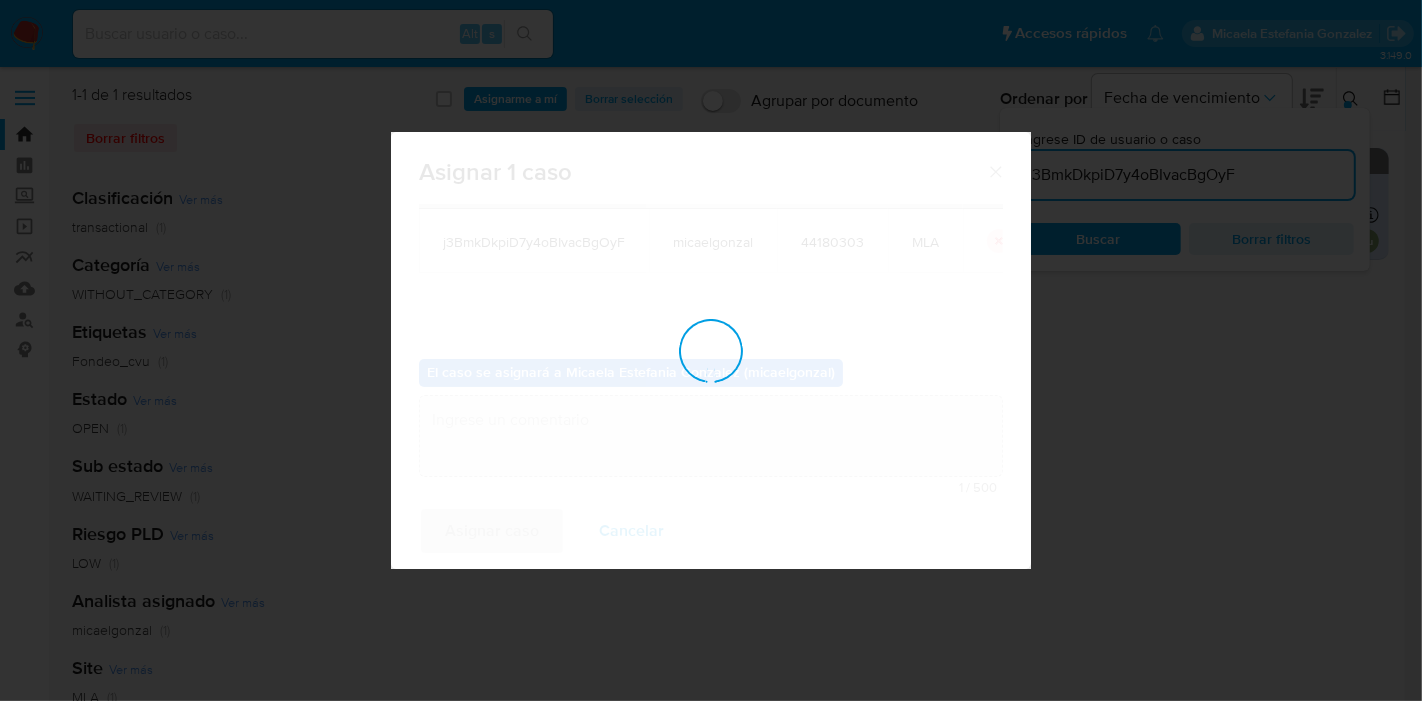 checkbox on "false" 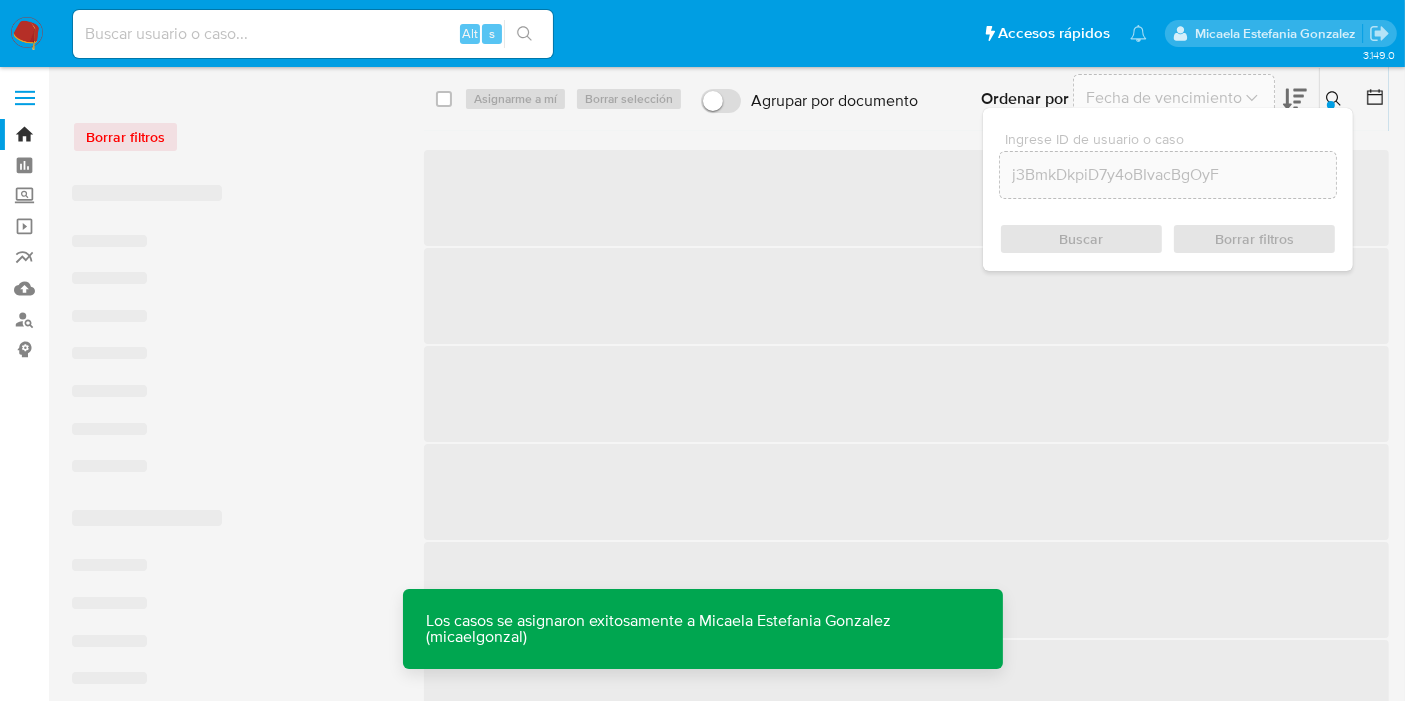 click at bounding box center [313, 34] 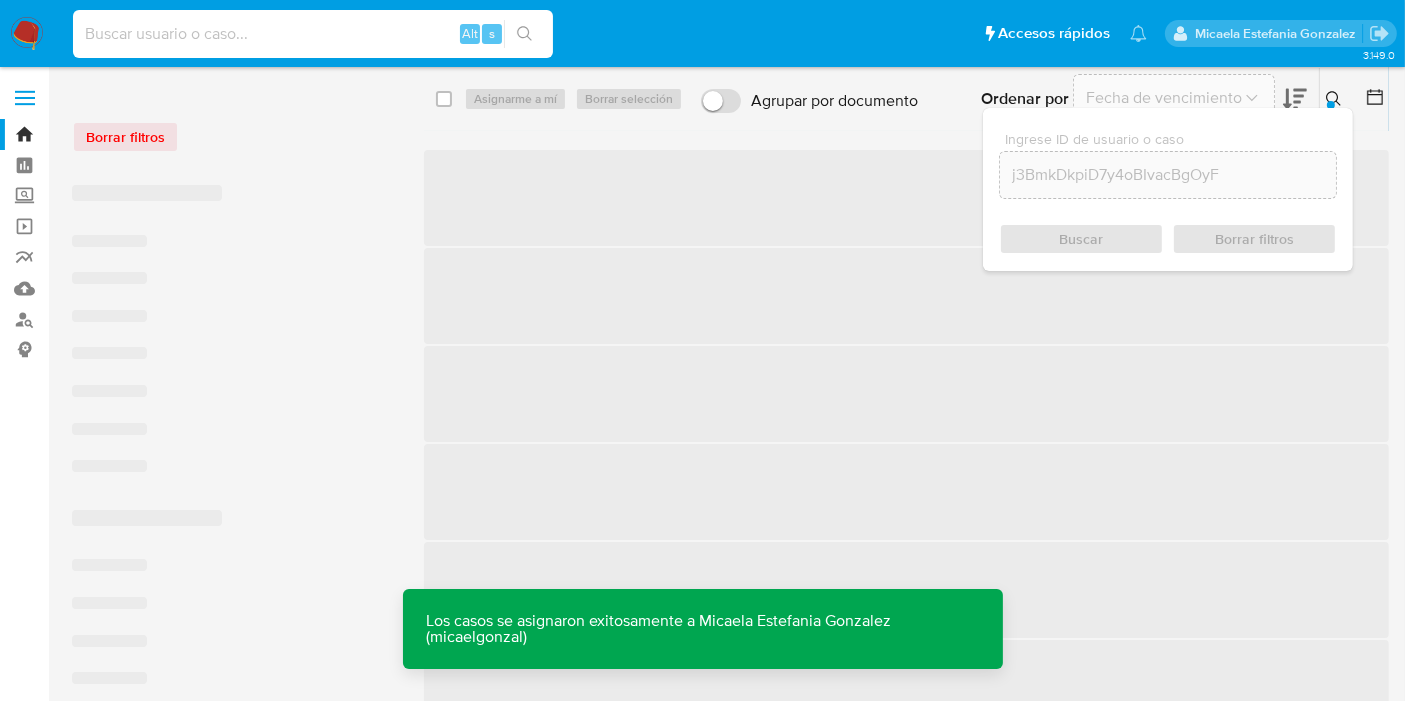 paste on "j3BmkDkpiD7y4oBIvacBgOyF" 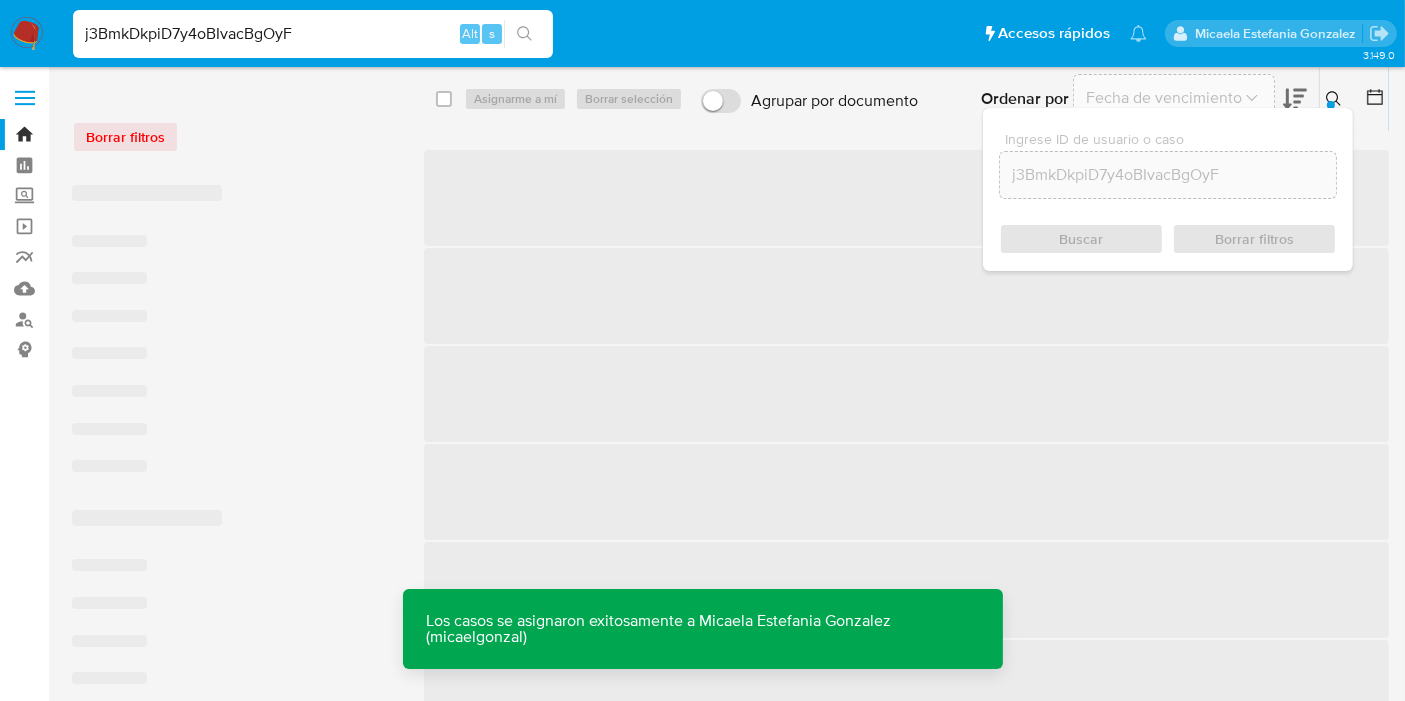 type on "j3BmkDkpiD7y4oBIvacBgOyF" 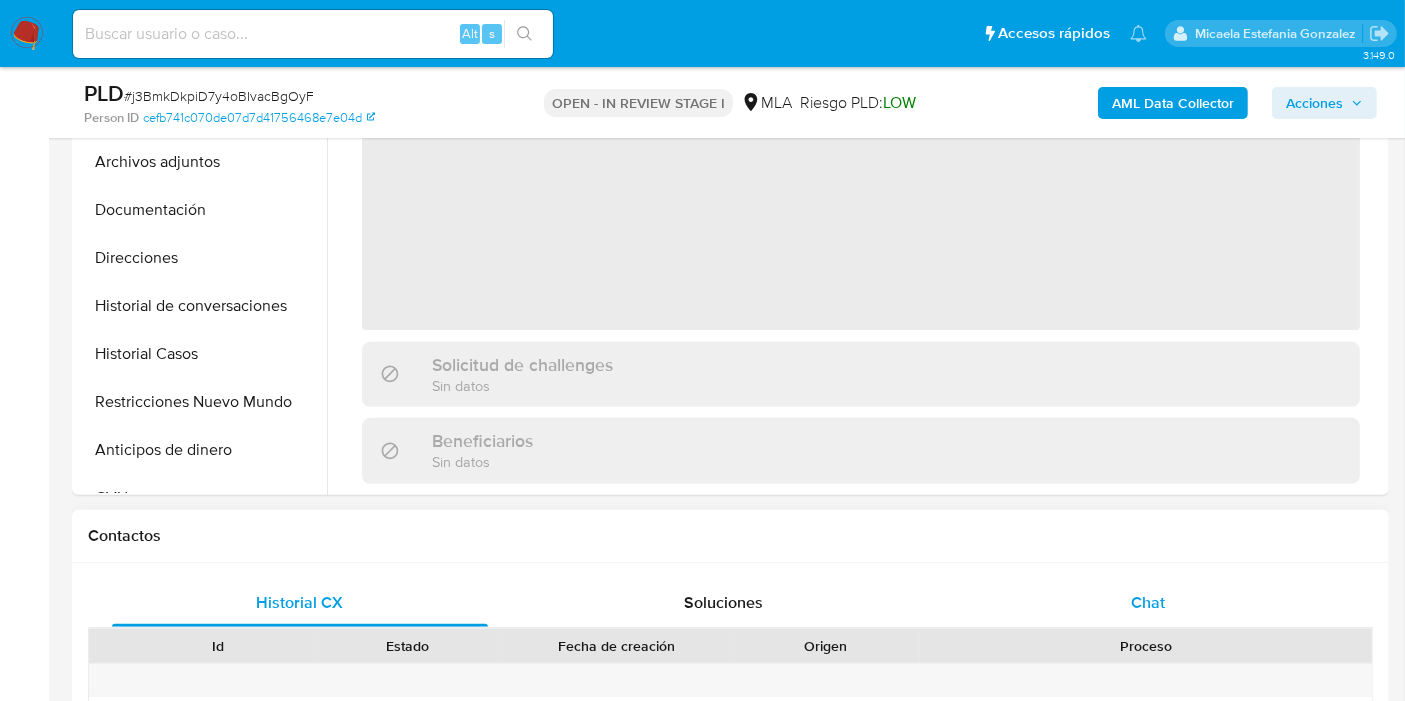 scroll, scrollTop: 777, scrollLeft: 0, axis: vertical 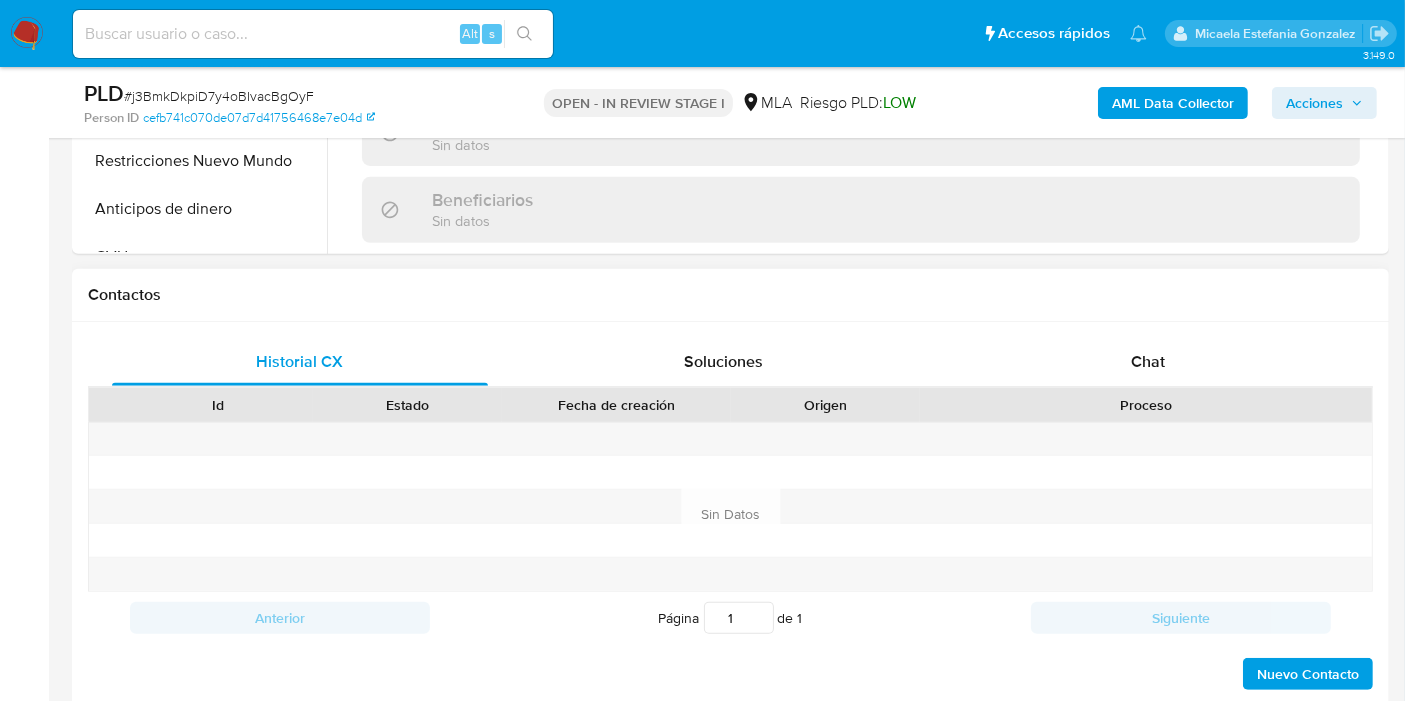 click on "Historial CX Soluciones Chat" at bounding box center (730, 362) 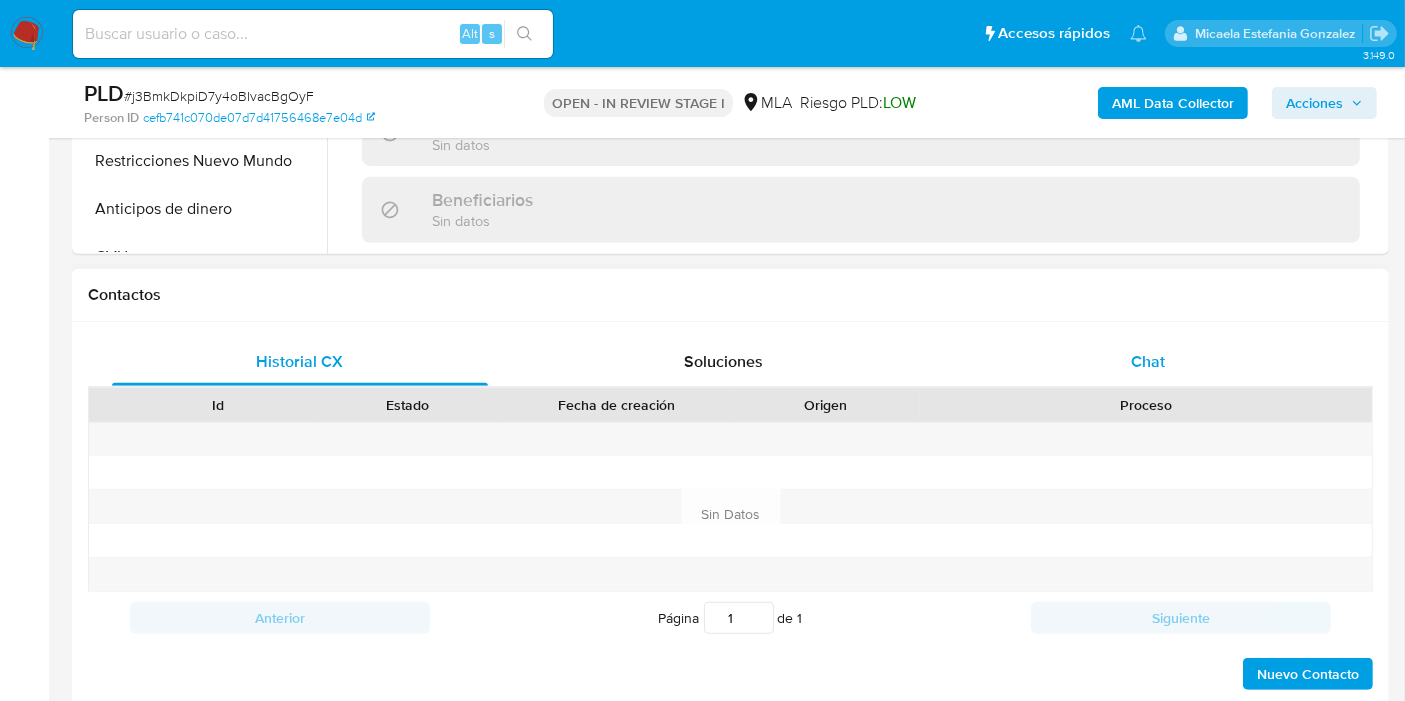 click on "Chat" at bounding box center (1148, 362) 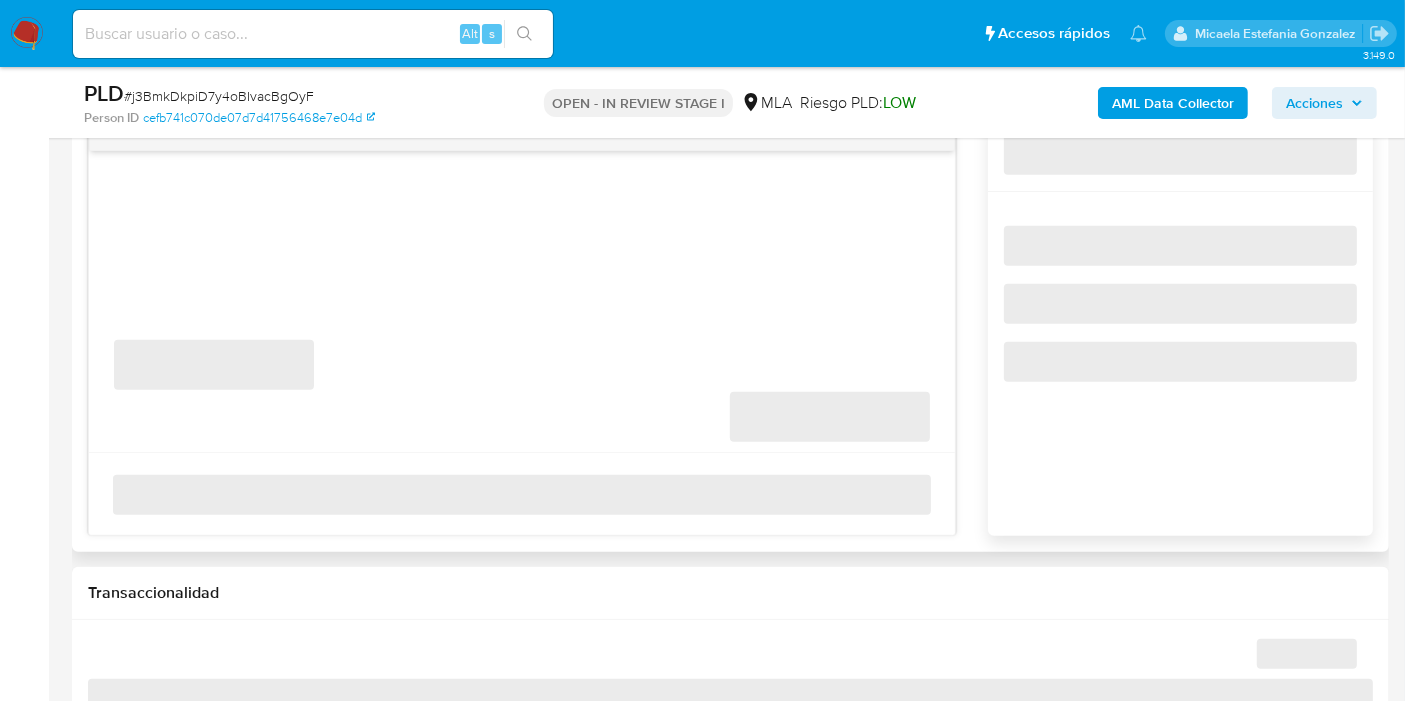 scroll, scrollTop: 1111, scrollLeft: 0, axis: vertical 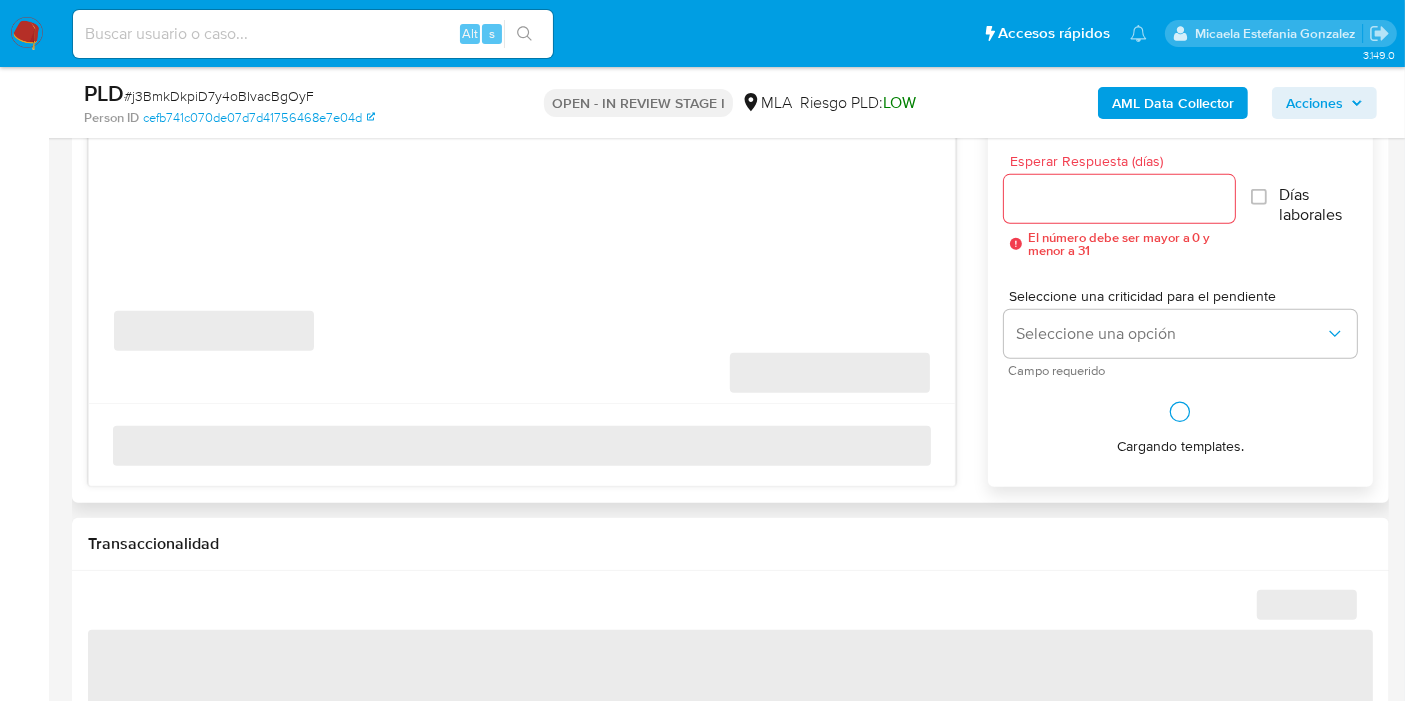 select on "10" 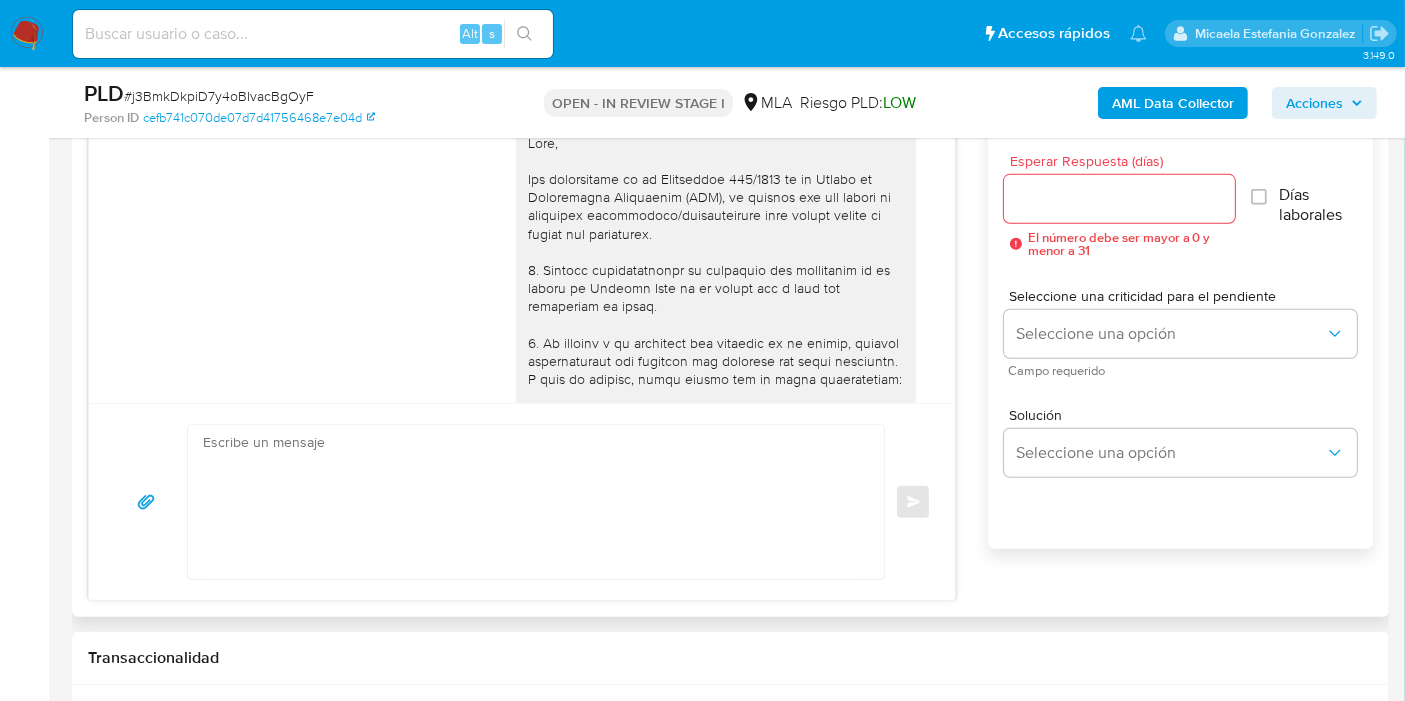 scroll, scrollTop: 2020, scrollLeft: 0, axis: vertical 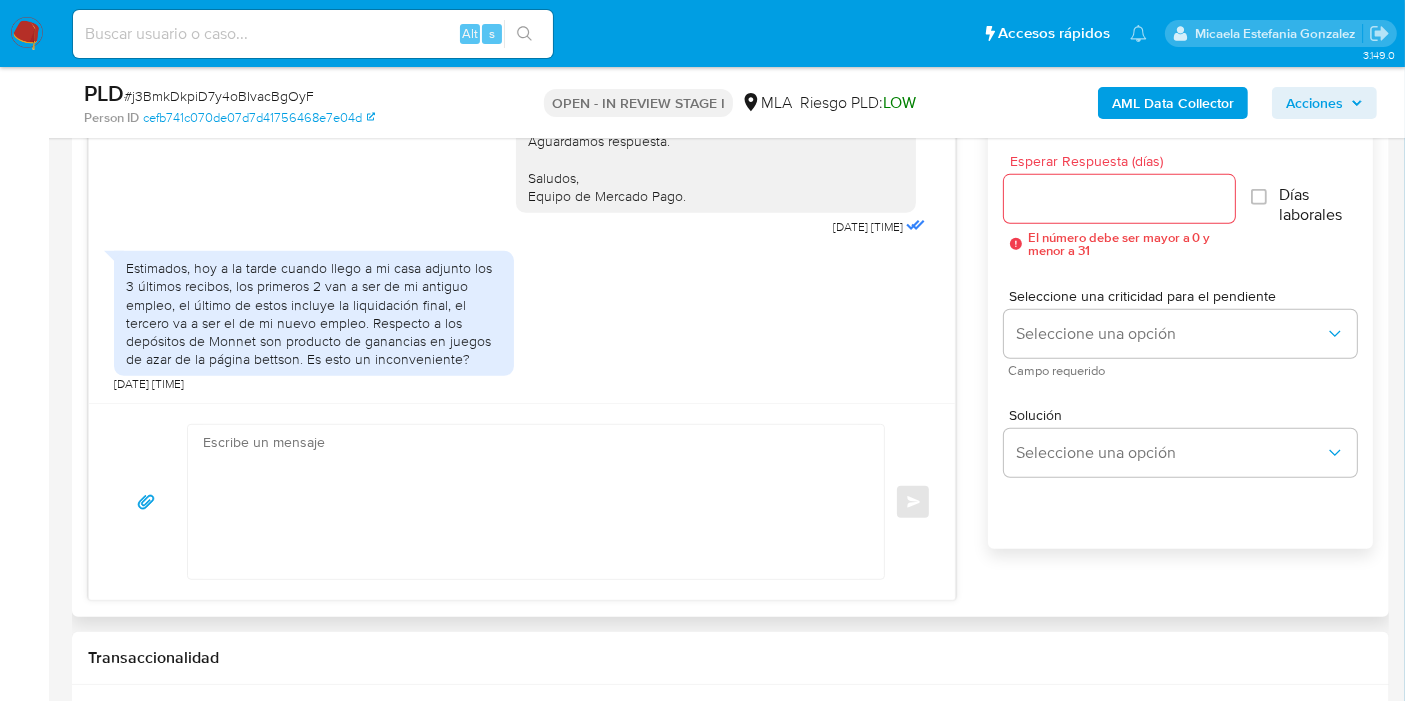 click on "Estimados, hoy a la tarde cuando llego a mi casa adjunto los 3 últimos recibos, los primeros 2 van a ser de mi antiguo empleo, el último de estos incluye la liquidación final, el tercero va a ser el de mi nuevo empleo. Respecto a los depósitos de Monnet son producto de ganancias en juegos de azar de la página bettson. Es esto un inconveniente?" at bounding box center (314, 313) 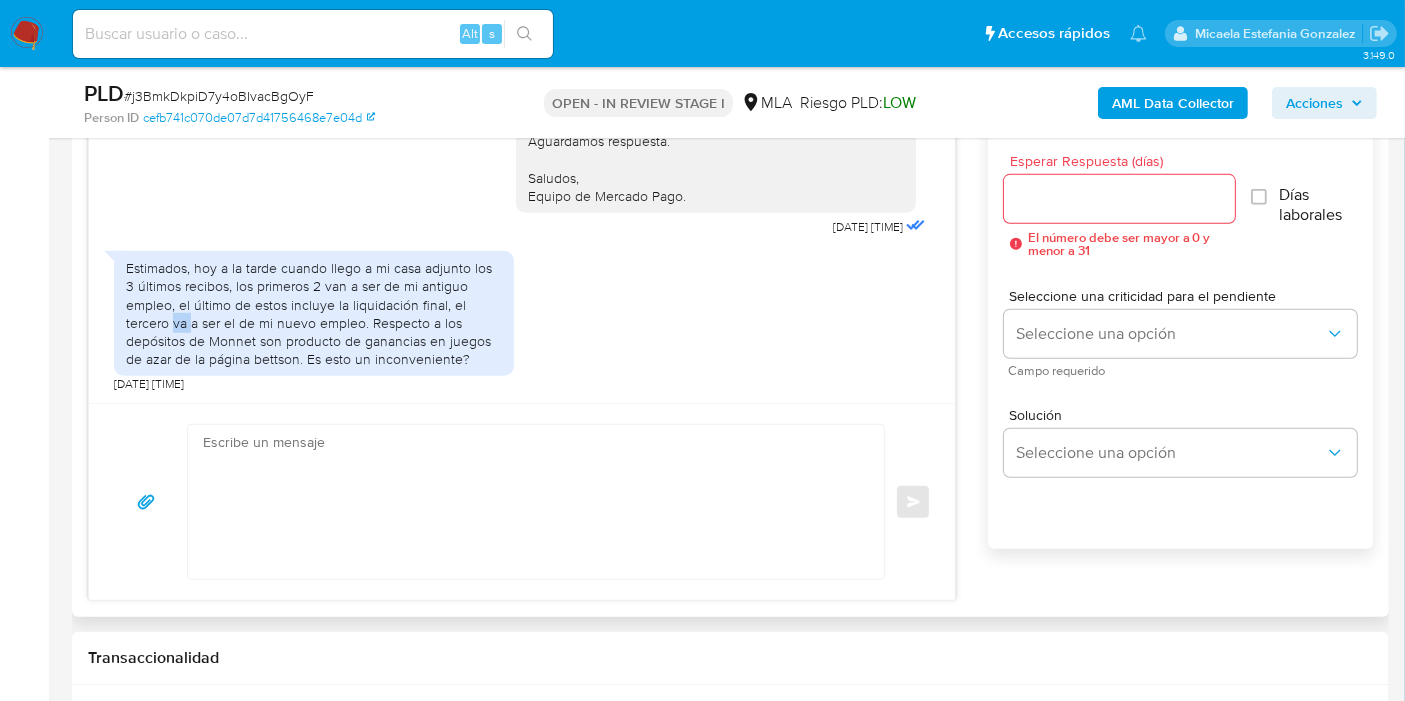 click on "Estimados, hoy a la tarde cuando llego a mi casa adjunto los 3 últimos recibos, los primeros 2 van a ser de mi antiguo empleo, el último de estos incluye la liquidación final, el tercero va a ser el de mi nuevo empleo. Respecto a los depósitos de Monnet son producto de ganancias en juegos de azar de la página bettson. Es esto un inconveniente?" at bounding box center (314, 313) 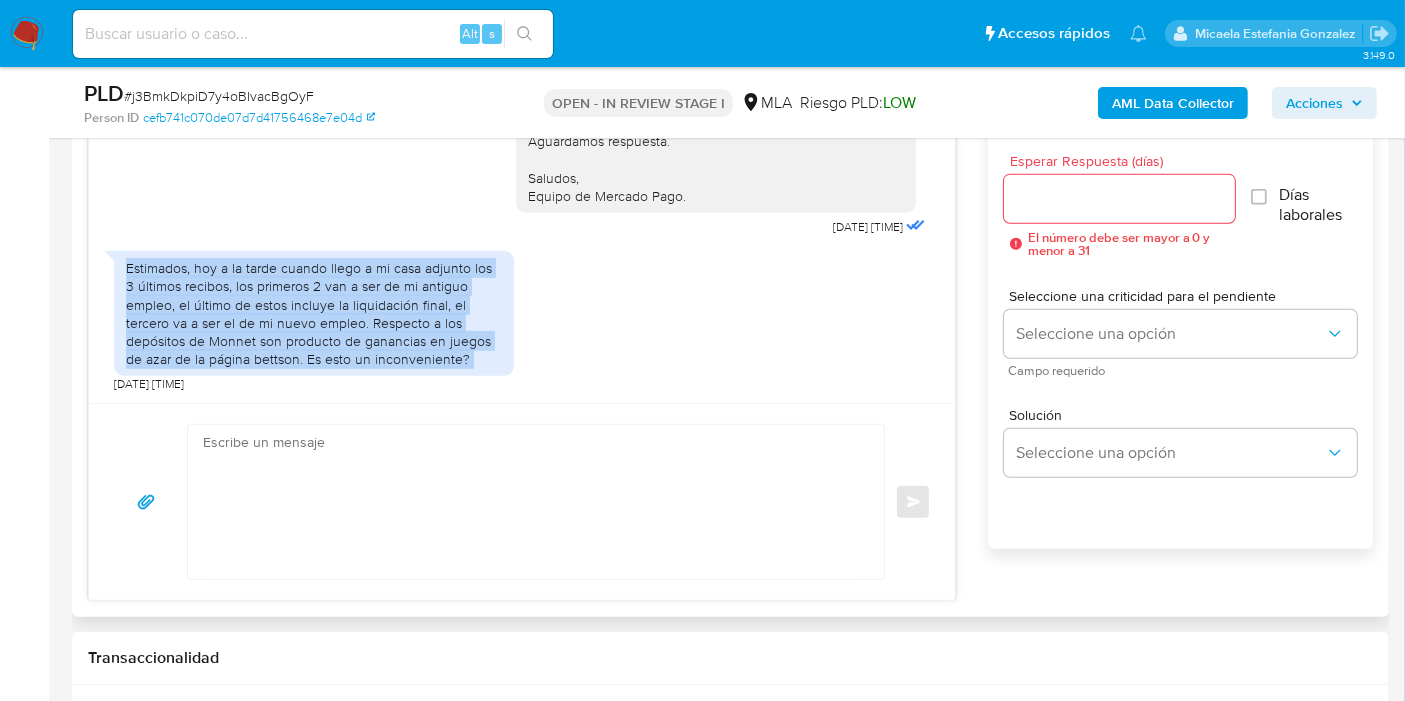 click on "Estimados, hoy a la tarde cuando llego a mi casa adjunto los 3 últimos recibos, los primeros 2 van a ser de mi antiguo empleo, el último de estos incluye la liquidación final, el tercero va a ser el de mi nuevo empleo. Respecto a los depósitos de Monnet son producto de ganancias en juegos de azar de la página bettson. Es esto un inconveniente?" at bounding box center (314, 313) 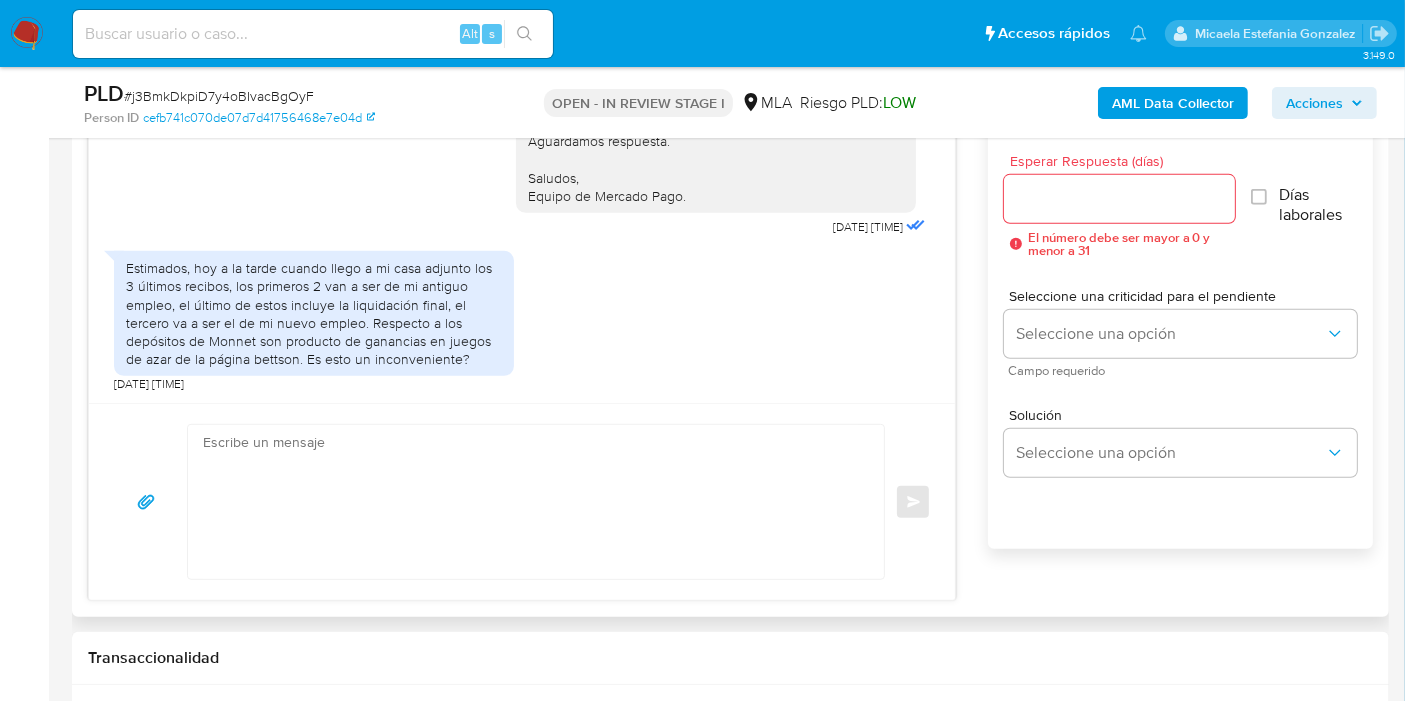 click on "Estimados, hoy a la tarde cuando llego a mi casa adjunto los 3 últimos recibos, los primeros 2 van a ser de mi antiguo empleo, el último de estos incluye la liquidación final, el tercero va a ser el de mi nuevo empleo. Respecto a los depósitos de Monnet son producto de ganancias en juegos de azar de la página bettson. Es esto un inconveniente?" at bounding box center [314, 313] 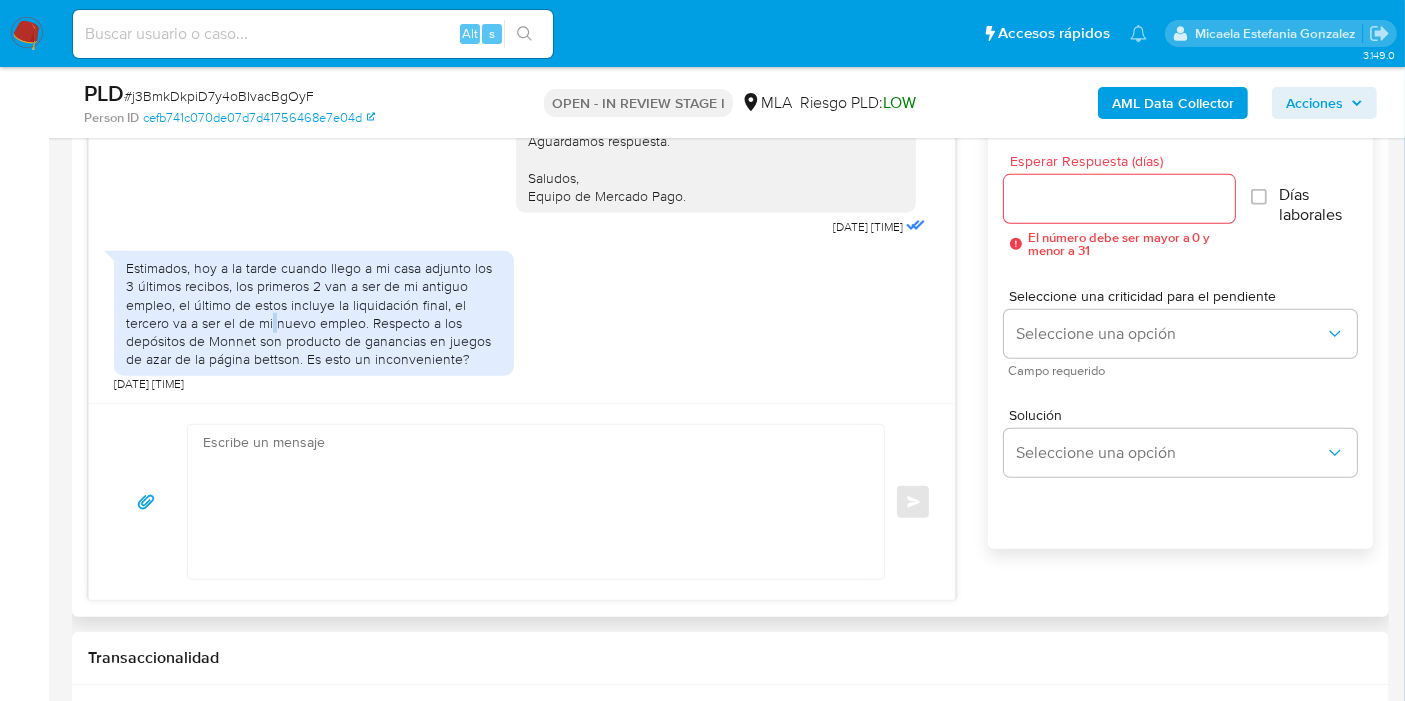click on "Estimados, hoy a la tarde cuando llego a mi casa adjunto los 3 últimos recibos, los primeros 2 van a ser de mi antiguo empleo, el último de estos incluye la liquidación final, el tercero va a ser el de mi nuevo empleo. Respecto a los depósitos de Monnet son producto de ganancias en juegos de azar de la página bettson. Es esto un inconveniente?" at bounding box center (314, 313) 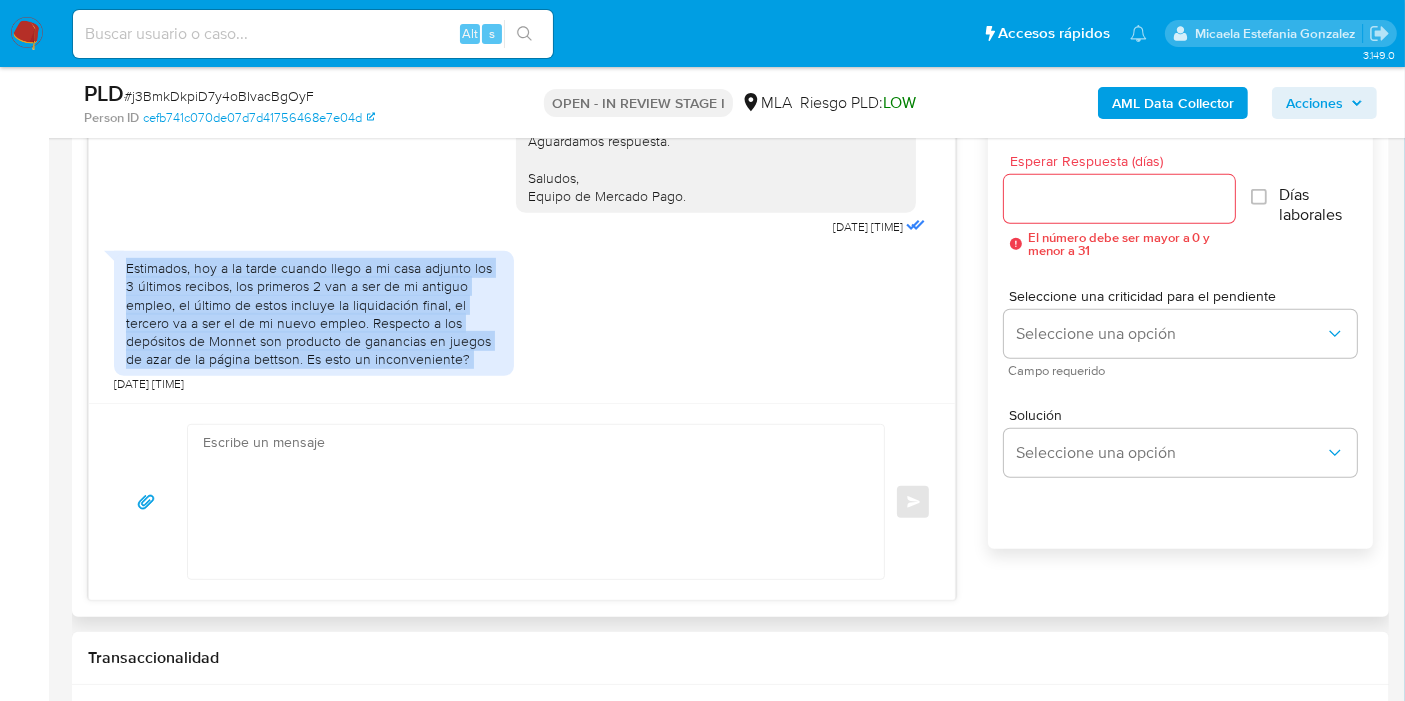 click on "Estimados, hoy a la tarde cuando llego a mi casa adjunto los 3 últimos recibos, los primeros 2 van a ser de mi antiguo empleo, el último de estos incluye la liquidación final, el tercero va a ser el de mi nuevo empleo. Respecto a los depósitos de Monnet son producto de ganancias en juegos de azar de la página bettson. Es esto un inconveniente?" at bounding box center (314, 313) 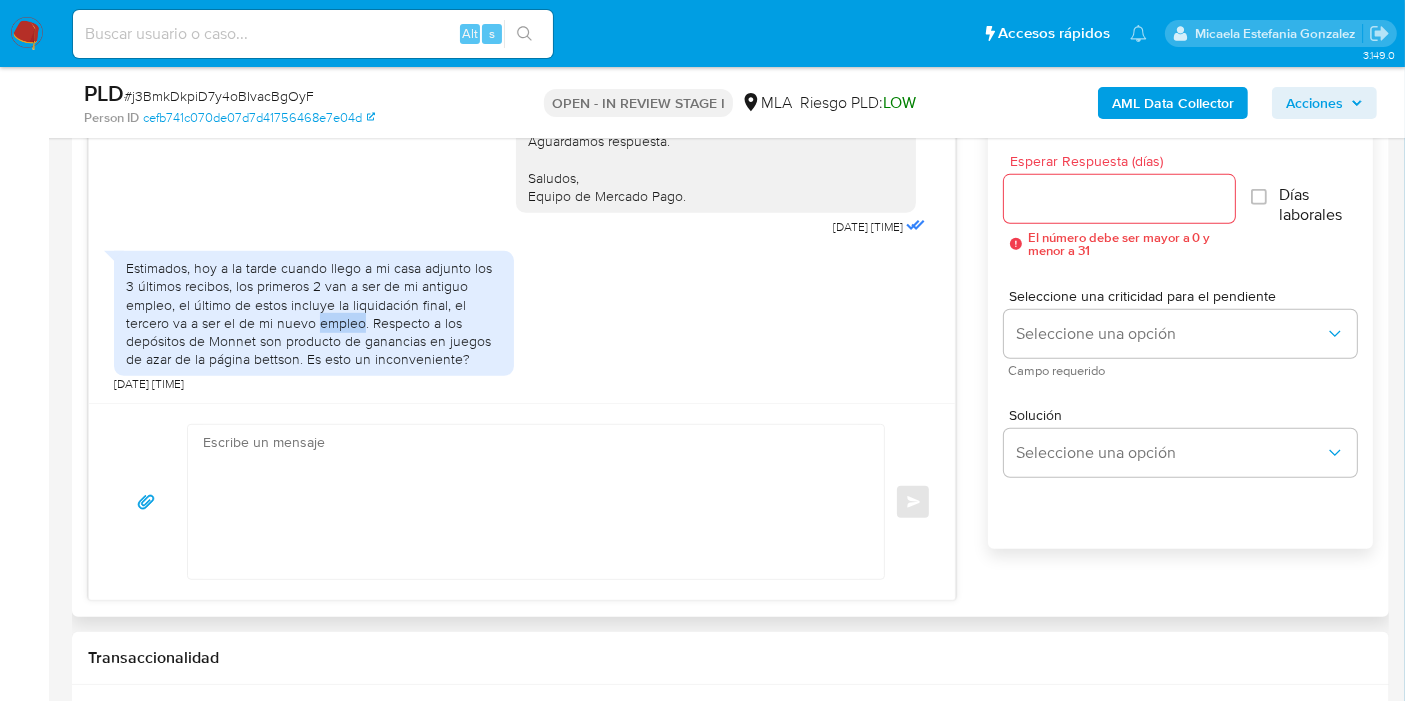 click on "Estimados, hoy a la tarde cuando llego a mi casa adjunto los 3 últimos recibos, los primeros 2 van a ser de mi antiguo empleo, el último de estos incluye la liquidación final, el tercero va a ser el de mi nuevo empleo. Respecto a los depósitos de Monnet son producto de ganancias en juegos de azar de la página bettson. Es esto un inconveniente?" at bounding box center [314, 313] 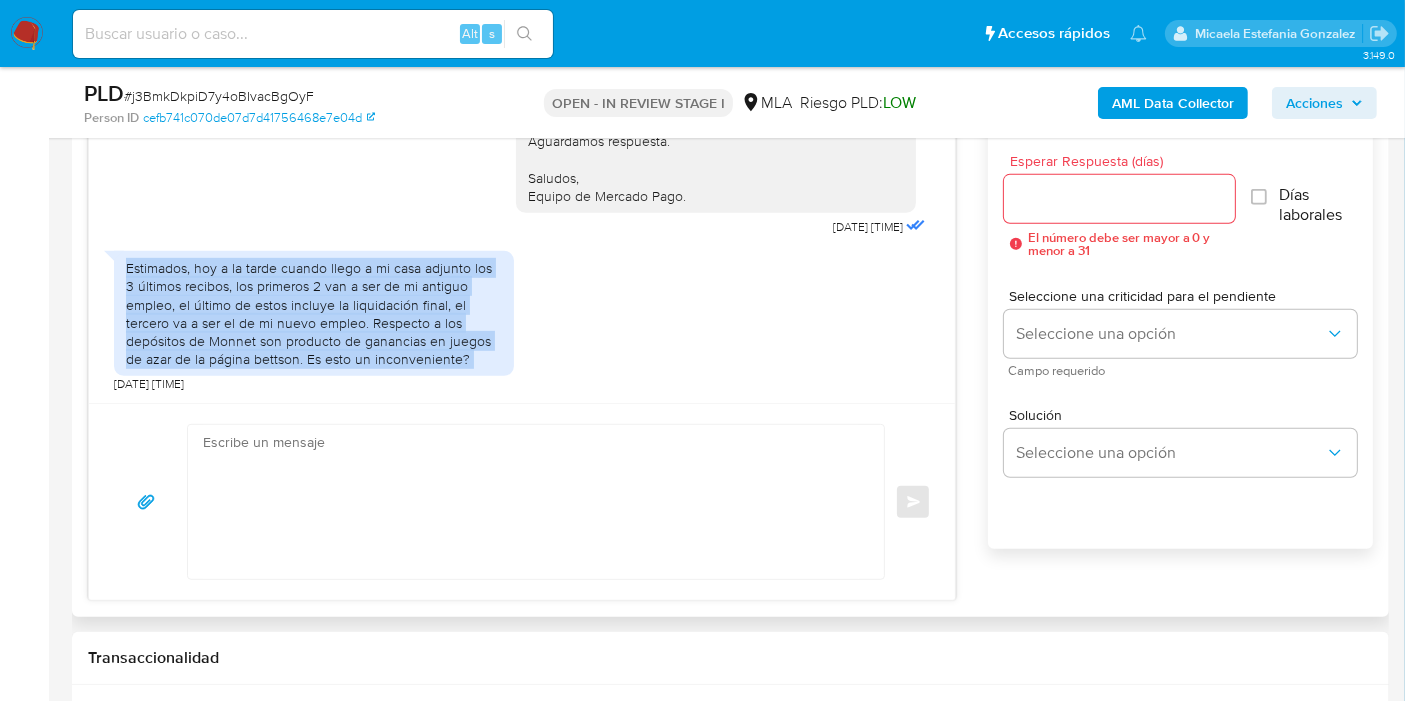 click on "Estimados, hoy a la tarde cuando llego a mi casa adjunto los 3 últimos recibos, los primeros 2 van a ser de mi antiguo empleo, el último de estos incluye la liquidación final, el tercero va a ser el de mi nuevo empleo. Respecto a los depósitos de Monnet son producto de ganancias en juegos de azar de la página bettson. Es esto un inconveniente?" at bounding box center [314, 313] 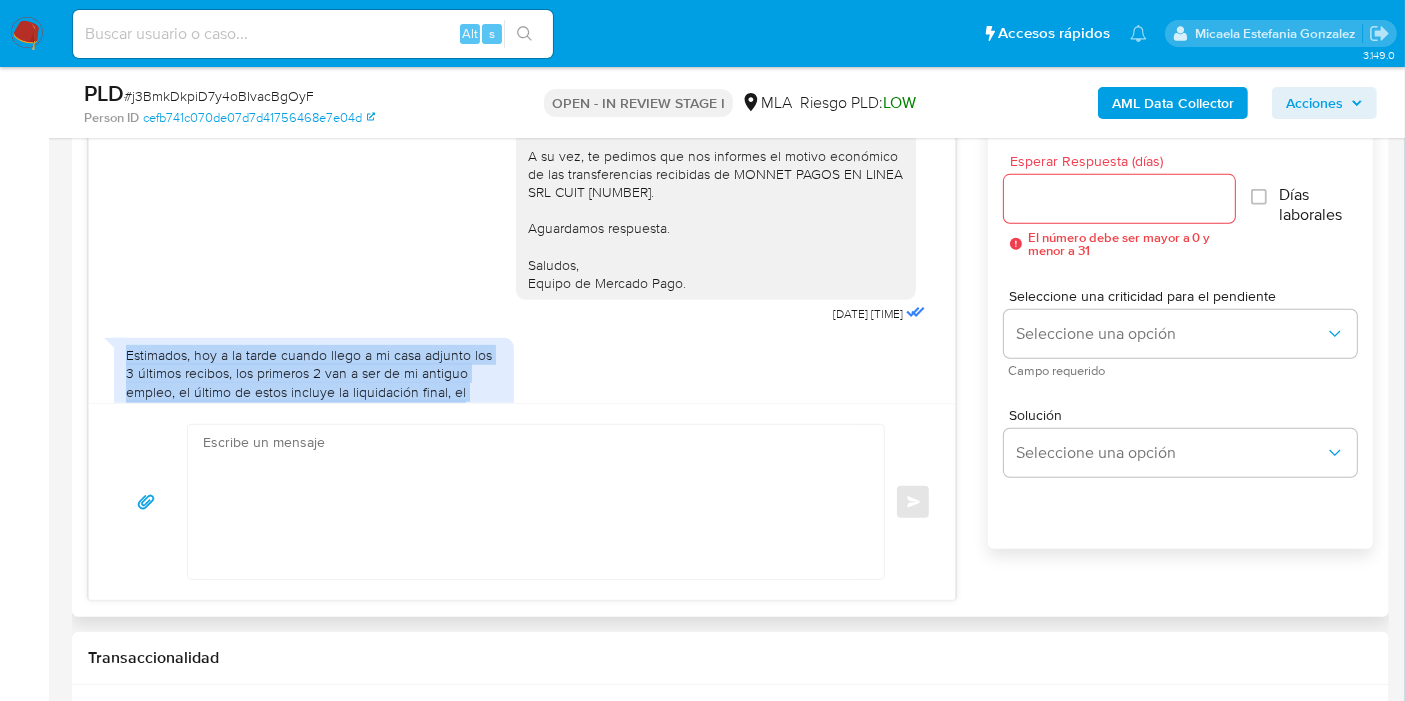 scroll, scrollTop: 2020, scrollLeft: 0, axis: vertical 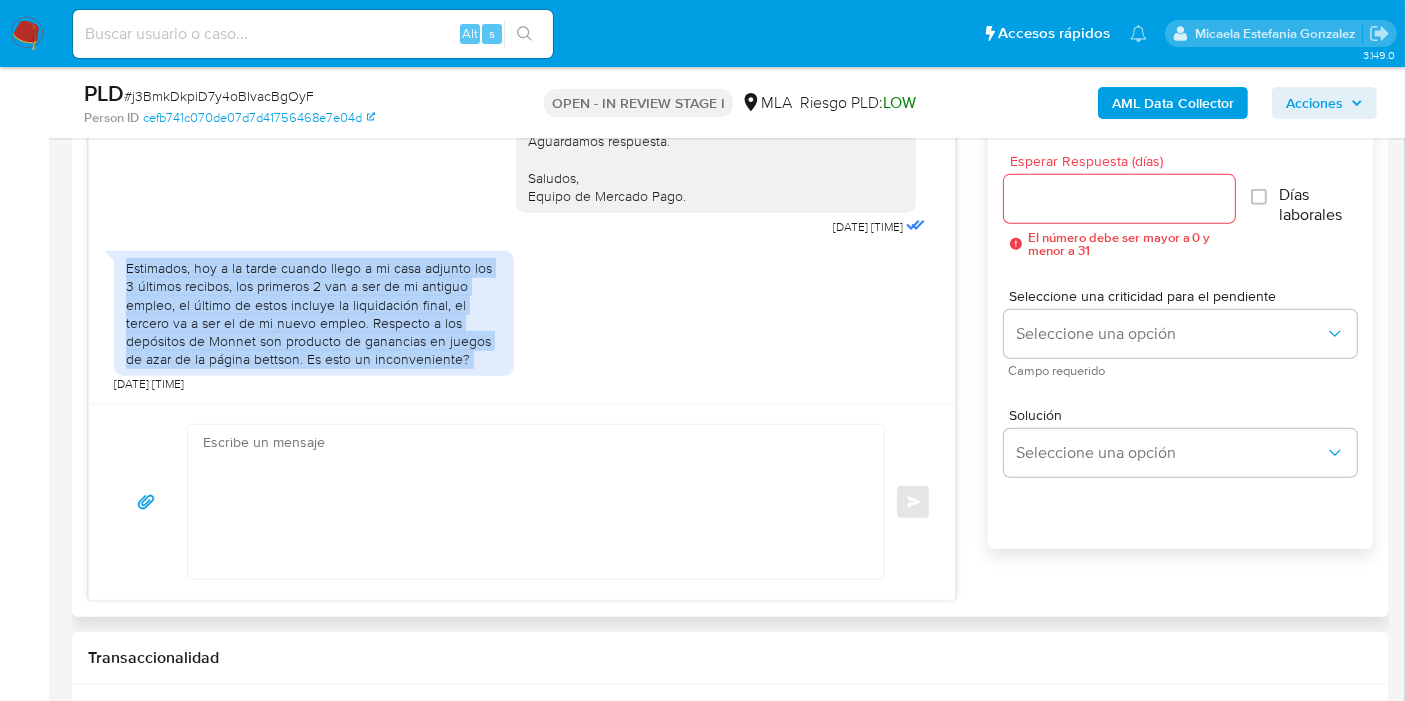 click on "Estimados, hoy a la tarde cuando llego a mi casa adjunto los 3 últimos recibos, los primeros 2 van a ser de mi antiguo empleo, el último de estos incluye la liquidación final, el tercero va a ser el de mi nuevo empleo. Respecto a los depósitos de Monnet son producto de ganancias en juegos de azar de la página bettson. Es esto un inconveniente?" at bounding box center [314, 313] 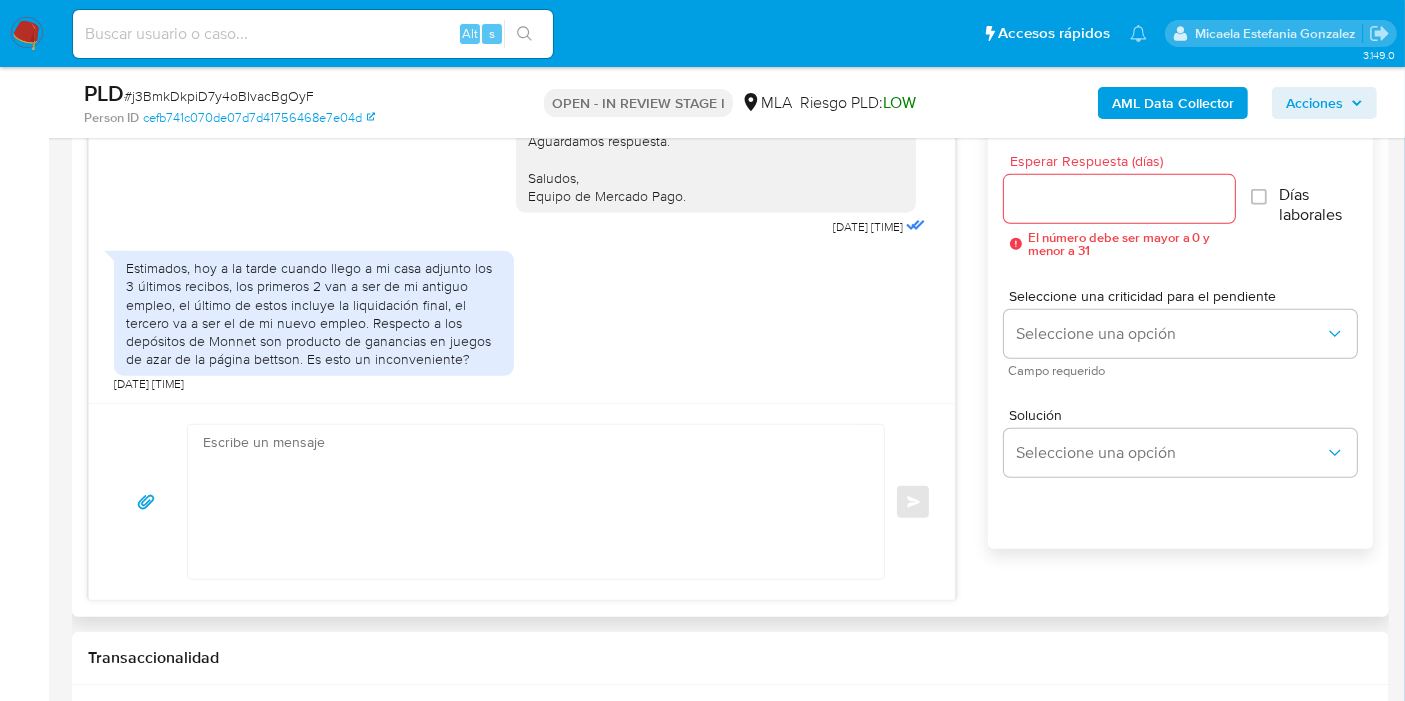 click at bounding box center [531, 502] 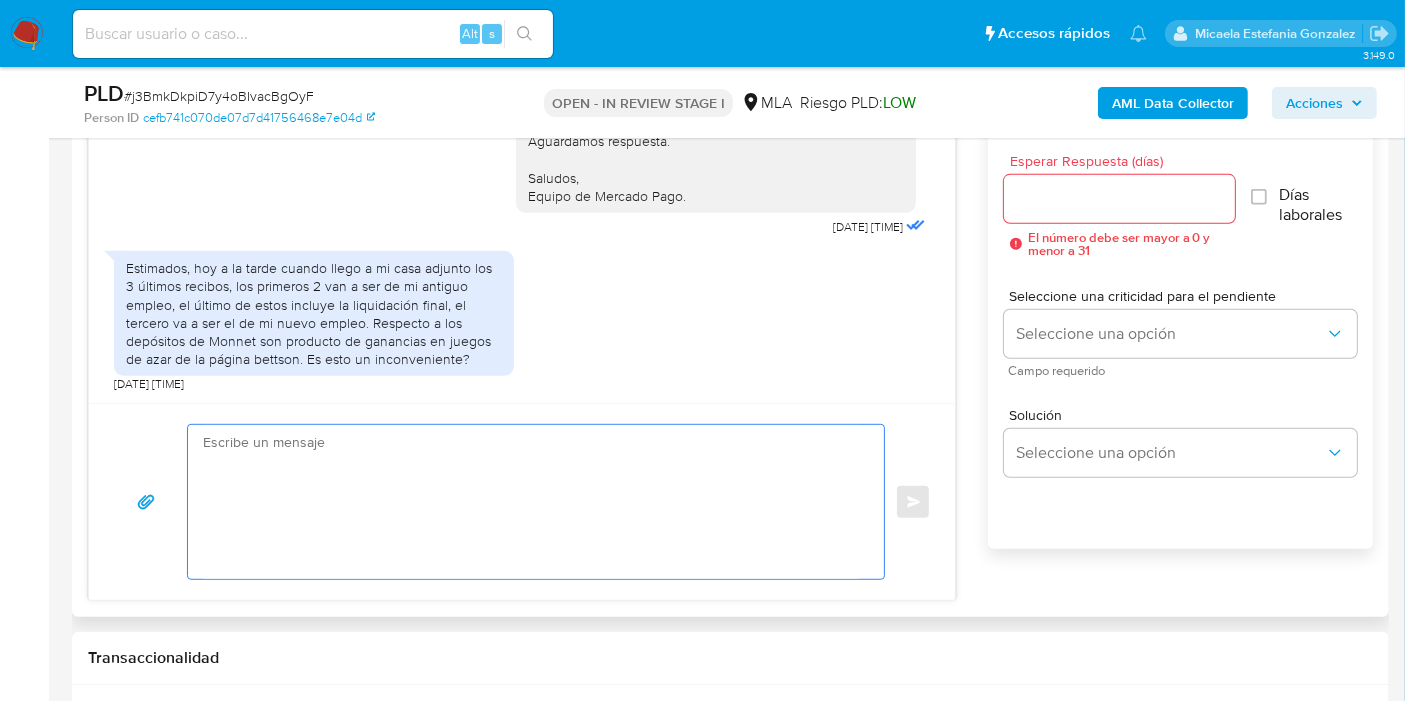 scroll, scrollTop: 1908, scrollLeft: 0, axis: vertical 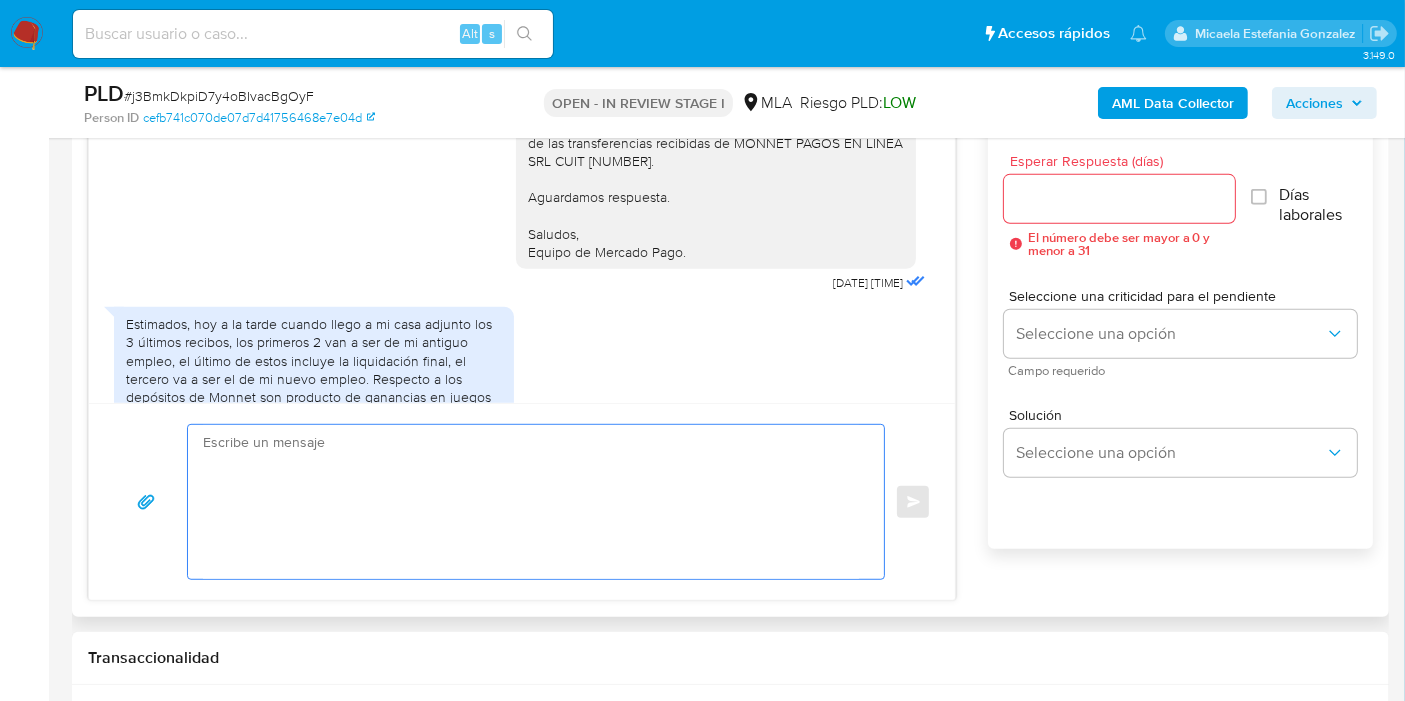 click at bounding box center (531, 502) 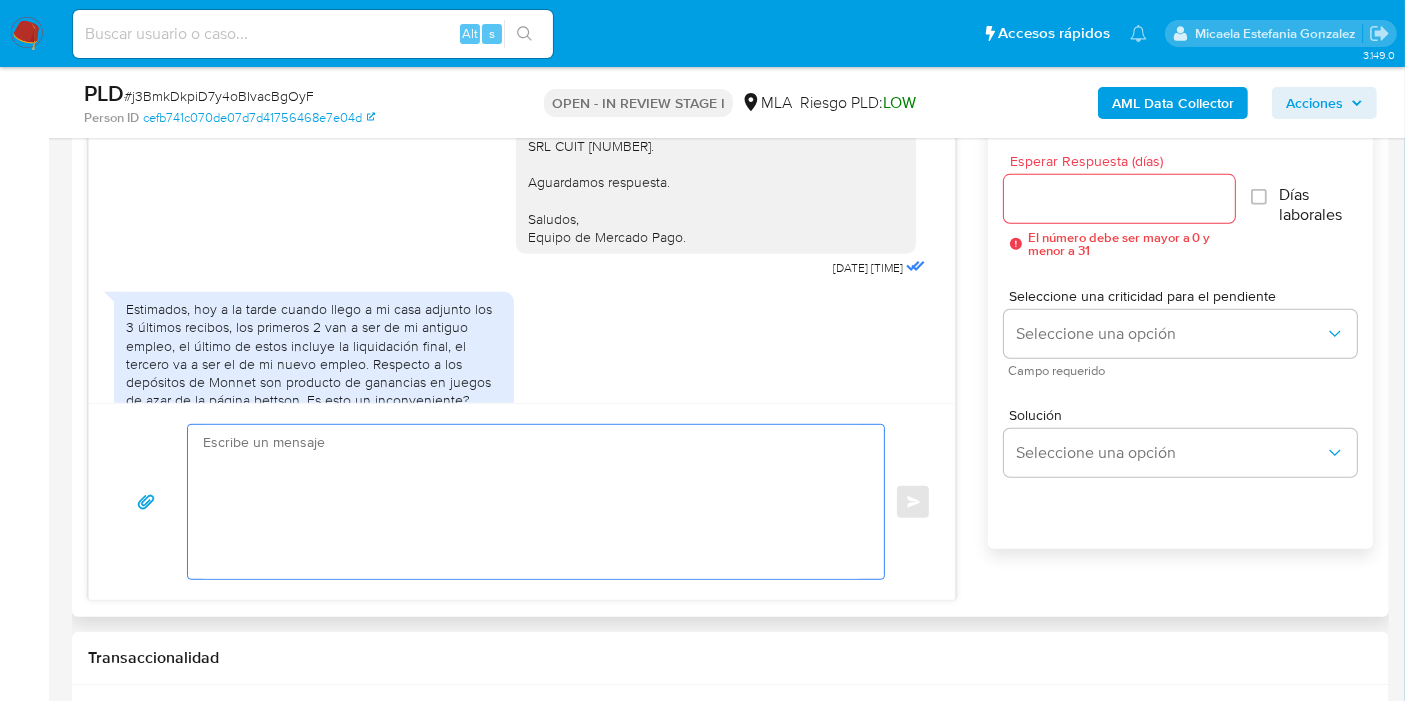 scroll, scrollTop: 2020, scrollLeft: 0, axis: vertical 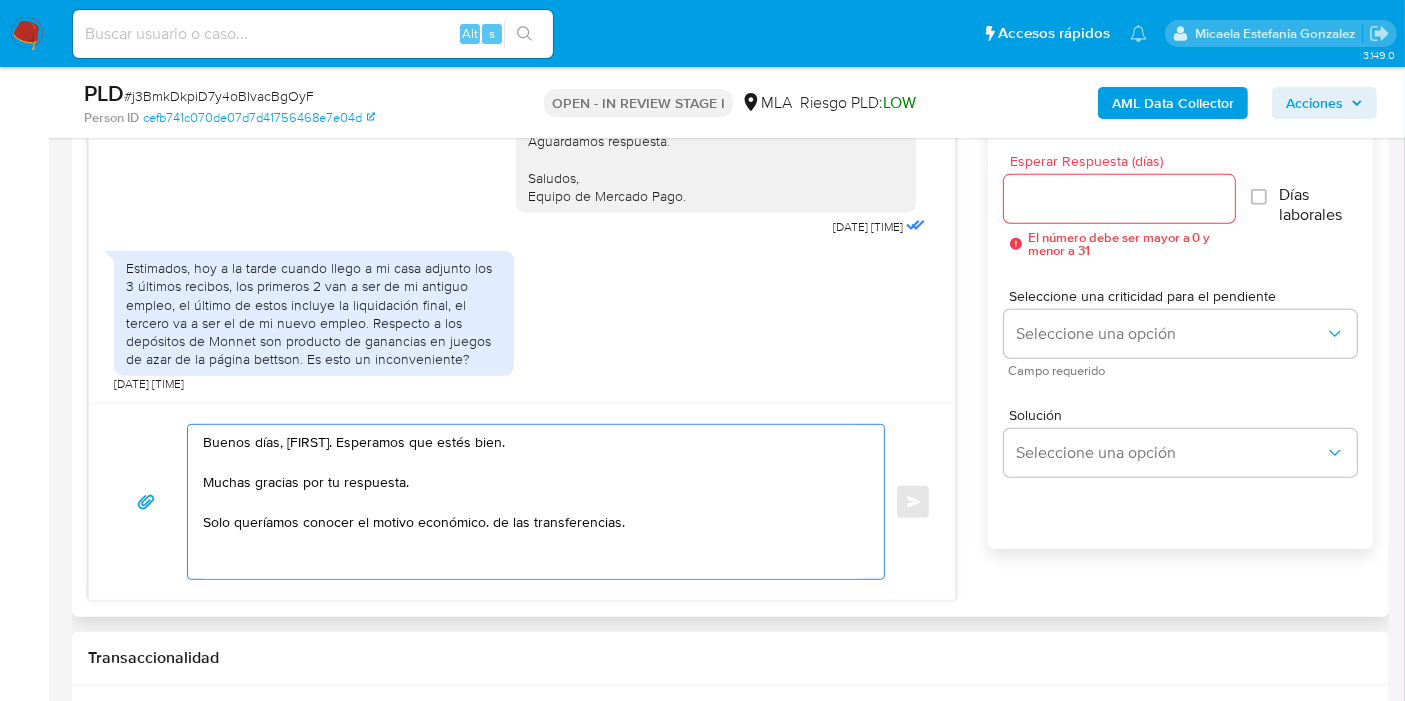 click on "Buenos días, Gustavo. Esperamos que estés bien.
Muchas gracias por tu respuesta.
Solo queríamos conocer el motivo económico. de las transferencias." at bounding box center (531, 502) 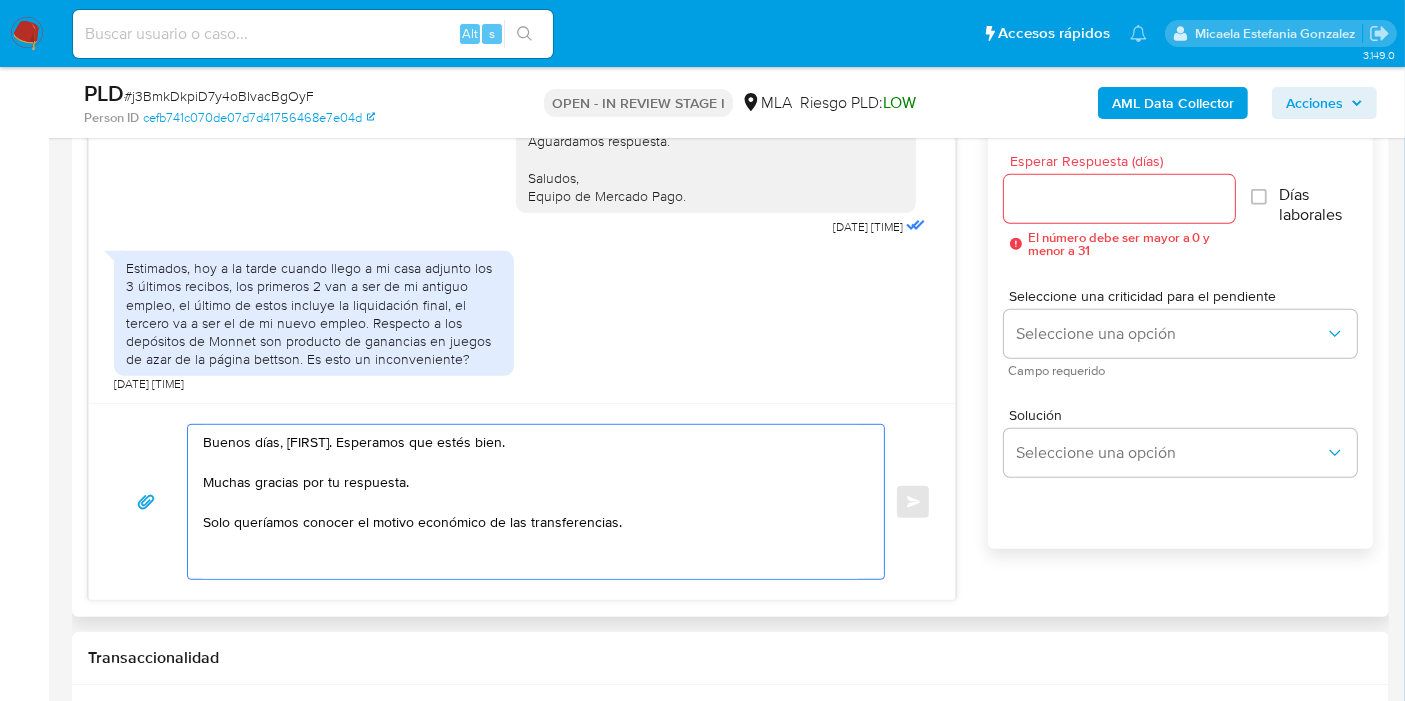 click on "Buenos días, Gustavo. Esperamos que estés bien.
Muchas gracias por tu respuesta.
Solo queríamos conocer el motivo económico de las transferencias." at bounding box center (531, 502) 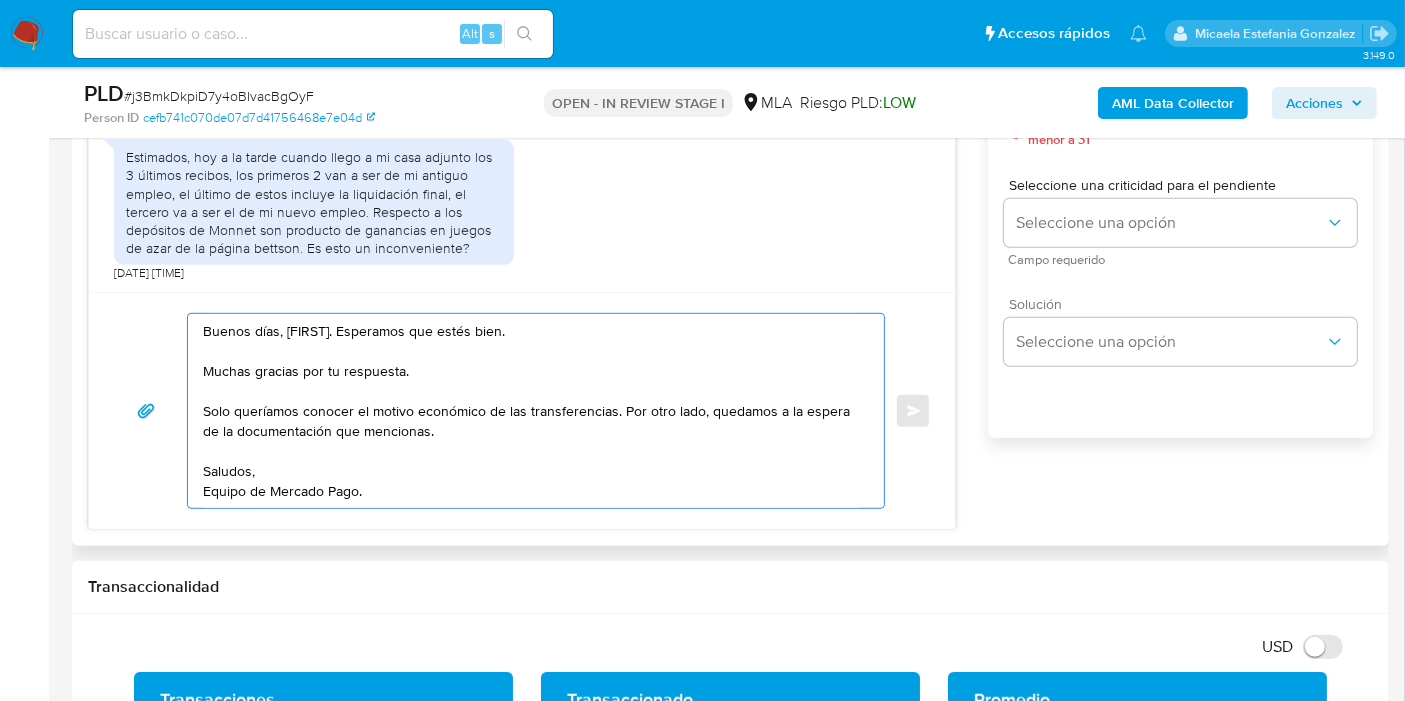 scroll, scrollTop: 1000, scrollLeft: 0, axis: vertical 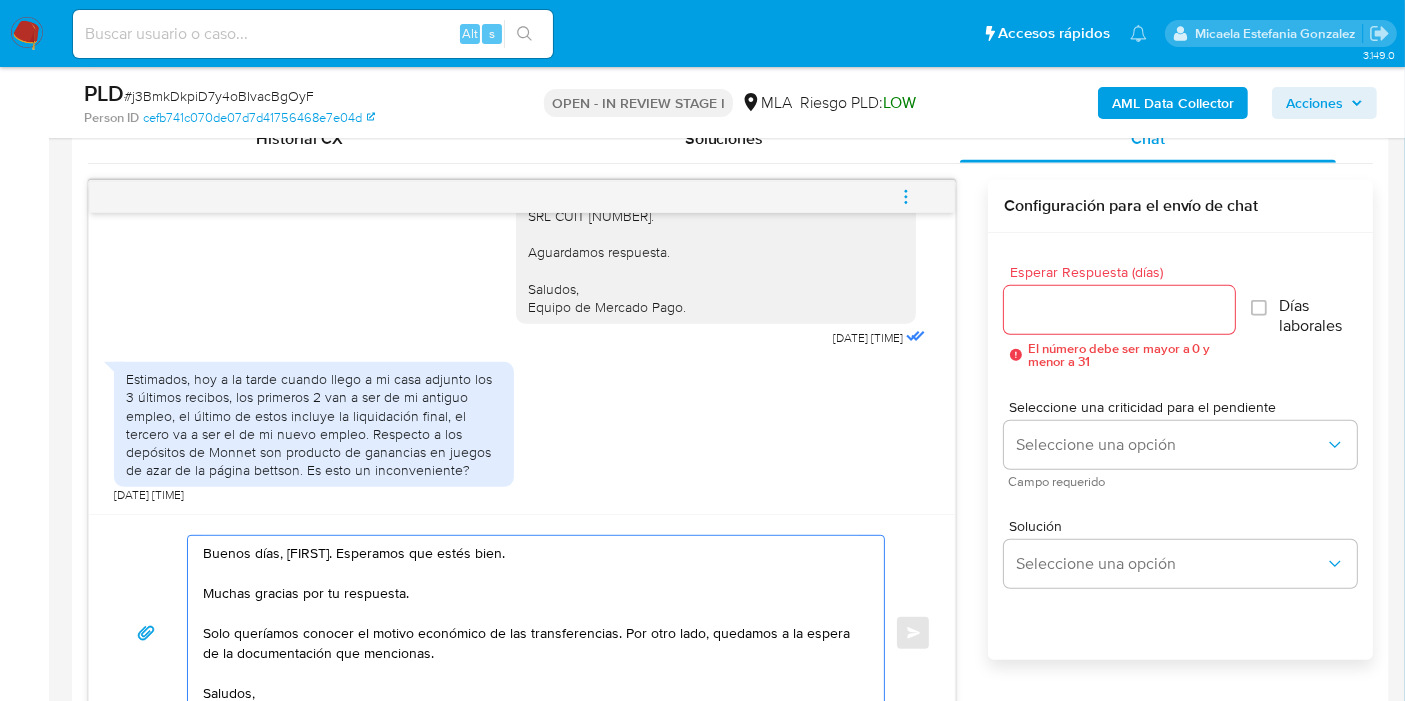 type on "Buenos días, Gustavo. Esperamos que estés bien.
Muchas gracias por tu respuesta.
Solo queríamos conocer el motivo económico de las transferencias. Por otro lado, quedamos a la espera de la documentación que mencionas.
Saludos,
Equipo de Mercado Pago." 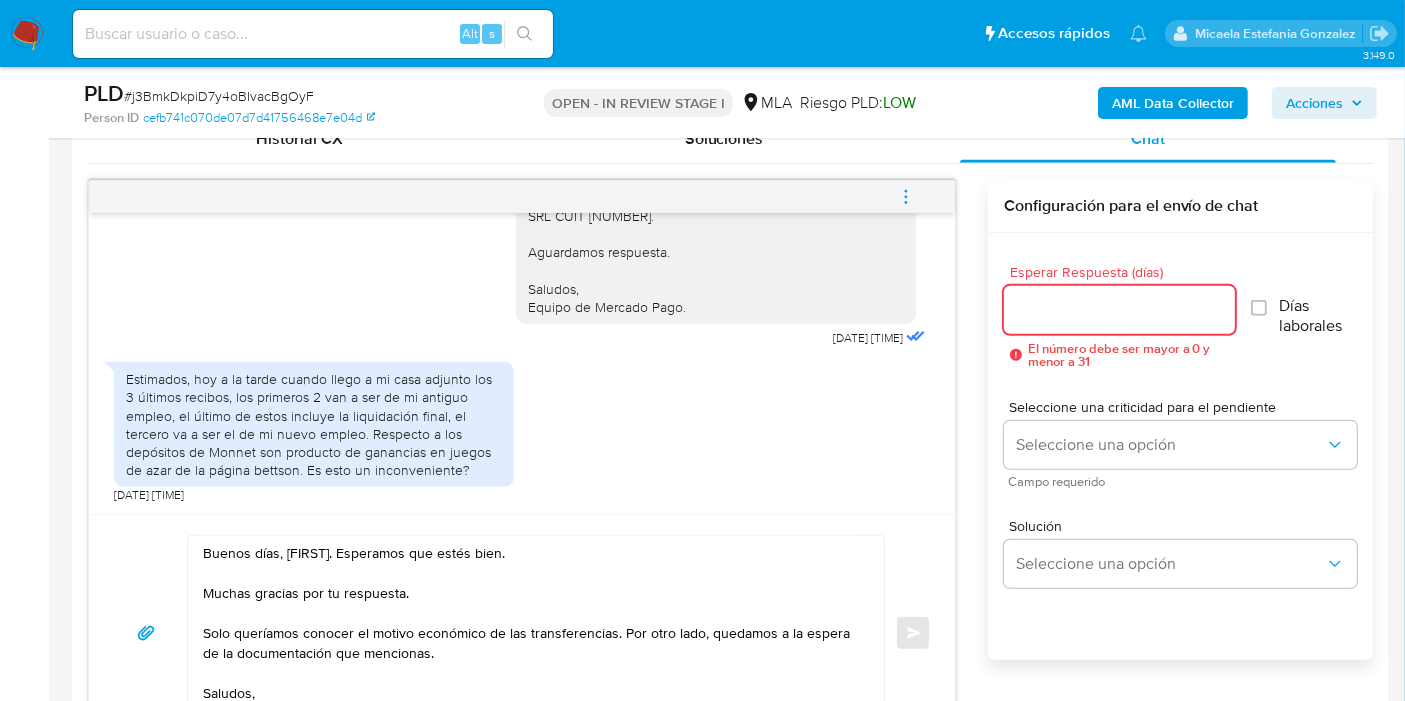click at bounding box center [1119, 310] 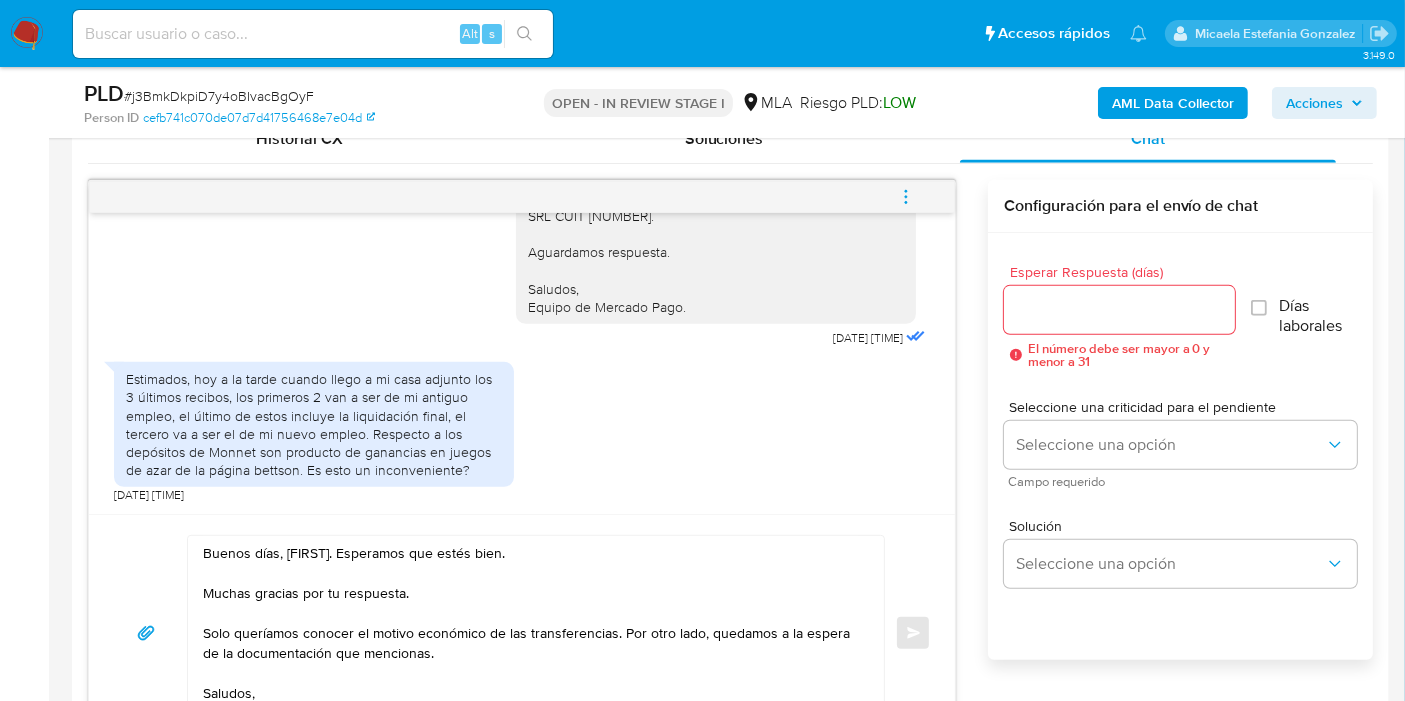 click on "Esperar Respuesta (días)" at bounding box center [1119, 310] 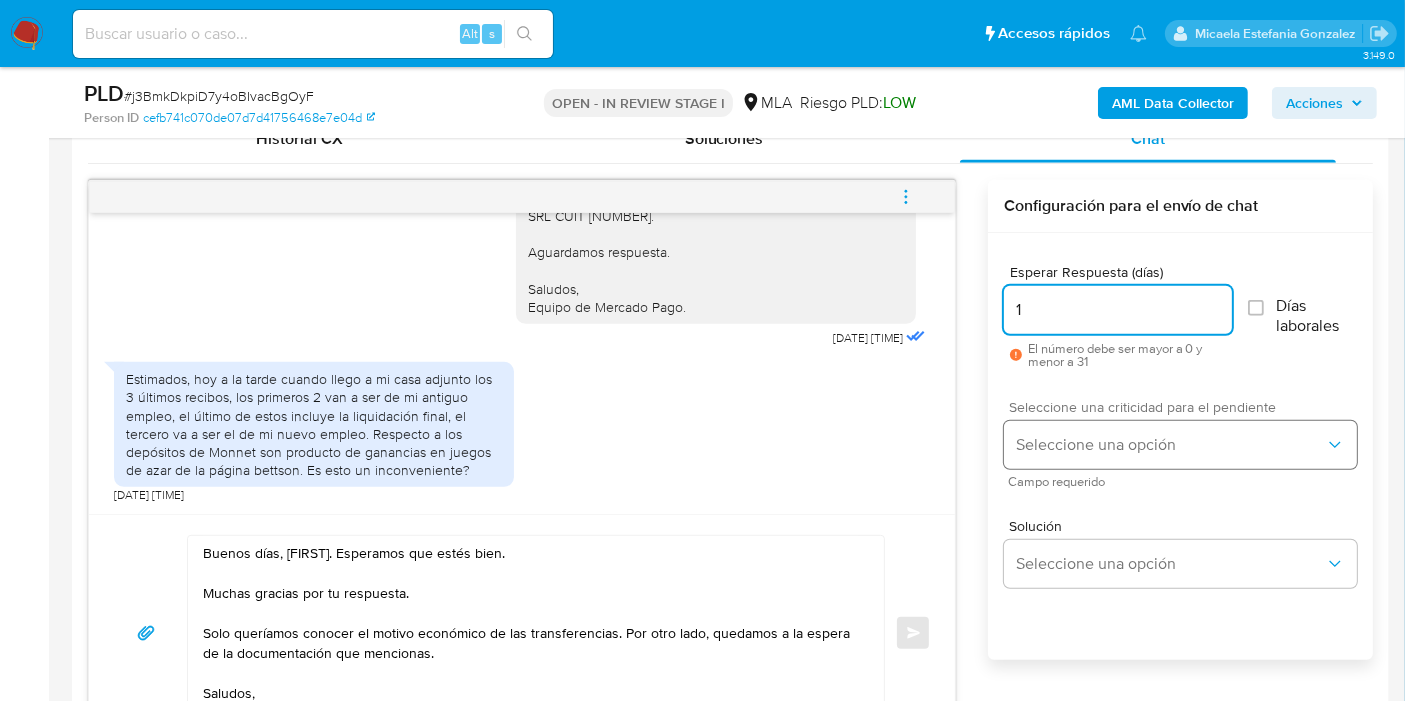 type on "1" 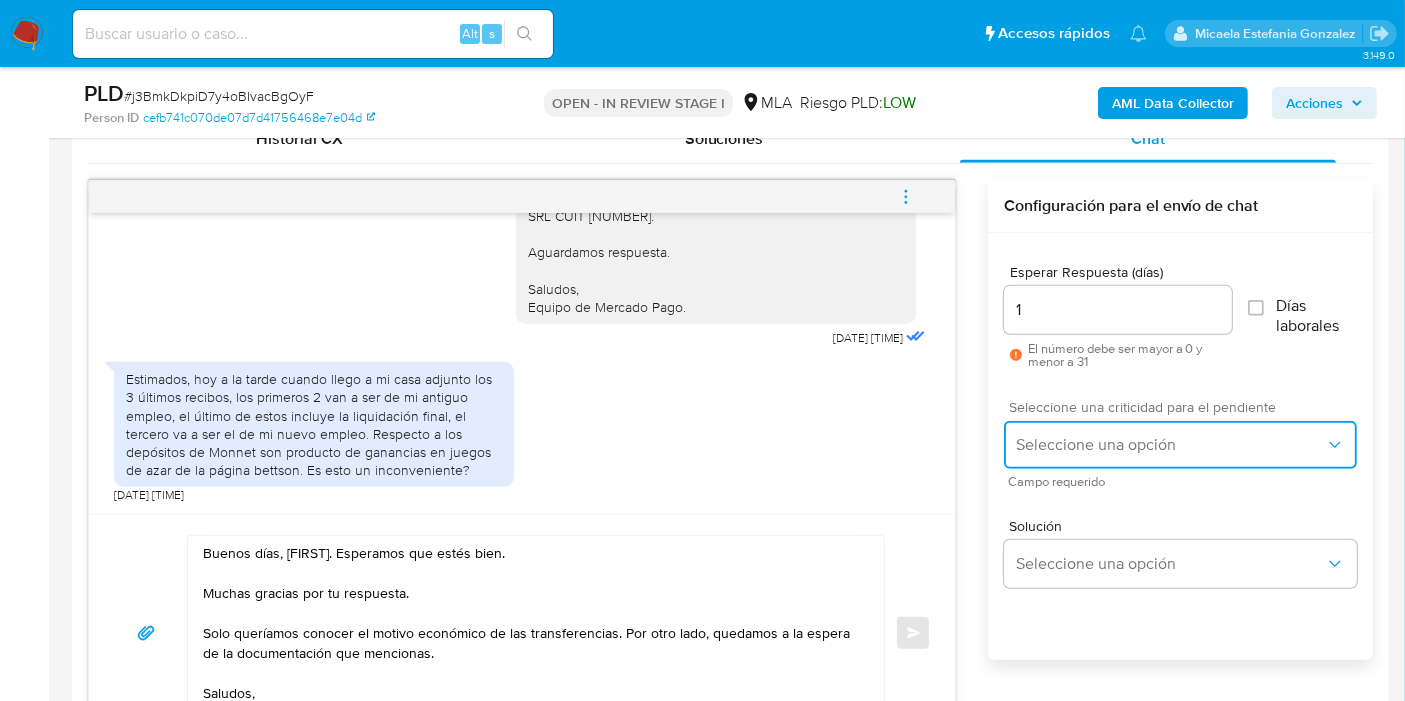 click on "Seleccione una opción" at bounding box center [1170, 445] 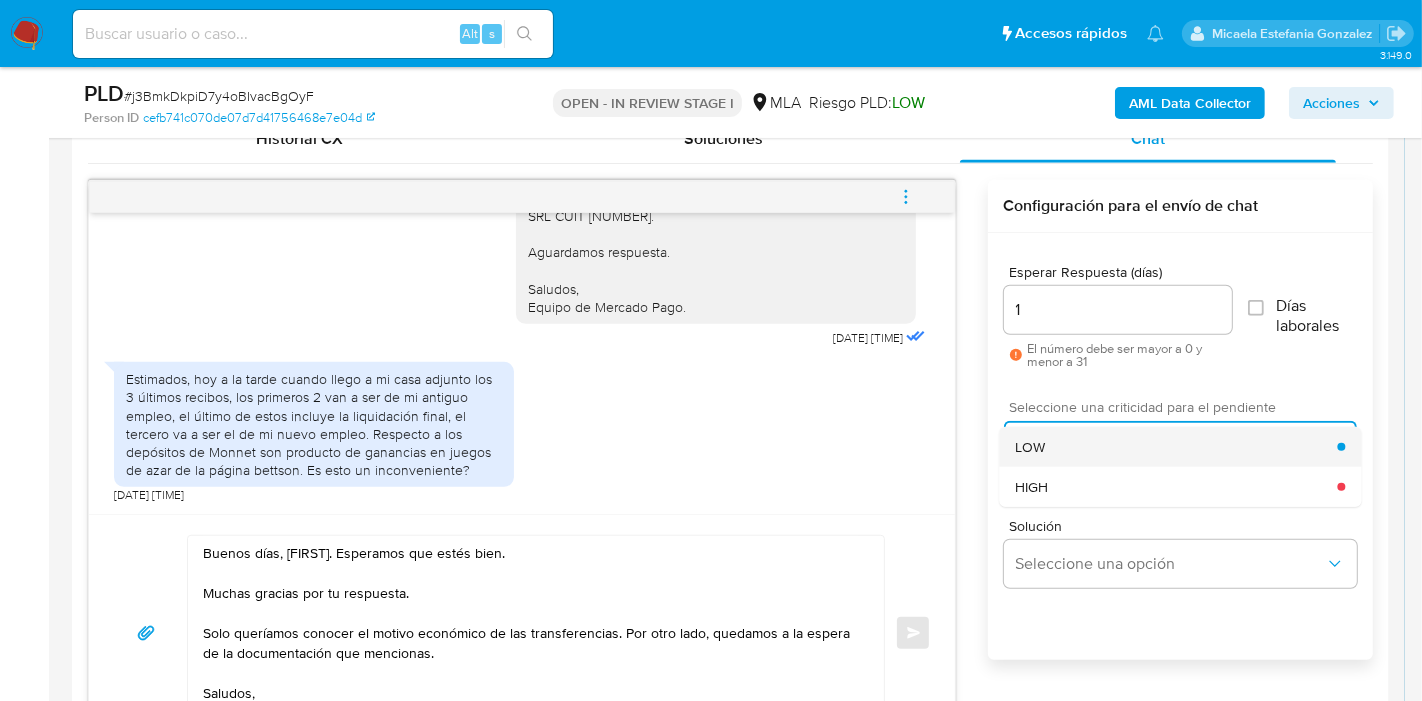 click on "LOW" at bounding box center [1176, 447] 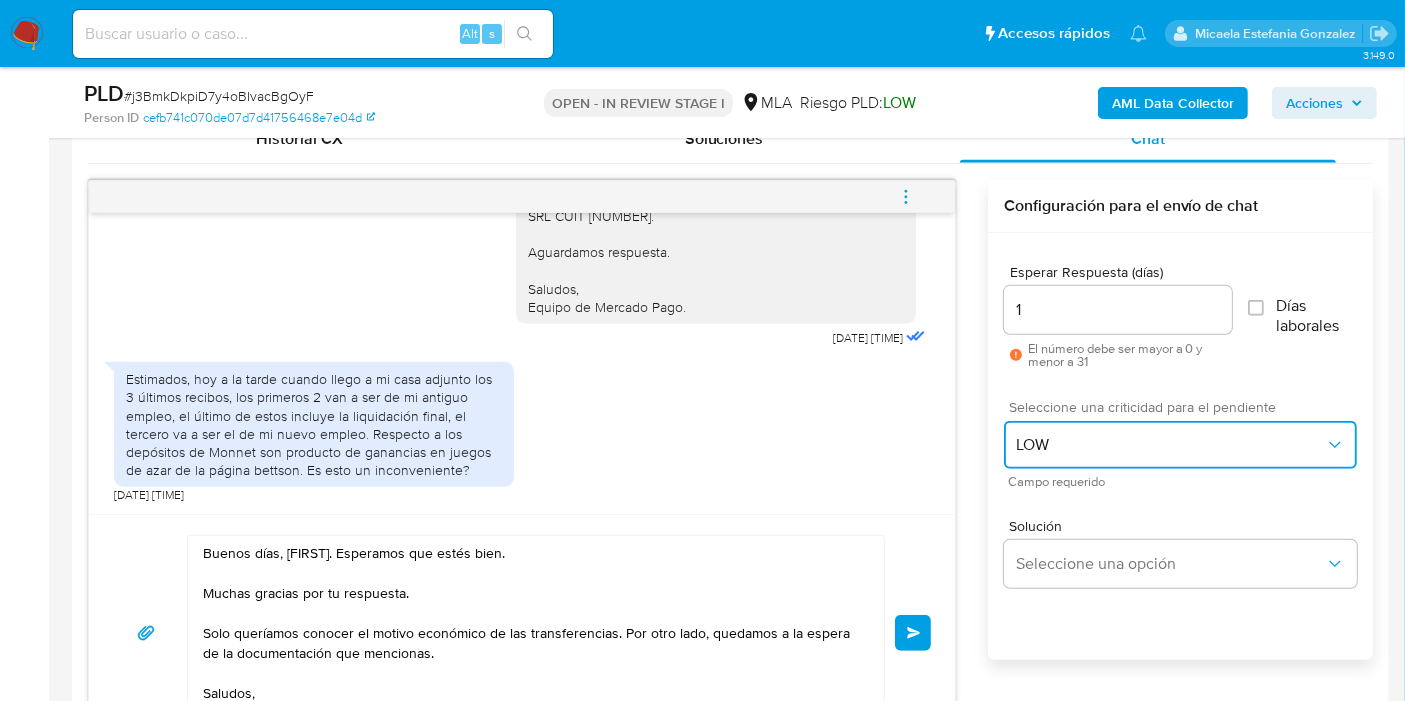 click on "LOW" at bounding box center [1170, 445] 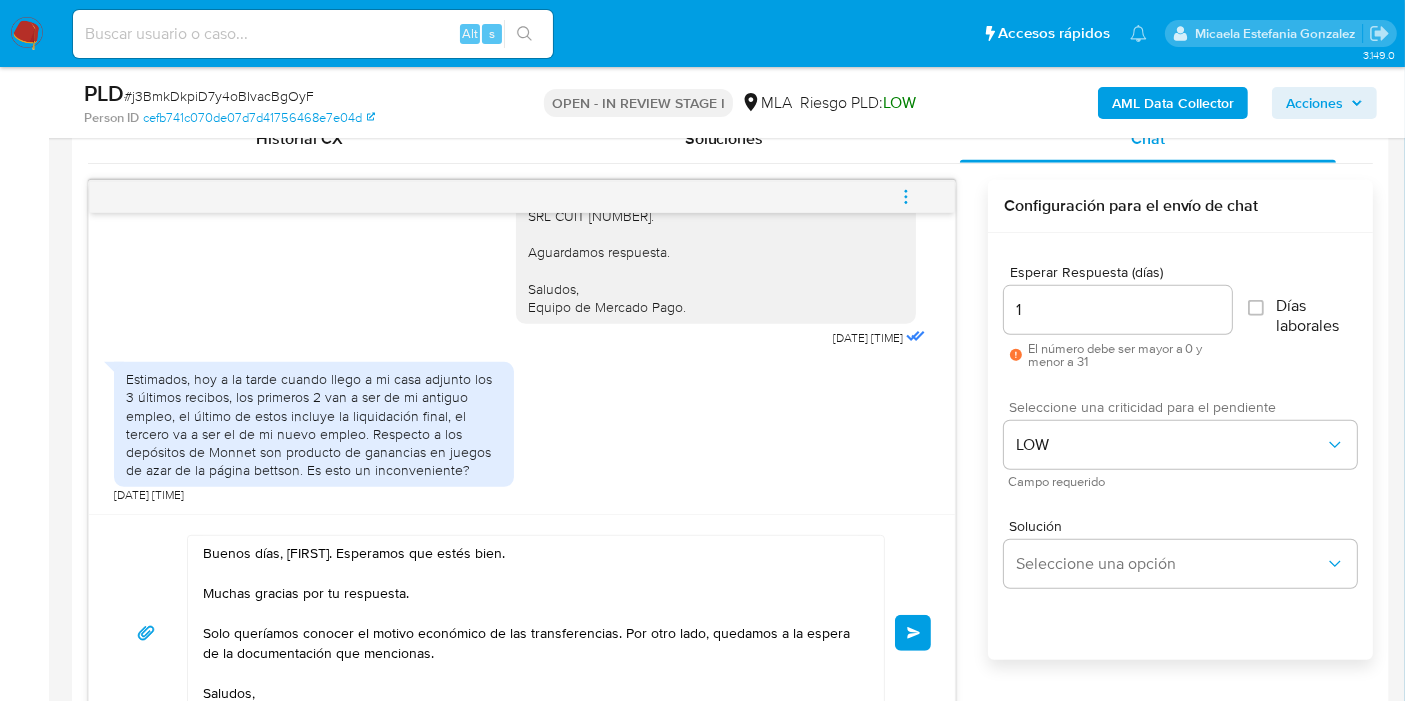 click on "1" at bounding box center (1118, 310) 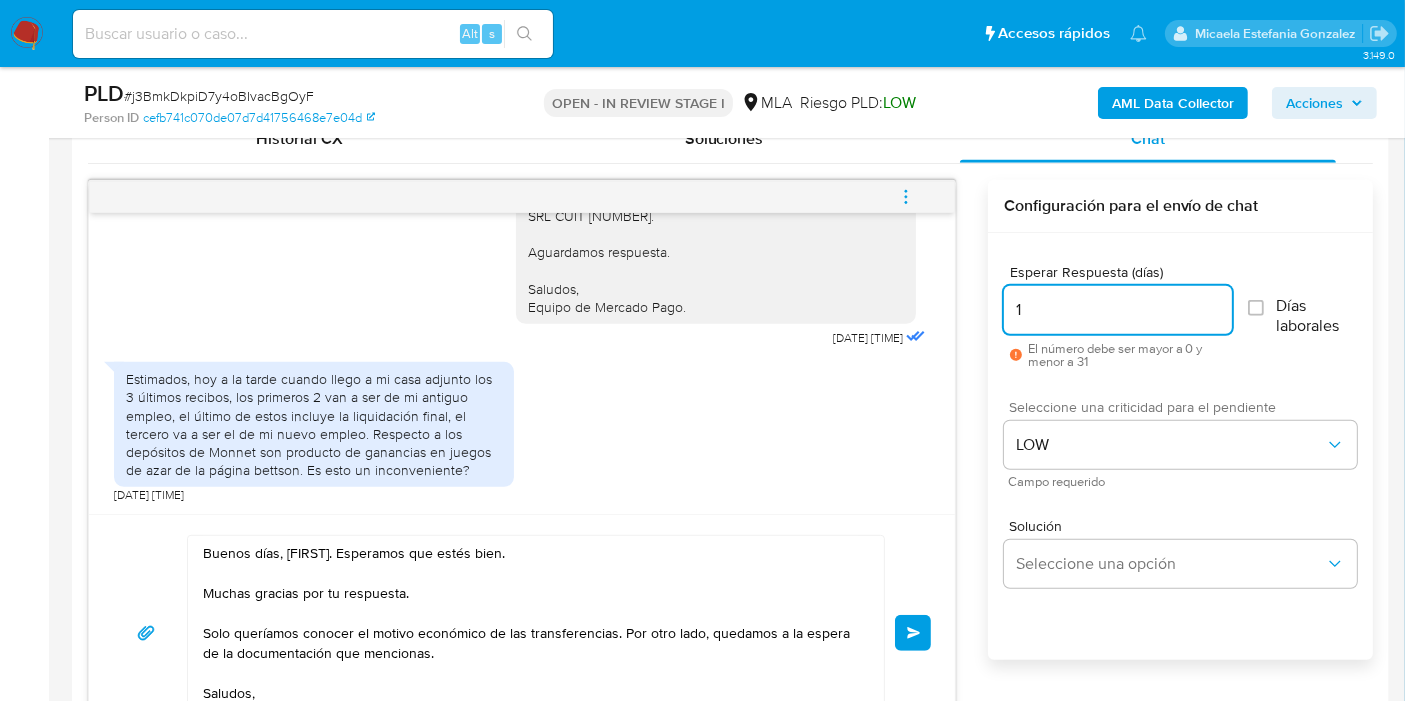click on "1" at bounding box center [1118, 310] 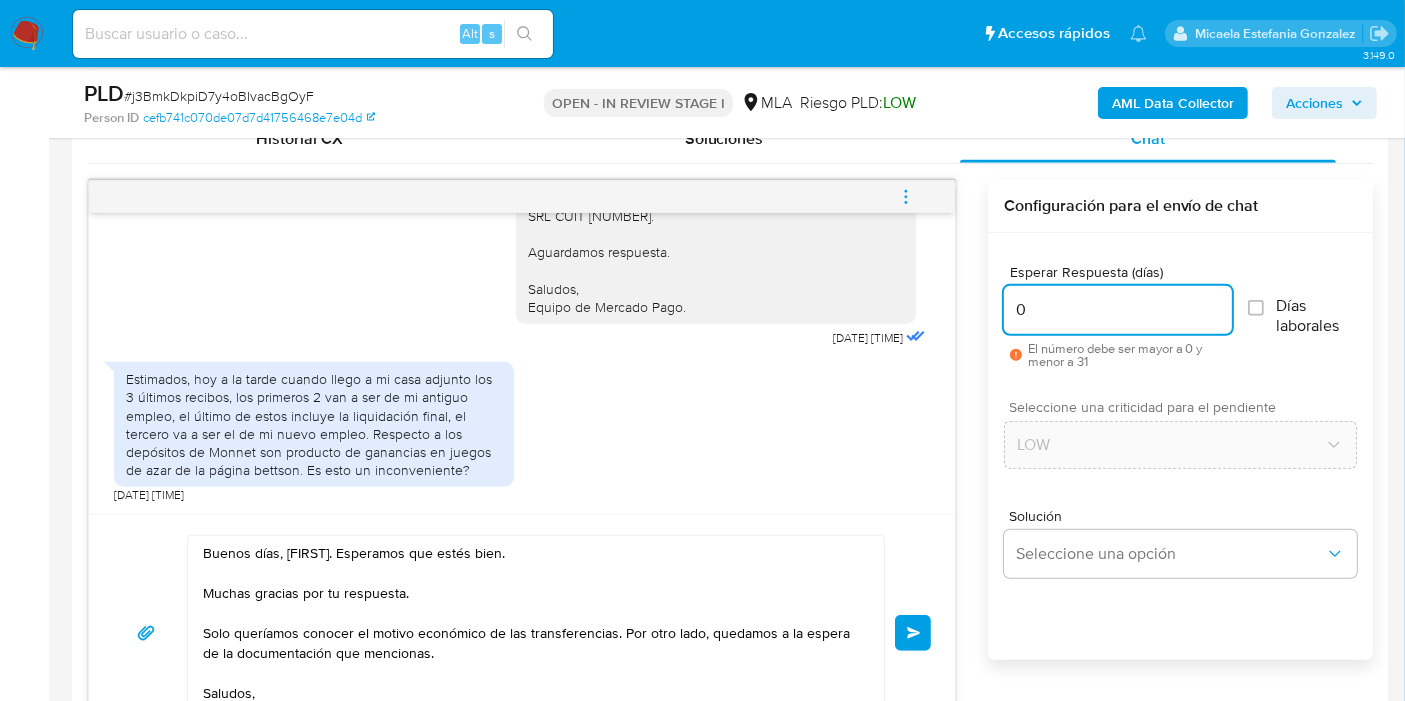 type on "0" 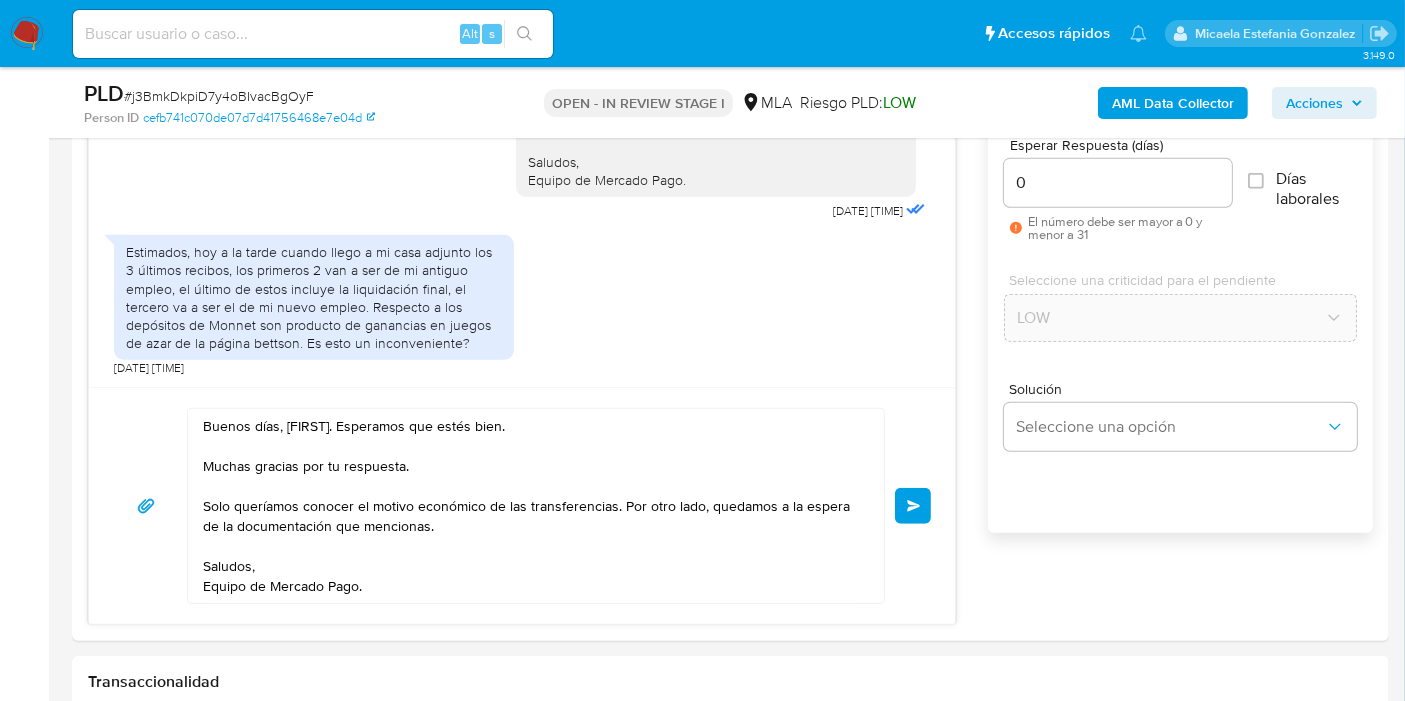 scroll, scrollTop: 1222, scrollLeft: 0, axis: vertical 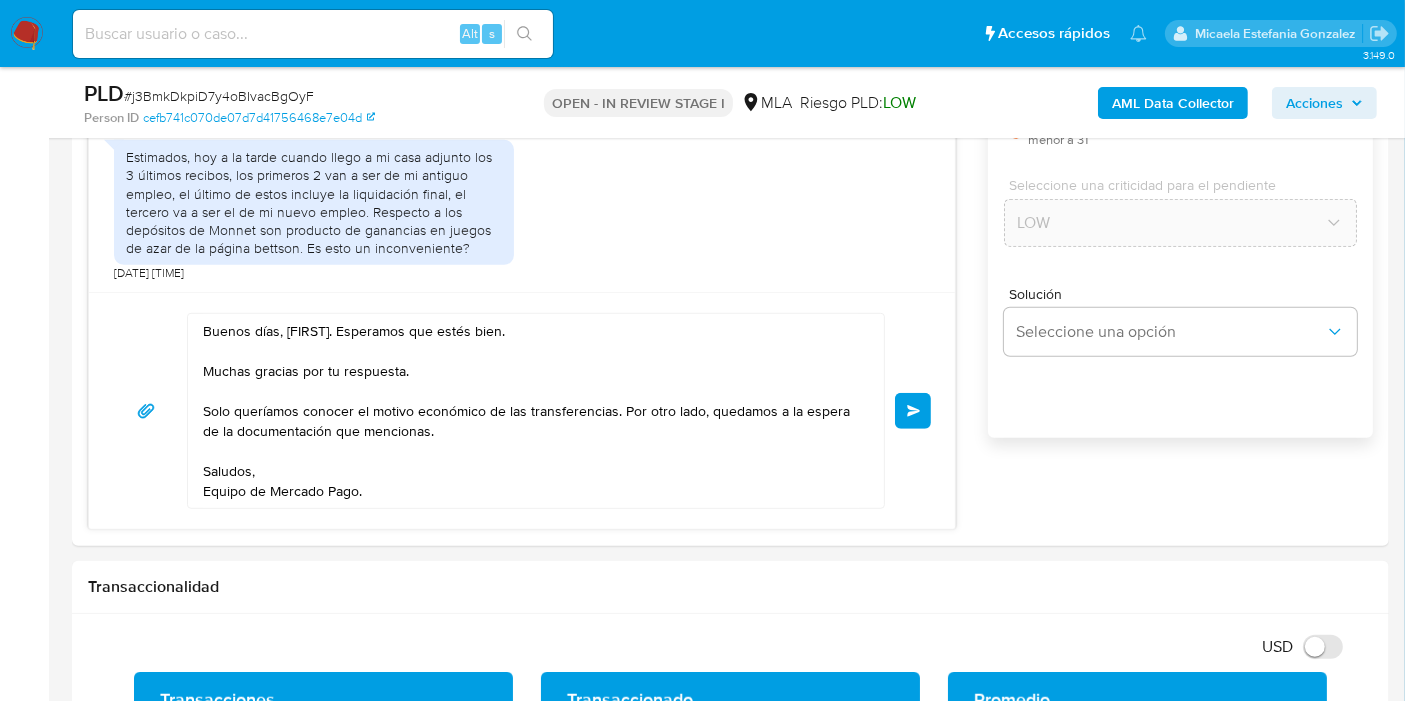 drag, startPoint x: 934, startPoint y: 489, endPoint x: 996, endPoint y: 458, distance: 69.31811 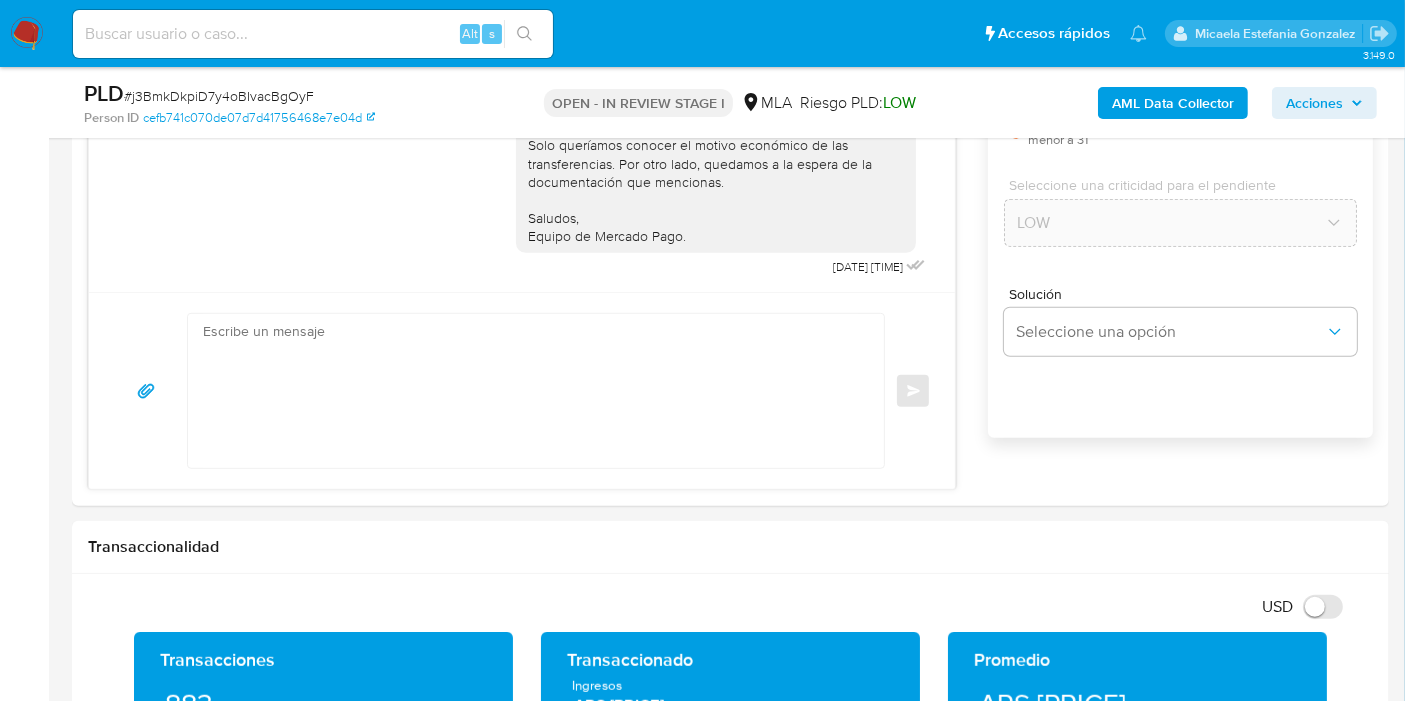 click on "Enviar" at bounding box center [522, 391] 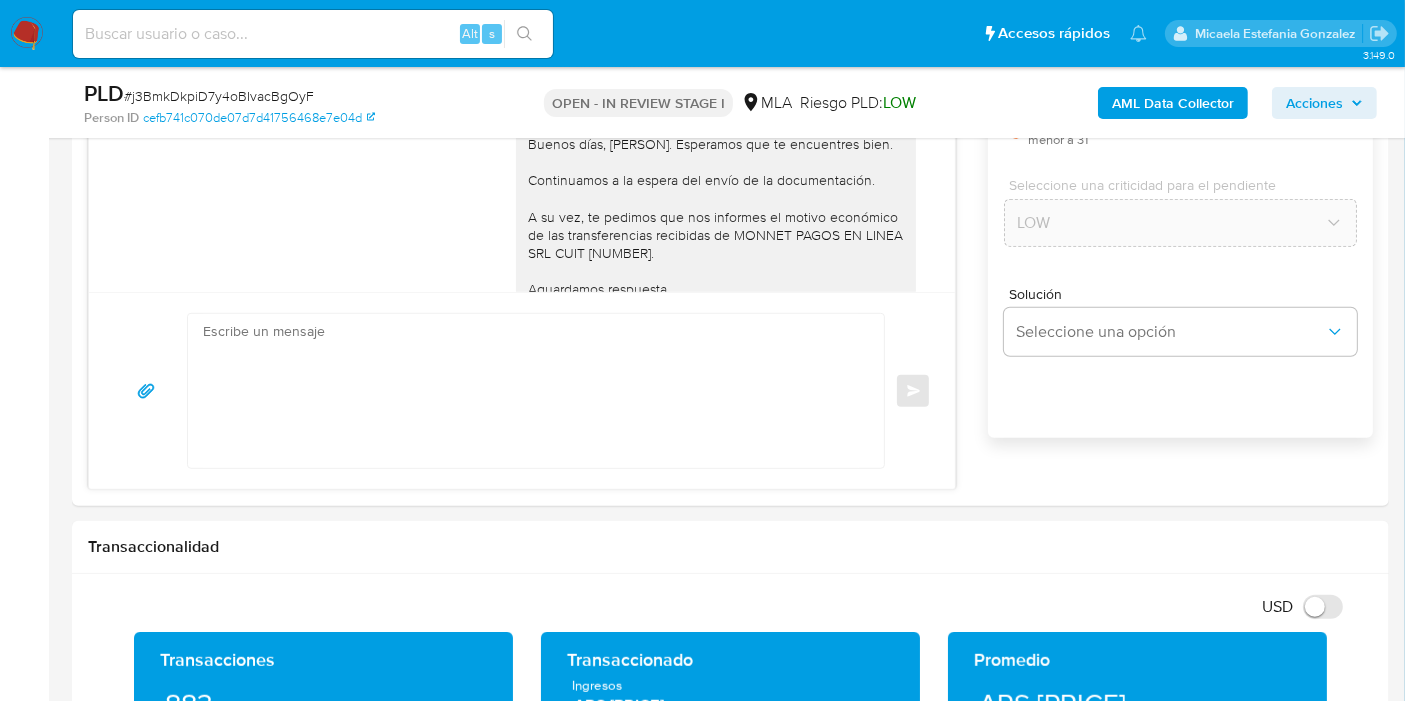 scroll, scrollTop: 1816, scrollLeft: 0, axis: vertical 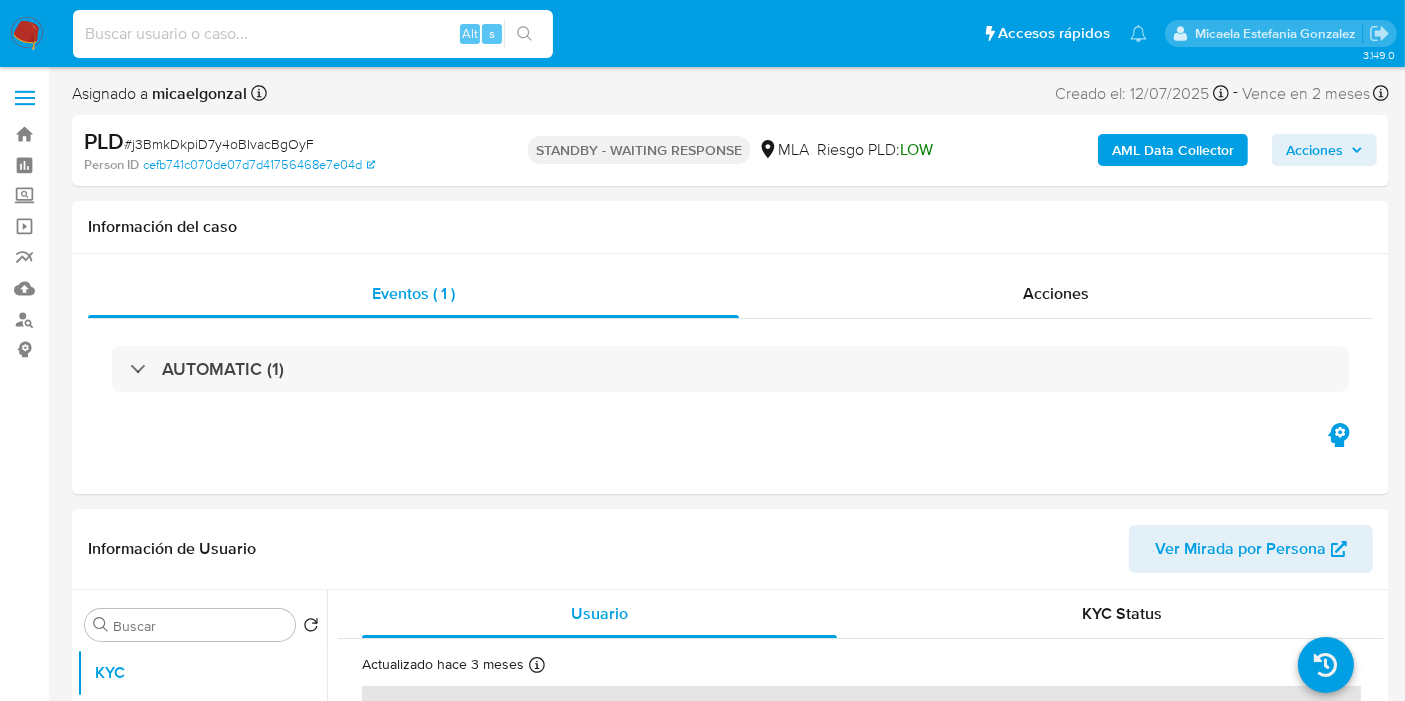 click at bounding box center [313, 34] 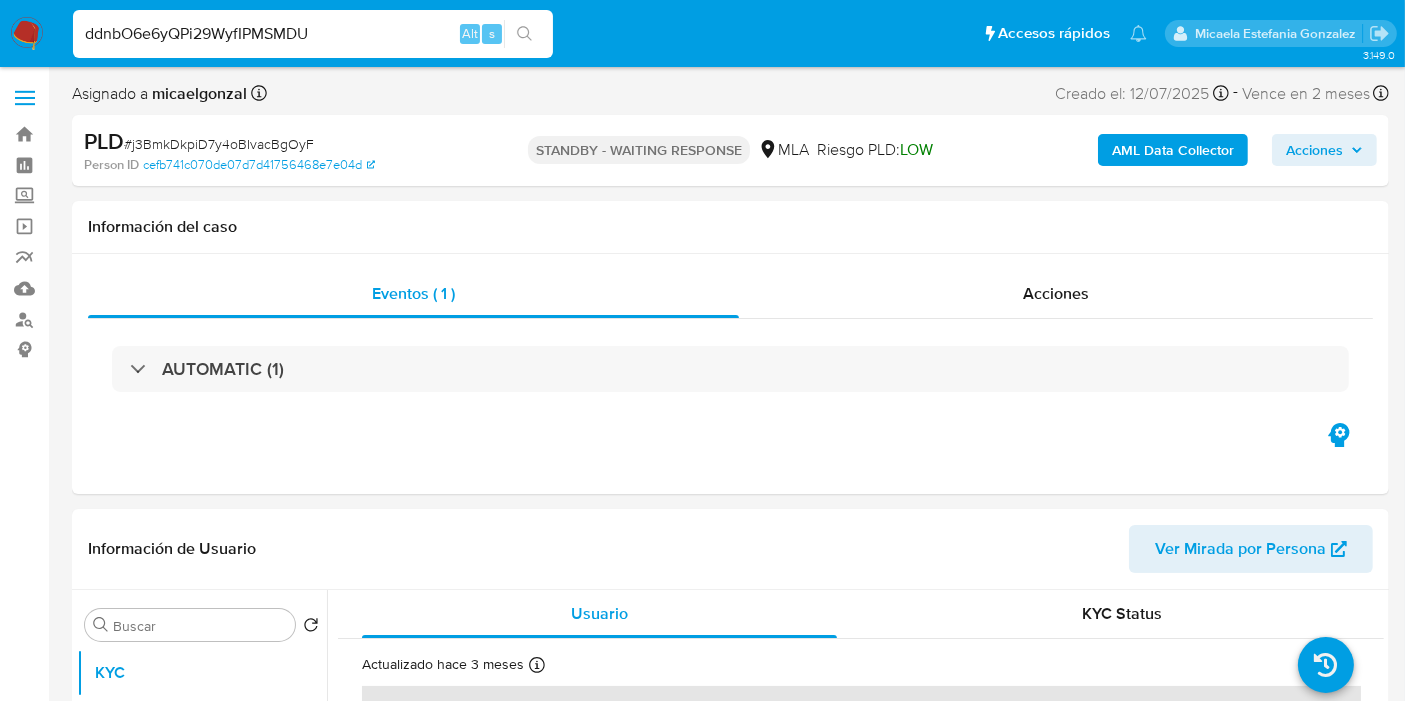 type on "ddnbO6e6yQPi29WyfIPMSMDU" 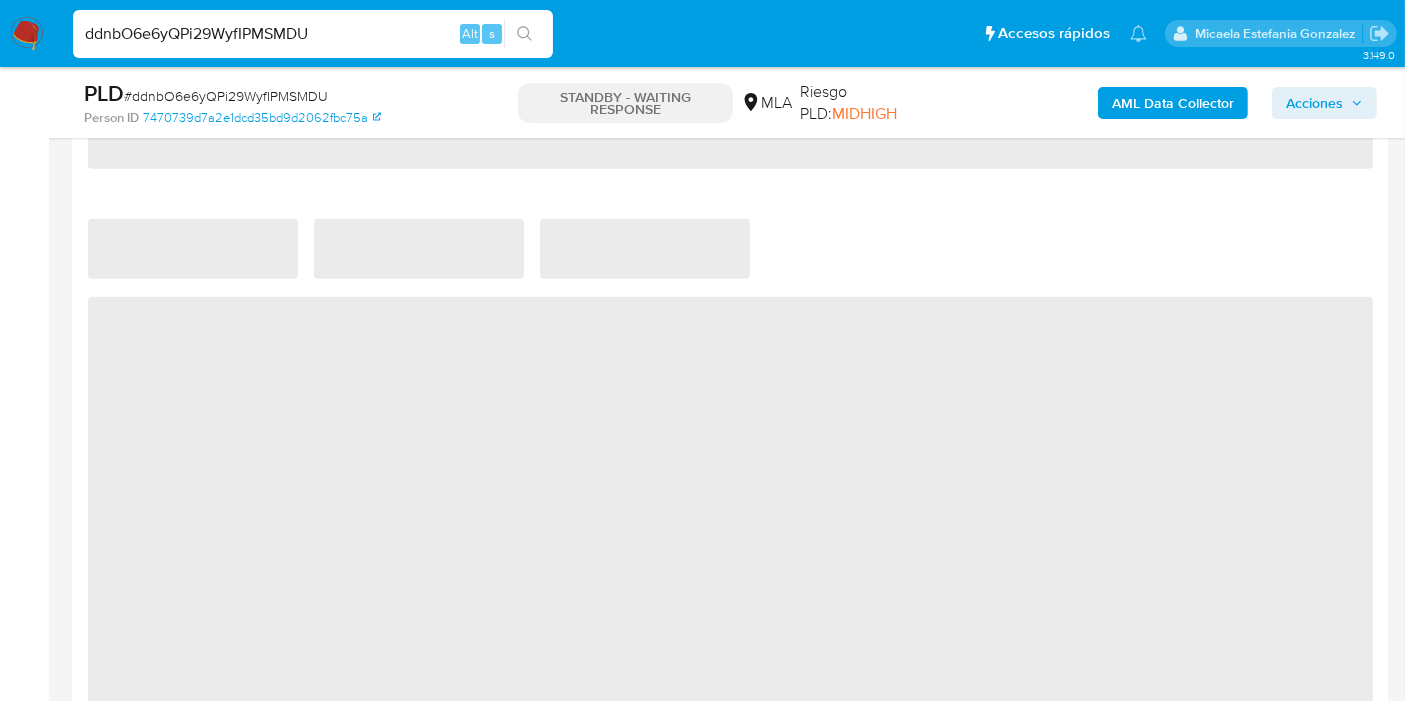 select on "10" 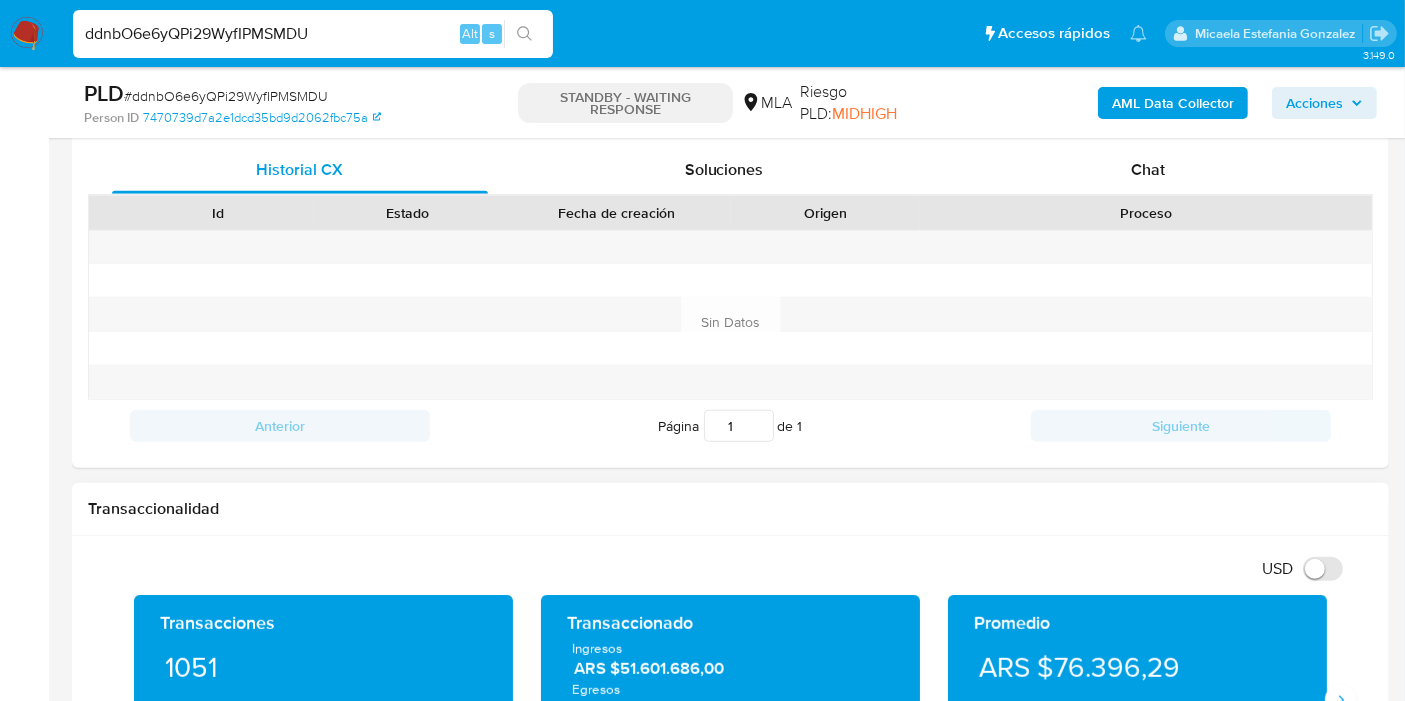 scroll, scrollTop: 666, scrollLeft: 0, axis: vertical 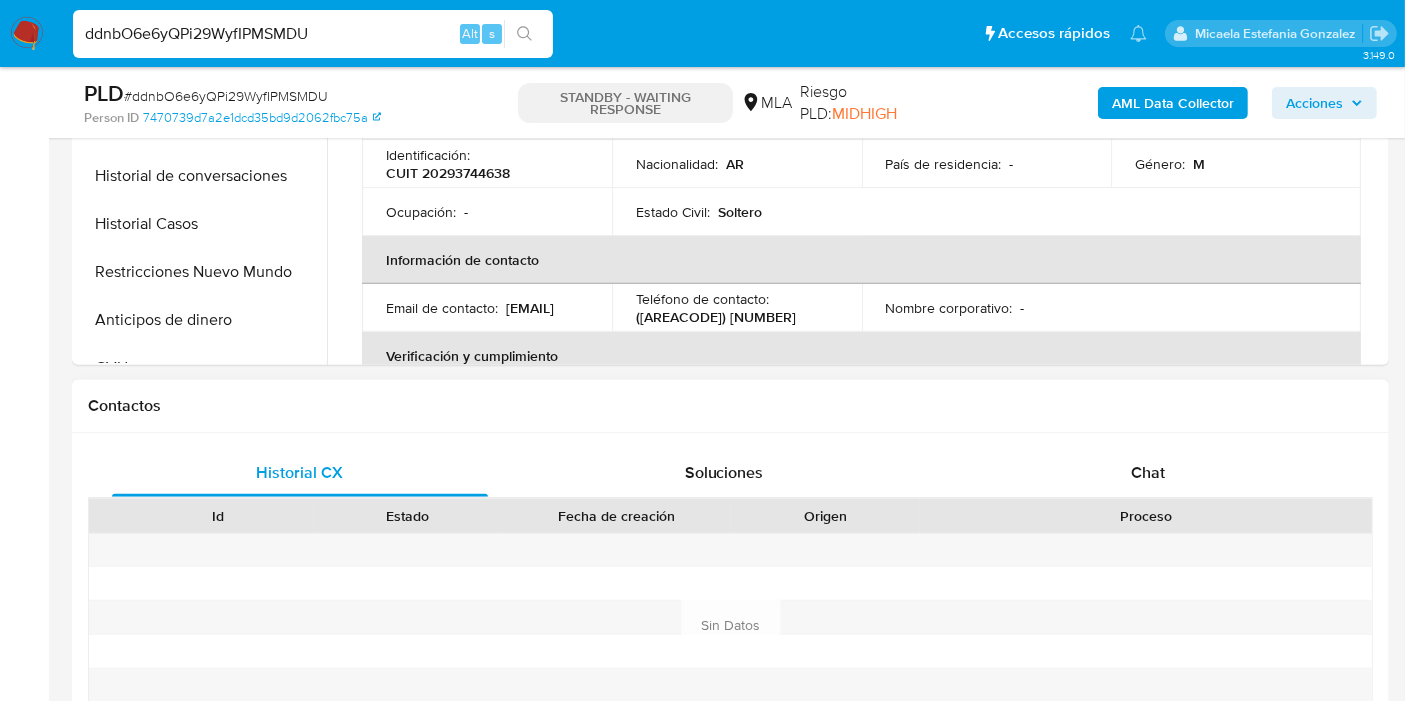 click on "Contactos" at bounding box center [730, 406] 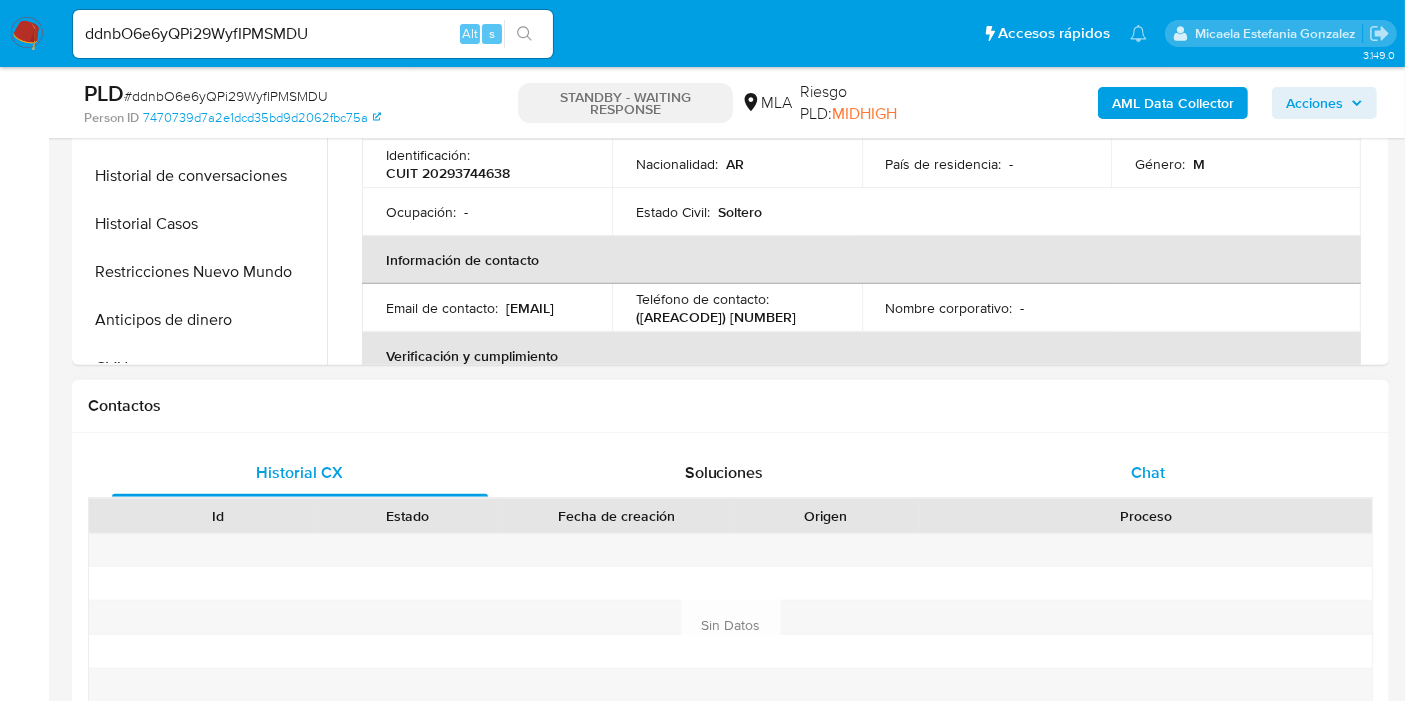 click on "Chat" at bounding box center (1148, 473) 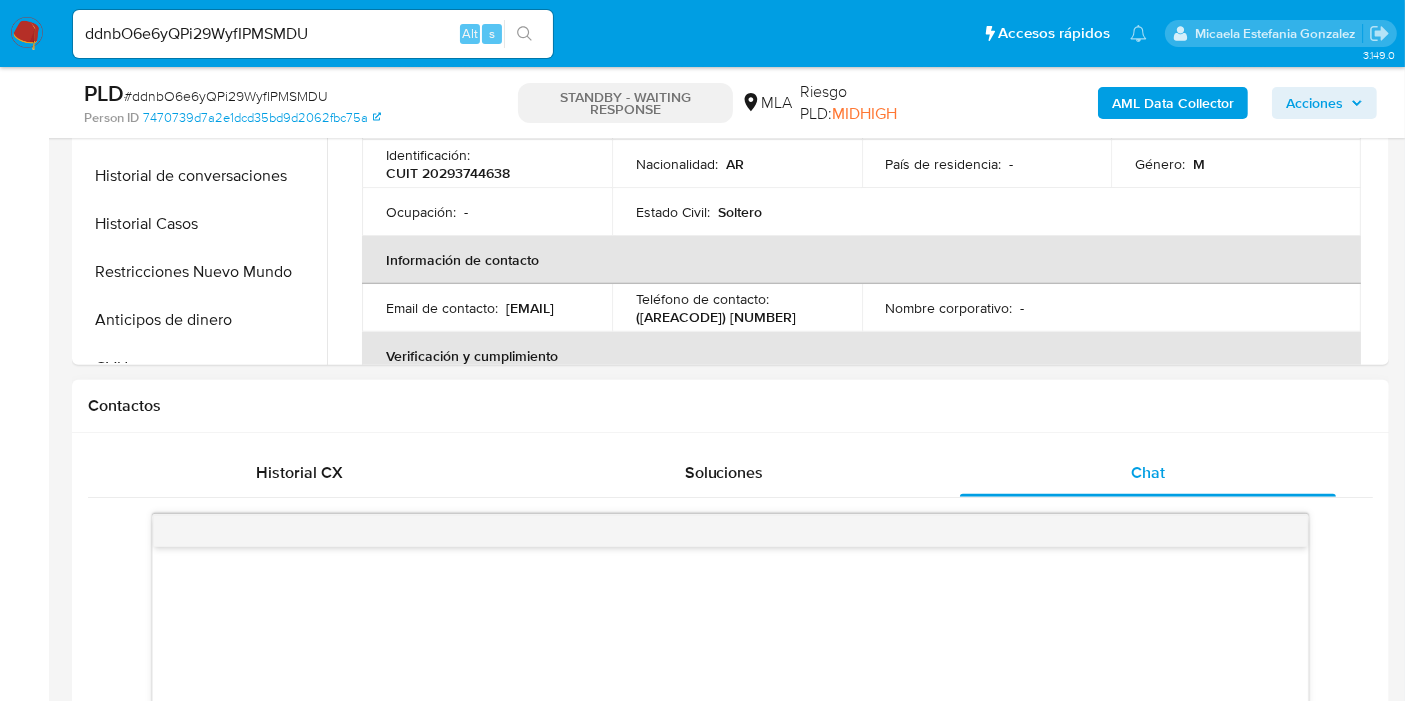scroll, scrollTop: 888, scrollLeft: 0, axis: vertical 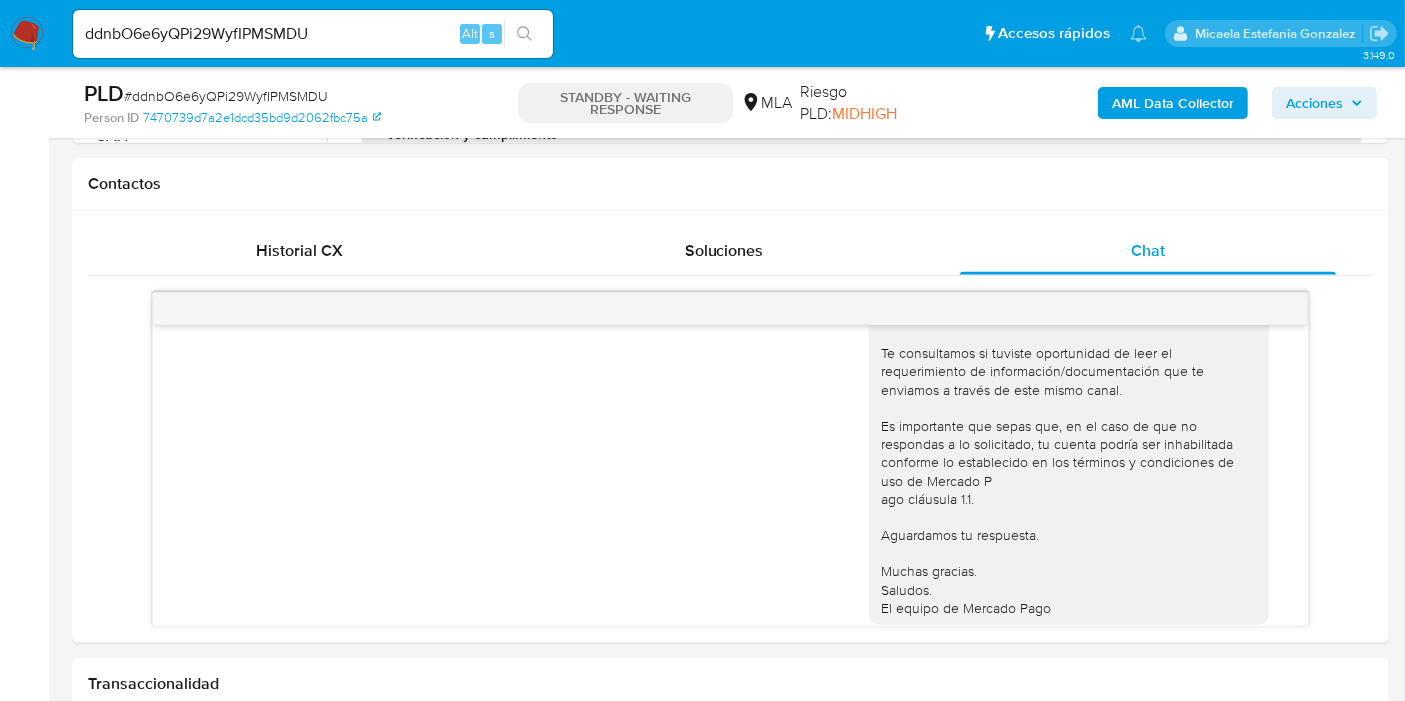 click on "ddnbO6e6yQPi29WyfIPMSMDU" at bounding box center (313, 34) 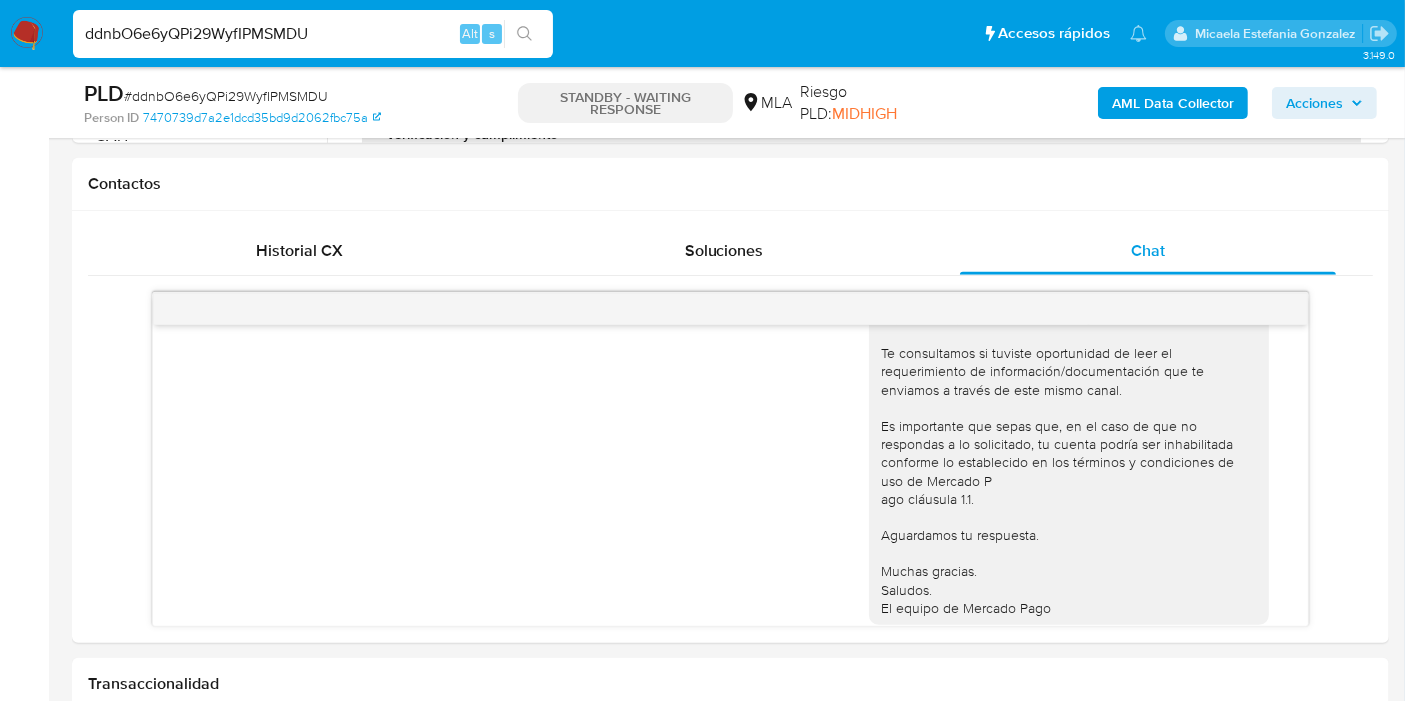 click on "ddnbO6e6yQPi29WyfIPMSMDU" at bounding box center [313, 34] 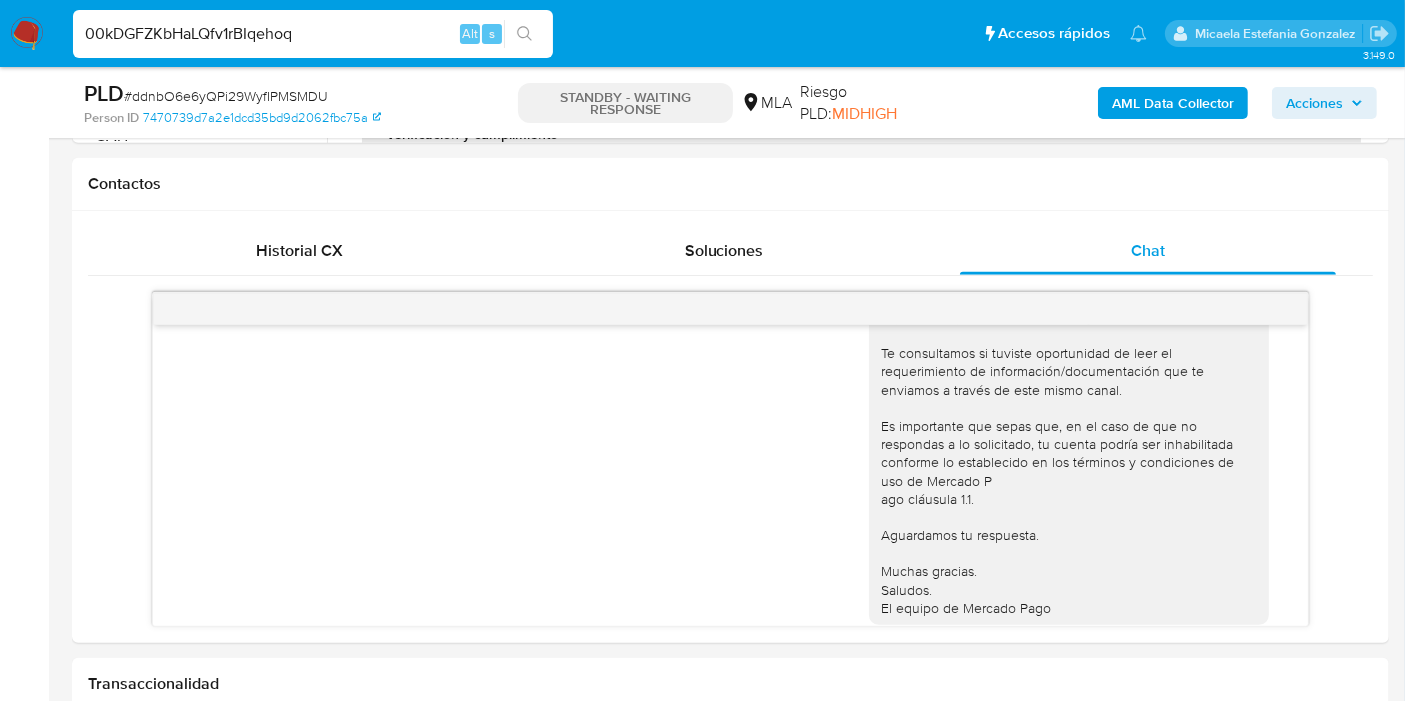 type on "00kDGFZKbHaLQfv1rBIqehoq" 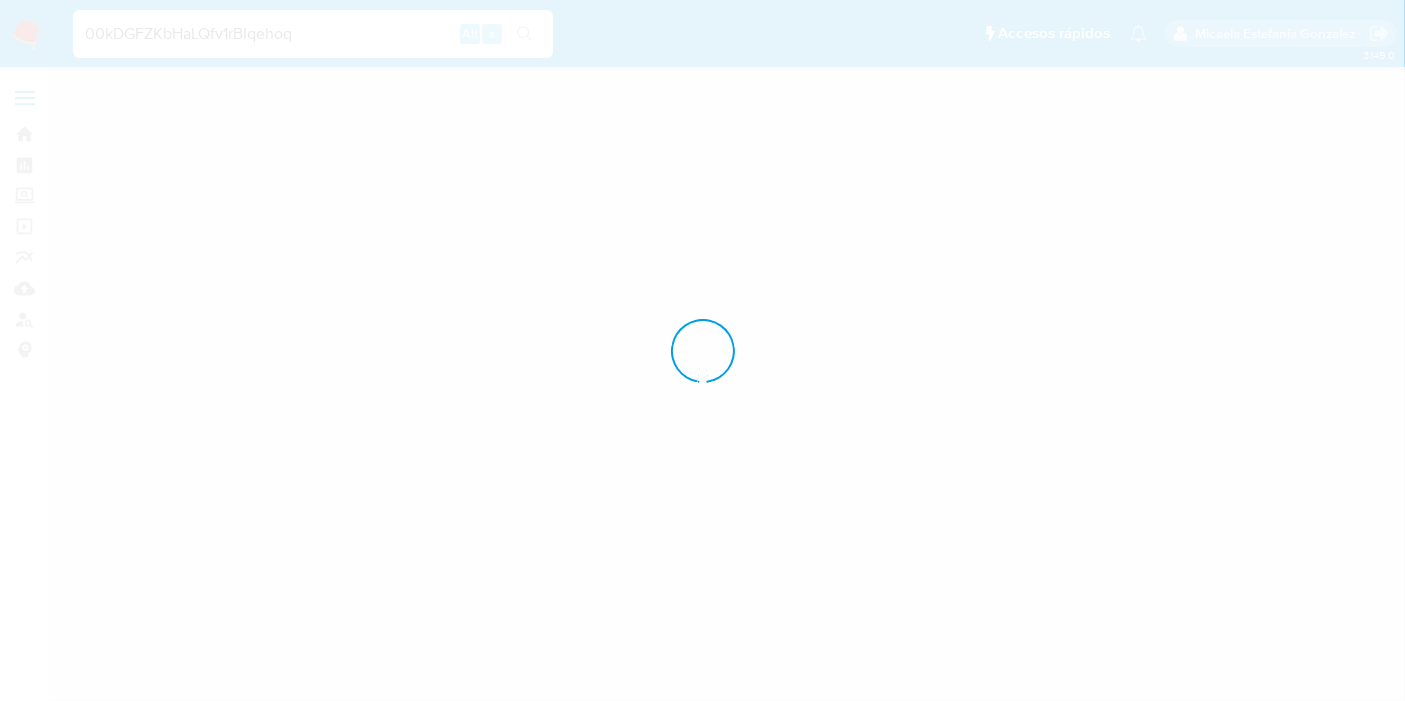 scroll, scrollTop: 0, scrollLeft: 0, axis: both 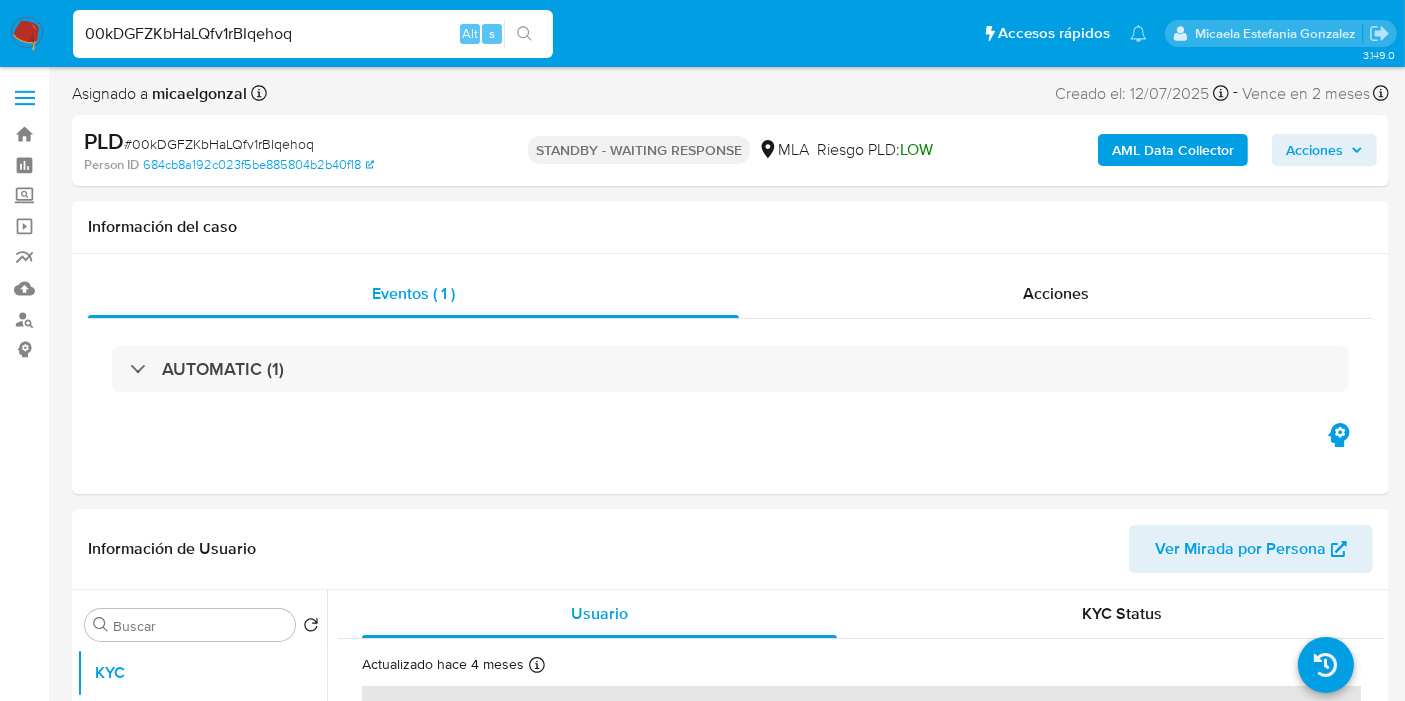 select on "10" 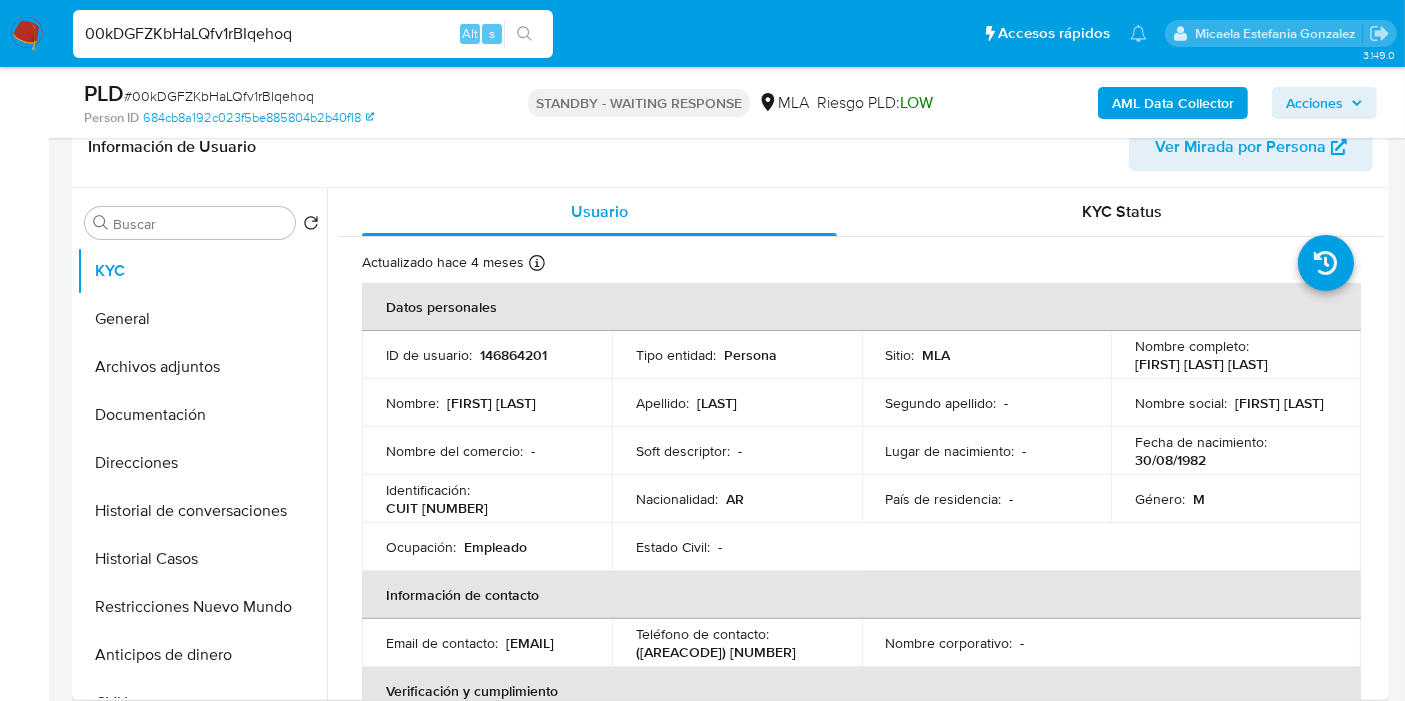scroll, scrollTop: 444, scrollLeft: 0, axis: vertical 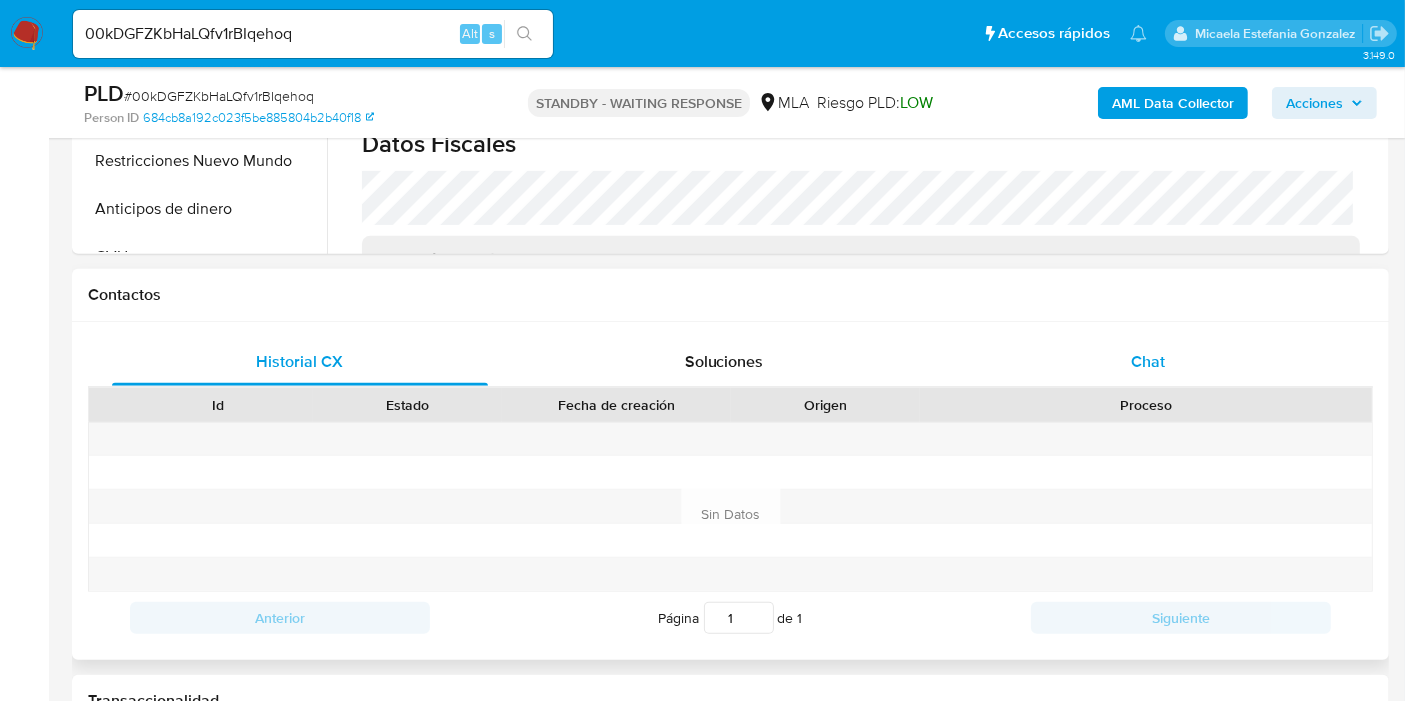 drag, startPoint x: 1132, startPoint y: 323, endPoint x: 1128, endPoint y: 361, distance: 38.209946 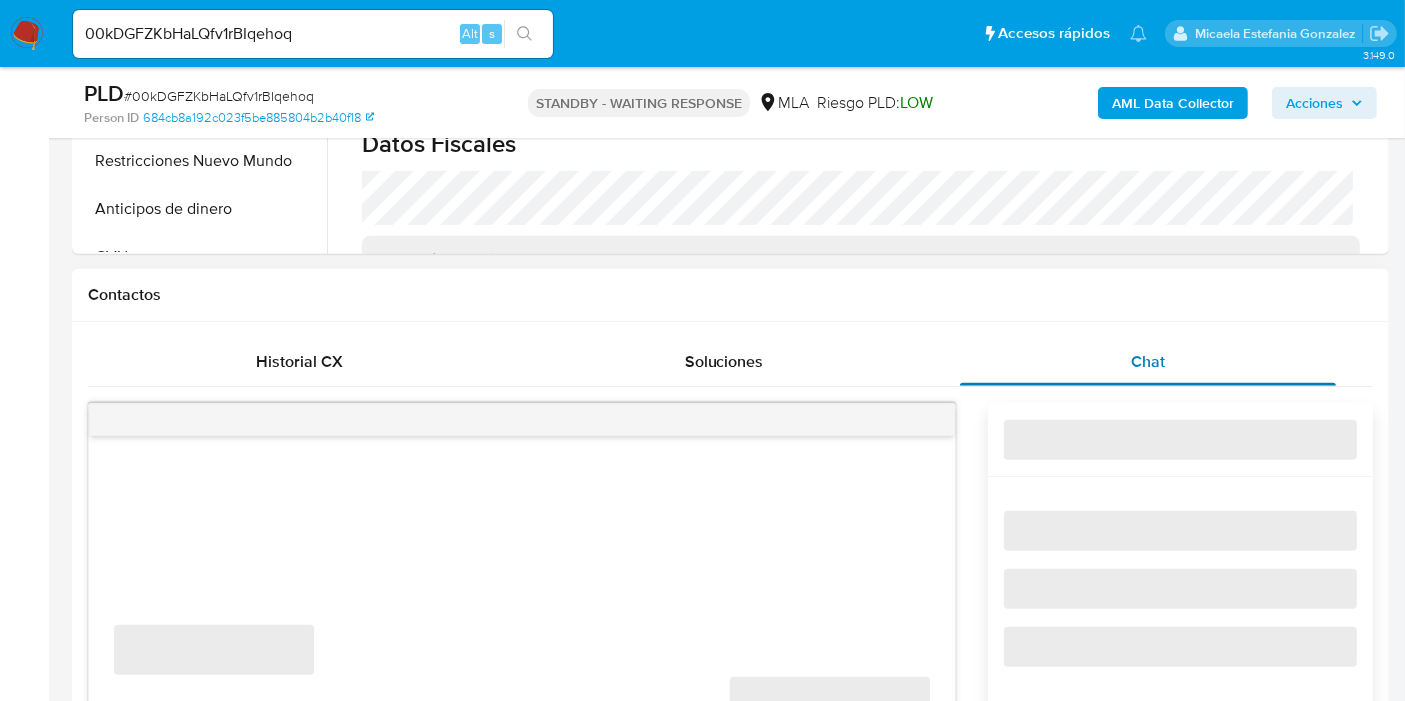 scroll, scrollTop: 1111, scrollLeft: 0, axis: vertical 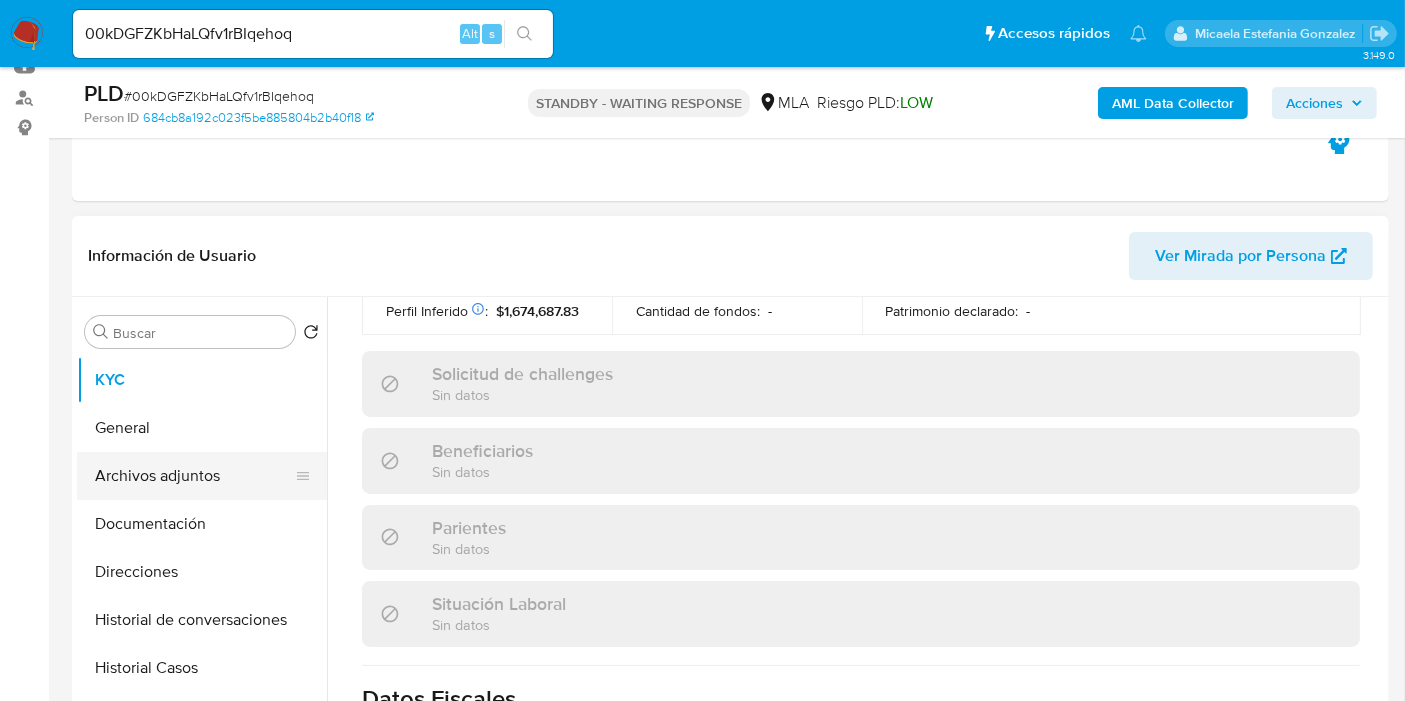 click on "Archivos adjuntos" at bounding box center [194, 476] 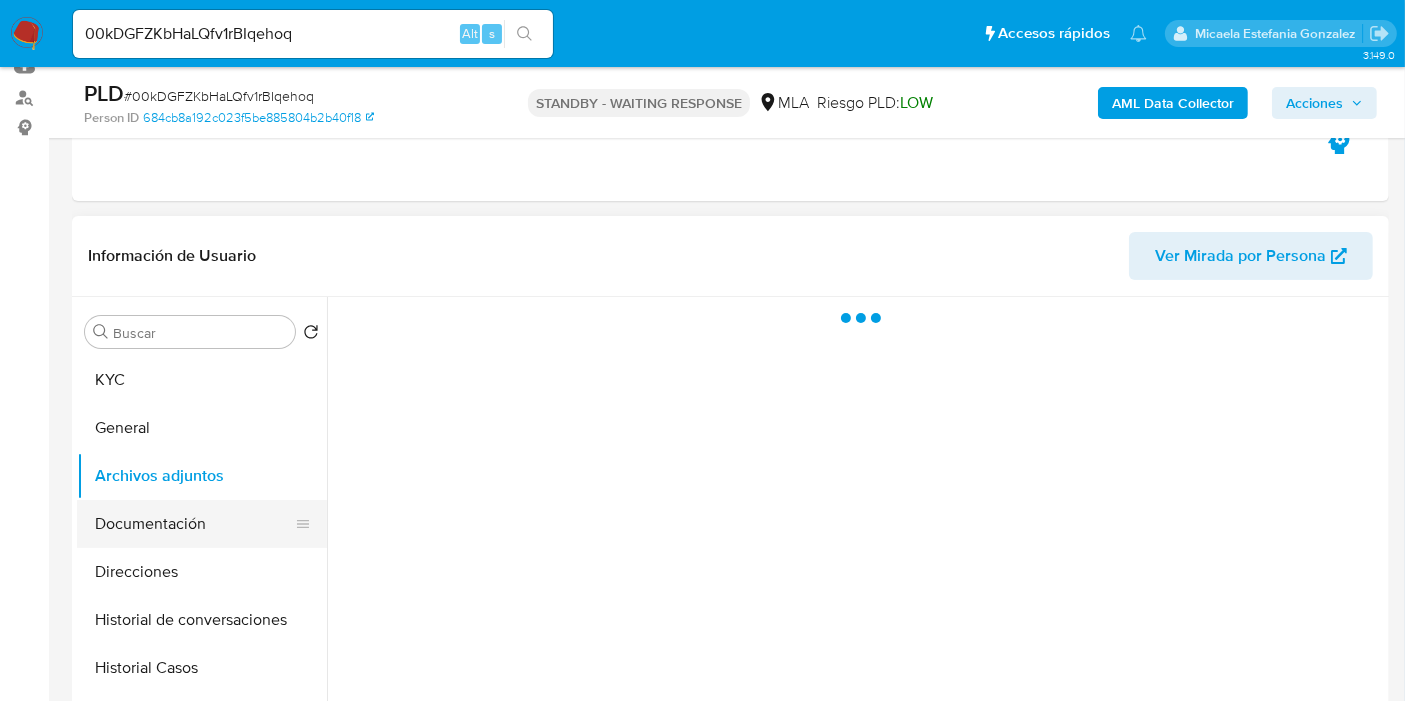 scroll, scrollTop: 0, scrollLeft: 0, axis: both 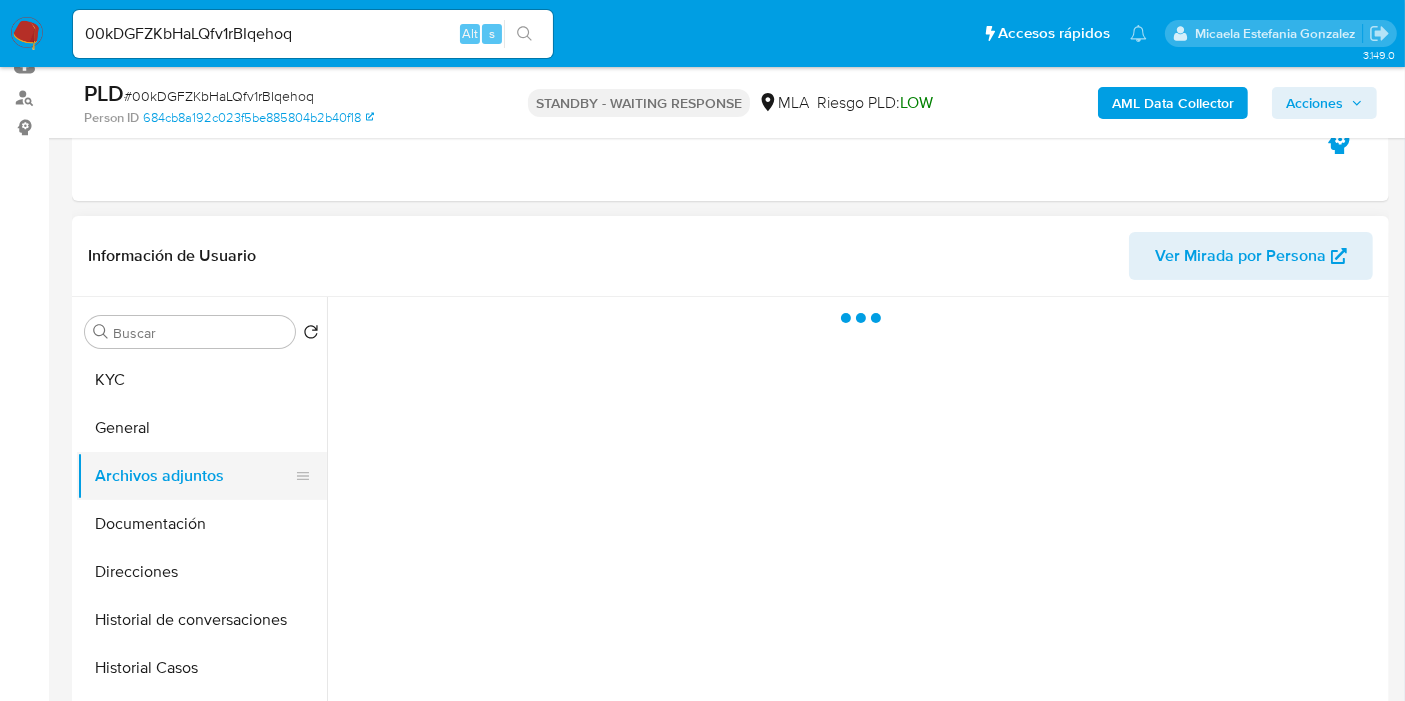 drag, startPoint x: 213, startPoint y: 524, endPoint x: 250, endPoint y: 455, distance: 78.29432 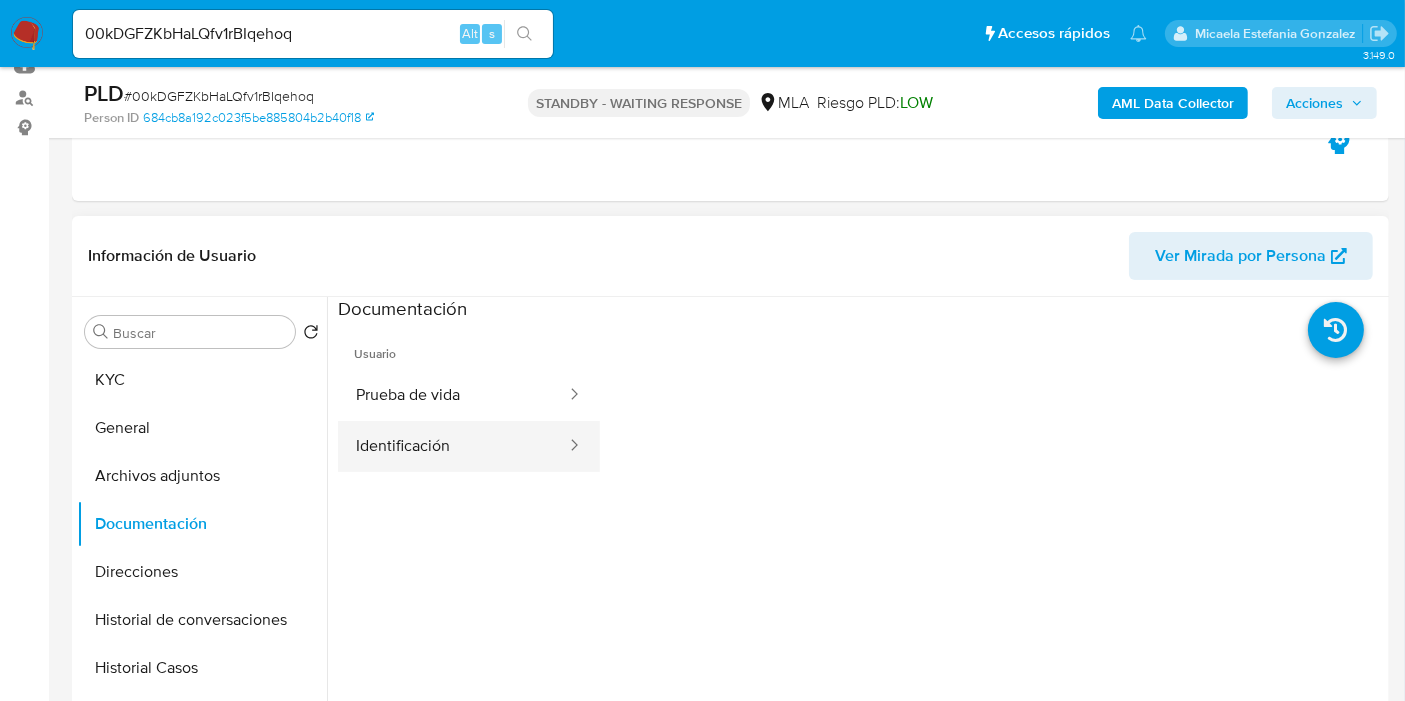 click on "Identificación" at bounding box center (453, 446) 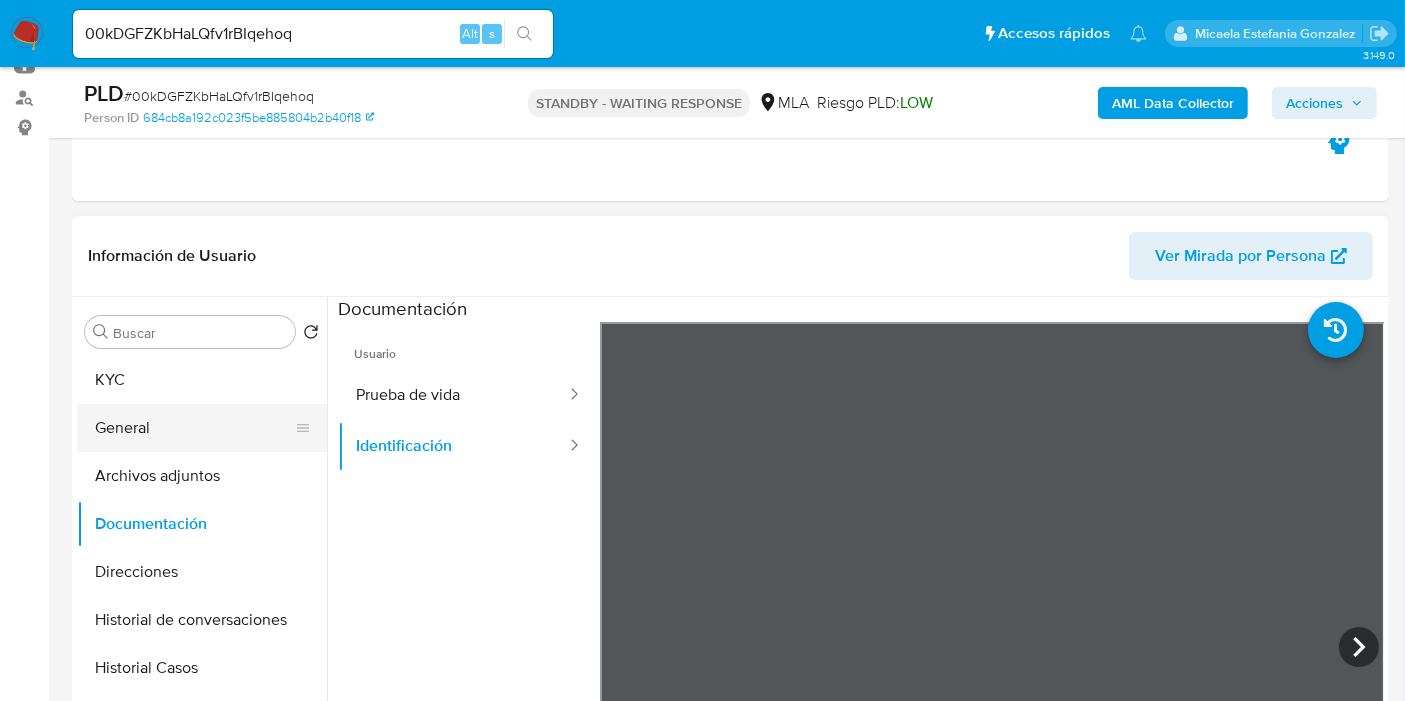 click on "General" at bounding box center [194, 428] 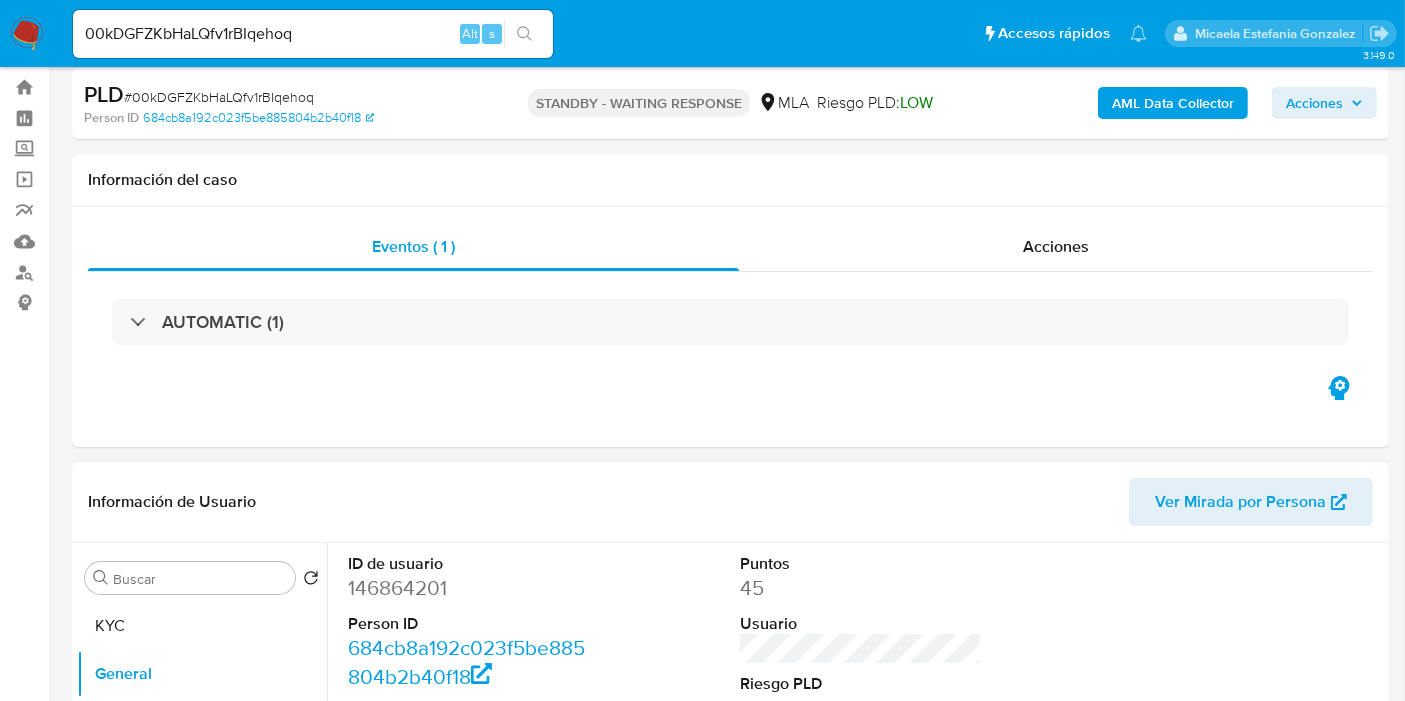 scroll, scrollTop: 0, scrollLeft: 0, axis: both 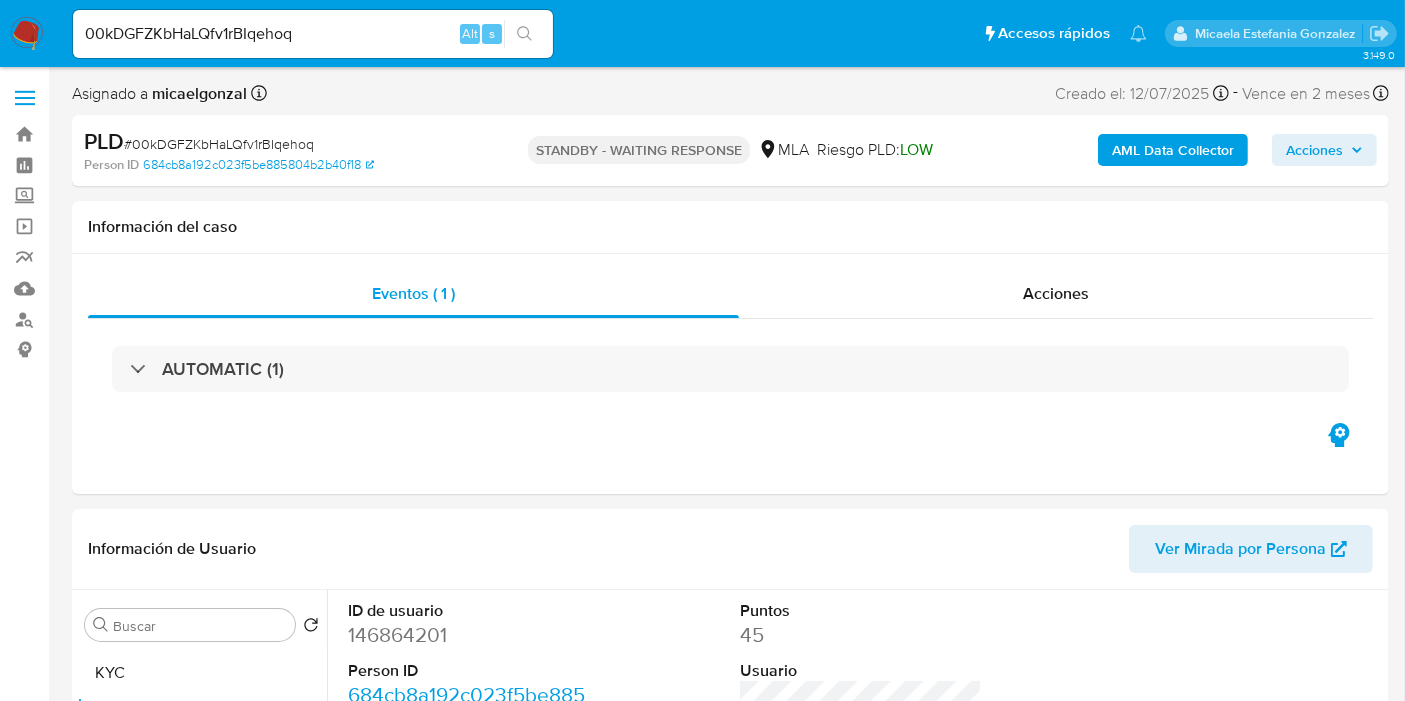 click on "00kDGFZKbHaLQfv1rBIqehoq" at bounding box center (313, 34) 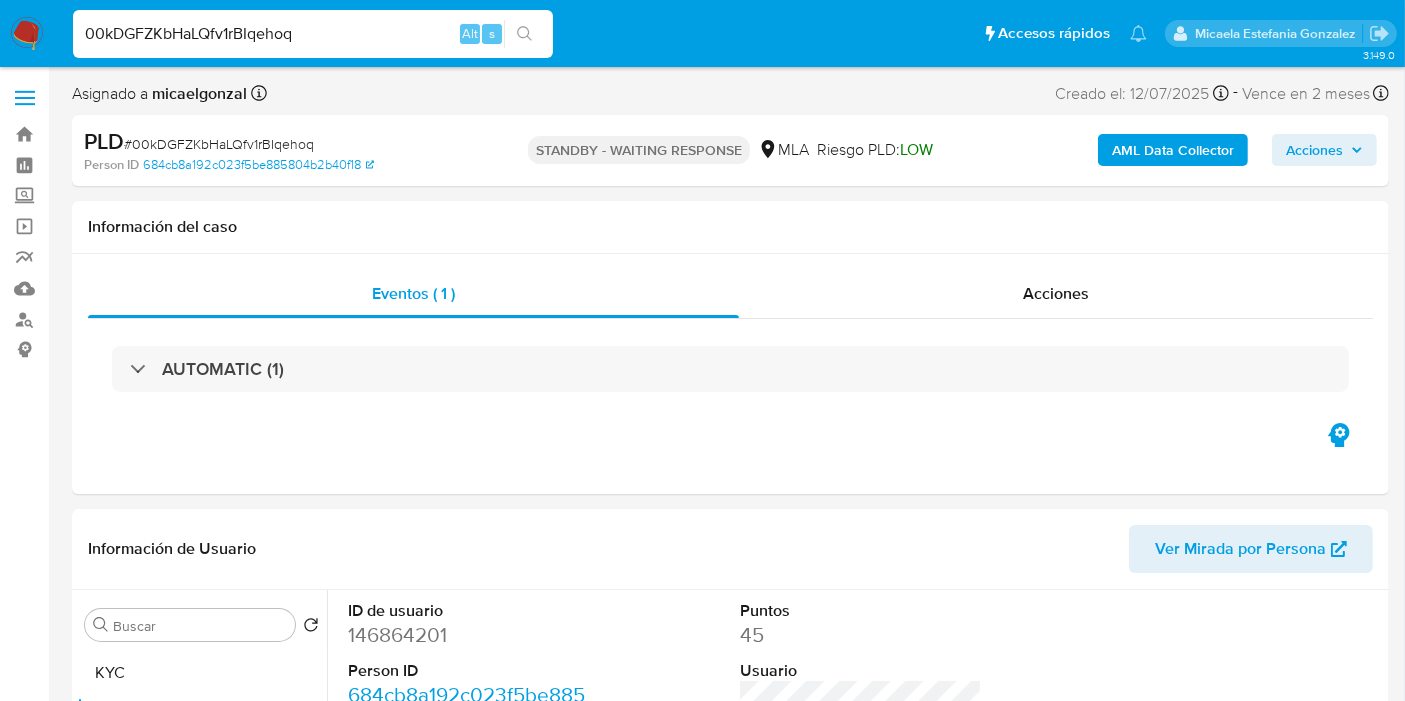 click on "00kDGFZKbHaLQfv1rBIqehoq" at bounding box center (313, 34) 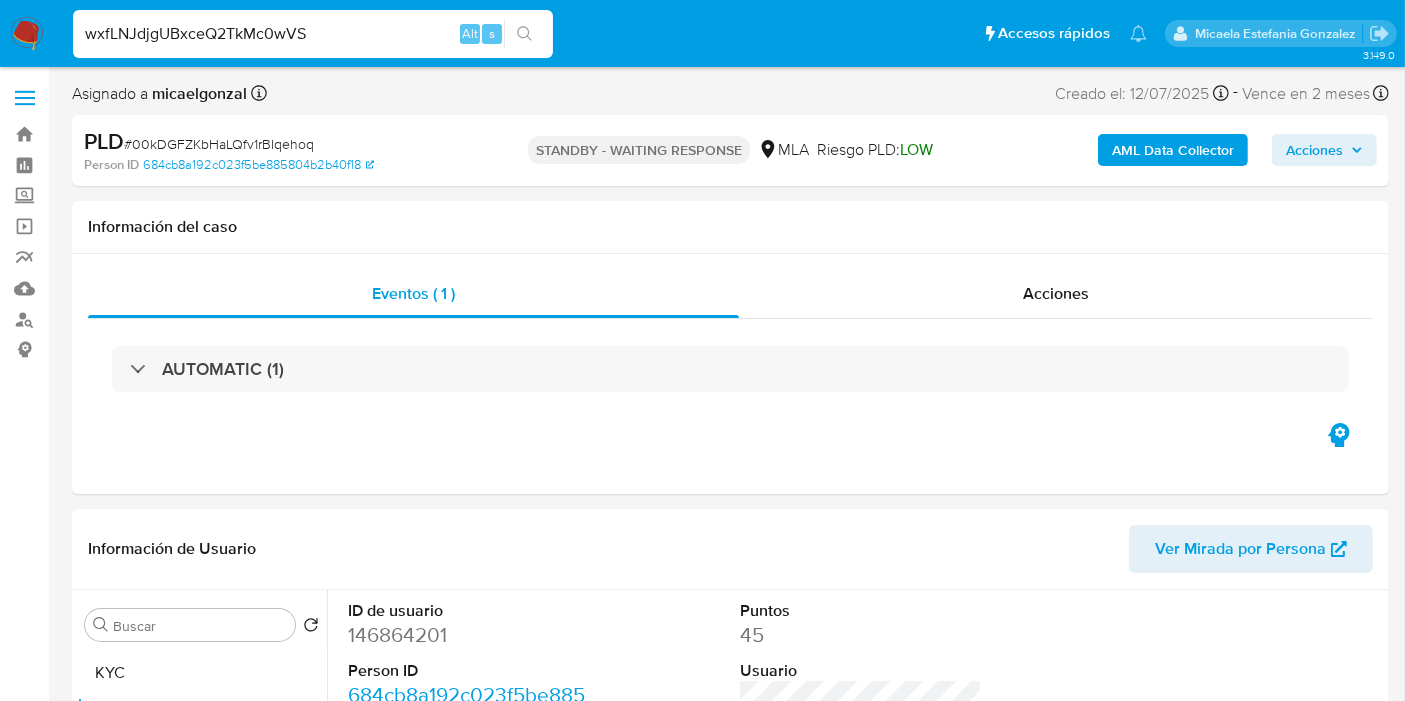 type on "wxfLNJdjgUBxceQ2TkMc0wVS" 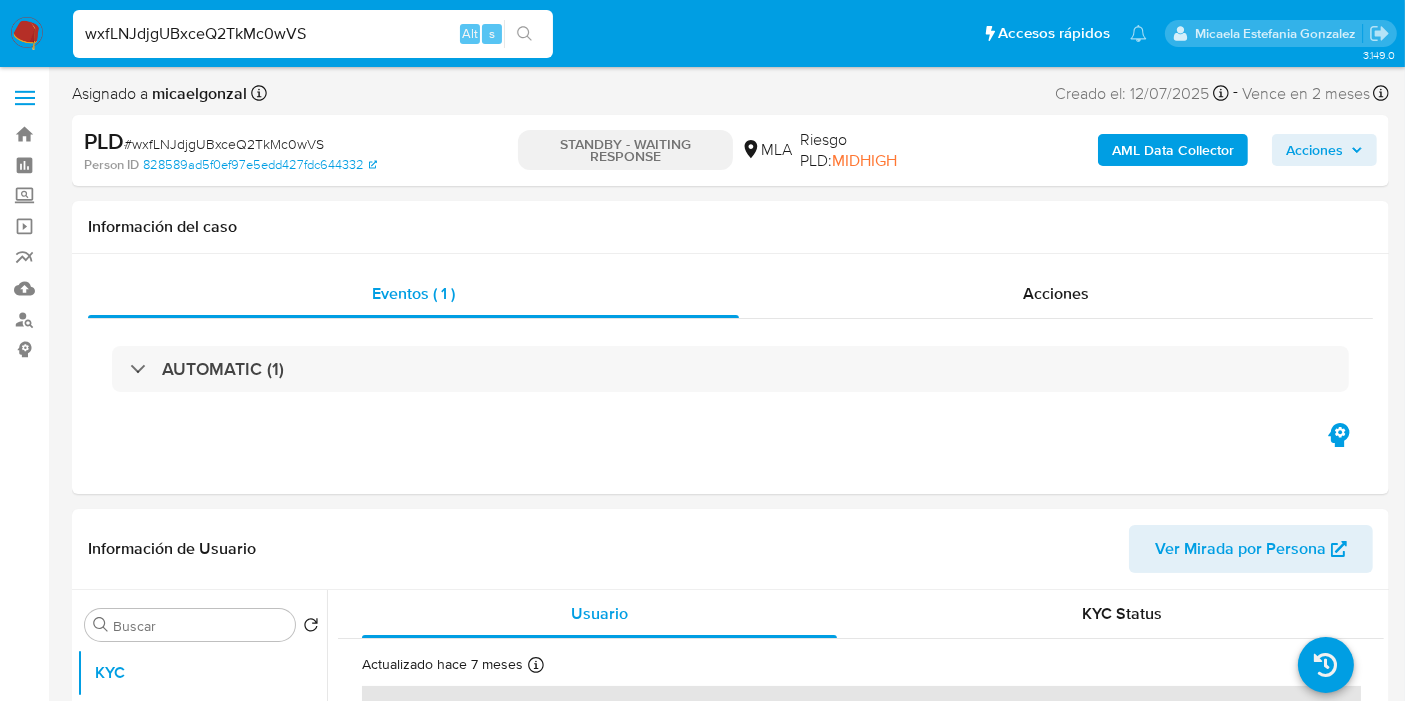 select on "10" 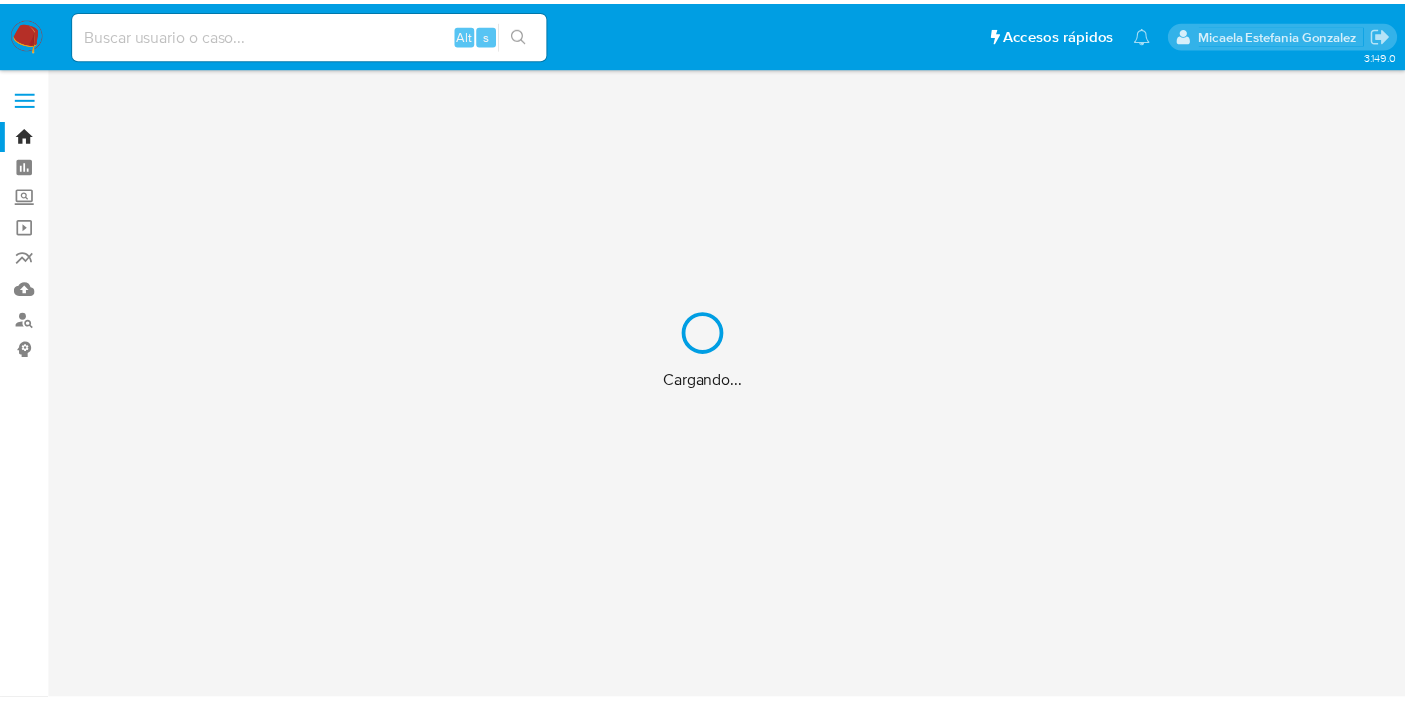 scroll, scrollTop: 0, scrollLeft: 0, axis: both 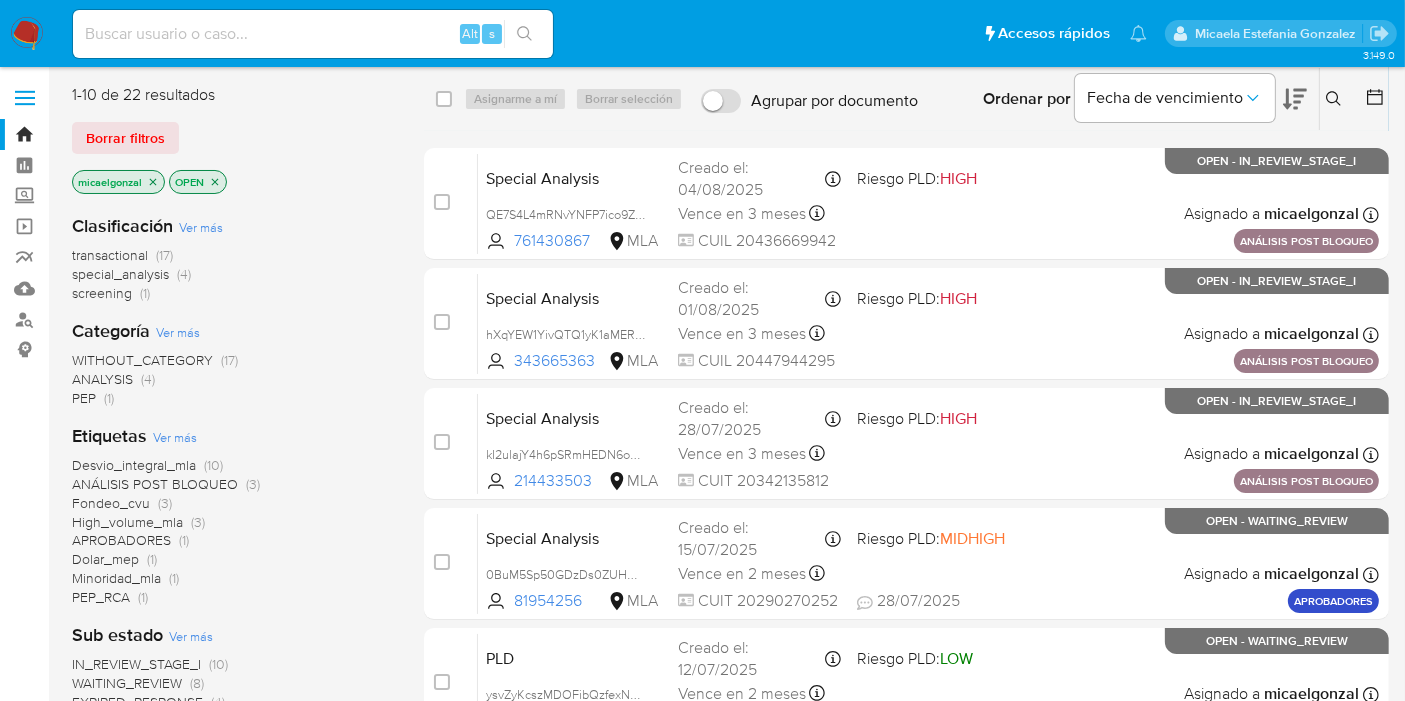 click on "Pausado Ver notificaciones Alt s Accesos rápidos   Presiona las siguientes teclas para acceder a algunas de las funciones Buscar caso o usuario Alt s Volver al home Alt h[FULL_NAME]" at bounding box center [702, 33] 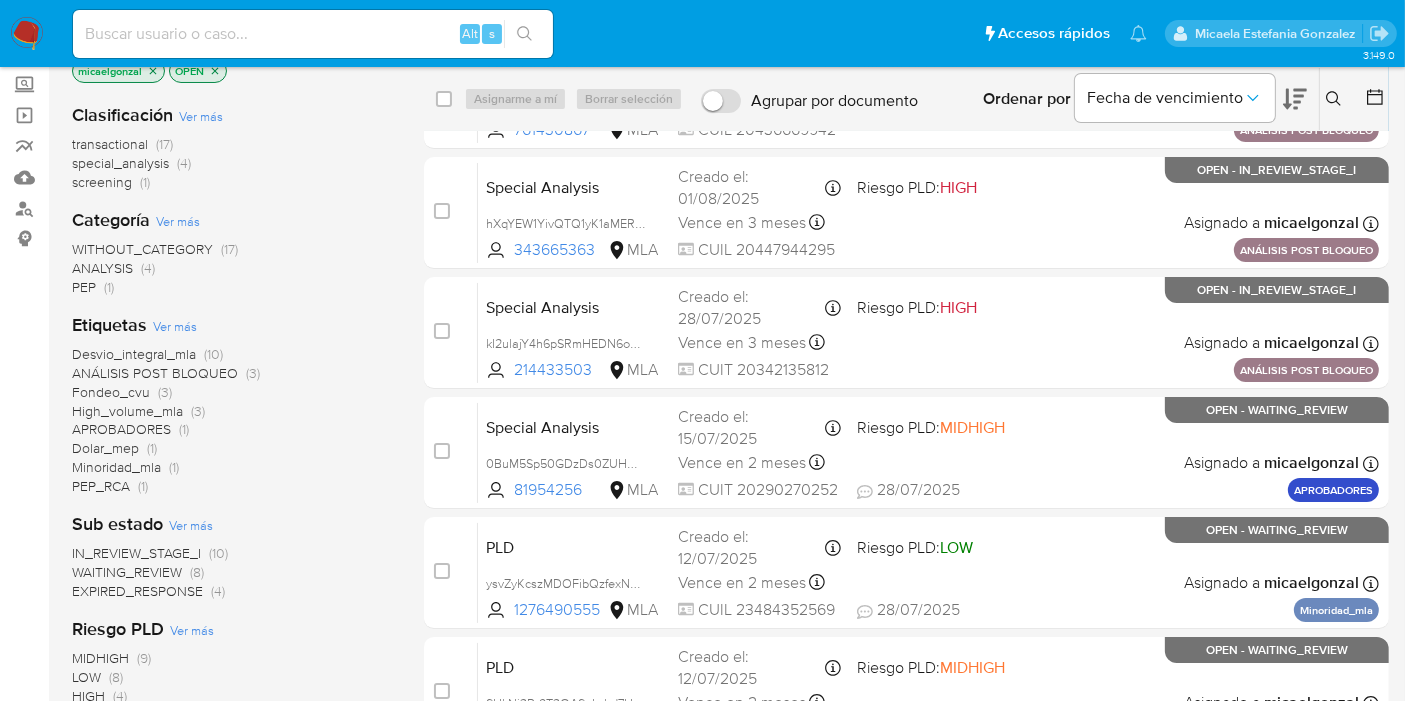click at bounding box center (313, 34) 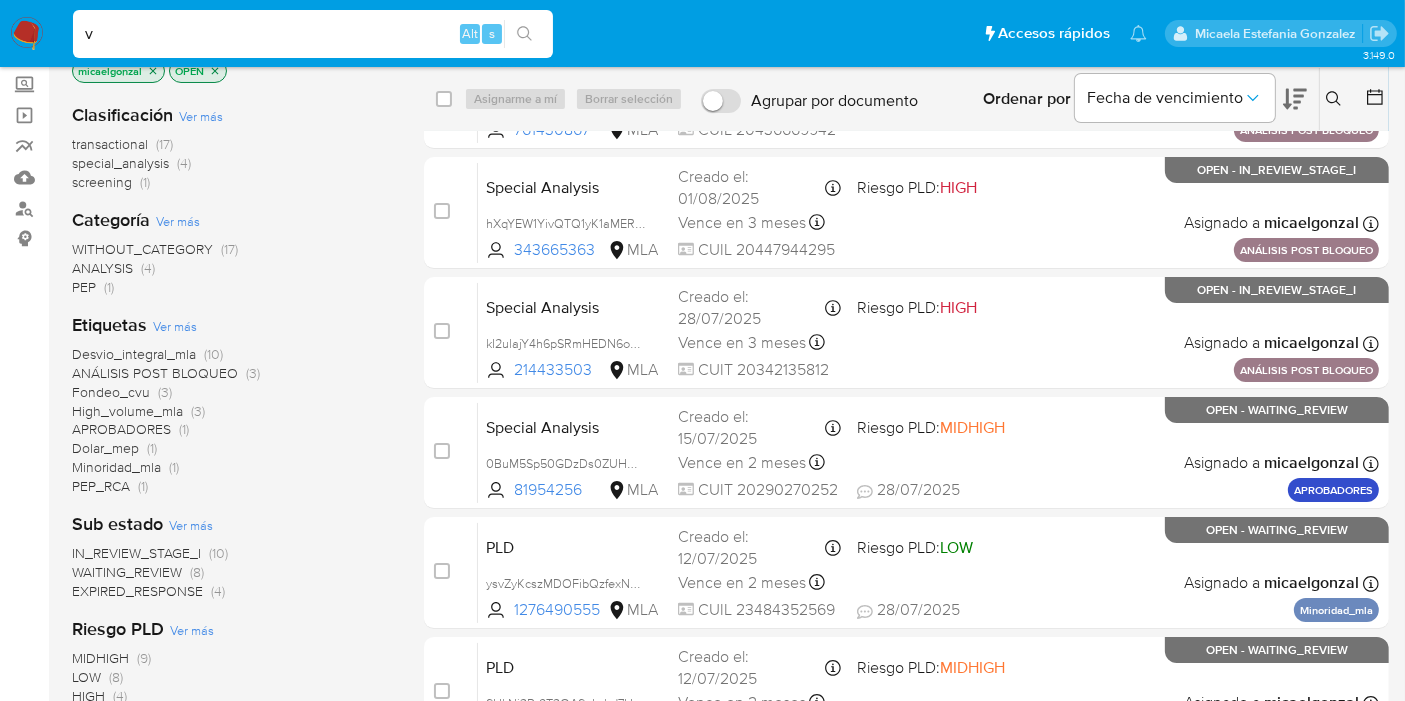 type on "v" 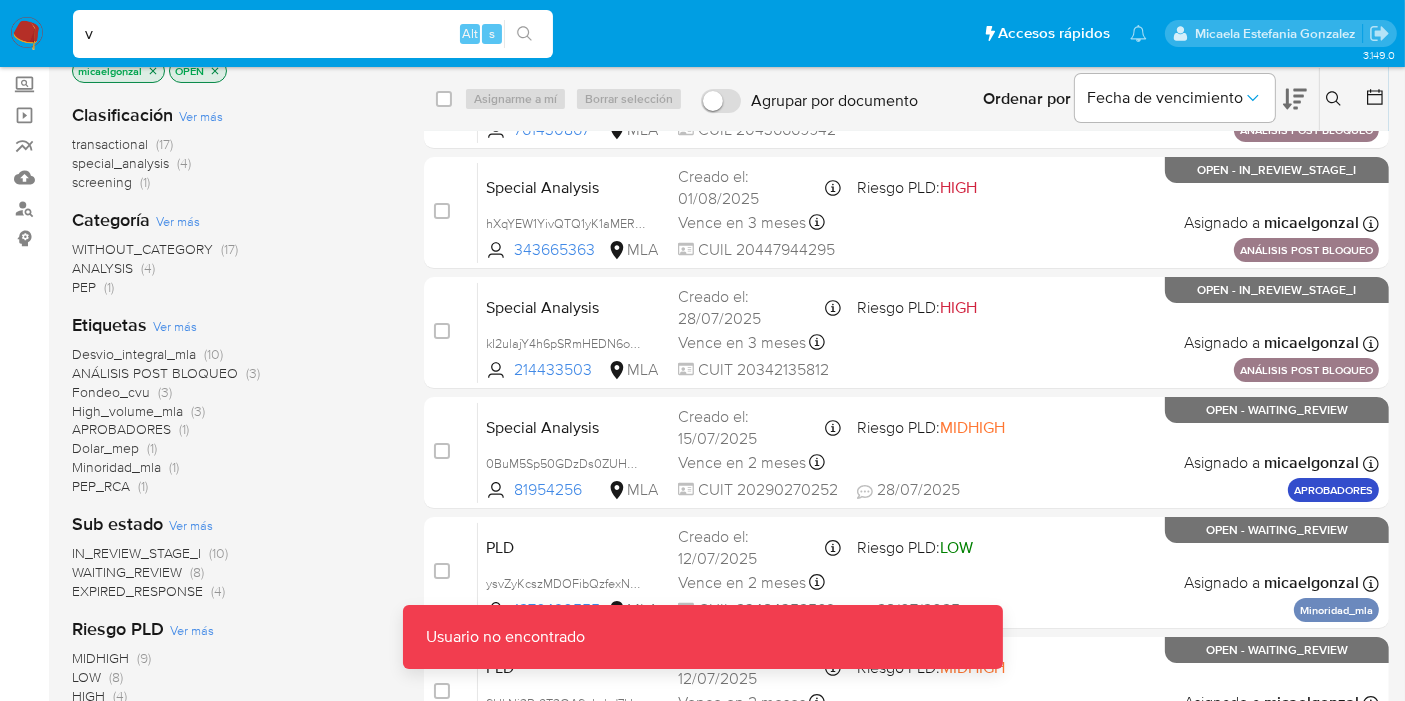 click on "v" at bounding box center (313, 34) 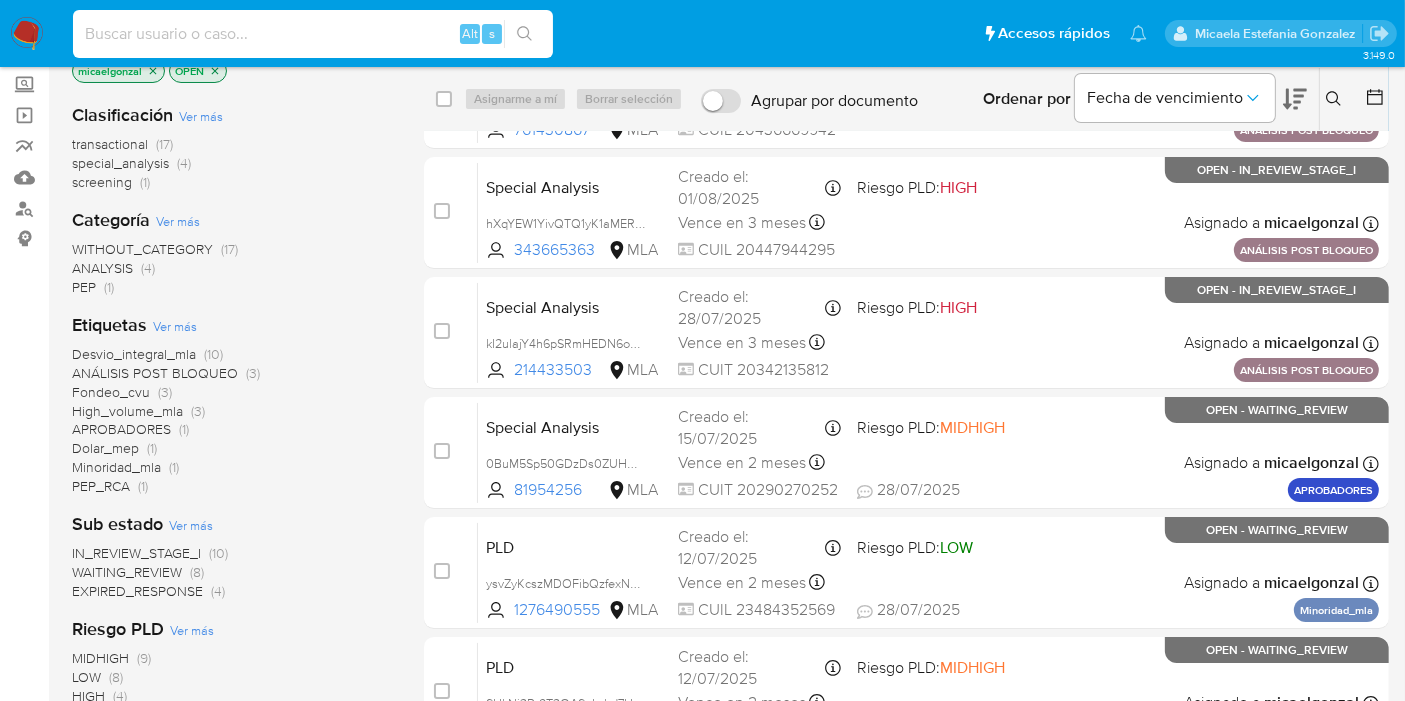 paste on "Zcn2cnGlsWda5ZdlUdBj2URy" 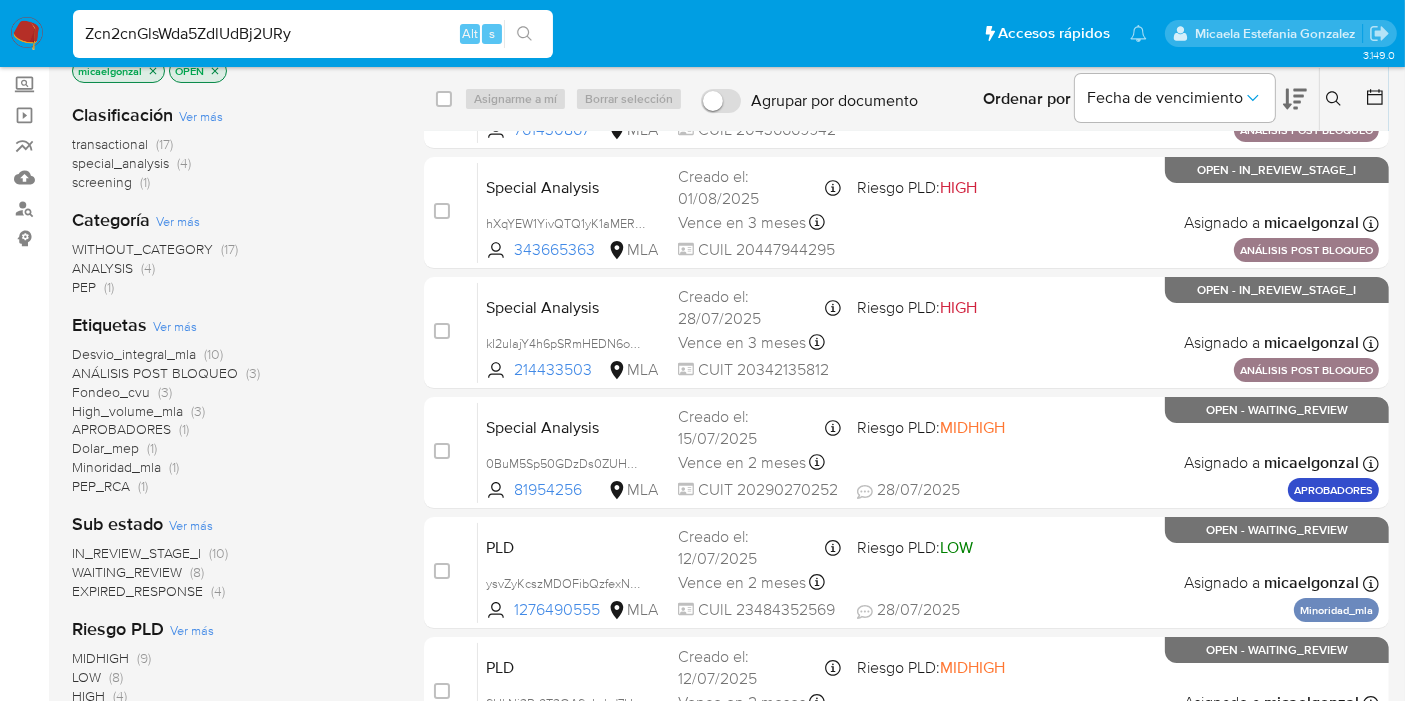 type on "Zcn2cnGlsWda5ZdlUdBj2URy" 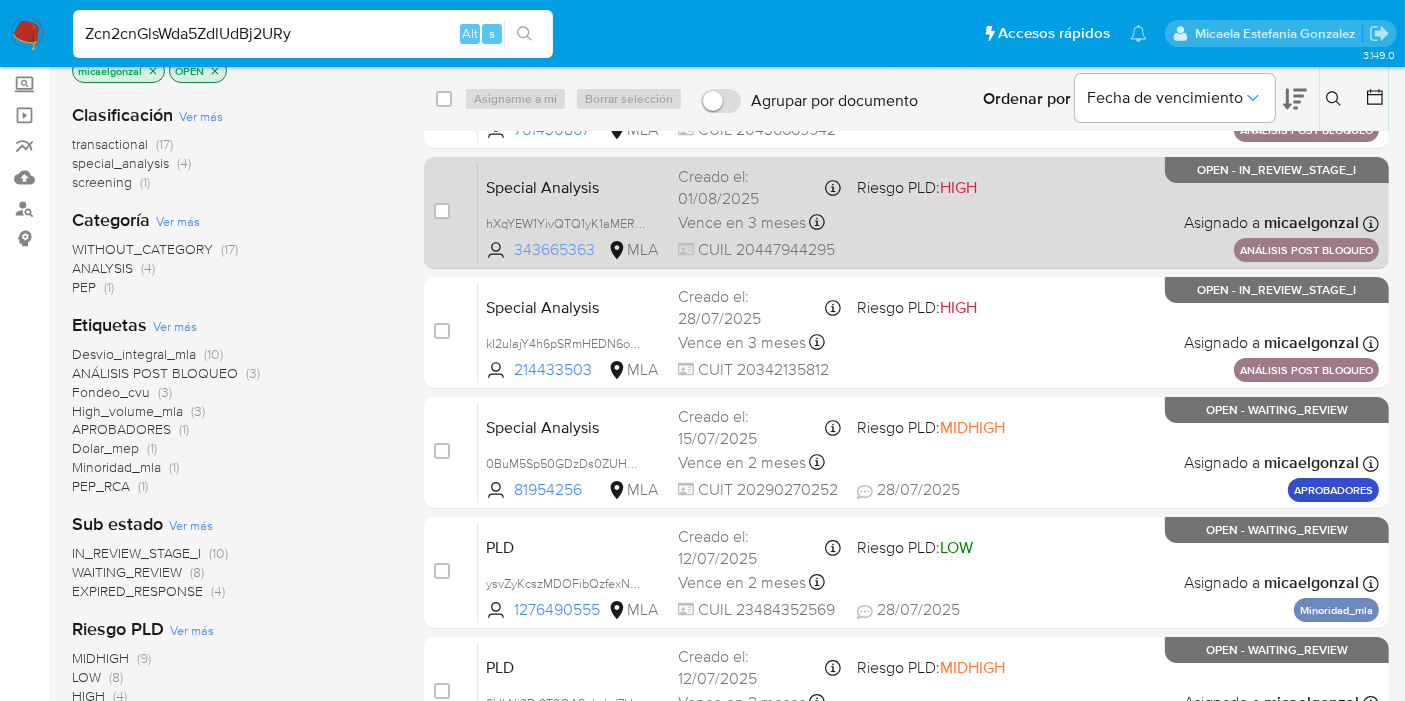 scroll, scrollTop: 0, scrollLeft: 0, axis: both 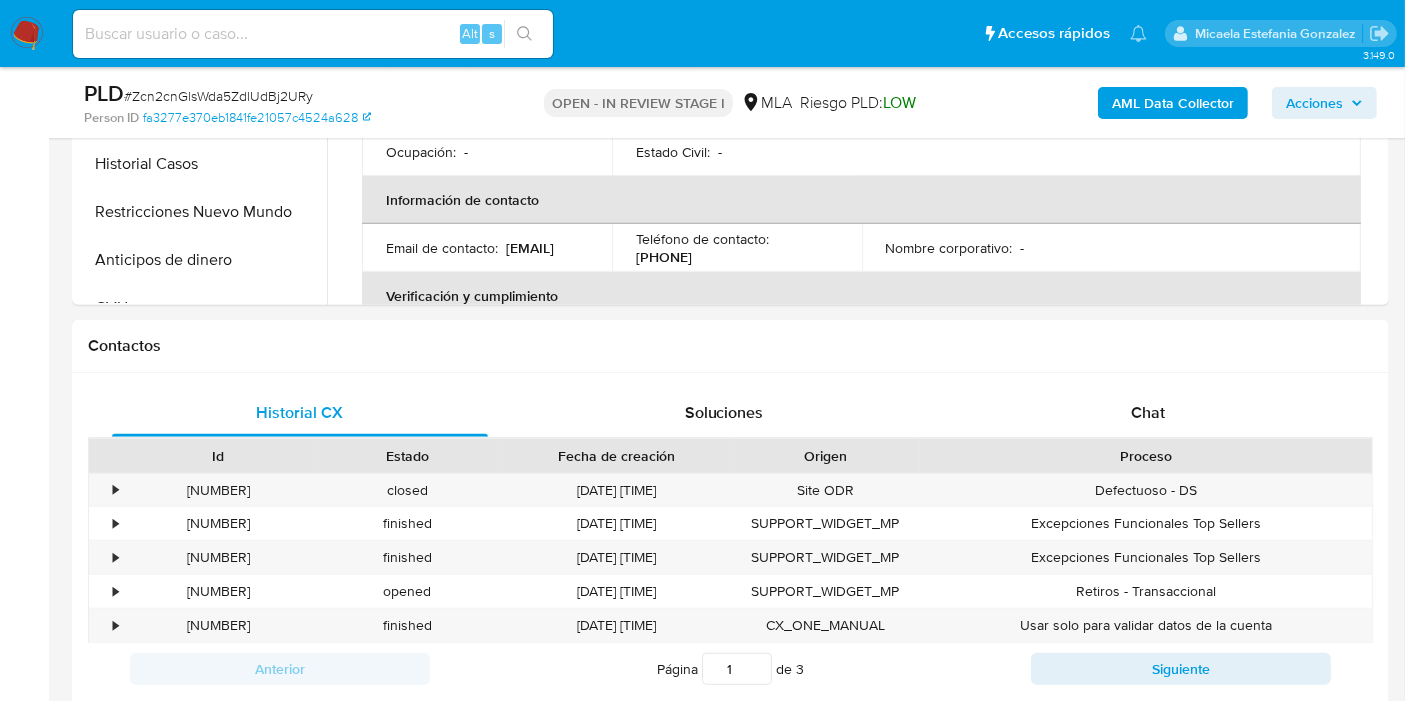 select on "10" 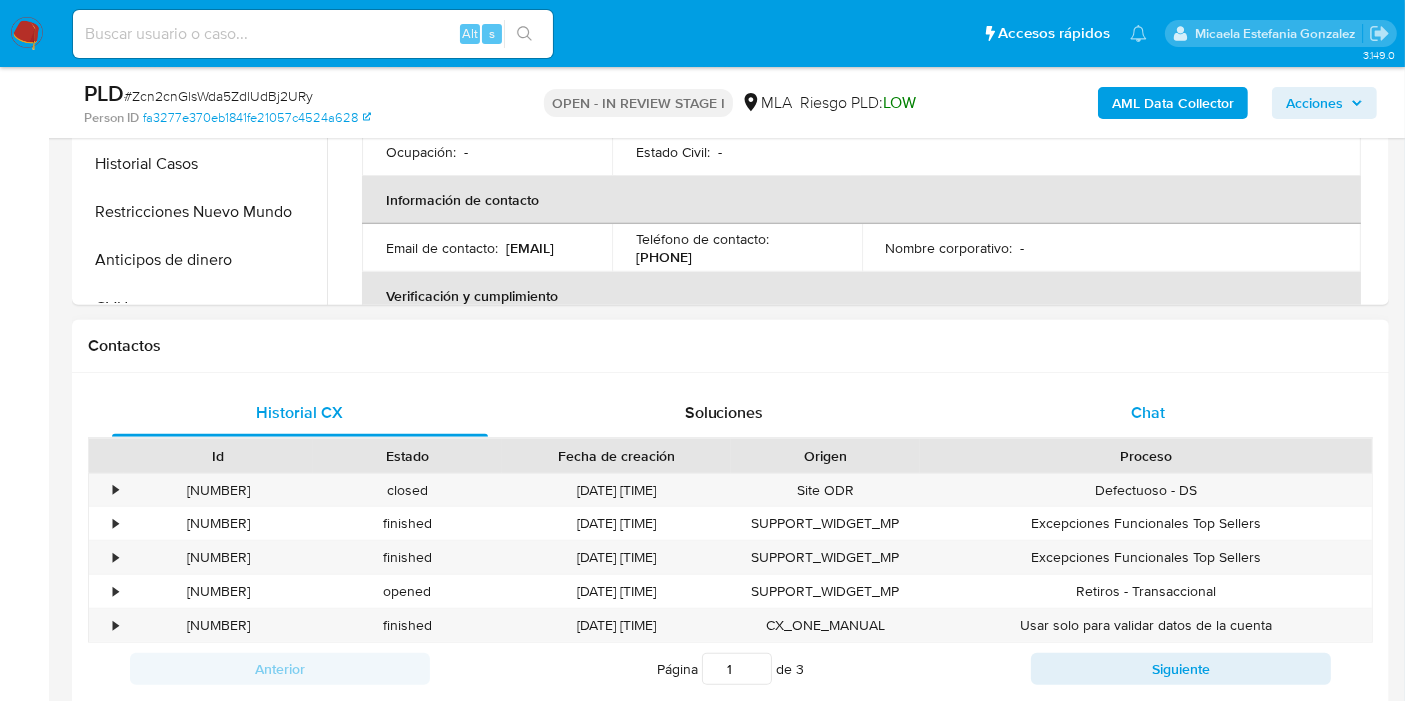 scroll, scrollTop: 888, scrollLeft: 0, axis: vertical 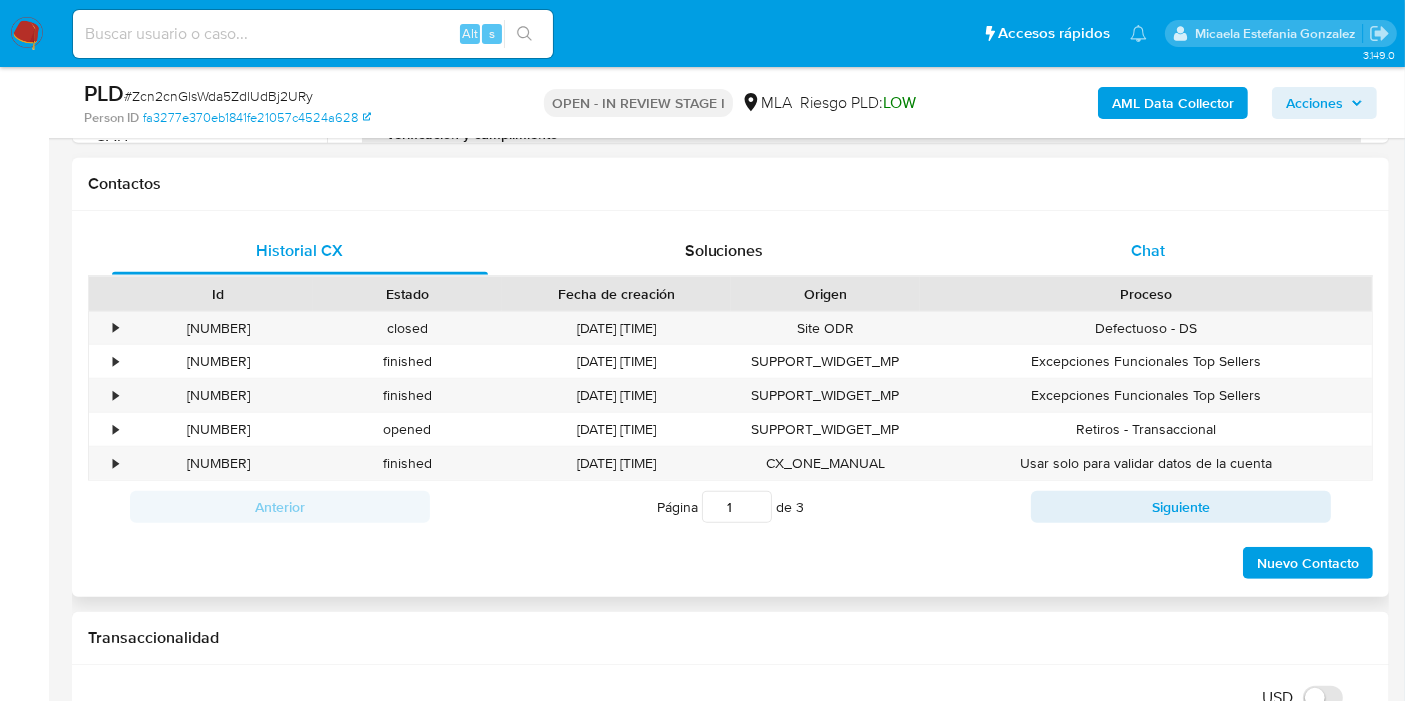 click on "Chat" at bounding box center [1148, 251] 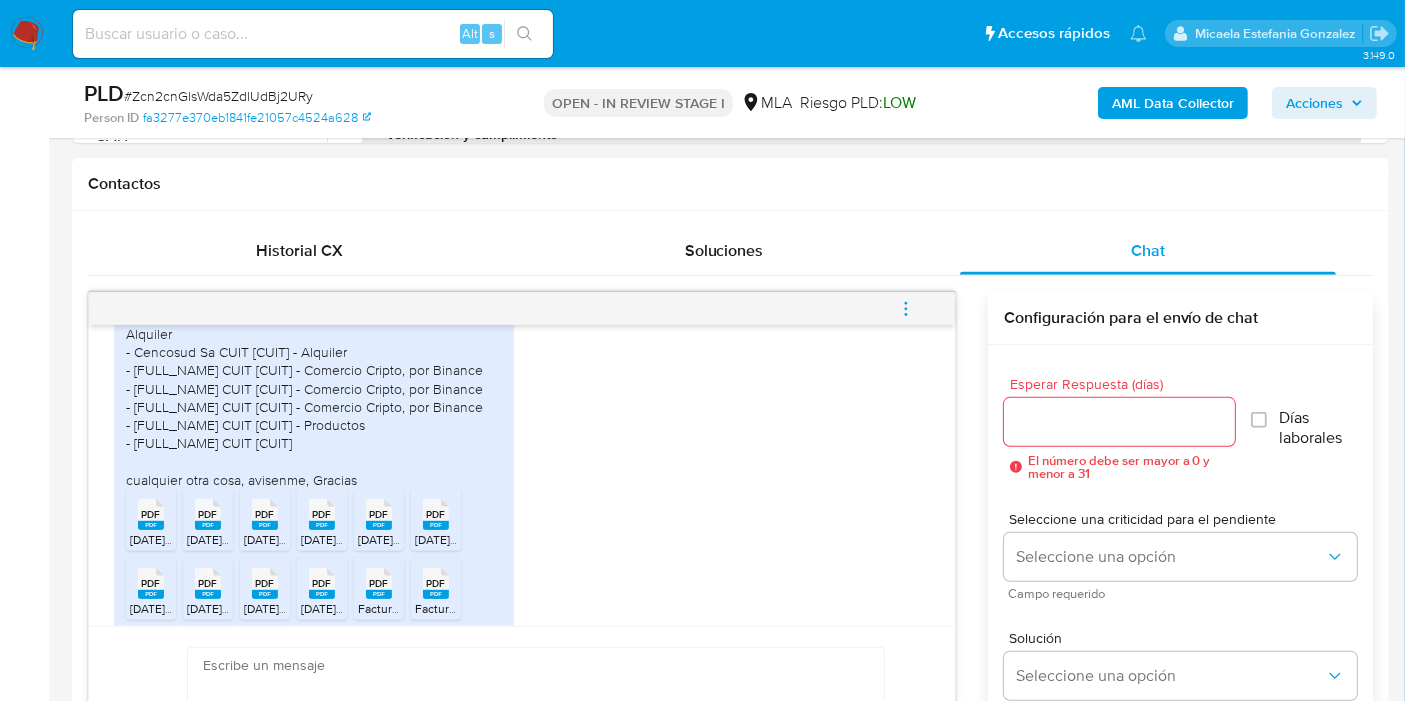 scroll, scrollTop: 2574, scrollLeft: 0, axis: vertical 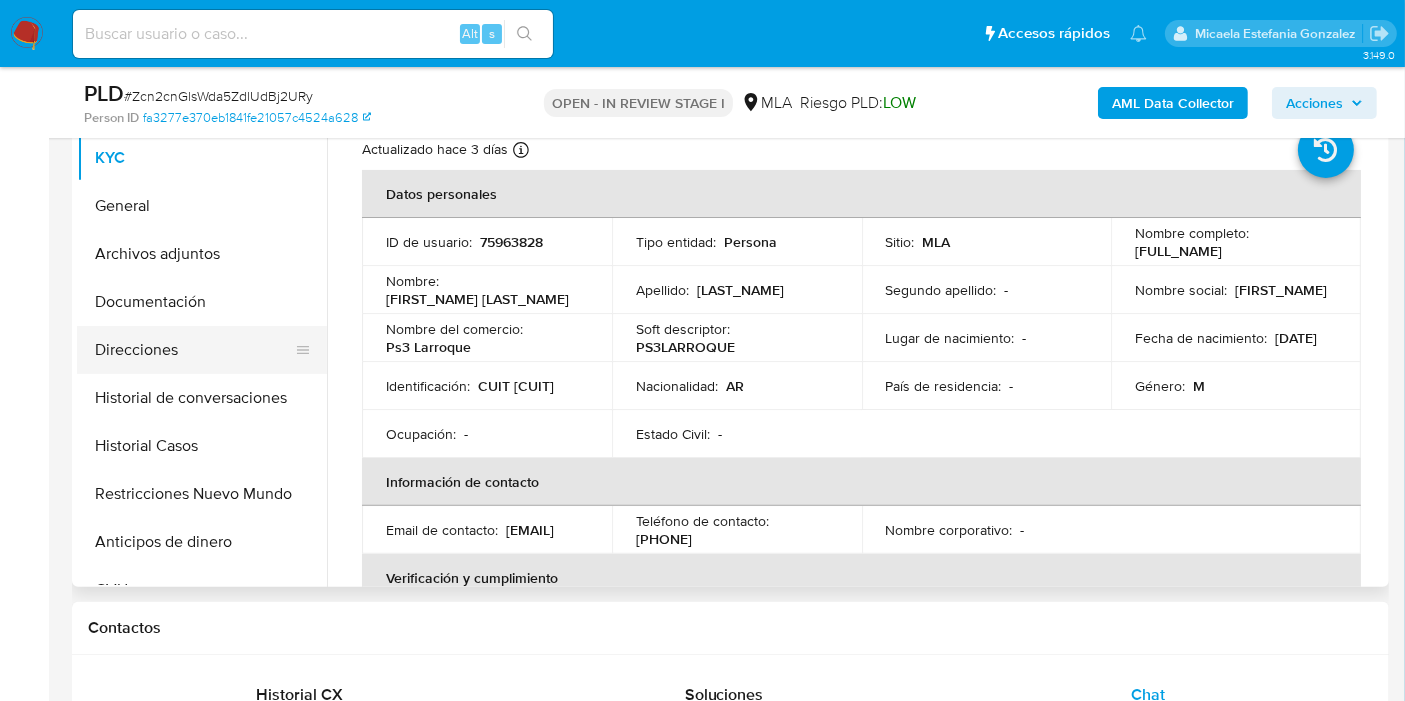 click on "Direcciones" at bounding box center [194, 350] 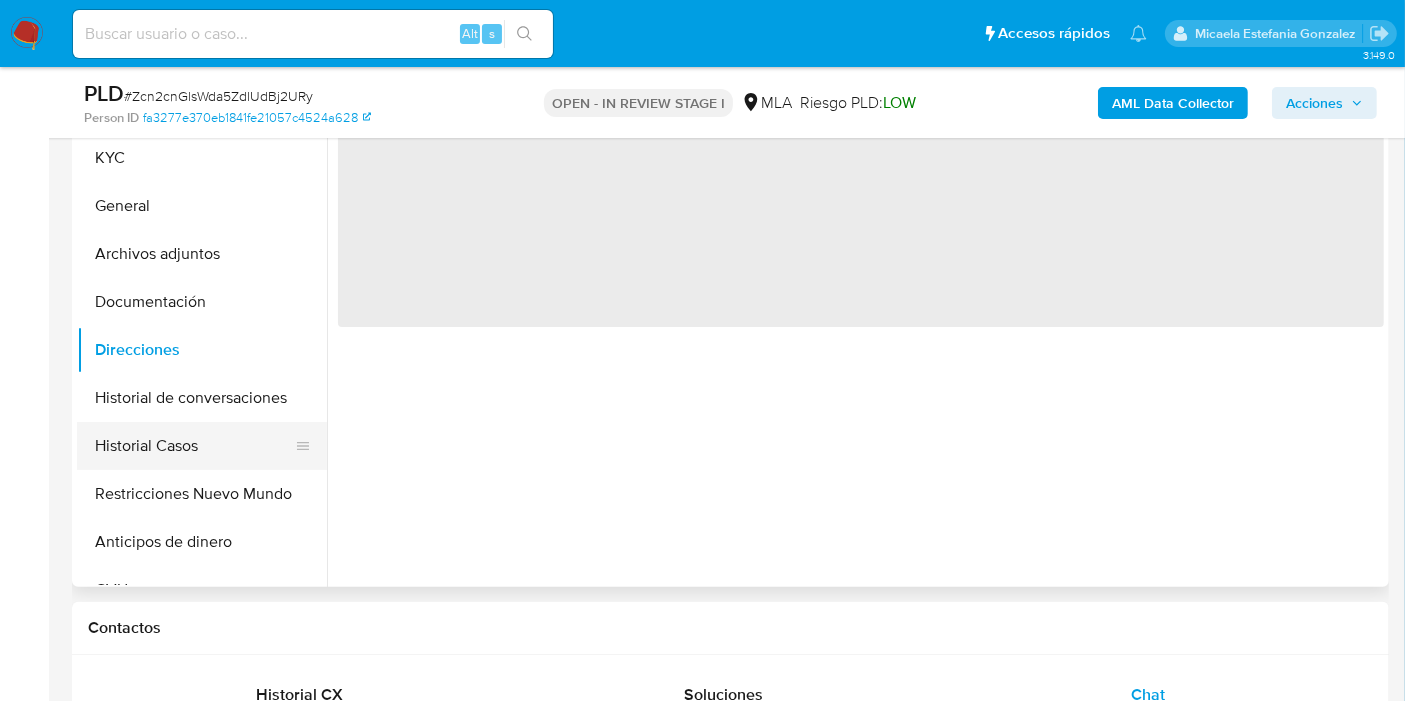 click on "Historial Casos" at bounding box center (194, 446) 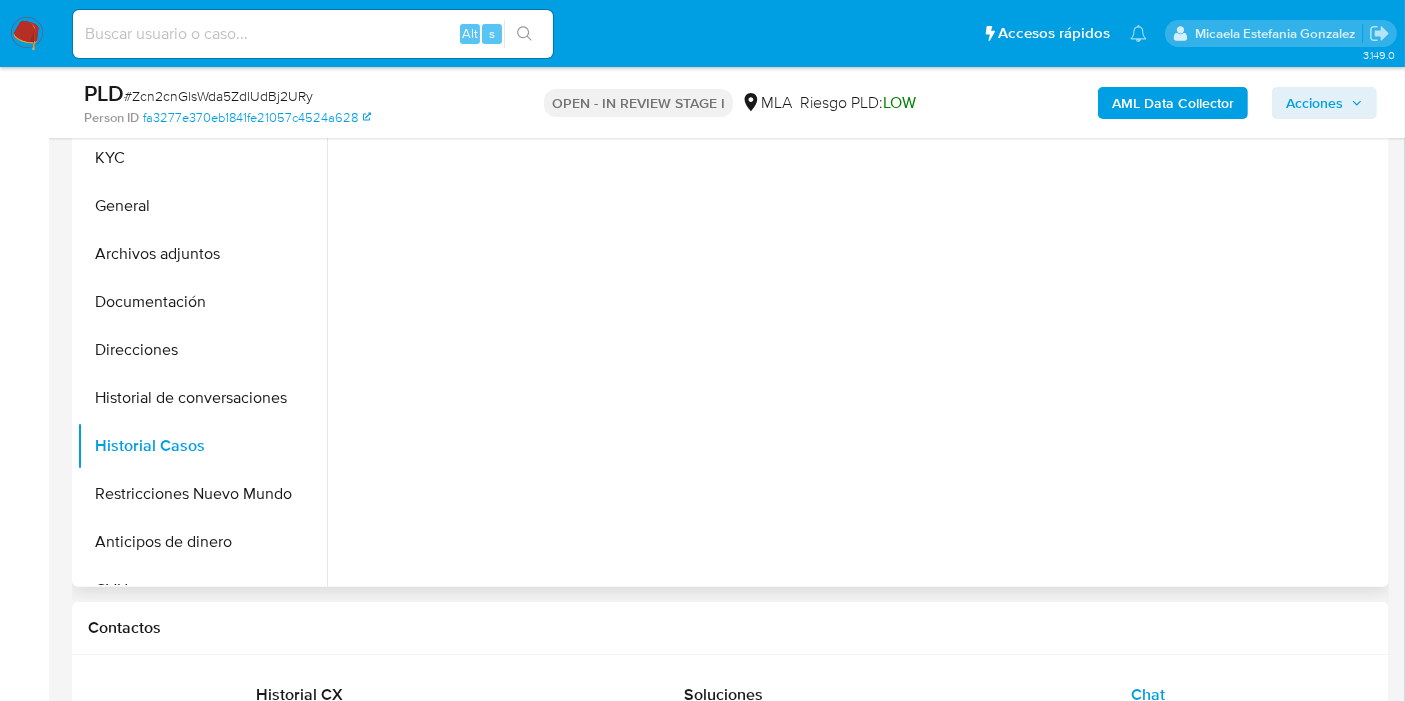 scroll, scrollTop: 222, scrollLeft: 0, axis: vertical 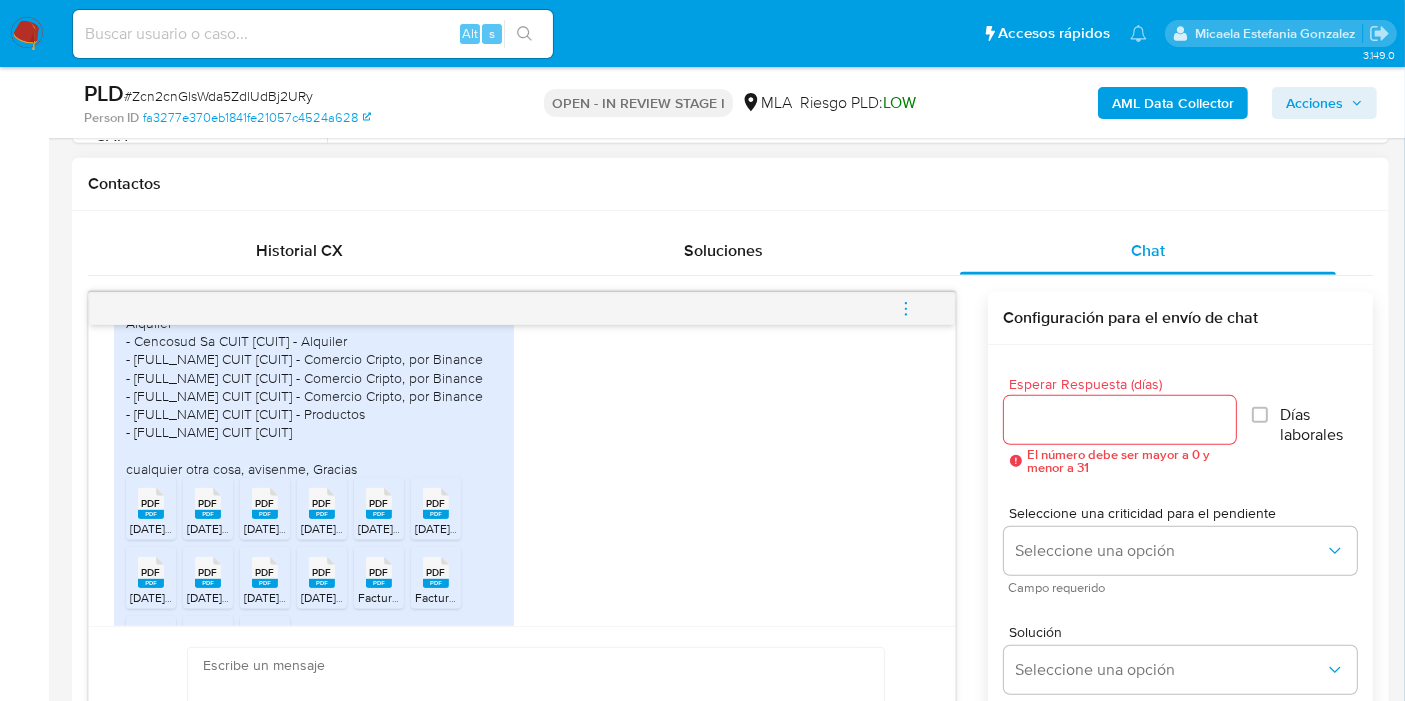 click on "- [COMPANY] CUIT [NUMBER] - Alquiler
- [COMPANY] CUIT [NUMBER] - Alquiler
- [NAME] CUIT [NUMBER] - Comercio Cripto, por Binance
- [NAME] CUIT [NUMBER] - Comercio Cripto, por Binance
- [NAME] CUIT [NUMBER] - Comercio Cripto, por Binance
- [NAME] CUIT [NUMBER] - Productos
- [NAME] CUIT [NUMBER]
cualquier otra cosa, avisenme, Gracias" at bounding box center [314, 387] 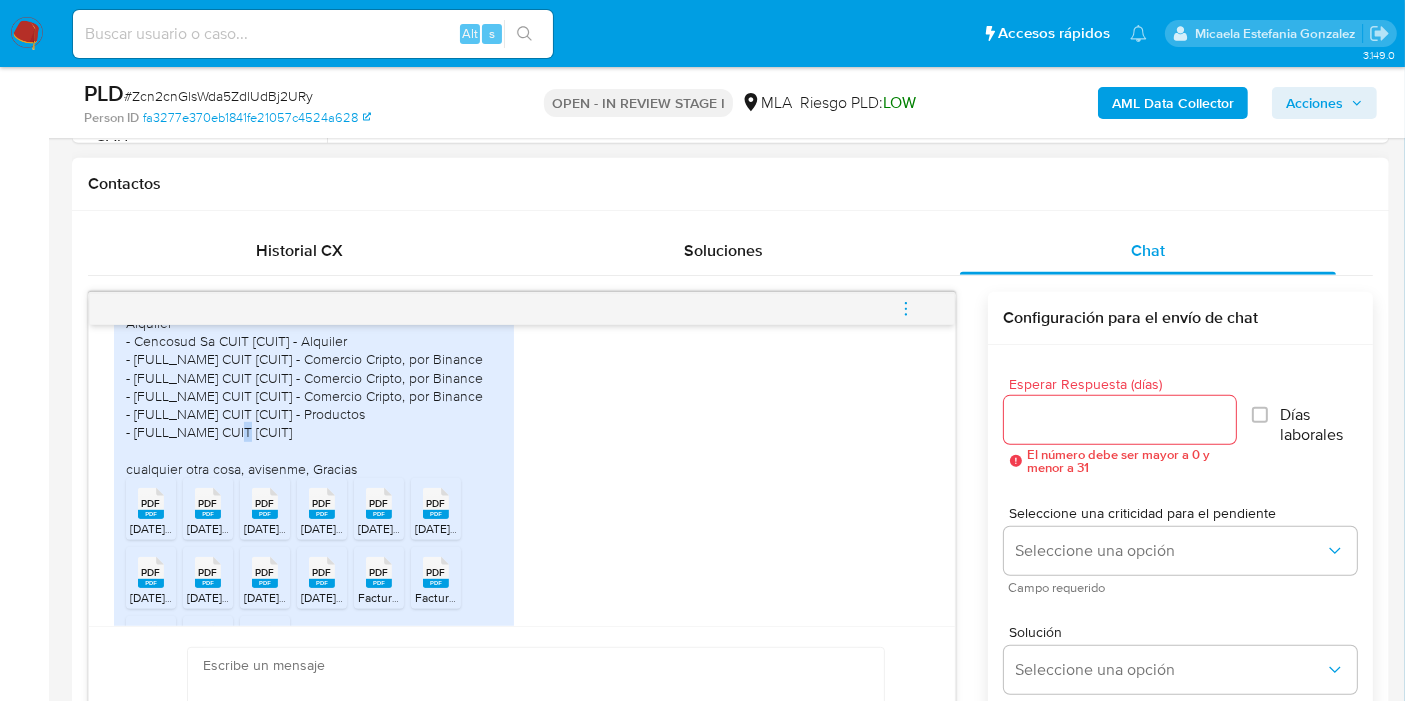 click on "- [COMPANY] CUIT [NUMBER] - Alquiler
- [COMPANY] CUIT [NUMBER] - Alquiler
- [NAME] CUIT [NUMBER] - Comercio Cripto, por Binance
- [NAME] CUIT [NUMBER] - Comercio Cripto, por Binance
- [NAME] CUIT [NUMBER] - Comercio Cripto, por Binance
- [NAME] CUIT [NUMBER] - Productos
- [NAME] CUIT [NUMBER]
cualquier otra cosa, avisenme, Gracias" at bounding box center (314, 387) 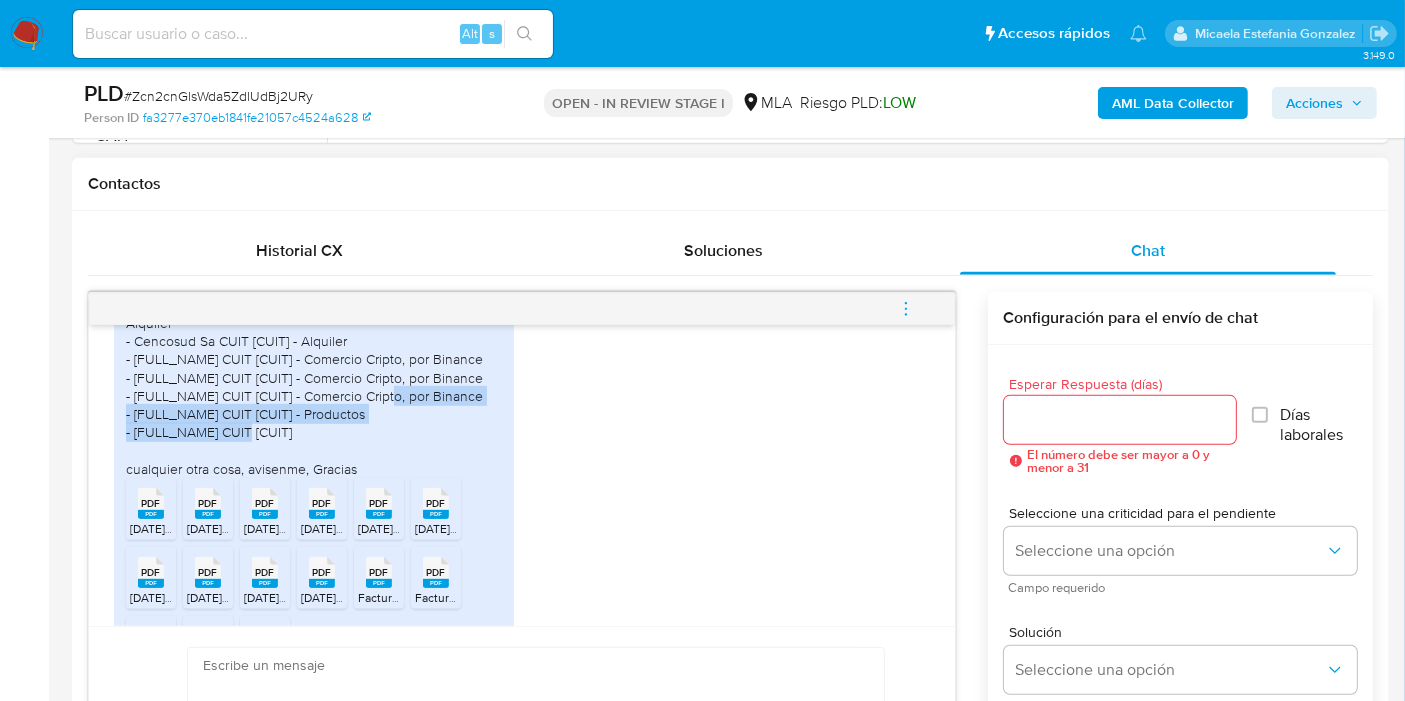 click on "- [COMPANY] CUIT [NUMBER] - Alquiler
- [COMPANY] CUIT [NUMBER] - Alquiler
- [NAME] CUIT [NUMBER] - Comercio Cripto, por Binance
- [NAME] CUIT [NUMBER] - Comercio Cripto, por Binance
- [NAME] CUIT [NUMBER] - Comercio Cripto, por Binance
- [NAME] CUIT [NUMBER] - Productos
- [NAME] CUIT [NUMBER]
cualquier otra cosa, avisenme, Gracias" at bounding box center [314, 387] 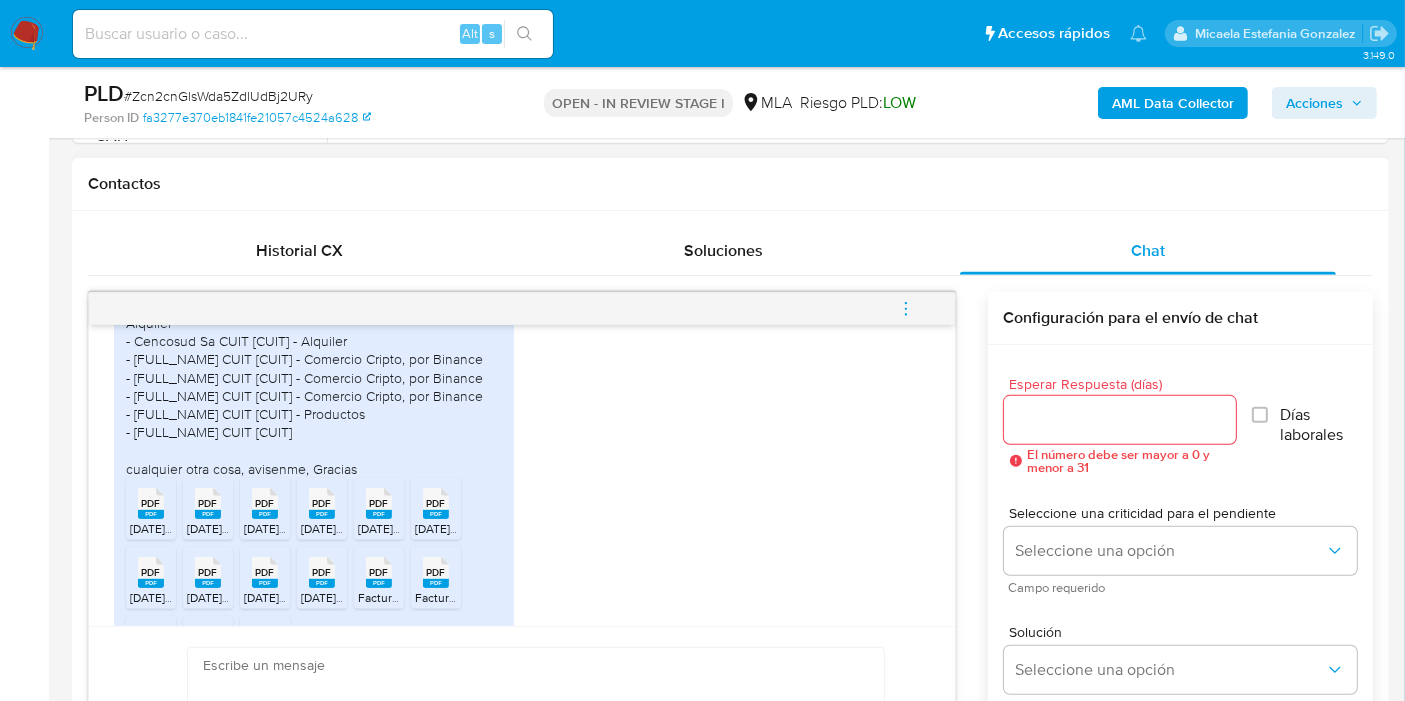 click on "- [COMPANY] CUIT [NUMBER] - Alquiler
- [COMPANY] CUIT [NUMBER] - Alquiler
- [NAME] CUIT [NUMBER] - Comercio Cripto, por Binance
- [NAME] CUIT [NUMBER] - Comercio Cripto, por Binance
- [NAME] CUIT [NUMBER] - Comercio Cripto, por Binance
- [NAME] CUIT [NUMBER] - Productos
- [NAME] CUIT [NUMBER]
cualquier otra cosa, avisenme, Gracias" at bounding box center (314, 387) 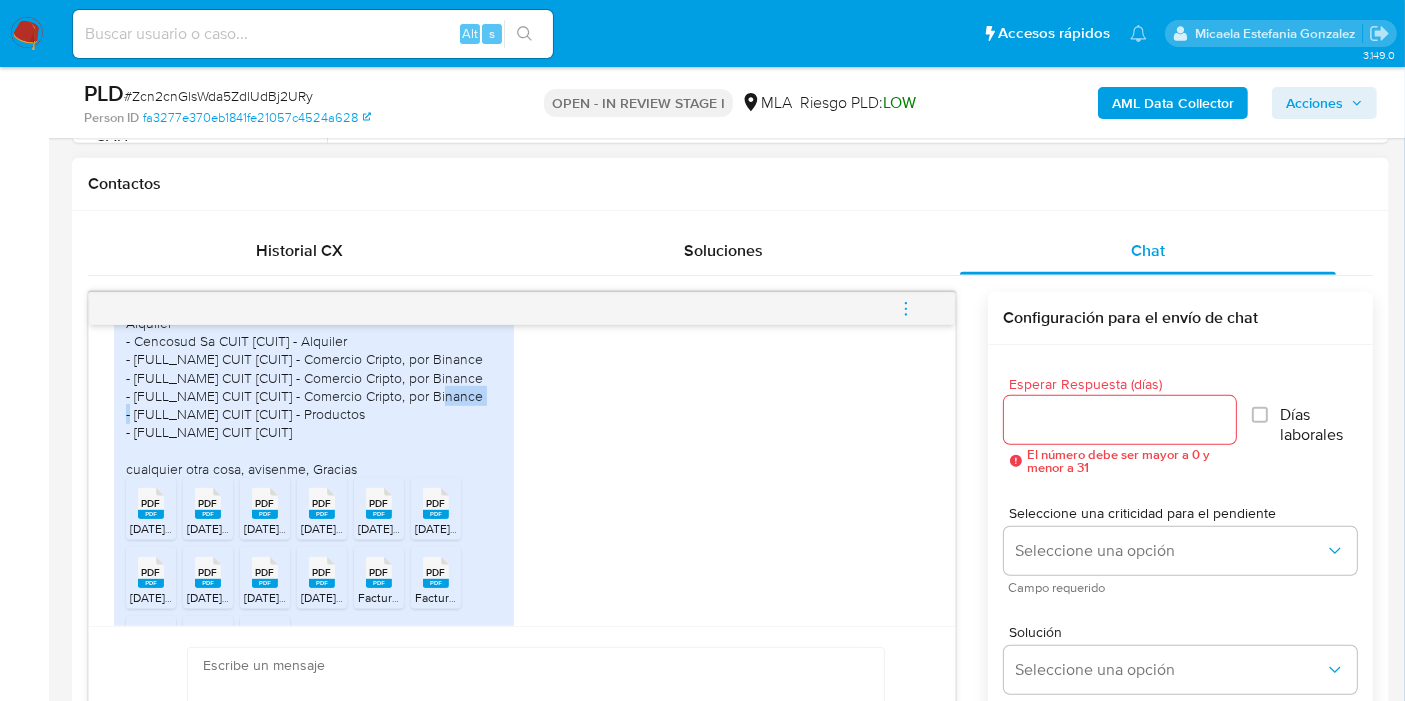click on "- [COMPANY] CUIT [NUMBER] - Alquiler
- [COMPANY] CUIT [NUMBER] - Alquiler
- [NAME] CUIT [NUMBER] - Comercio Cripto, por Binance
- [NAME] CUIT [NUMBER] - Comercio Cripto, por Binance
- [NAME] CUIT [NUMBER] - Comercio Cripto, por Binance
- [NAME] CUIT [NUMBER] - Productos
- [NAME] CUIT [NUMBER]
cualquier otra cosa, avisenme, Gracias" at bounding box center (314, 387) 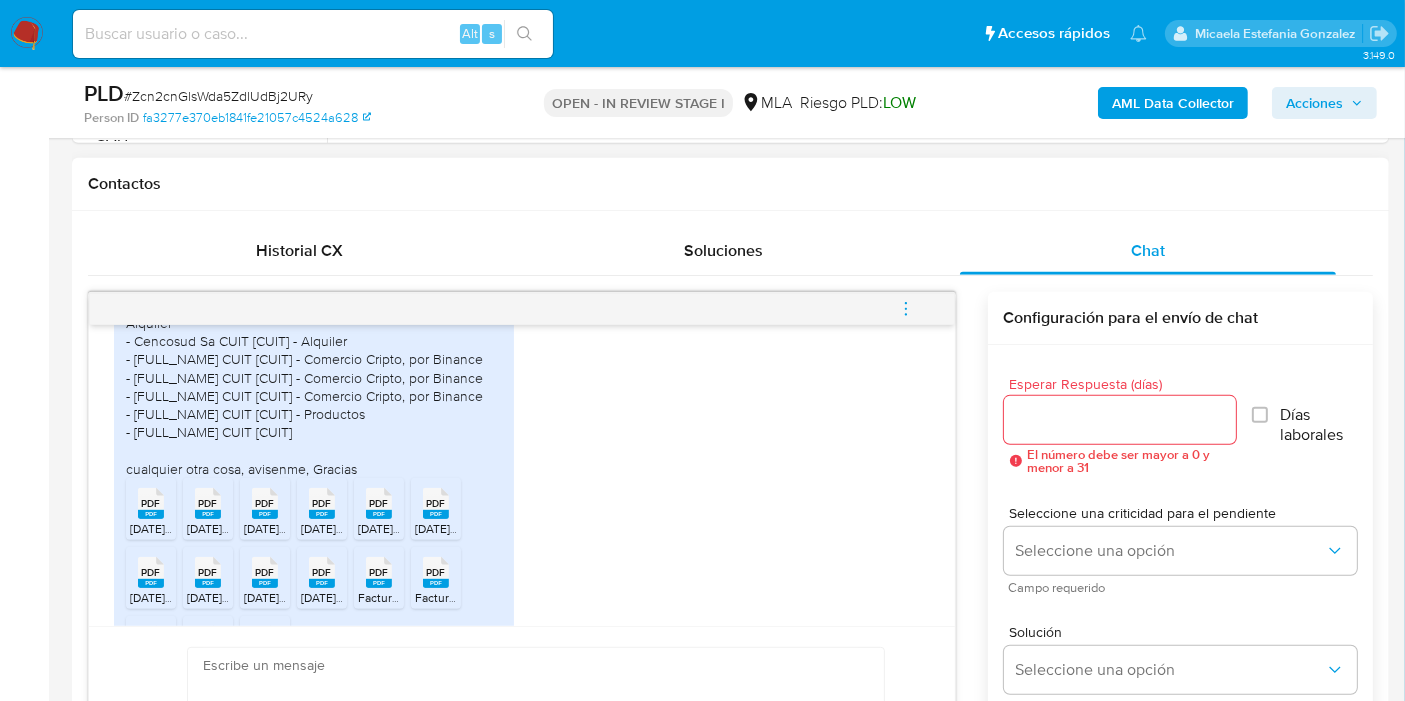 click on "- [COMPANY] CUIT [NUMBER] - Alquiler
- [COMPANY] CUIT [NUMBER] - Alquiler
- [NAME] CUIT [NUMBER] - Comercio Cripto, por Binance
- [NAME] CUIT [NUMBER] - Comercio Cripto, por Binance
- [NAME] CUIT [NUMBER] - Comercio Cripto, por Binance
- [NAME] CUIT [NUMBER] - Productos
- [NAME] CUIT [NUMBER]
cualquier otra cosa, avisenme, Gracias" at bounding box center (314, 387) 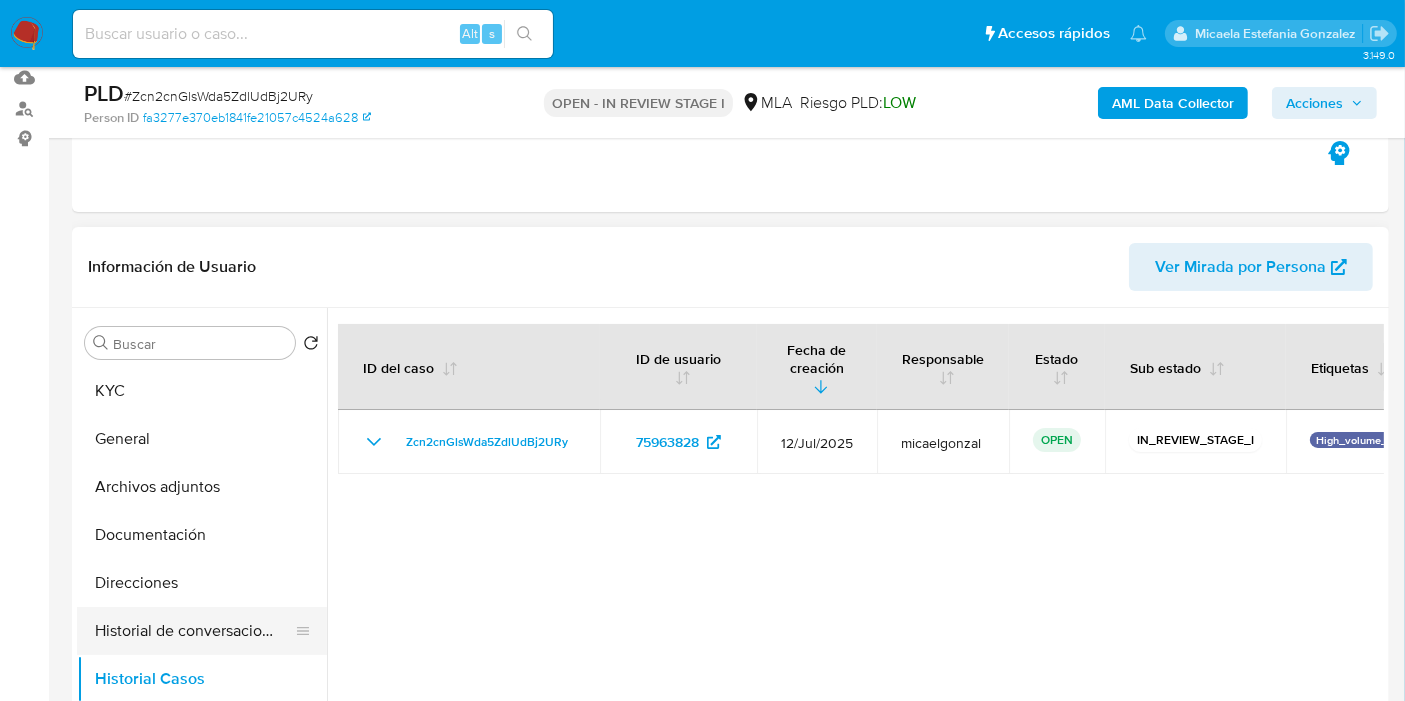 scroll, scrollTop: 333, scrollLeft: 0, axis: vertical 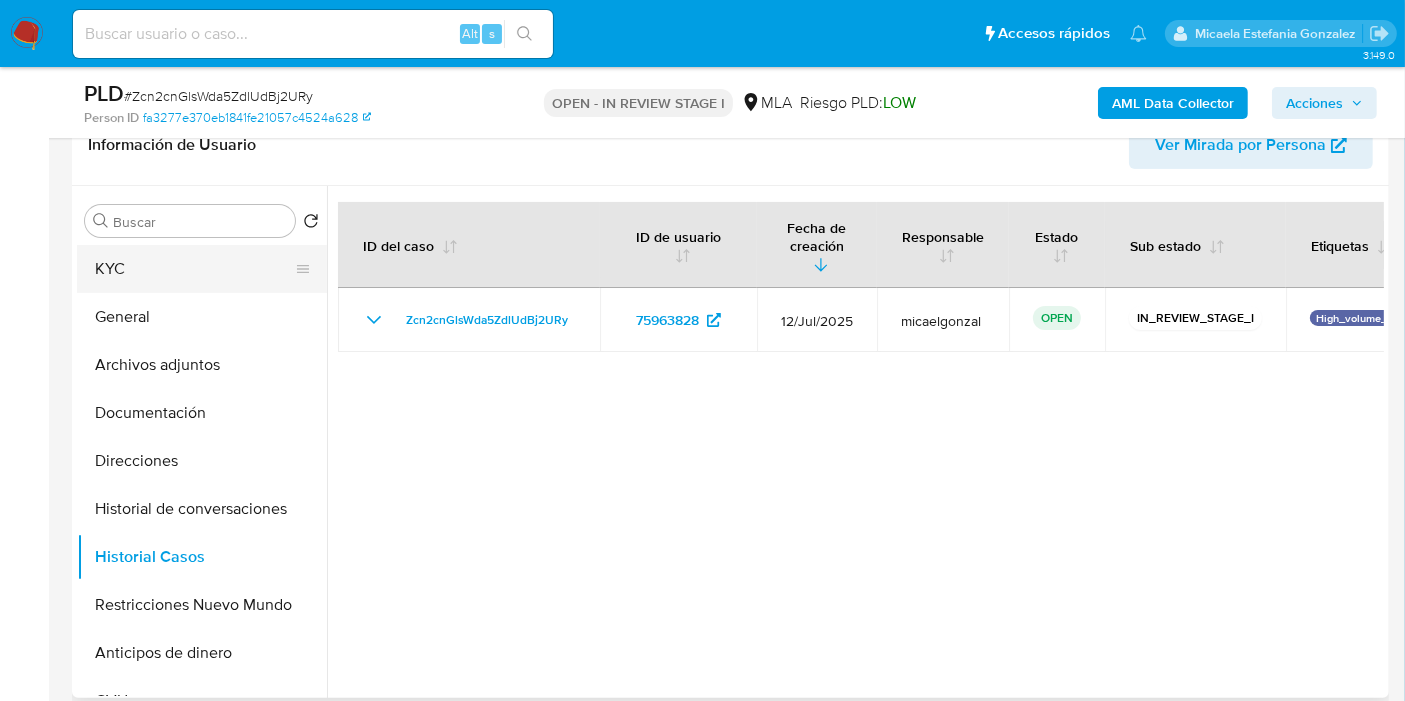 drag, startPoint x: 70, startPoint y: 287, endPoint x: 108, endPoint y: 266, distance: 43.416588 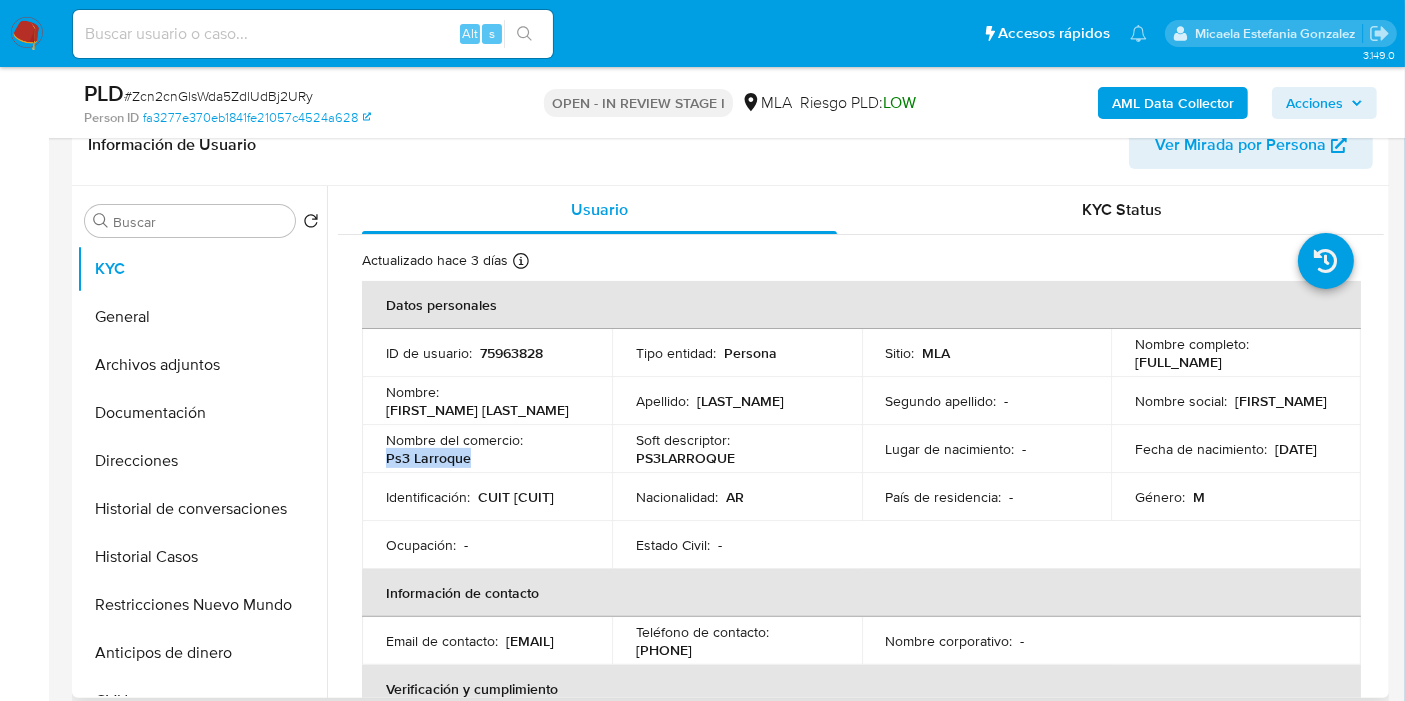 drag, startPoint x: 471, startPoint y: 461, endPoint x: 376, endPoint y: 458, distance: 95.047356 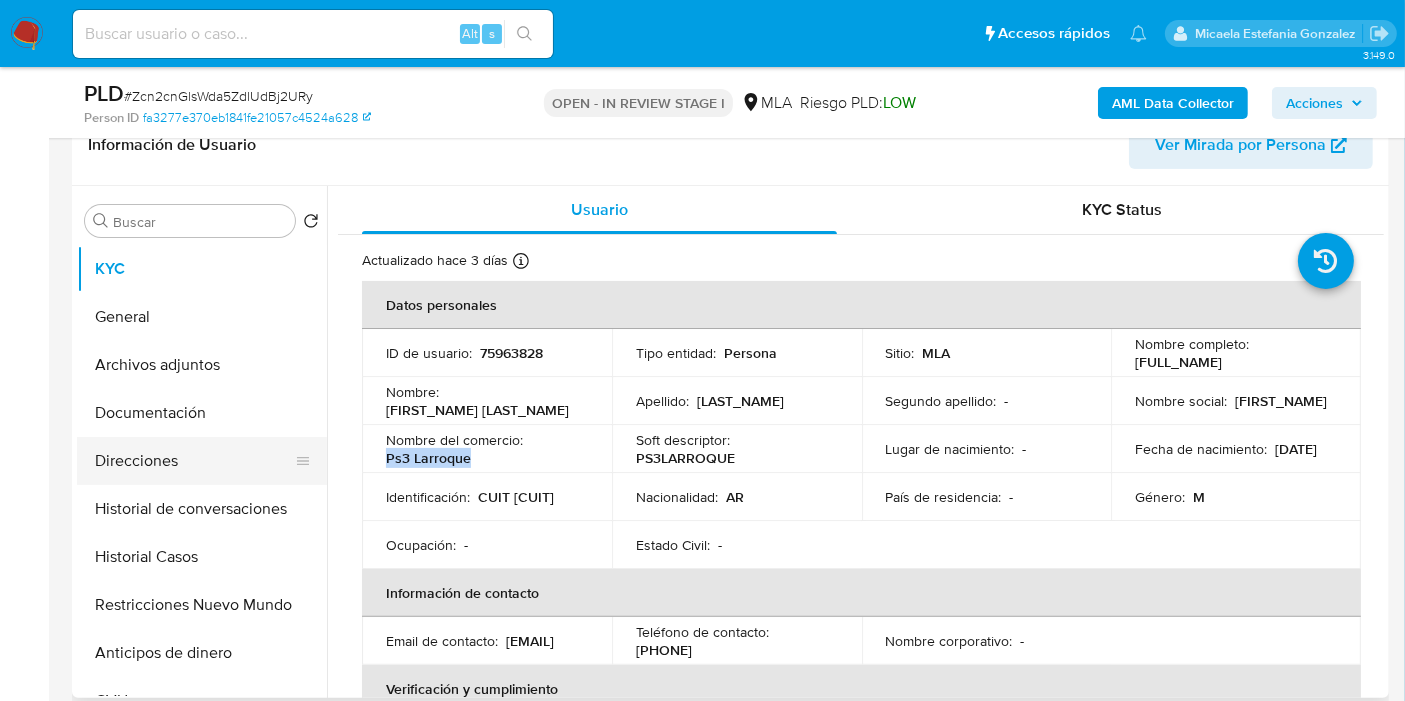 click on "Direcciones" at bounding box center (194, 461) 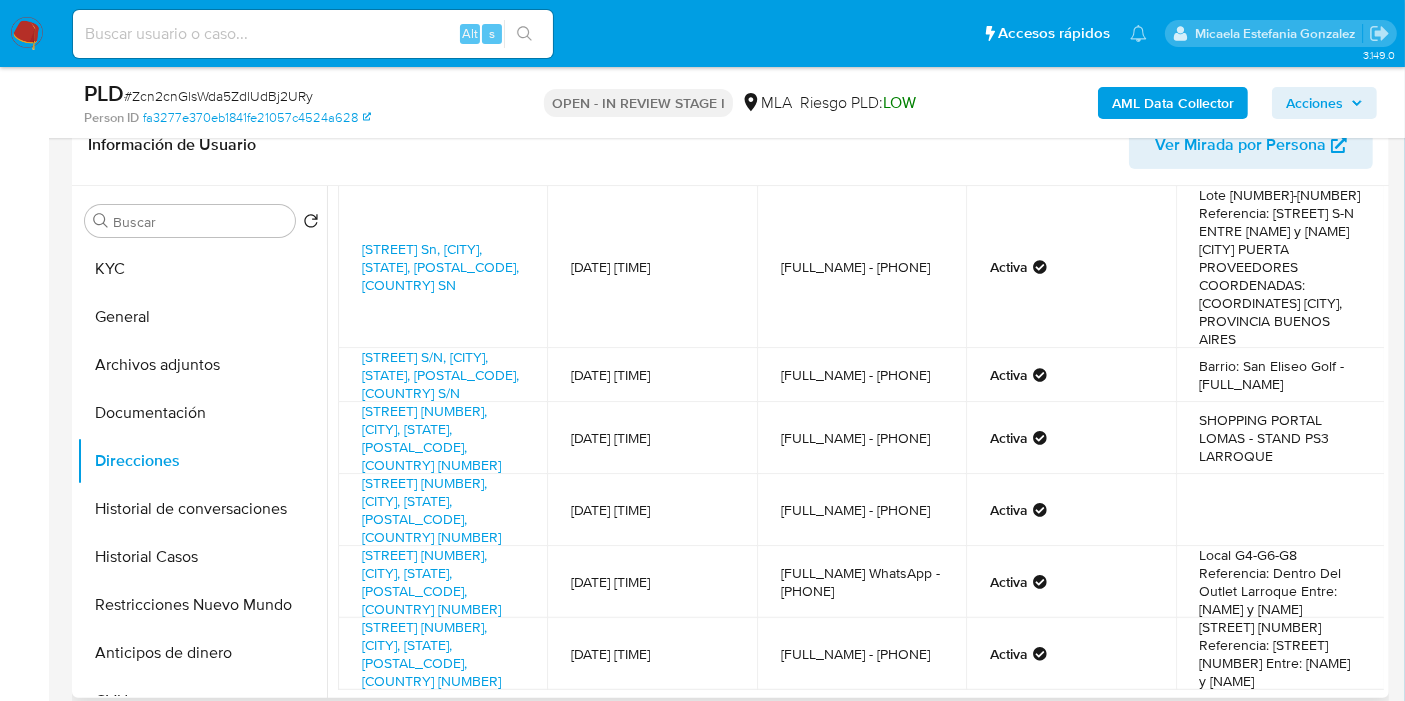 scroll, scrollTop: 110, scrollLeft: 0, axis: vertical 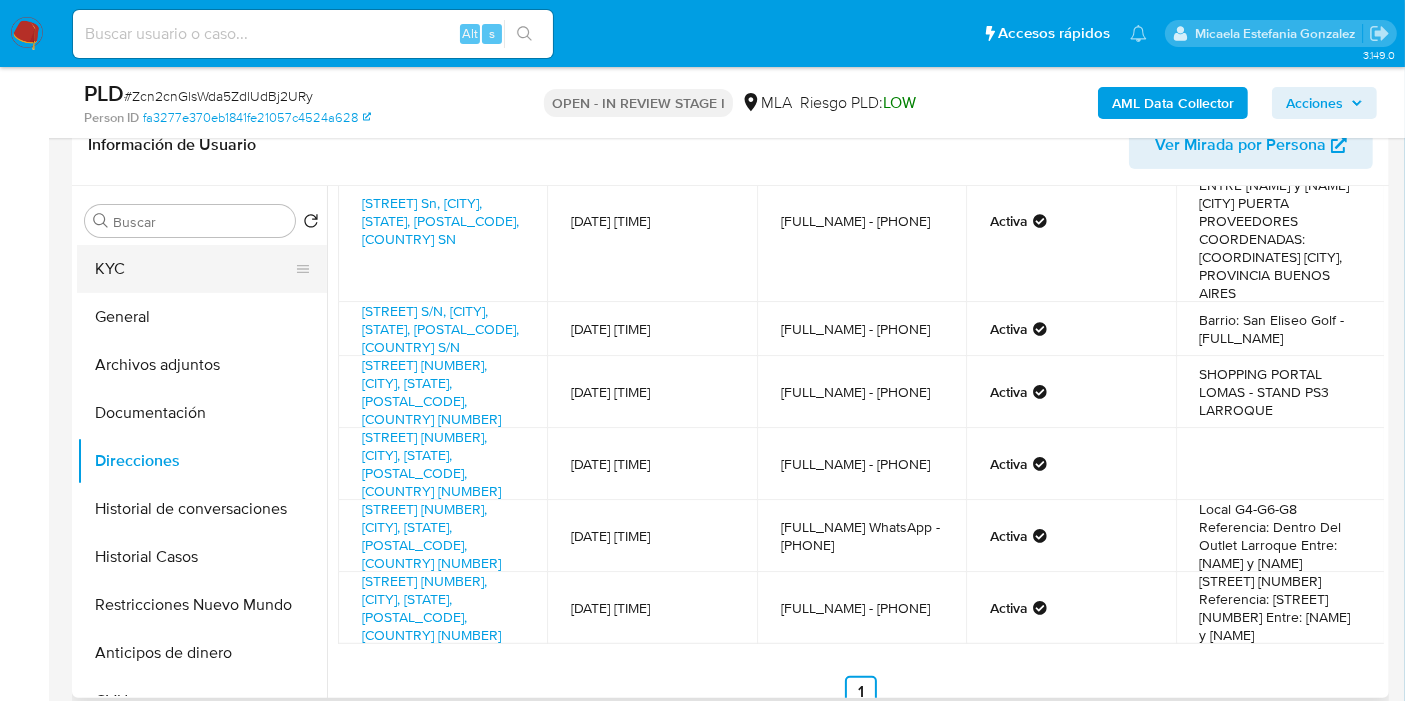 click on "KYC" at bounding box center (194, 269) 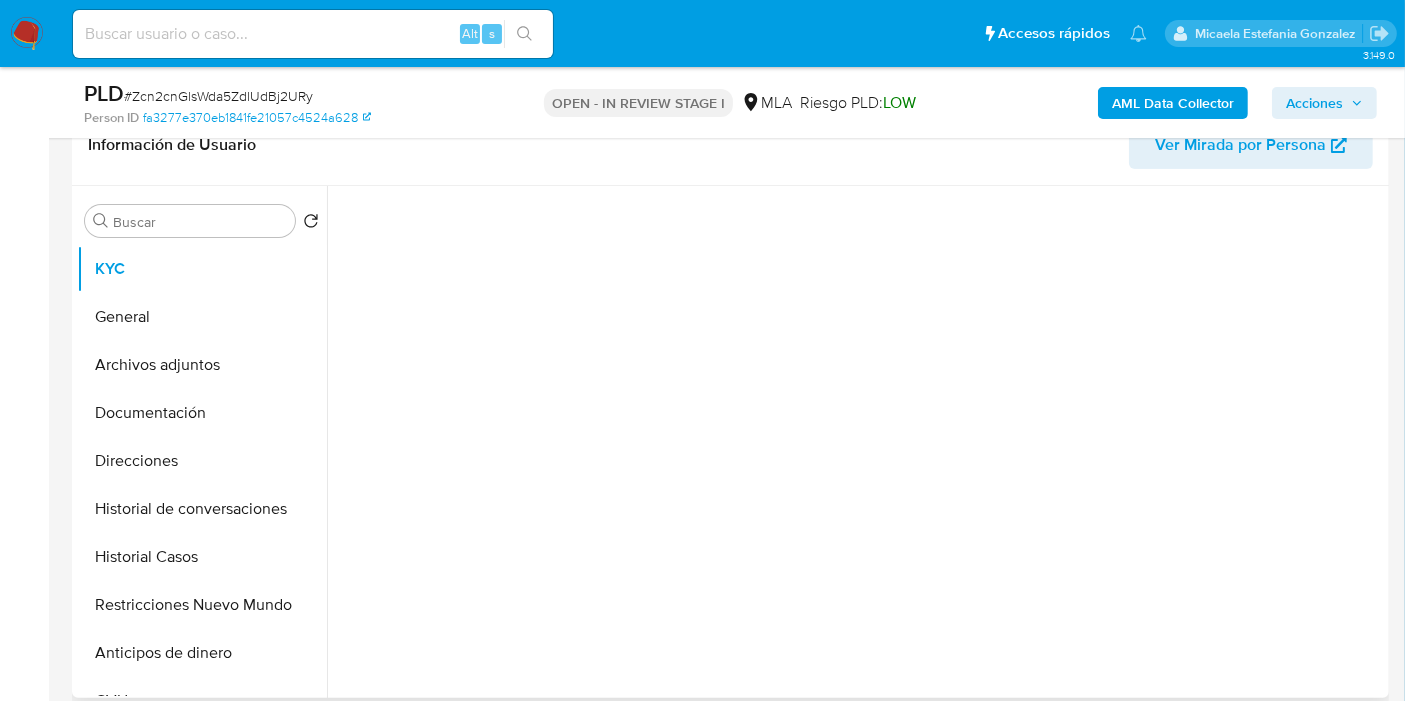 scroll, scrollTop: 0, scrollLeft: 0, axis: both 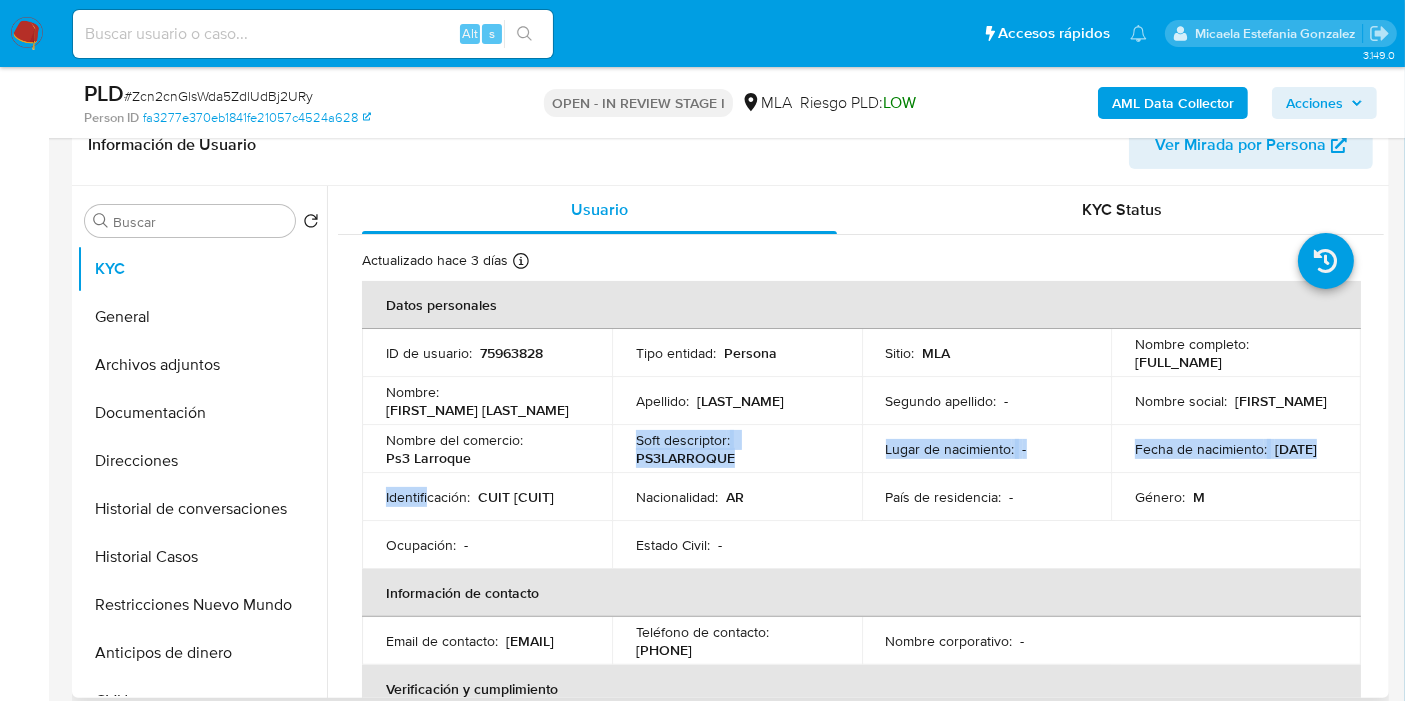 drag, startPoint x: 471, startPoint y: 458, endPoint x: 421, endPoint y: 490, distance: 59.36329 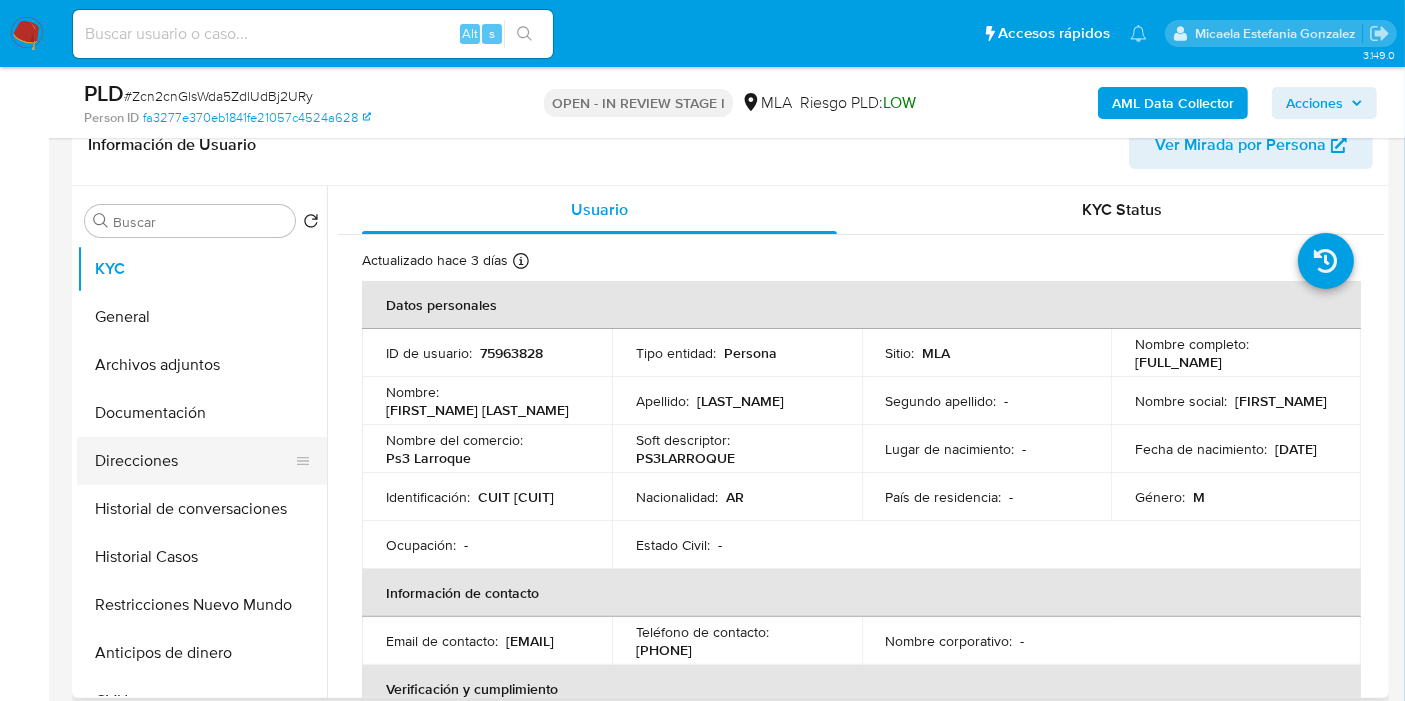 click on "Direcciones" at bounding box center [194, 461] 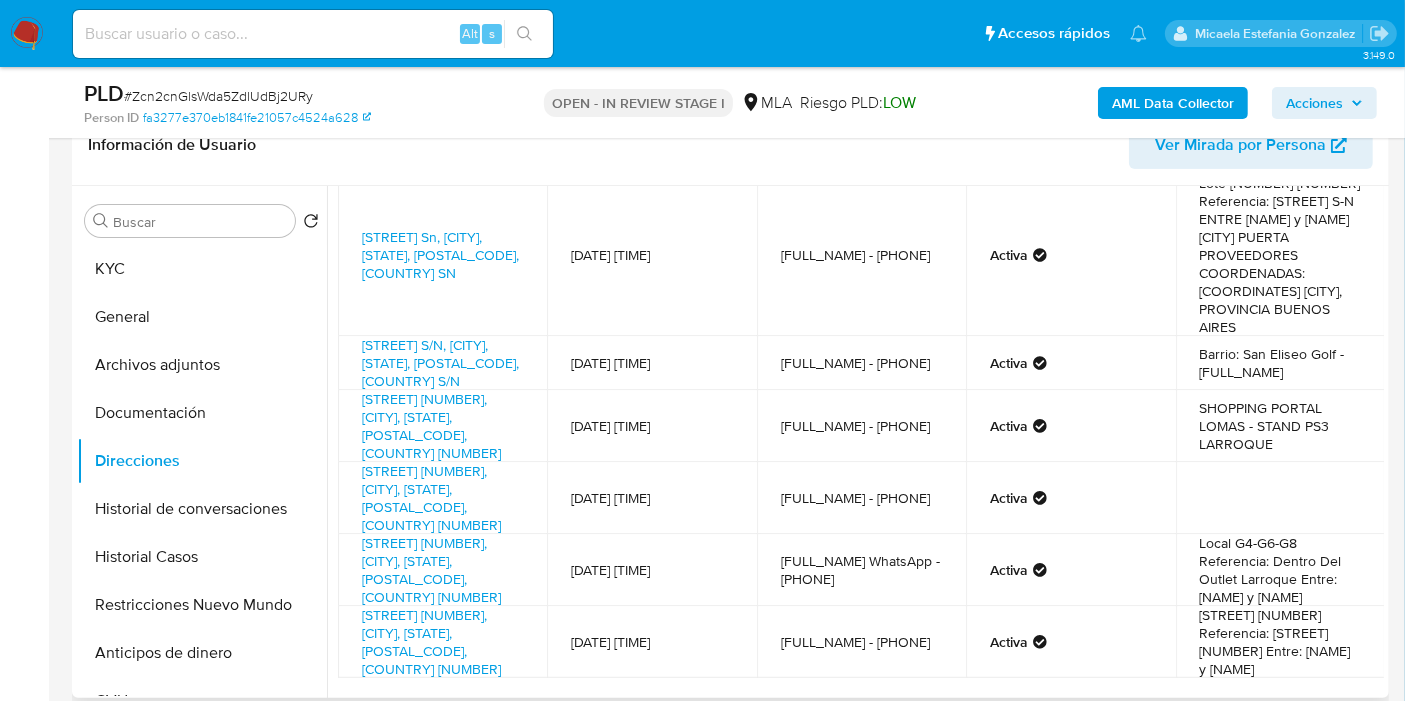 scroll, scrollTop: 110, scrollLeft: 0, axis: vertical 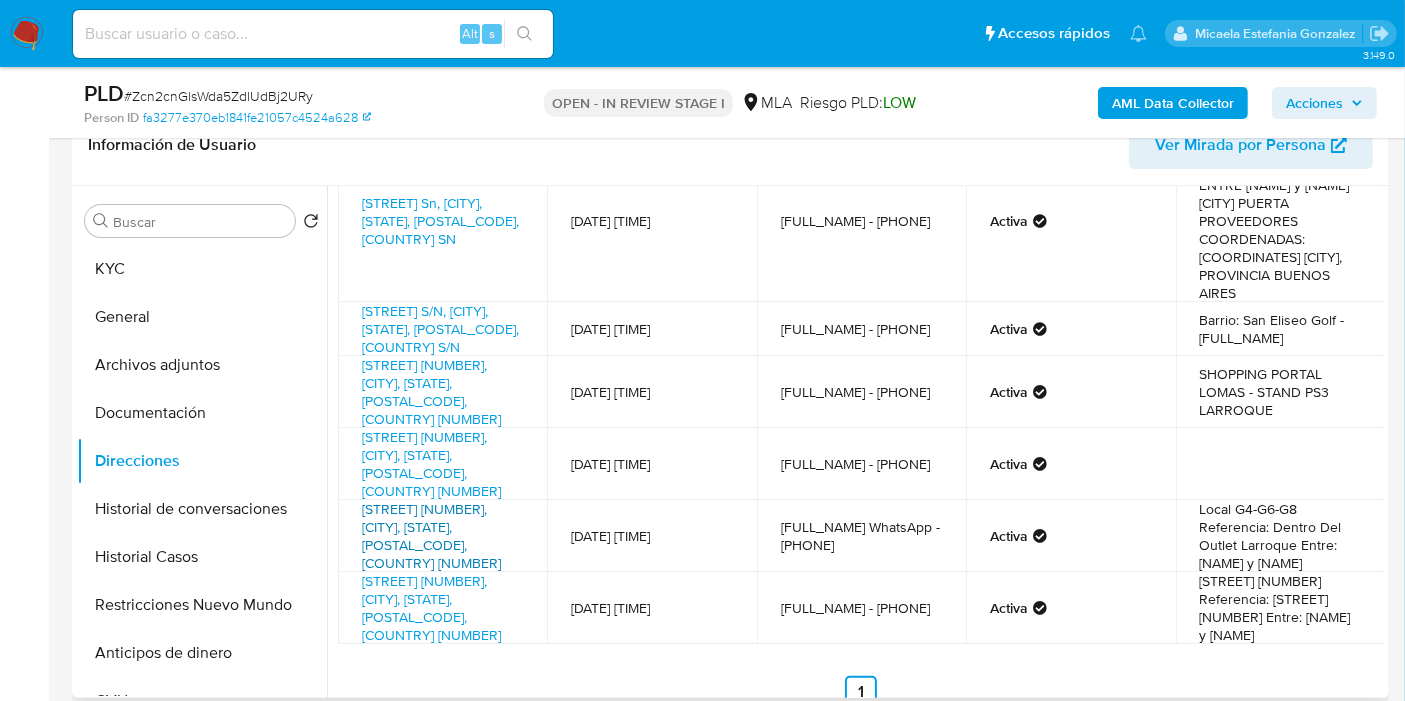 click on "Av. Larroque 1890, Banfield, Buenos Aires, 1828, Argentina 1890" at bounding box center (431, 536) 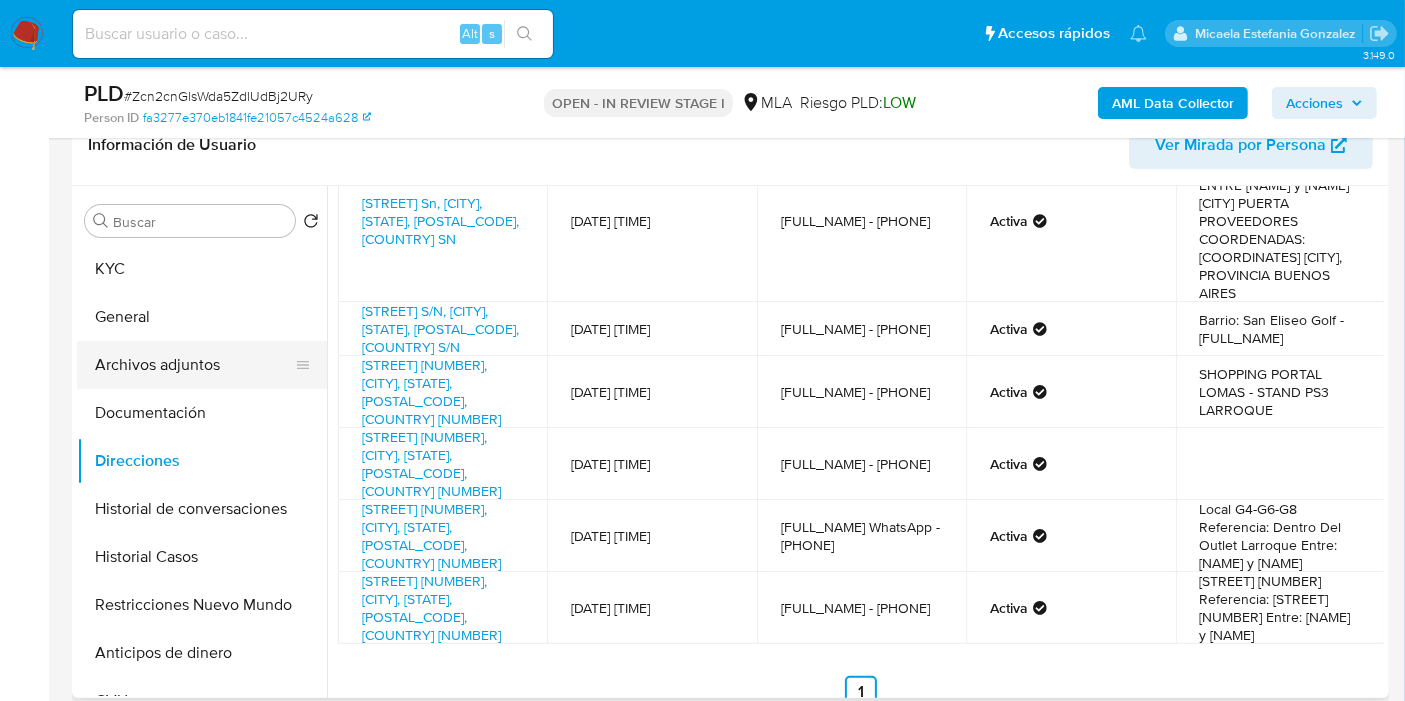 click on "Archivos adjuntos" at bounding box center [194, 365] 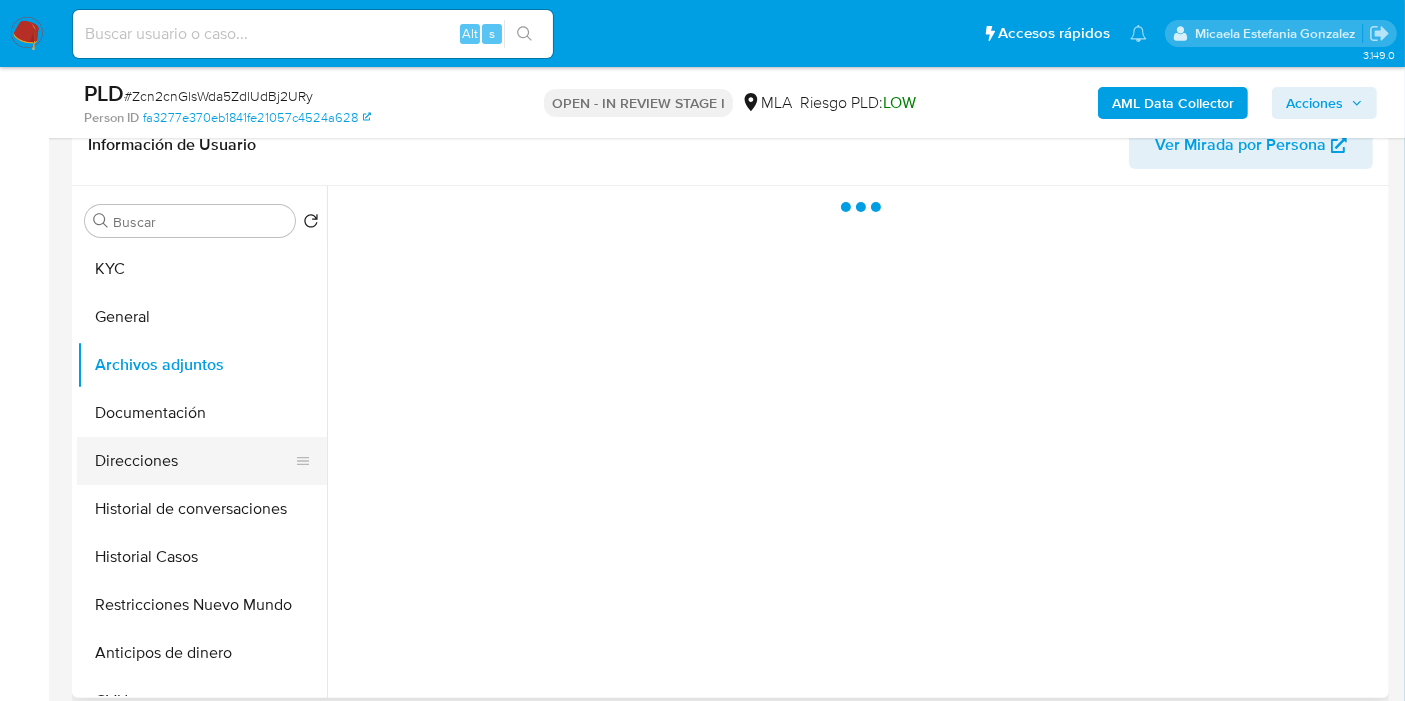 scroll, scrollTop: 0, scrollLeft: 0, axis: both 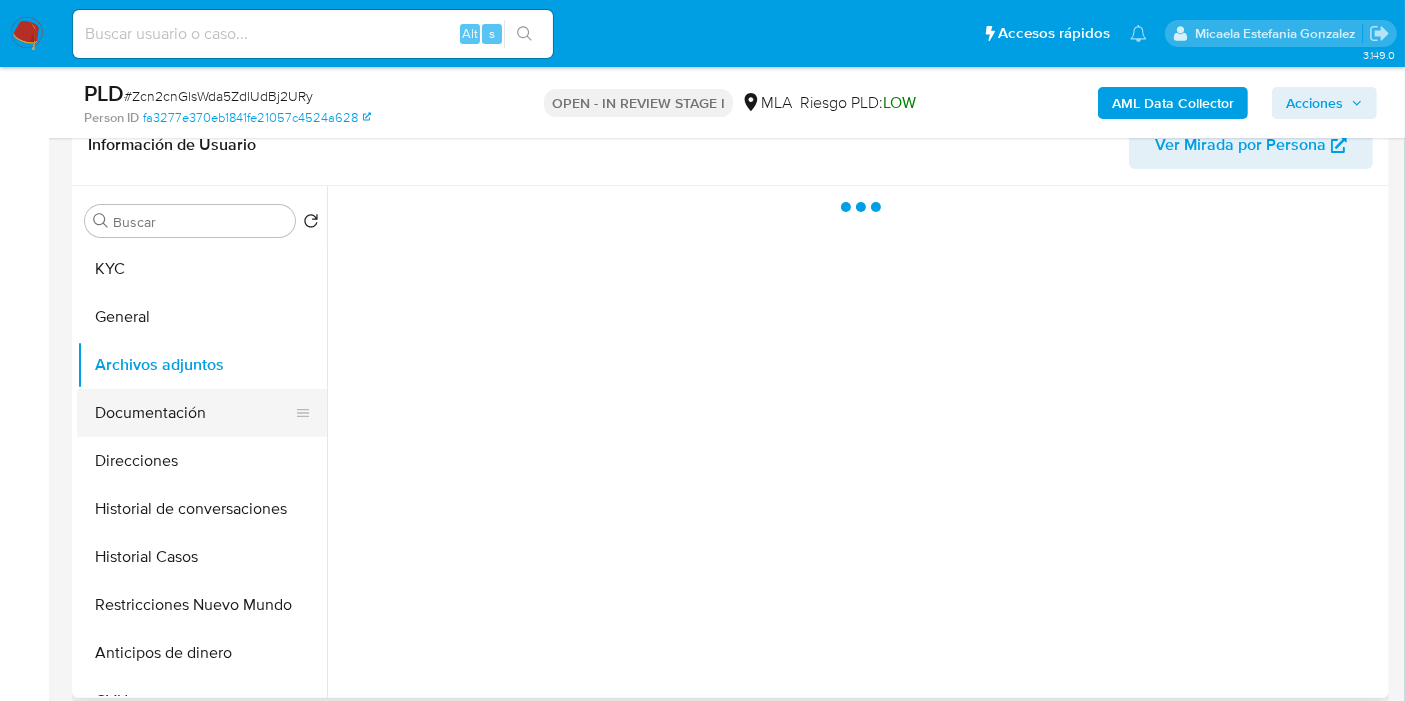 click on "Documentación" at bounding box center (194, 413) 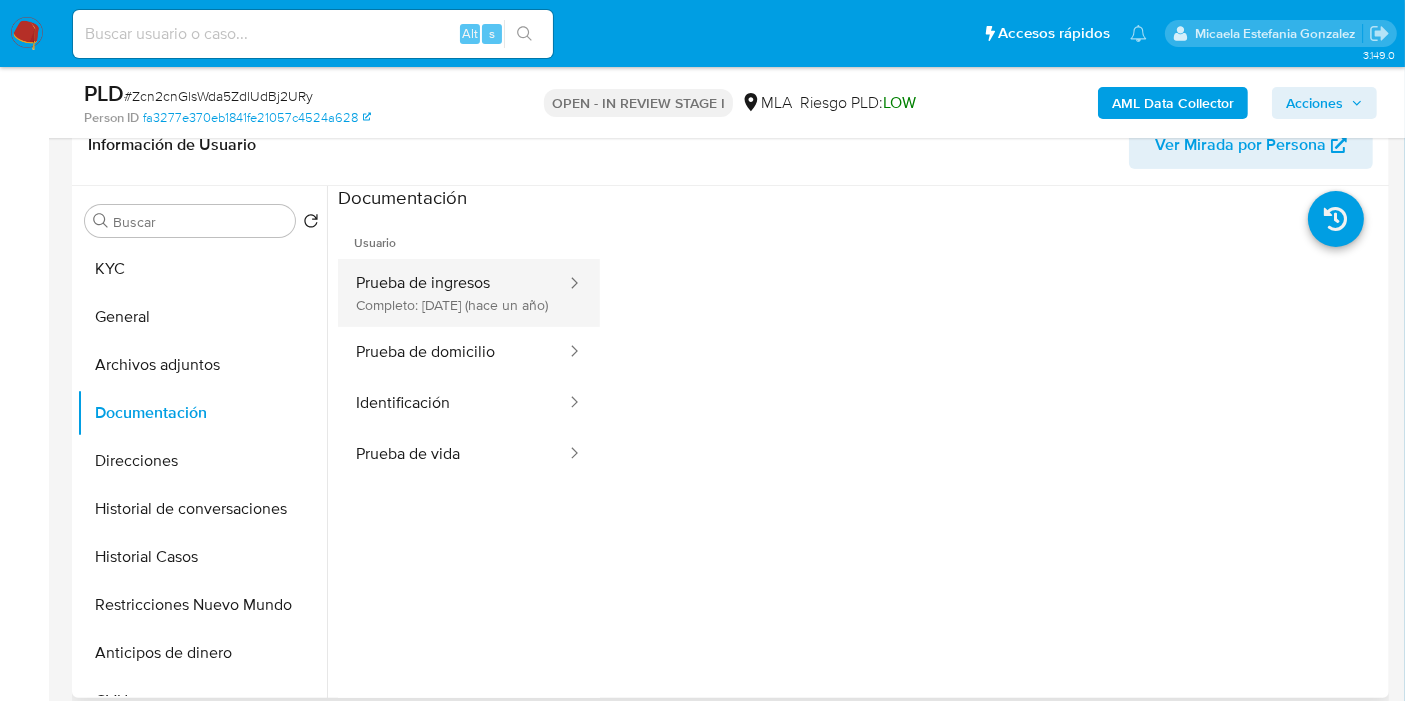 click on "Prueba de ingresos Completo: 19/03/2024 (hace un año)" at bounding box center (453, 293) 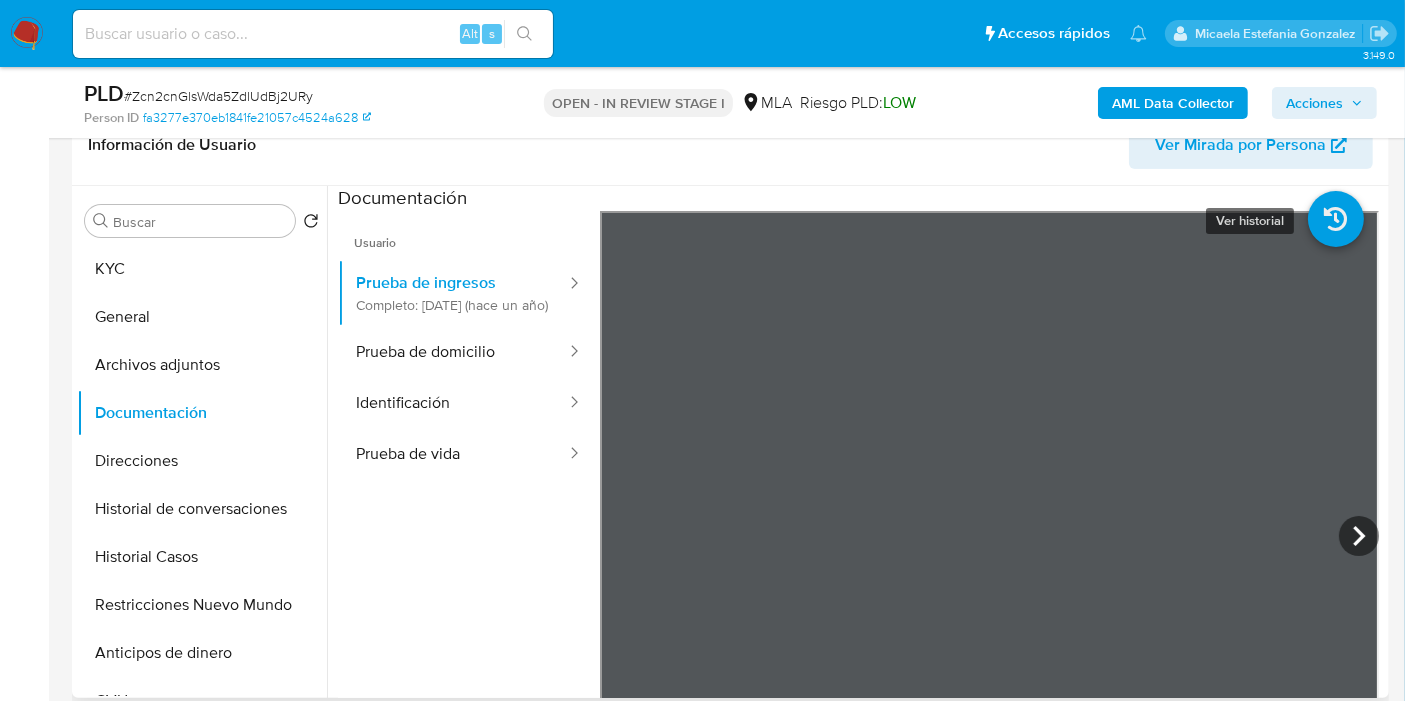 scroll, scrollTop: 174, scrollLeft: 0, axis: vertical 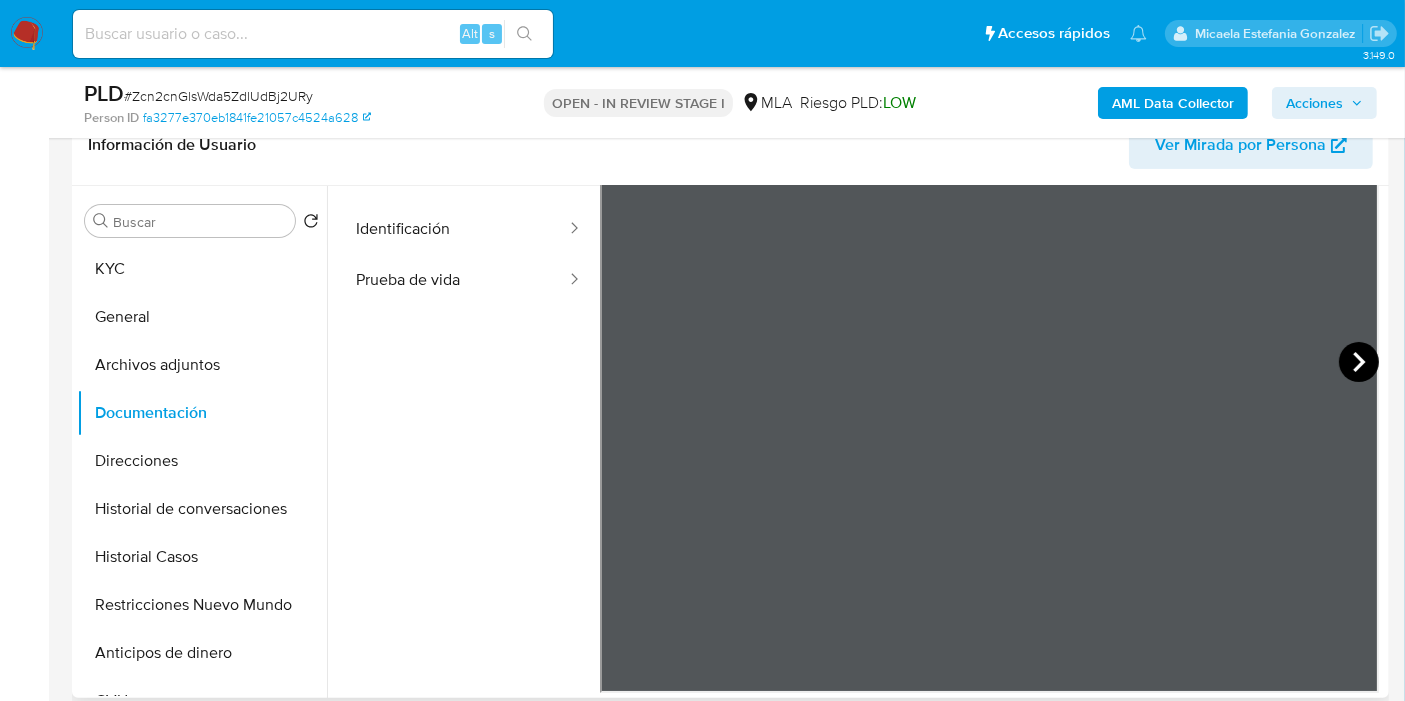 click 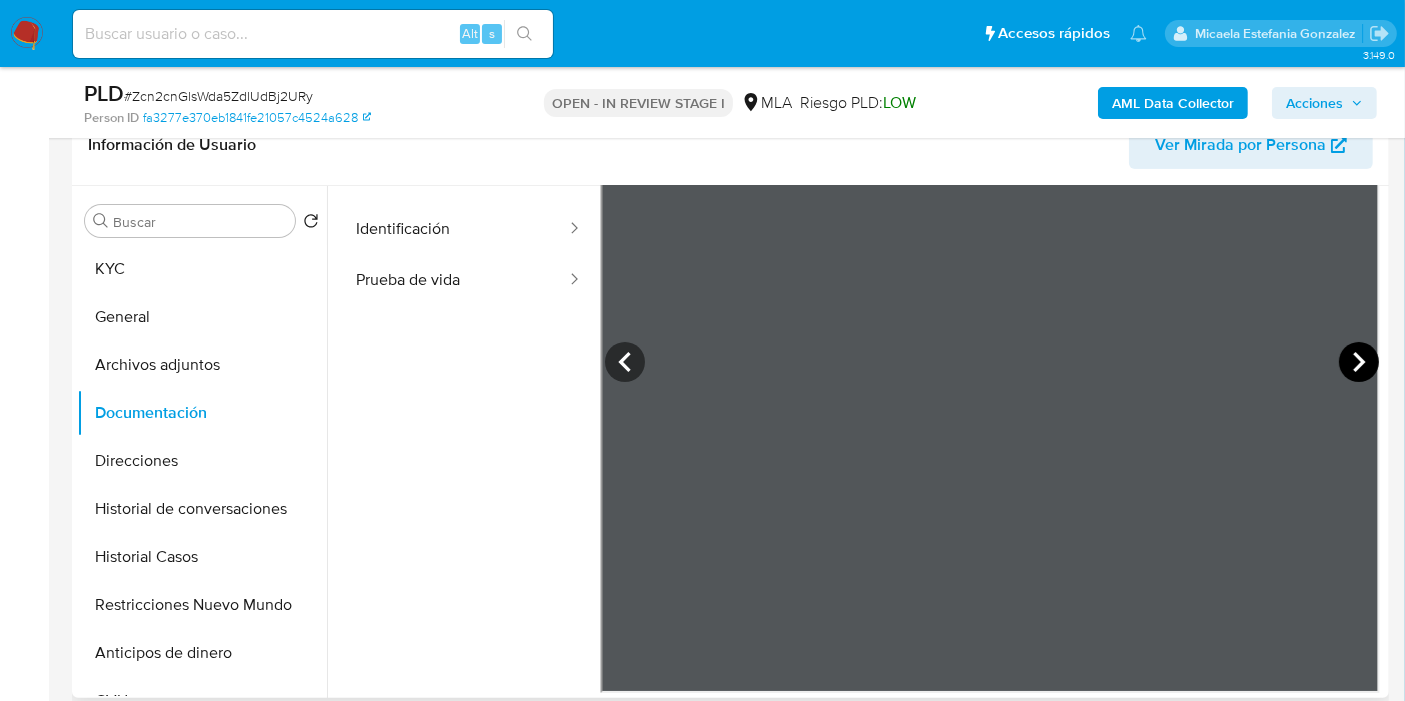 click 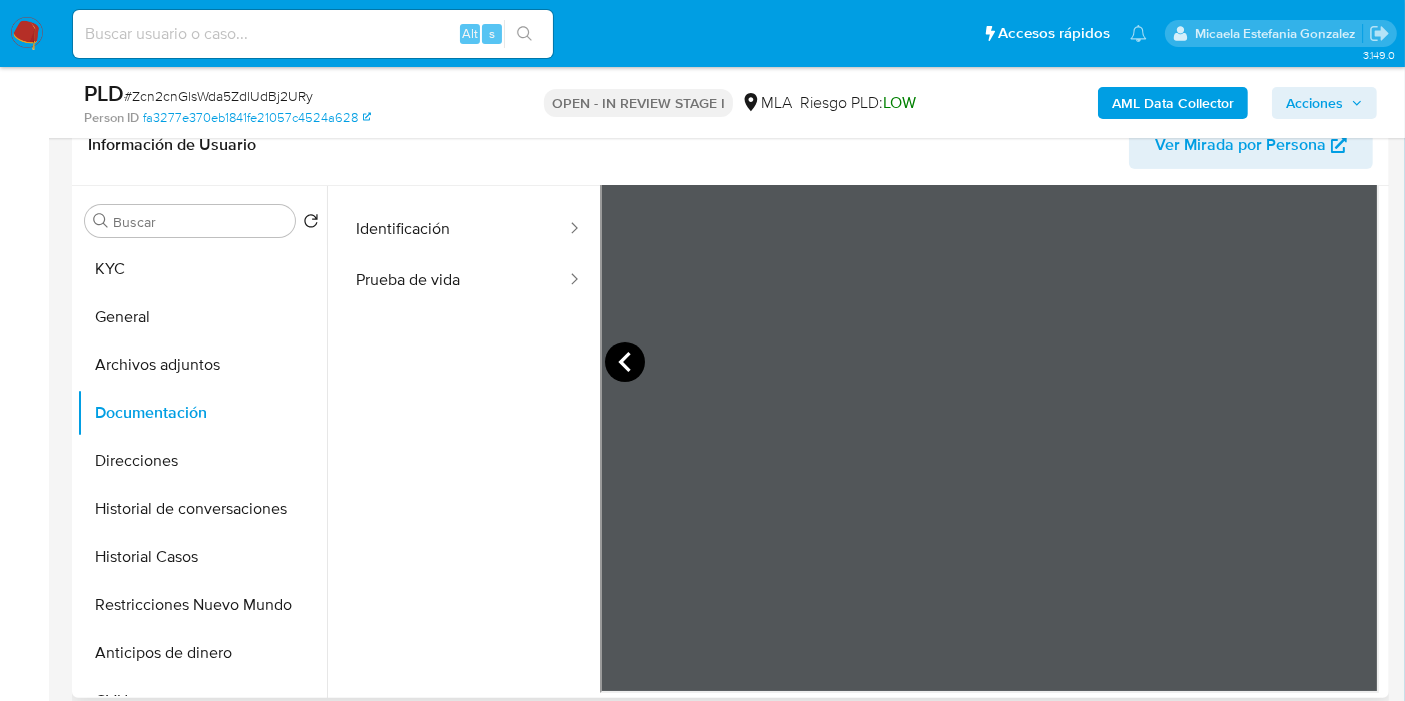 click 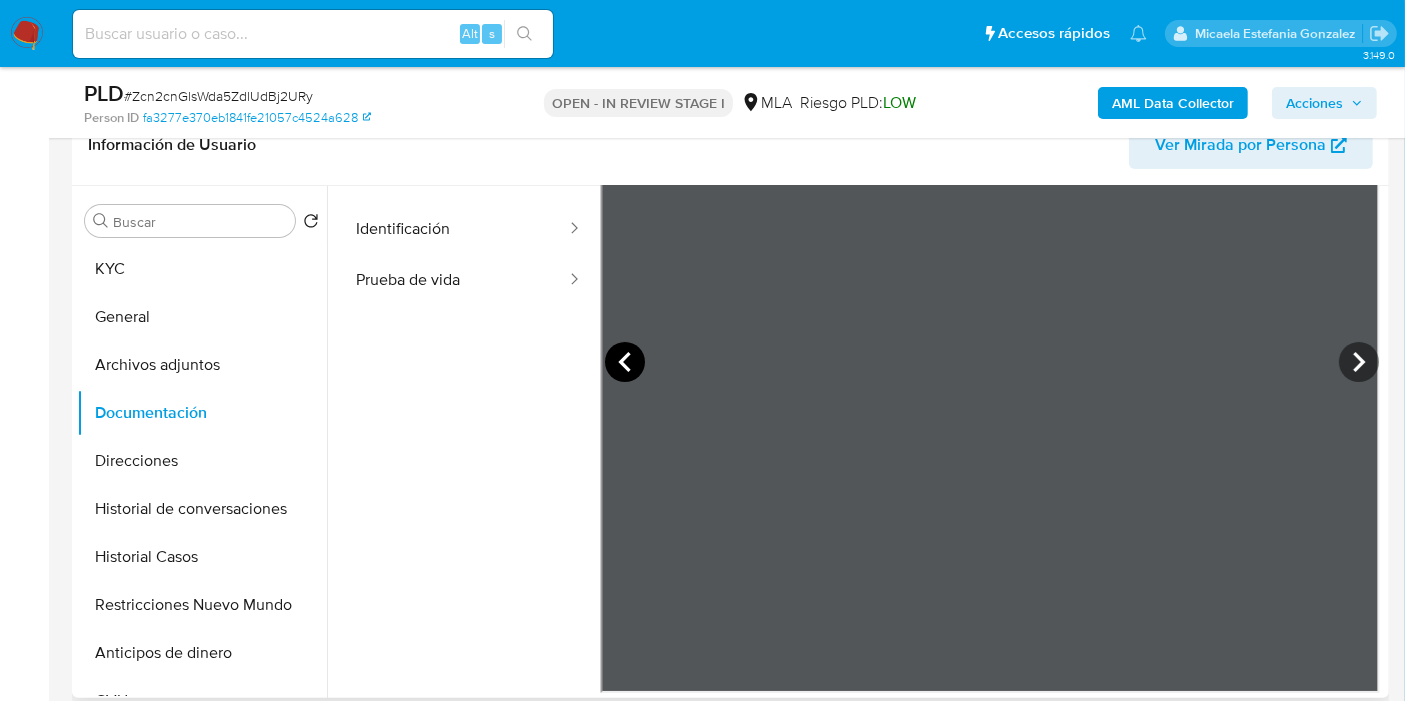 click 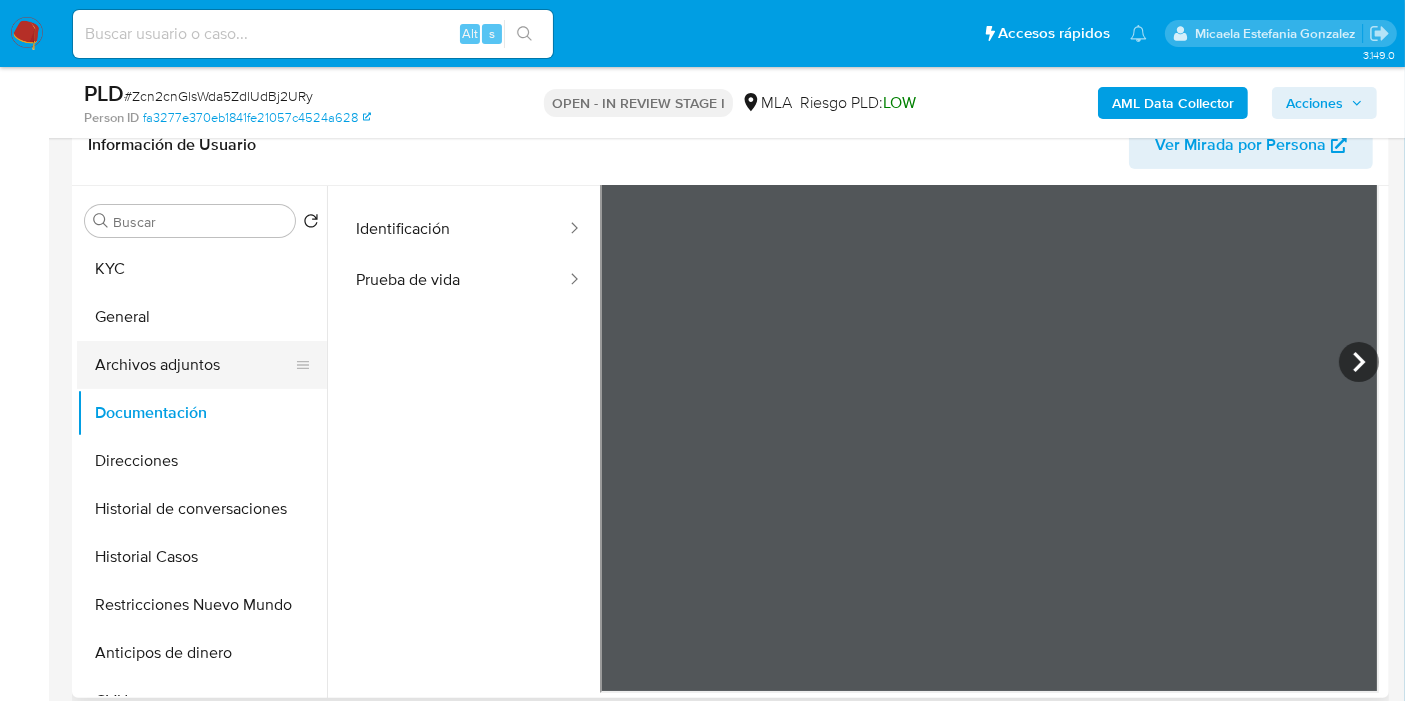 click on "Archivos adjuntos" at bounding box center [194, 365] 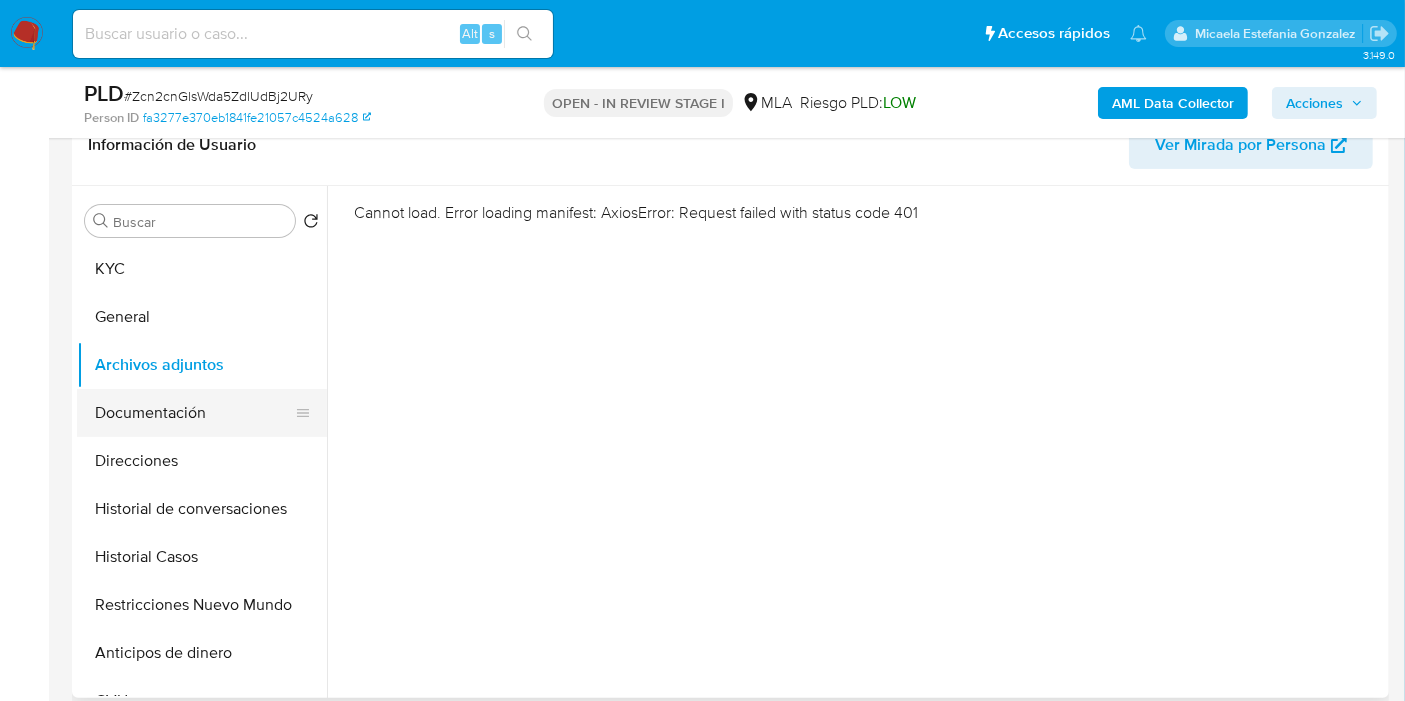 click on "Documentación" at bounding box center [194, 413] 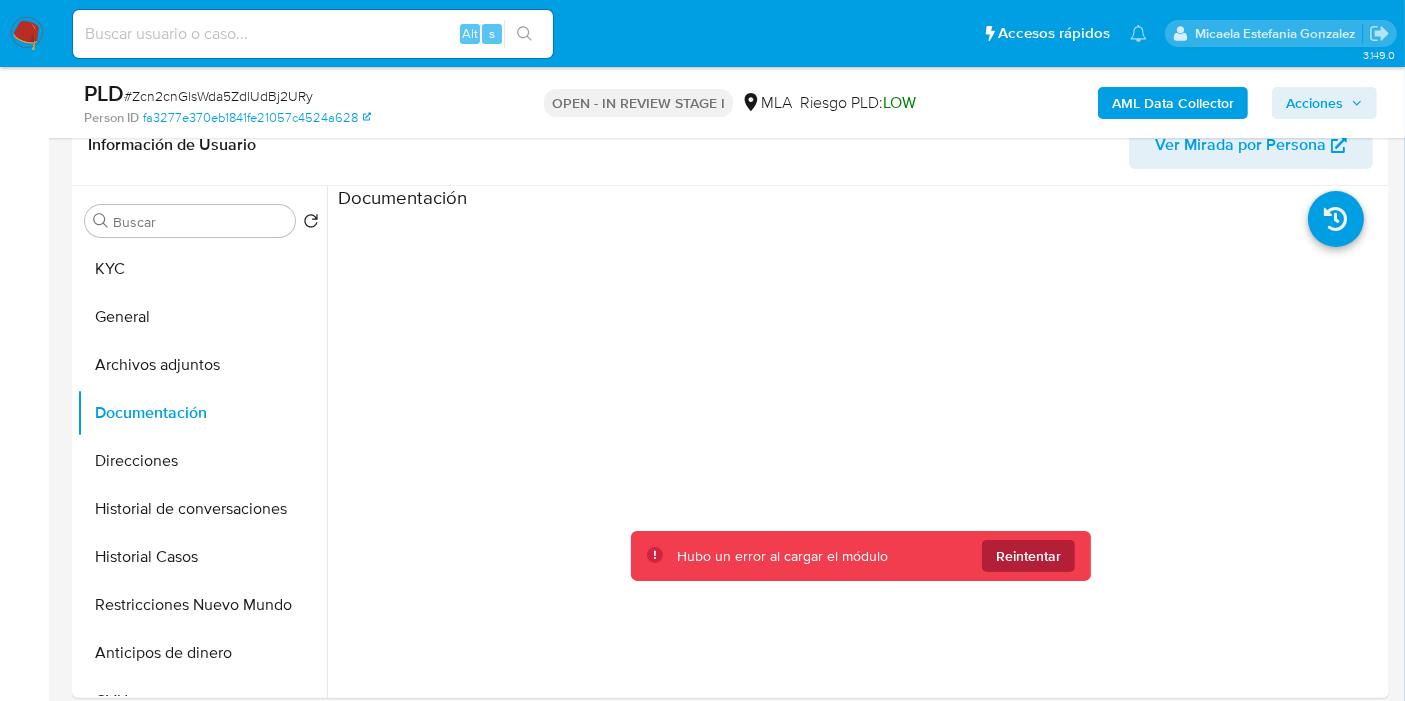click on "Reintentar" at bounding box center [1028, 556] 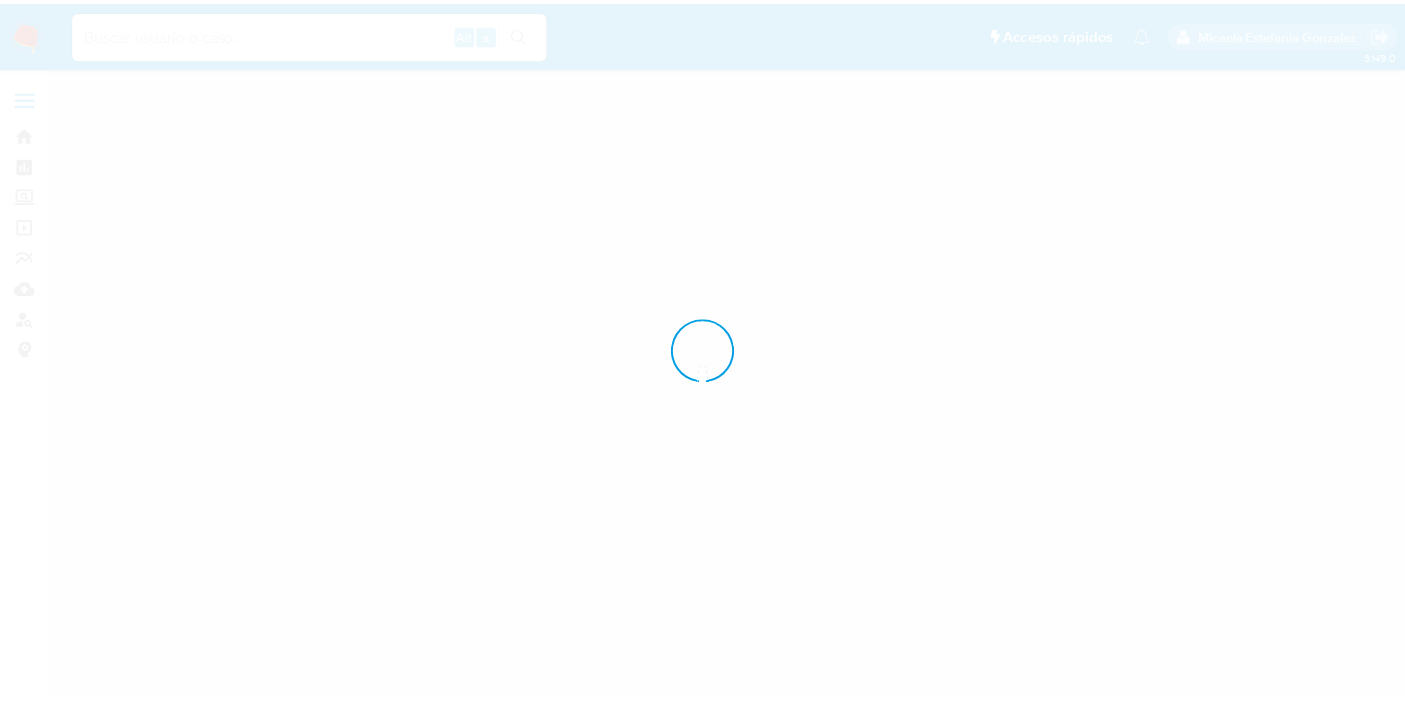 scroll, scrollTop: 0, scrollLeft: 0, axis: both 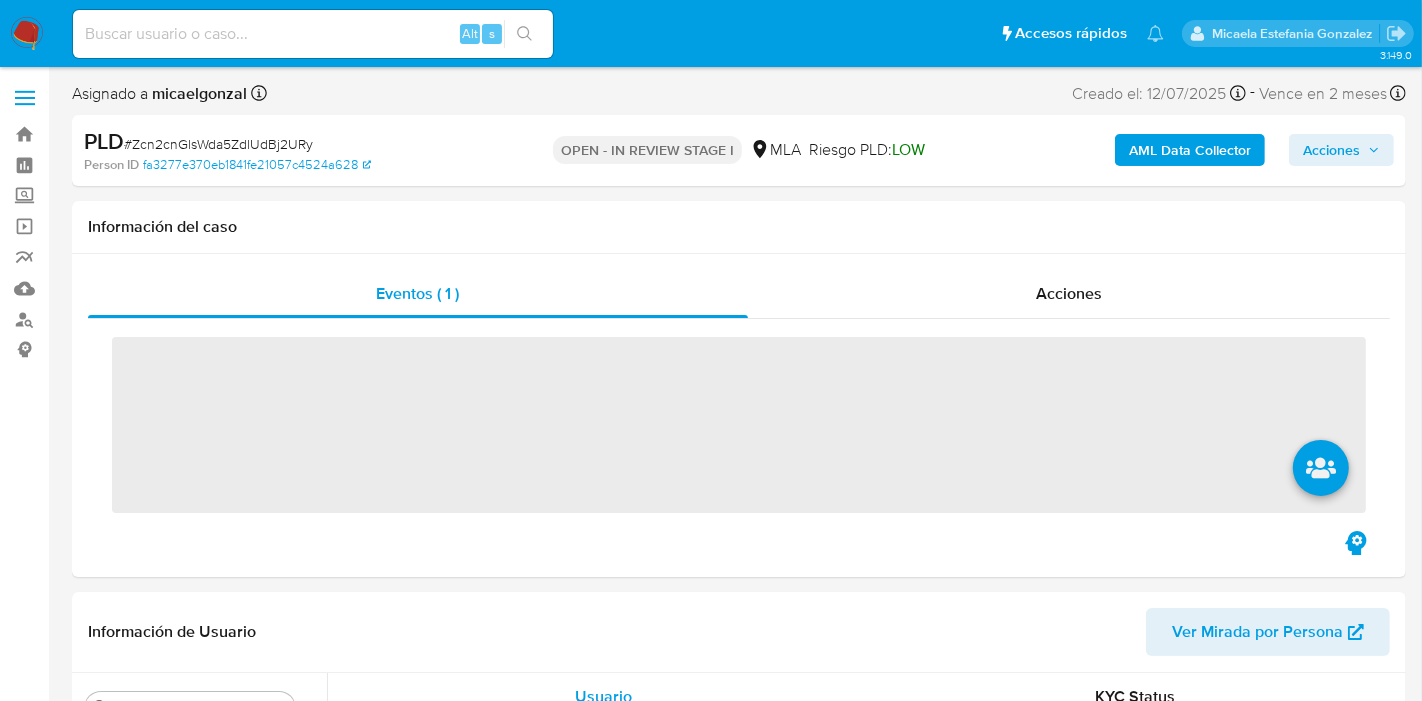 select on "10" 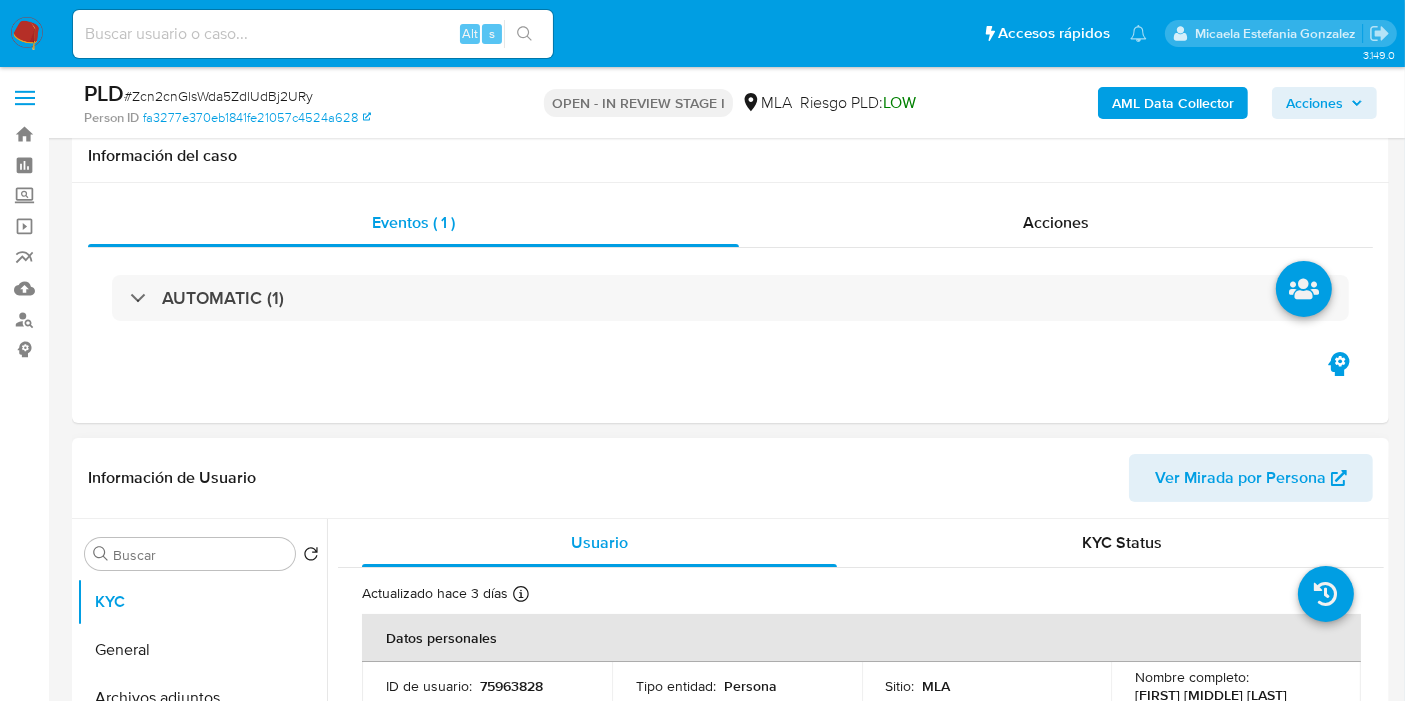 scroll, scrollTop: 333, scrollLeft: 0, axis: vertical 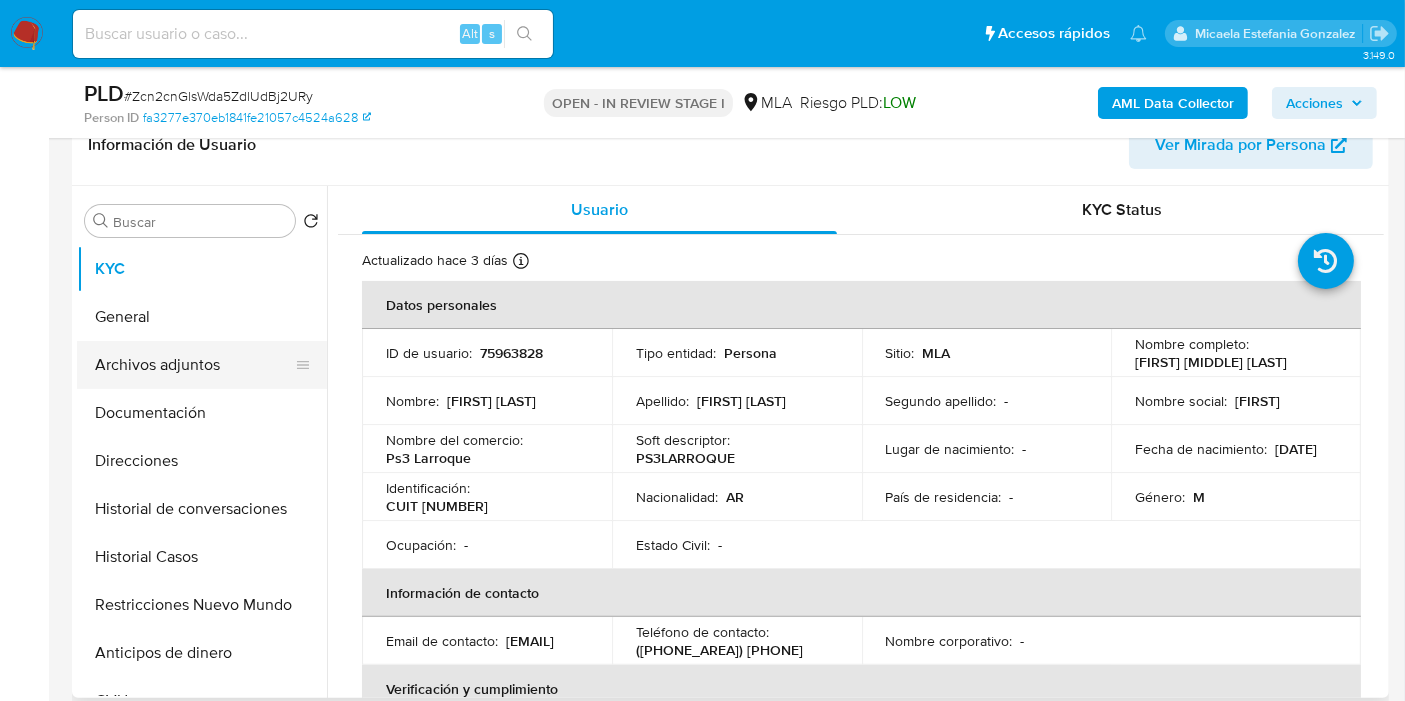 click on "Archivos adjuntos" at bounding box center [194, 365] 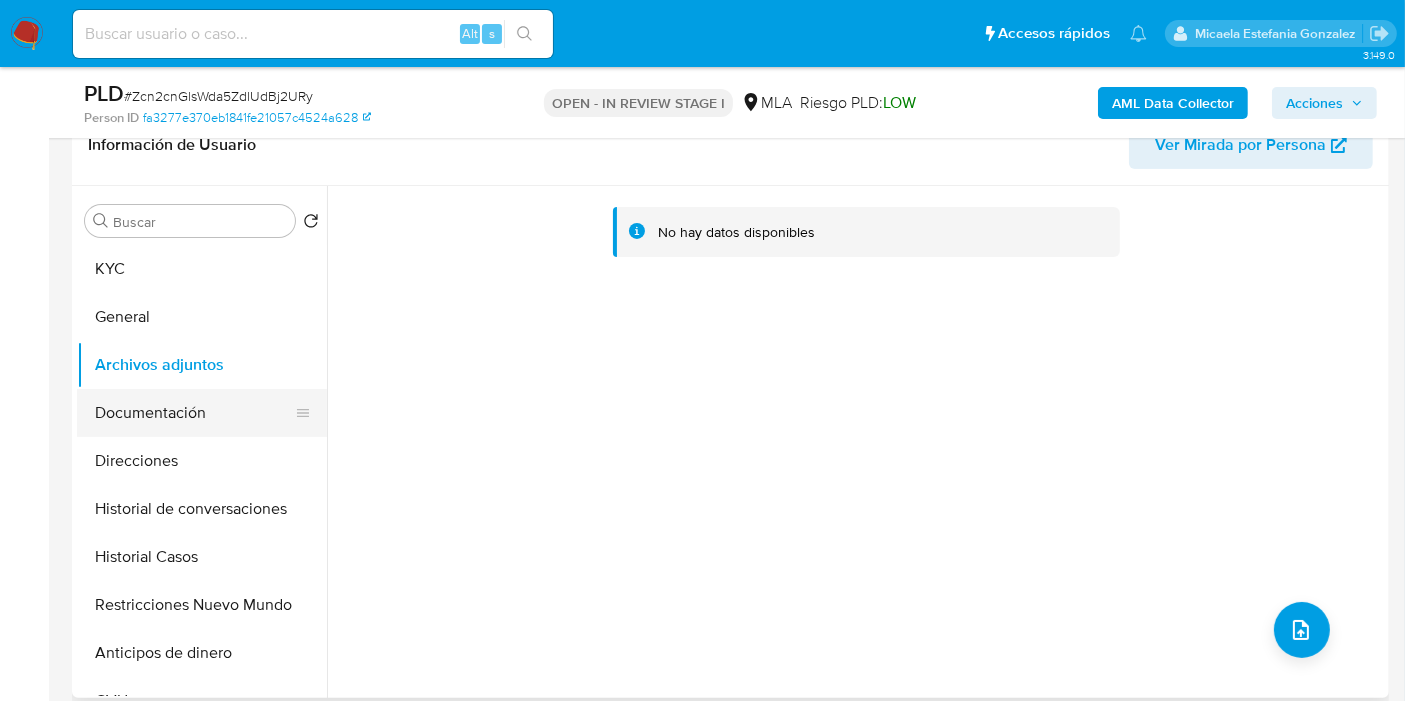 click on "Documentación" at bounding box center [194, 413] 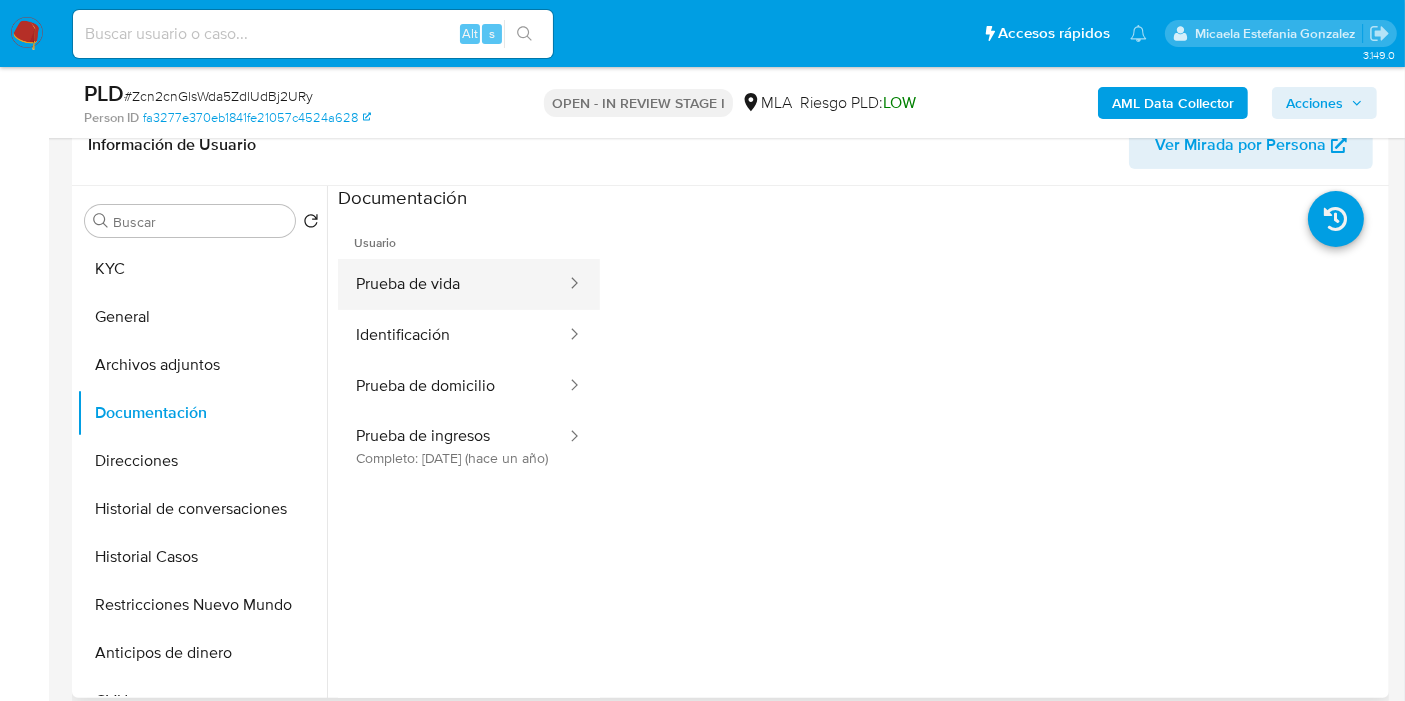 click on "Prueba de vida" at bounding box center [453, 284] 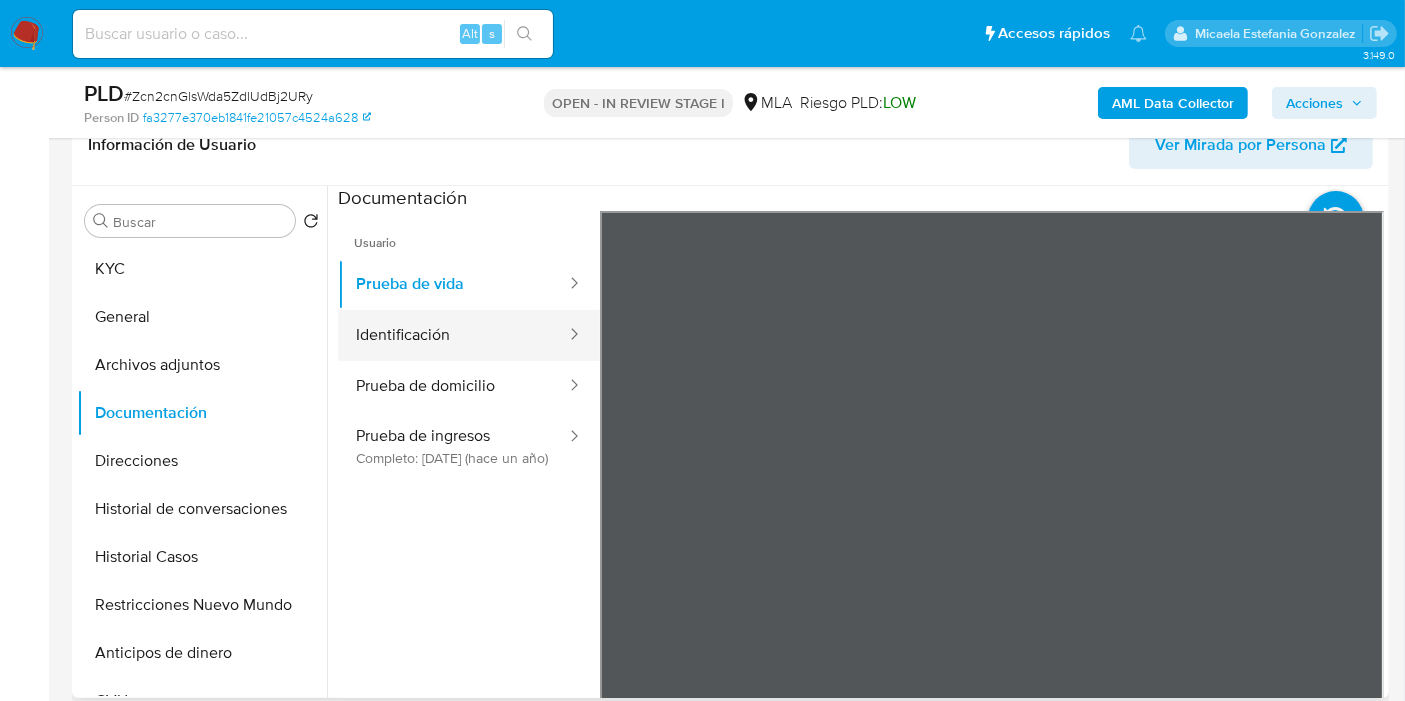 click on "Identificación" at bounding box center (453, 335) 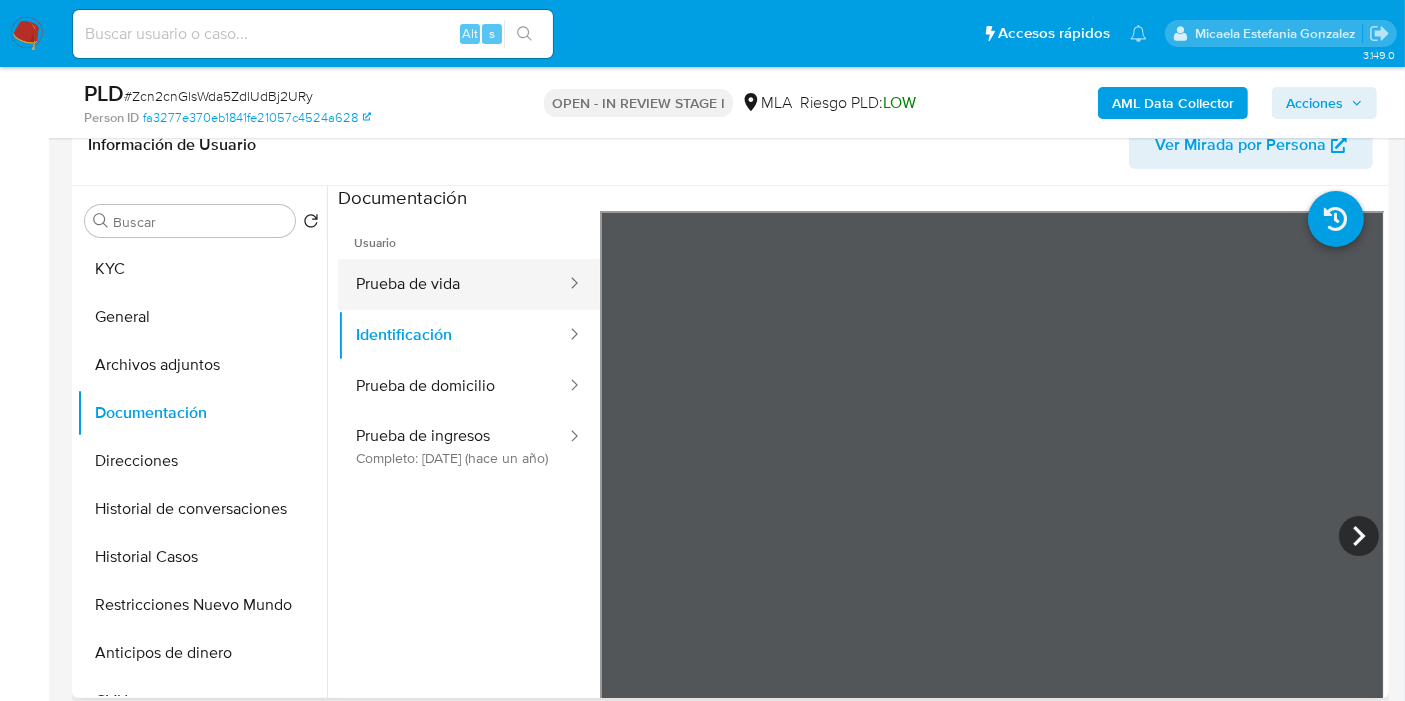 drag, startPoint x: 516, startPoint y: 310, endPoint x: 524, endPoint y: 293, distance: 18.788294 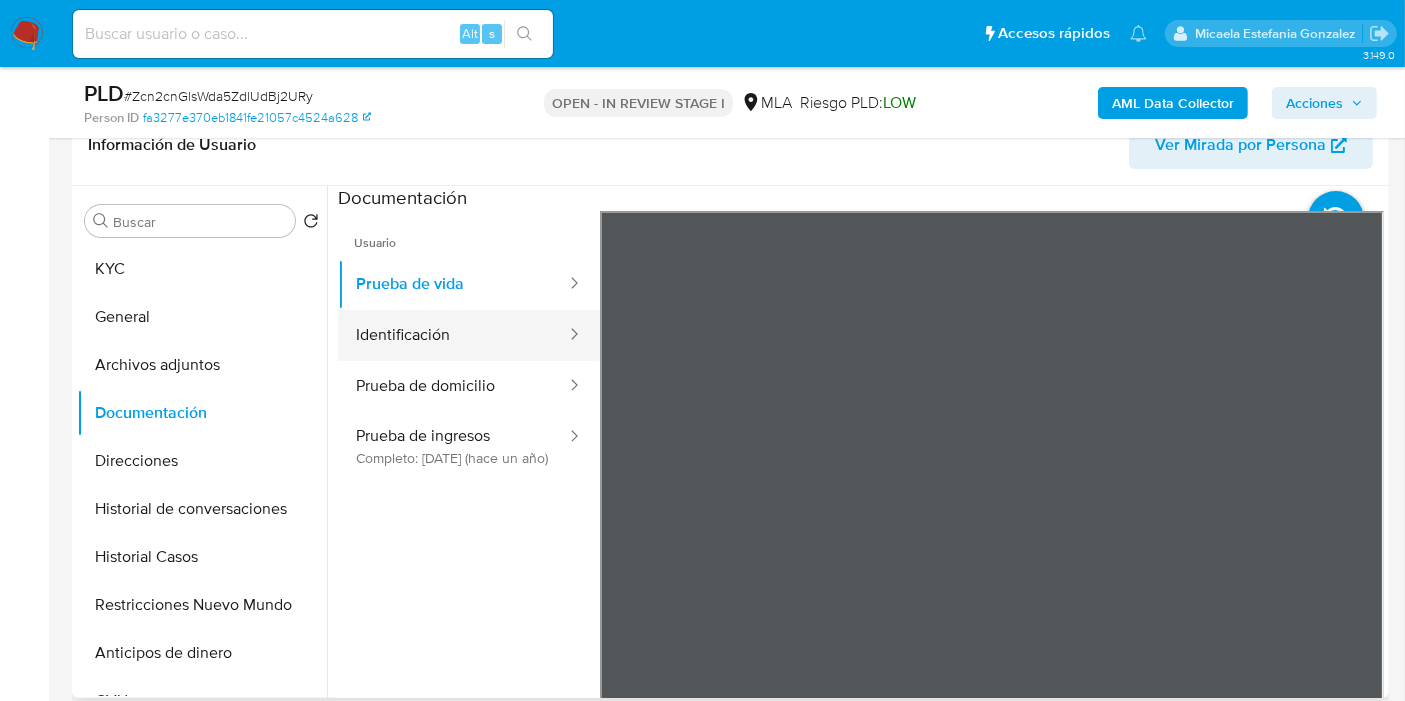 click on "Identificación" at bounding box center (453, 335) 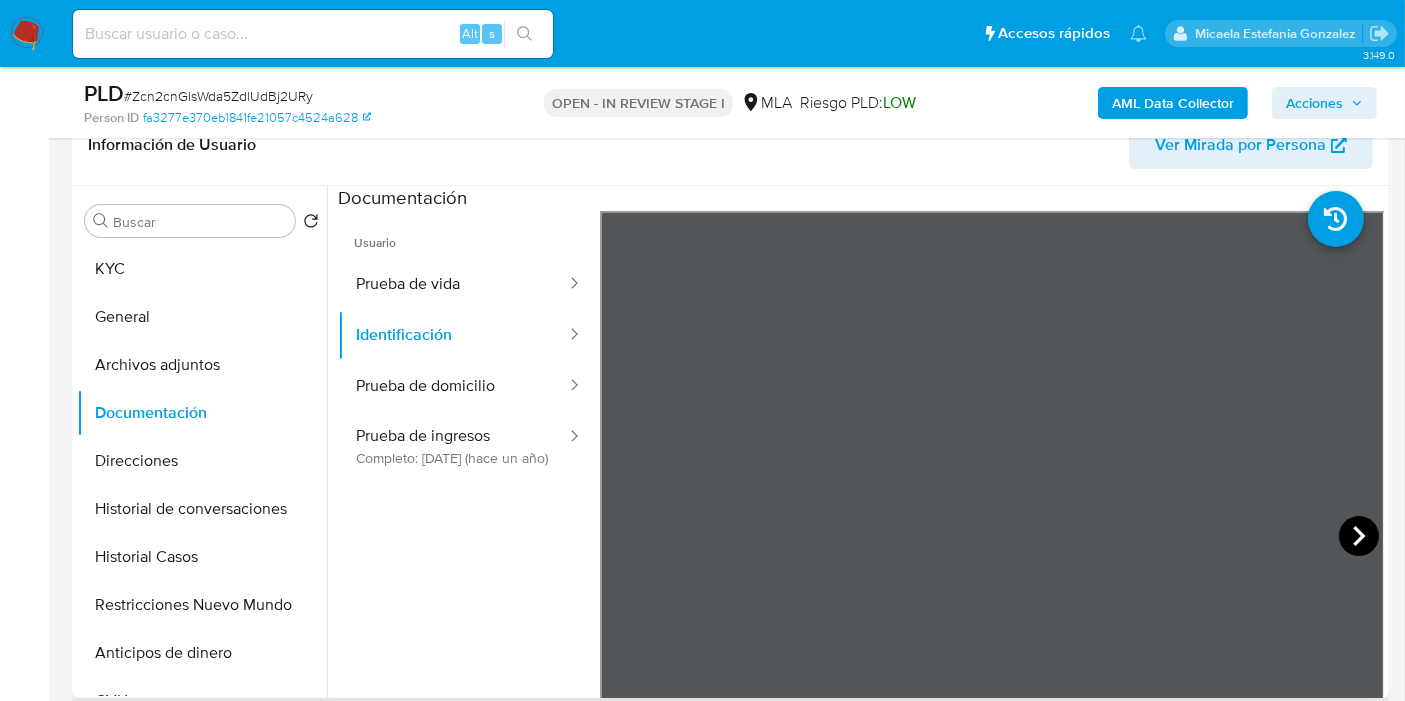 click 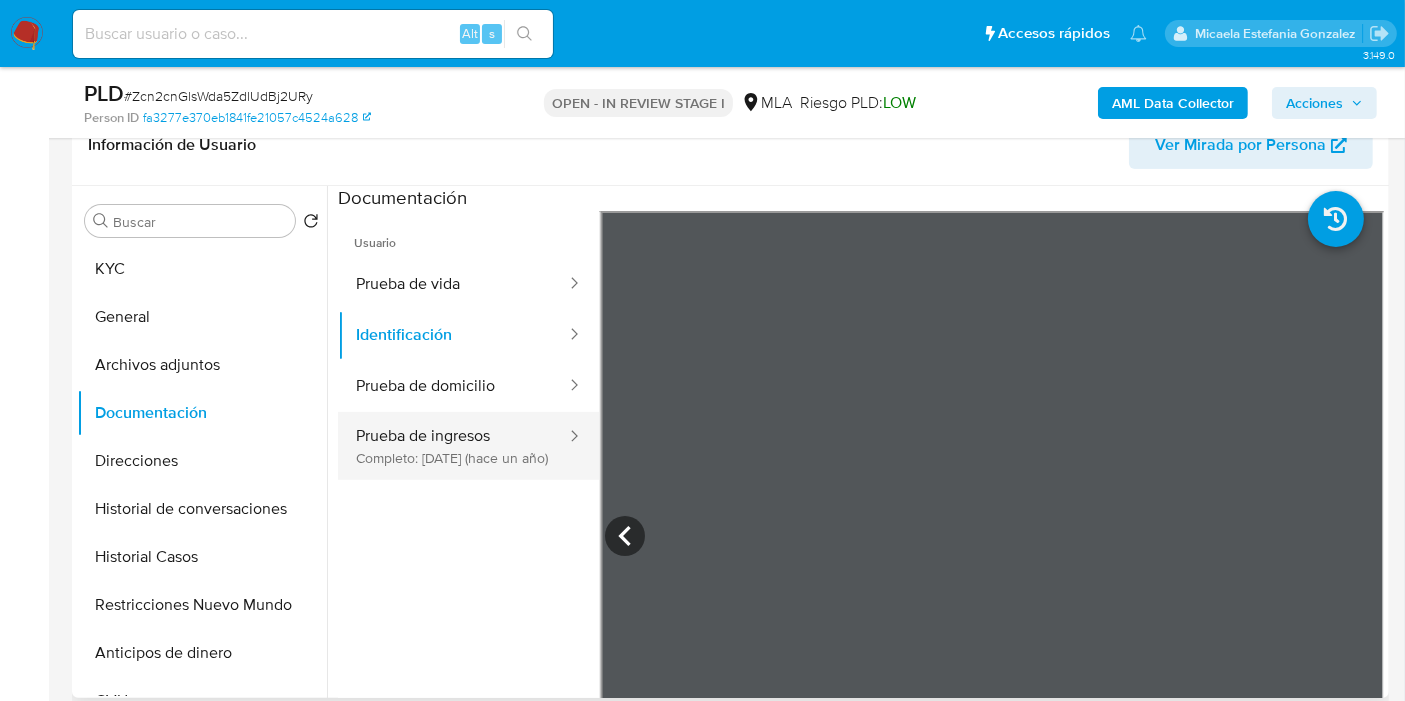 scroll, scrollTop: 111, scrollLeft: 0, axis: vertical 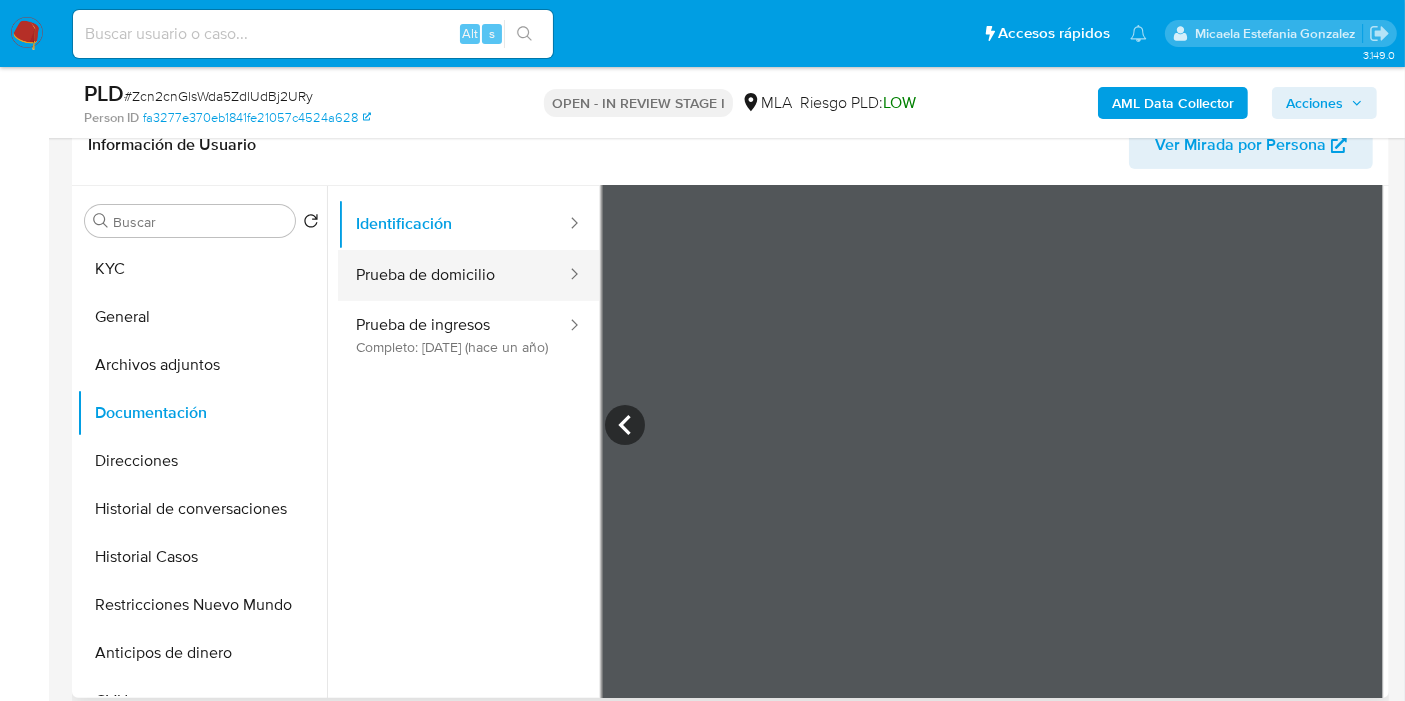 click on "Prueba de domicilio" at bounding box center (453, 275) 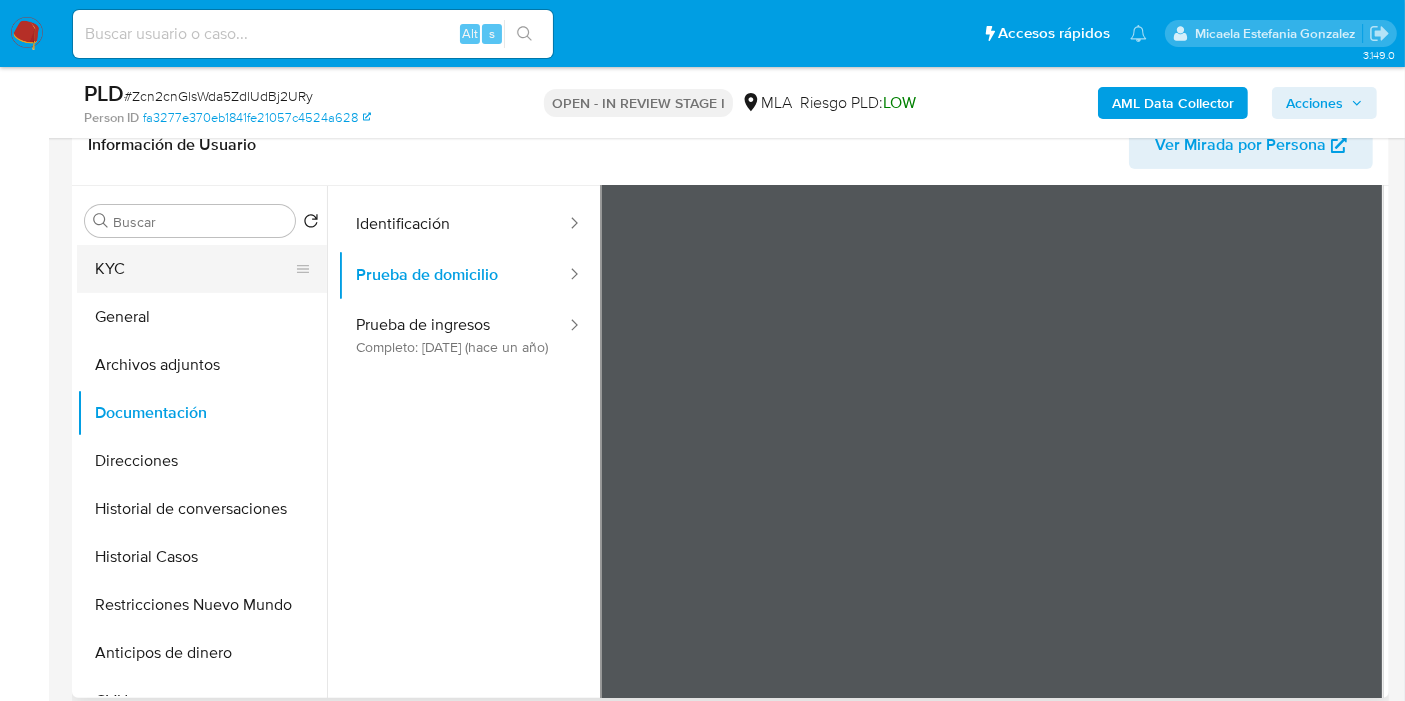 click on "KYC" at bounding box center [194, 269] 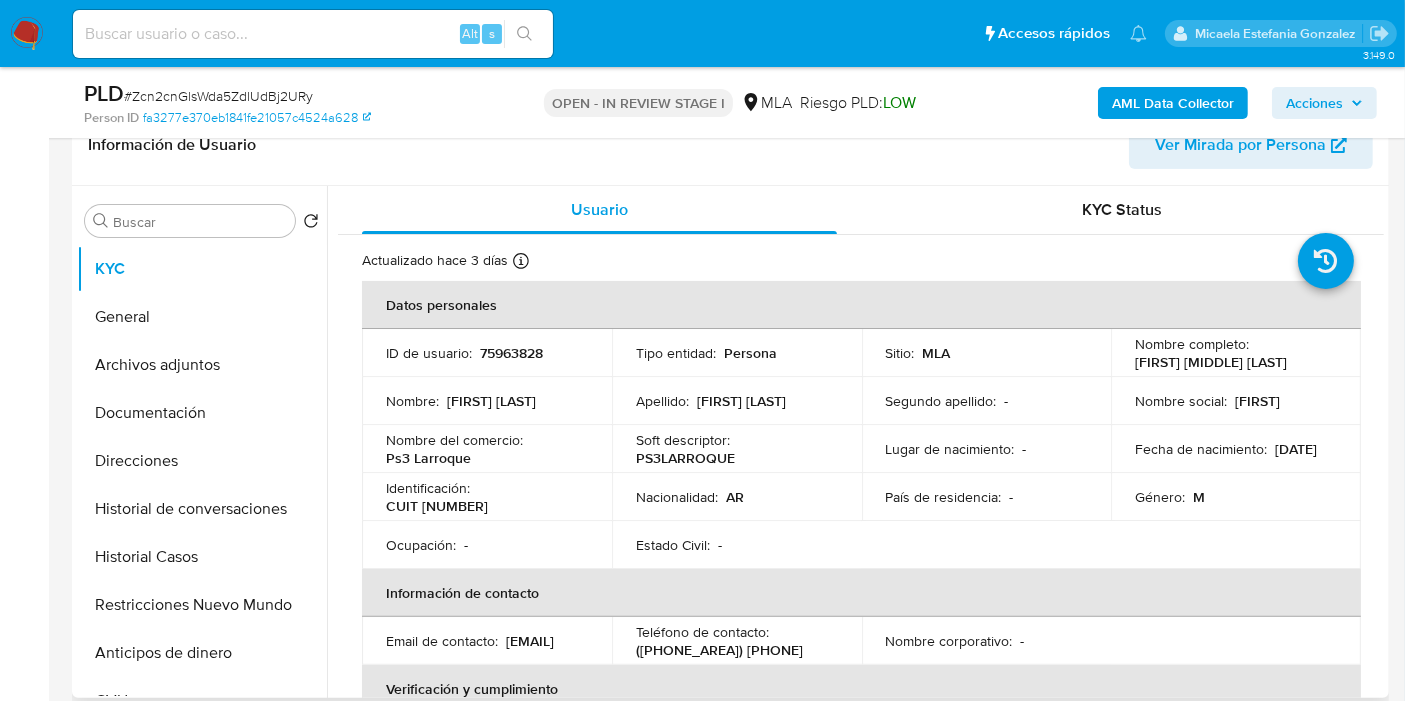 click on "CUIT [NUMBER]" at bounding box center (437, 506) 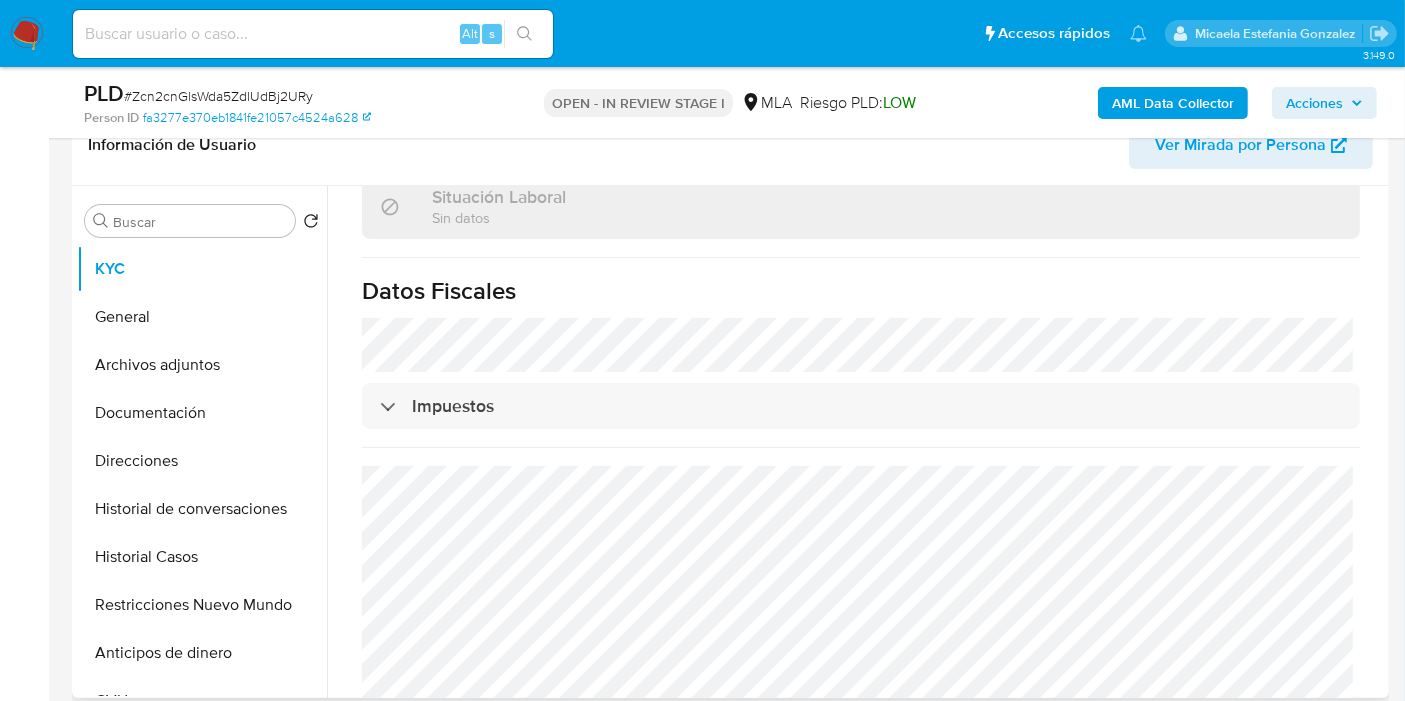 scroll, scrollTop: 1083, scrollLeft: 0, axis: vertical 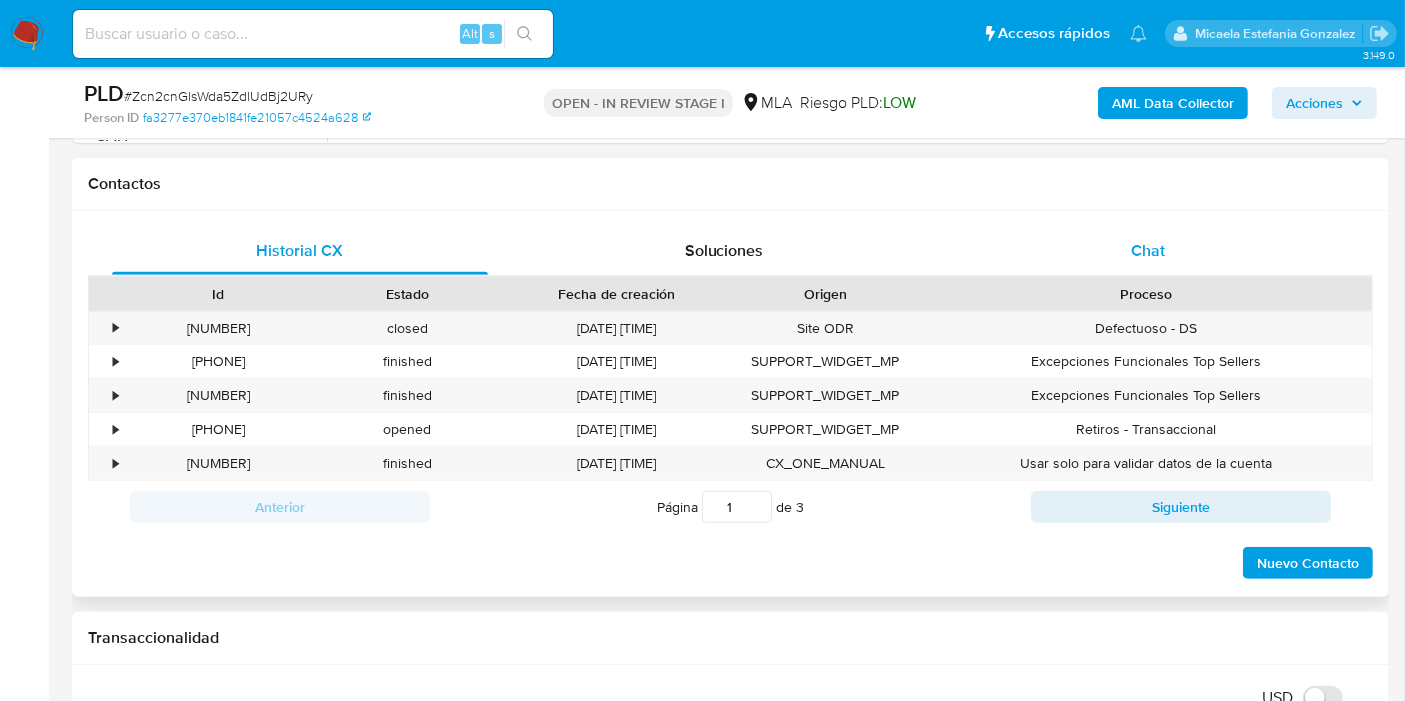 click on "Chat" at bounding box center (1148, 251) 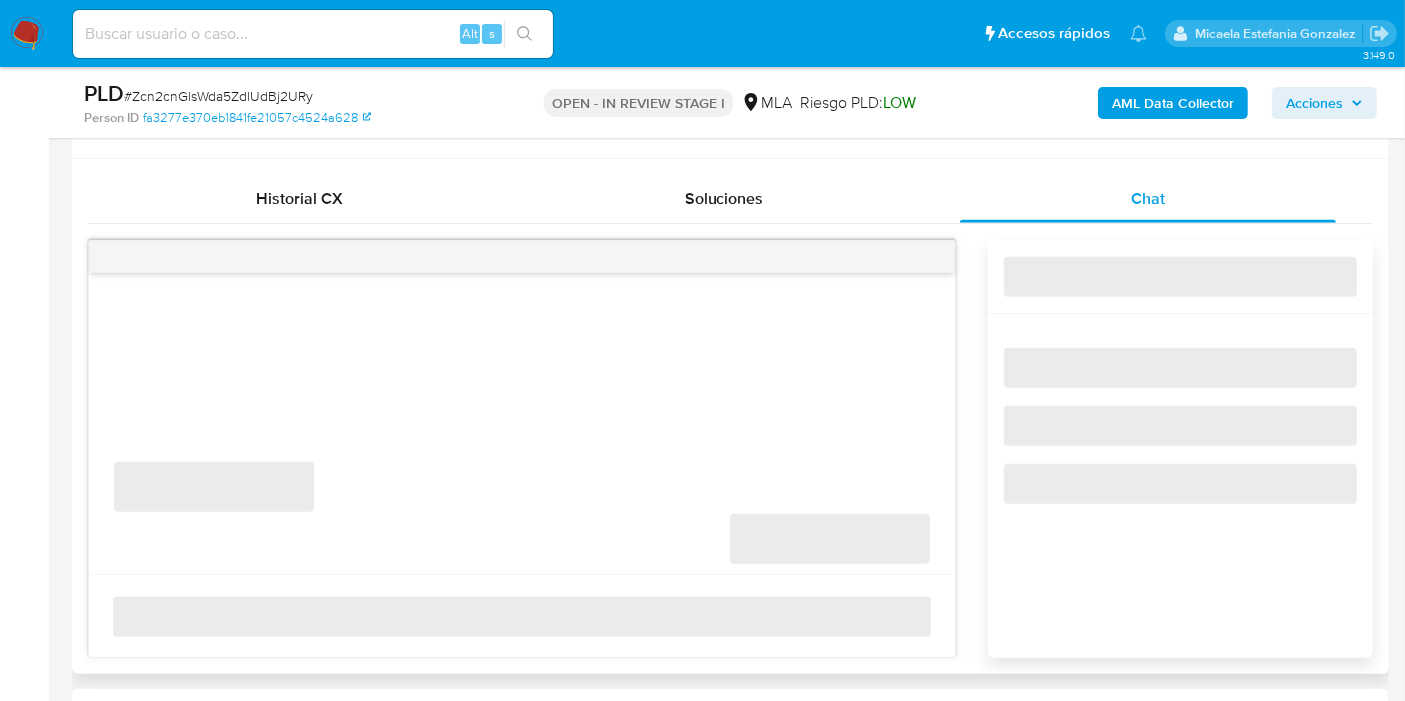 scroll, scrollTop: 1111, scrollLeft: 0, axis: vertical 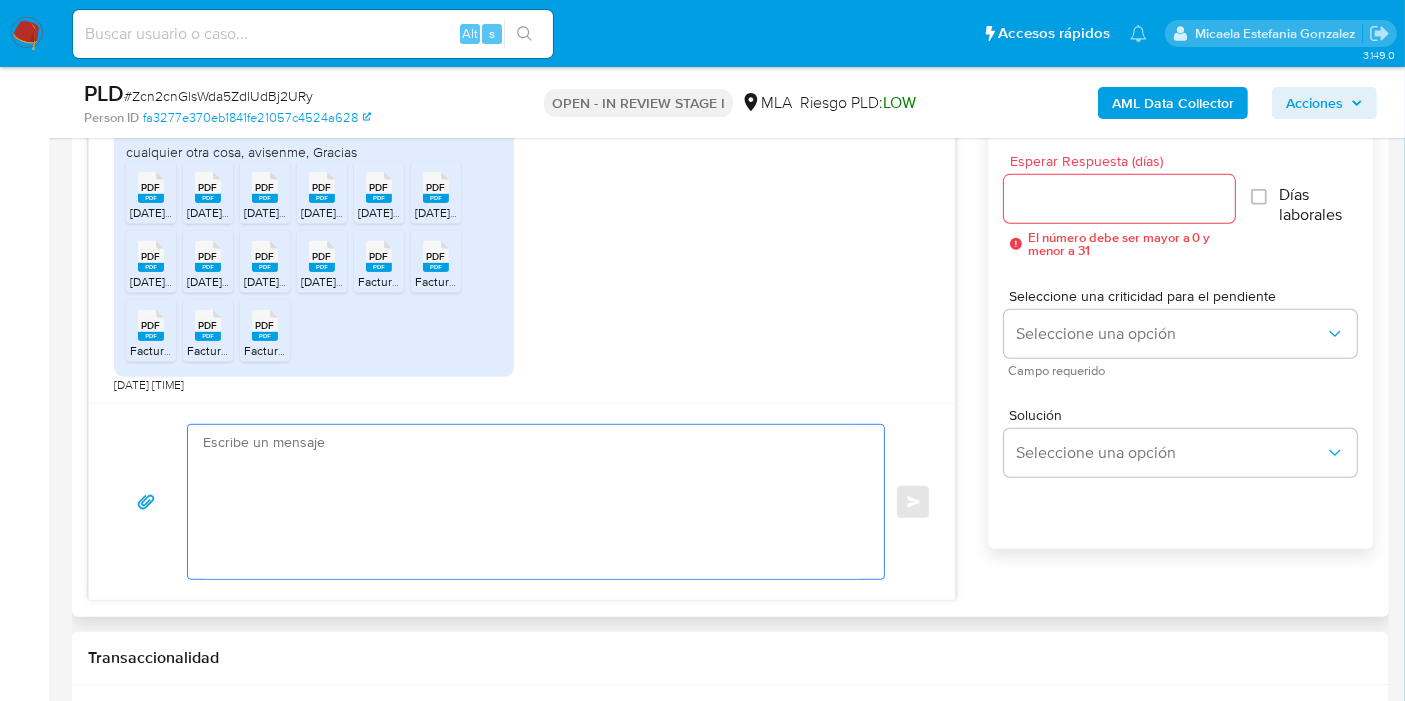 click at bounding box center [531, 502] 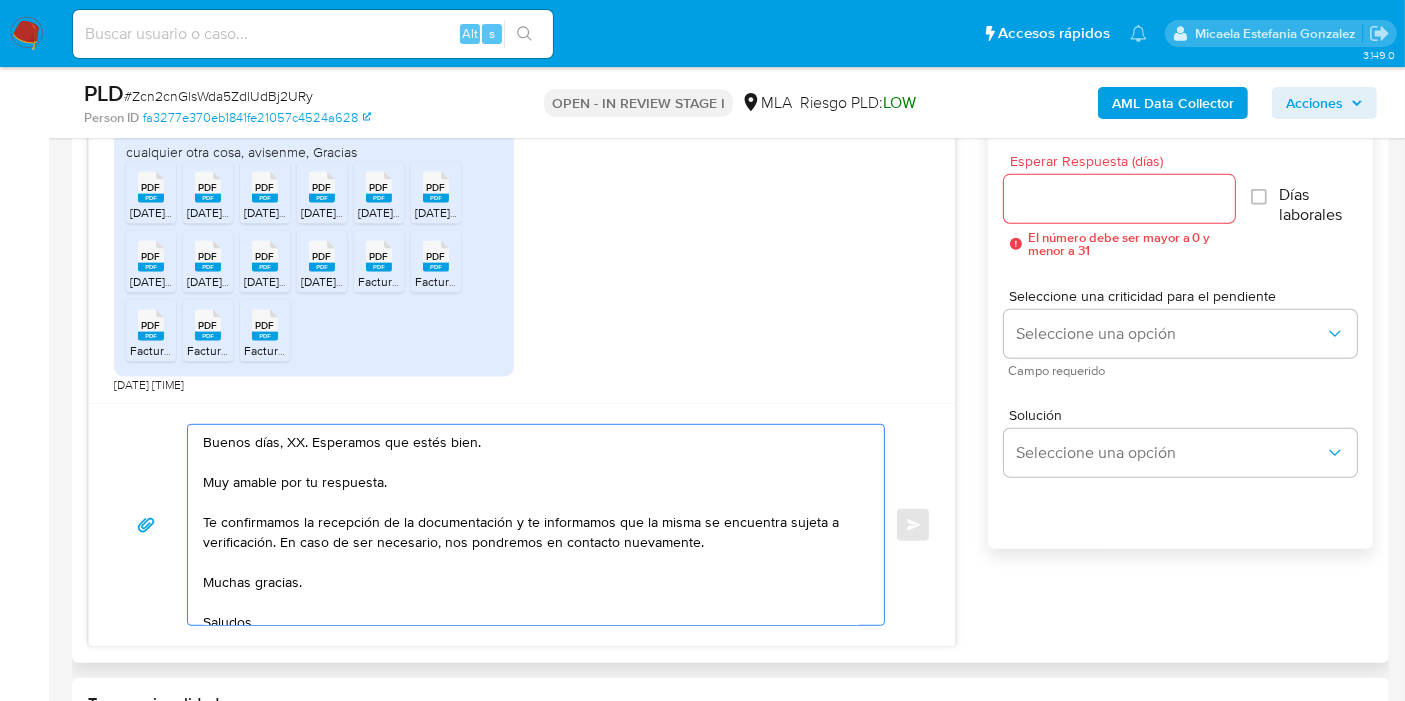 click on "Buenos días, XX. Esperamos que estés bien.
Muy amable por tu respuesta.
Te confirmamos la recepción de la documentación y te informamos que la misma se encuentra sujeta a verificación. En caso de ser necesario, nos pondremos en contacto nuevamente.
Muchas gracias.
Saludos,
Equipo de Mercado Pago." at bounding box center [531, 525] 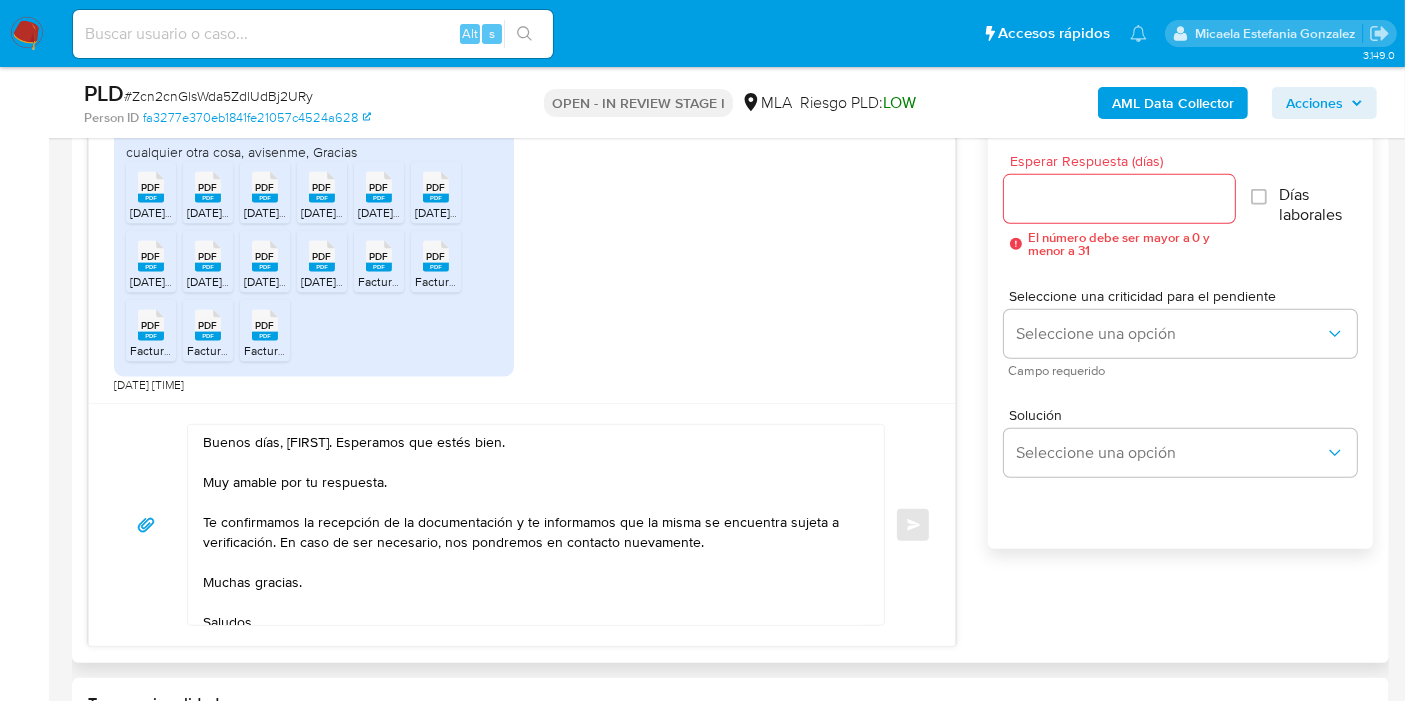 drag, startPoint x: 194, startPoint y: 518, endPoint x: 251, endPoint y: 497, distance: 60.74537 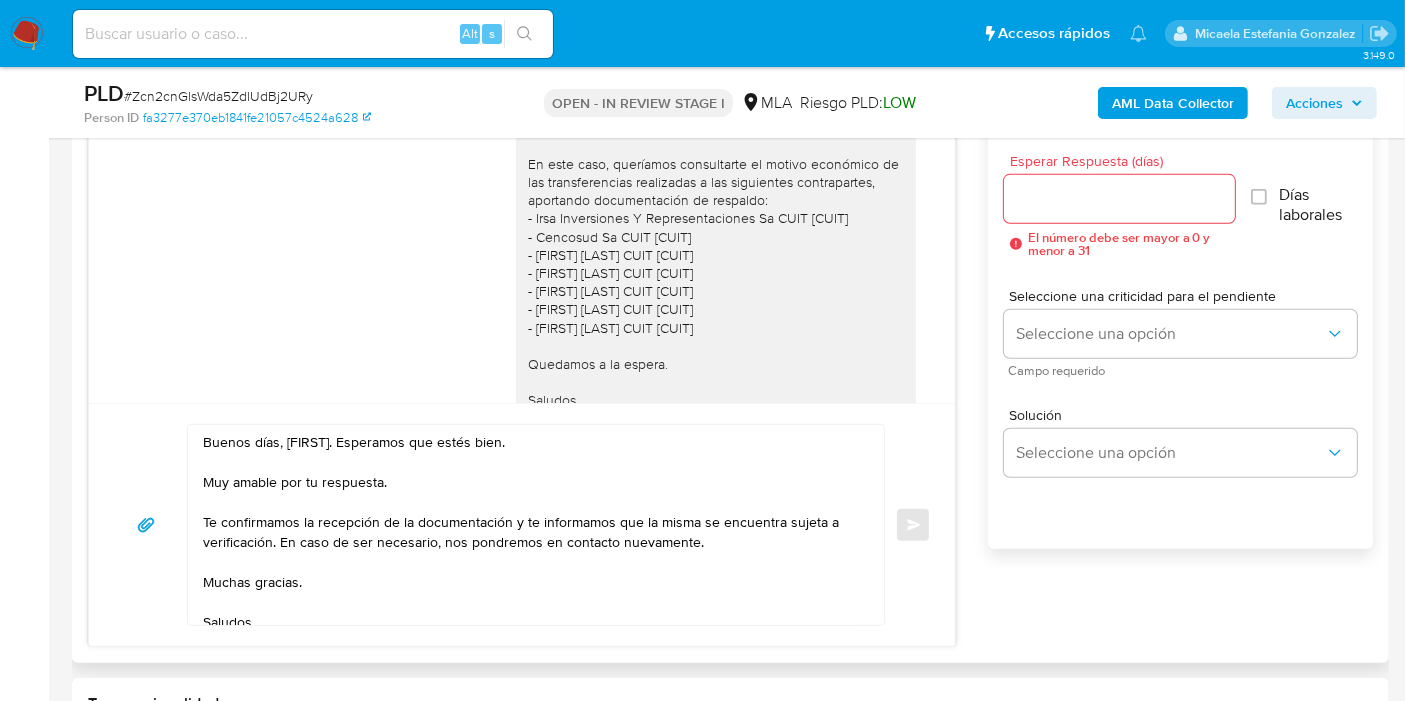scroll, scrollTop: 2241, scrollLeft: 0, axis: vertical 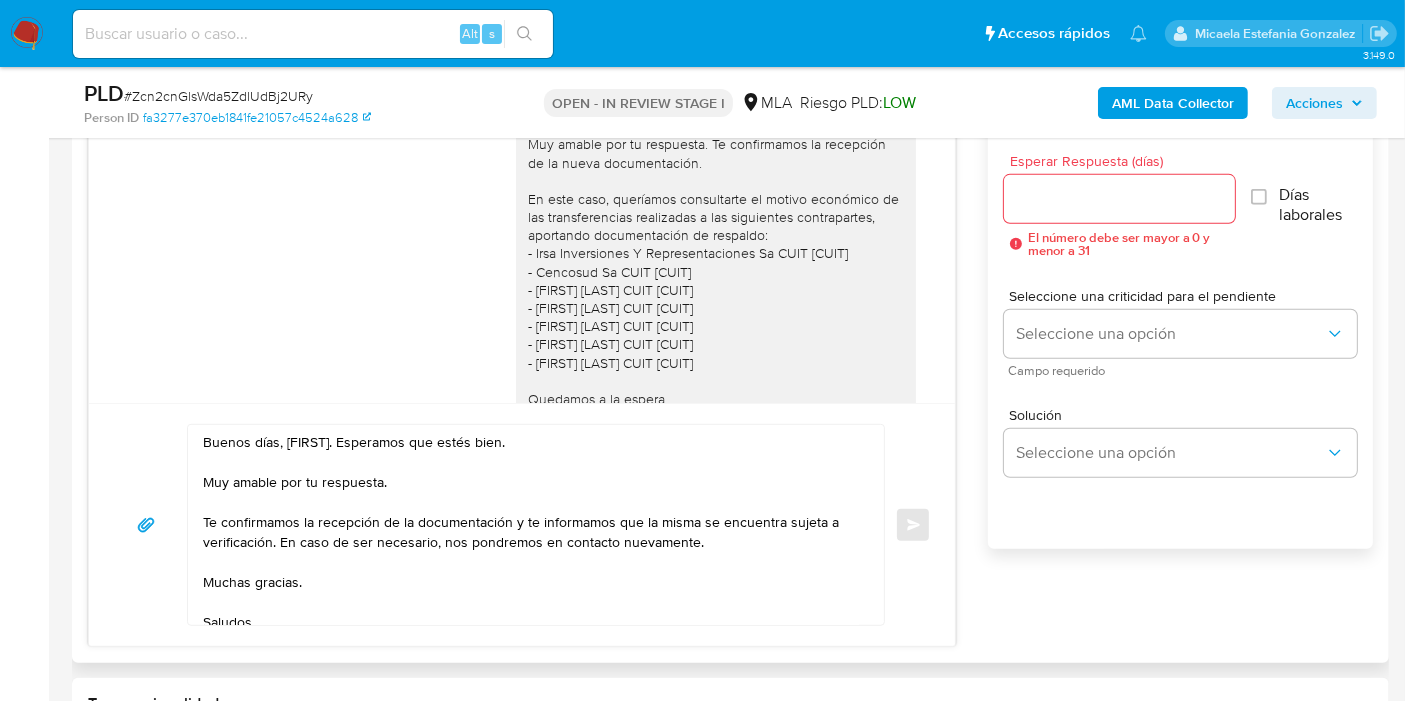 click on "Buenos días, [FIRST]. Esperamos que estés bien.
Muy amable por tu respuesta.
Te confirmamos la recepción de la documentación y te informamos que la misma se encuentra sujeta a verificación. En caso de ser necesario, nos pondremos en contacto nuevamente.
Muchas gracias.
Saludos,
Equipo de Mercado Pago." at bounding box center [531, 525] 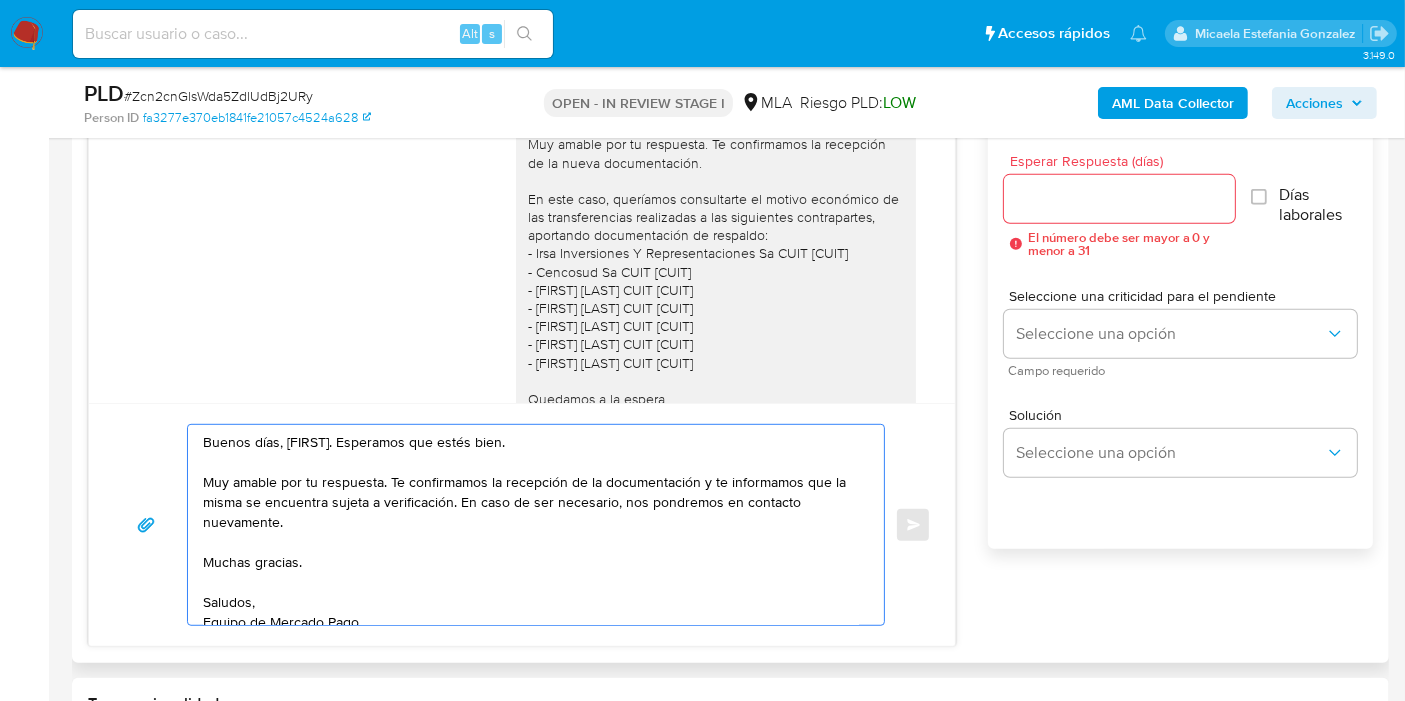 click on "Buenos días, [FIRST]. Esperamos que estés bien.
Muy amable por tu respuesta. Te confirmamos la recepción de la documentación y te informamos que la misma se encuentra sujeta a verificación. En caso de ser necesario, nos pondremos en contacto nuevamente.
Muchas gracias.
Saludos,
Equipo de Mercado Pago." at bounding box center (531, 525) 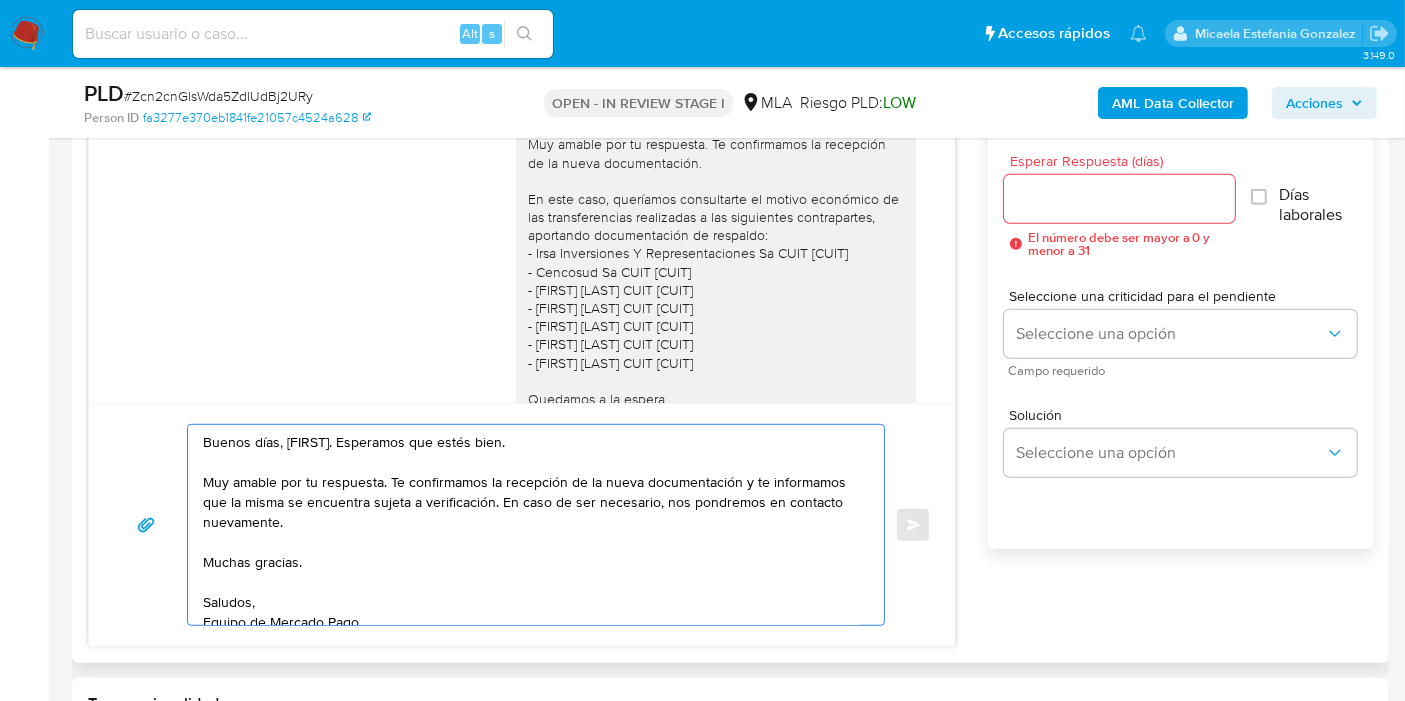 drag, startPoint x: 748, startPoint y: 481, endPoint x: 783, endPoint y: 539, distance: 67.74216 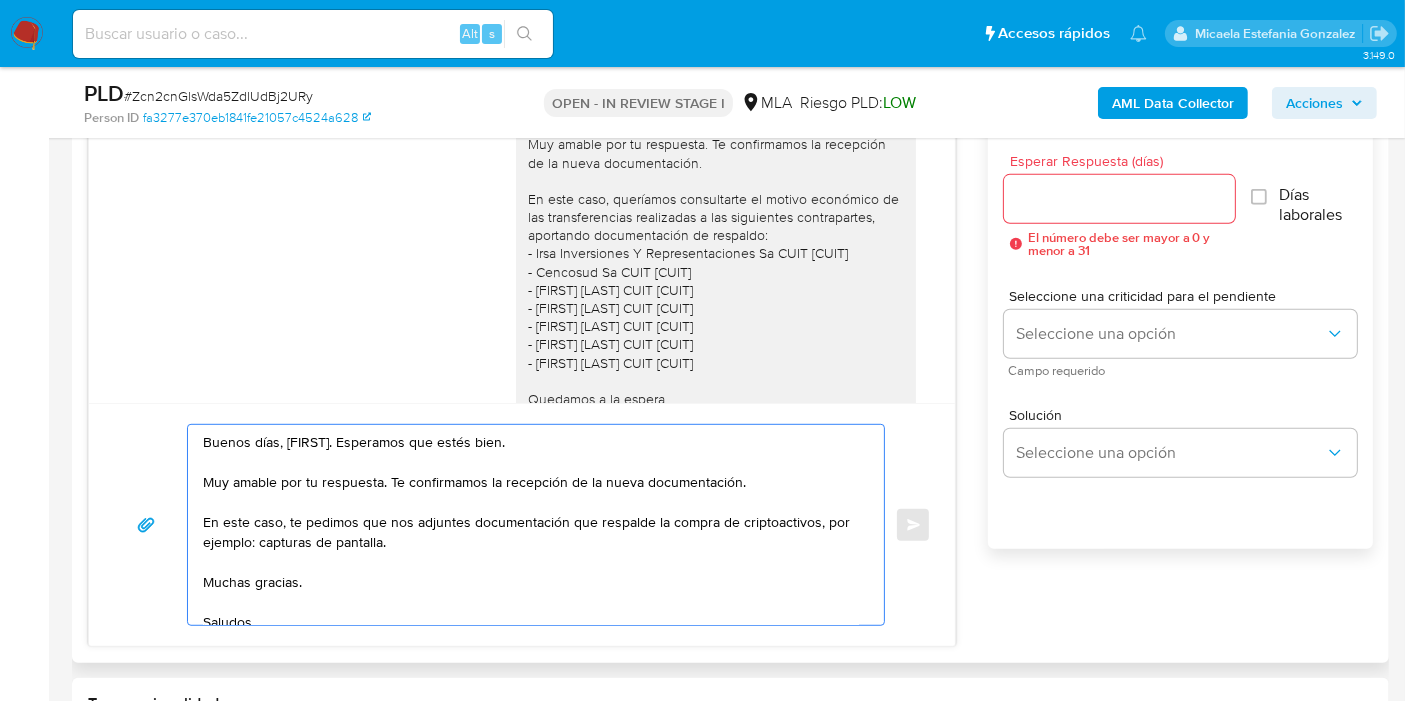 click on "Buenos días, [FIRST]. Esperamos que estés bien.
Muy amable por tu respuesta. Te confirmamos la recepción de la nueva documentación.
En este caso, te pedimos que nos adjuntes documentación que respalde la compra de criptoactivos, por ejemplo: capturas de pantalla.
Muchas gracias.
Saludos,
Equipo de Mercado Pago." at bounding box center [531, 525] 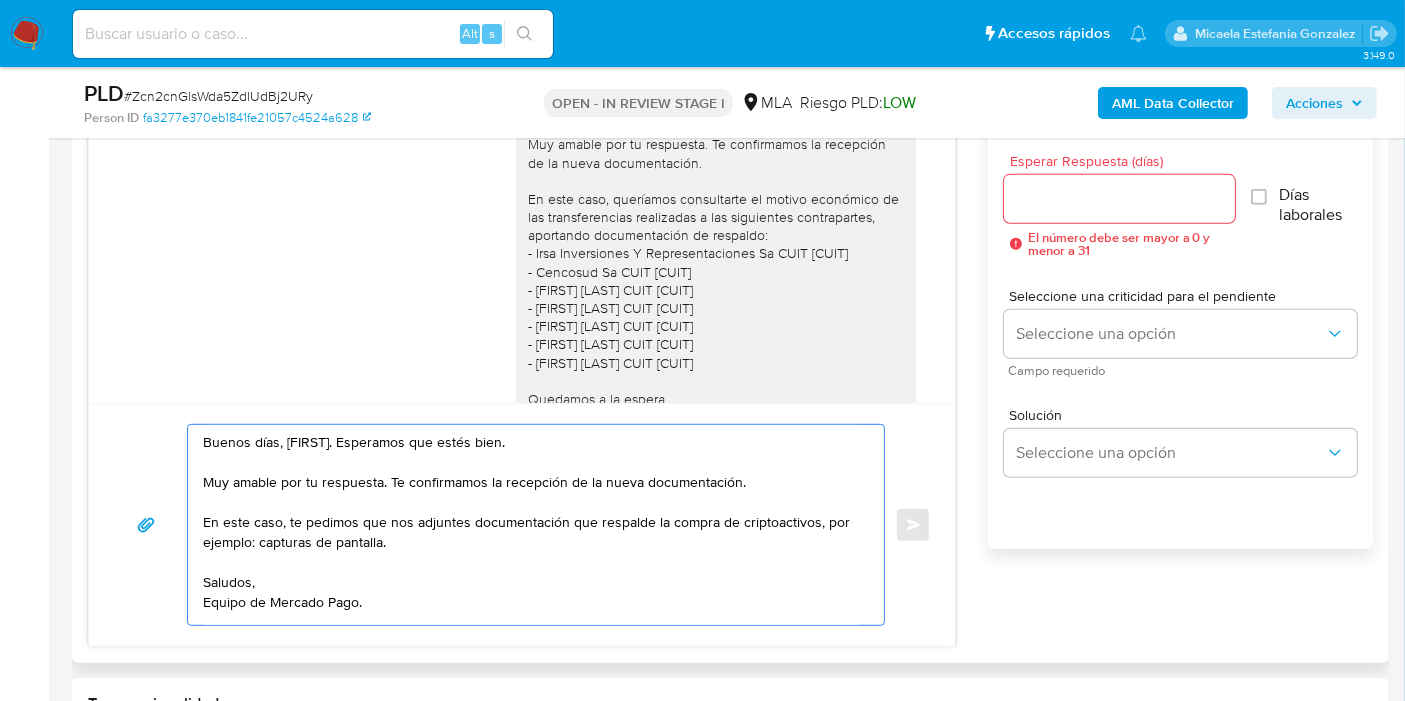 scroll, scrollTop: 54, scrollLeft: 0, axis: vertical 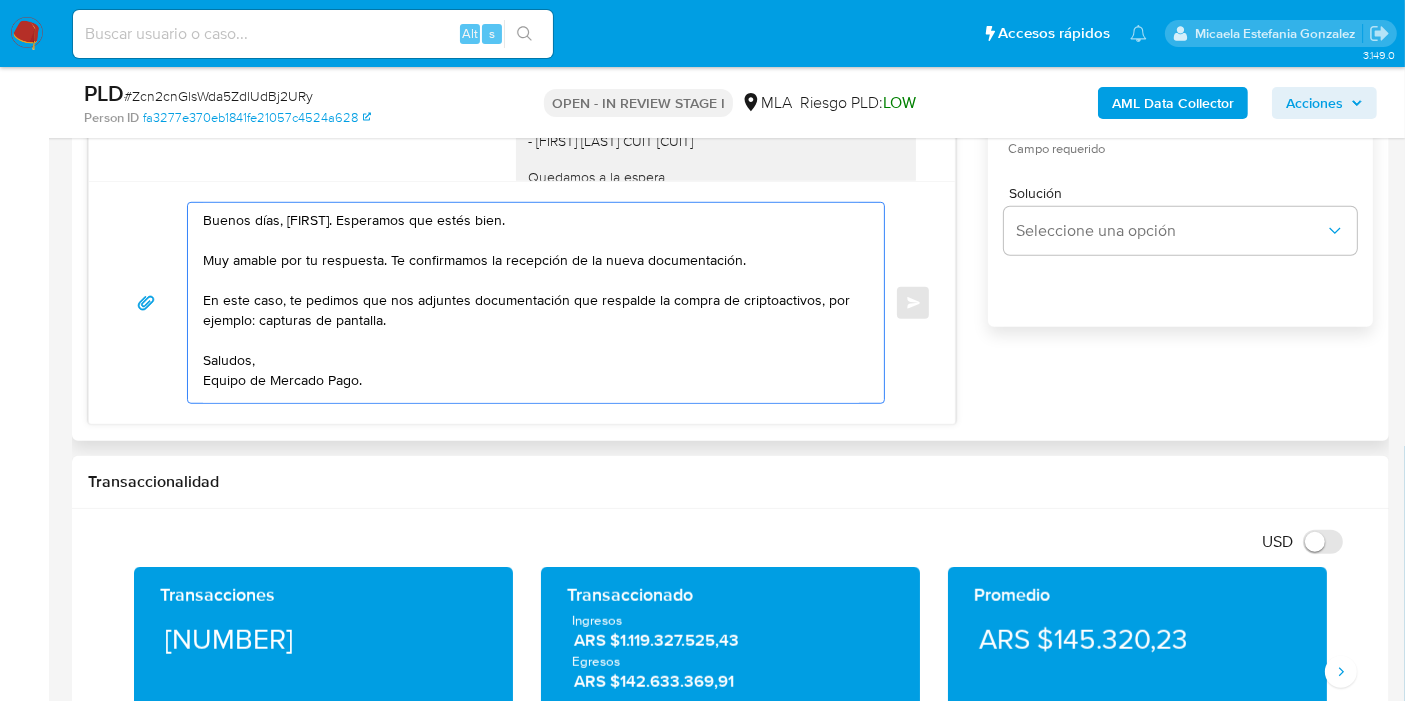 click on "Buenos días, [FIRST]. Esperamos que estés bien.
Muy amable por tu respuesta. Te confirmamos la recepción de la nueva documentación.
En este caso, te pedimos que nos adjuntes documentación que respalde la compra de criptoactivos, por ejemplo: capturas de pantalla.
Saludos,
Equipo de Mercado Pago." at bounding box center [531, 303] 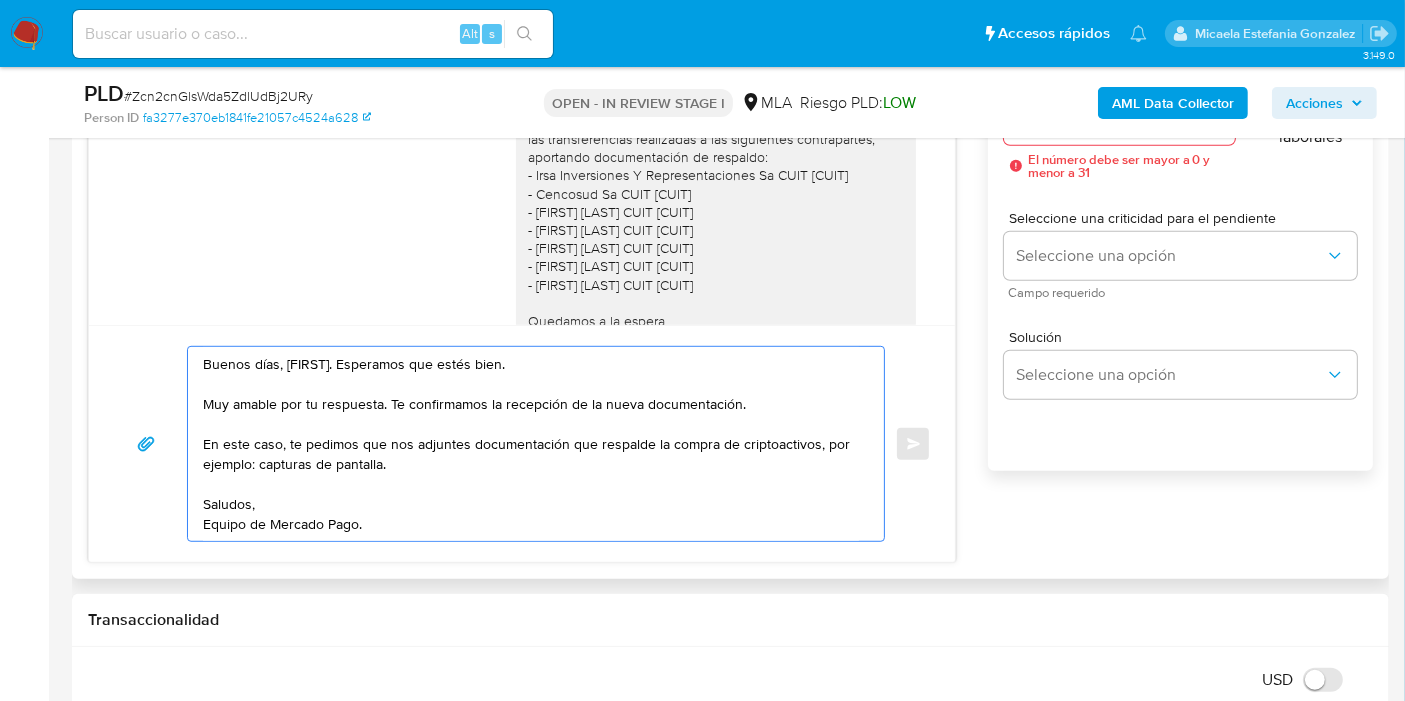 scroll, scrollTop: 1111, scrollLeft: 0, axis: vertical 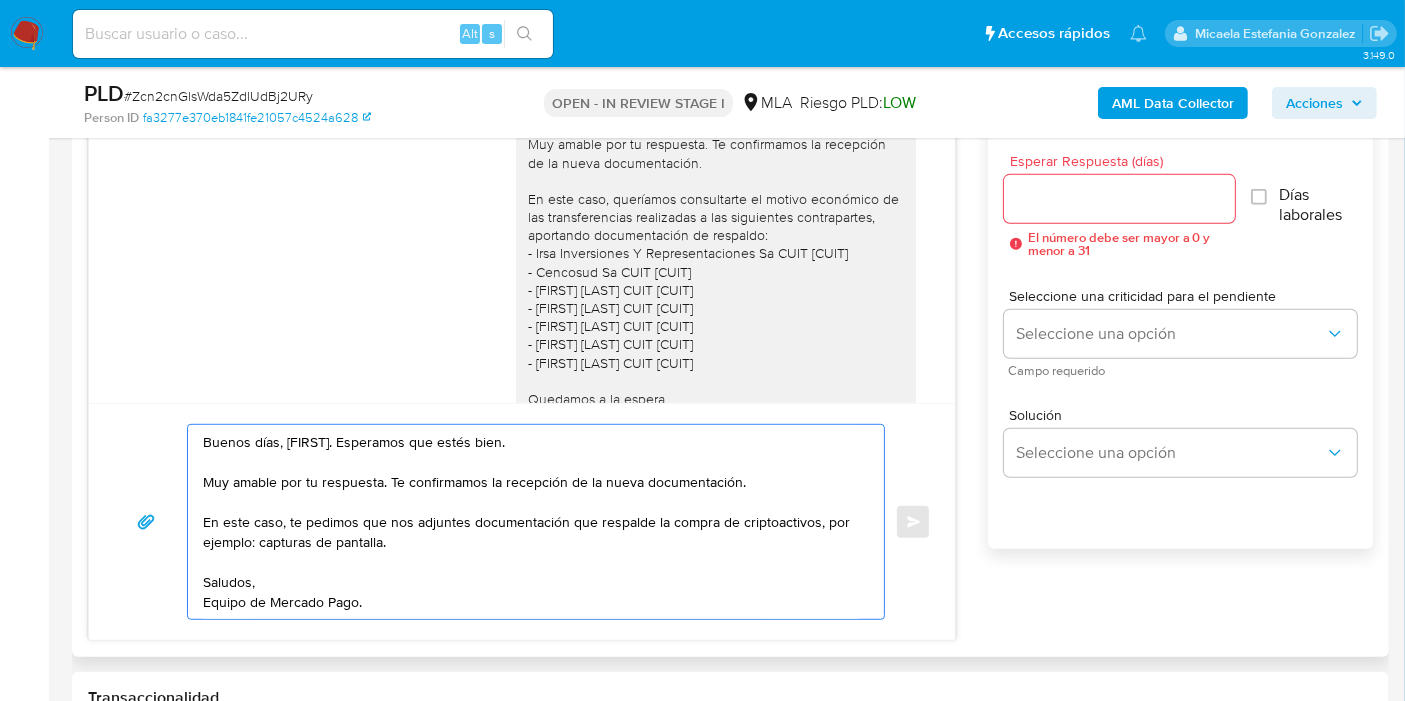 type on "Buenos días, [FIRST]. Esperamos que estés bien.
Muy amable por tu respuesta. Te confirmamos la recepción de la nueva documentación.
En este caso, te pedimos que nos adjuntes documentación que respalde la compra de criptoactivos, por ejemplo: capturas de pantalla.
Saludos,
Equipo de Mercado Pago." 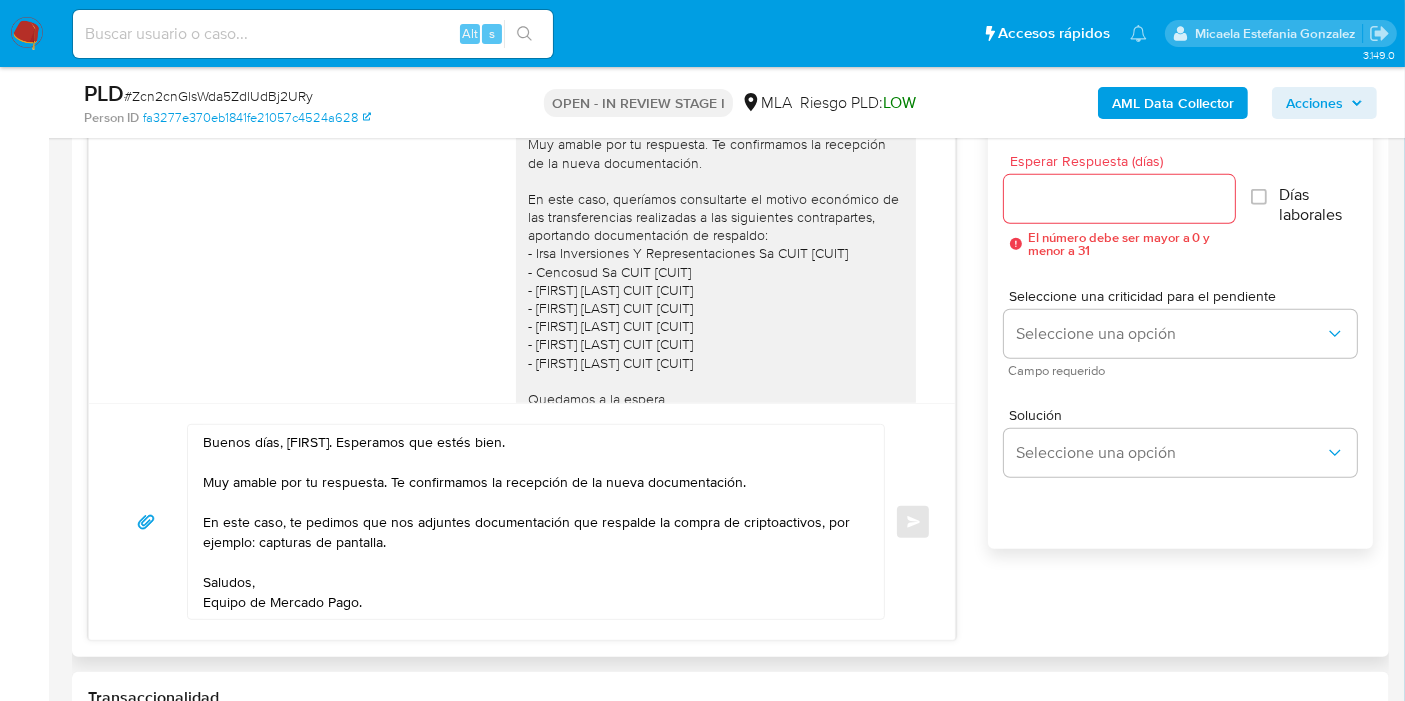 click at bounding box center [1119, 199] 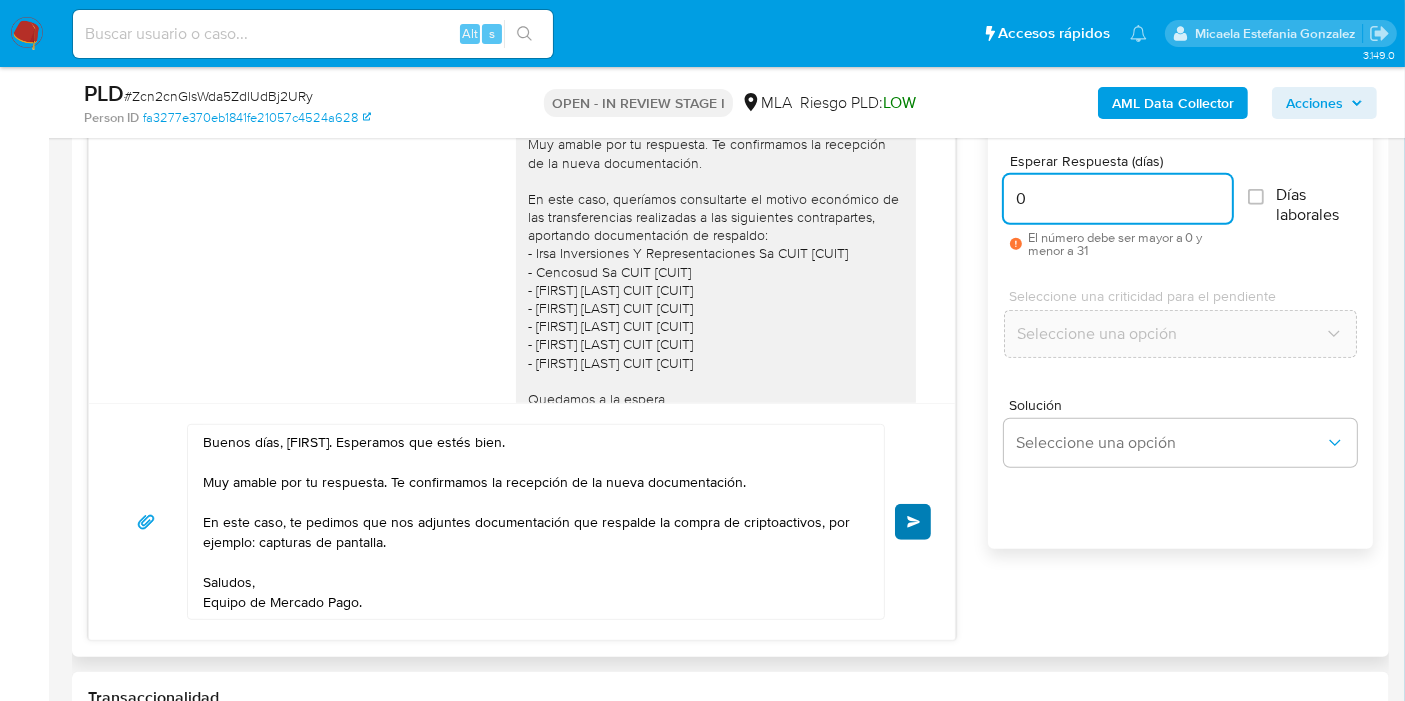 type on "0" 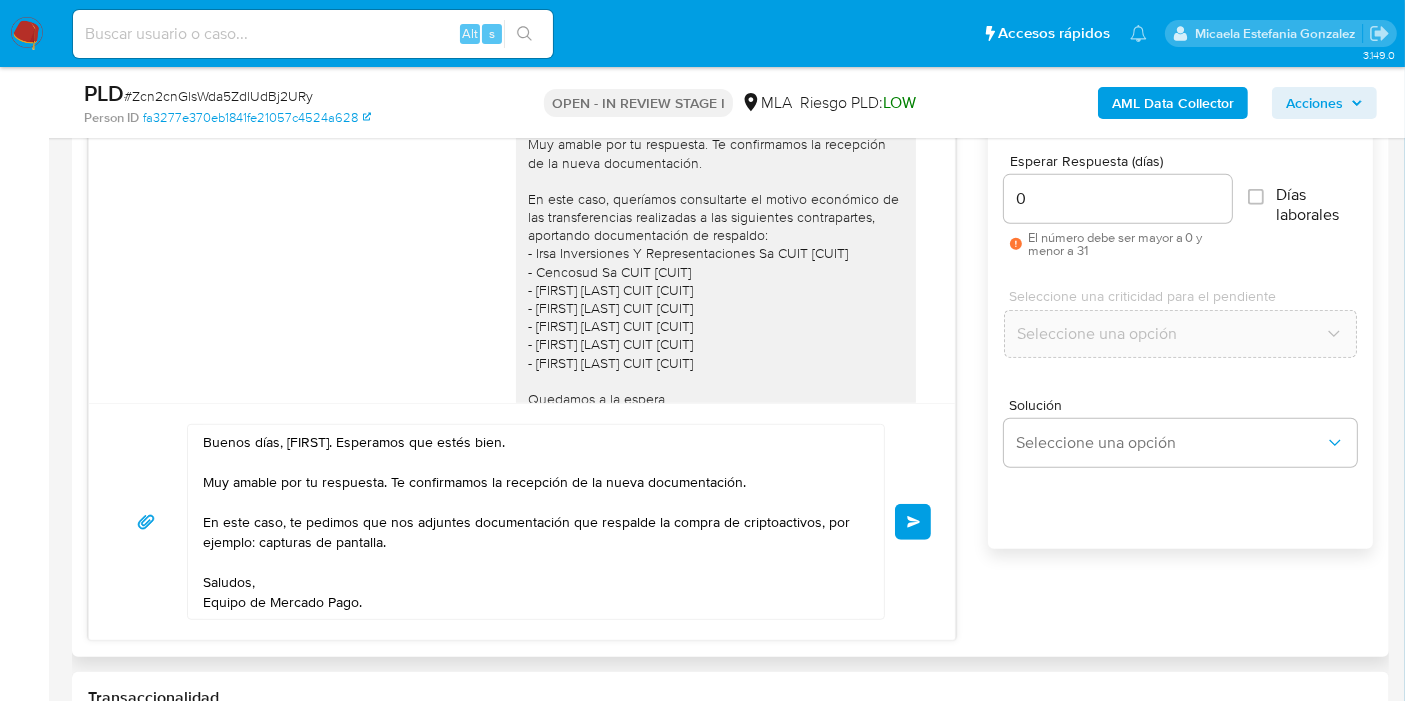 click on "Enviar" at bounding box center [913, 522] 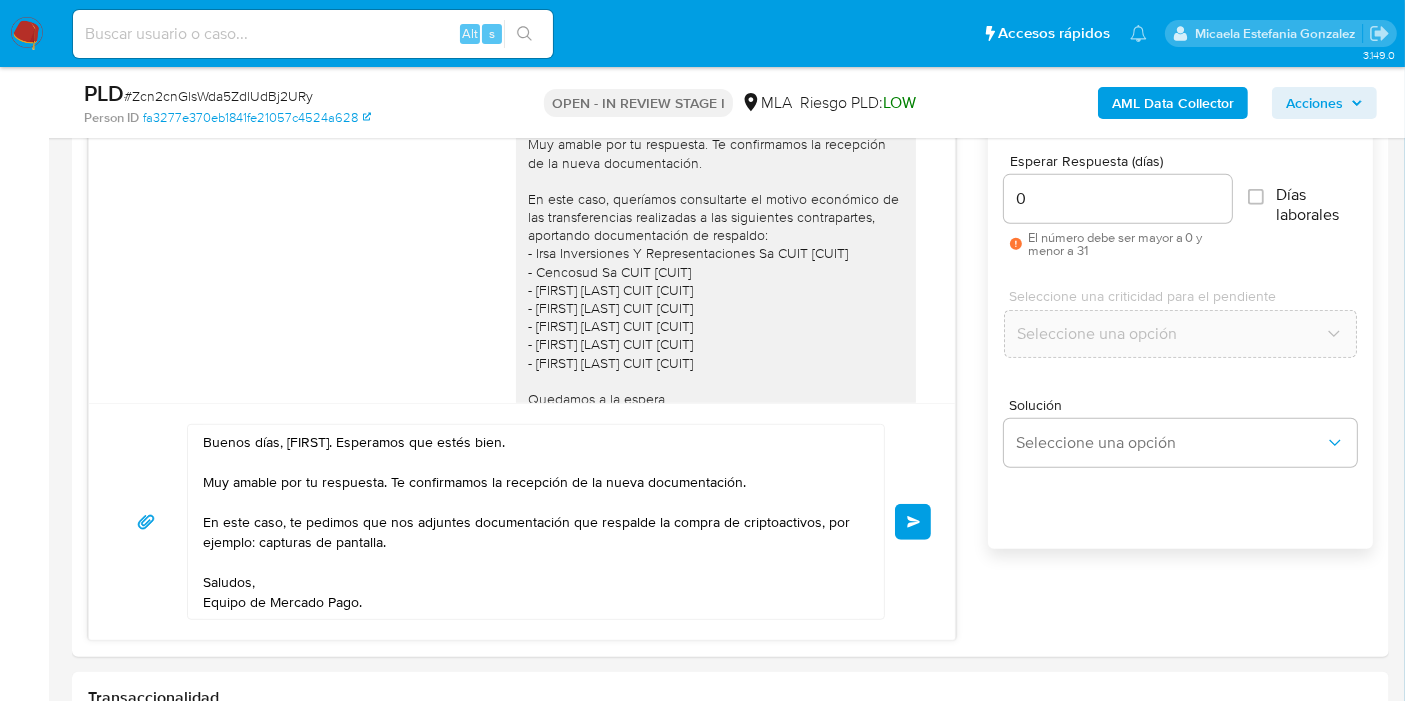 type 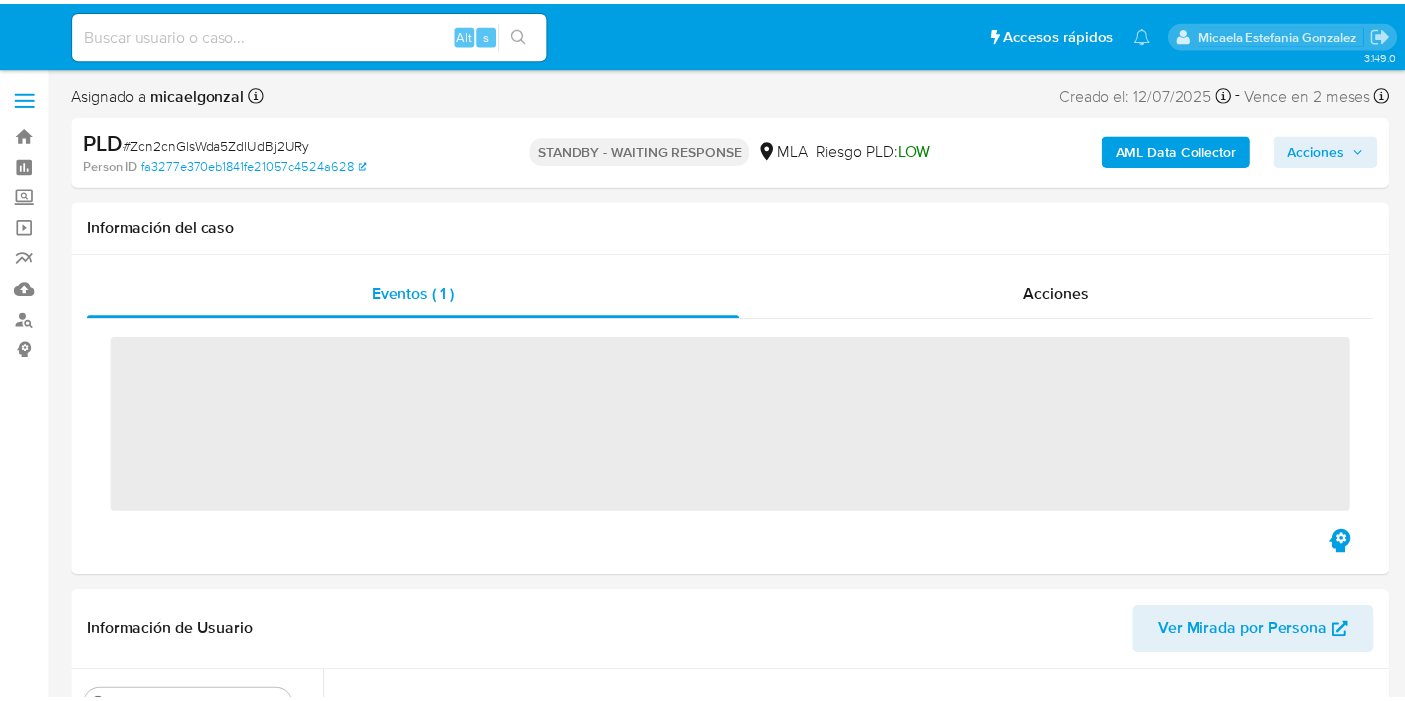 scroll, scrollTop: 0, scrollLeft: 0, axis: both 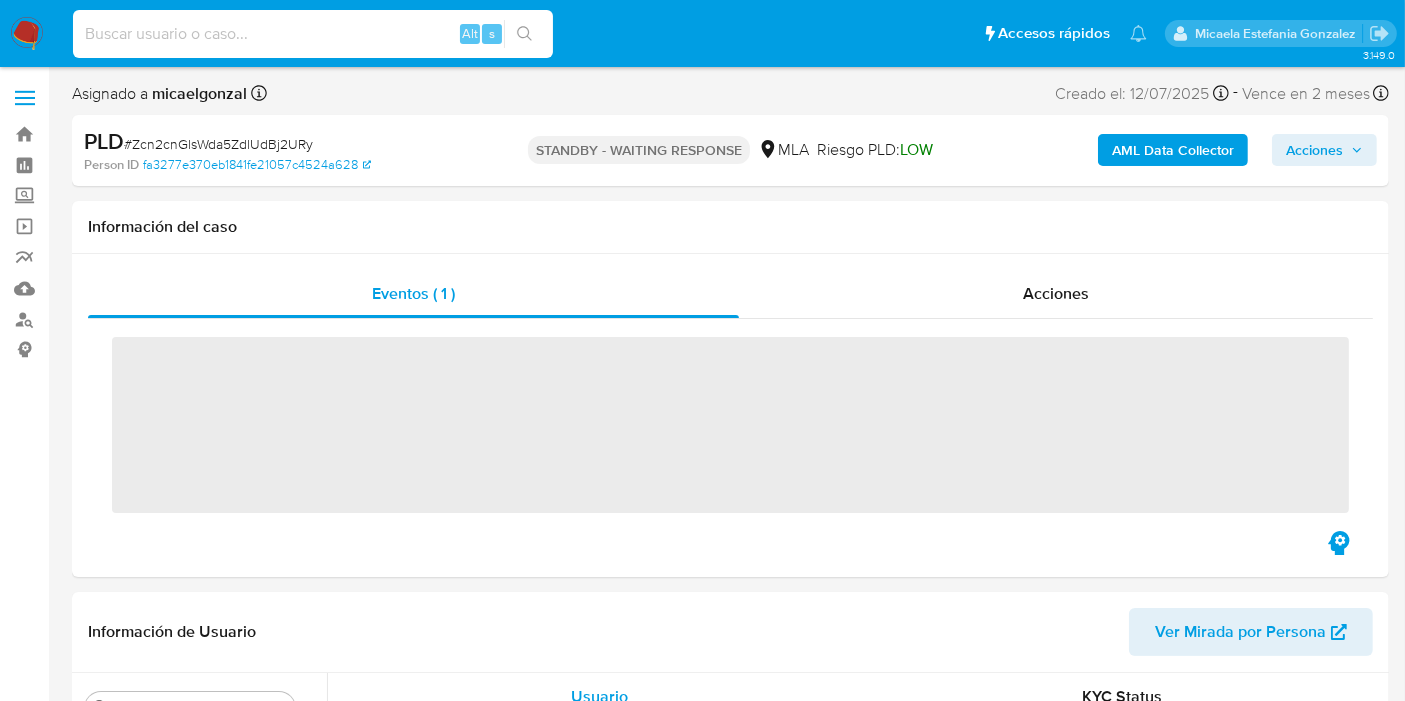 click at bounding box center [313, 34] 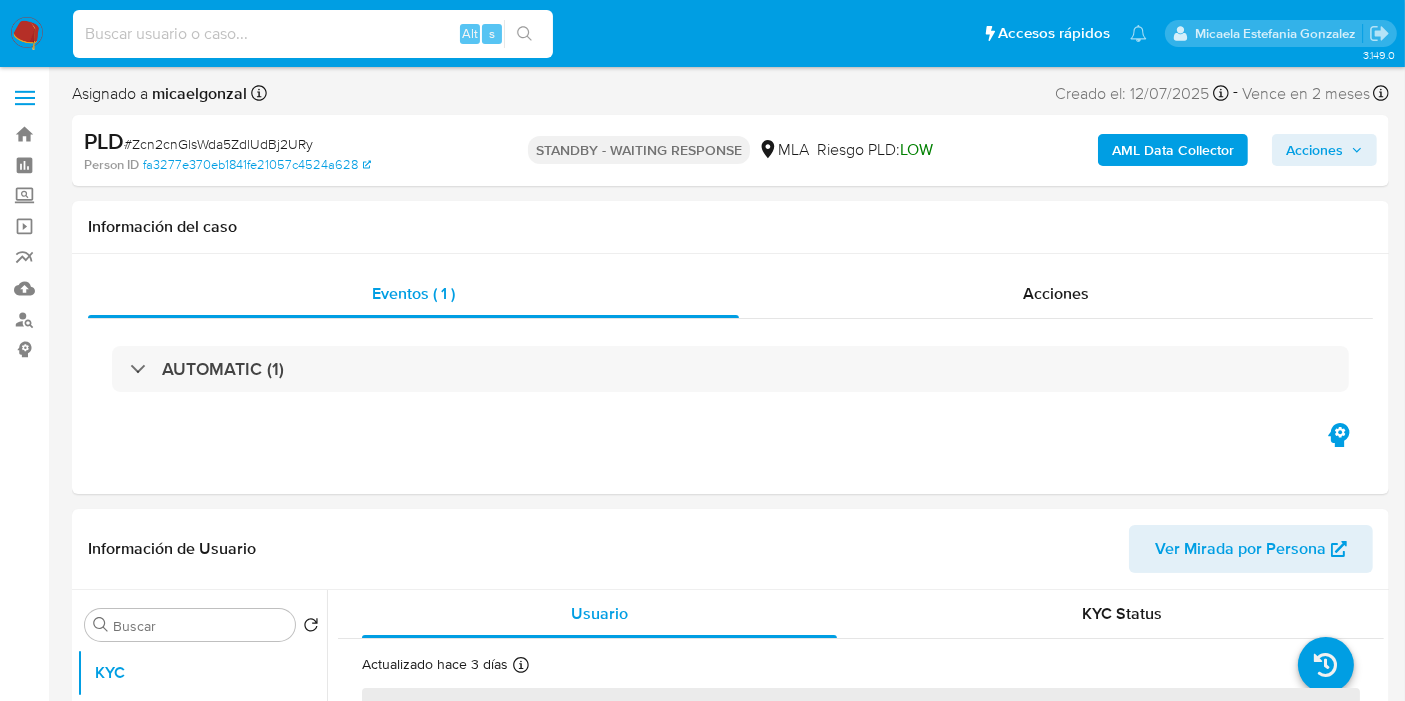 paste on "wxfLNJdjgUBxceQ2TkMc0wVS" 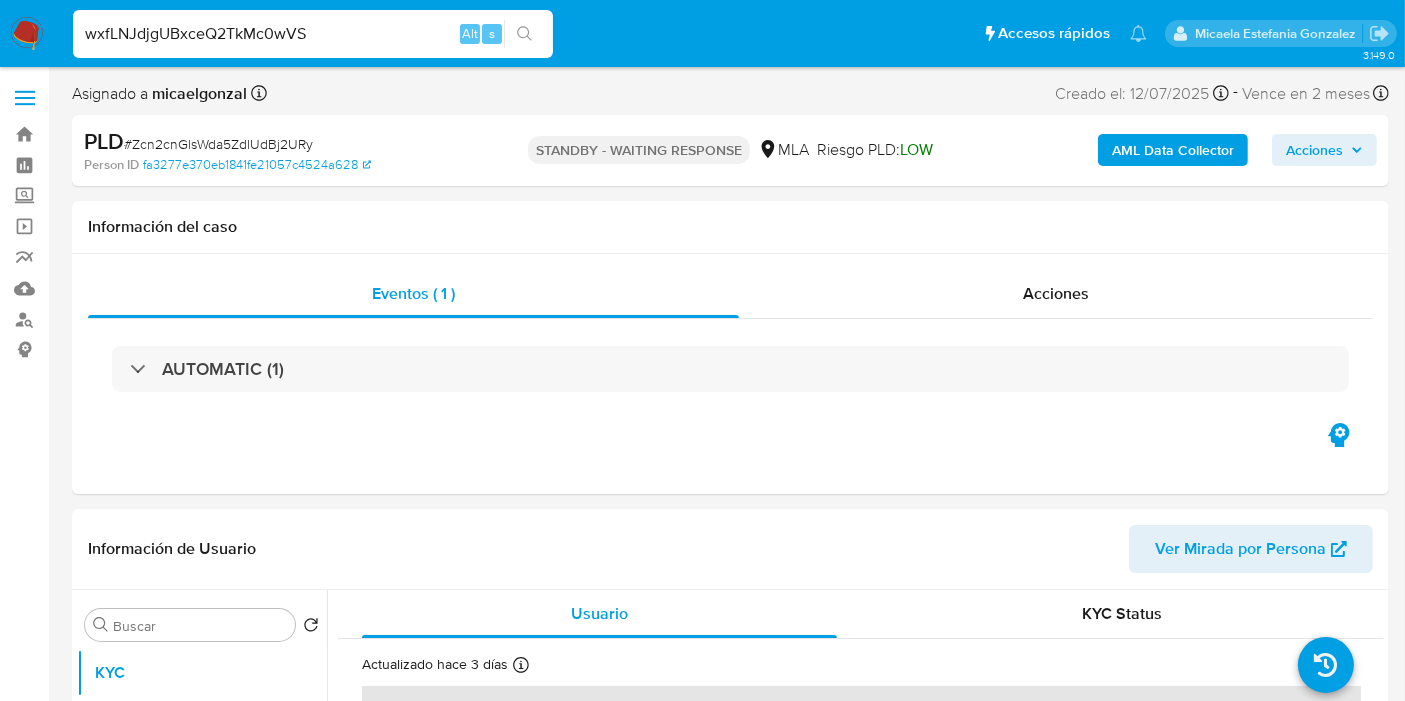 type on "wxfLNJdjgUBxceQ2TkMc0wVS" 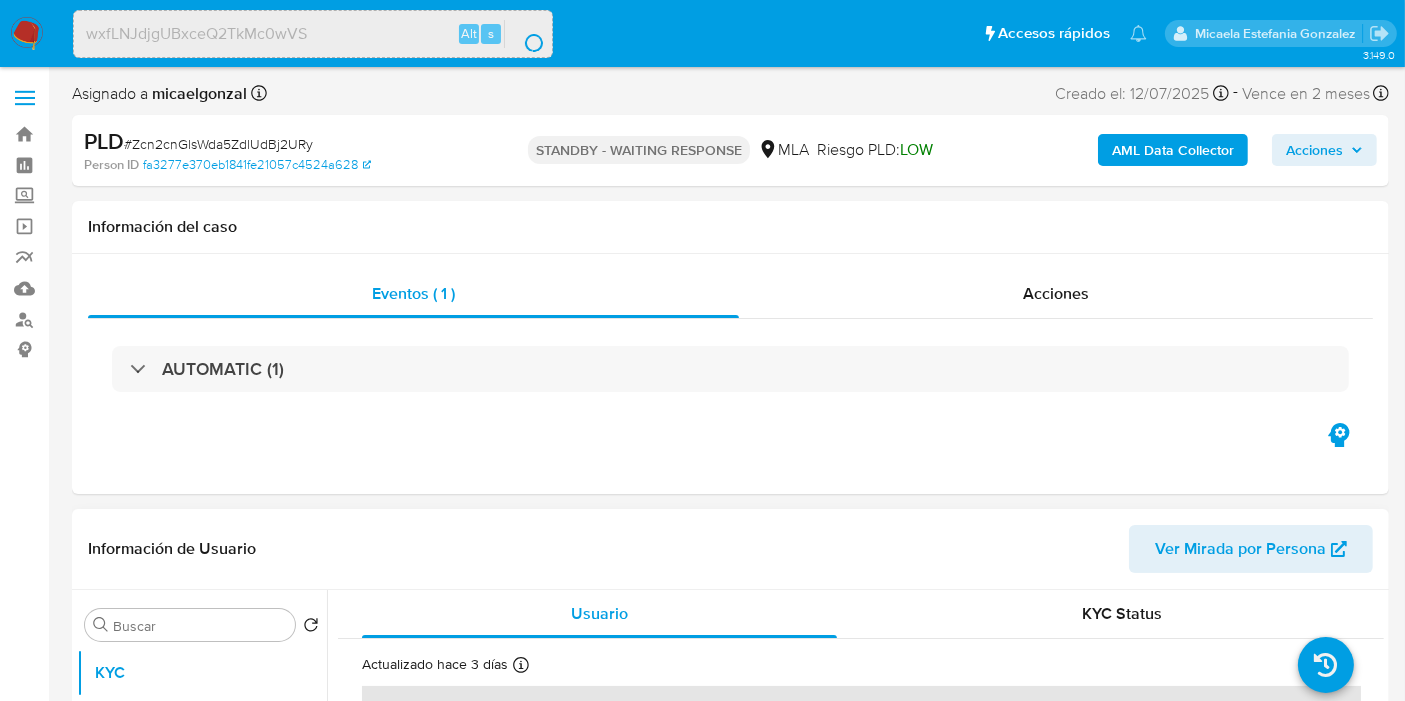 select on "10" 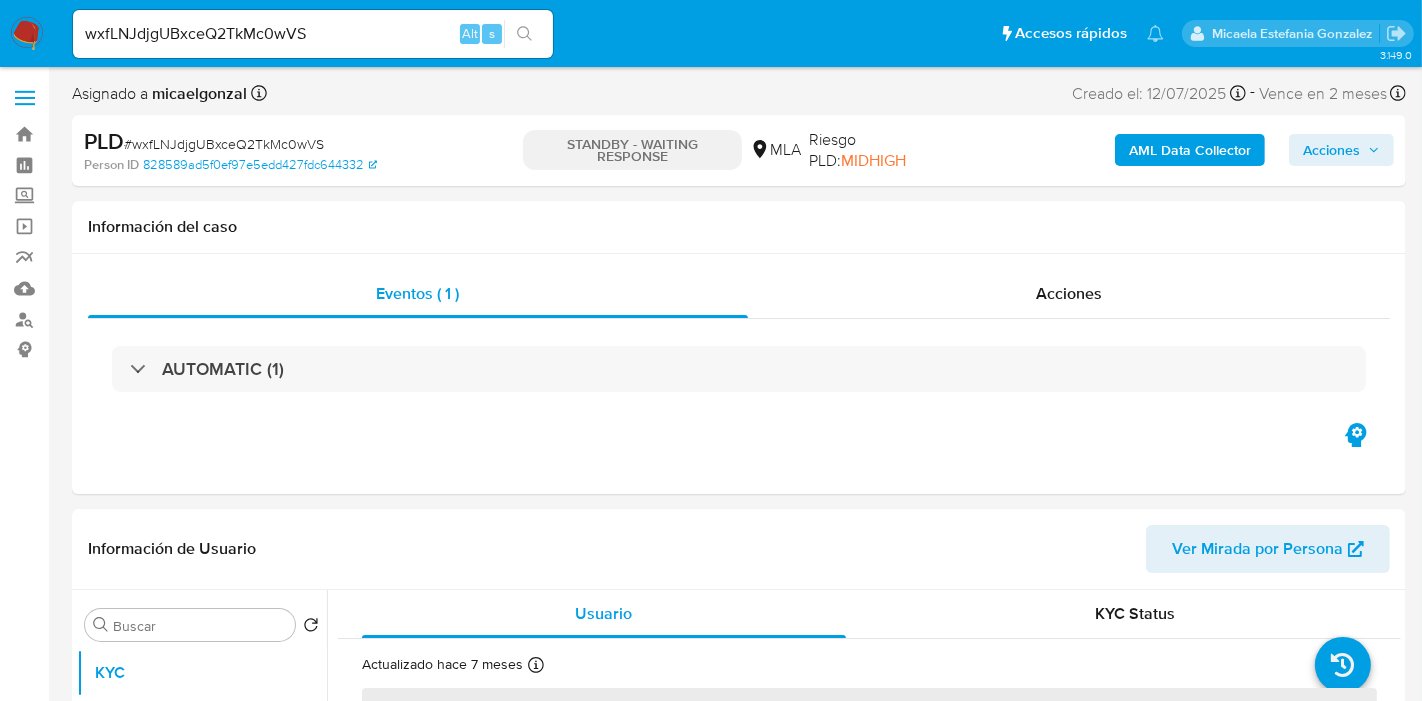 select on "10" 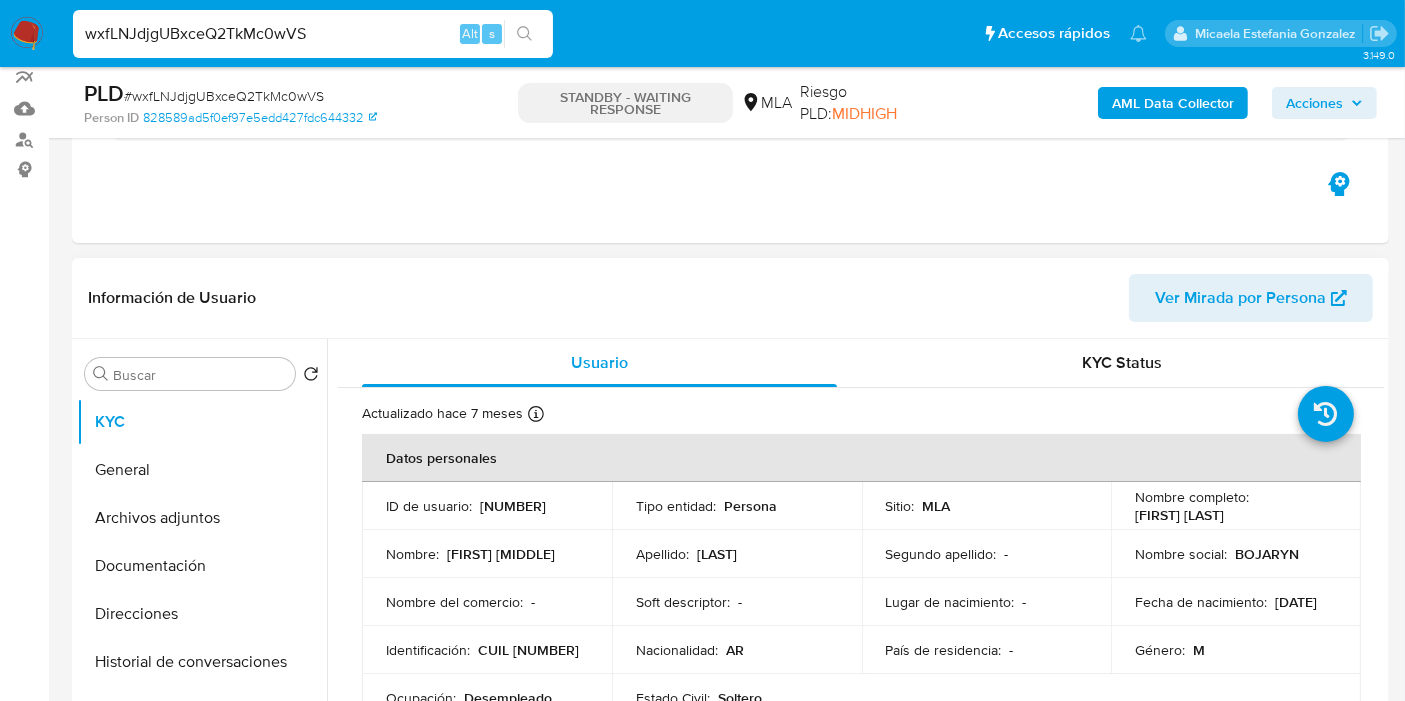 scroll, scrollTop: 444, scrollLeft: 0, axis: vertical 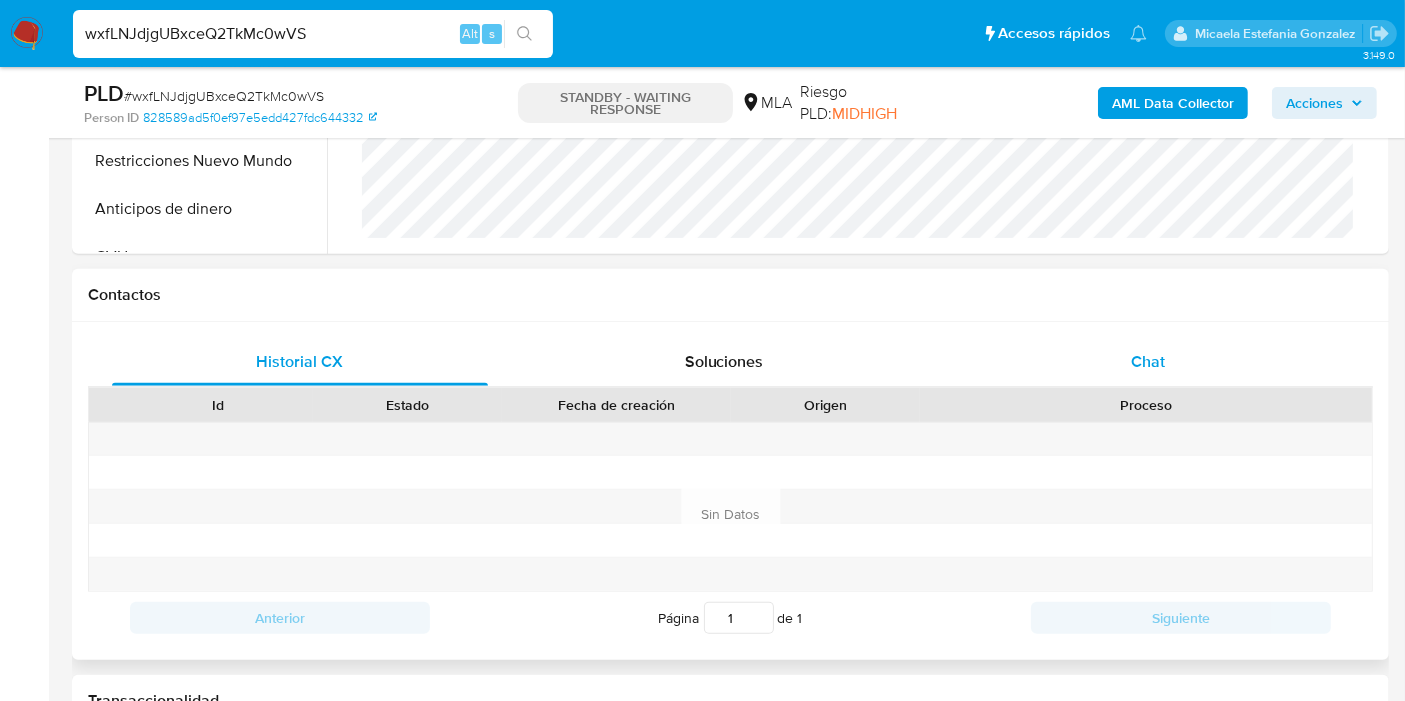 click on "Chat" at bounding box center (1148, 362) 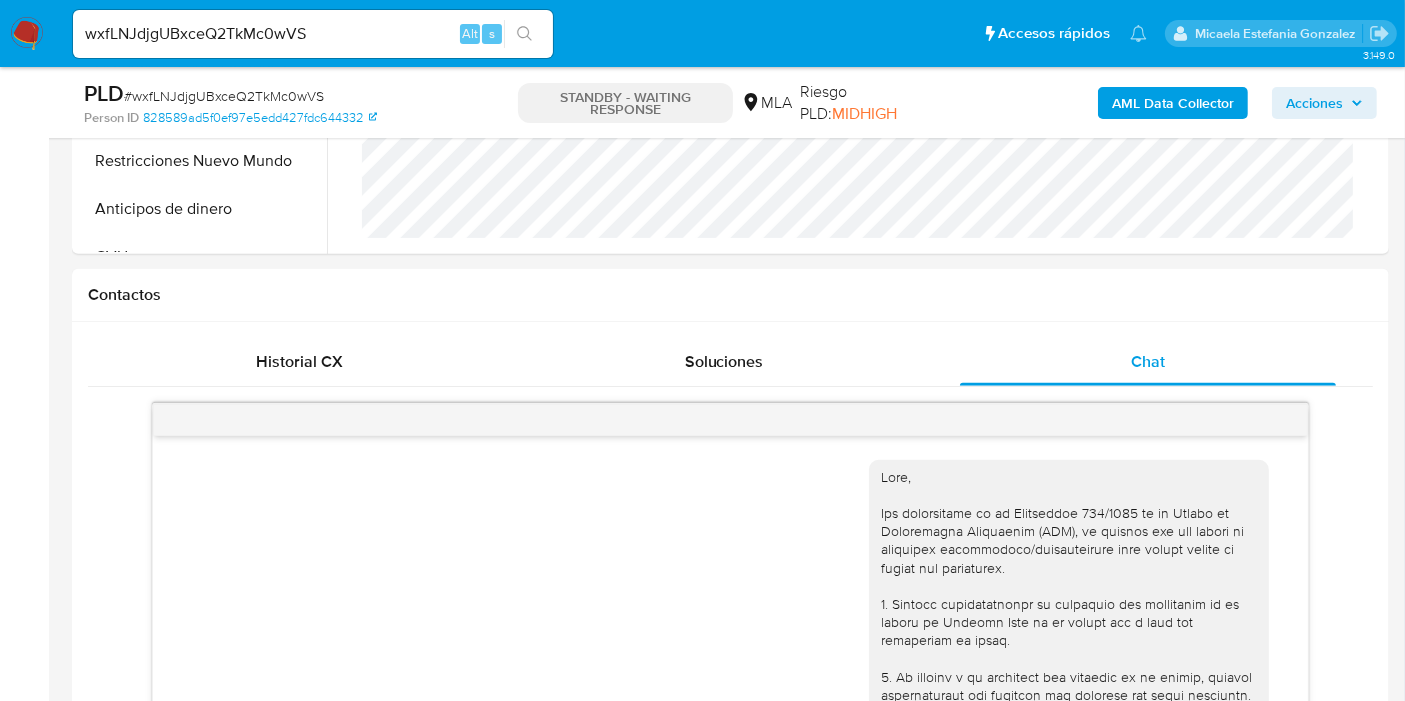 scroll, scrollTop: 1625, scrollLeft: 0, axis: vertical 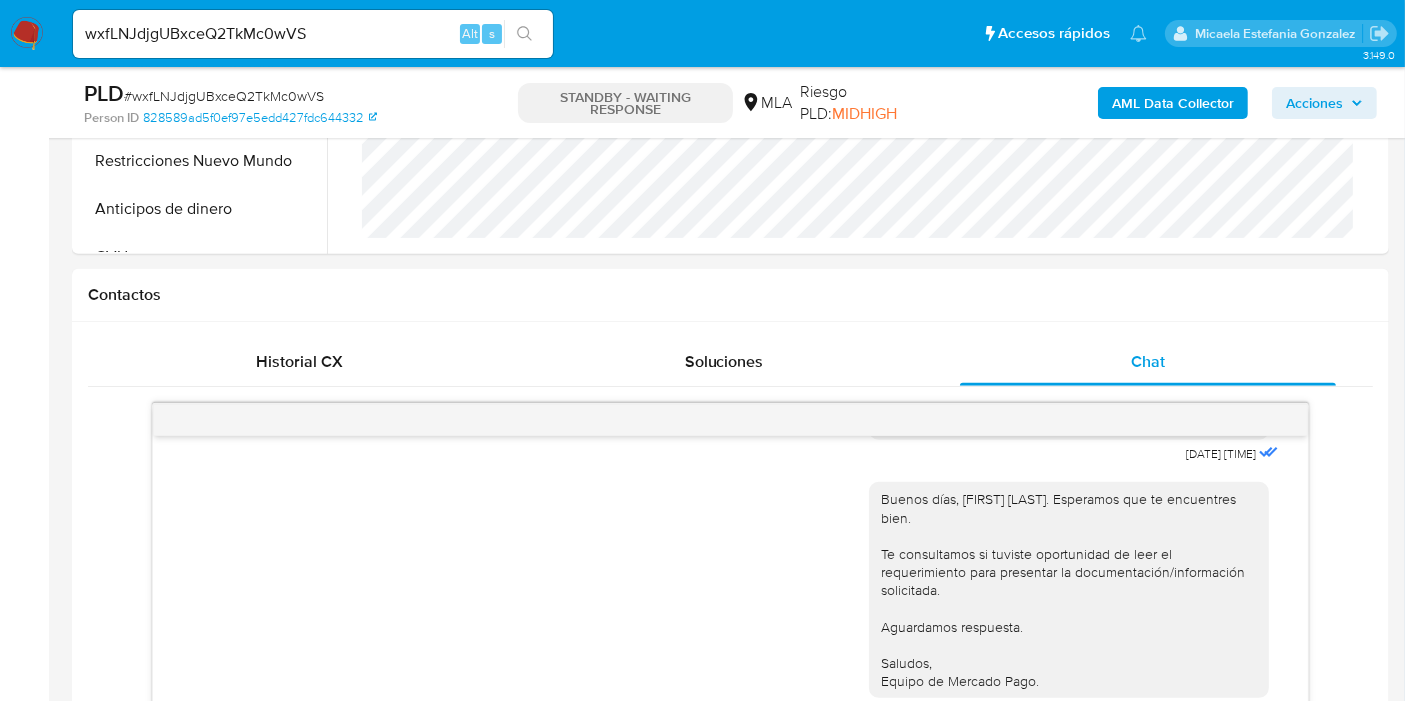 click on "wxfLNJdjgUBxceQ2TkMc0wVS Alt s" at bounding box center [313, 34] 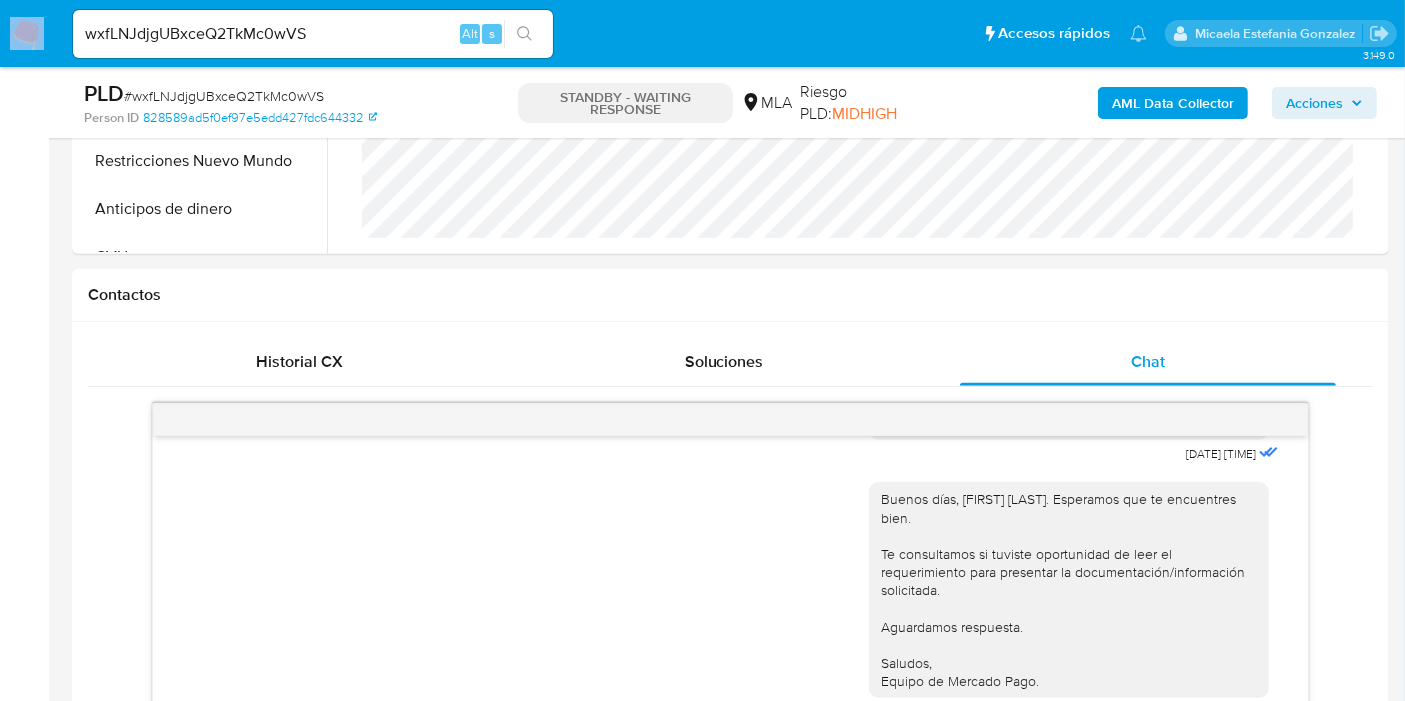 click on "wxfLNJdjgUBxceQ2TkMc0wVS Alt s" at bounding box center [313, 34] 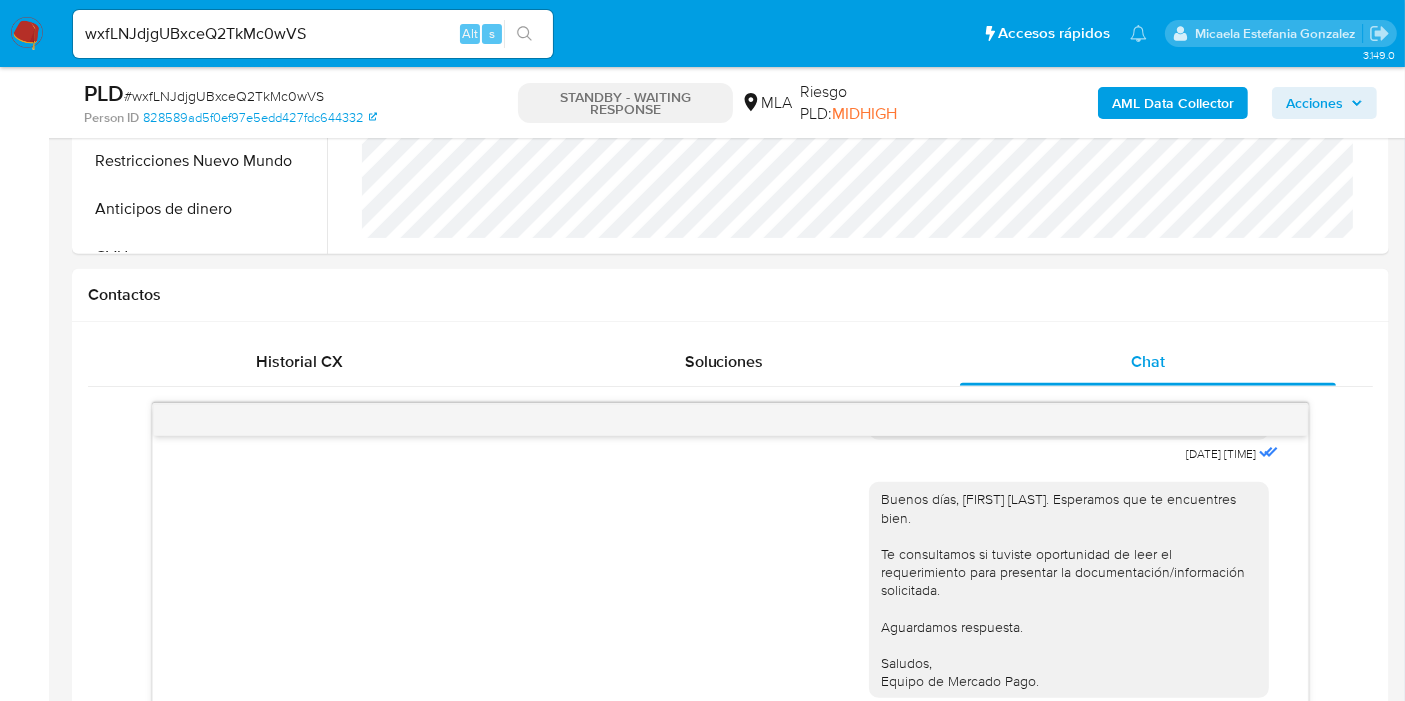 click on "wxfLNJdjgUBxceQ2TkMc0wVS Alt s" at bounding box center (313, 34) 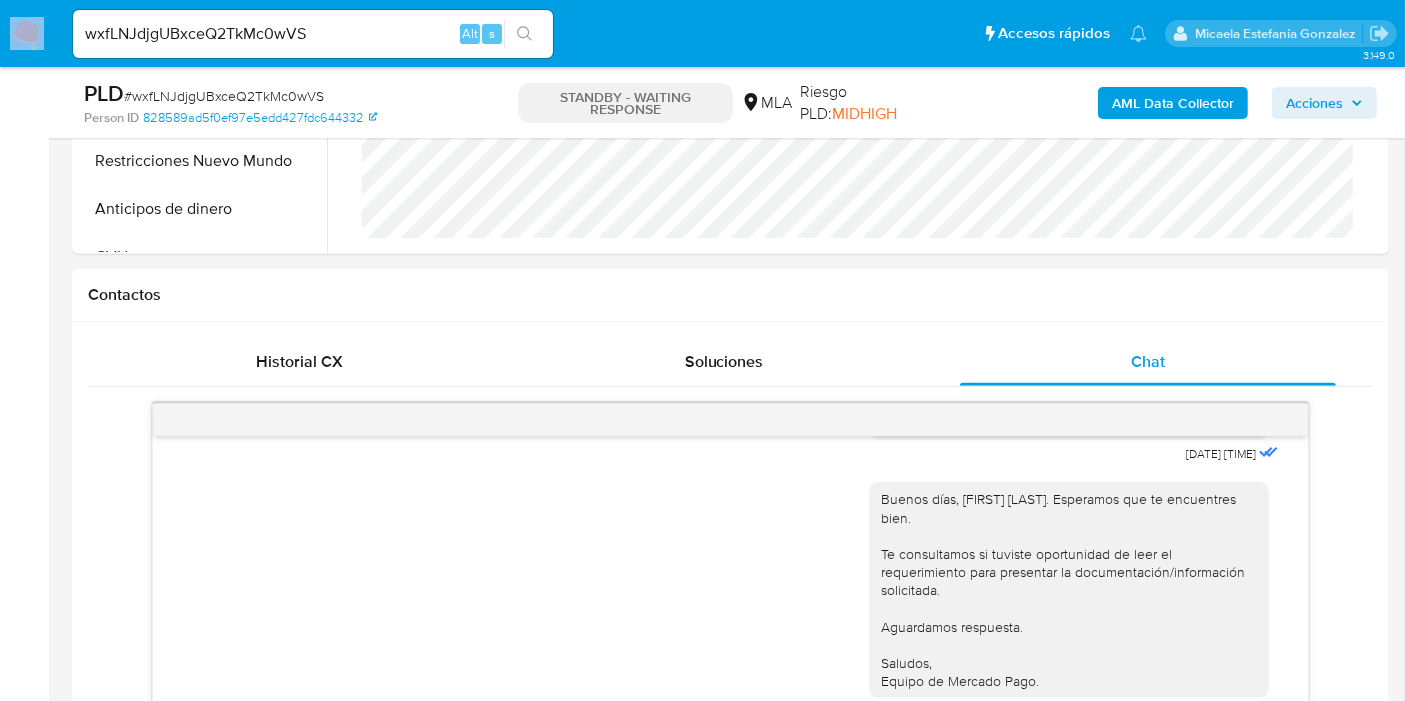 drag, startPoint x: 170, startPoint y: 47, endPoint x: 192, endPoint y: 34, distance: 25.553865 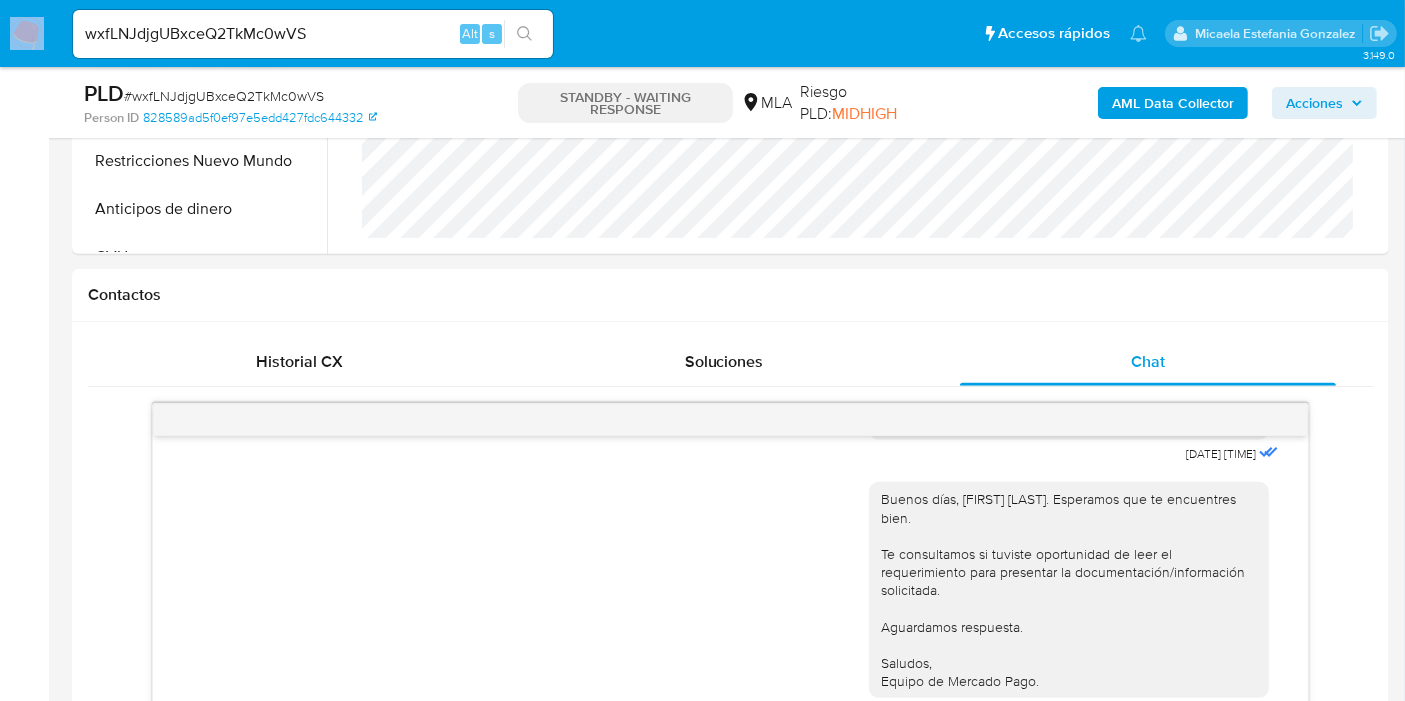 click on "wxfLNJdjgUBxceQ2TkMc0wVS Alt s" at bounding box center (313, 34) 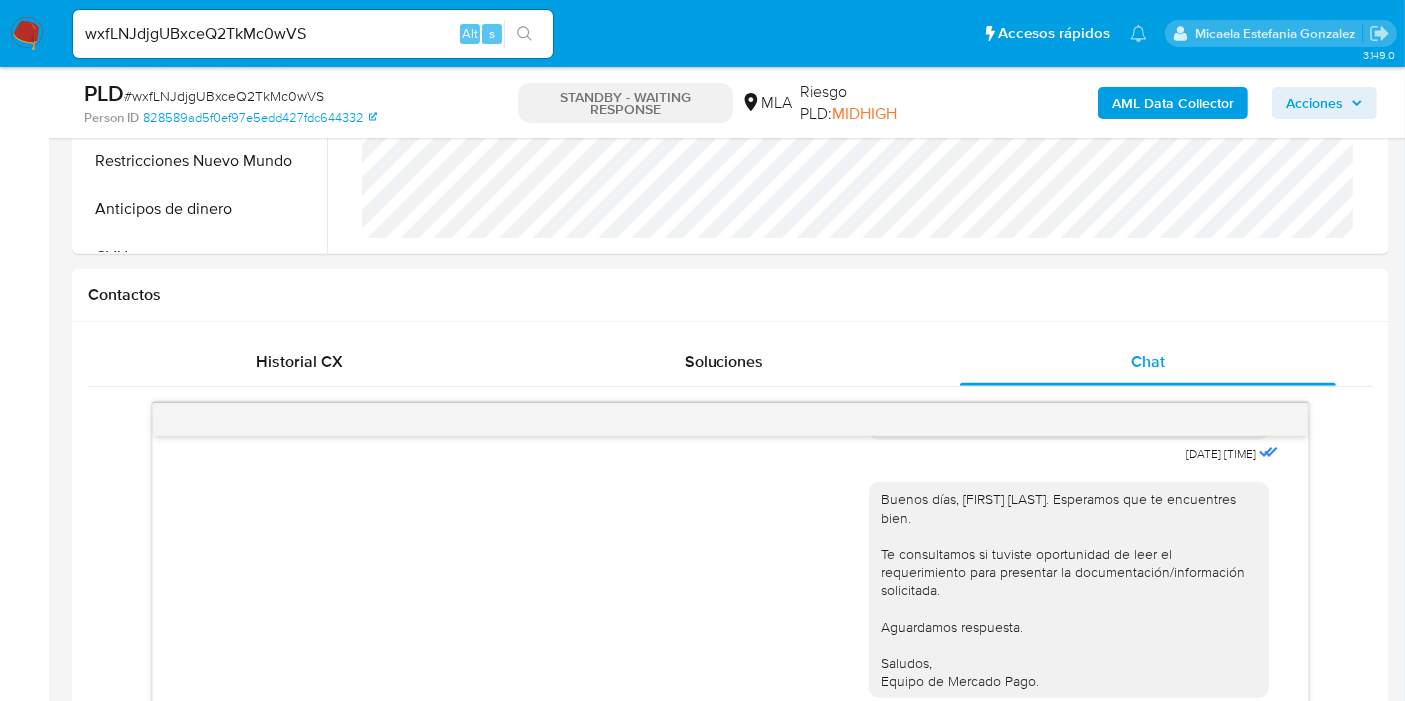 click on "wxfLNJdjgUBxceQ2TkMc0wVS" at bounding box center (313, 34) 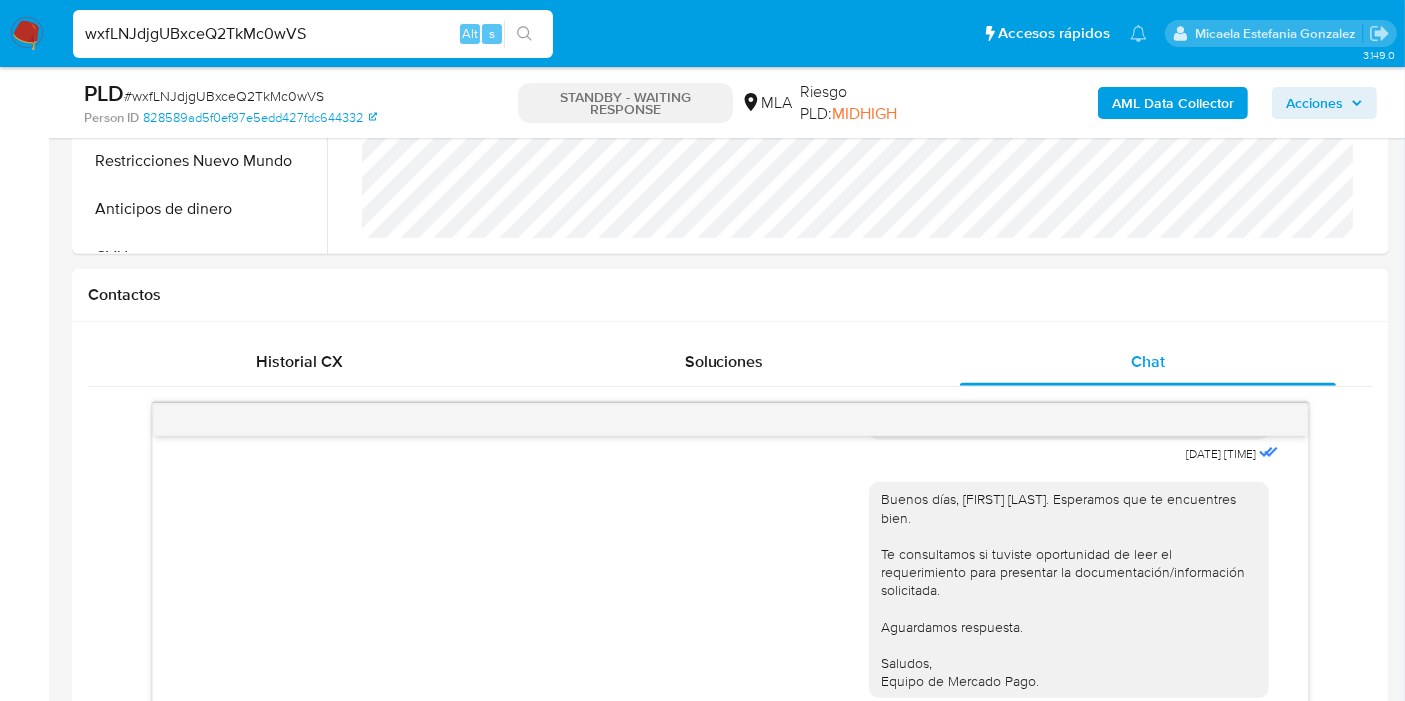 click on "wxfLNJdjgUBxceQ2TkMc0wVS" at bounding box center (313, 34) 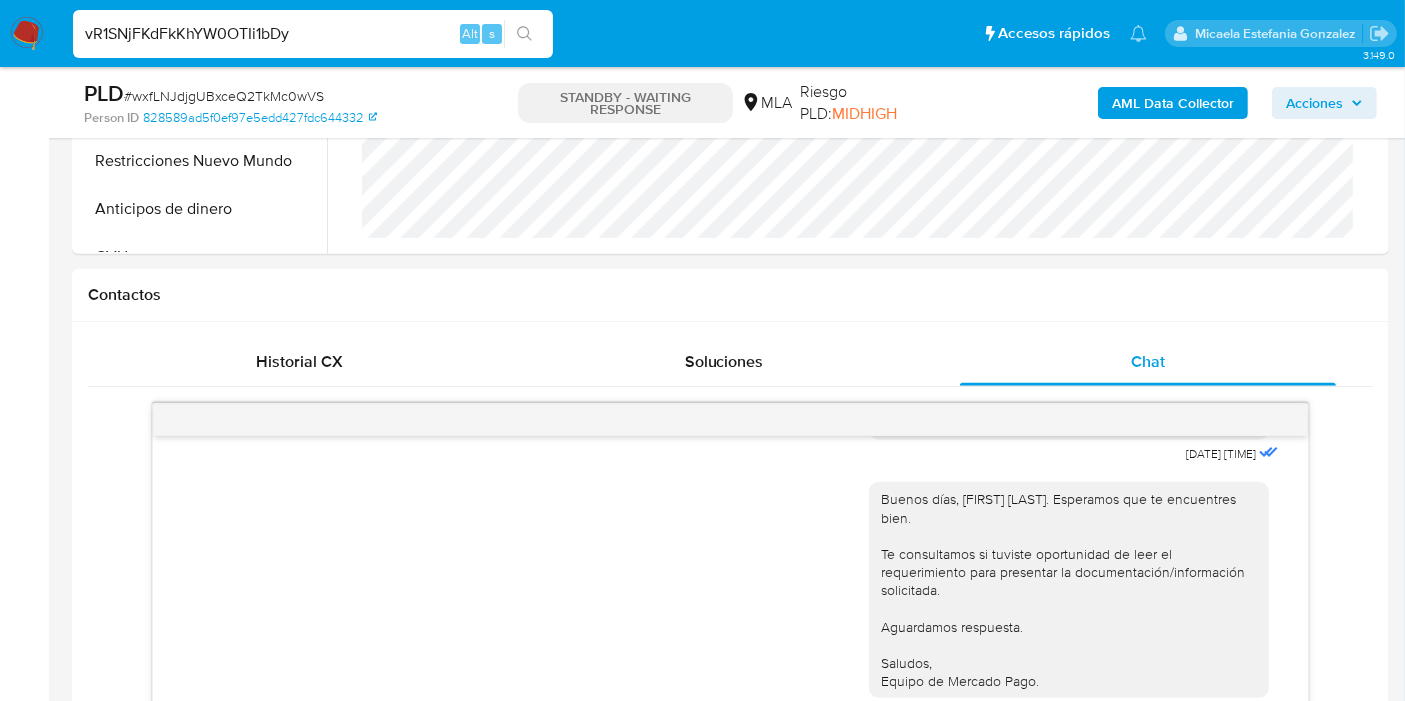 type on "vR1SNjFKdFkKhYW0OTIi1bDy" 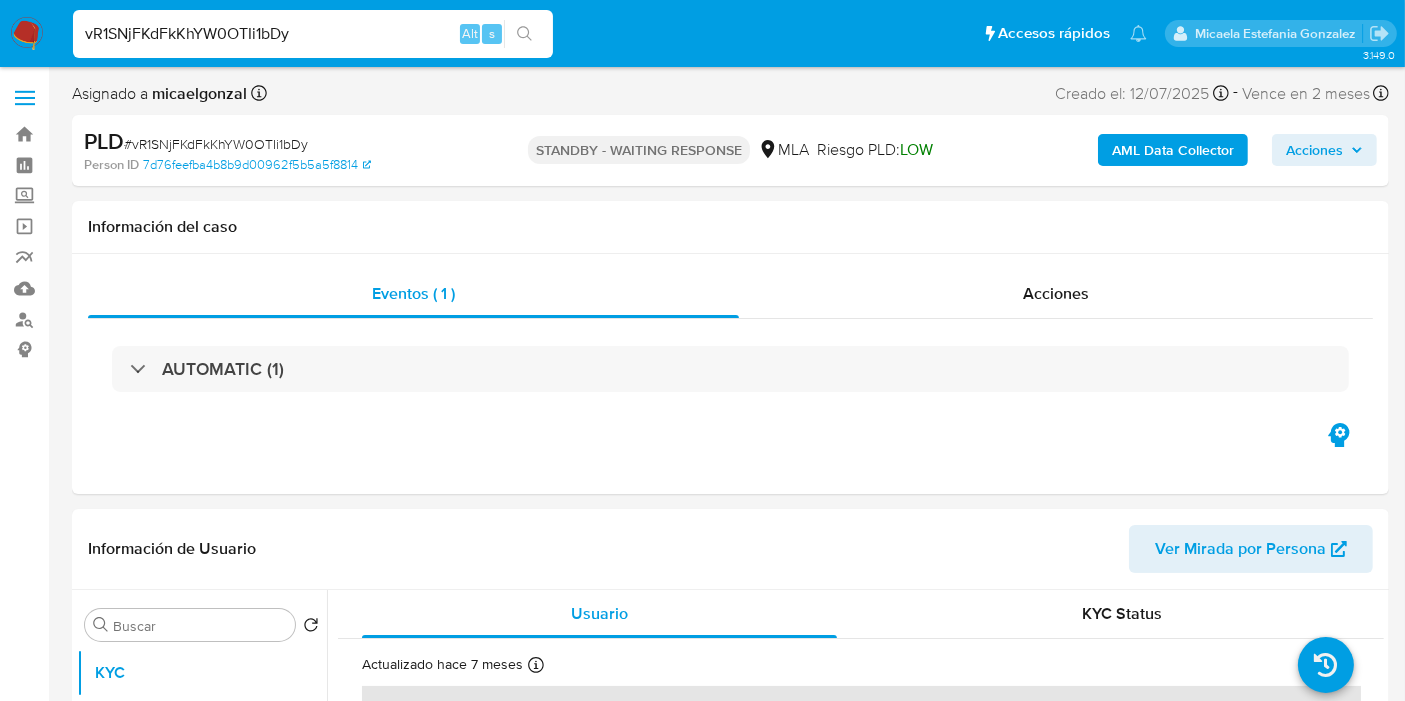 select on "10" 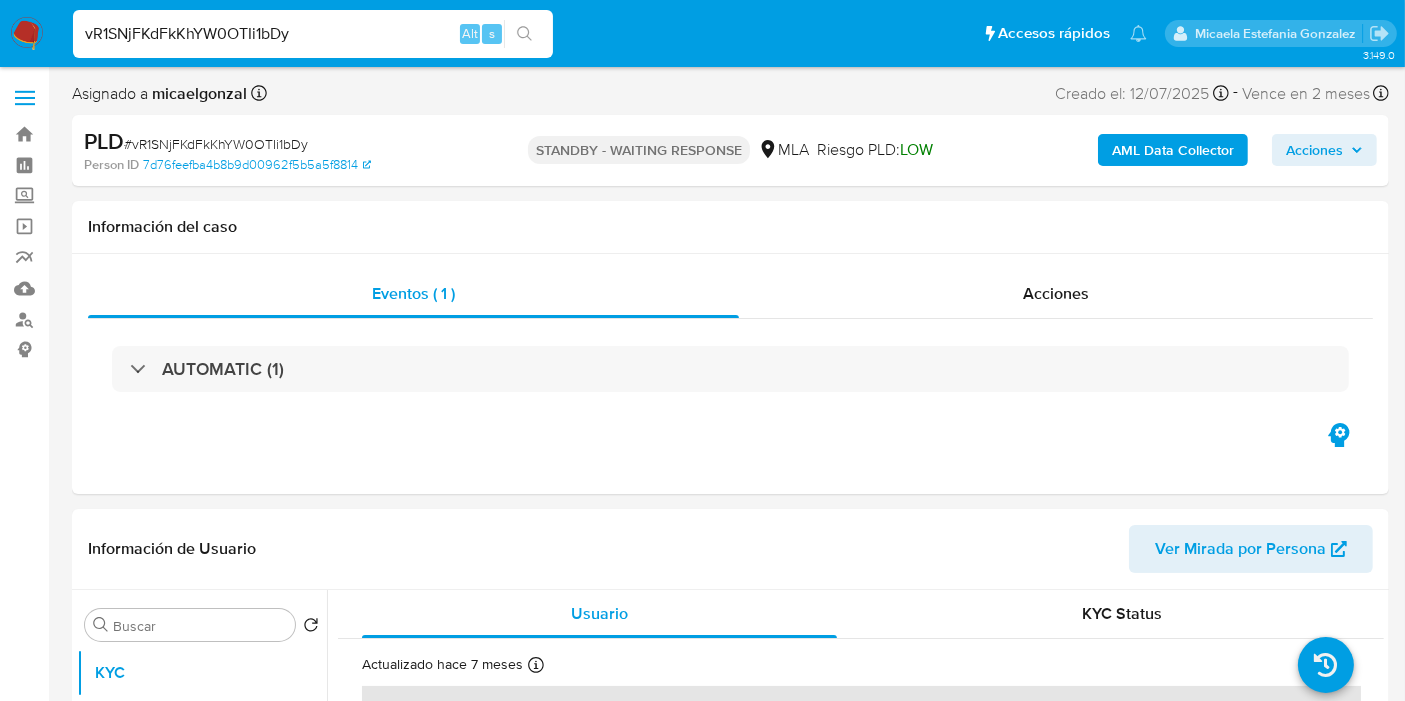 click on "vR1SNjFKdFkKhYW0OTIi1bDy" at bounding box center [313, 34] 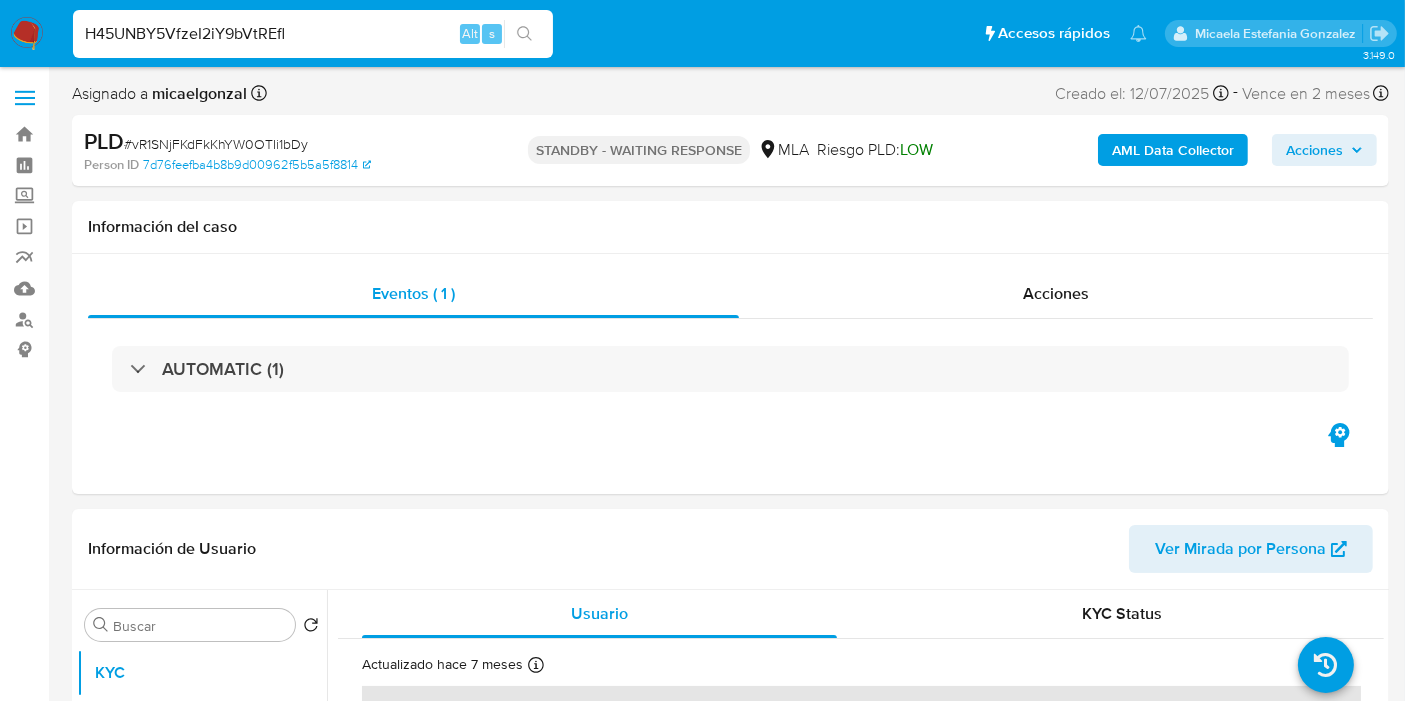 type on "H45UNBY5VfzeI2iY9bVtREfl" 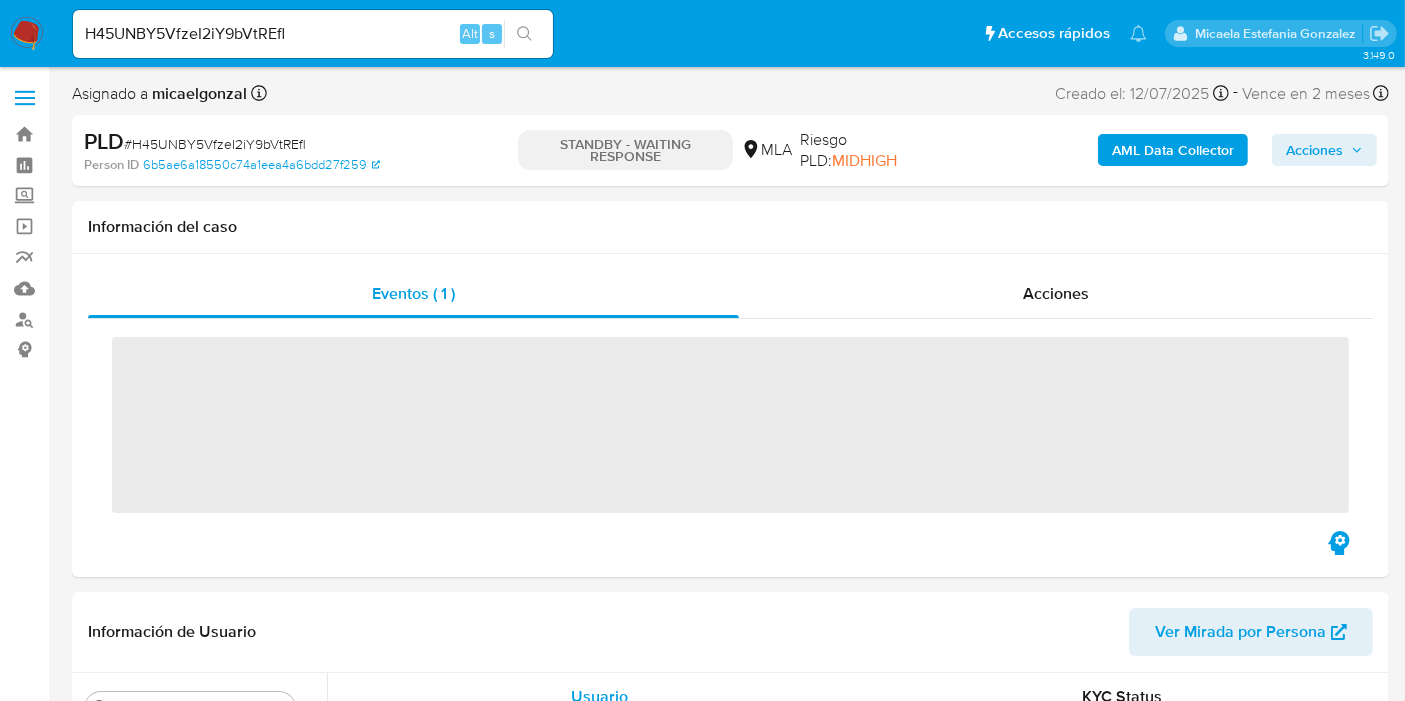 select on "10" 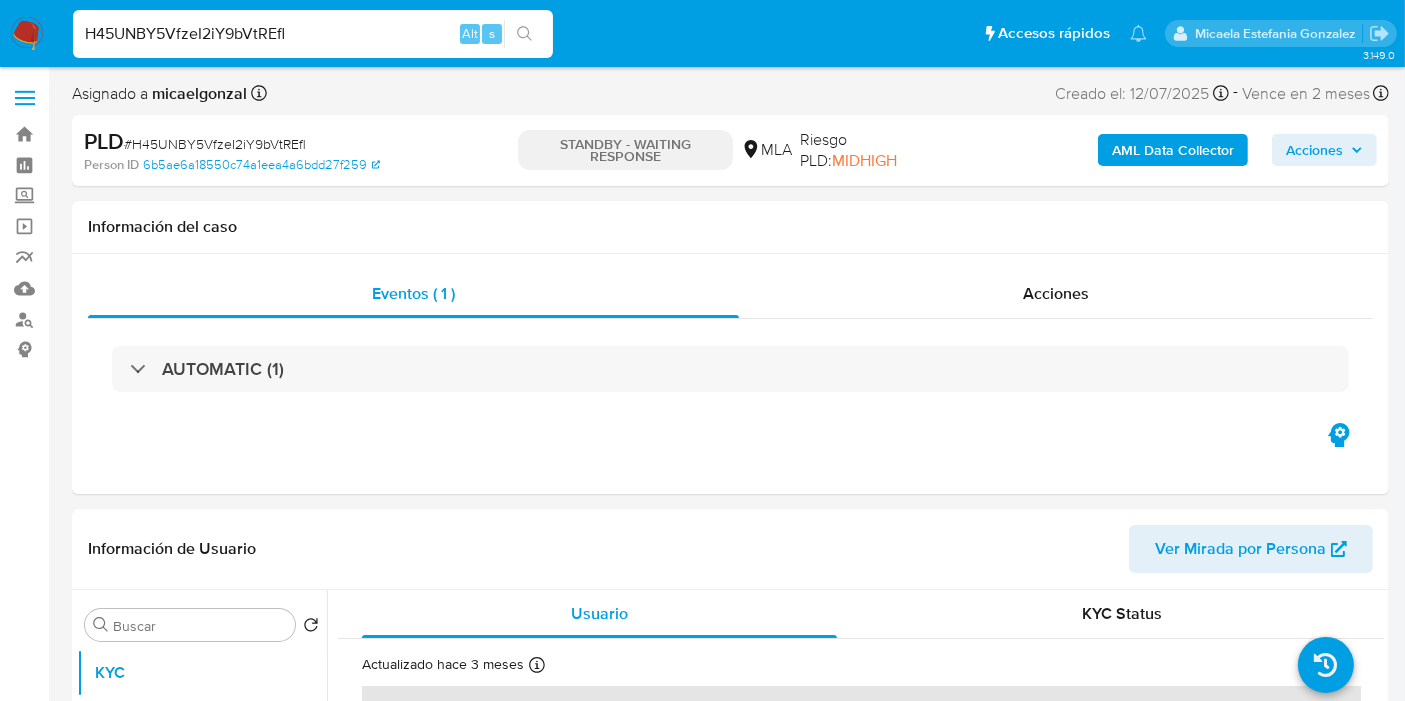 click on "H45UNBY5VfzeI2iY9bVtREfl" at bounding box center [313, 34] 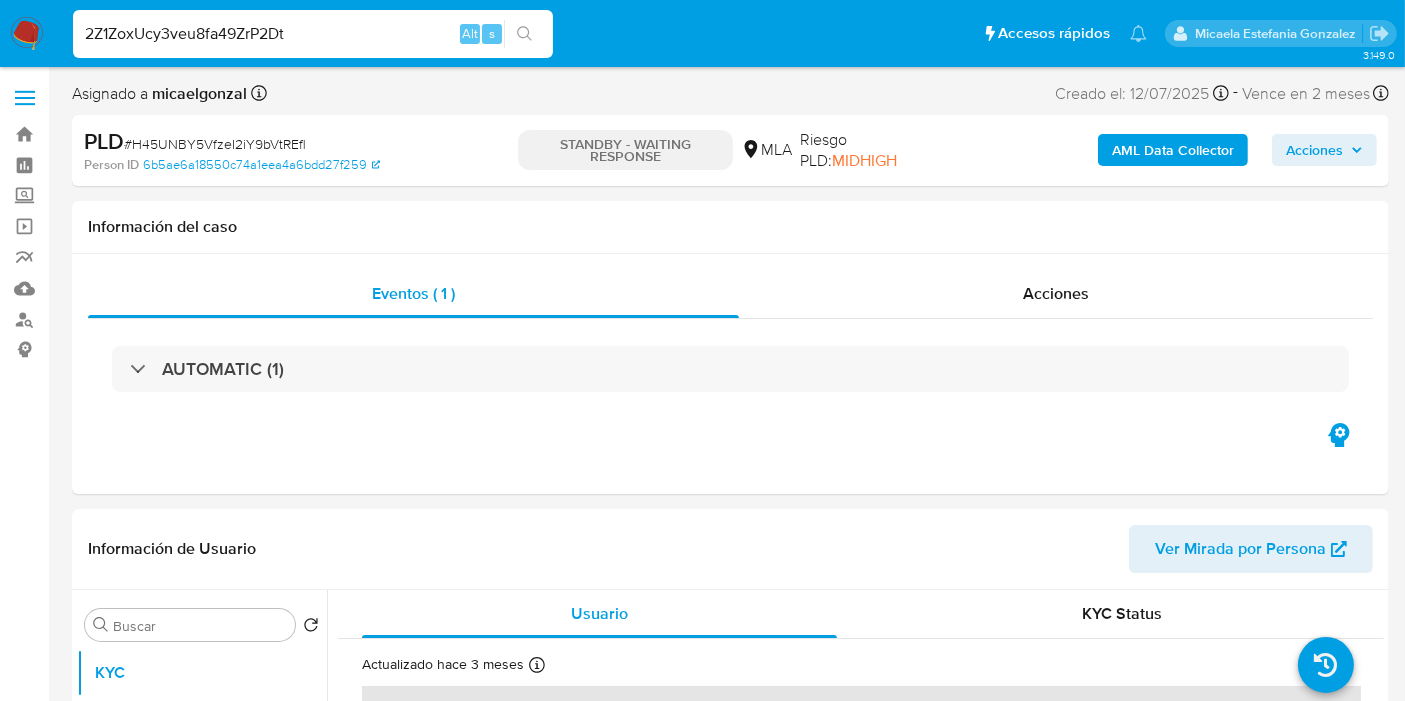 type on "2Z1ZoxUcy3veu8fa49ZrP2Dt" 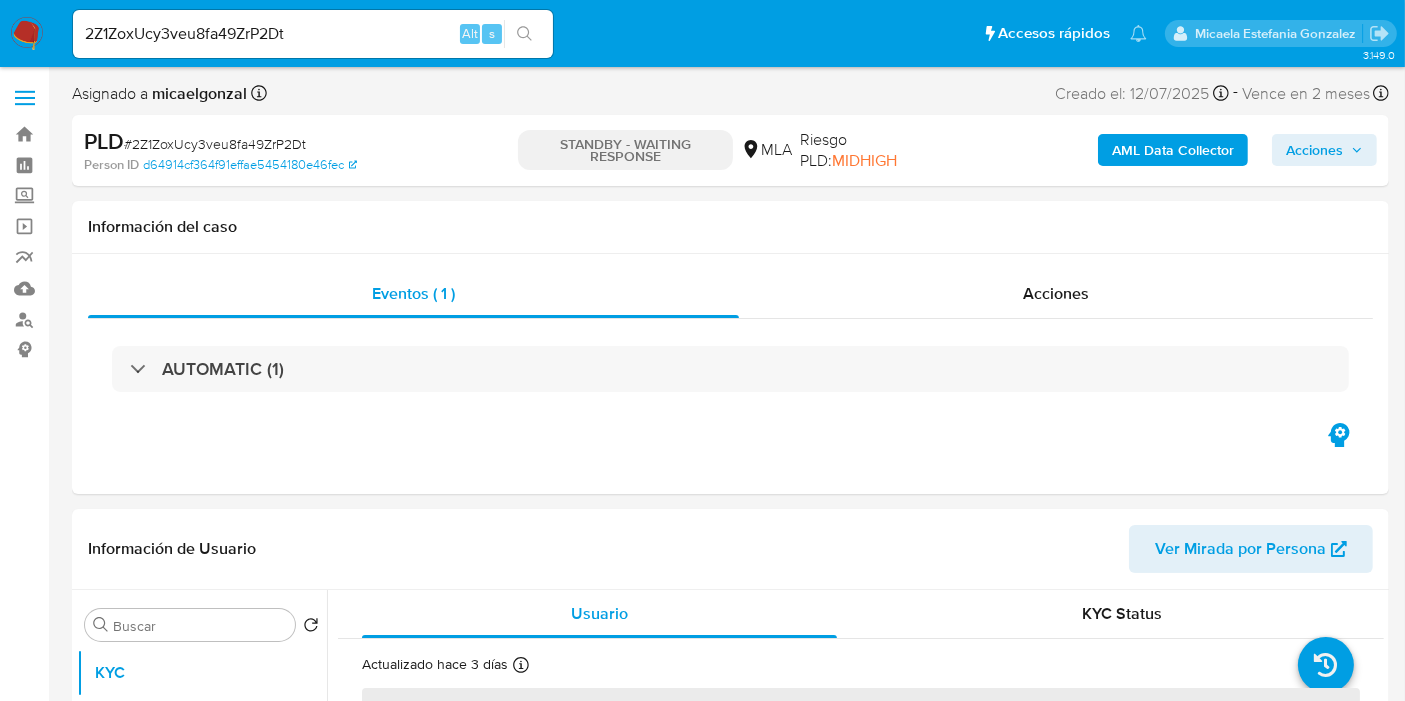 select on "10" 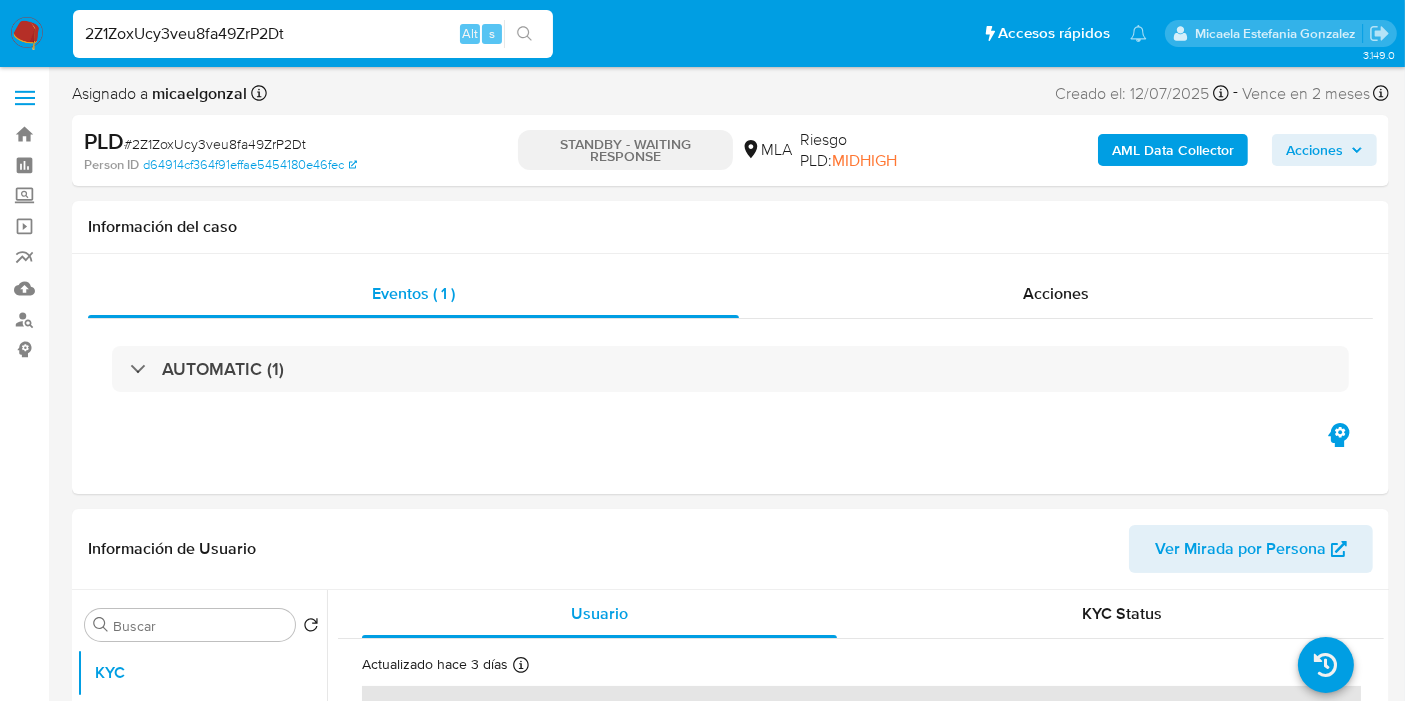click on "2Z1ZoxUcy3veu8fa49ZrP2Dt" at bounding box center (313, 34) 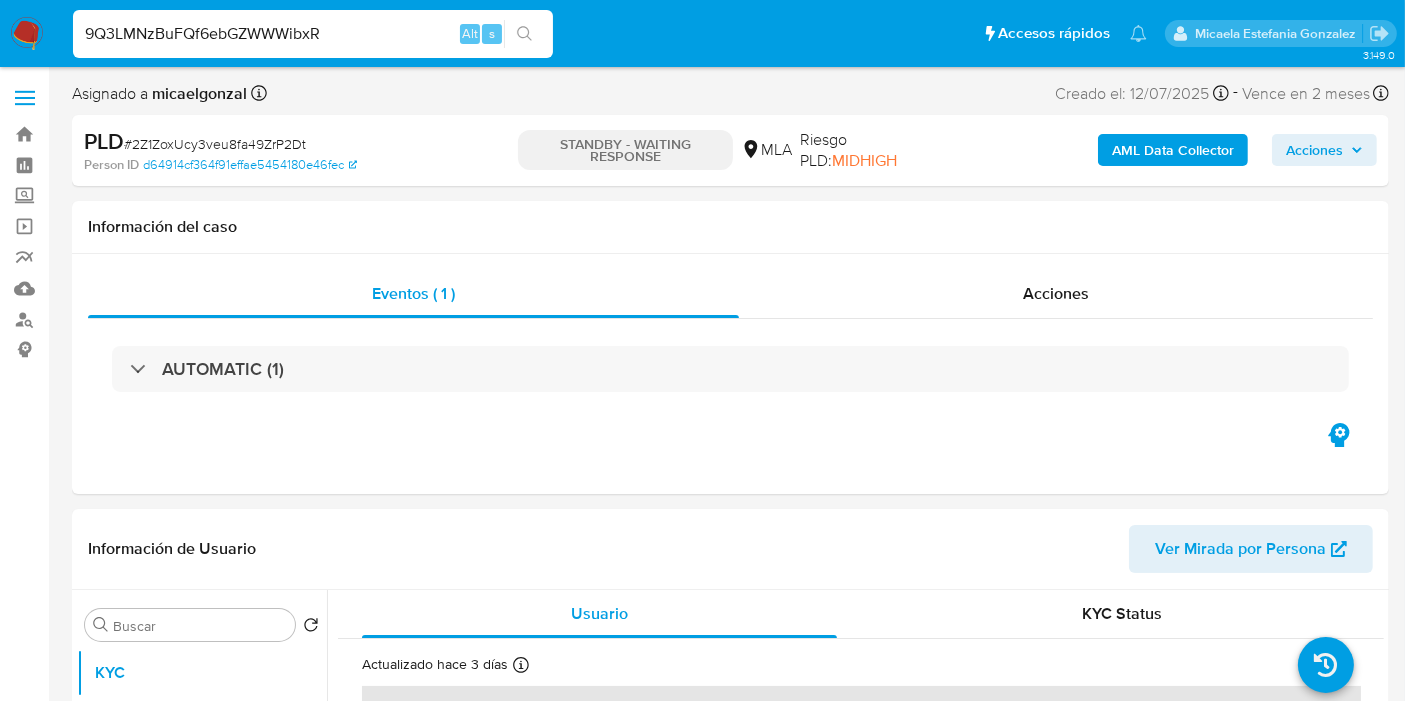 type on "9Q3LMNzBuFQf6ebGZWWWibxR" 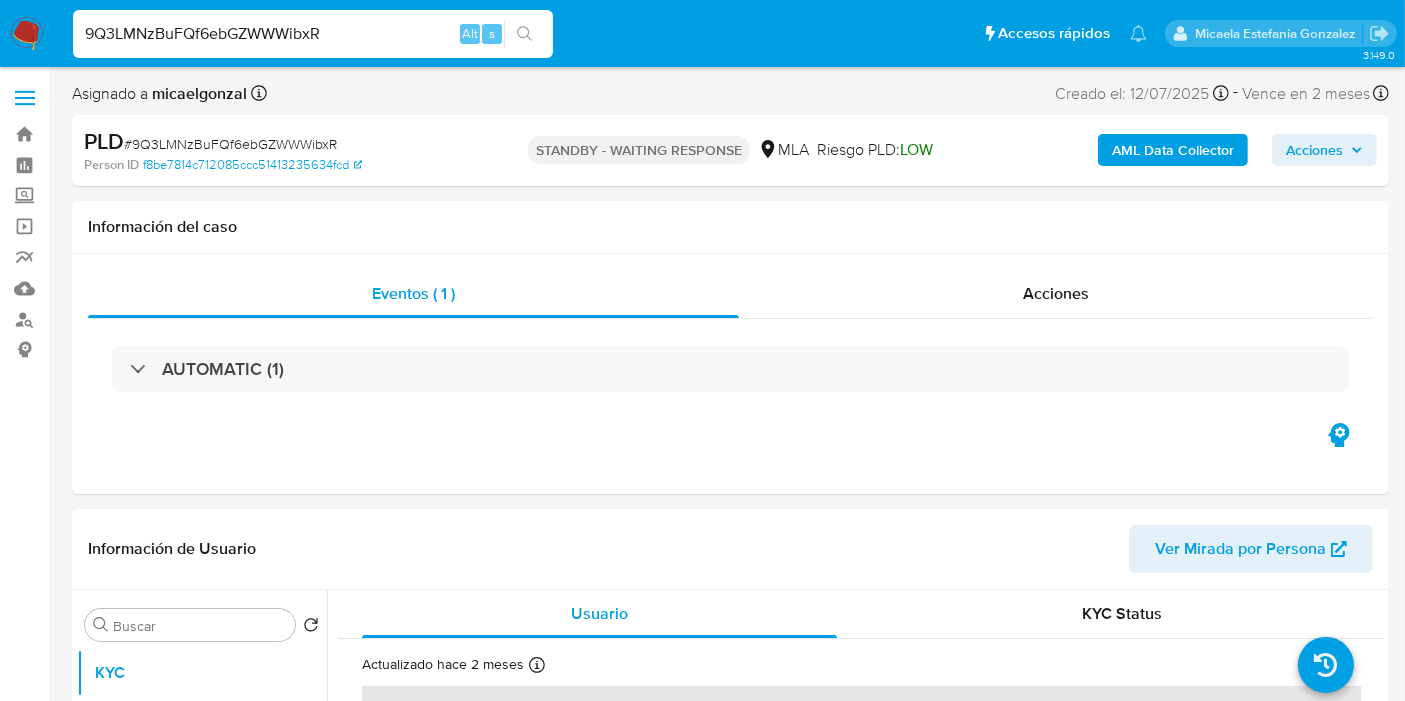 select on "10" 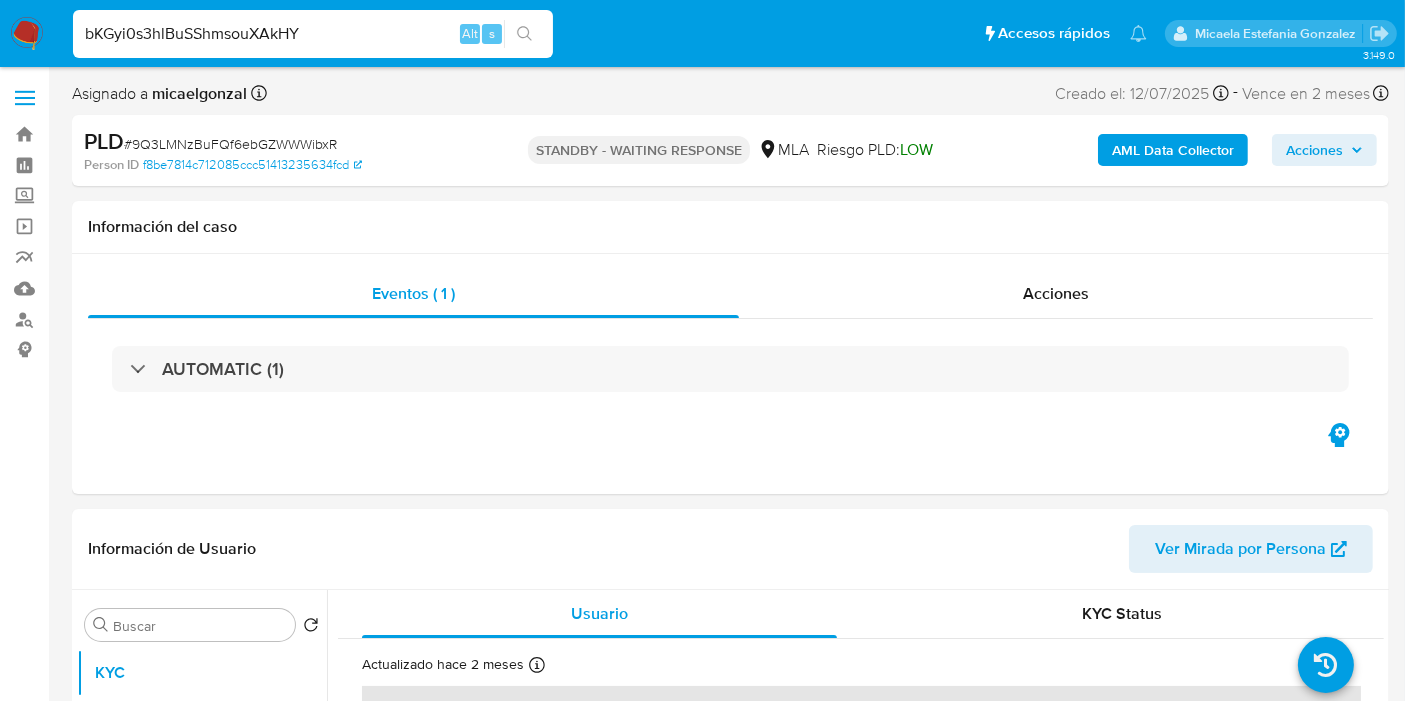 type on "bKGyi0s3hlBuSShmsouXAkHY" 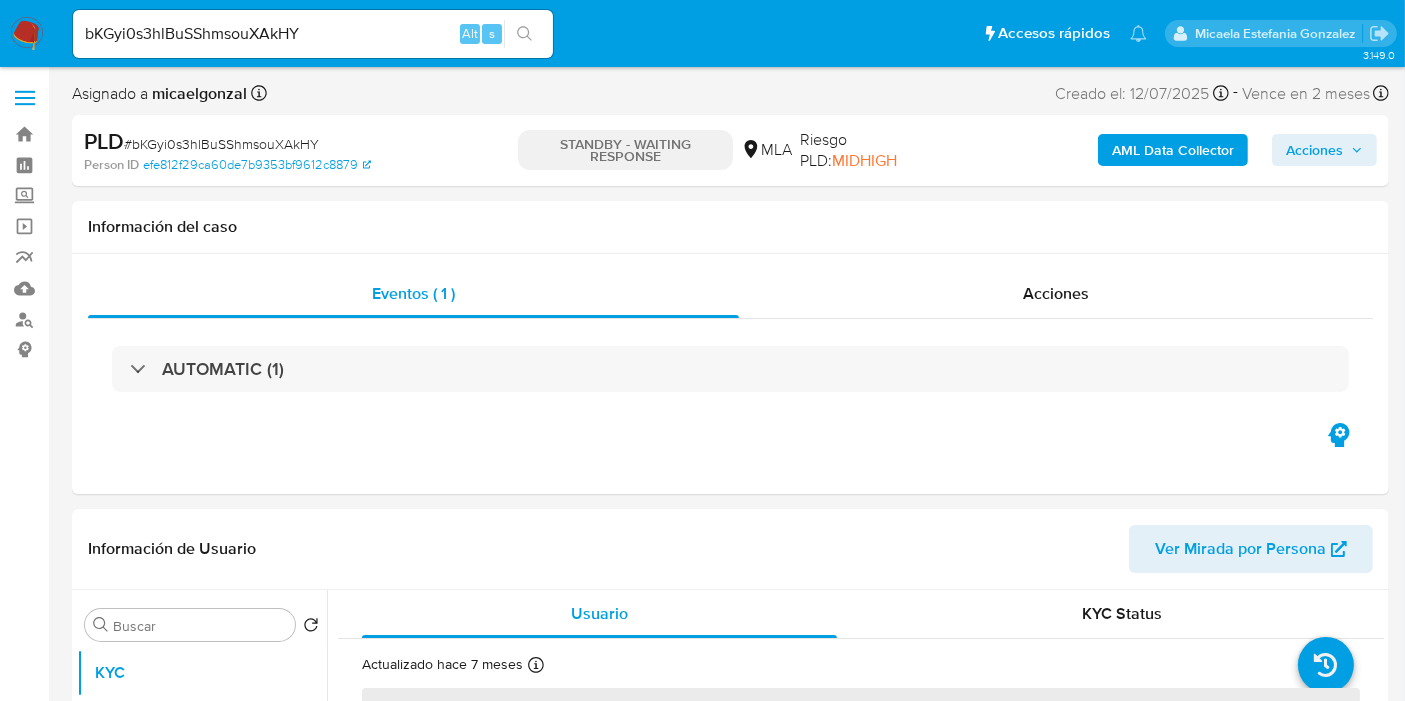 select on "10" 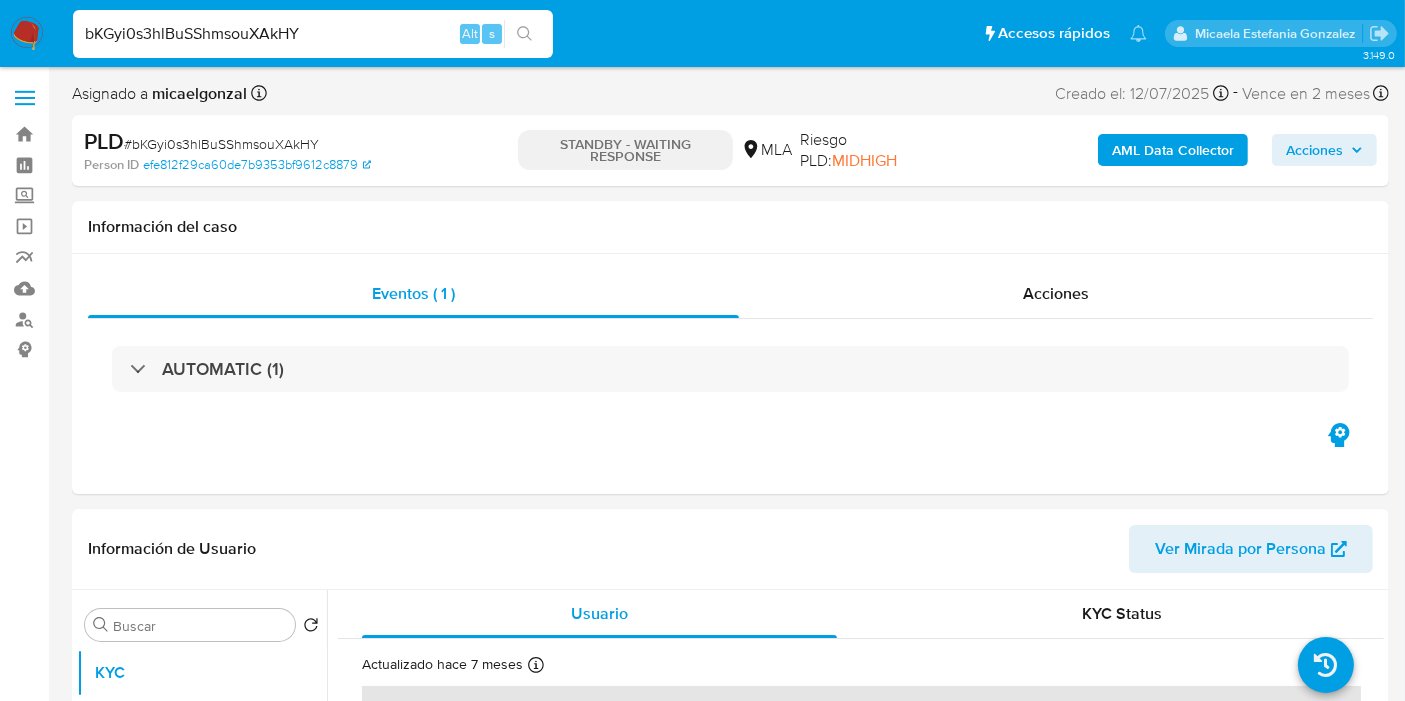 click on "bKGyi0s3hlBuSShmsouXAkHY" at bounding box center [313, 34] 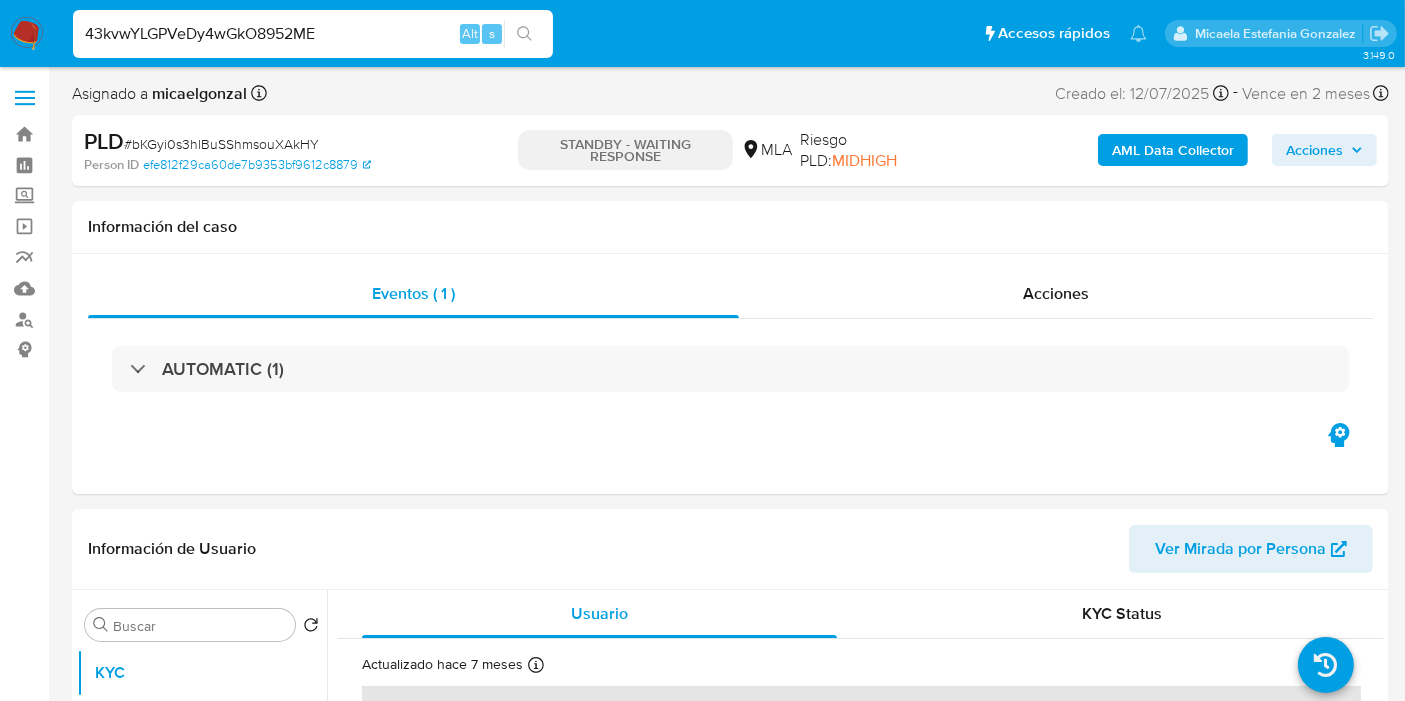 type on "43kvwYLGPVeDy4wGkO8952ME" 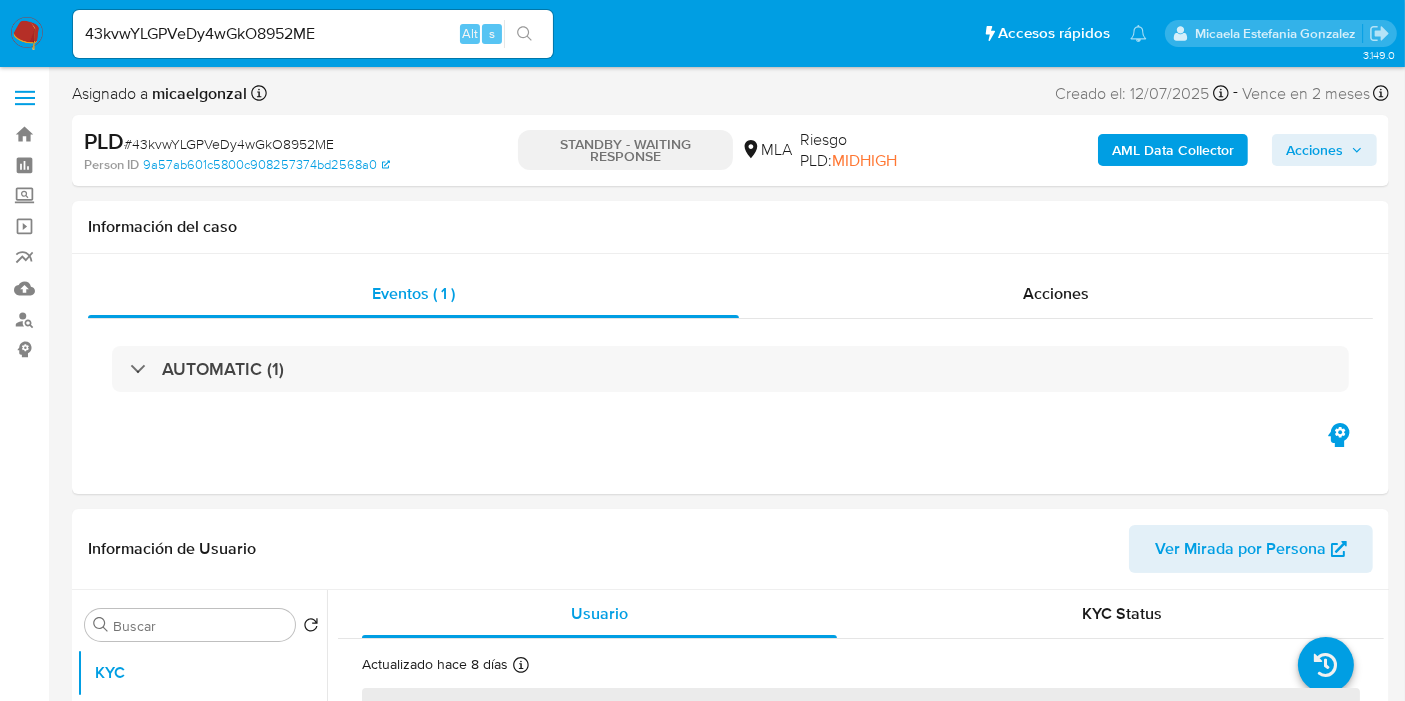 select on "10" 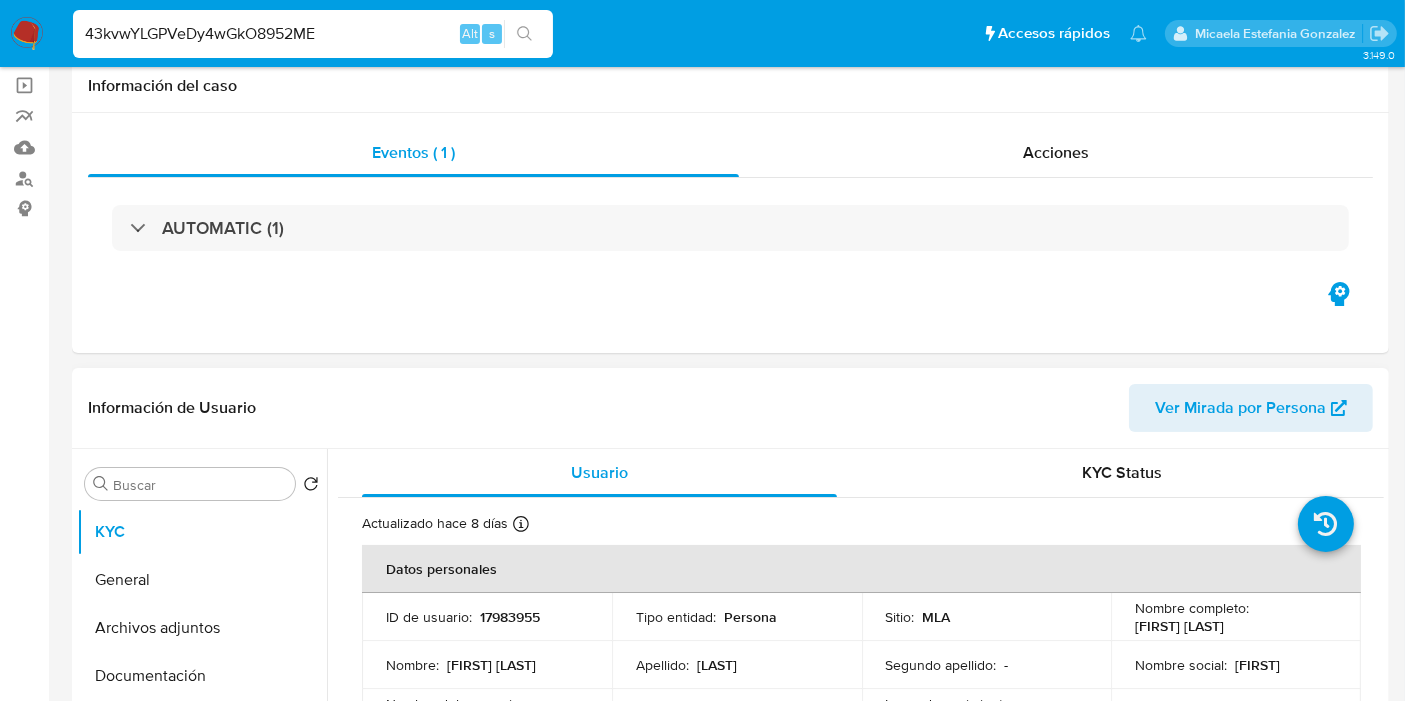 scroll, scrollTop: 222, scrollLeft: 0, axis: vertical 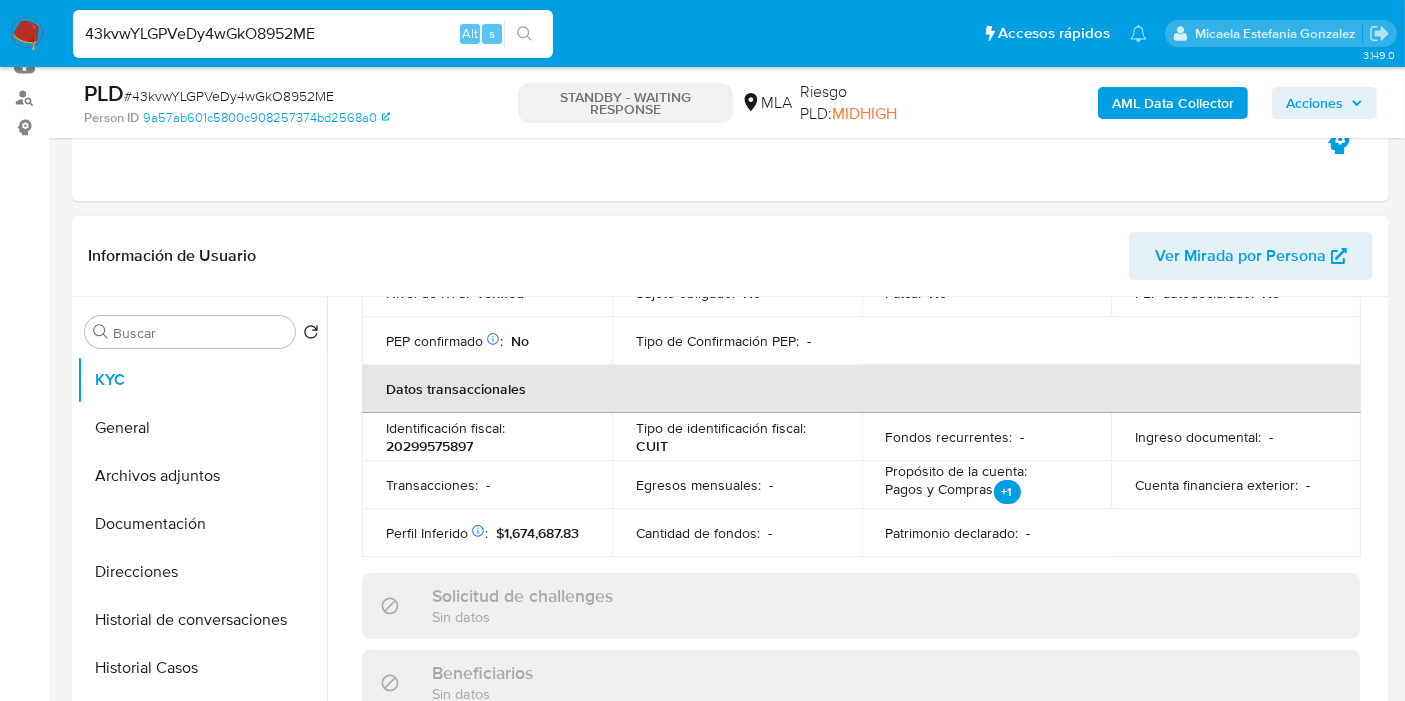 click on "Actualizado hace 8 días   Creado: 13/03/2020 17:11:10 Actualizado: 29/07/2025 18:25:57 Datos personales   ID de usuario :    17983955   Tipo entidad :    Persona   Sitio :    MLA   Nombre completo :    Ignacio Emanuel Carnovale   Nombre :    Ignacio Emanuel   Apellido :    Carnovale   Segundo apellido :    -   Nombre social :    IGNACIO   Nombre del comercio :    IC ELECTRÓNICA   Soft descriptor :    -   Lugar de nacimiento :    BUENOS AIRES   Fecha de nacimiento :    27/12/1982   Identificación :    CUIT 20299575897   Nacionalidad :    AR   País de residencia :    -   Género :    M   Ocupación :    -   Estado Civil :    - Información de contacto   Email de contacto :    ignaciocarnovale@hotmail.com   Teléfono de contacto :    (221) 5116510   Nombre corporativo :    - Verificación y cumplimiento   Nivel de KYC :    verified   Sujeto obligado :    No   Fatca :    No   PEP autodeclarado :    No   PEP confirmado   Obtenido de listas internas :    No   Tipo de Confirmación PEP" at bounding box center [861, 584] 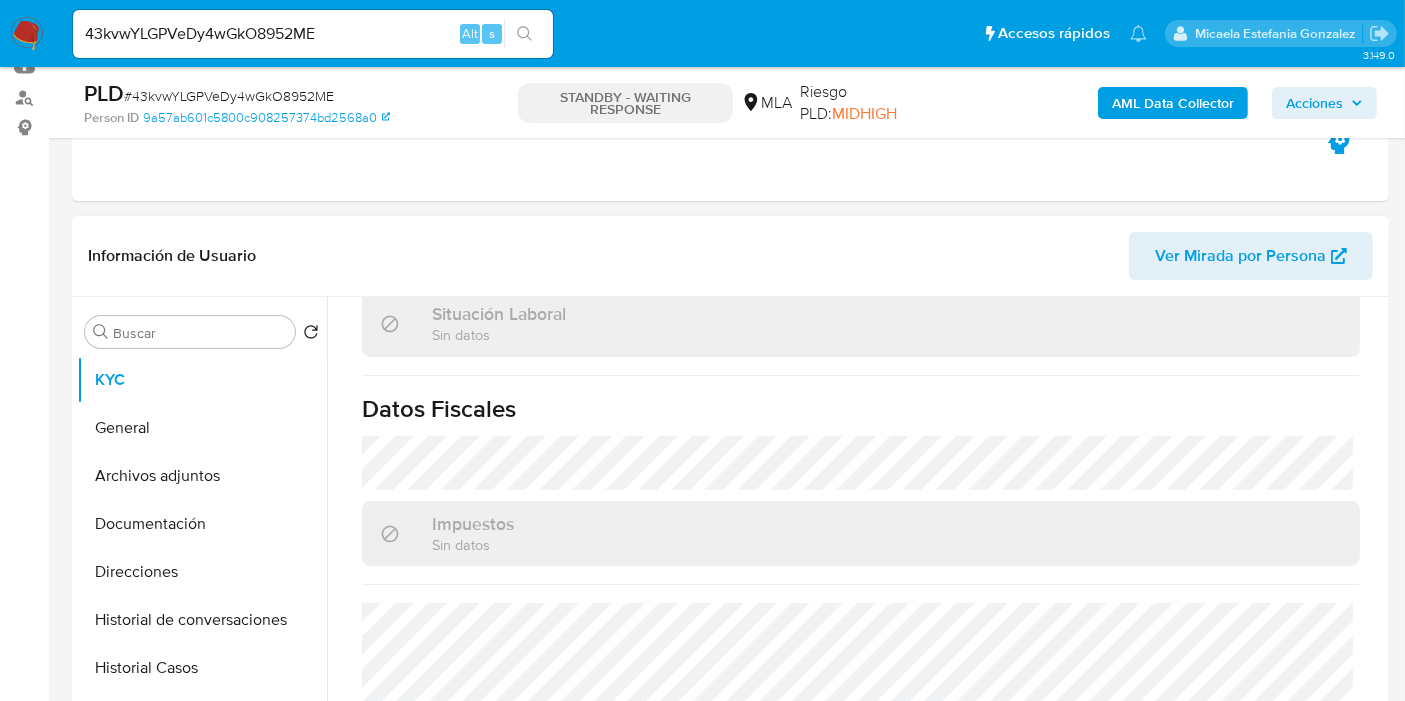 scroll, scrollTop: 1122, scrollLeft: 0, axis: vertical 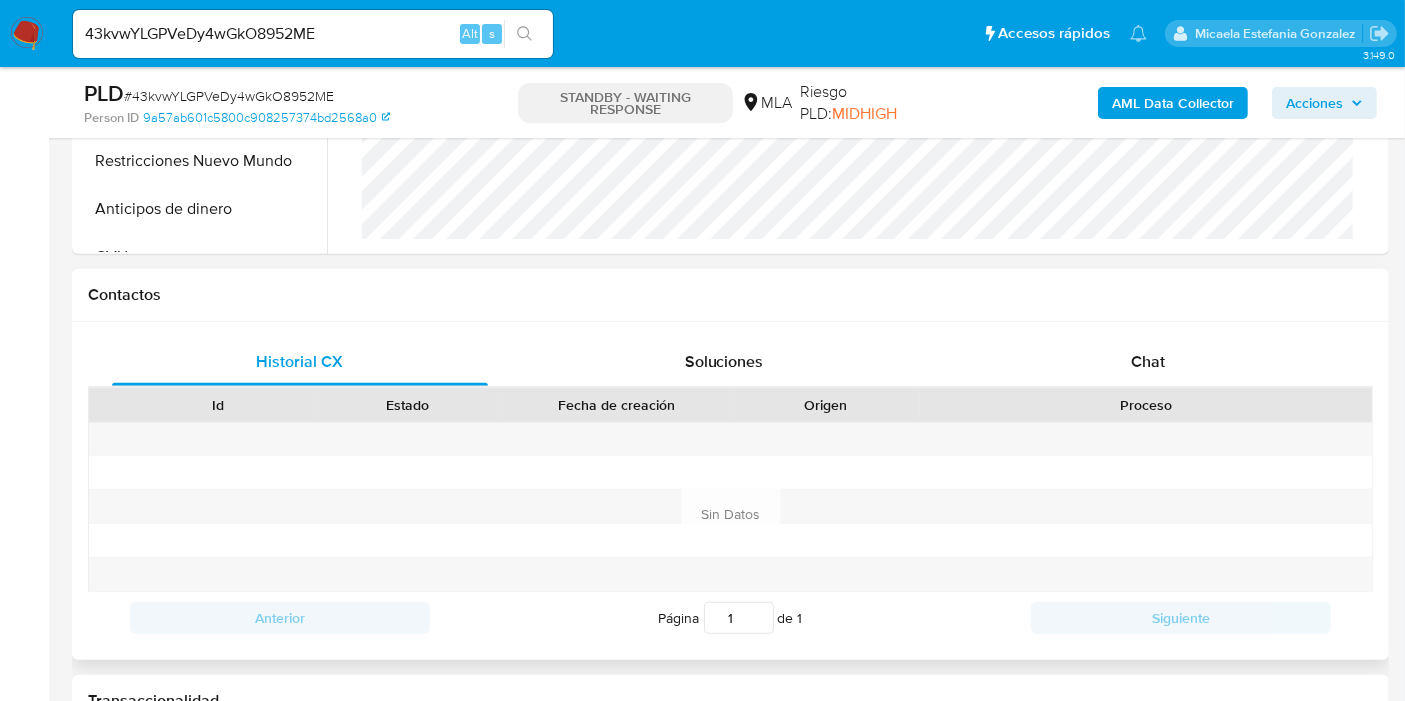 click on "Contactos" at bounding box center [730, 295] 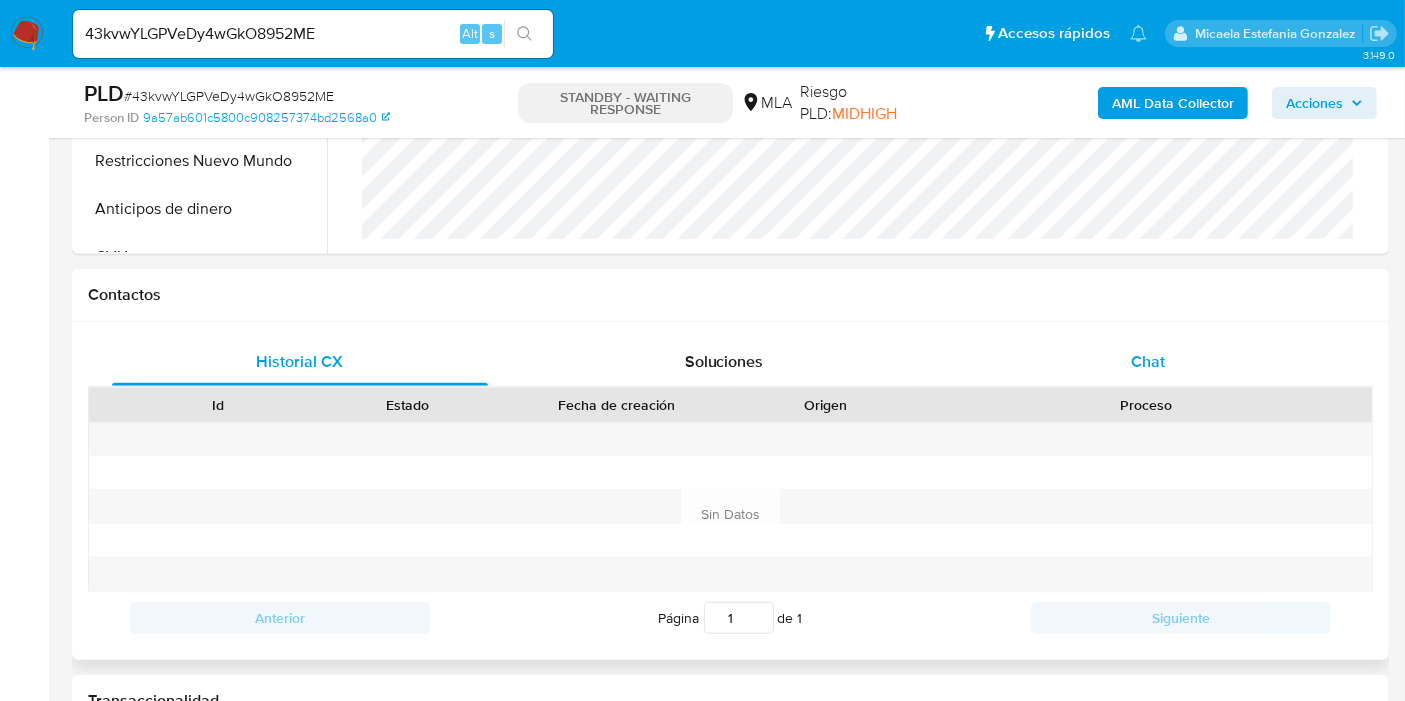 click on "Chat" at bounding box center (1148, 362) 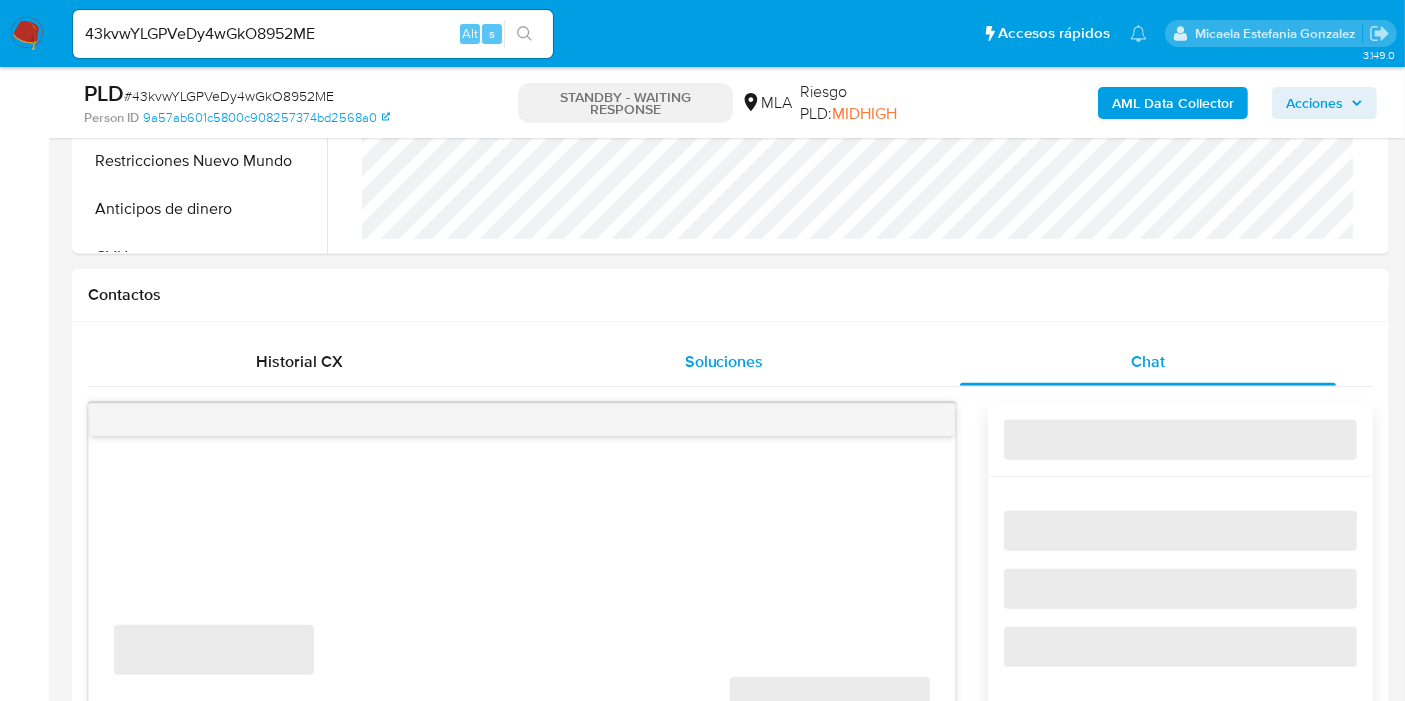 scroll, scrollTop: 1000, scrollLeft: 0, axis: vertical 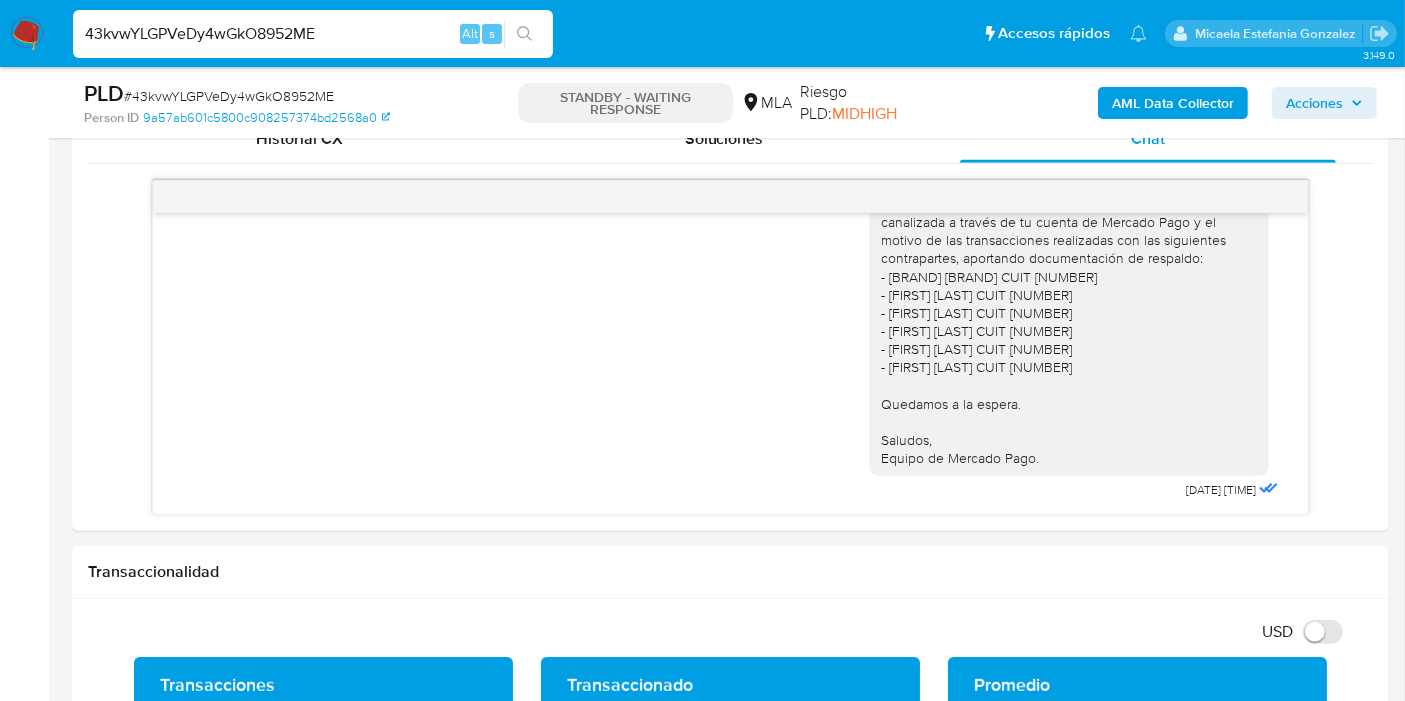 click on "43kvwYLGPVeDy4wGkO8952ME" at bounding box center (313, 34) 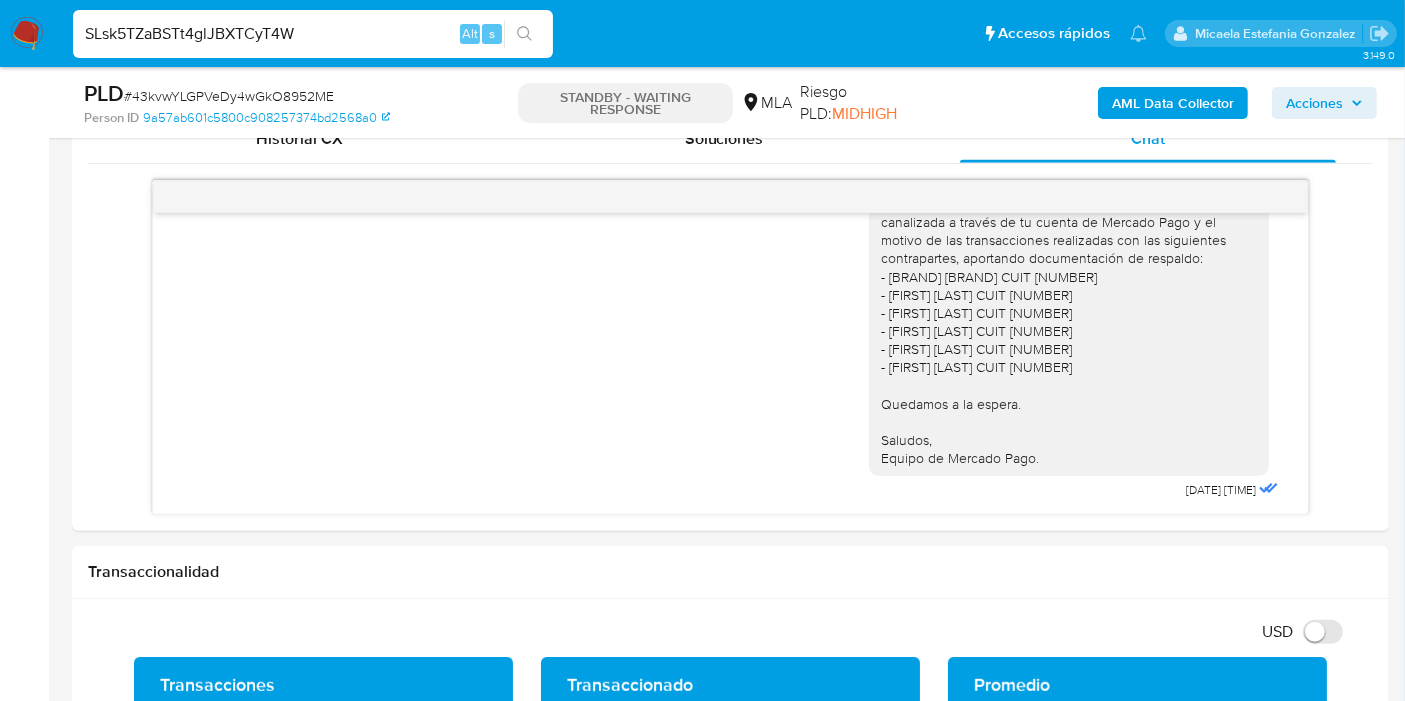 type on "SLsk5TZaBSTt4glJBXTCyT4W" 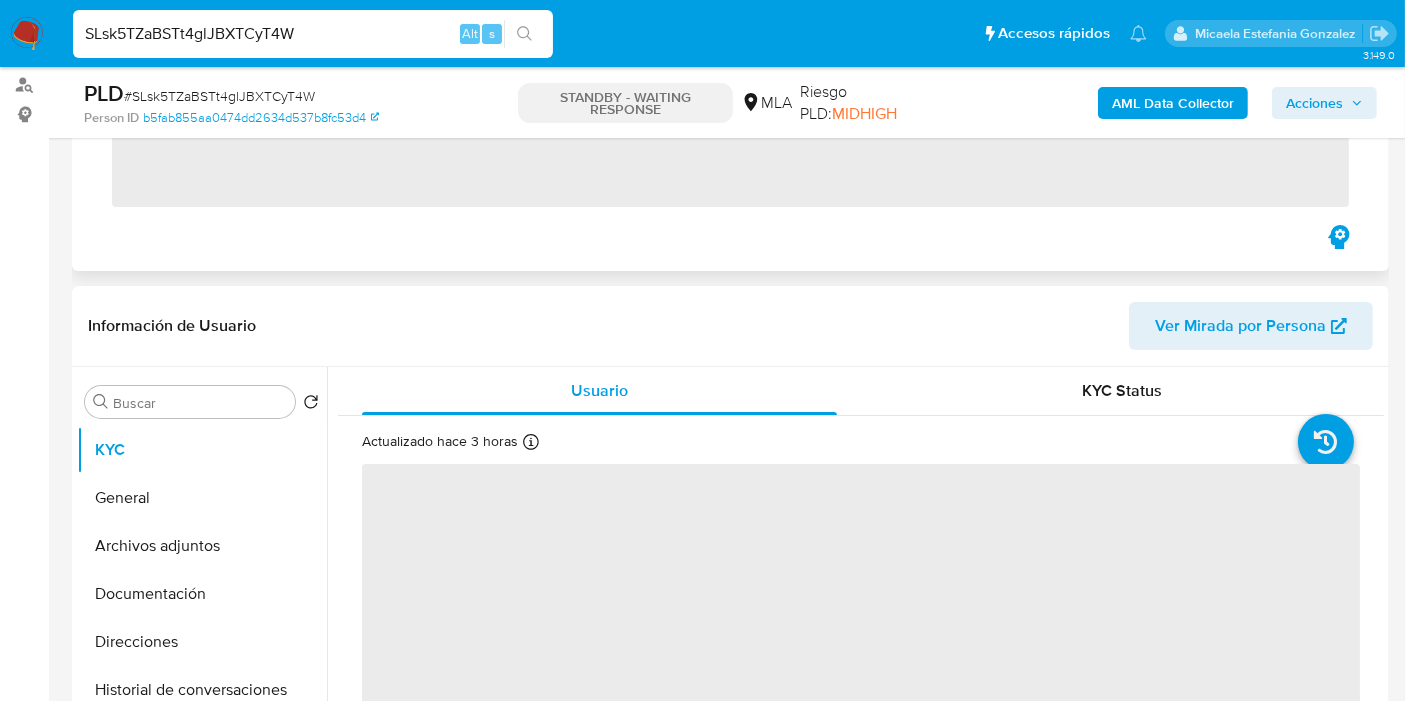 scroll, scrollTop: 444, scrollLeft: 0, axis: vertical 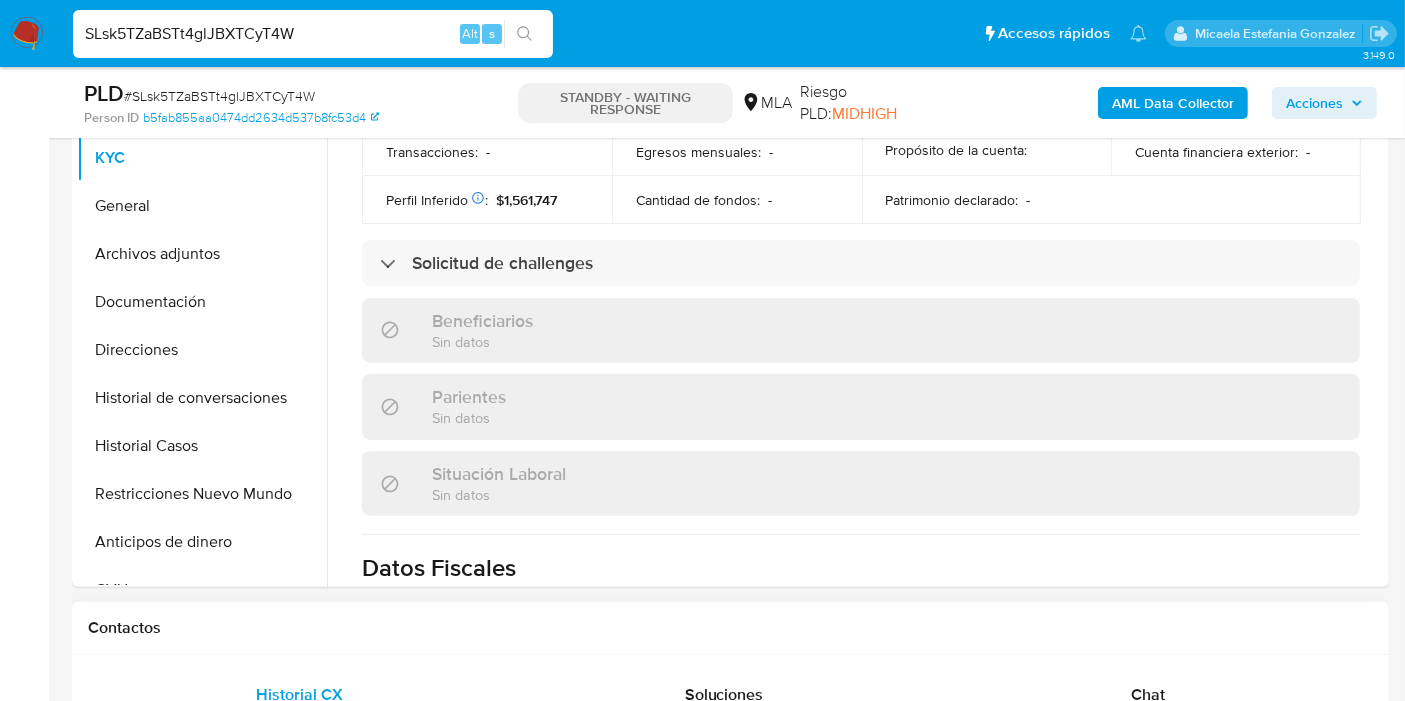select on "10" 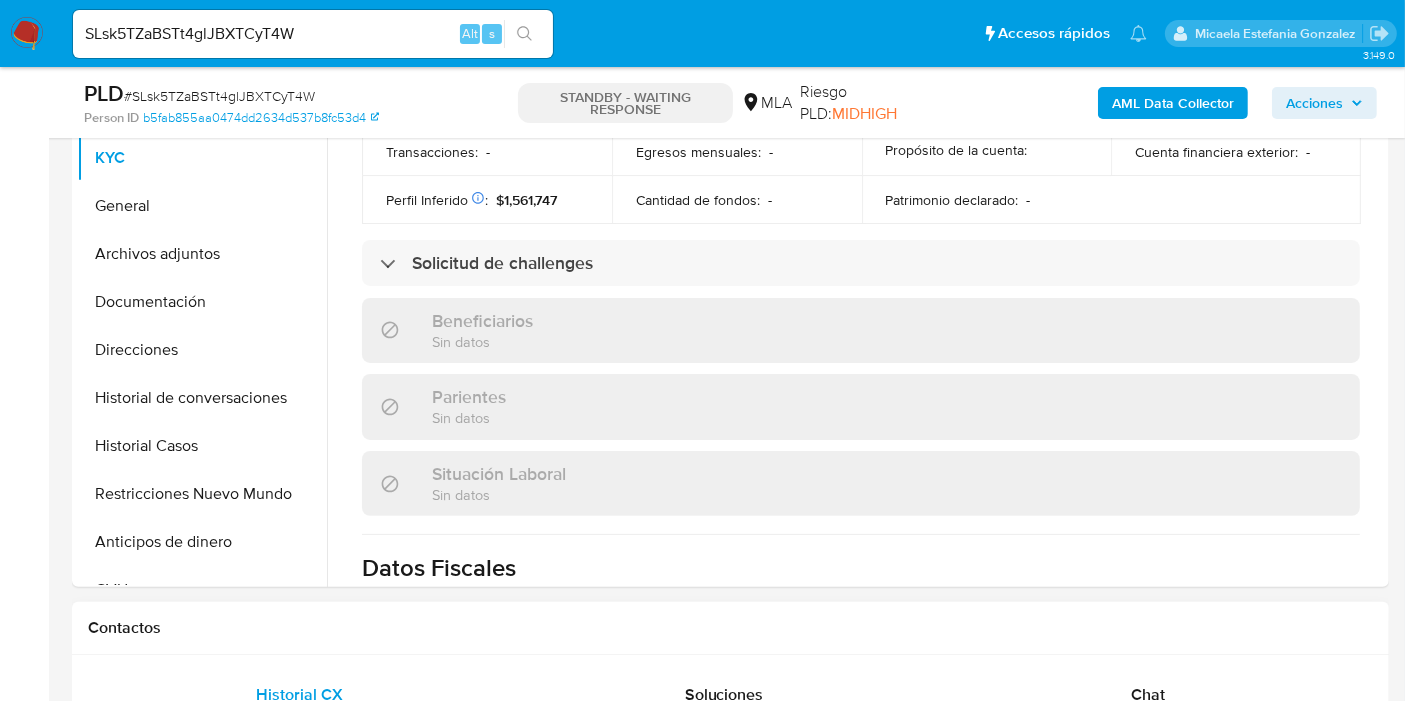 click on "Historial CX Soluciones Chat Id Estado Fecha de creación Origen Proceso • 311303179 finished 16/04/2024 16:10:48 SUPPORT_WIDGET_MP_MOBILE Money in • 298981309 closed 07/02/2024 13:49:17 SUPPORT_WIDGET_MP Retiros - Transaccional Anterior Página   1   de   1 Siguiente Cargando..." at bounding box center (730, 773) 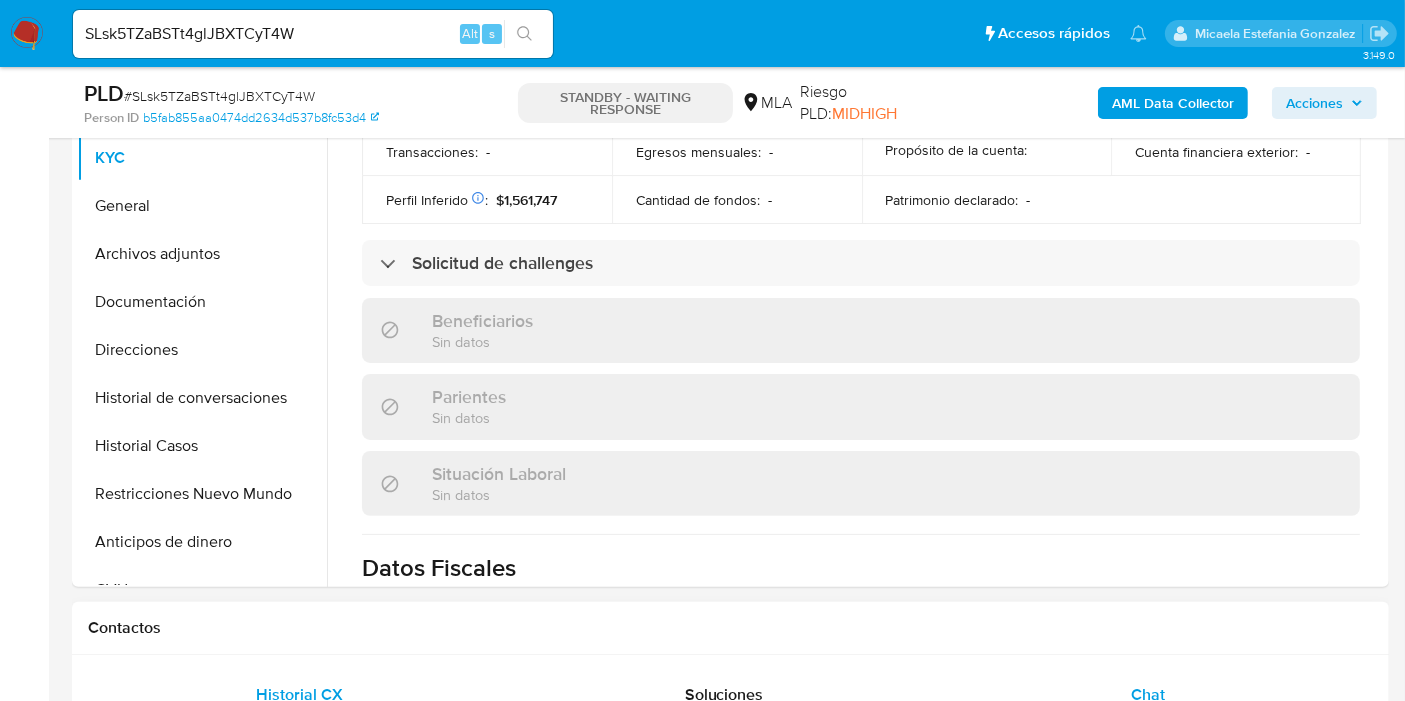 click on "Chat" at bounding box center (1148, 694) 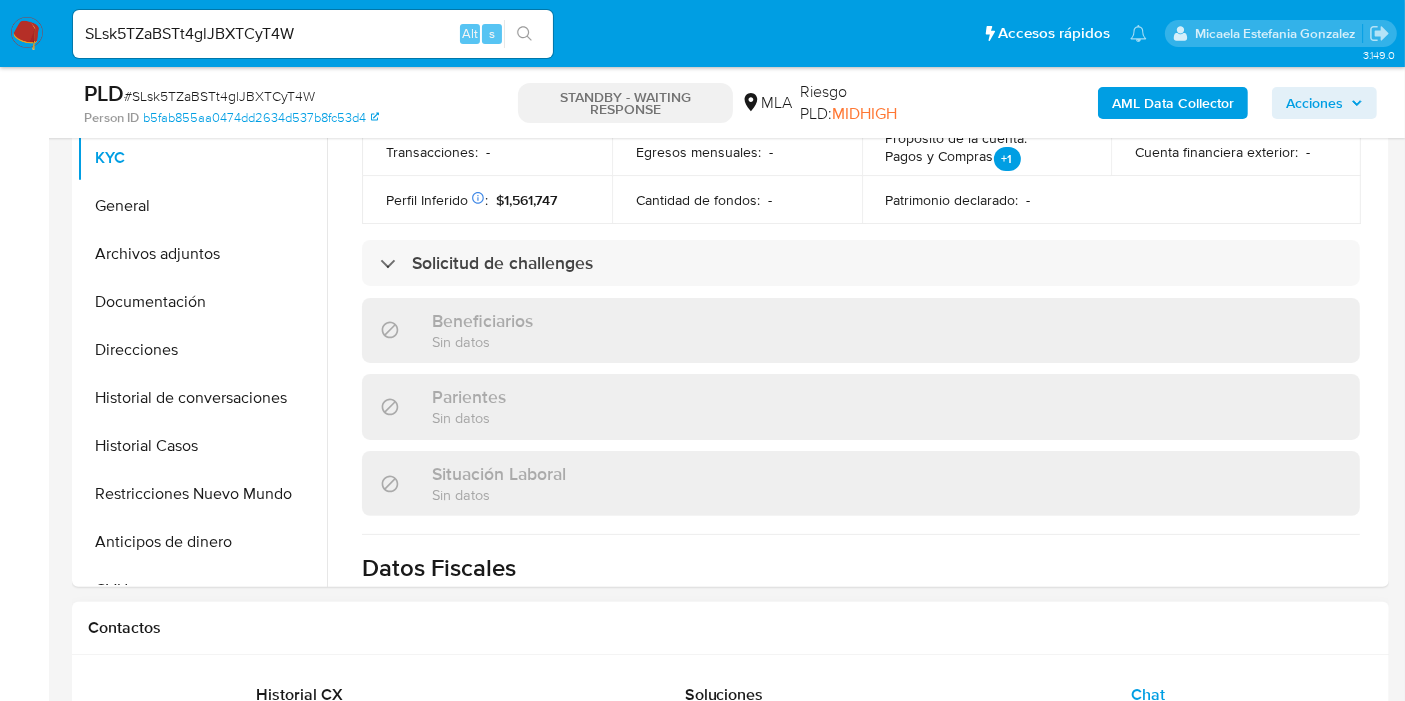scroll, scrollTop: 888, scrollLeft: 0, axis: vertical 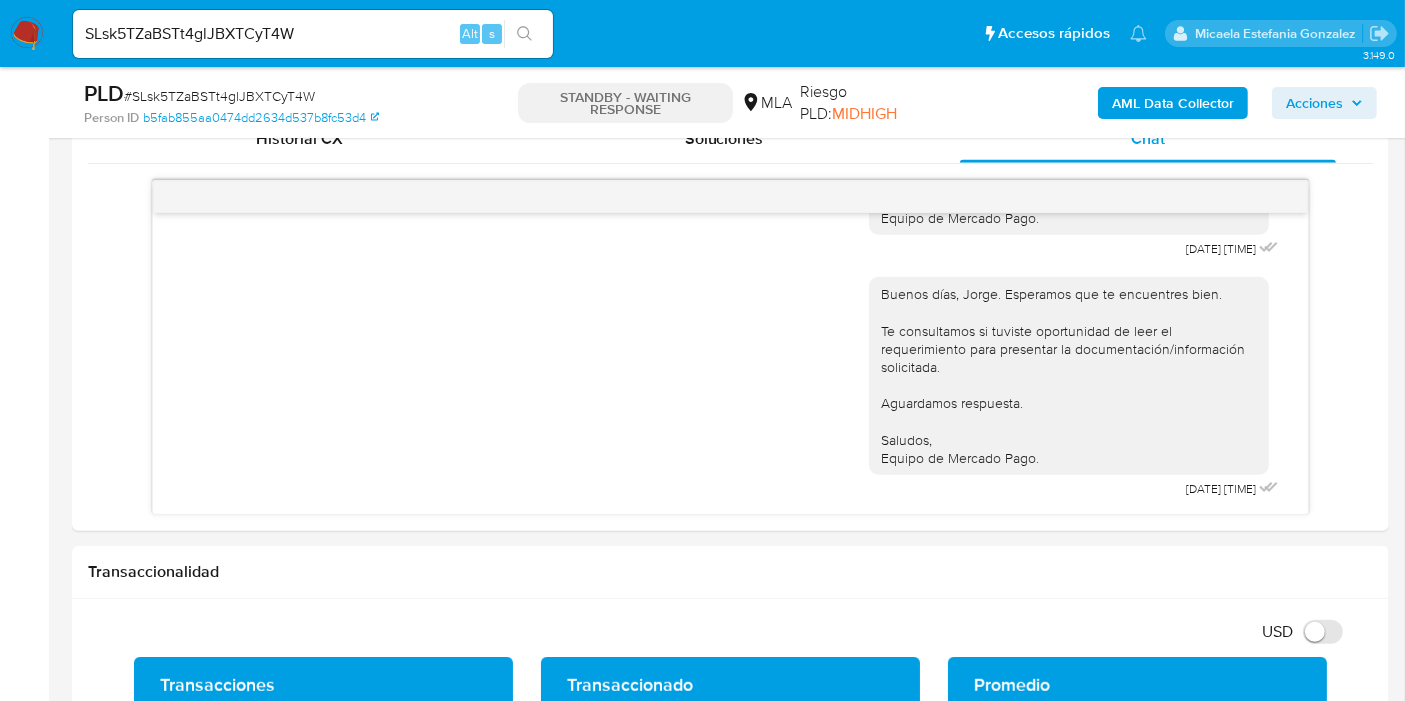 click on "SLsk5TZaBSTt4glJBXTCyT4W" at bounding box center (313, 34) 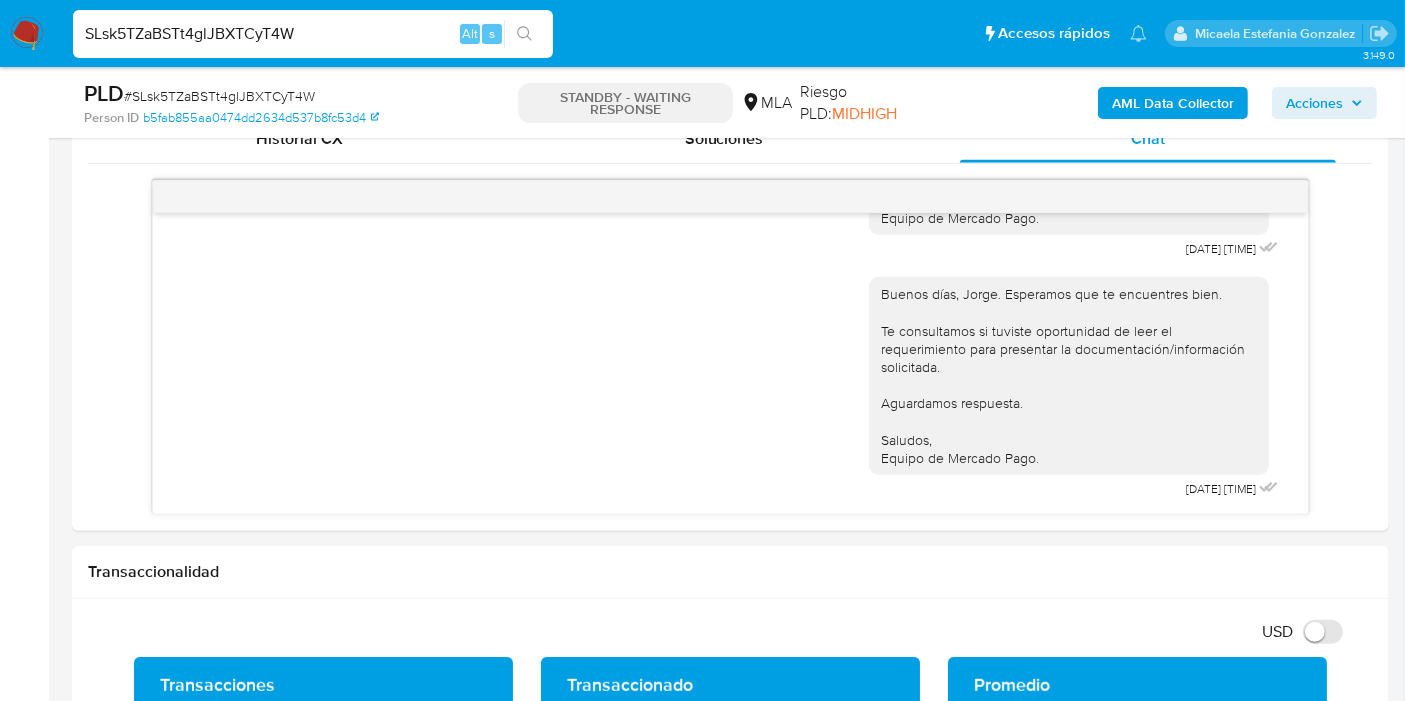 click on "SLsk5TZaBSTt4glJBXTCyT4W" at bounding box center (313, 34) 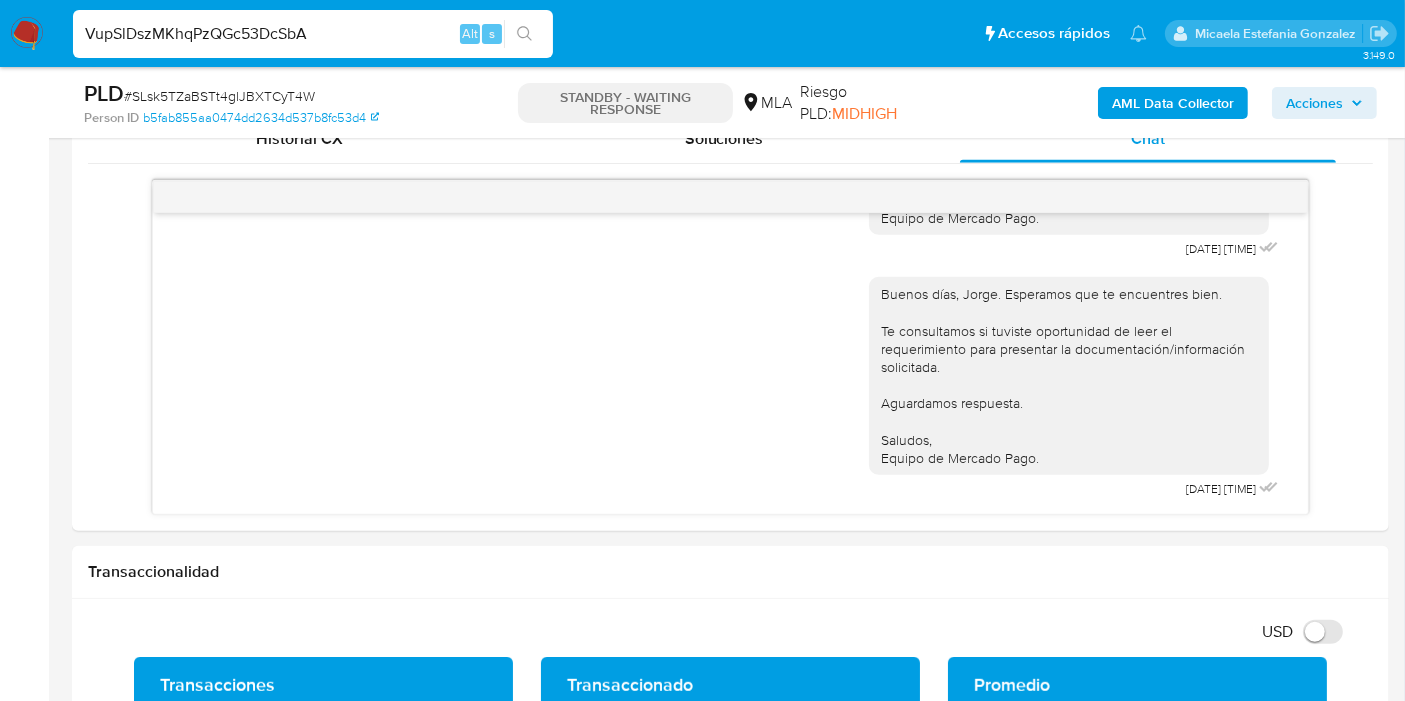 type on "VupSlDszMKhqPzQGc53DcSbA" 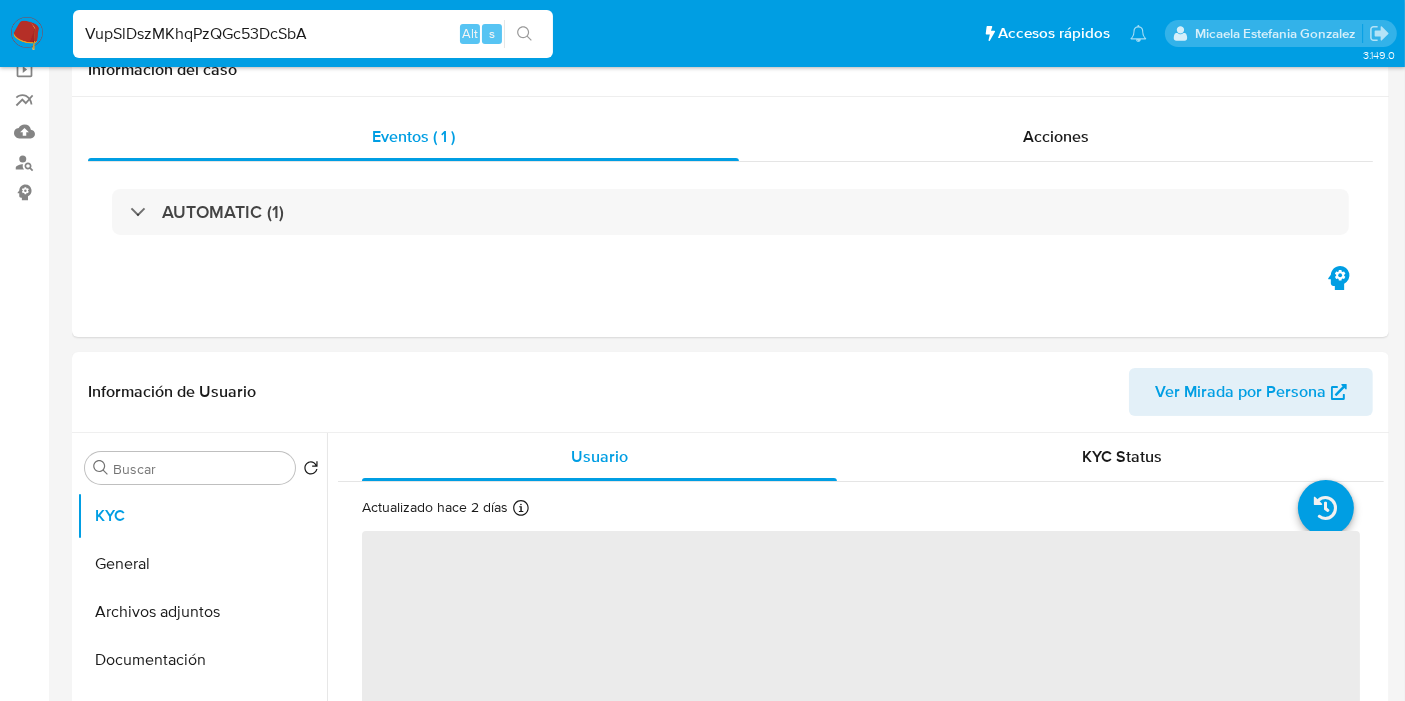 scroll, scrollTop: 0, scrollLeft: 0, axis: both 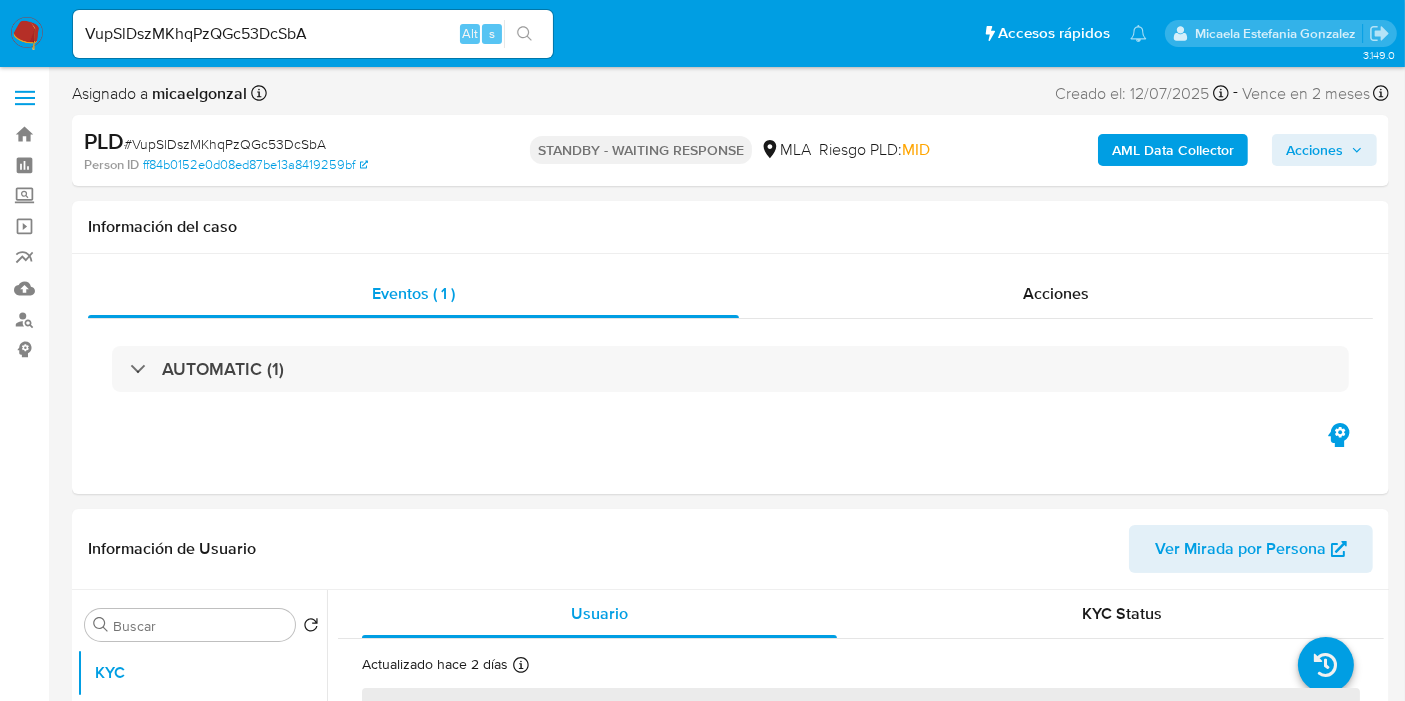select on "10" 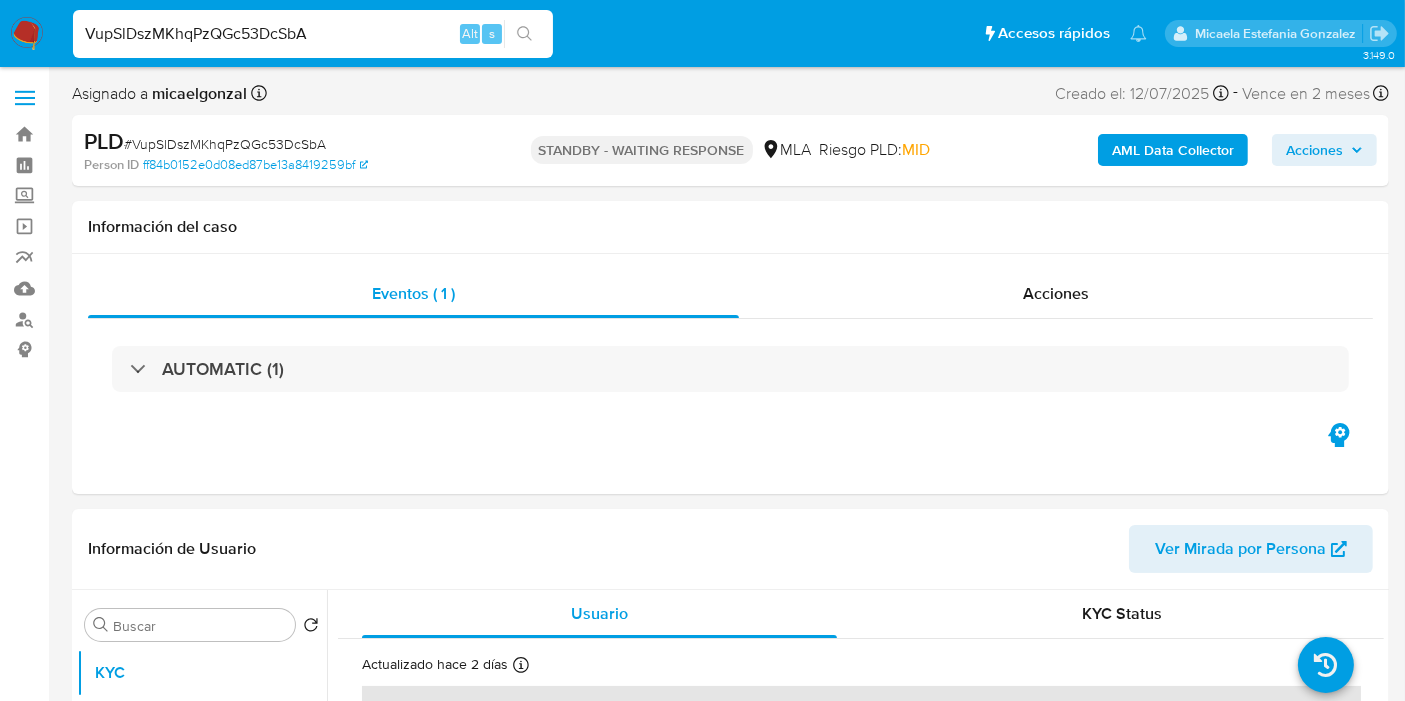 click on "VupSlDszMKhqPzQGc53DcSbA" at bounding box center (313, 34) 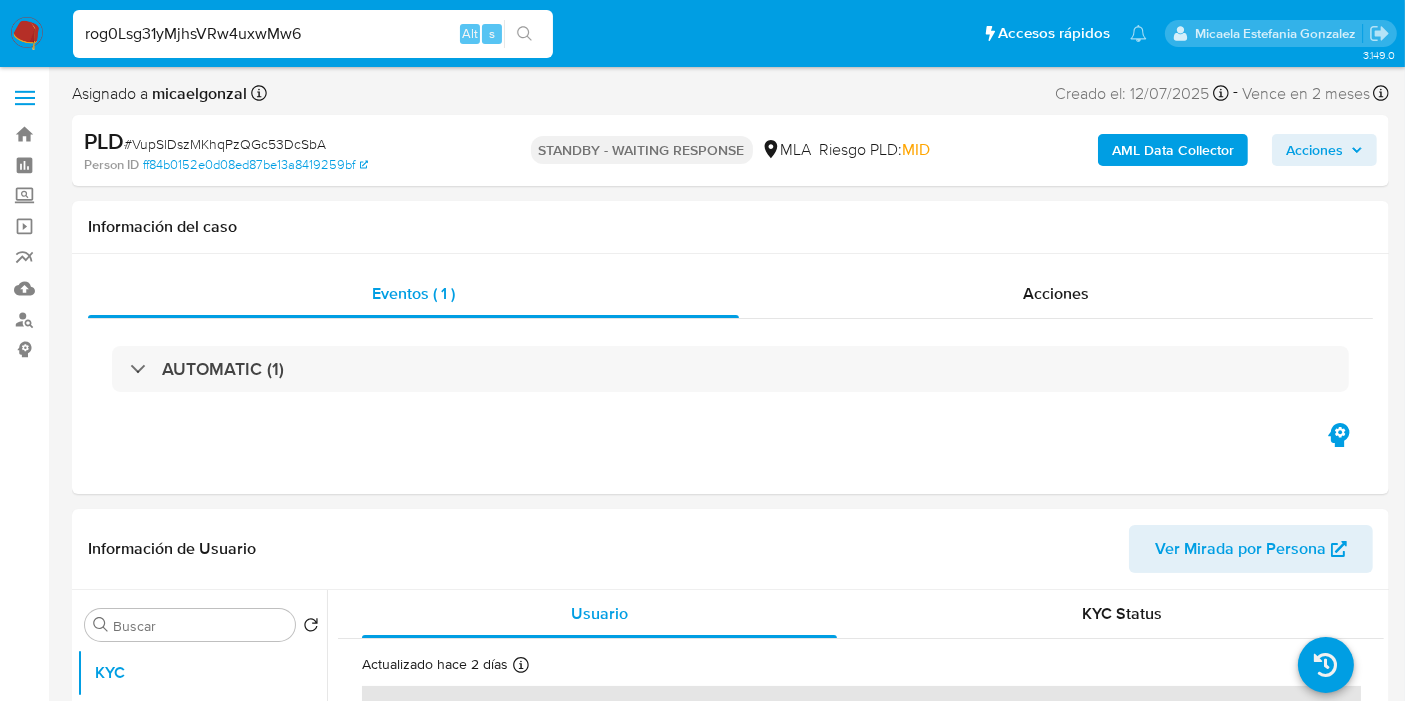 type on "rog0Lsg31yMjhsVRw4uxwMw6" 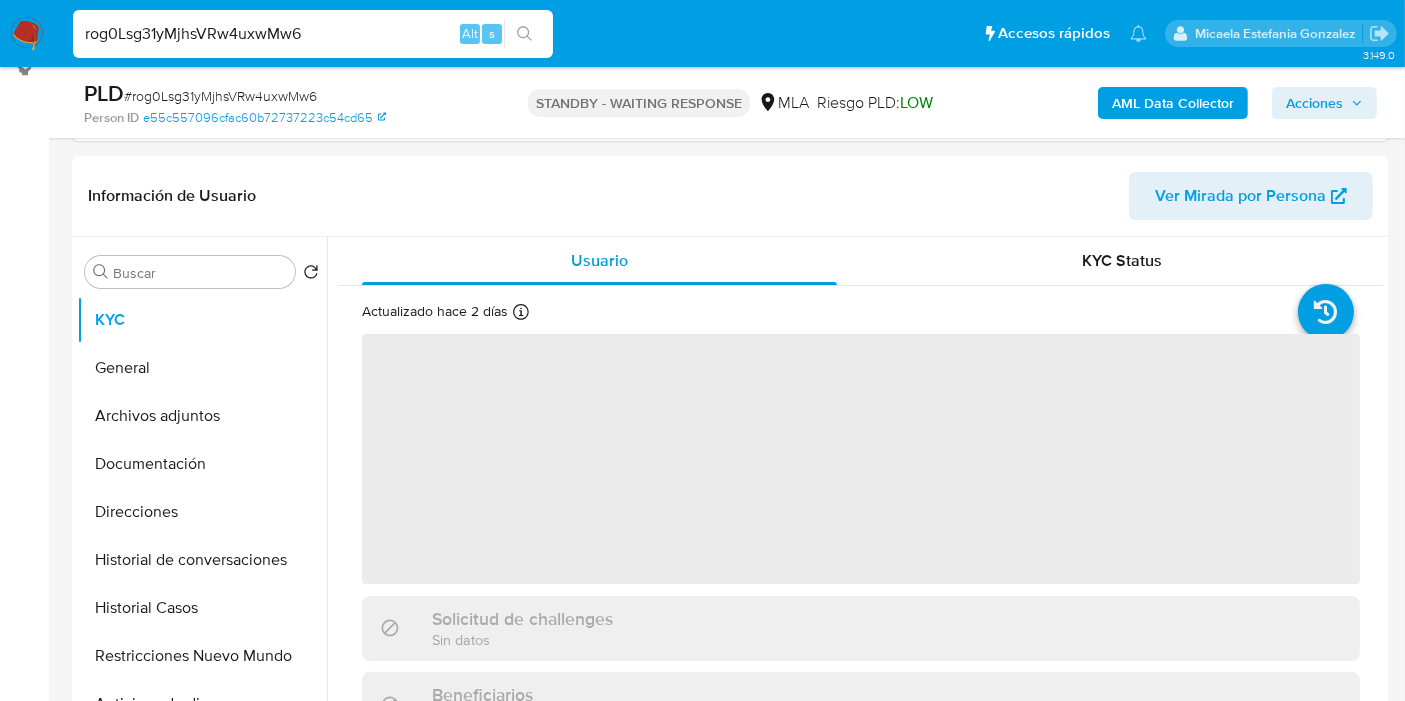 scroll, scrollTop: 444, scrollLeft: 0, axis: vertical 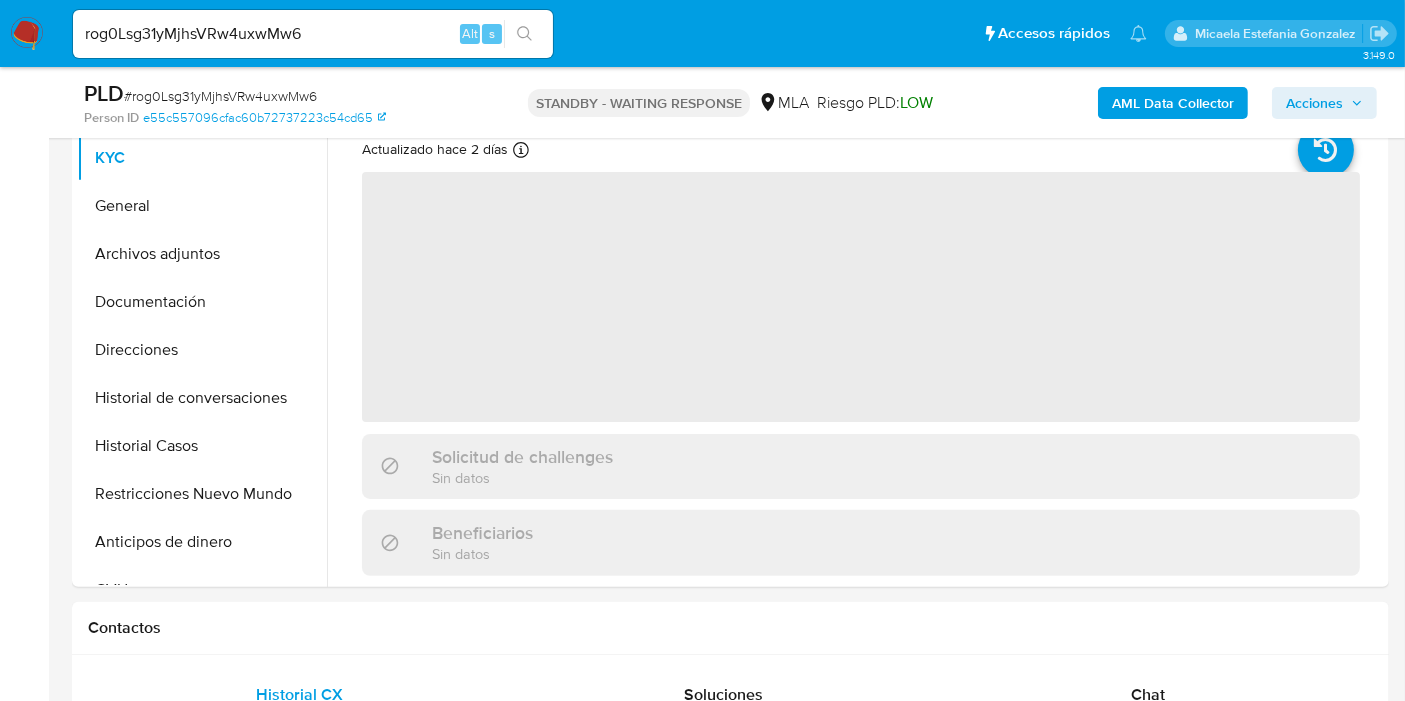 select on "10" 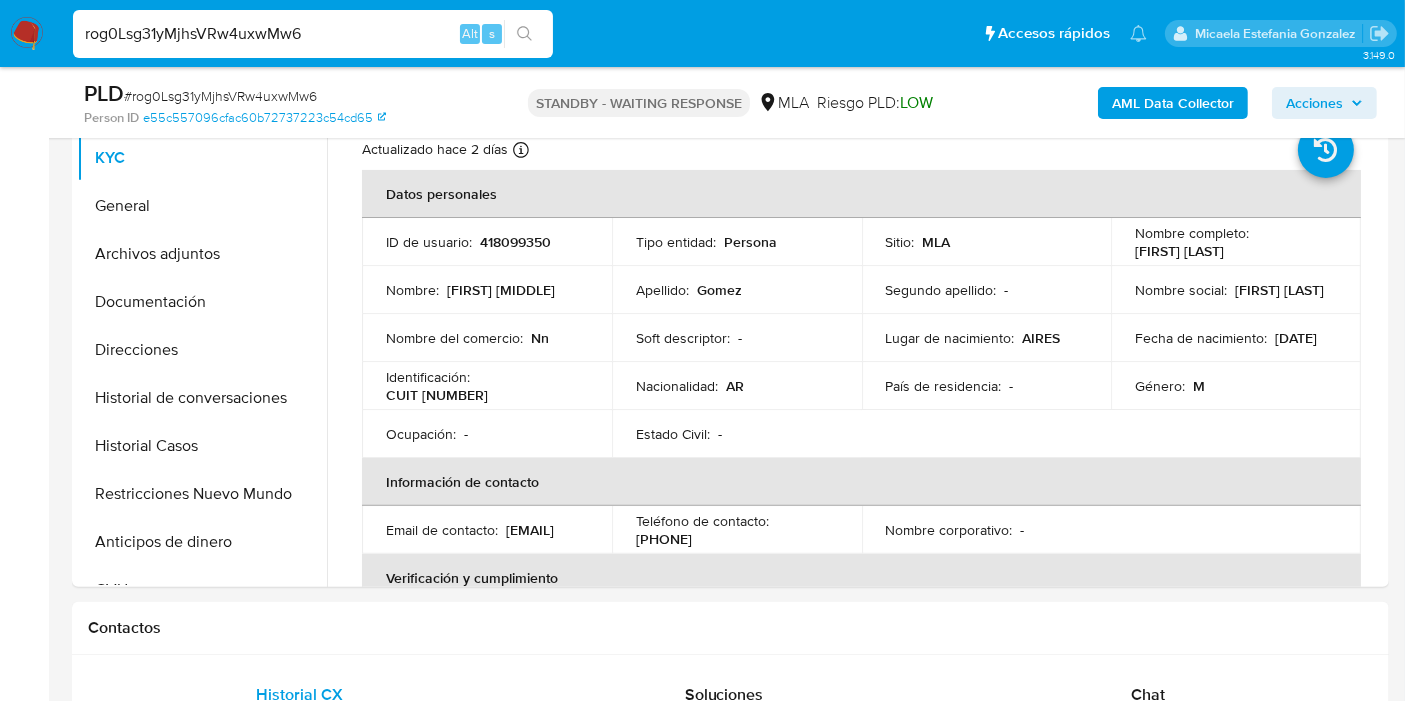 click on "rog0Lsg31yMjhsVRw4uxwMw6" at bounding box center [313, 34] 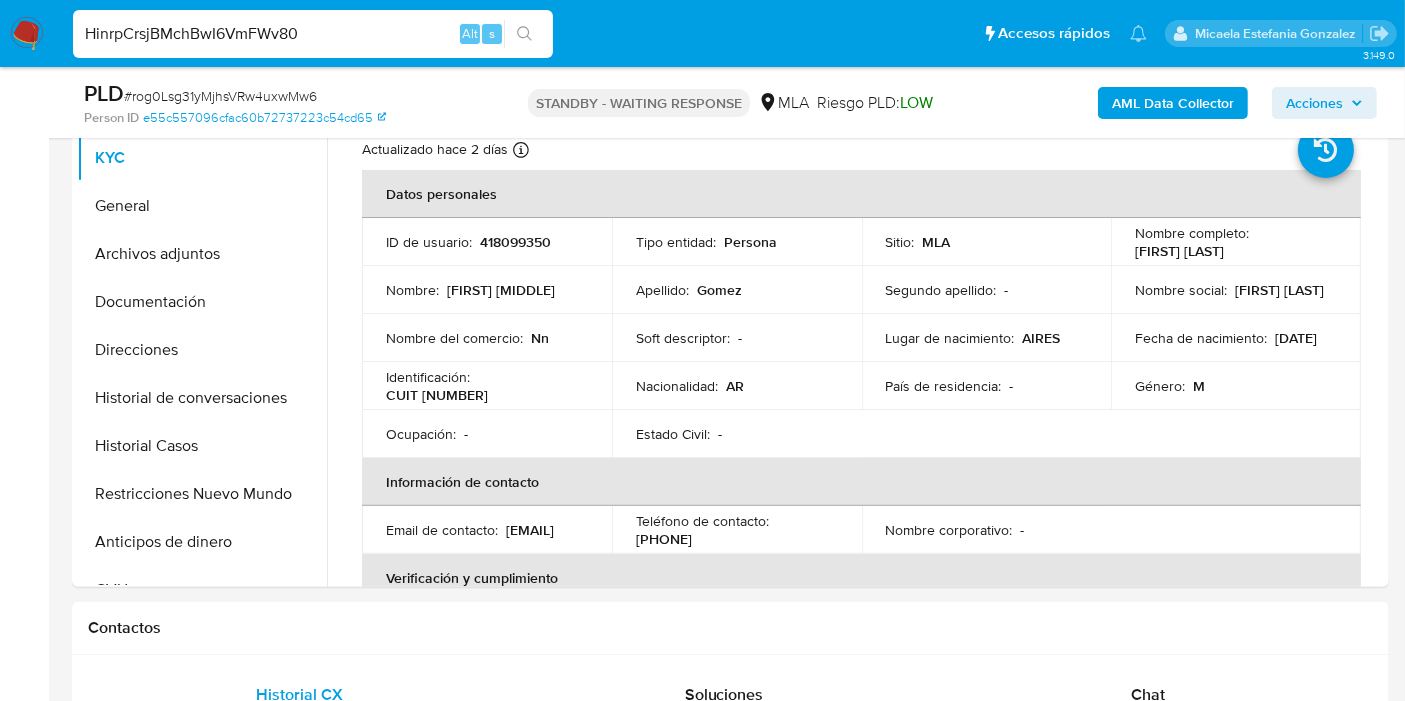 type on "HinrpCrsjBMchBwI6VmFWv80" 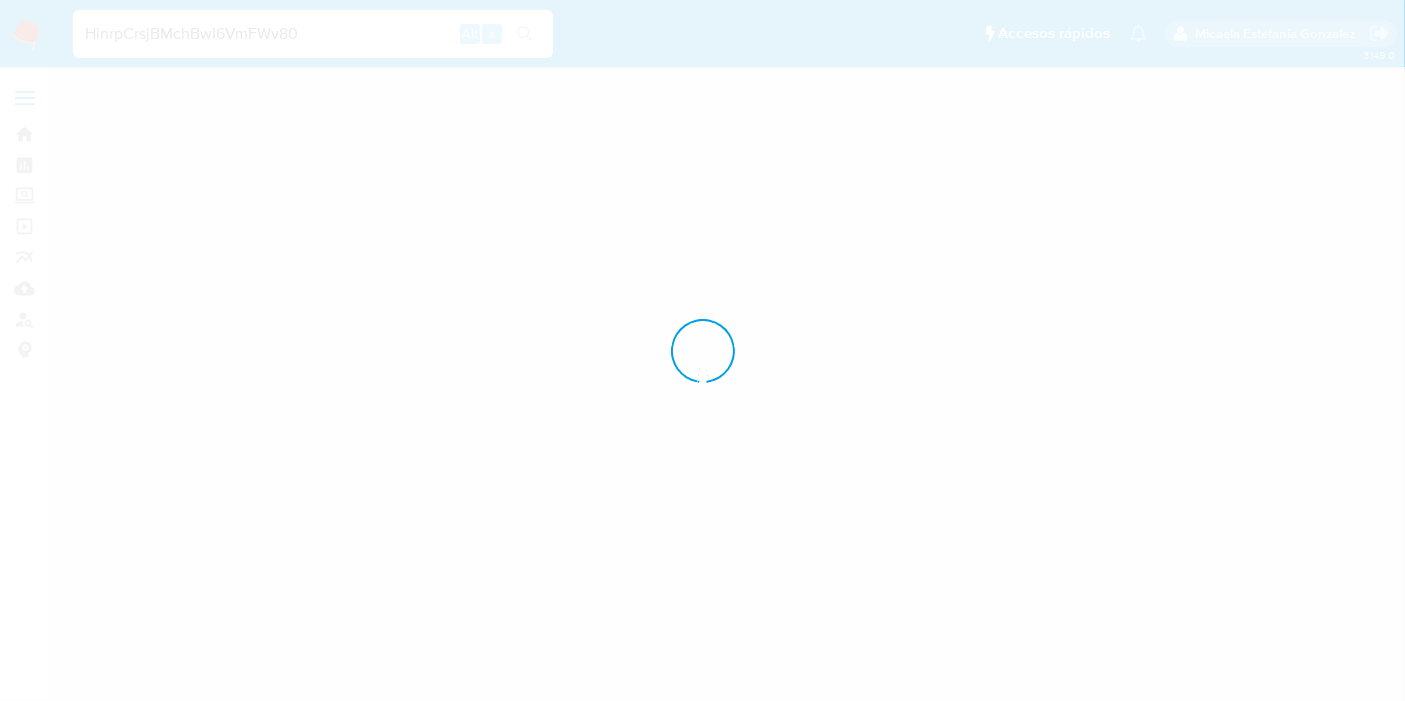 scroll, scrollTop: 0, scrollLeft: 0, axis: both 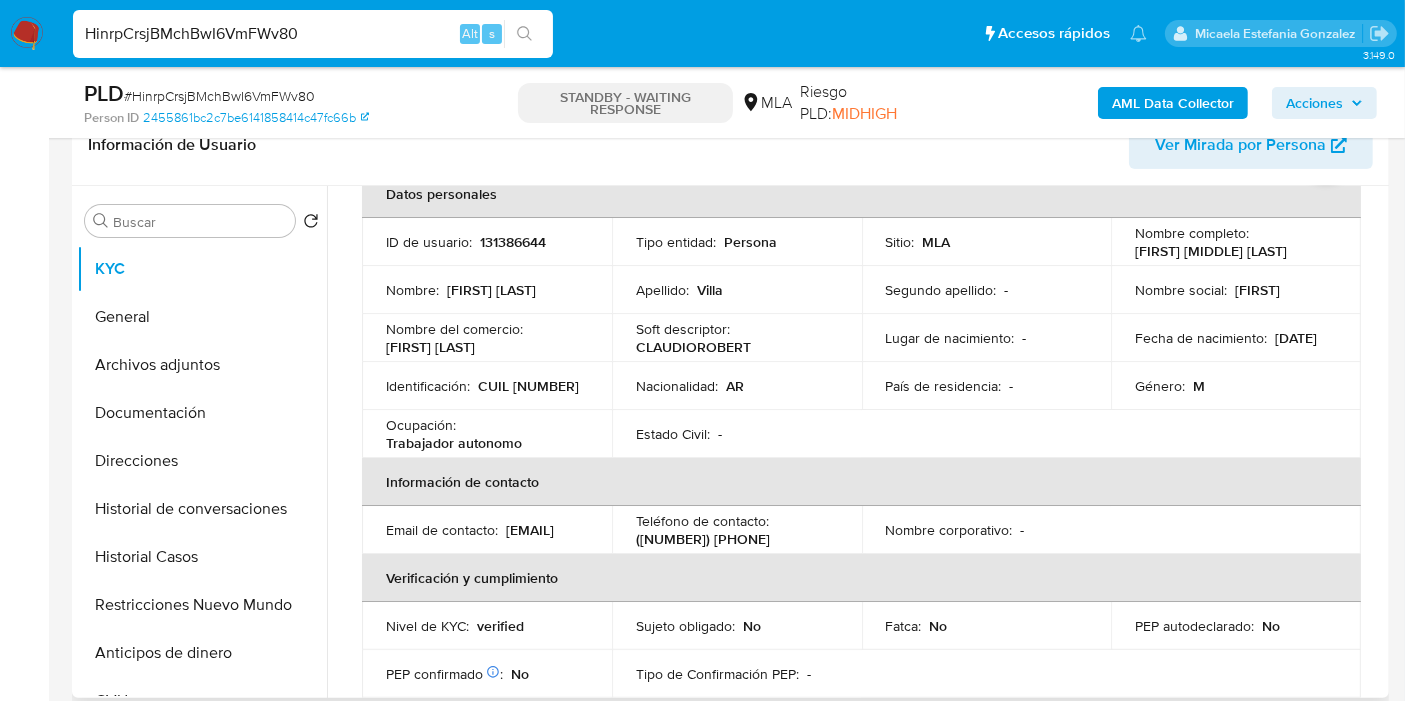select on "10" 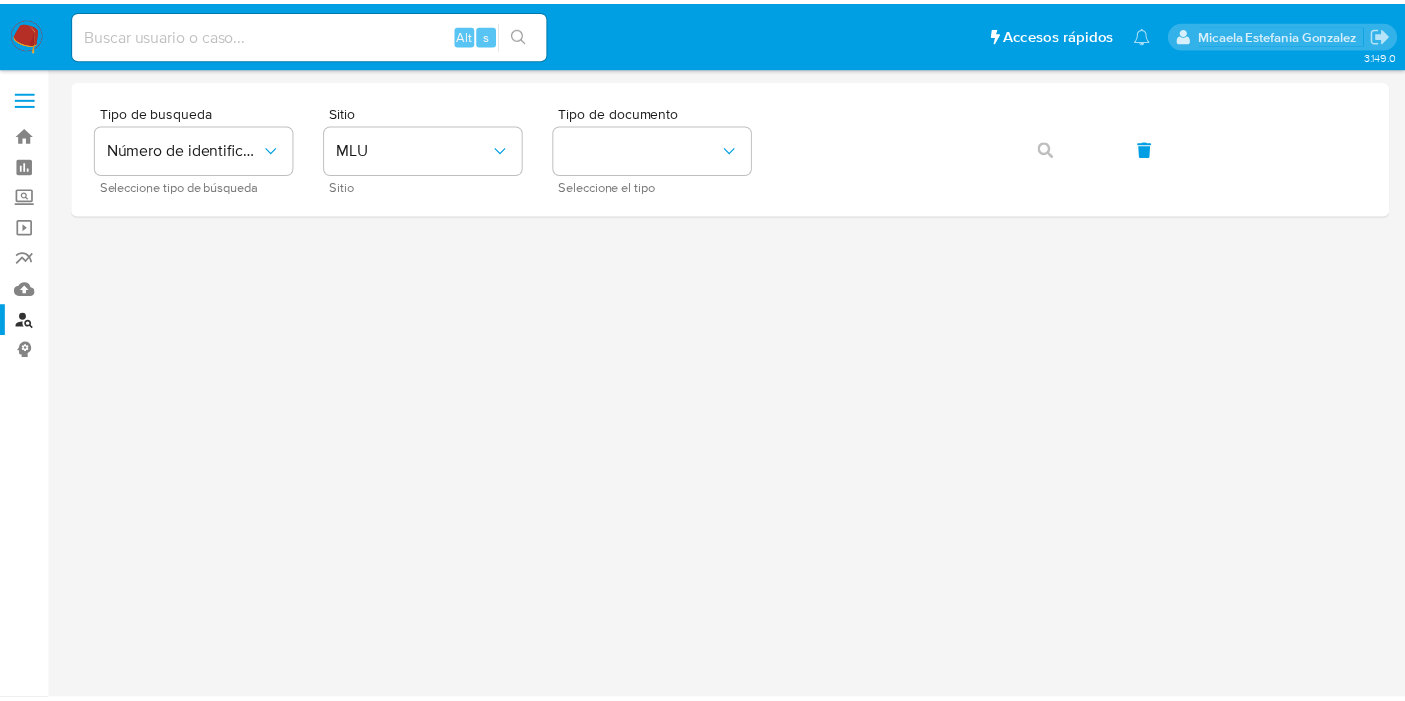 scroll, scrollTop: 0, scrollLeft: 0, axis: both 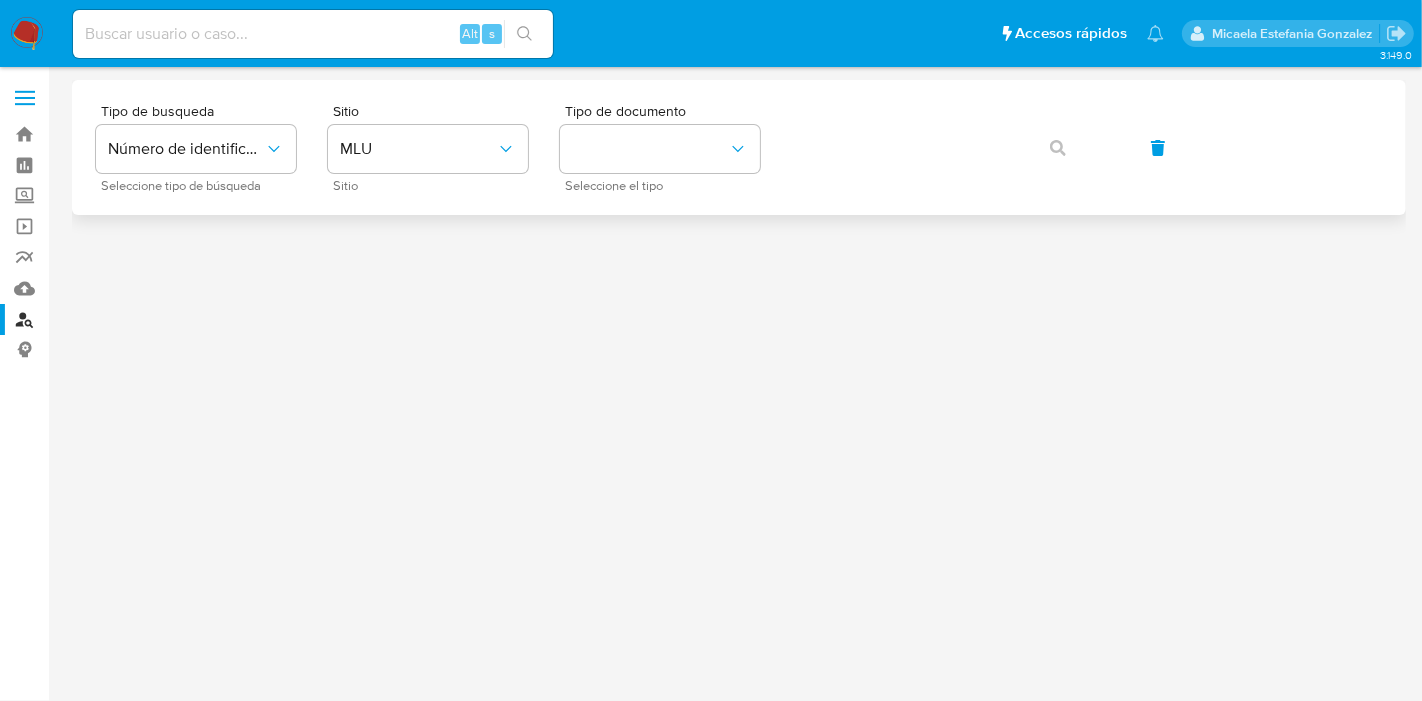 click on "Tipo de busqueda Número de identificación Seleccione tipo de búsqueda Sitio MLU Sitio Tipo de documento Seleccione el tipo" at bounding box center [739, 147] 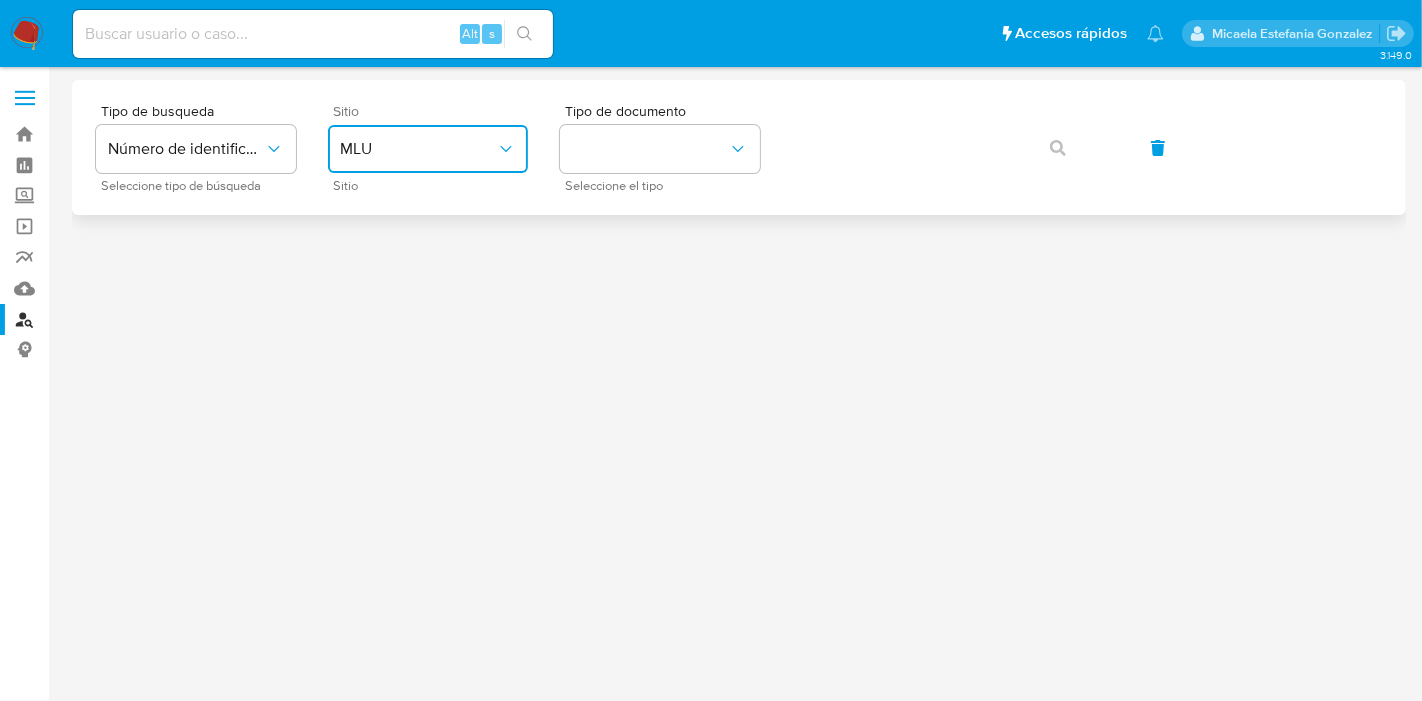 click on "MLU" at bounding box center [428, 149] 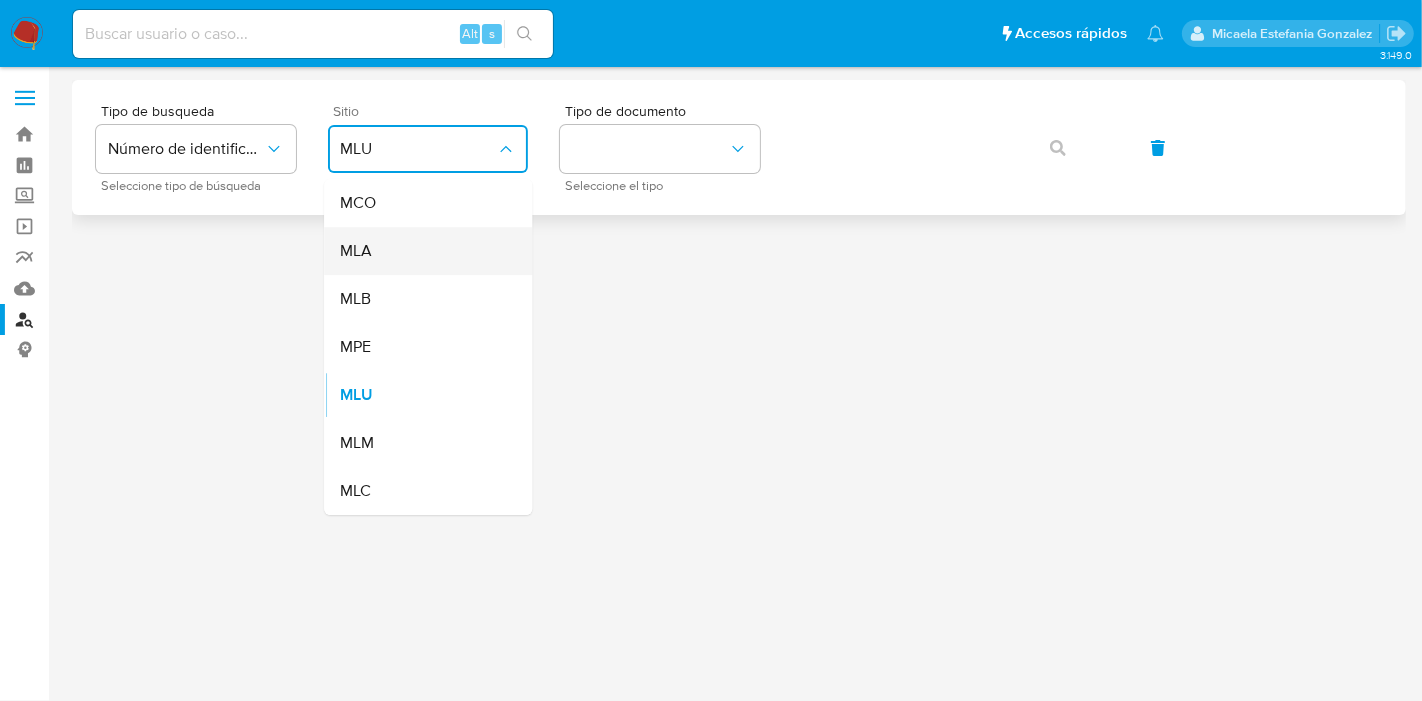 click on "MLA" at bounding box center (422, 251) 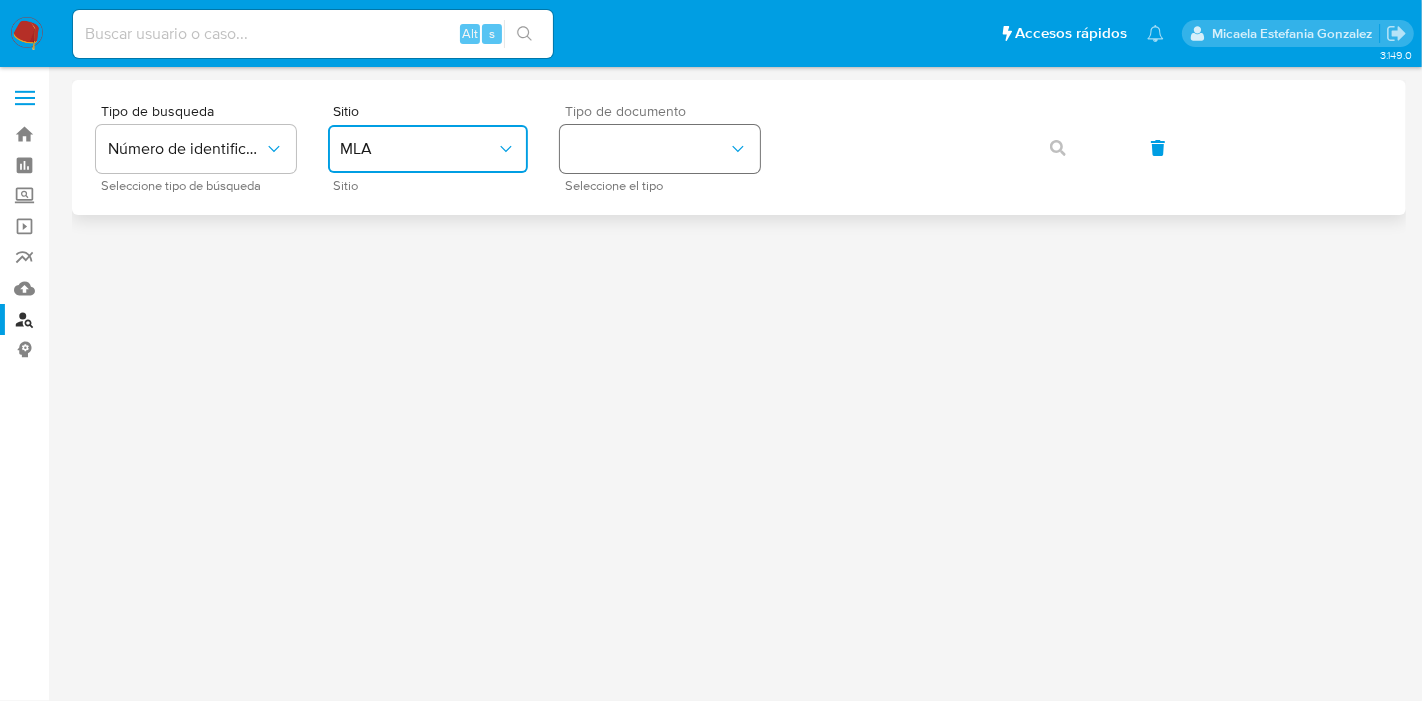 click at bounding box center [660, 149] 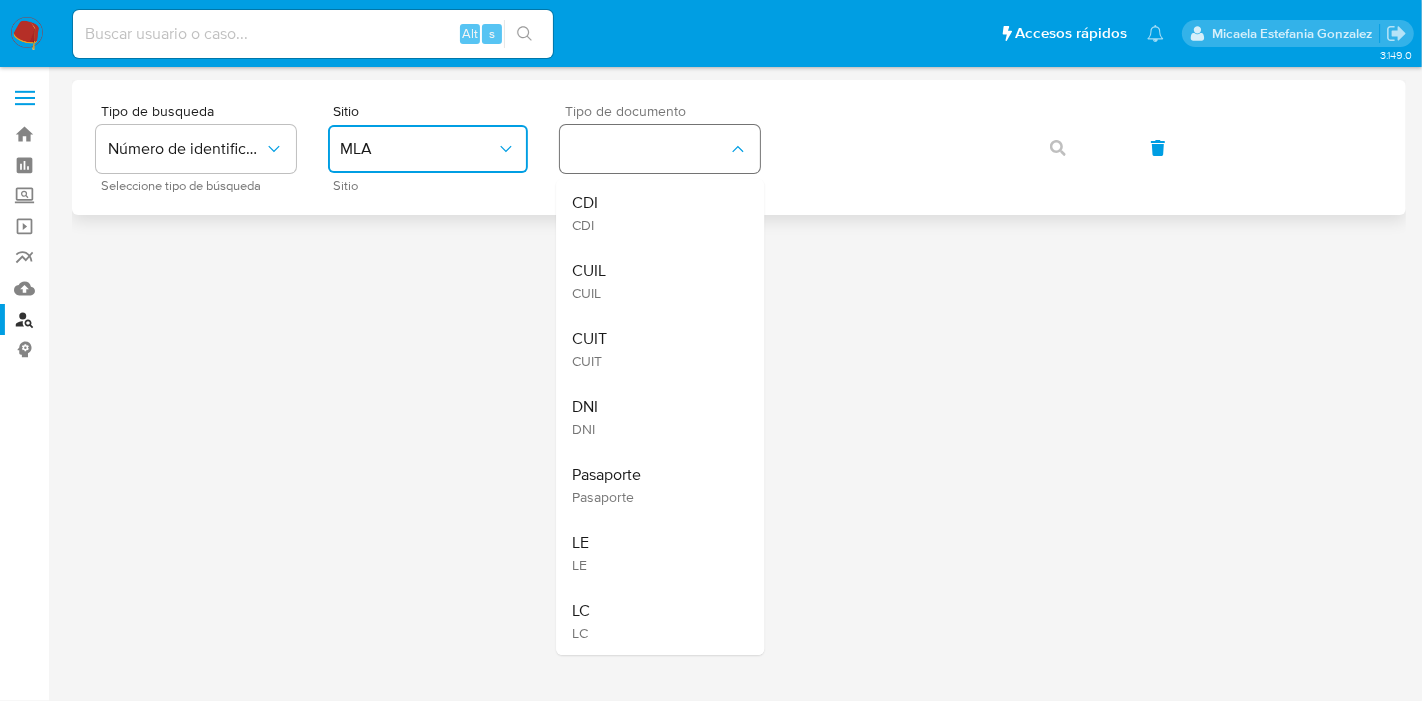 click at bounding box center (660, 149) 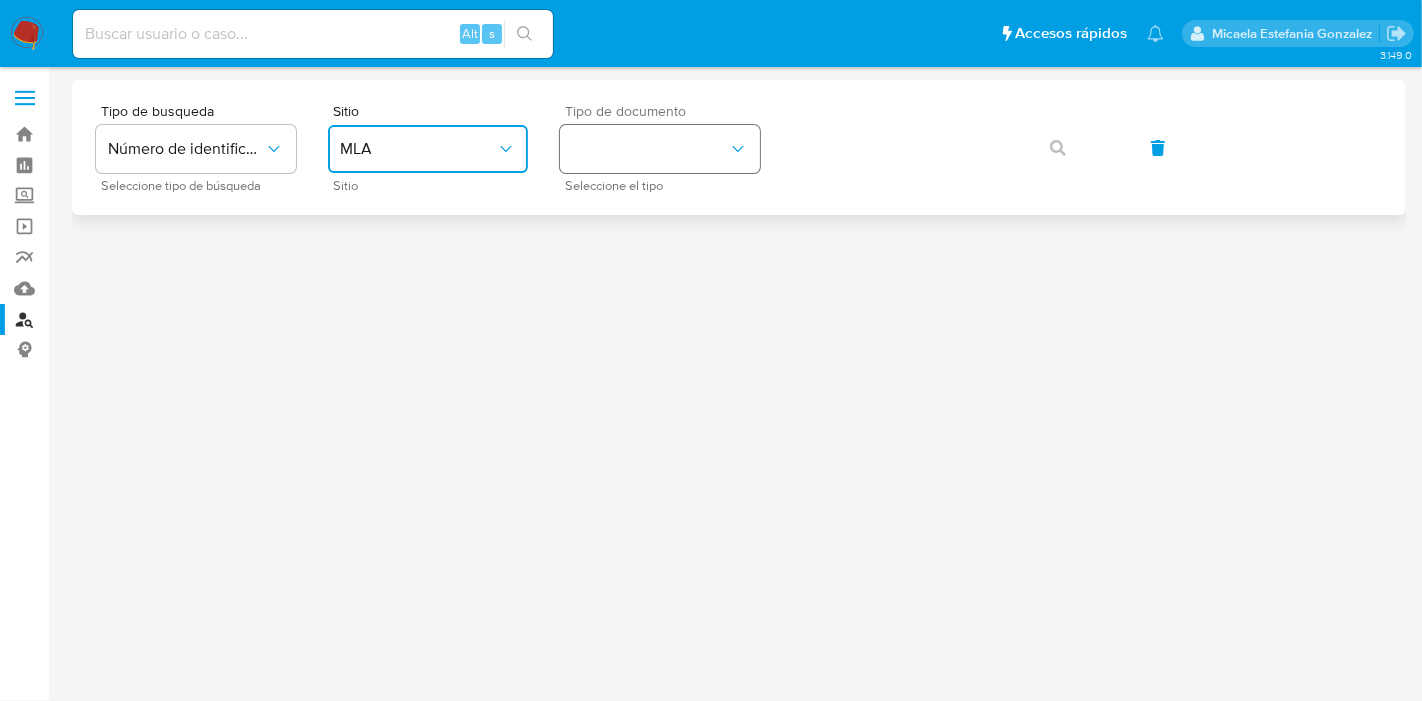 drag, startPoint x: 705, startPoint y: 144, endPoint x: 691, endPoint y: 168, distance: 27.784887 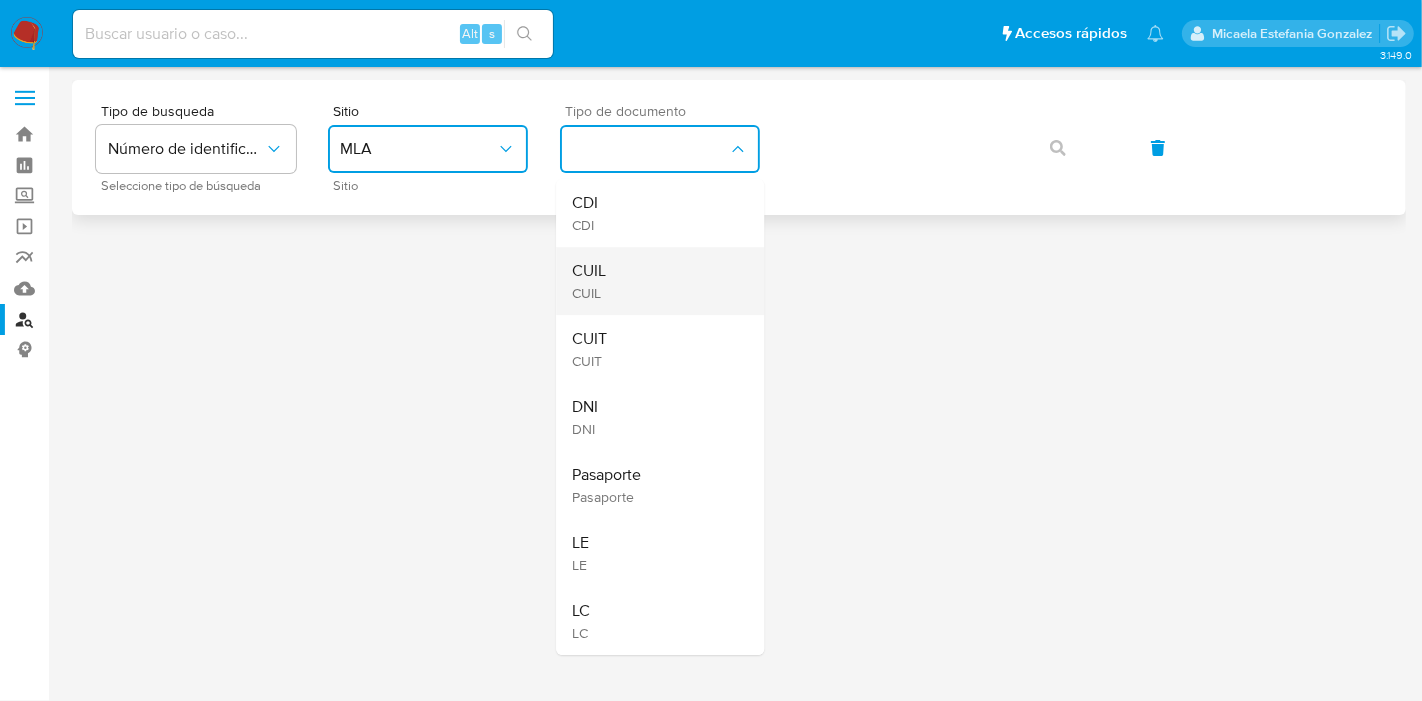 click on "CUIL CUIL" at bounding box center [654, 281] 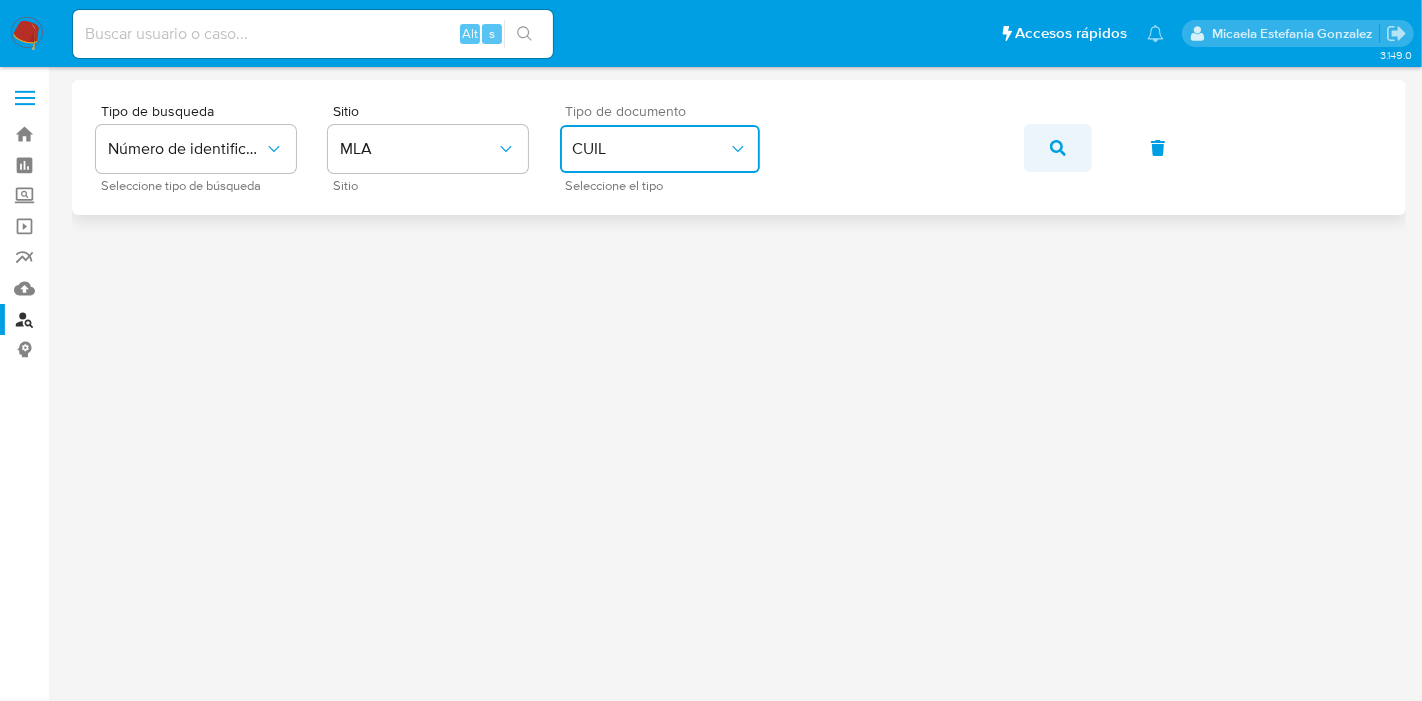click at bounding box center (1058, 148) 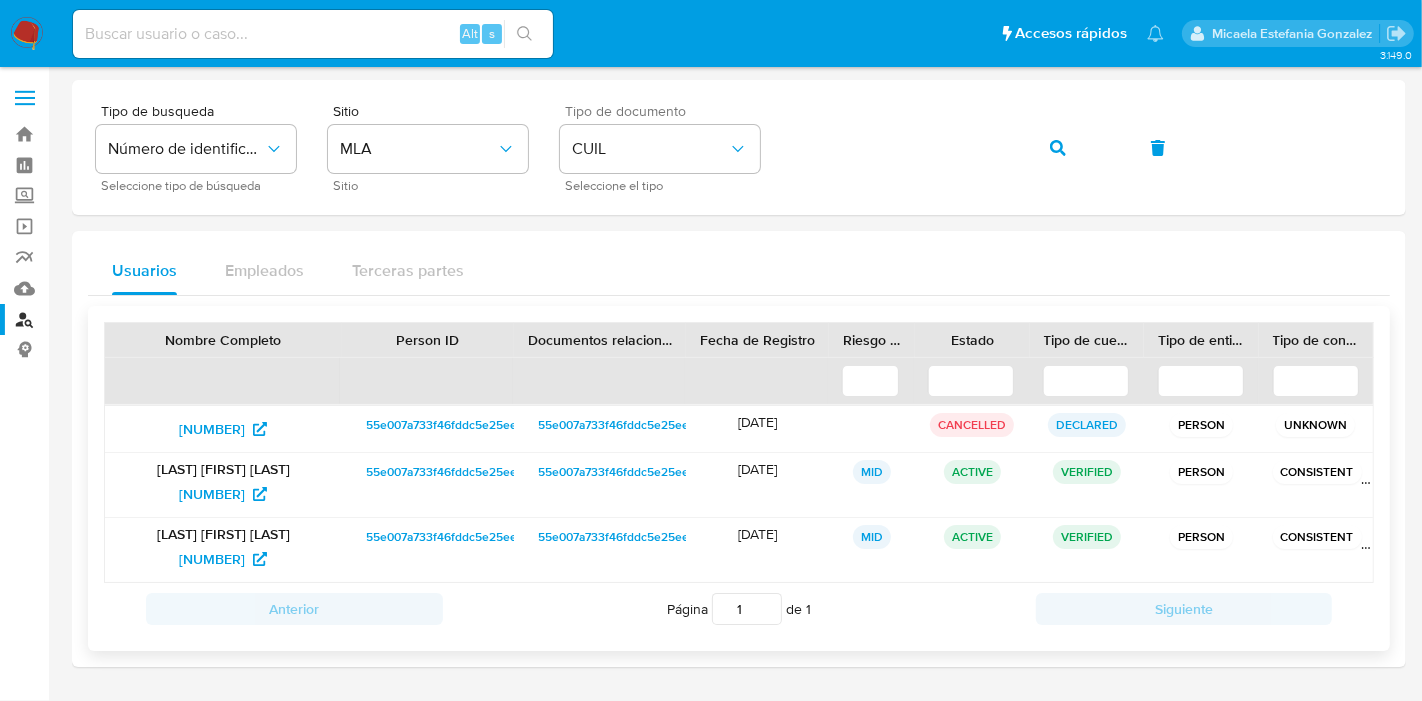click on "55e007a733f46fddc5e25ee9ed28dbdf" at bounding box center (471, 472) 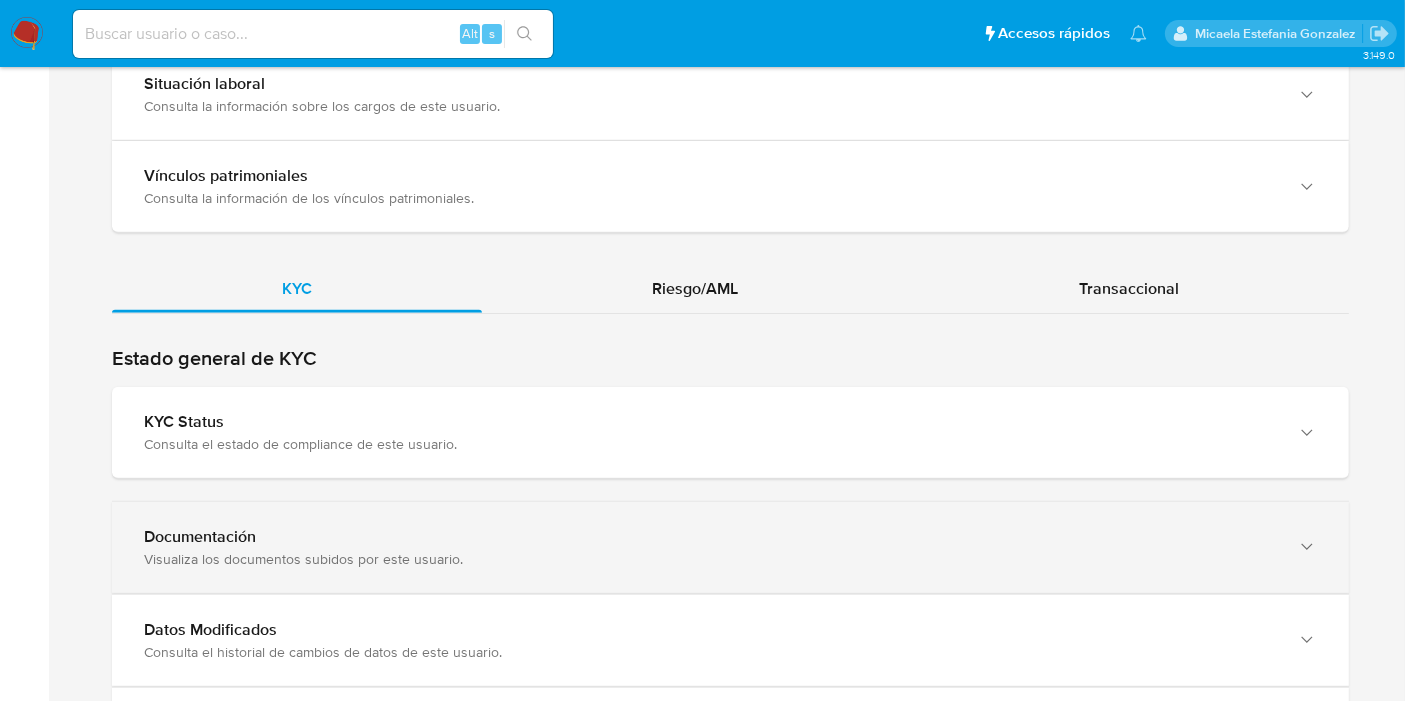 scroll, scrollTop: 2208, scrollLeft: 0, axis: vertical 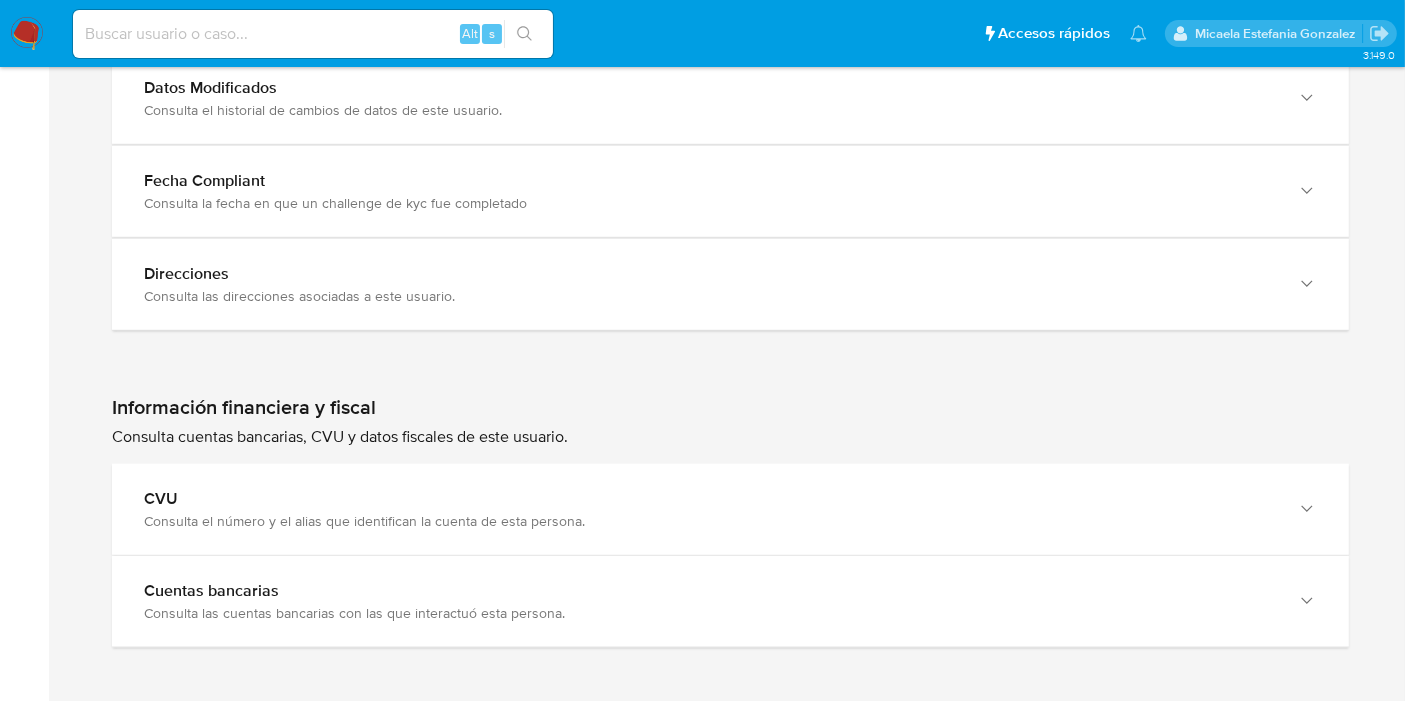 click on "Información financiera y fiscal Consulta cuentas bancarias, CVU y datos fiscales de este usuario." at bounding box center [730, 226] 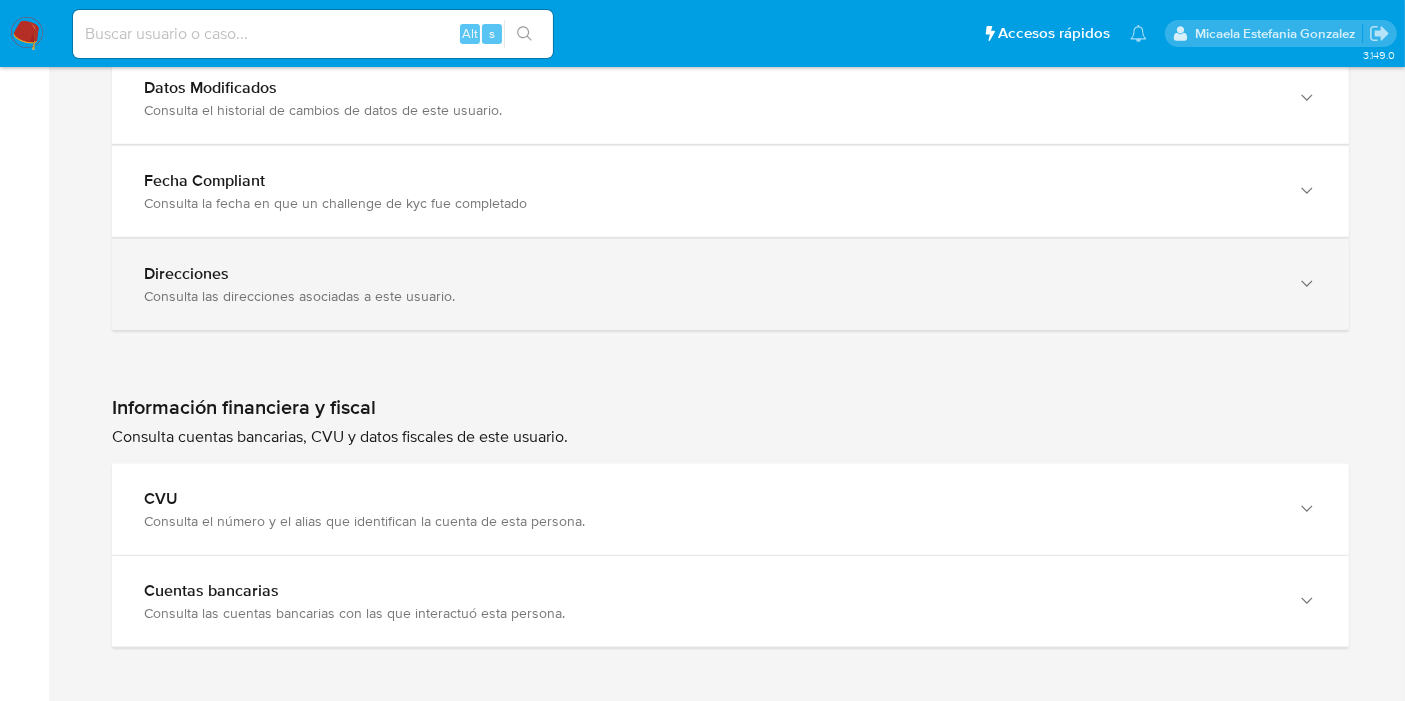 click on "Consulta las direcciones asociadas a este usuario." at bounding box center [710, 296] 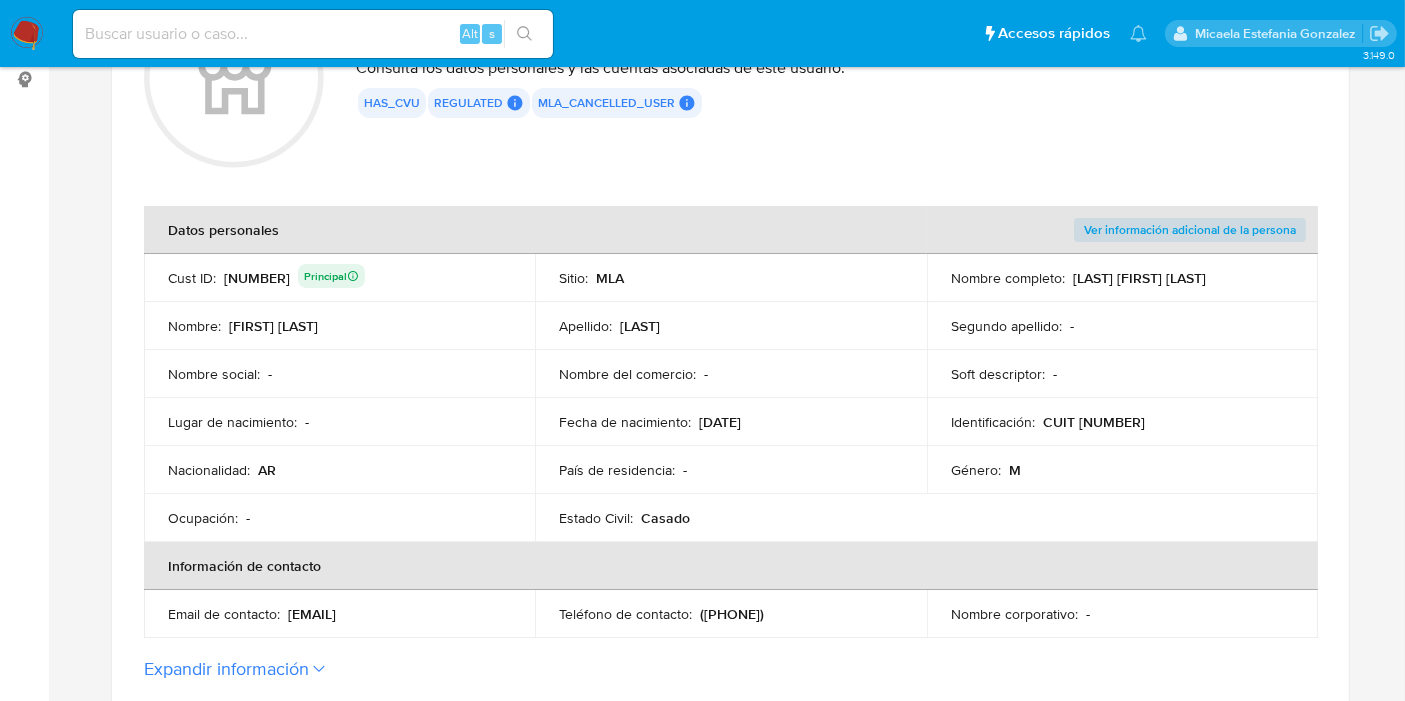 scroll, scrollTop: 0, scrollLeft: 0, axis: both 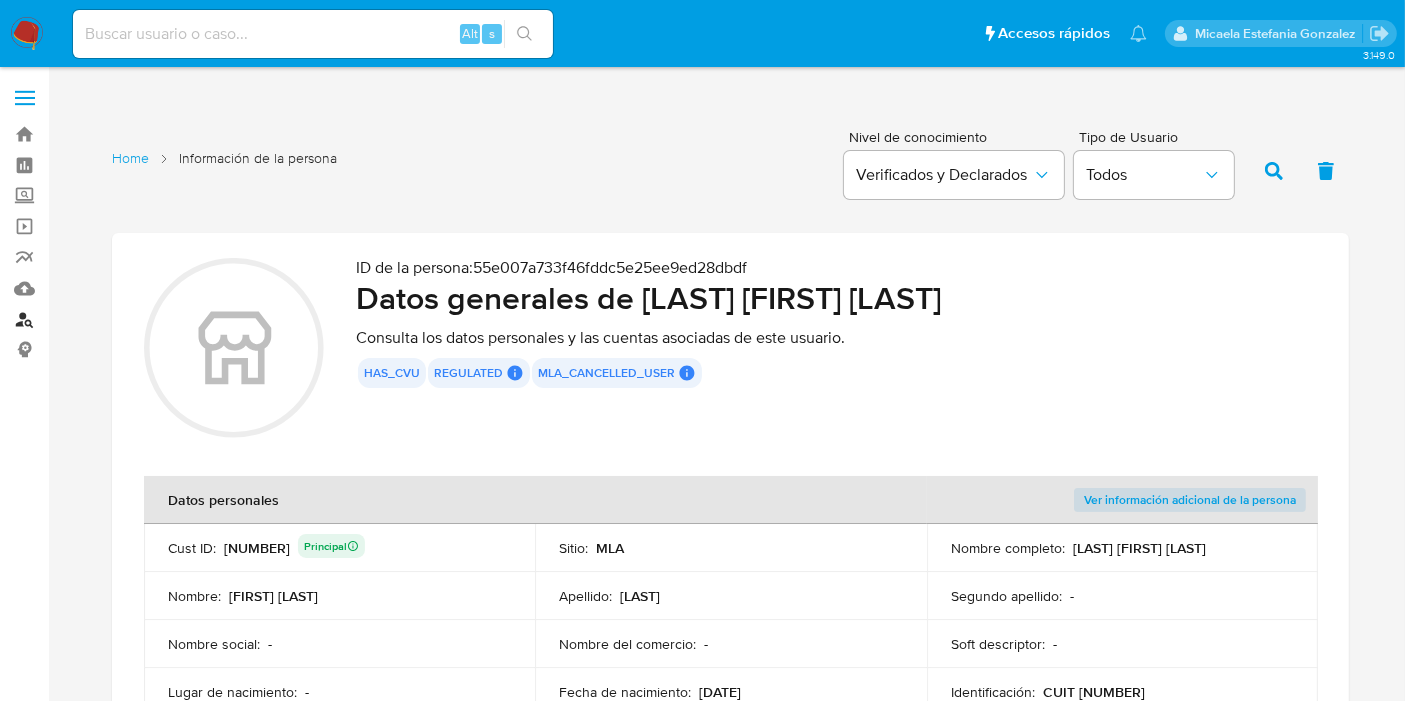 click on "Buscador de personas" at bounding box center [119, 319] 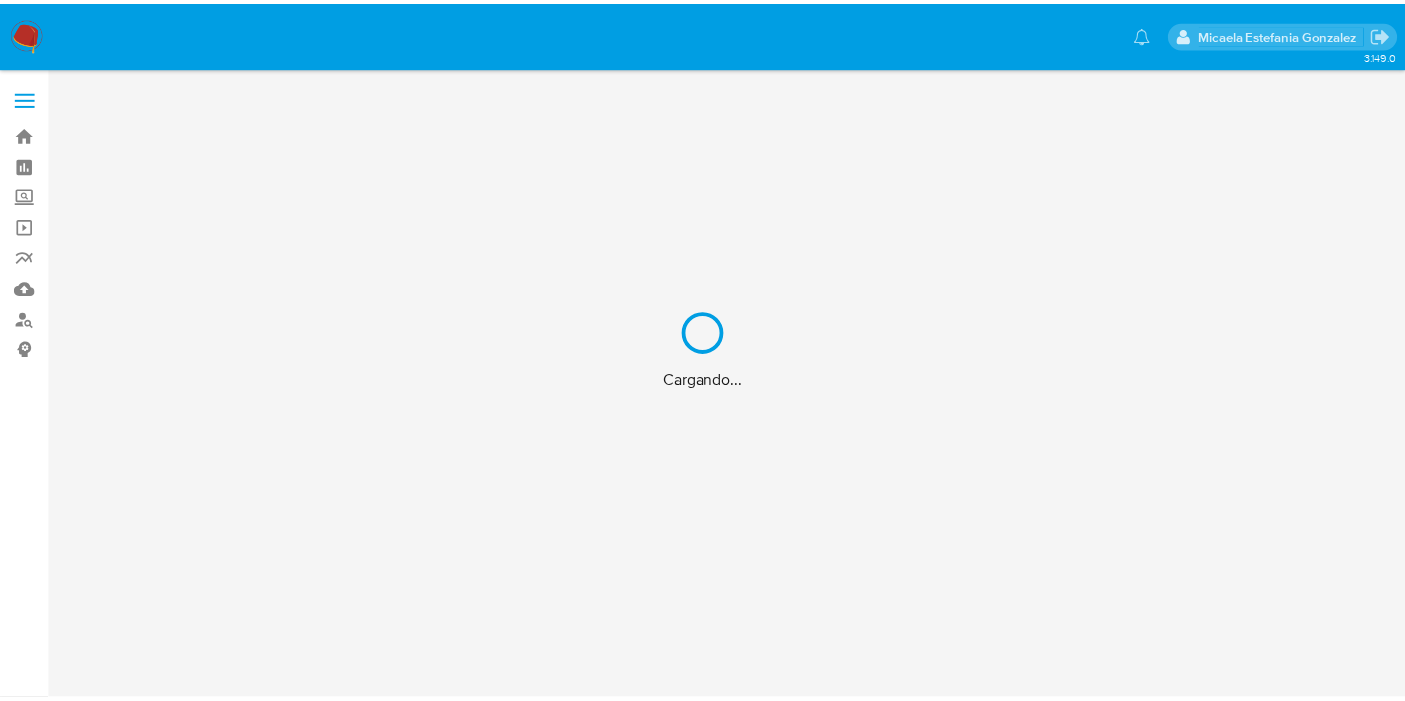 scroll, scrollTop: 0, scrollLeft: 0, axis: both 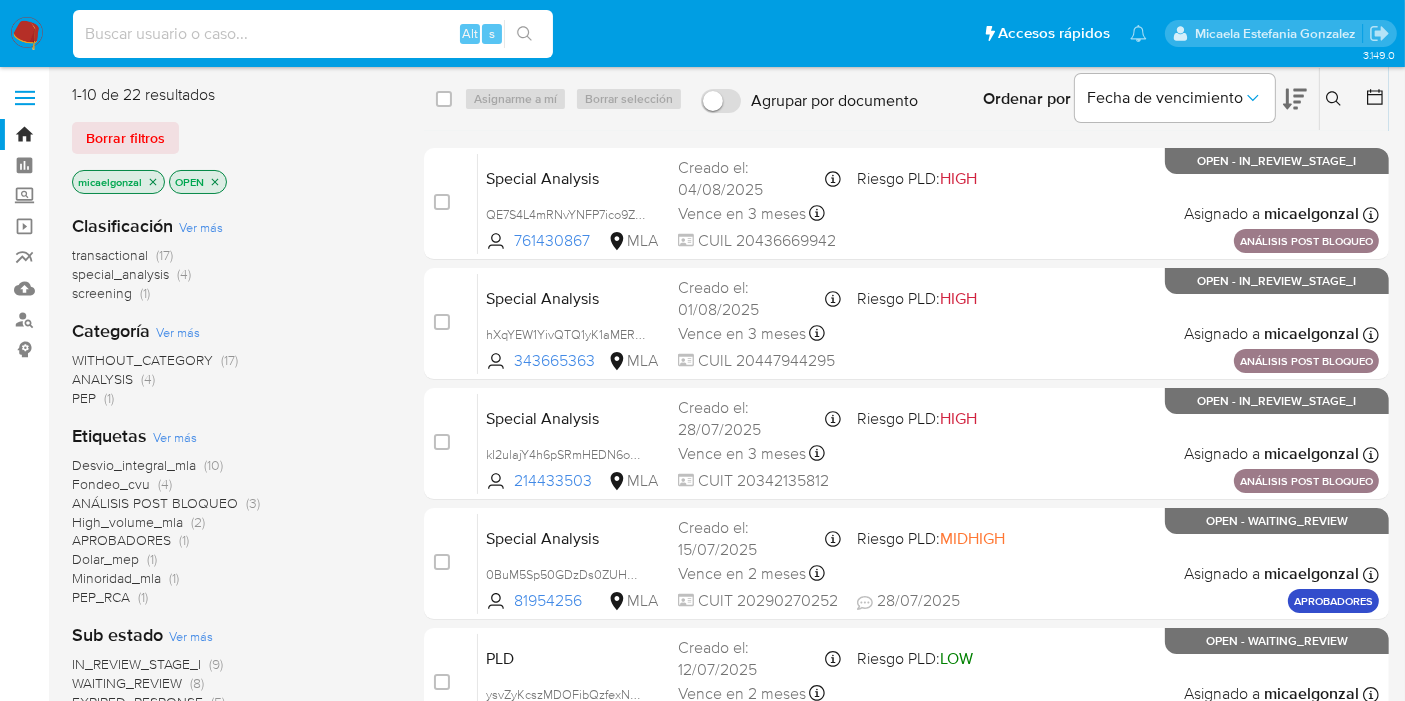 click at bounding box center (313, 34) 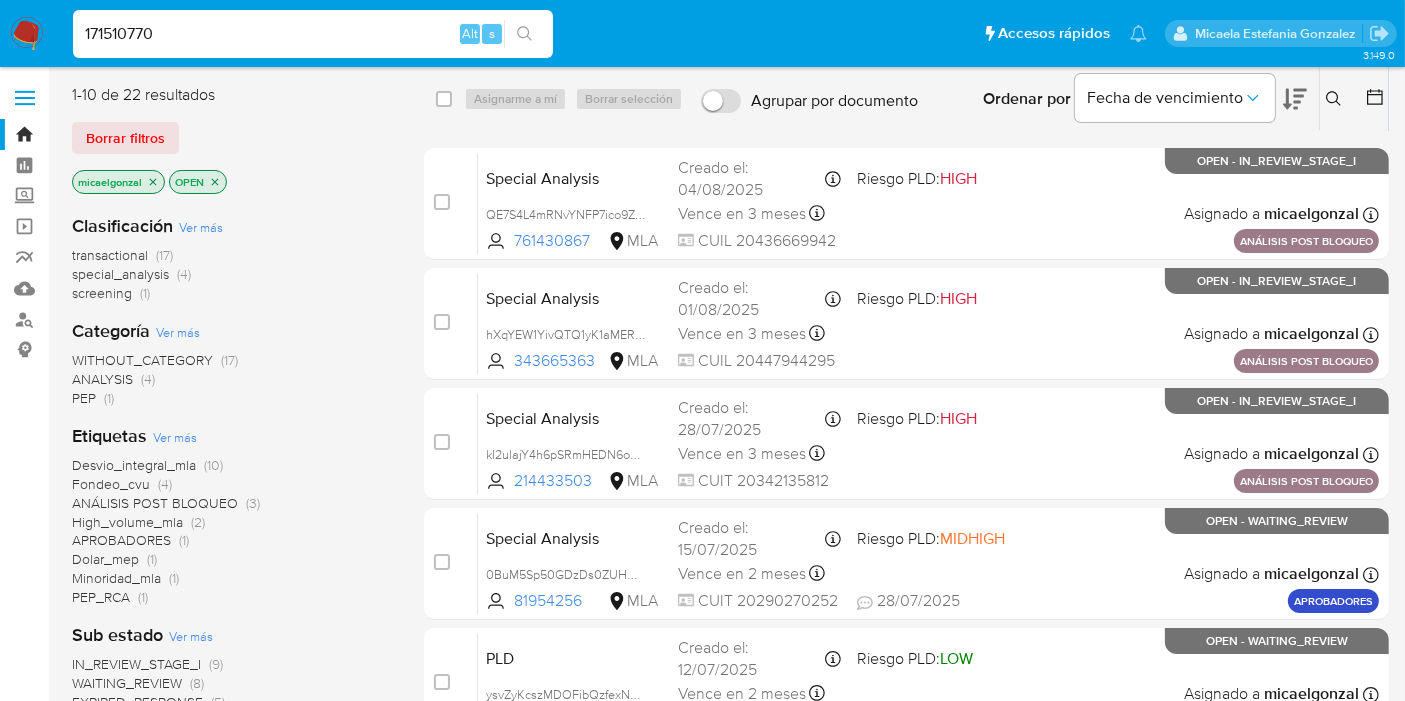 type on "171510770" 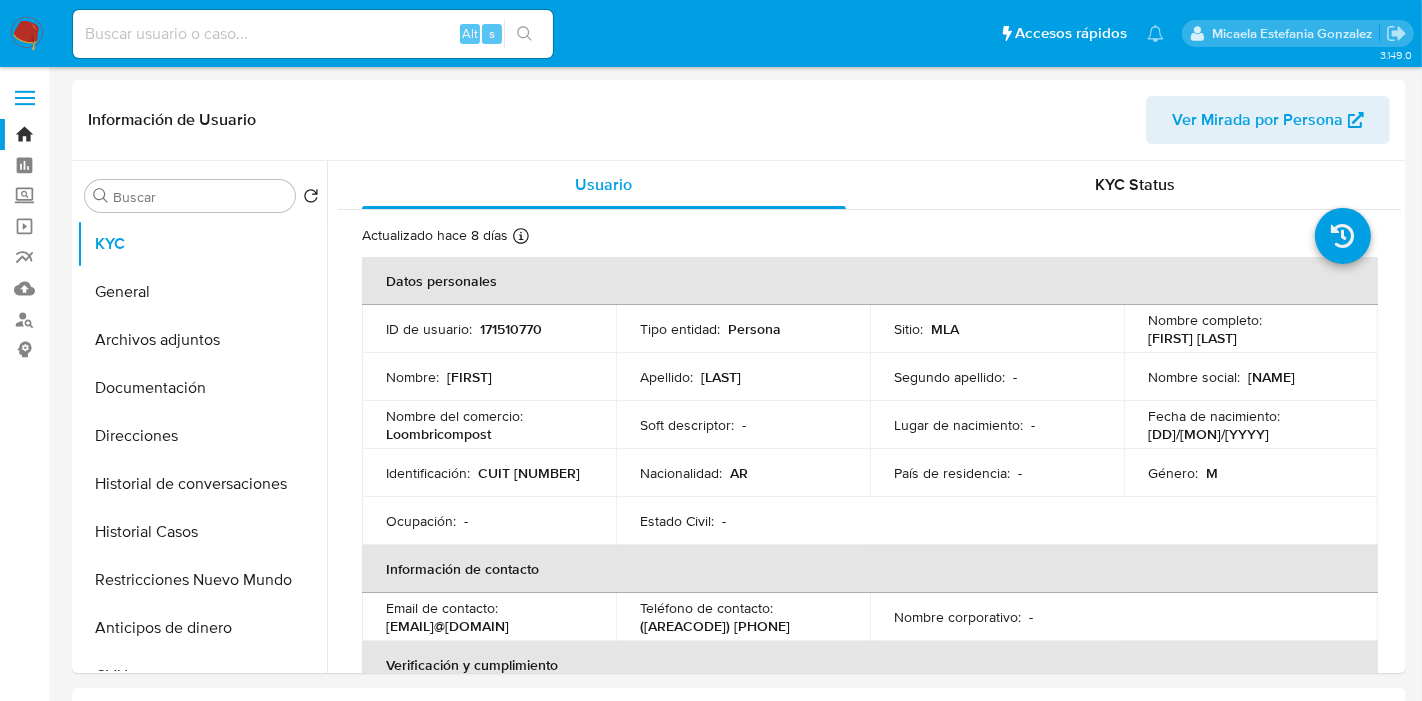 select on "10" 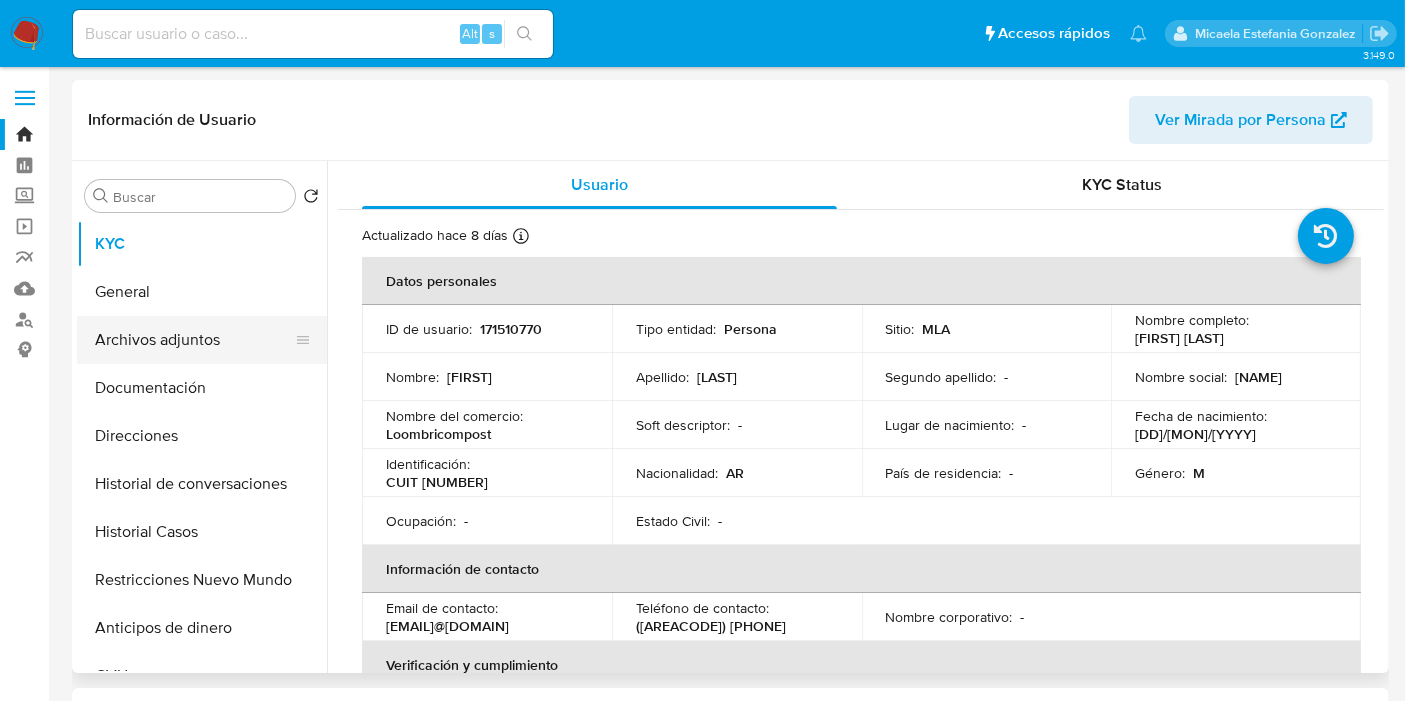 click on "Archivos adjuntos" at bounding box center [194, 340] 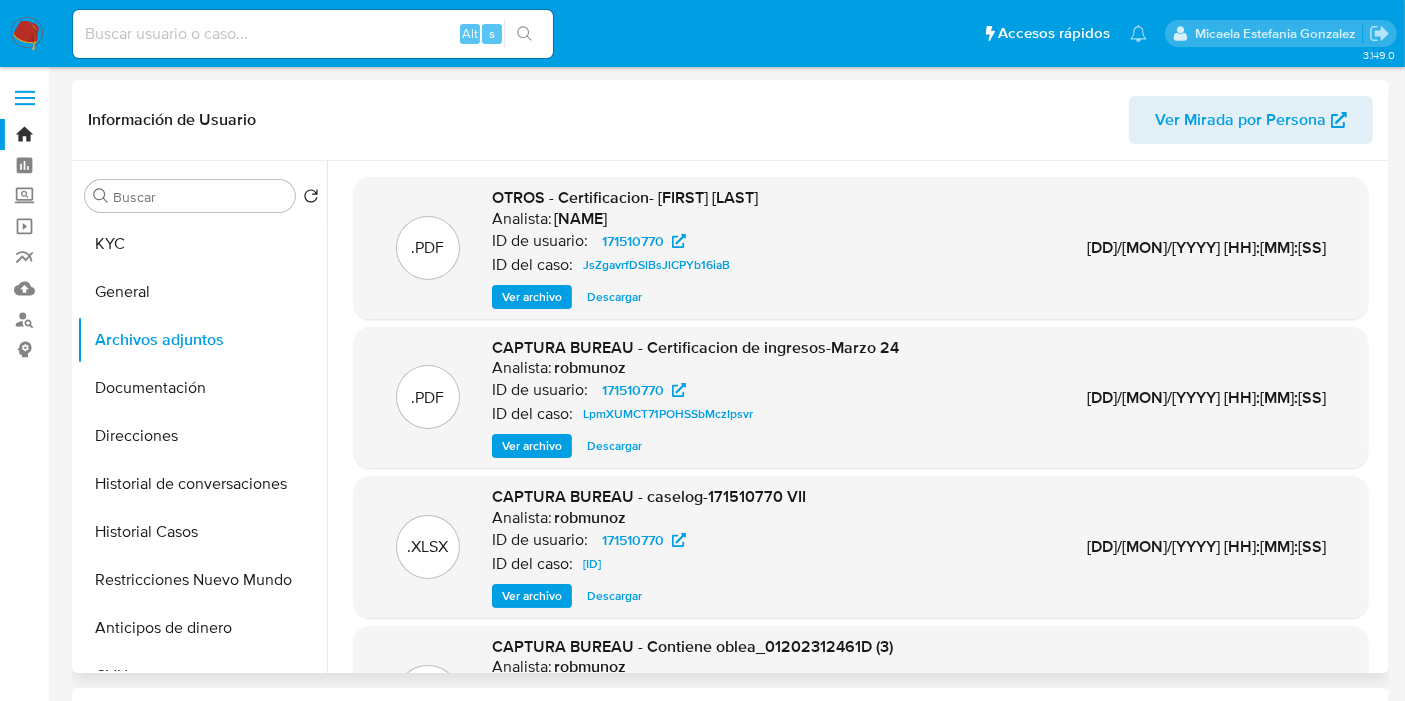 scroll, scrollTop: 168, scrollLeft: 0, axis: vertical 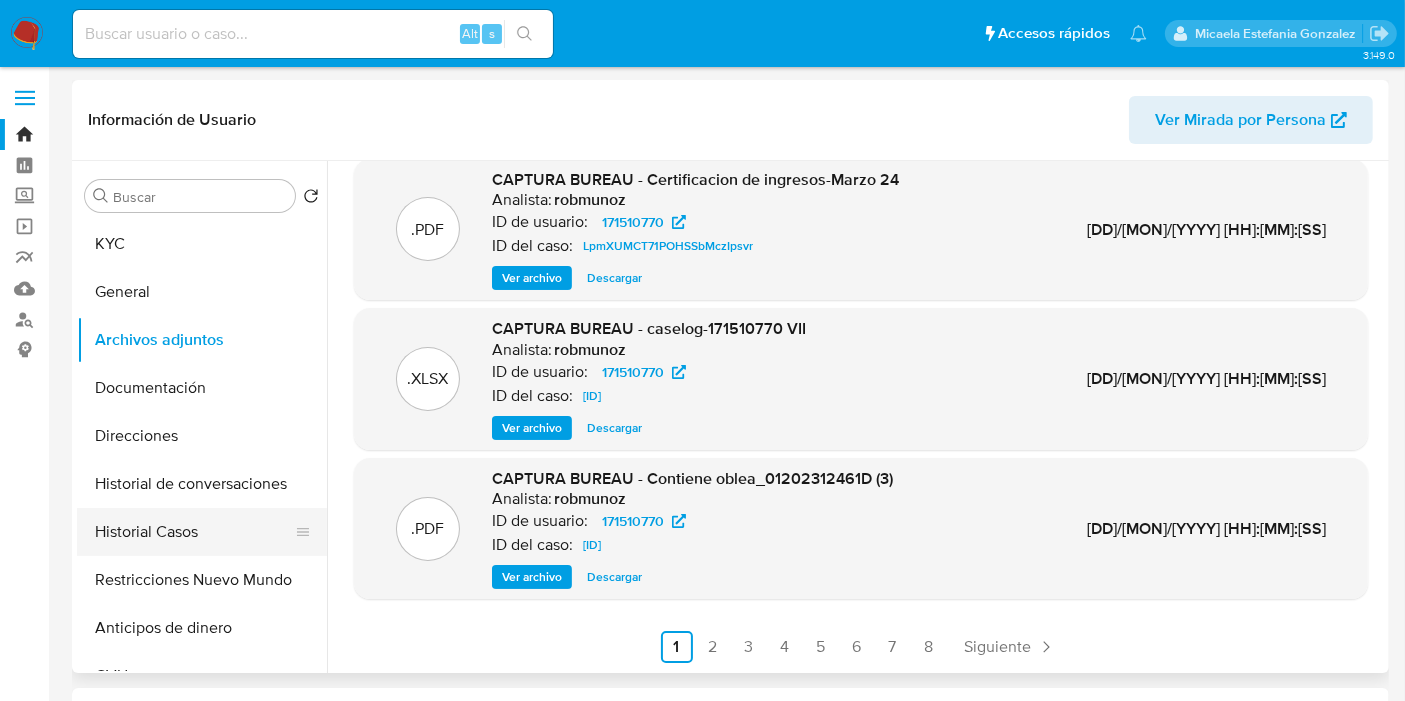 click on "Historial Casos" at bounding box center (194, 532) 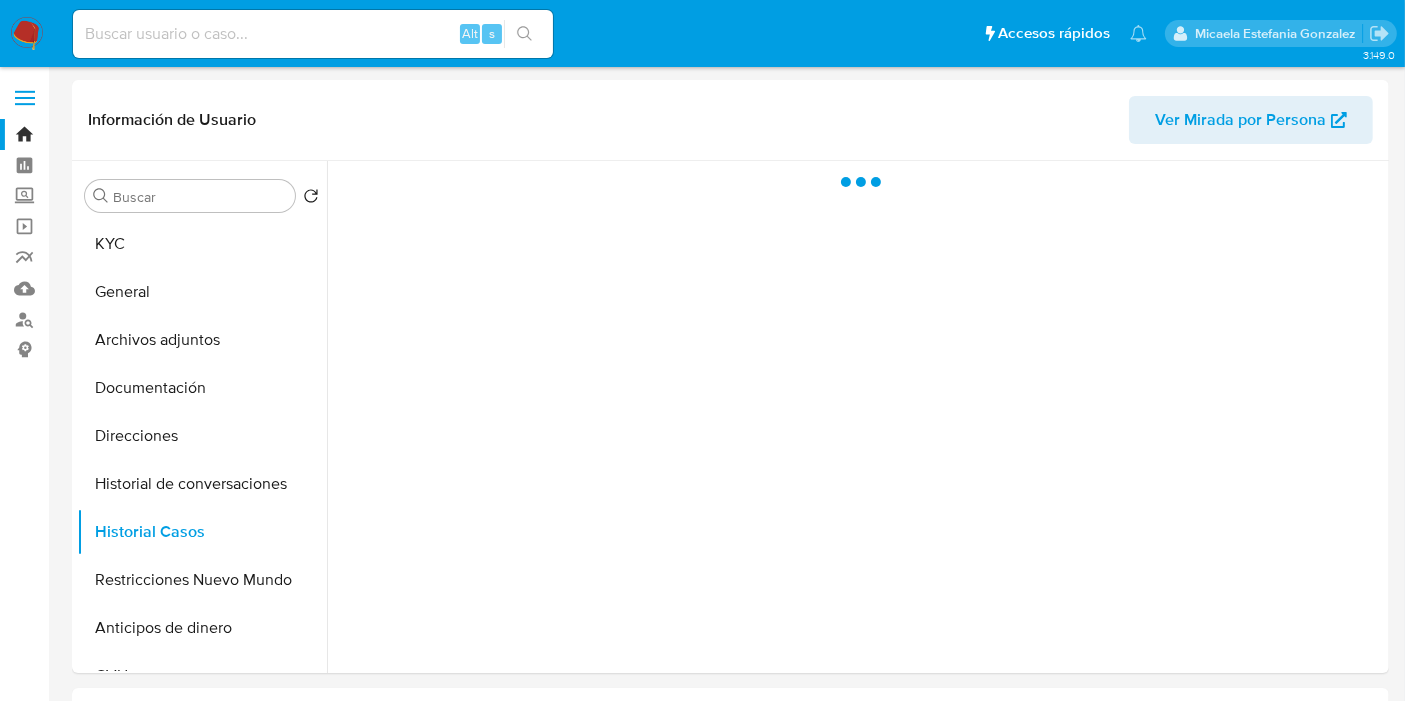 scroll, scrollTop: 0, scrollLeft: 0, axis: both 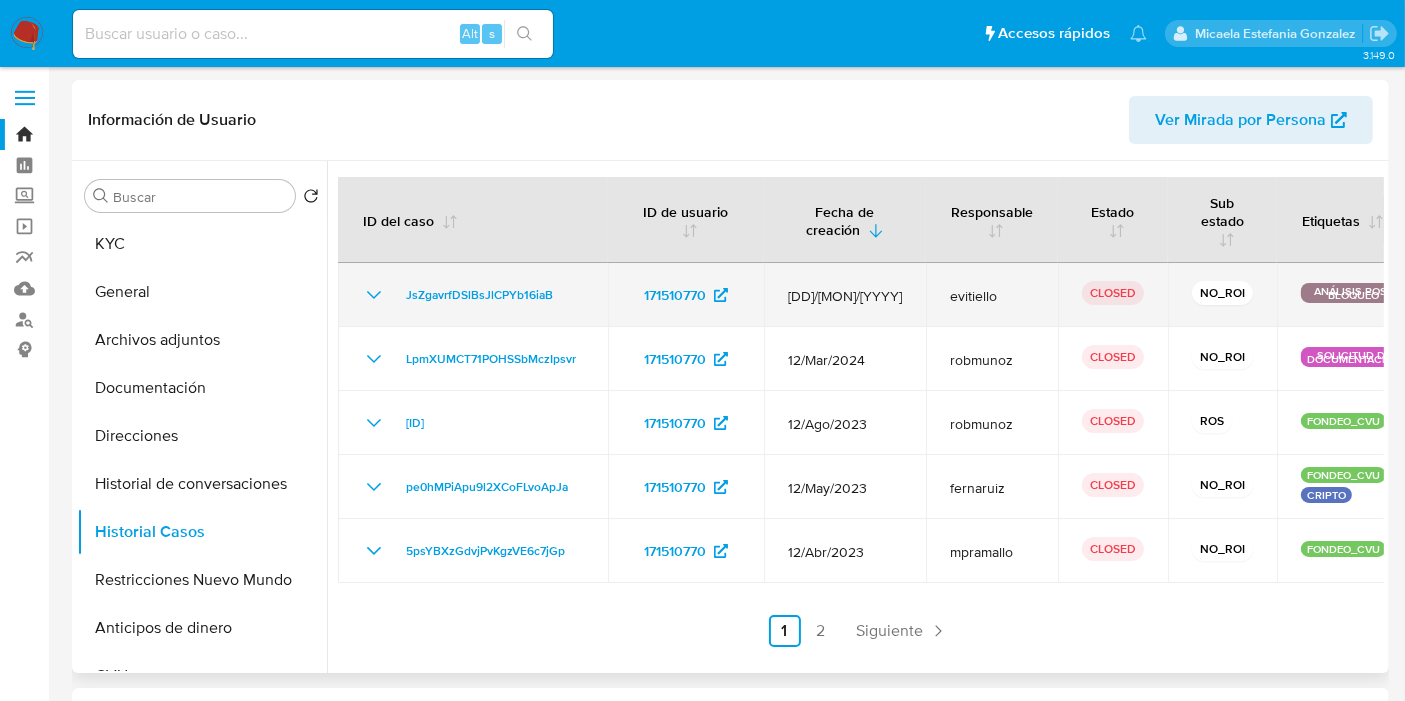 click 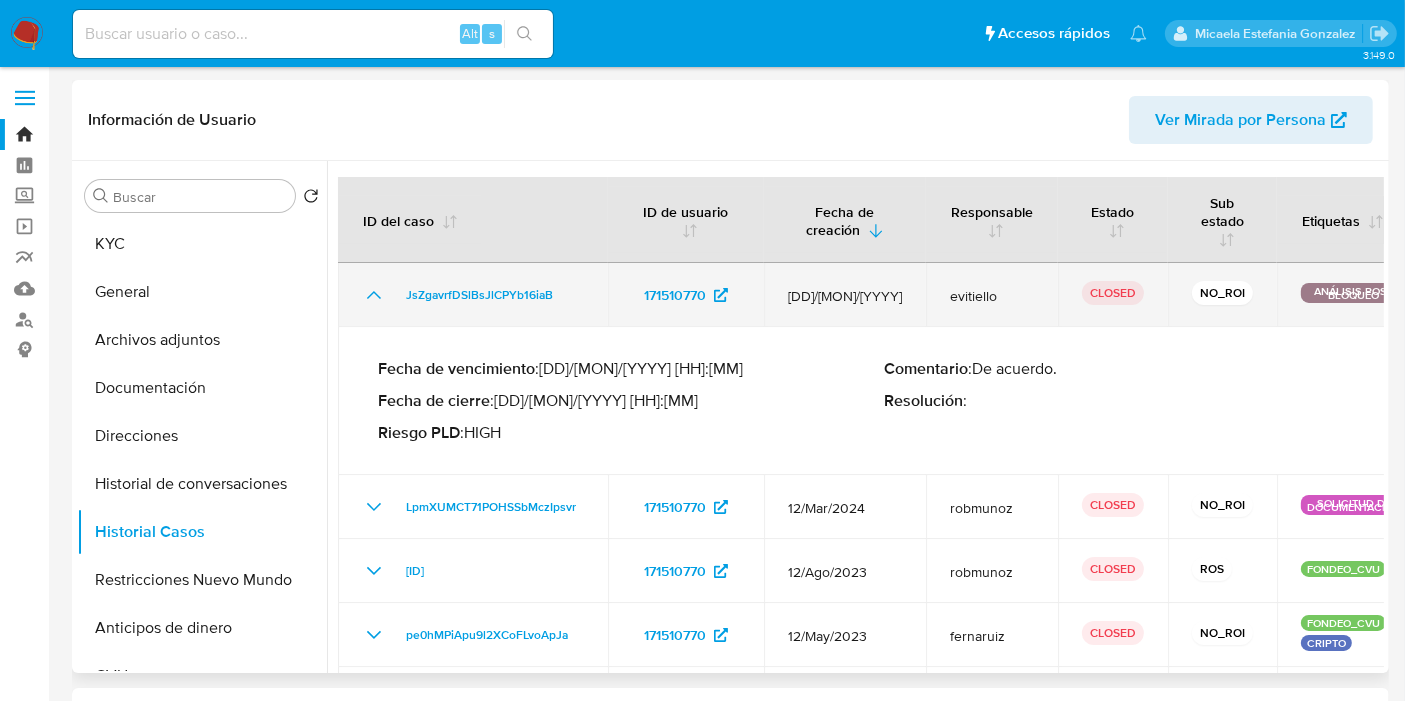 click 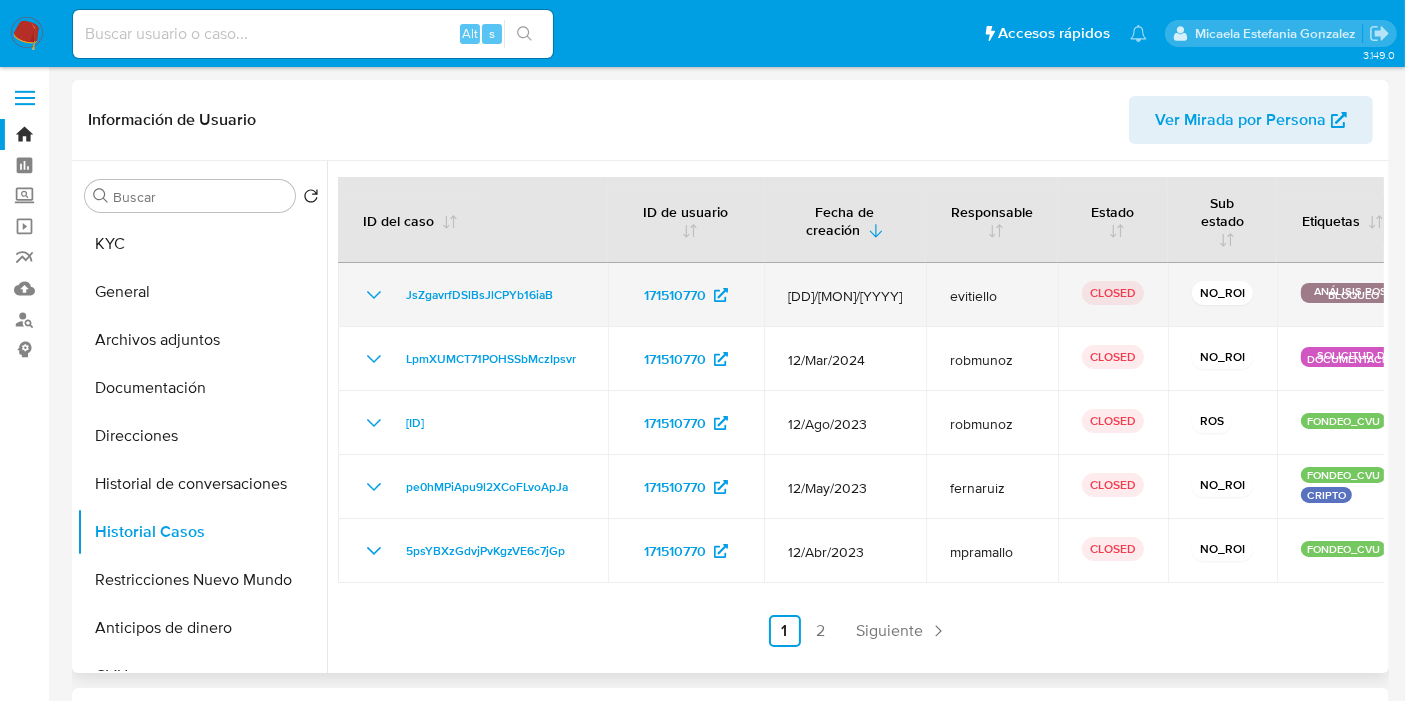 click 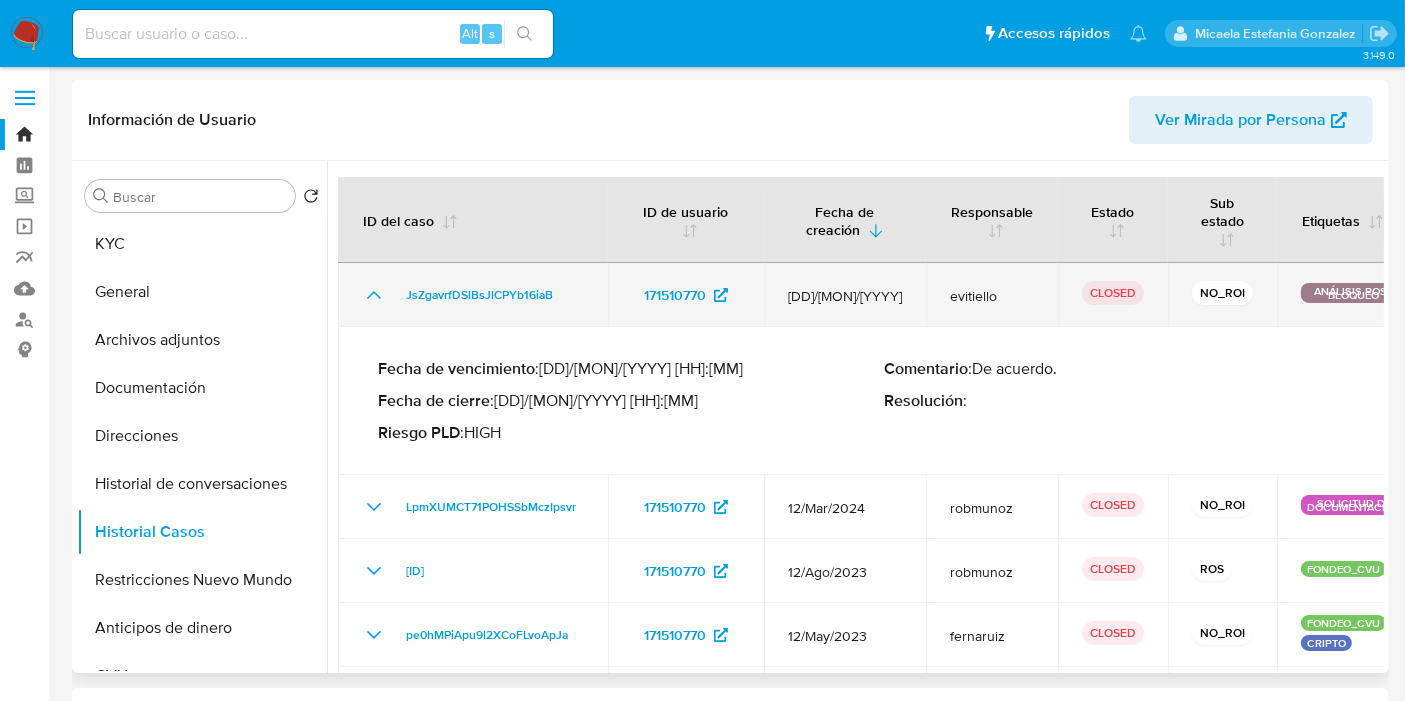 click 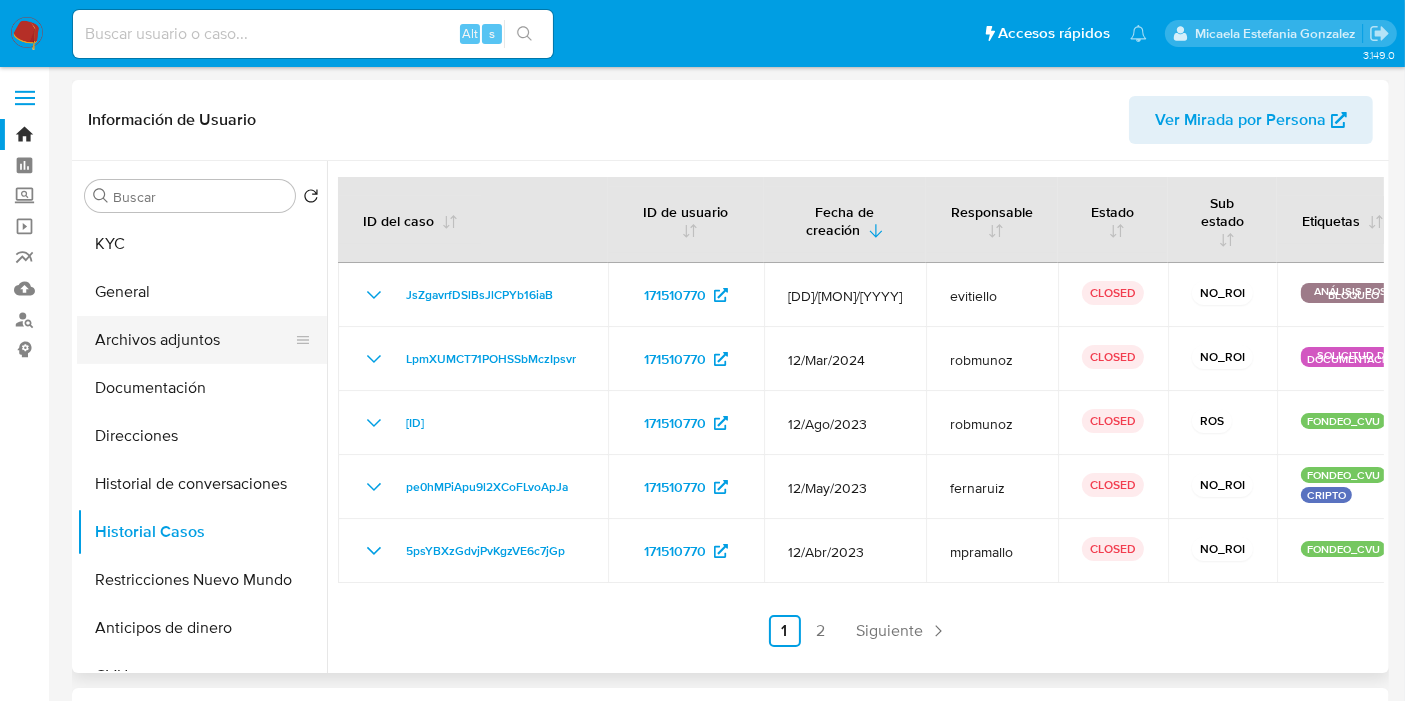 click on "Archivos adjuntos" at bounding box center (194, 340) 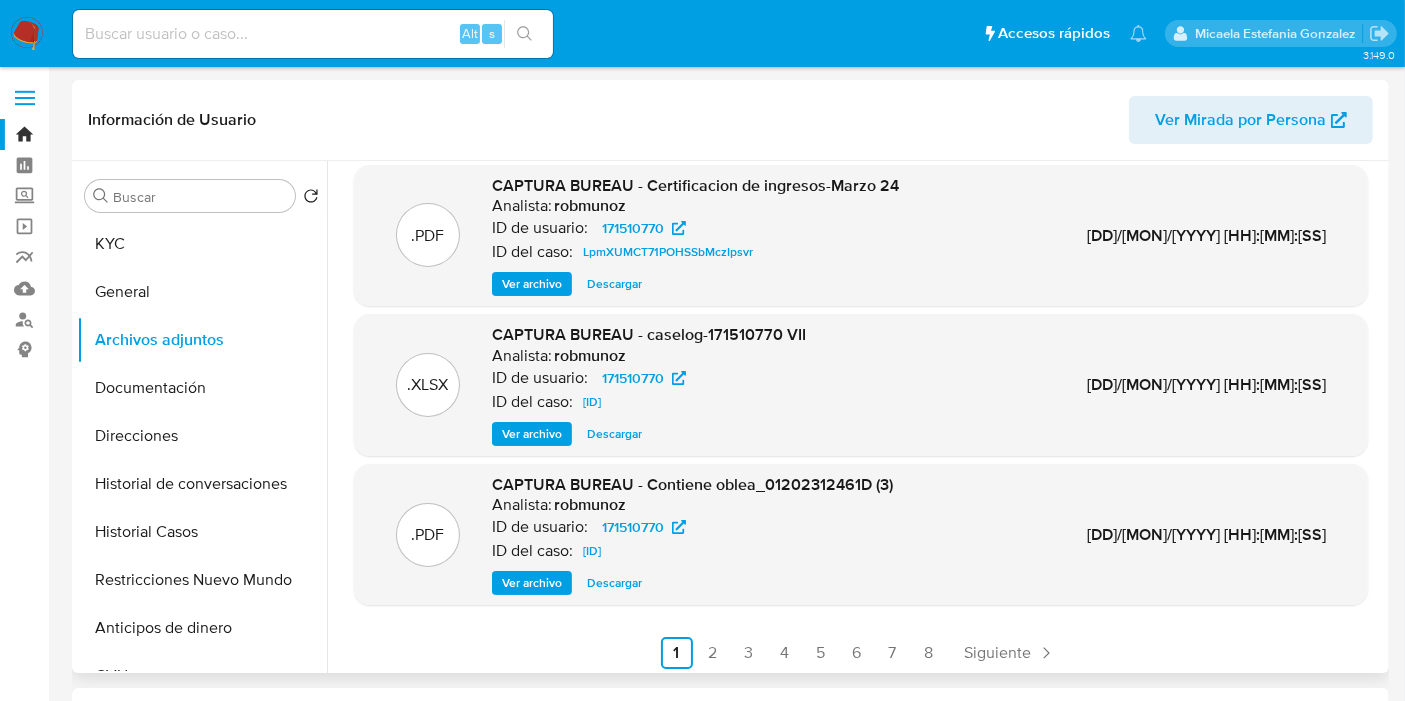 scroll, scrollTop: 168, scrollLeft: 0, axis: vertical 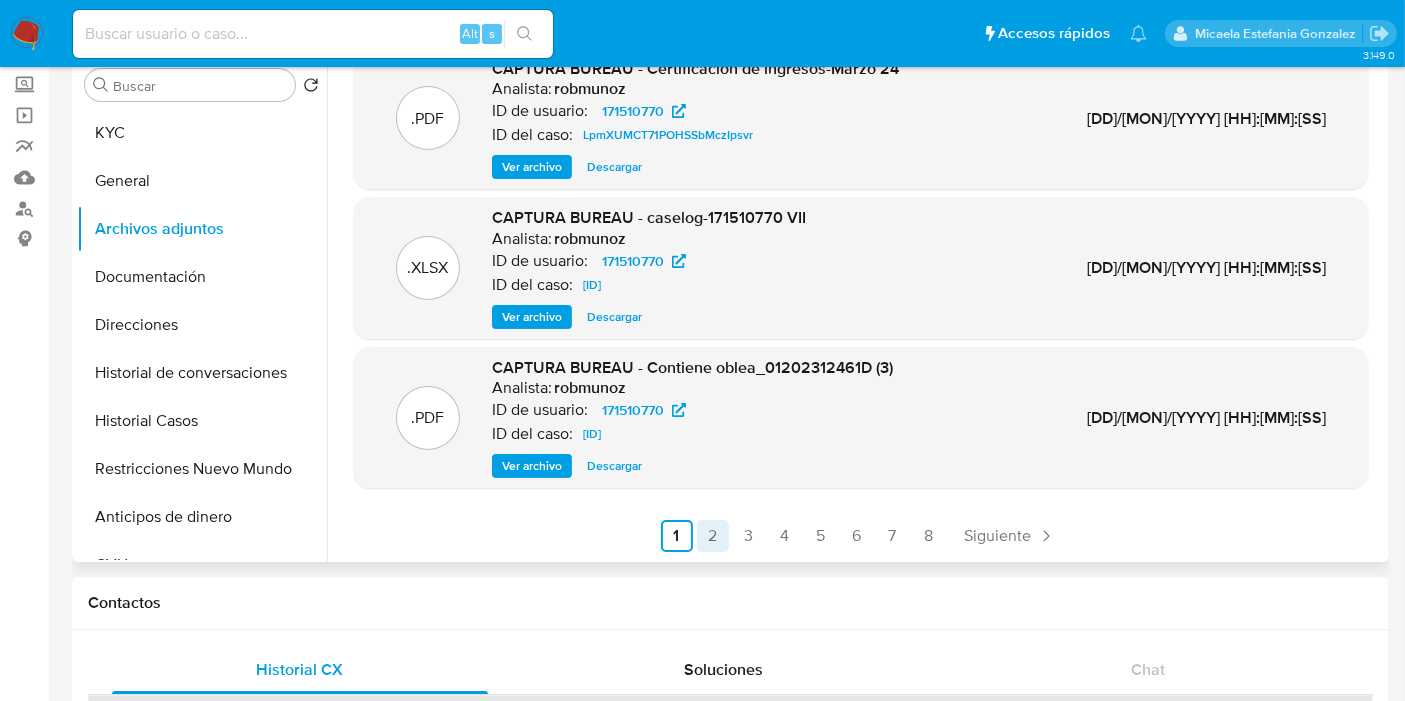 click on "2" at bounding box center [713, 536] 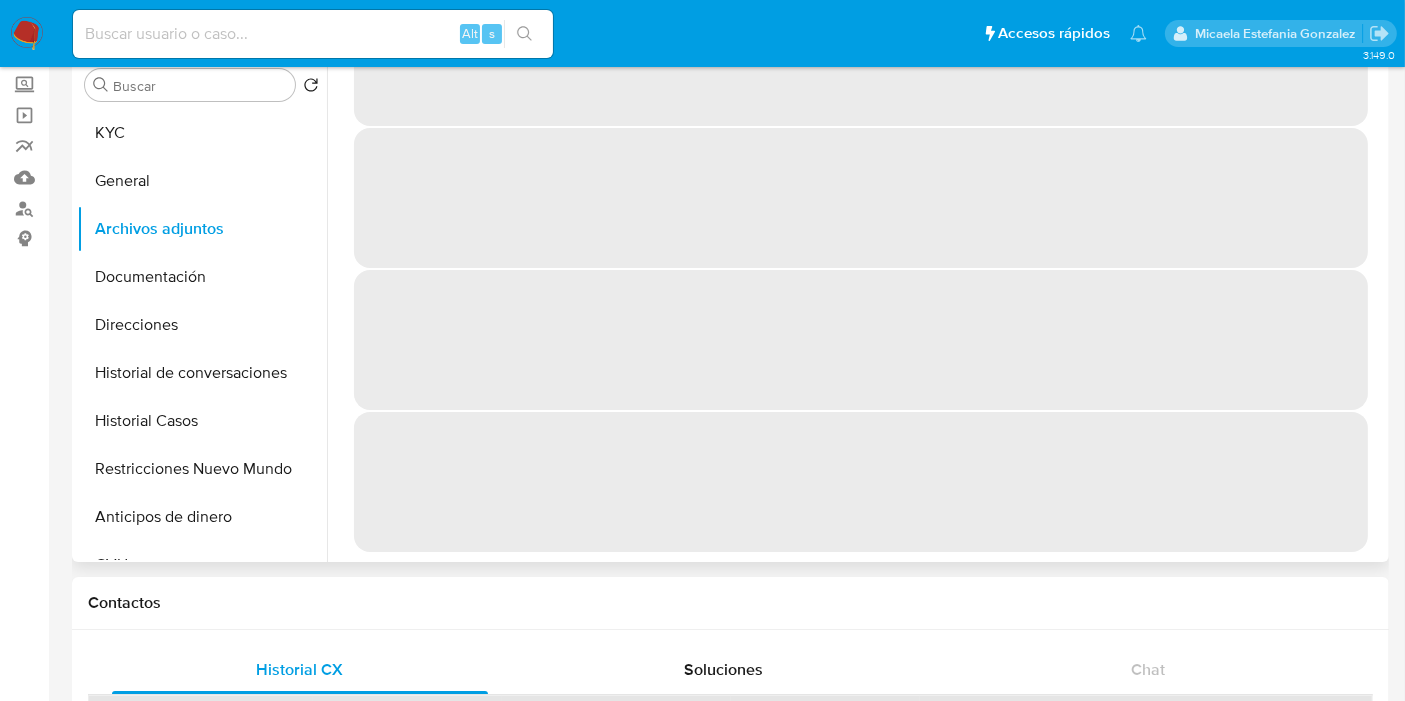 scroll, scrollTop: 0, scrollLeft: 0, axis: both 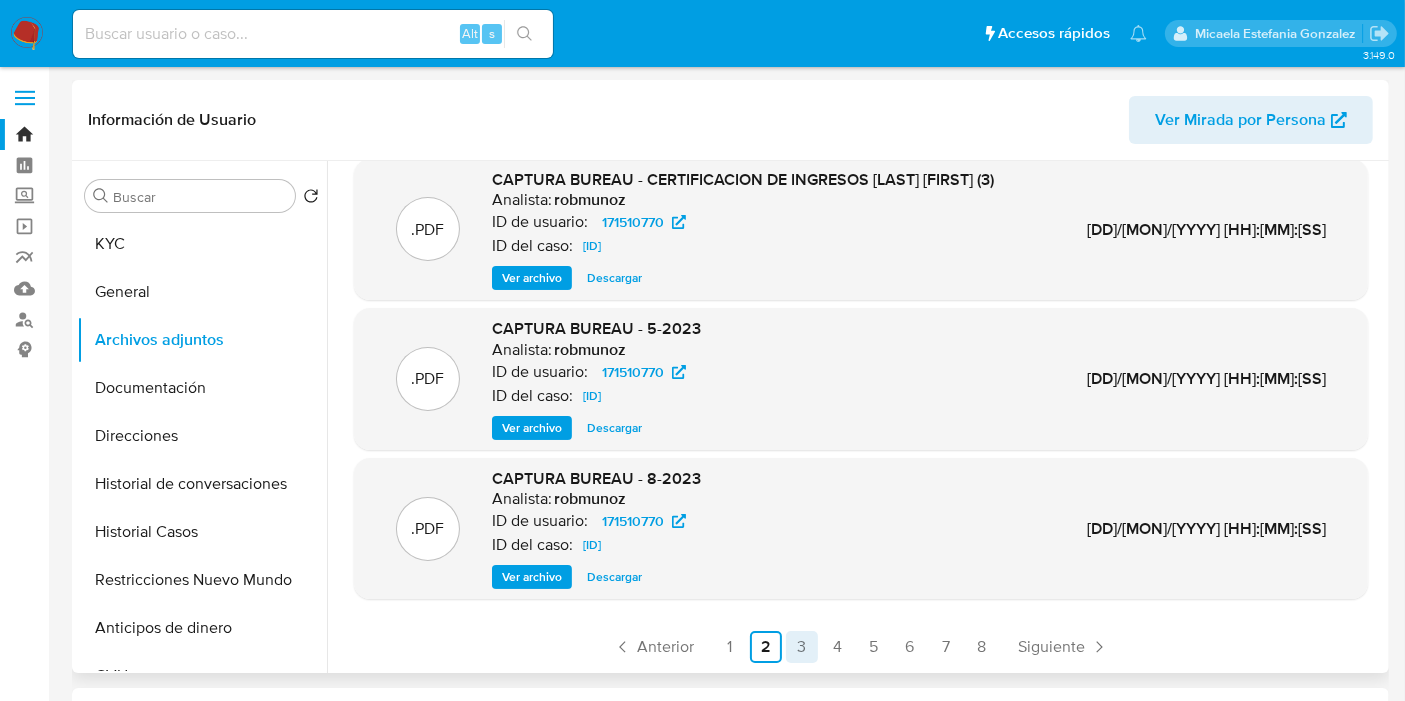 click on "3" at bounding box center (802, 647) 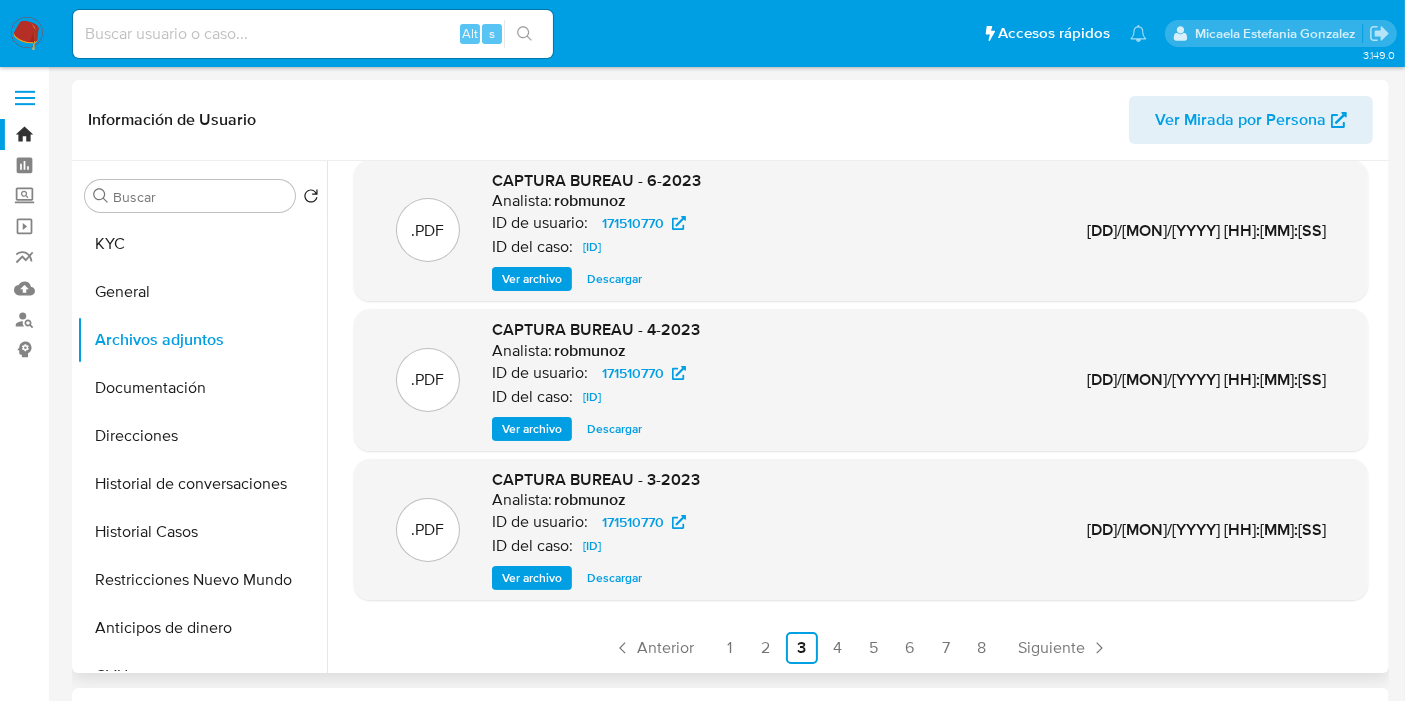 scroll, scrollTop: 168, scrollLeft: 0, axis: vertical 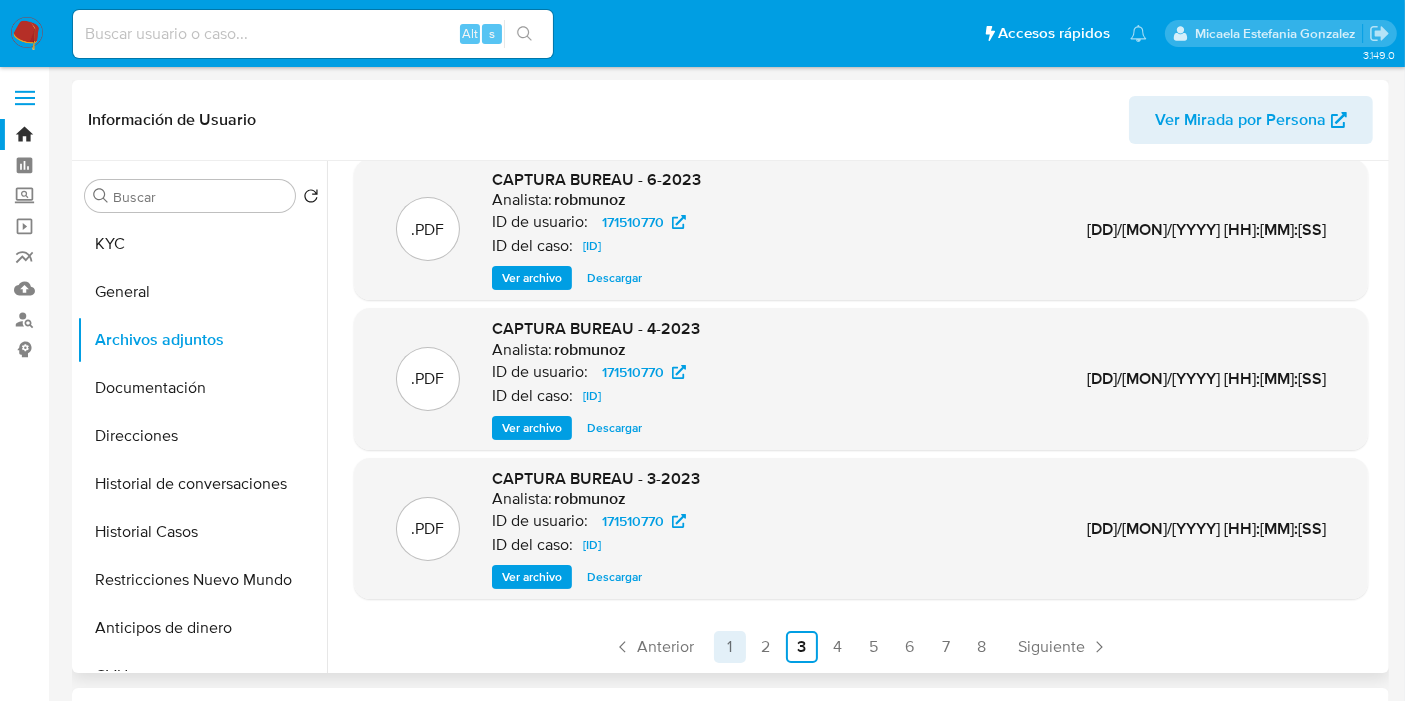 click on "1" at bounding box center (730, 647) 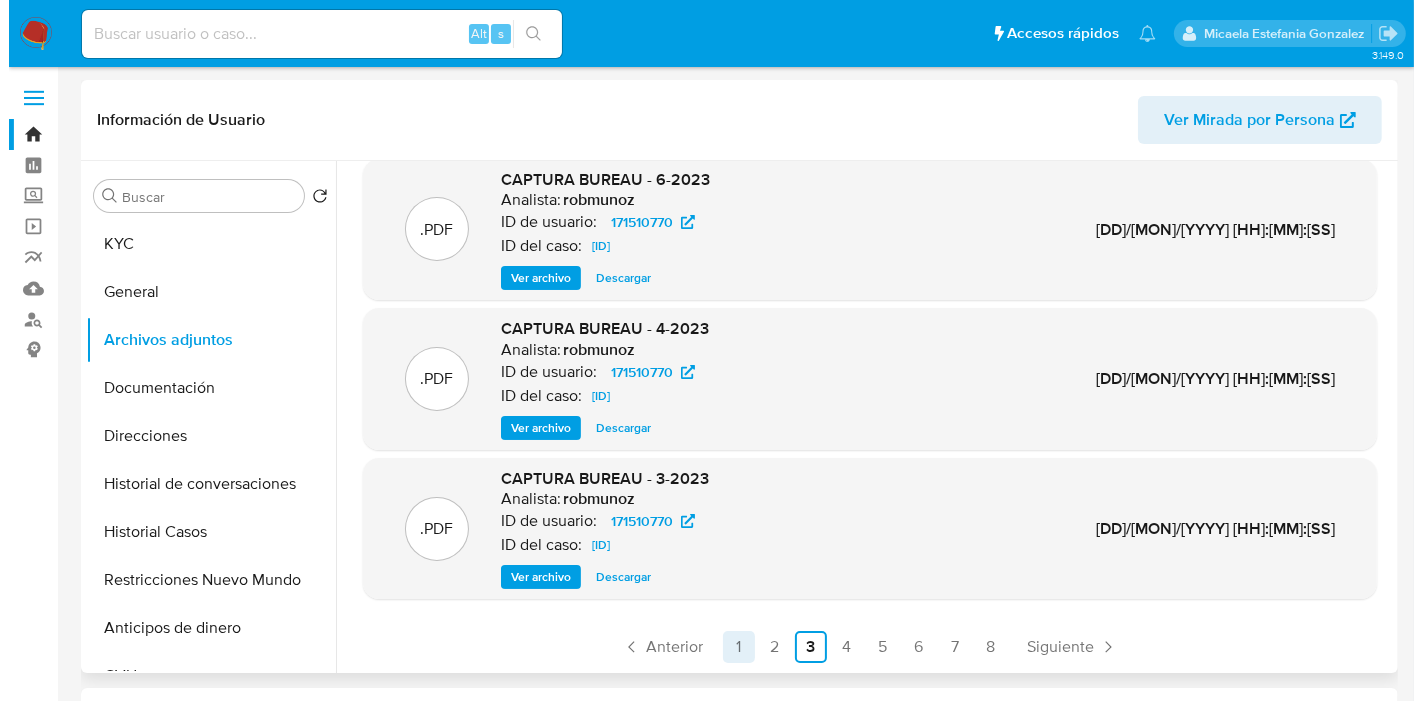 scroll, scrollTop: 0, scrollLeft: 0, axis: both 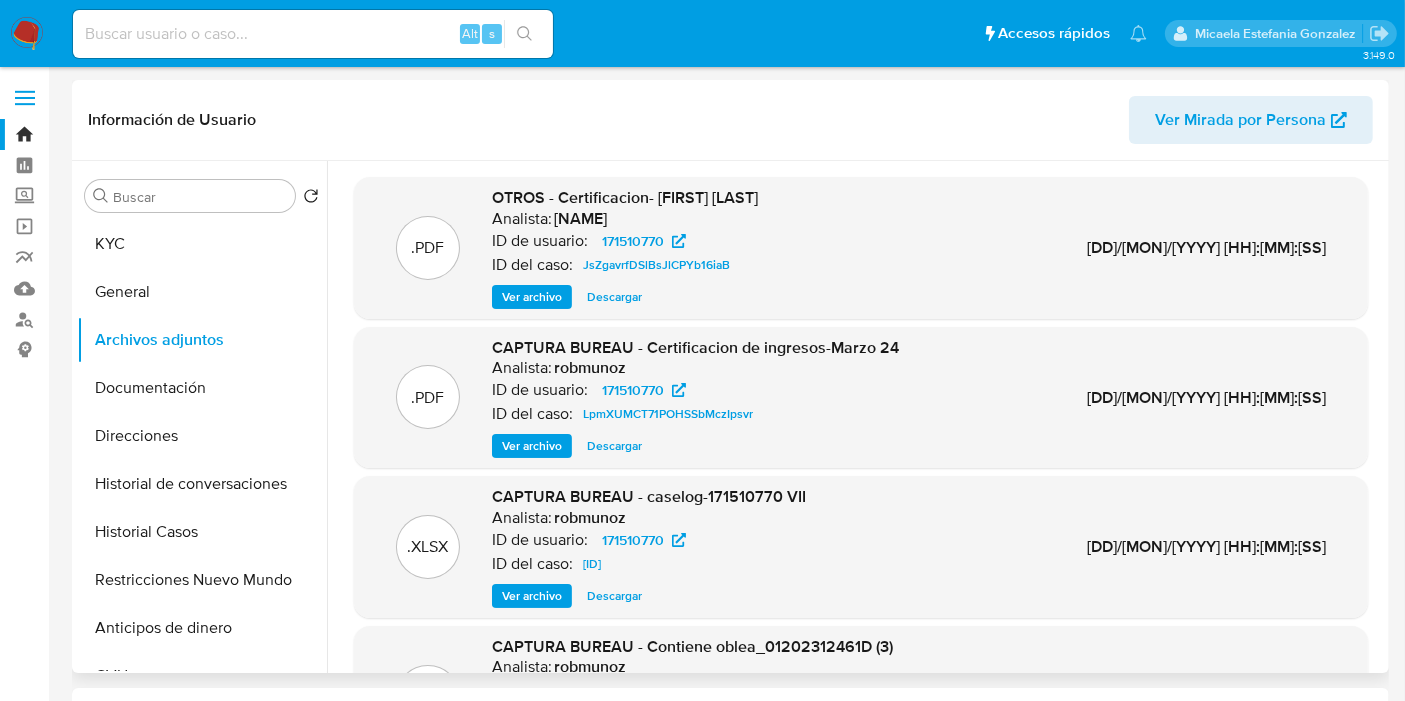 click on "Ver archivo" at bounding box center [532, 297] 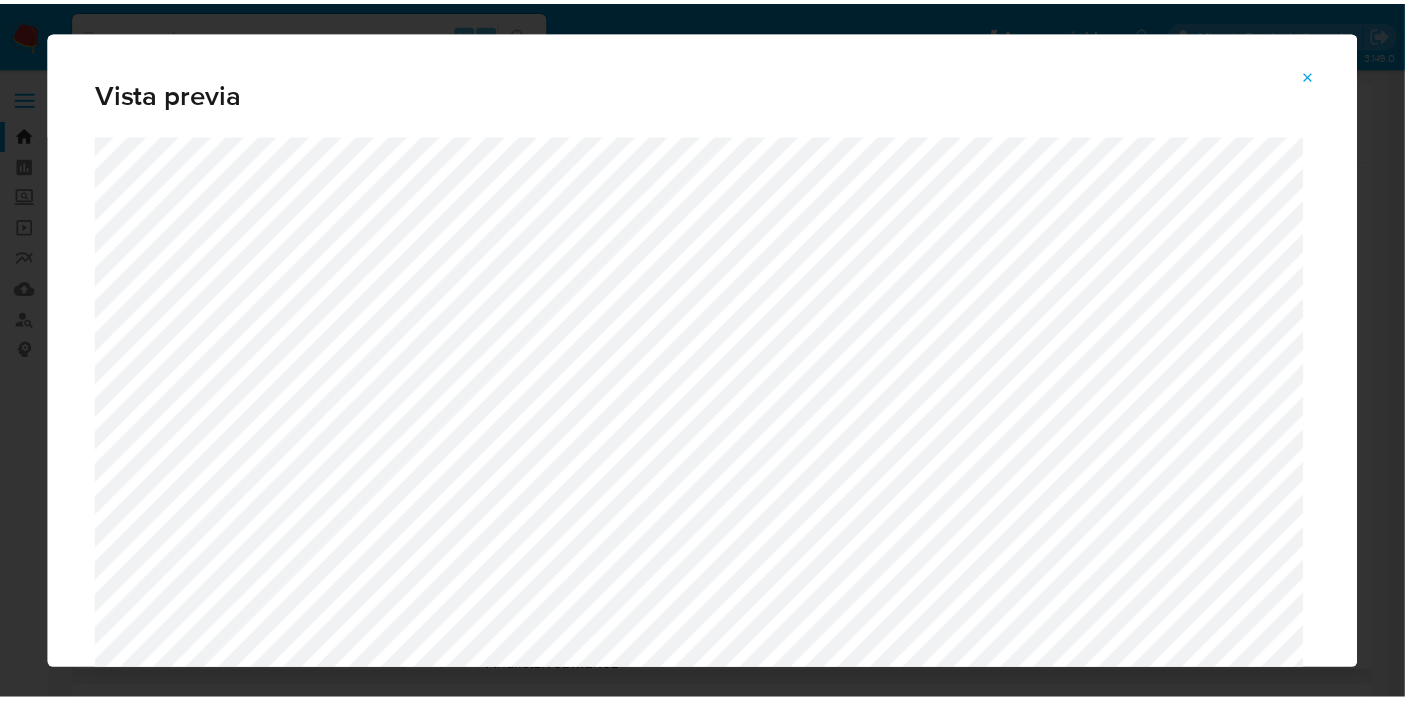 scroll, scrollTop: 103, scrollLeft: 0, axis: vertical 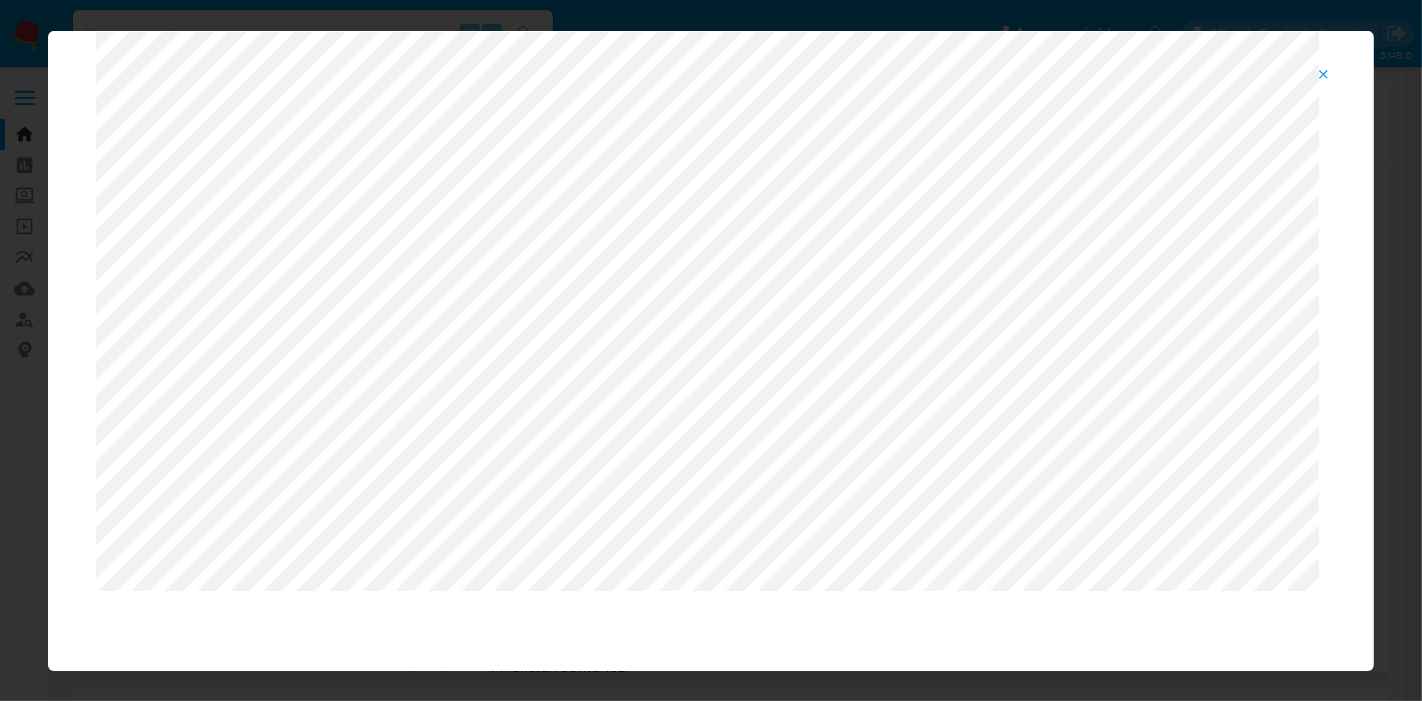 click 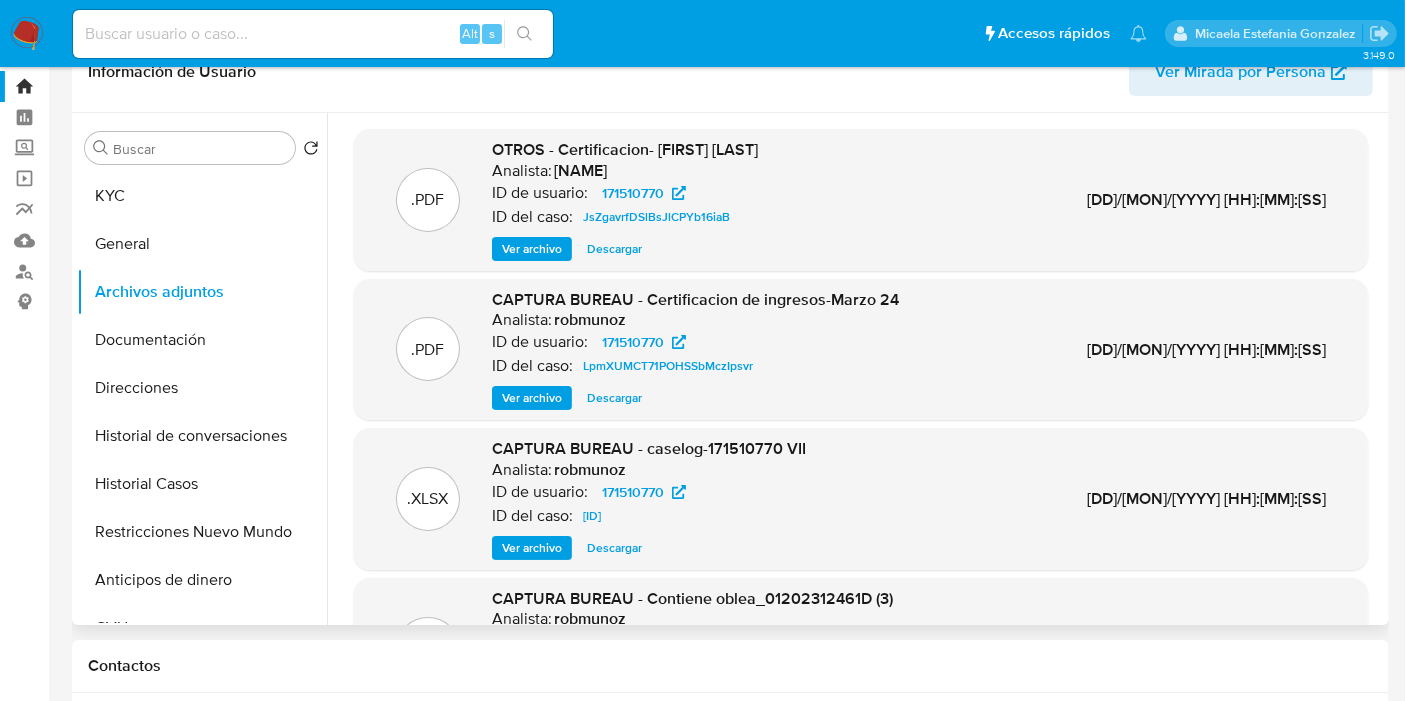 scroll, scrollTop: 0, scrollLeft: 0, axis: both 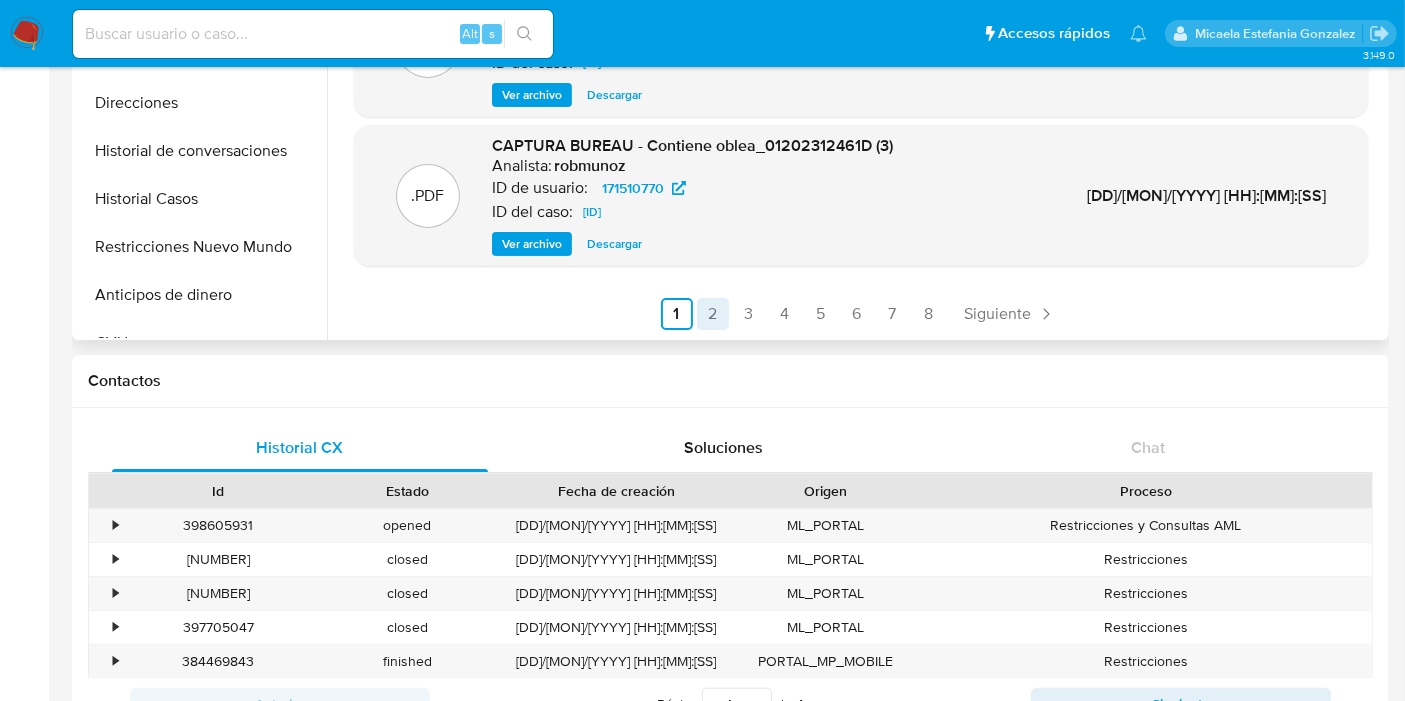 click on "2" at bounding box center (713, 314) 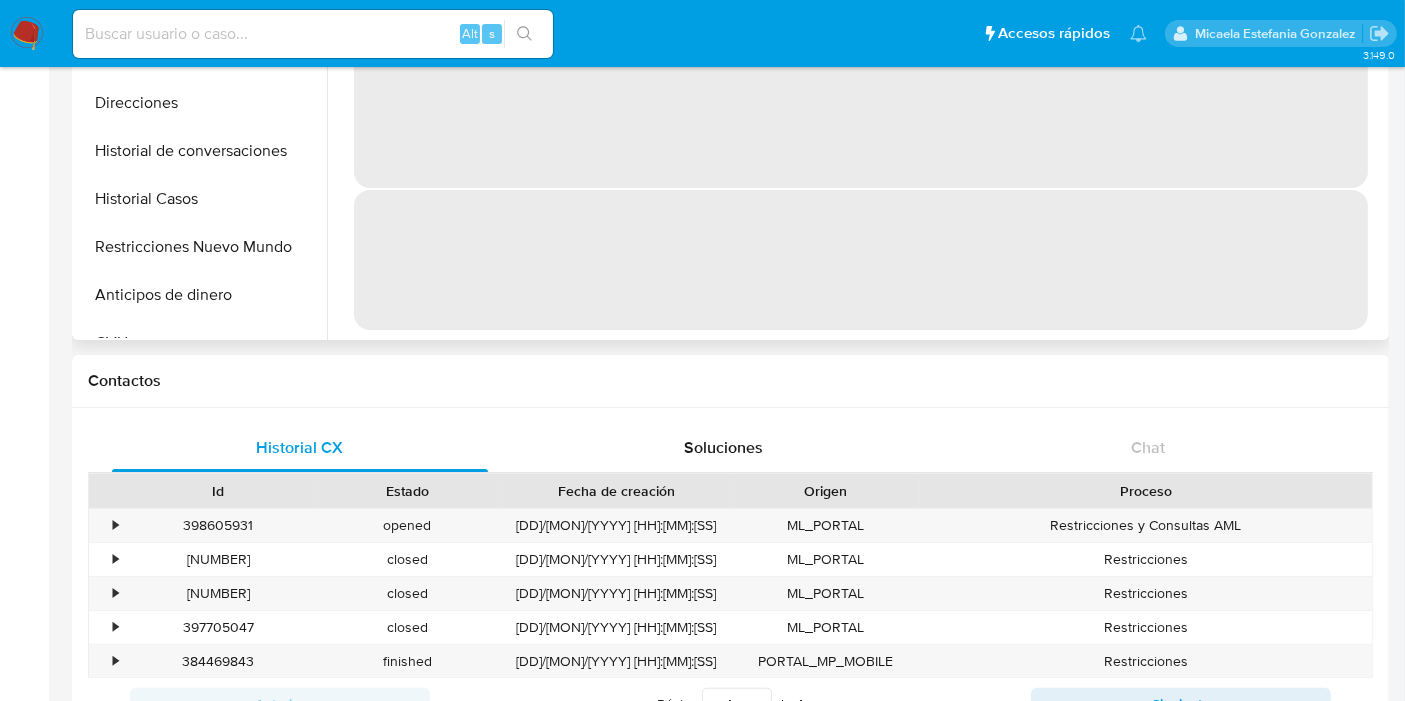 scroll, scrollTop: 0, scrollLeft: 0, axis: both 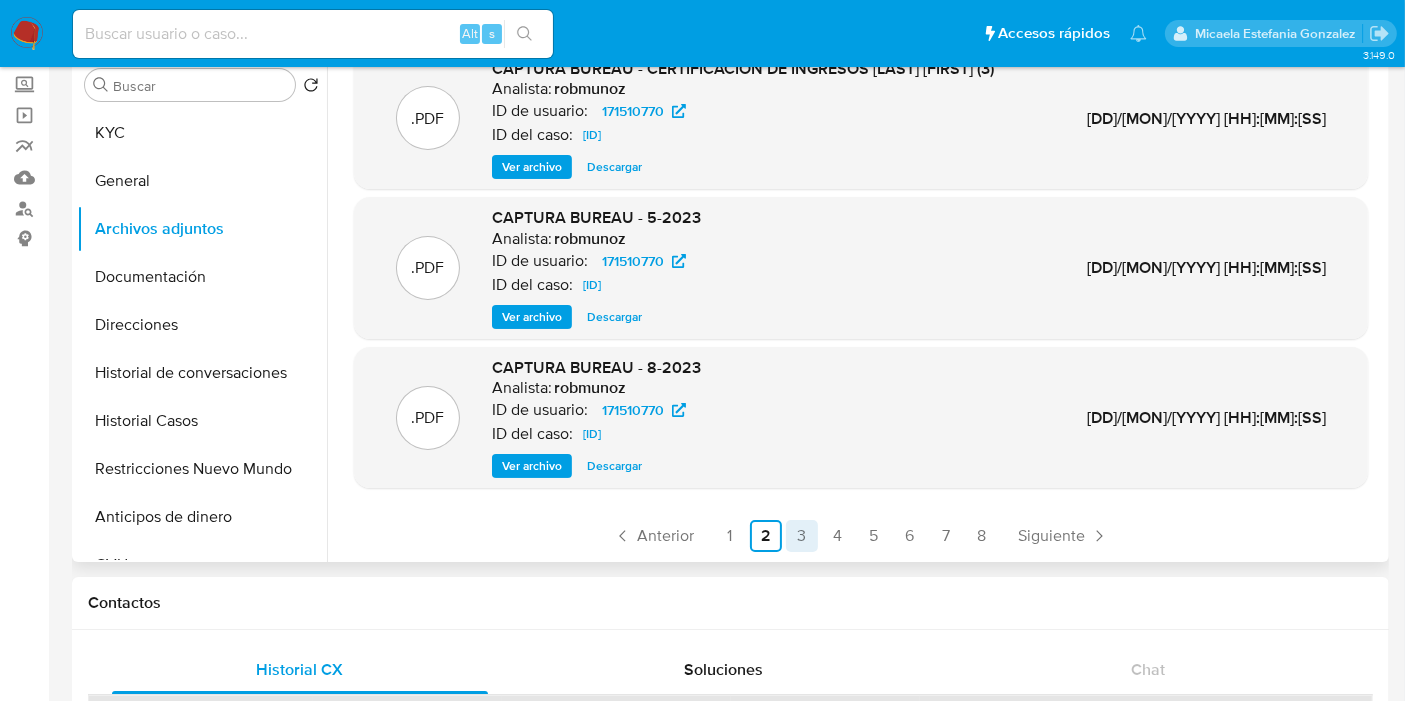click on "3" at bounding box center [802, 536] 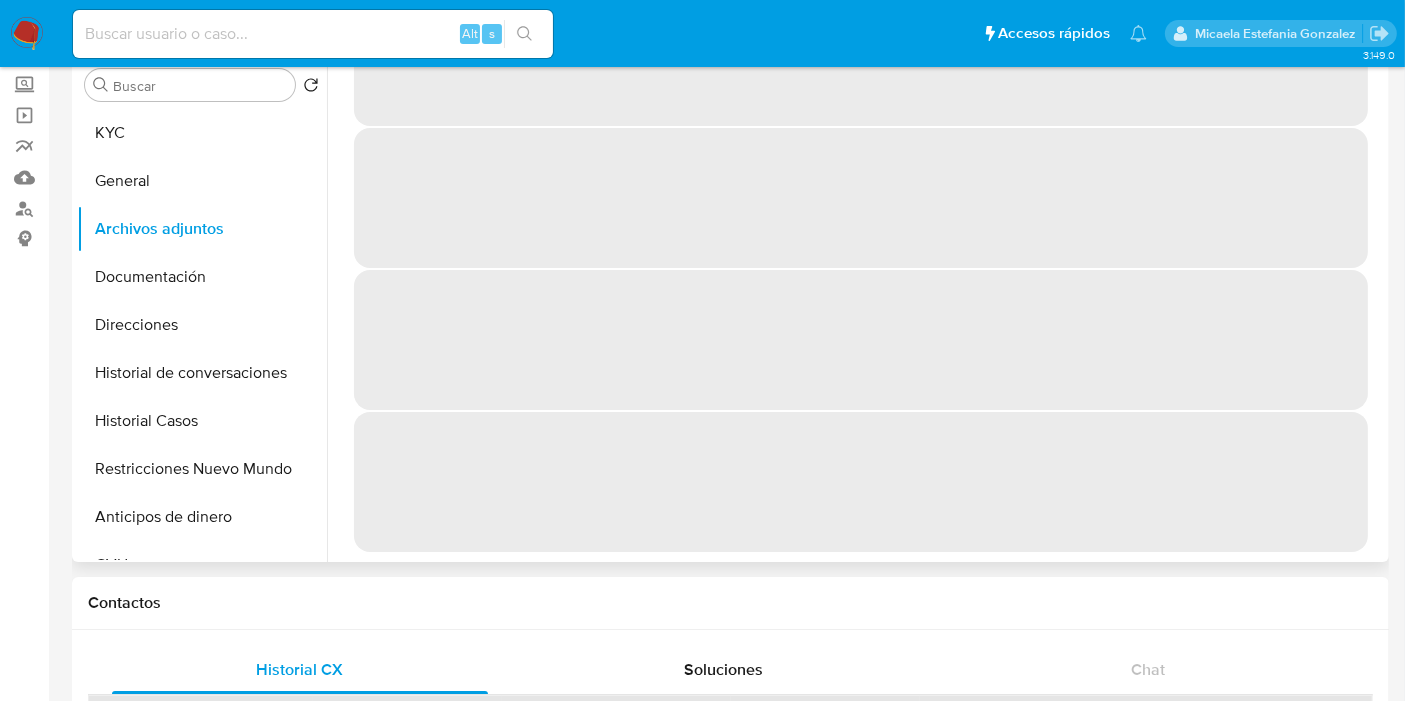 scroll, scrollTop: 0, scrollLeft: 0, axis: both 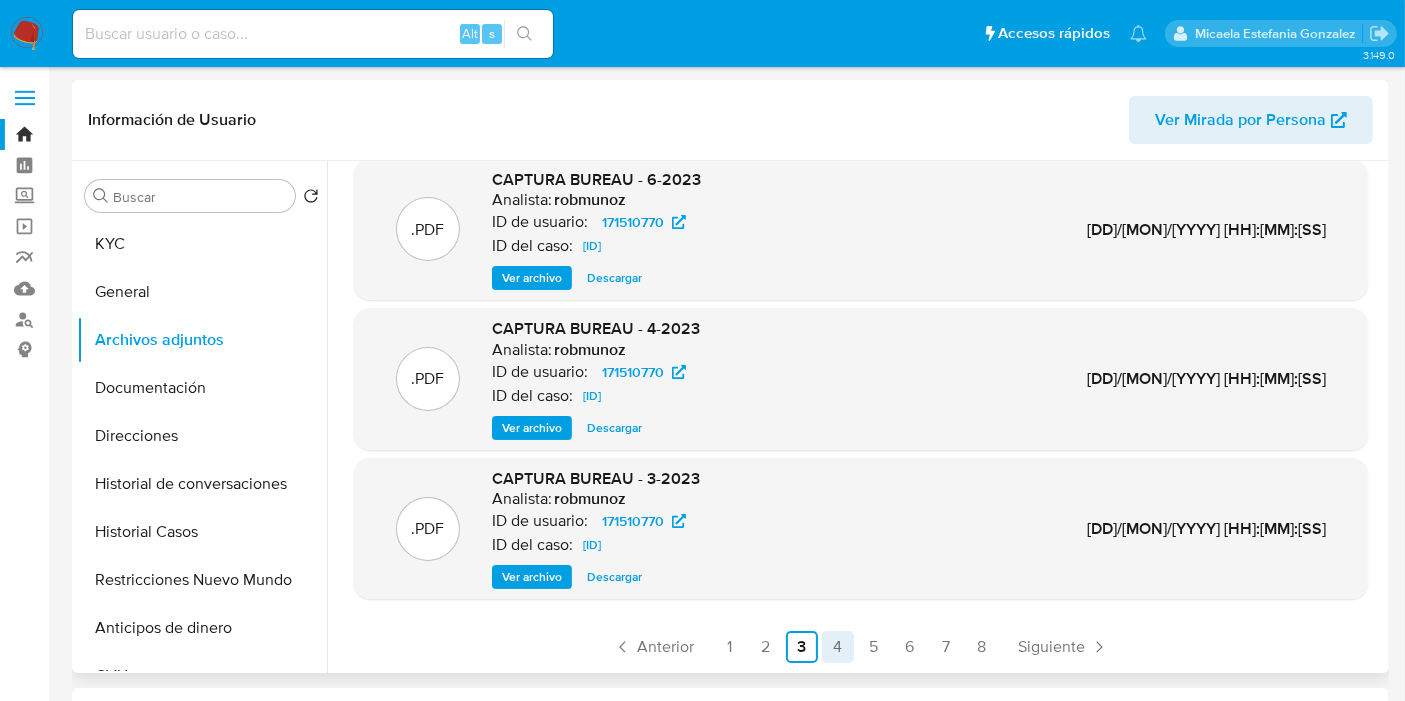 click on "4" at bounding box center (838, 647) 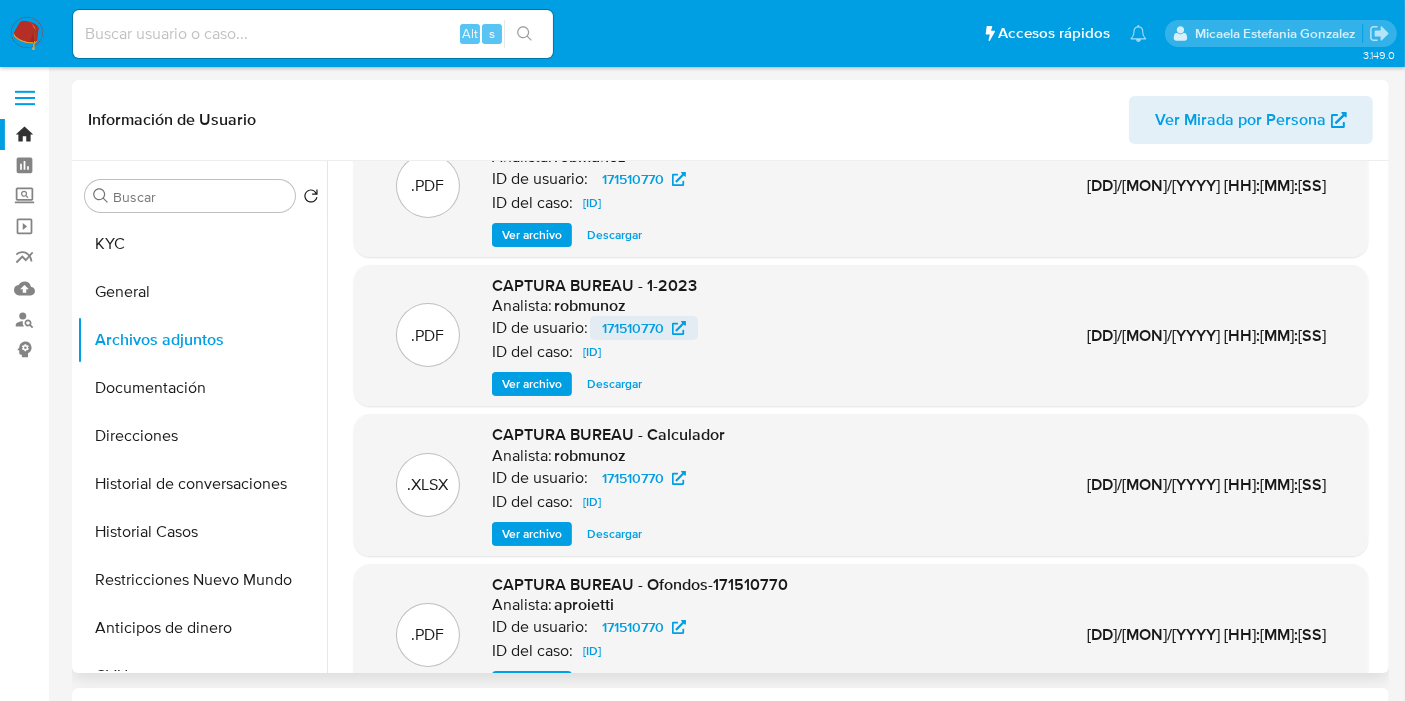 scroll, scrollTop: 168, scrollLeft: 0, axis: vertical 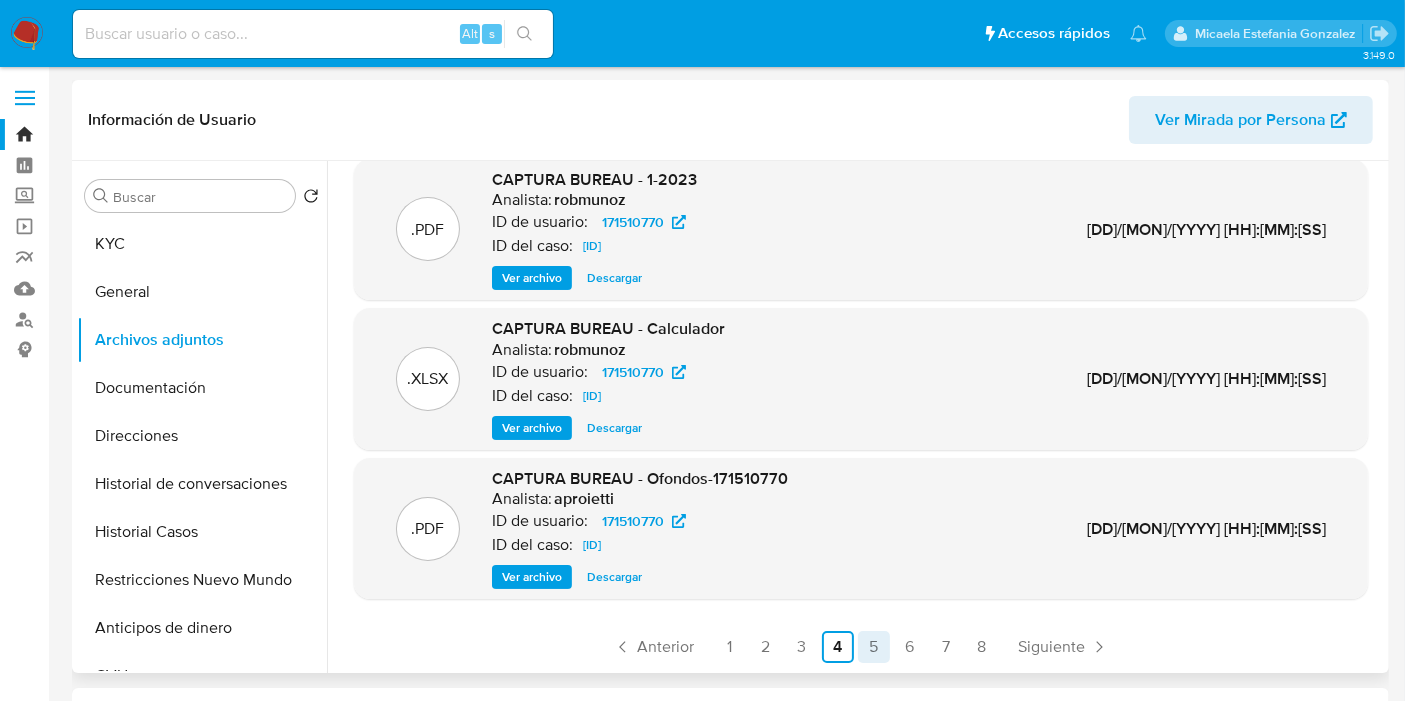 click on "5" at bounding box center [874, 647] 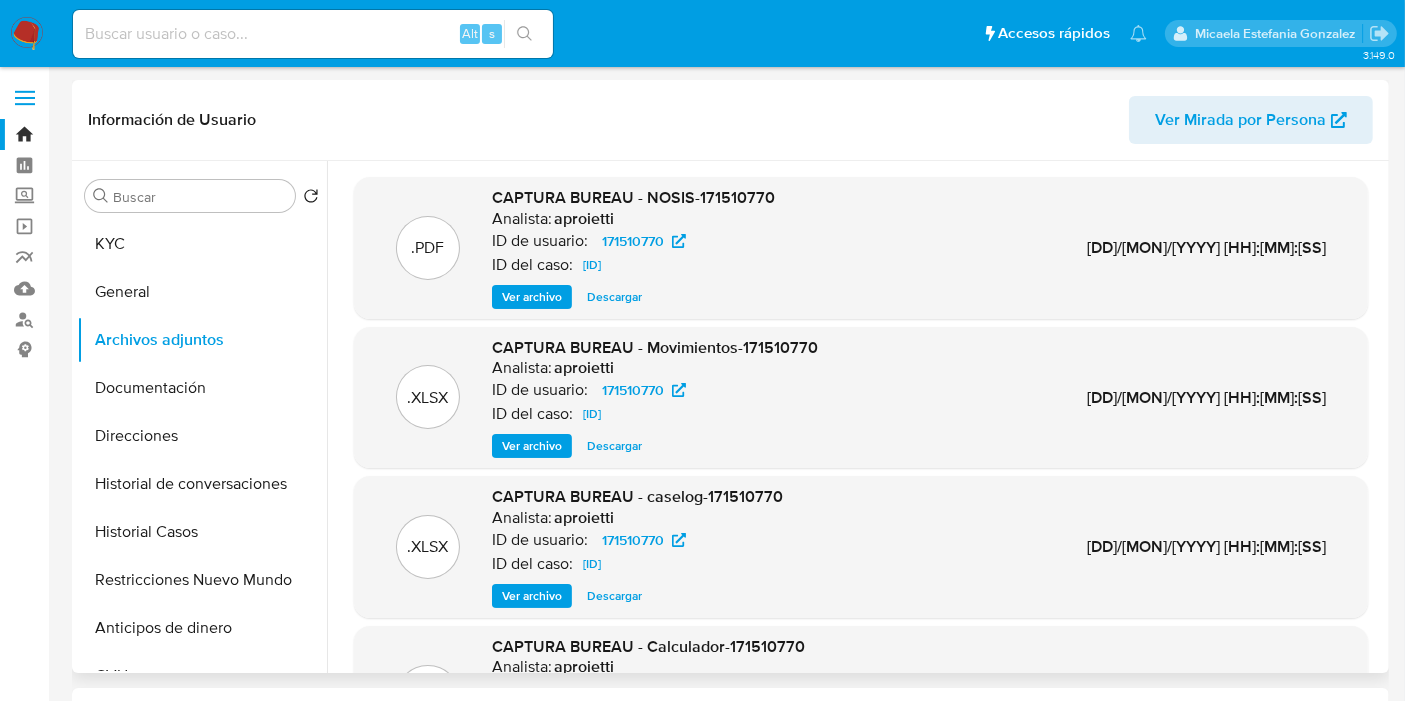 drag, startPoint x: 605, startPoint y: 442, endPoint x: 760, endPoint y: 419, distance: 156.69716 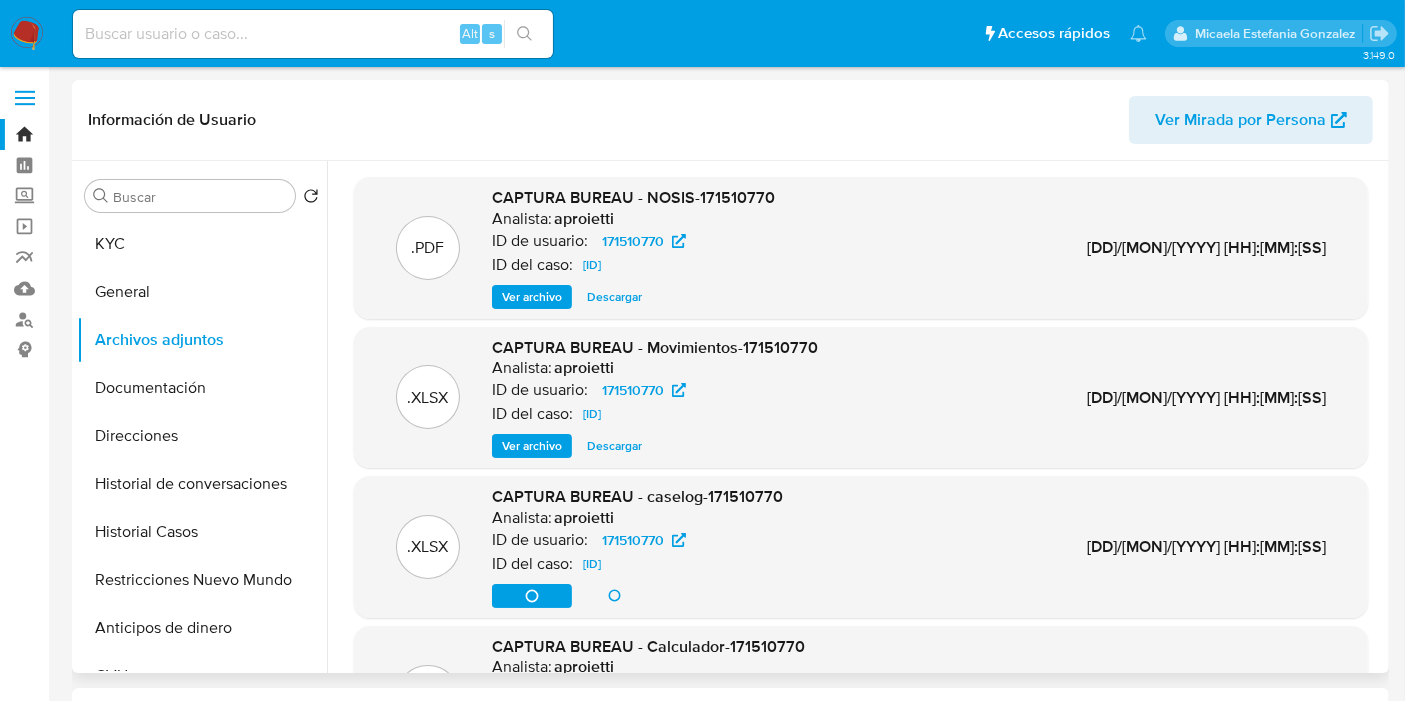 scroll, scrollTop: 168, scrollLeft: 0, axis: vertical 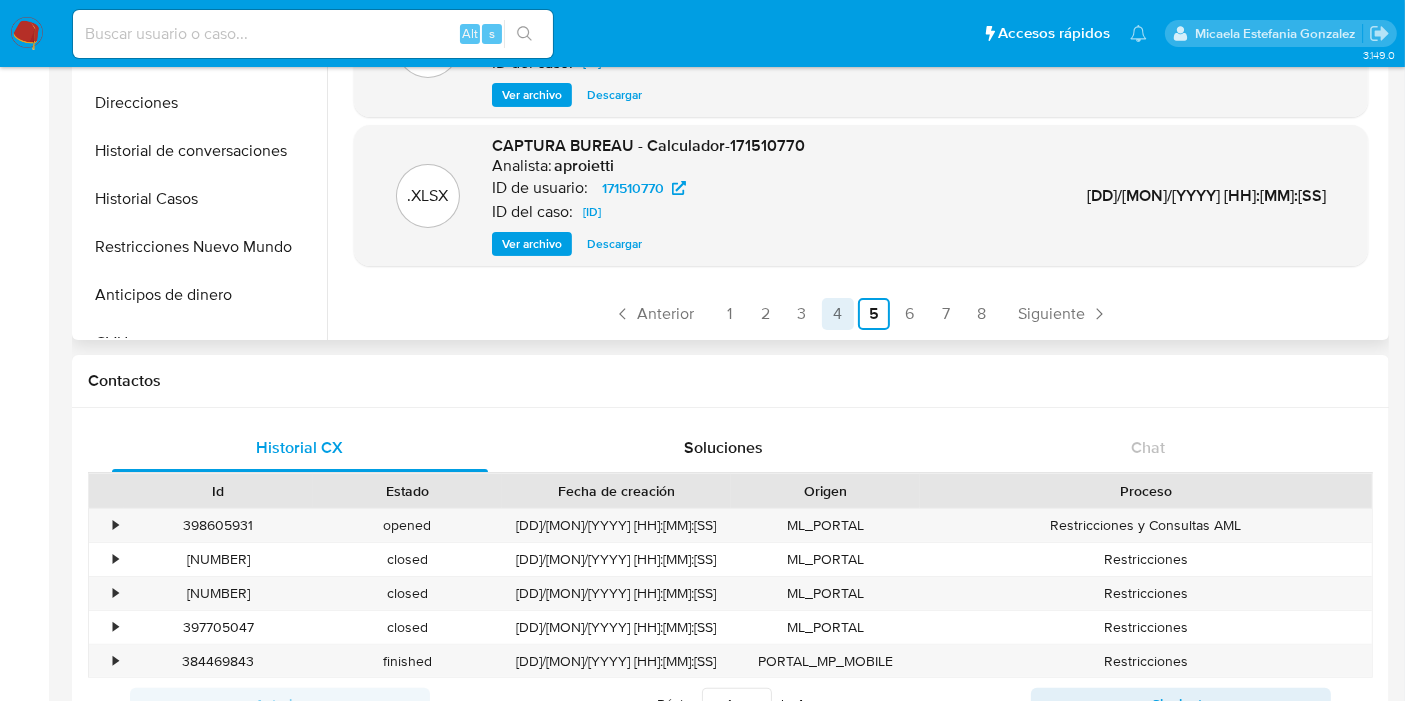 click on "4" at bounding box center (838, 314) 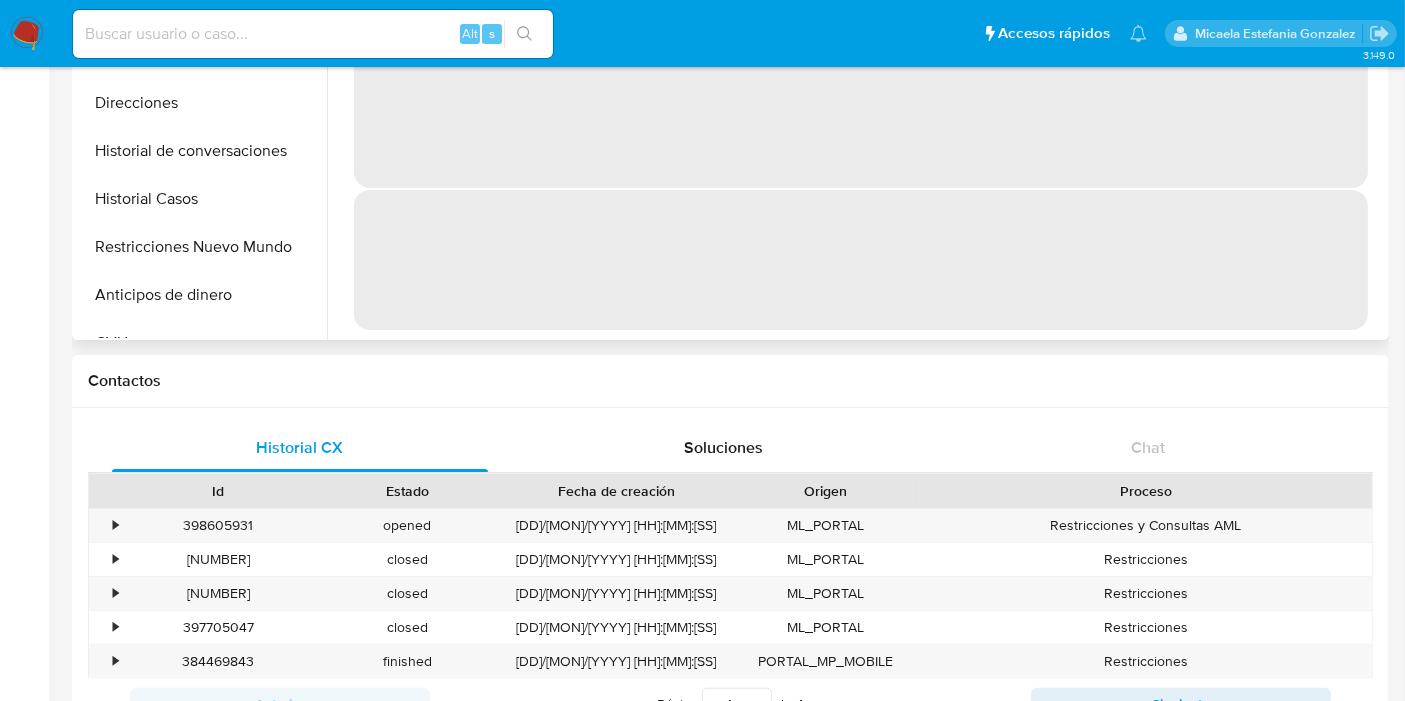 scroll, scrollTop: 0, scrollLeft: 0, axis: both 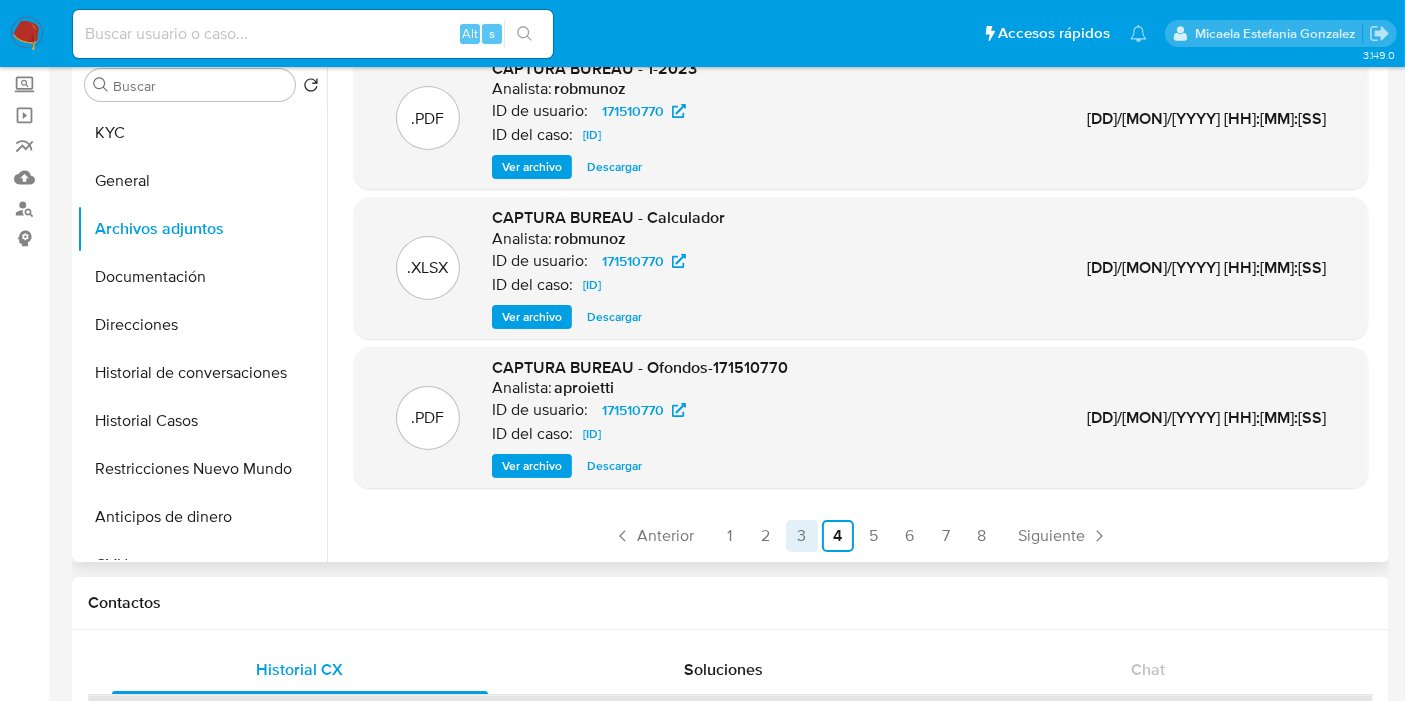 click on "3" at bounding box center [802, 536] 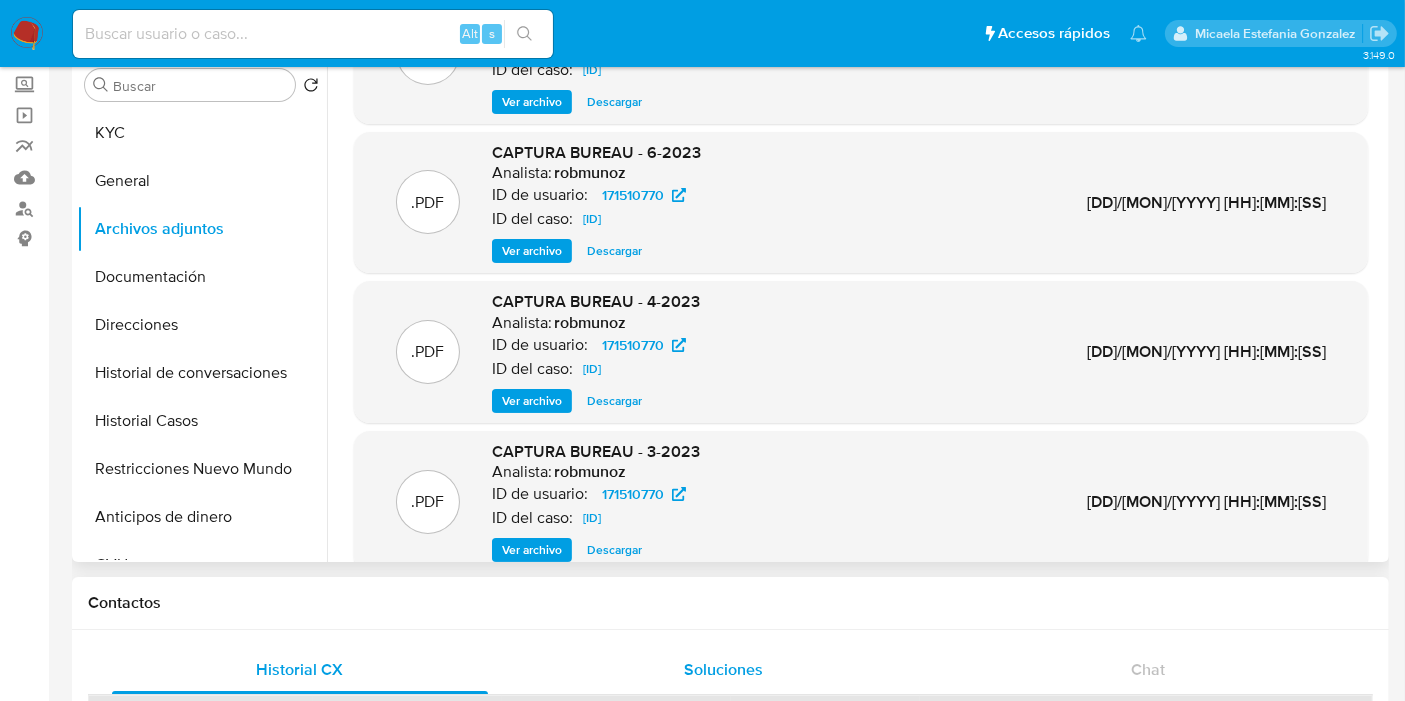 scroll, scrollTop: 168, scrollLeft: 0, axis: vertical 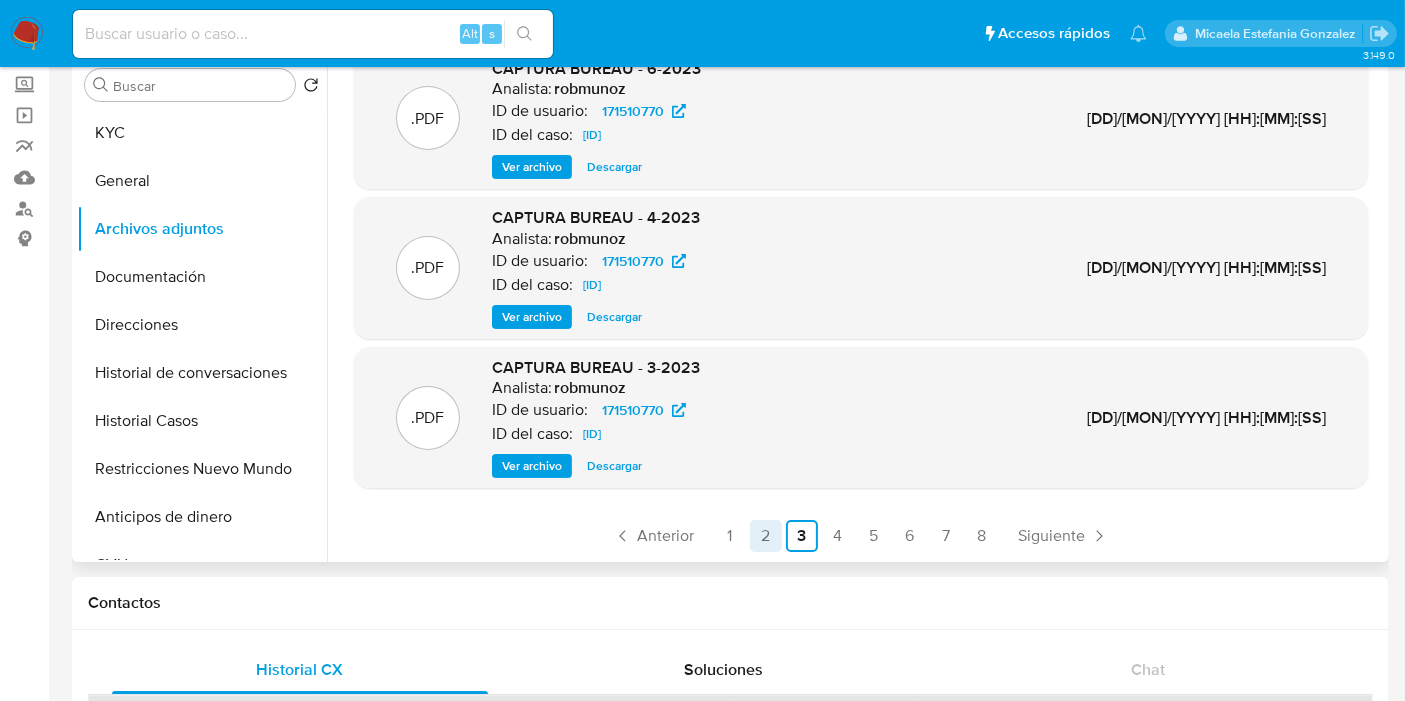 click on "2" at bounding box center [766, 536] 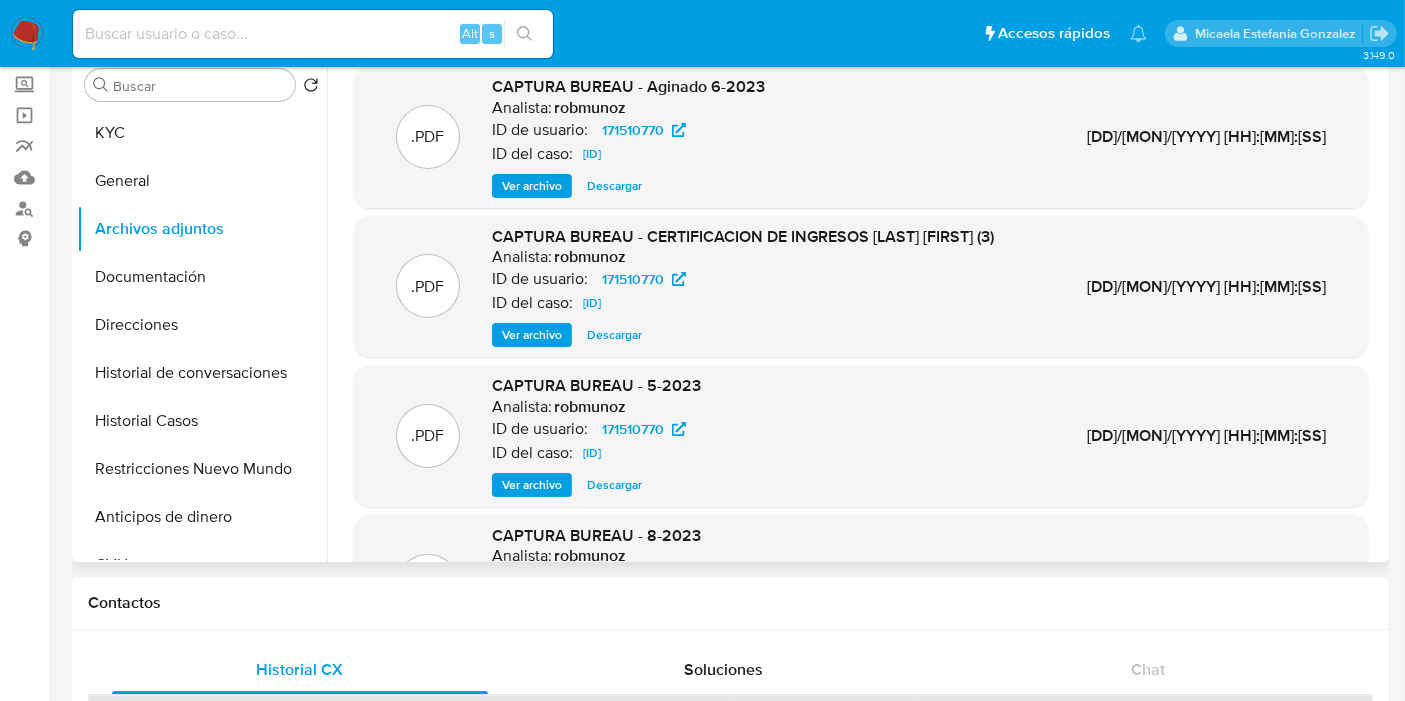 scroll, scrollTop: 0, scrollLeft: 0, axis: both 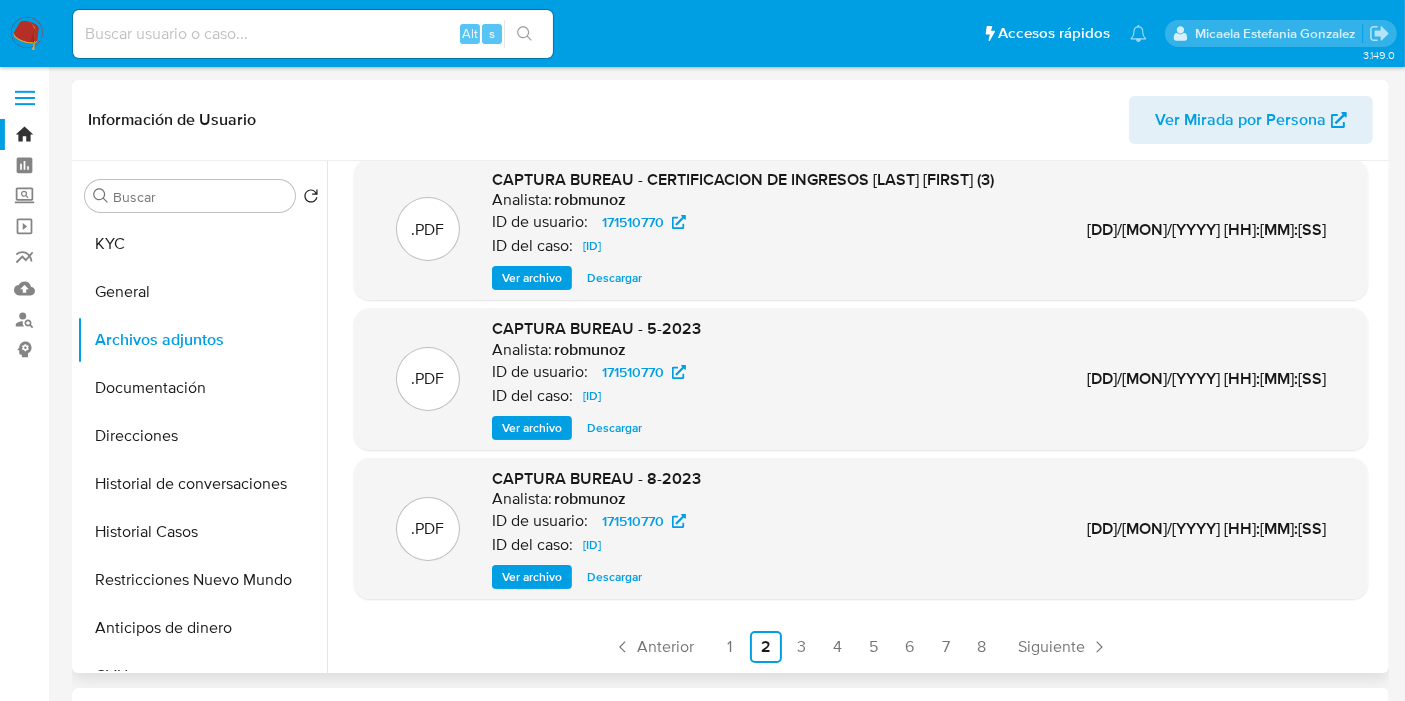 click on "Anterior 1 2 3 4 5 6 7 8 Siguiente" at bounding box center [861, 647] 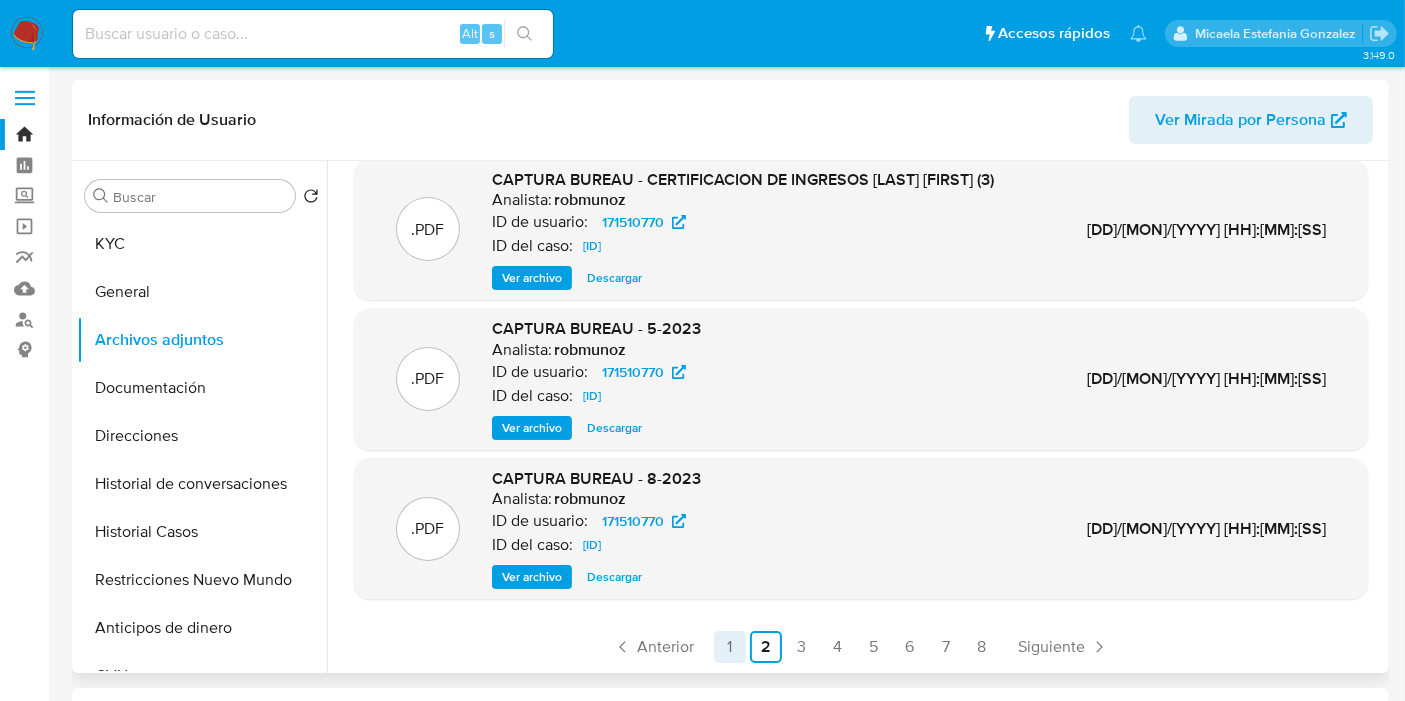 click on "1" at bounding box center (730, 647) 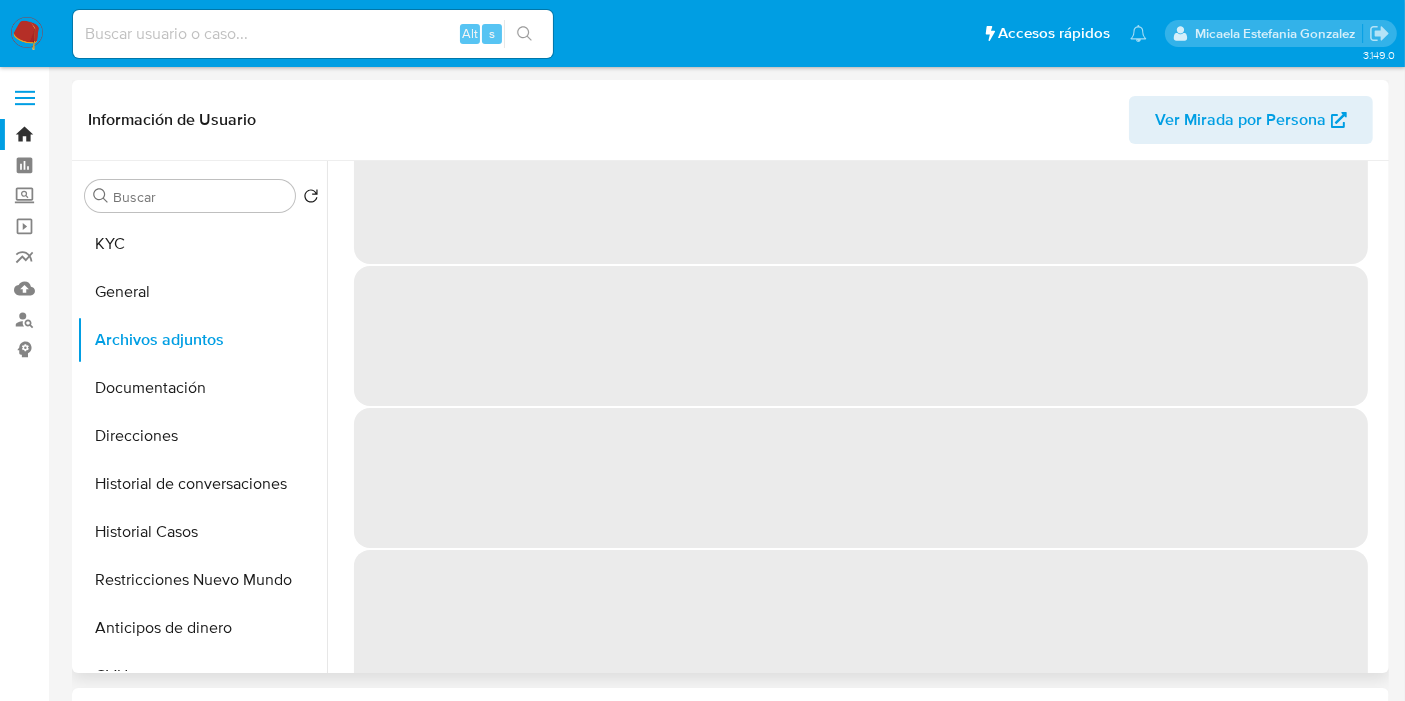 scroll 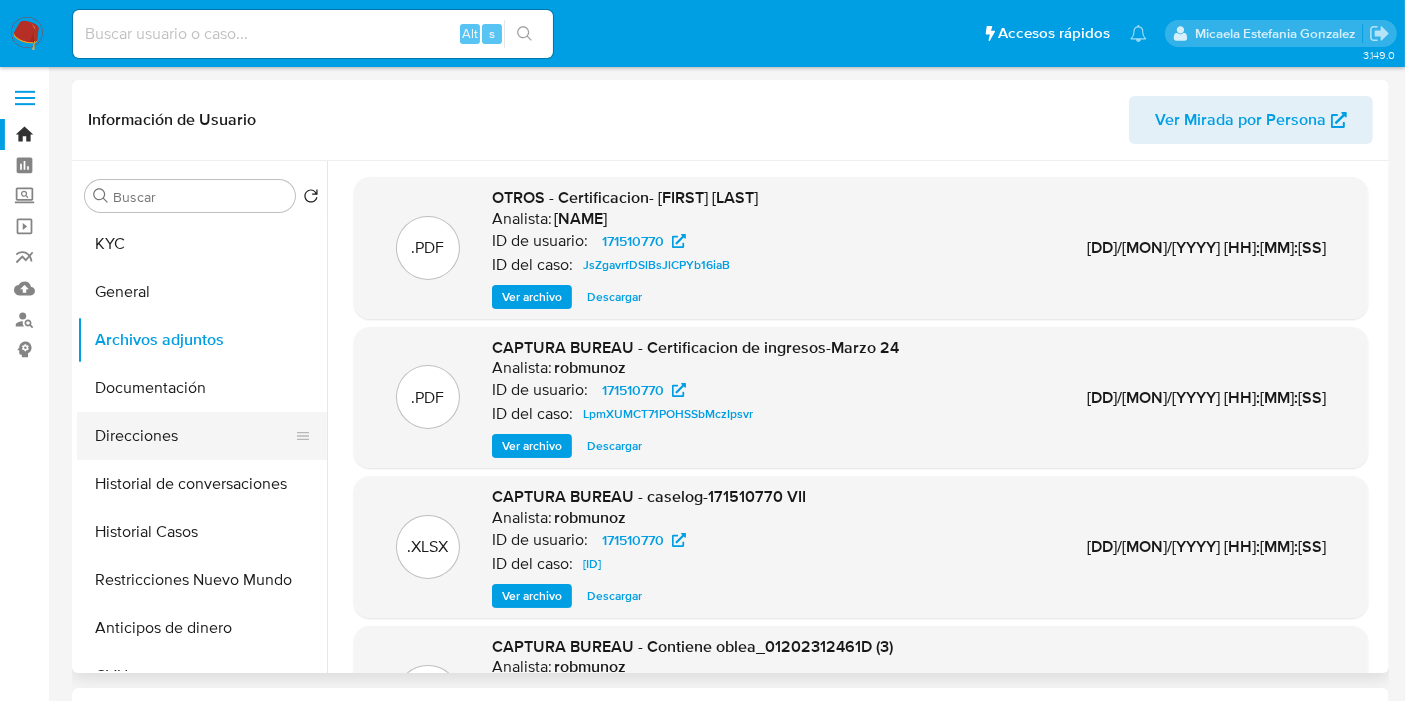 click on "Direcciones" at bounding box center [194, 436] 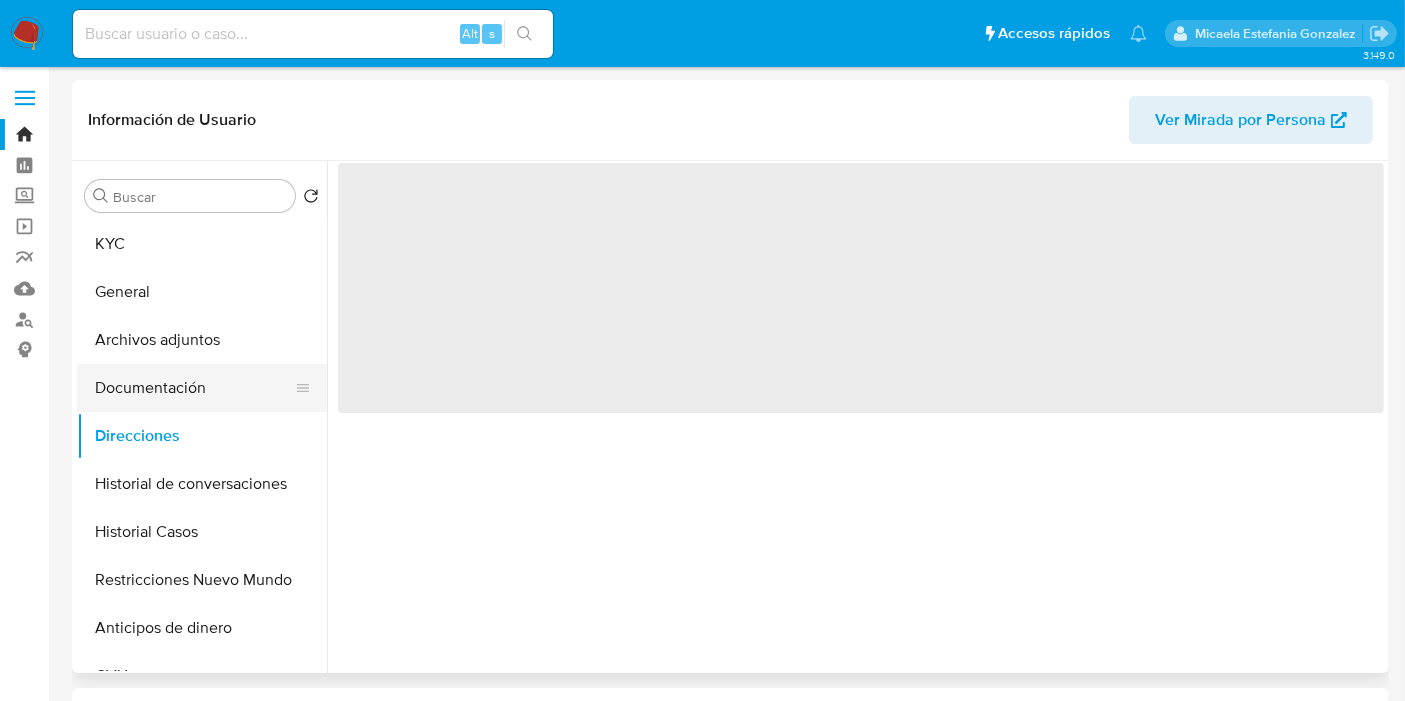 click on "Documentación" at bounding box center (194, 388) 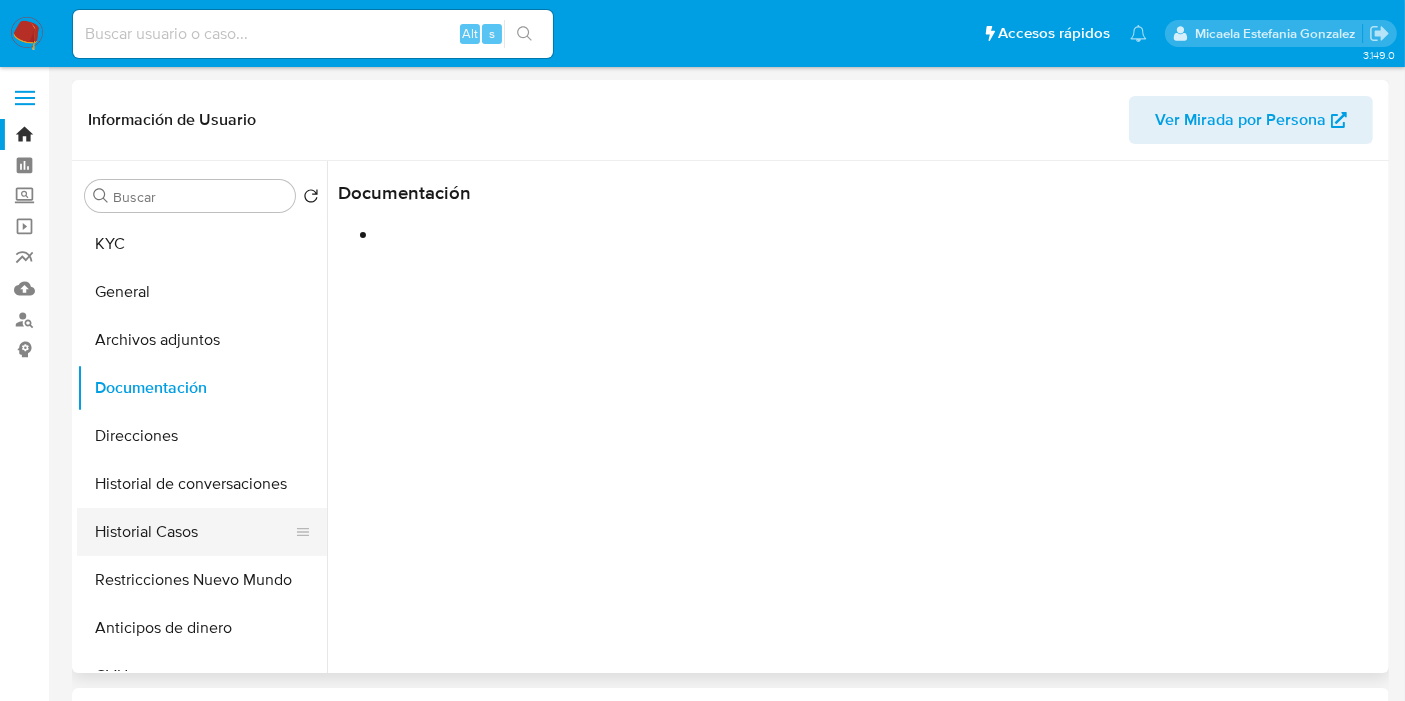 click on "Historial Casos" at bounding box center (194, 532) 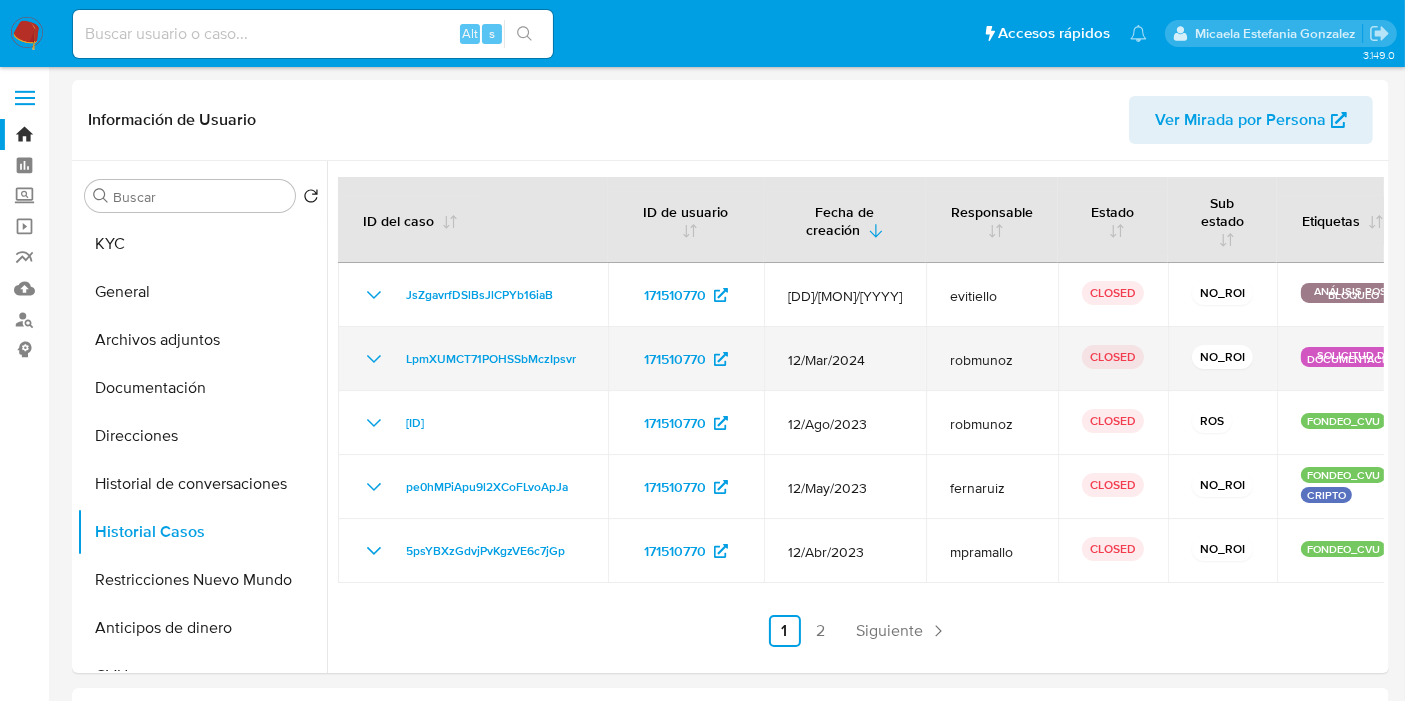 click on "171510770" at bounding box center (686, 359) 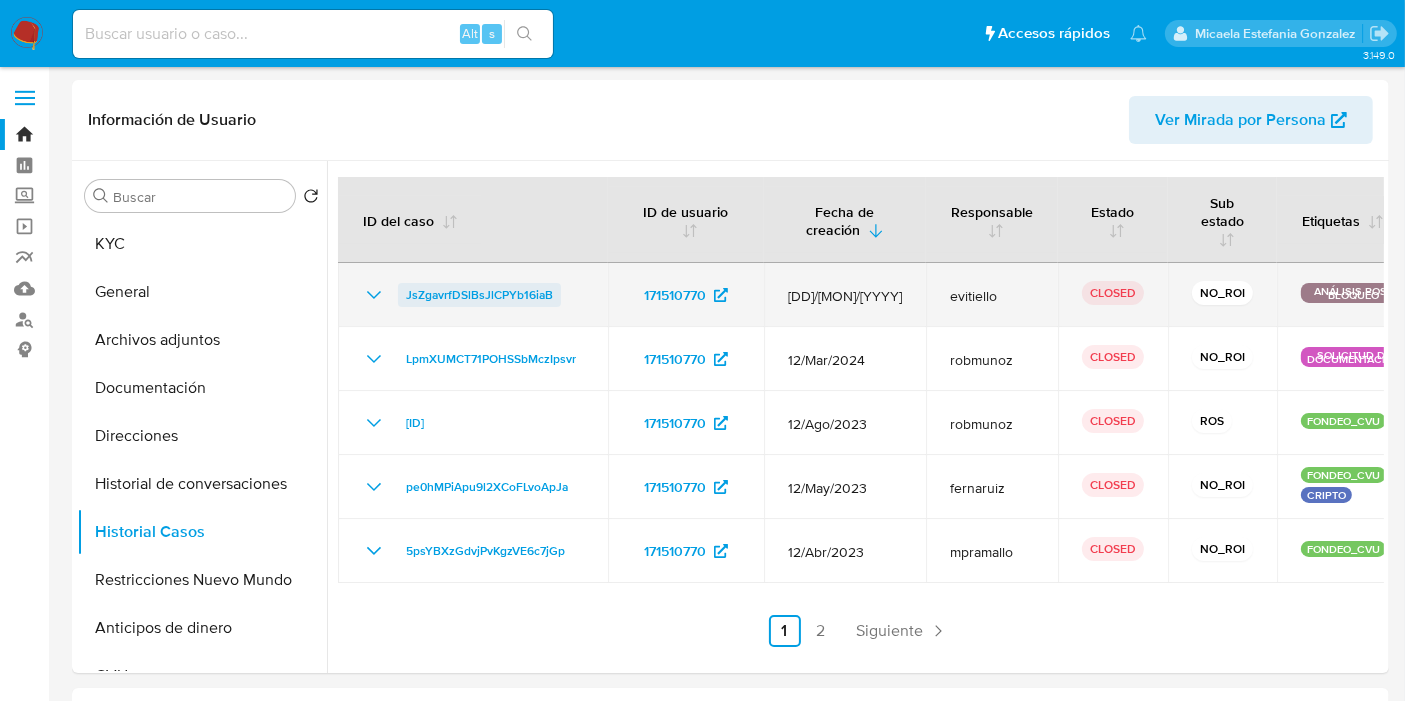 click on "JsZgavrfDSlBsJlCPYb16iaB" at bounding box center [479, 295] 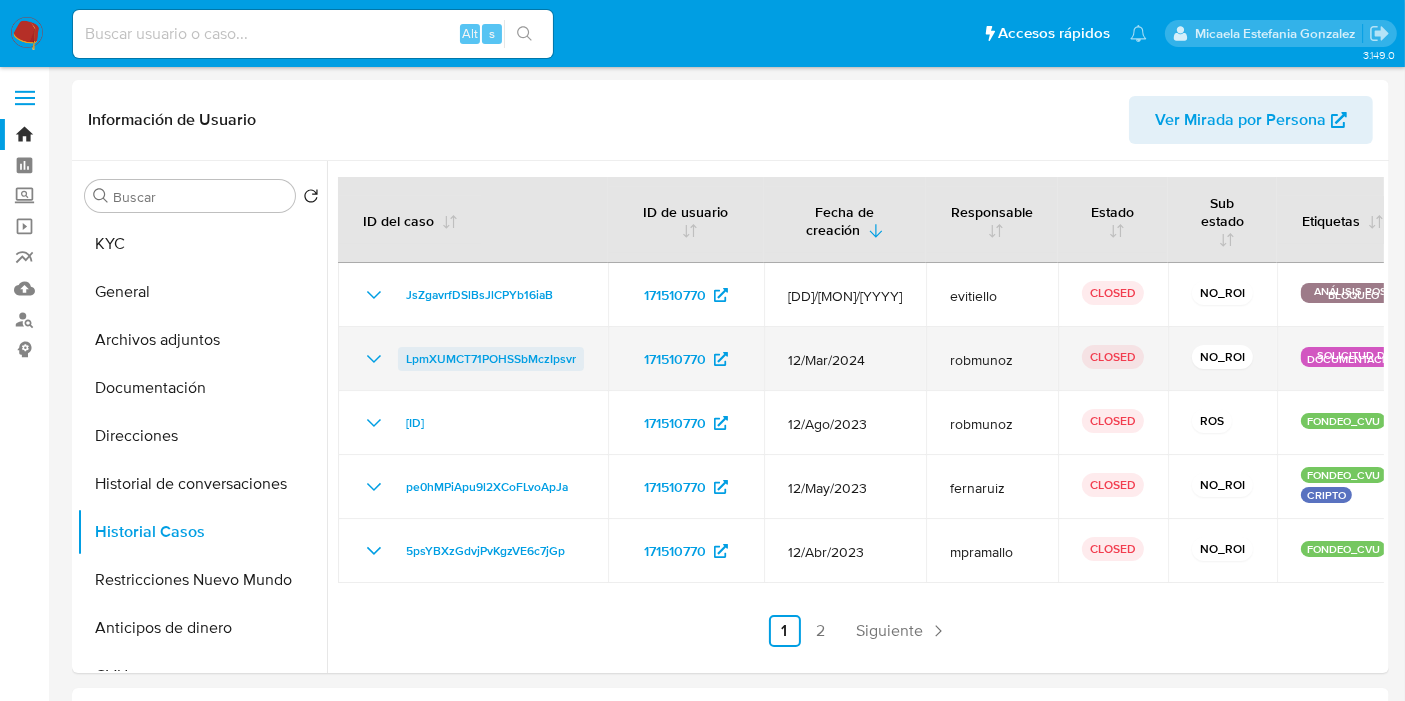 click on "LpmXUMCT71POHSSbMczIpsvr" at bounding box center (491, 359) 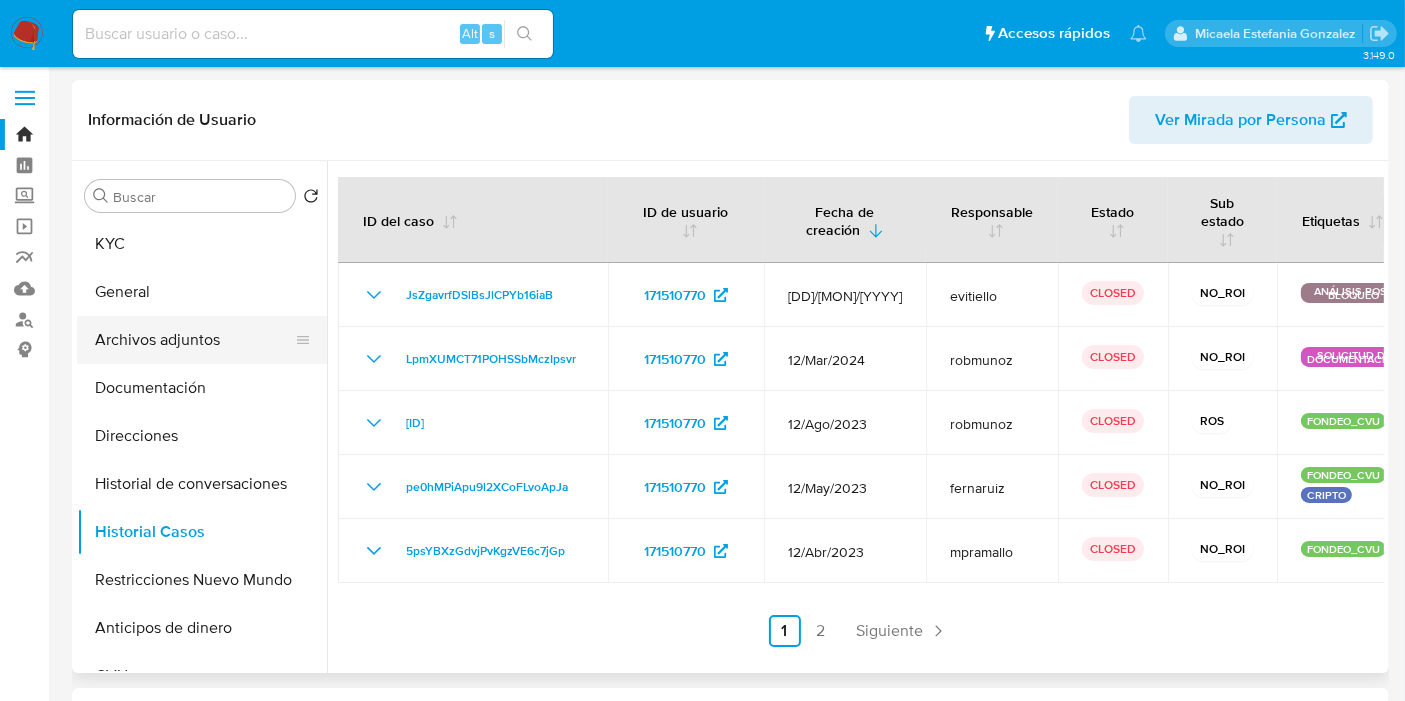 click on "Archivos adjuntos" at bounding box center [194, 340] 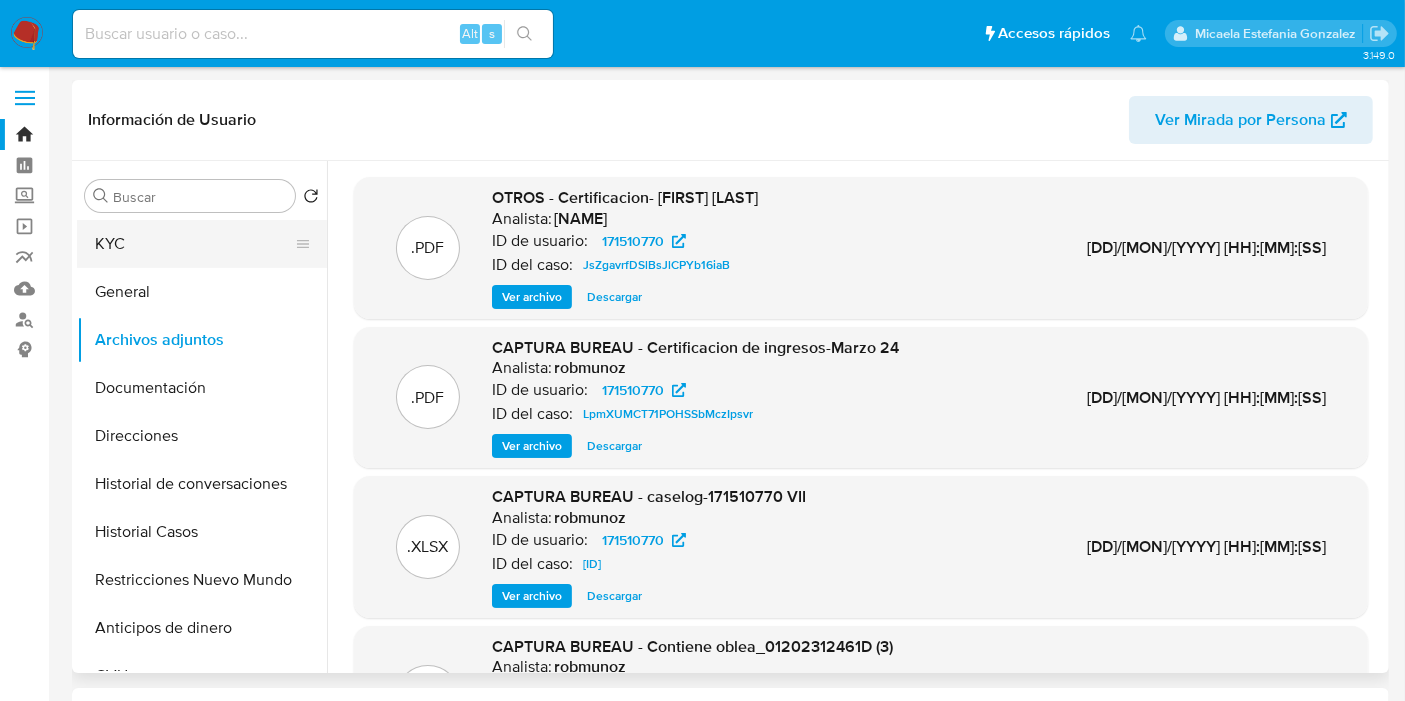 click on "KYC" at bounding box center (194, 244) 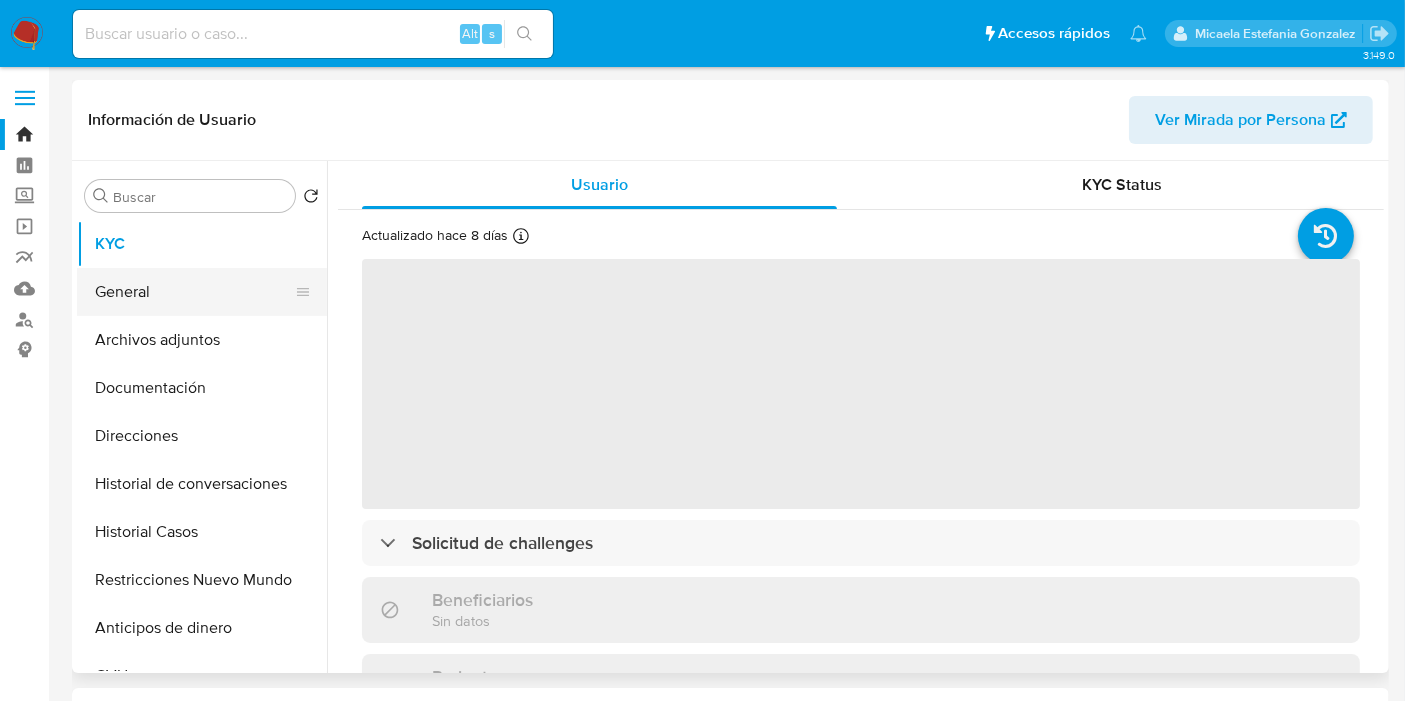 click on "General" at bounding box center (194, 292) 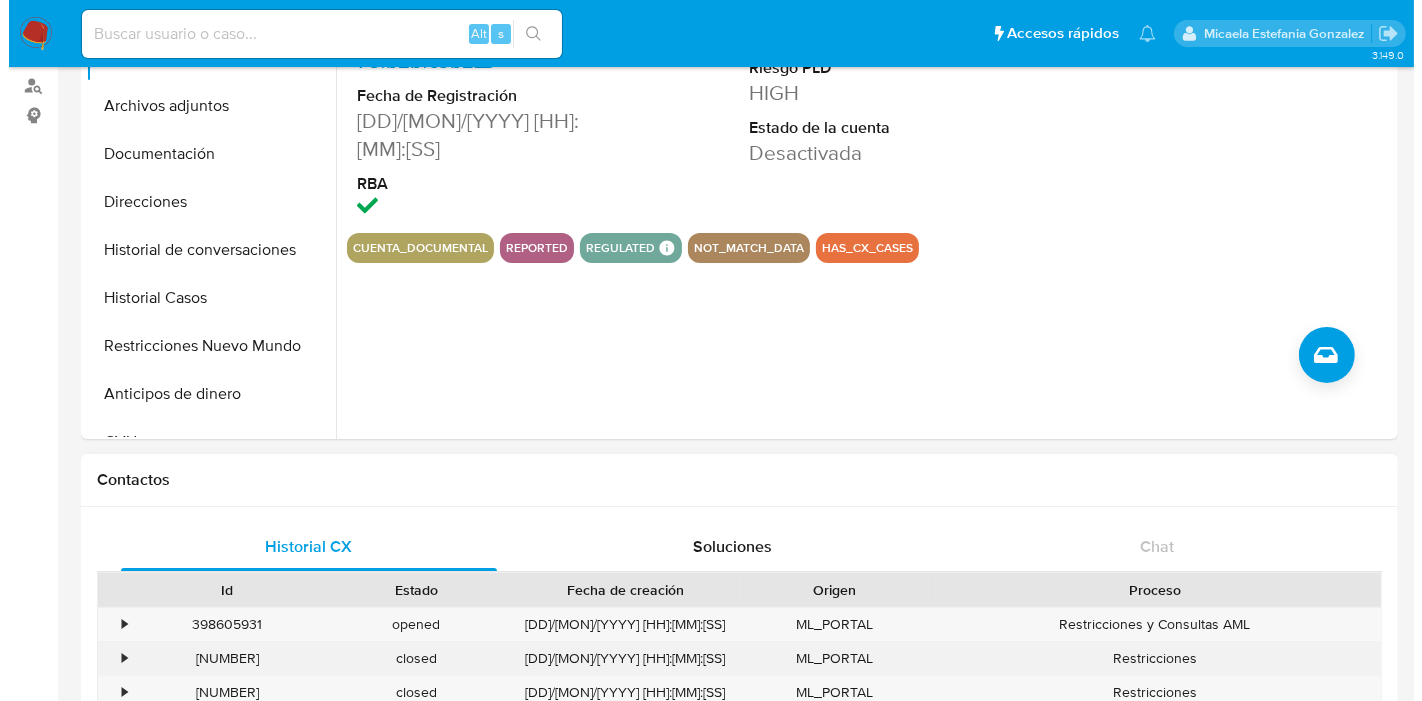 scroll, scrollTop: 333, scrollLeft: 0, axis: vertical 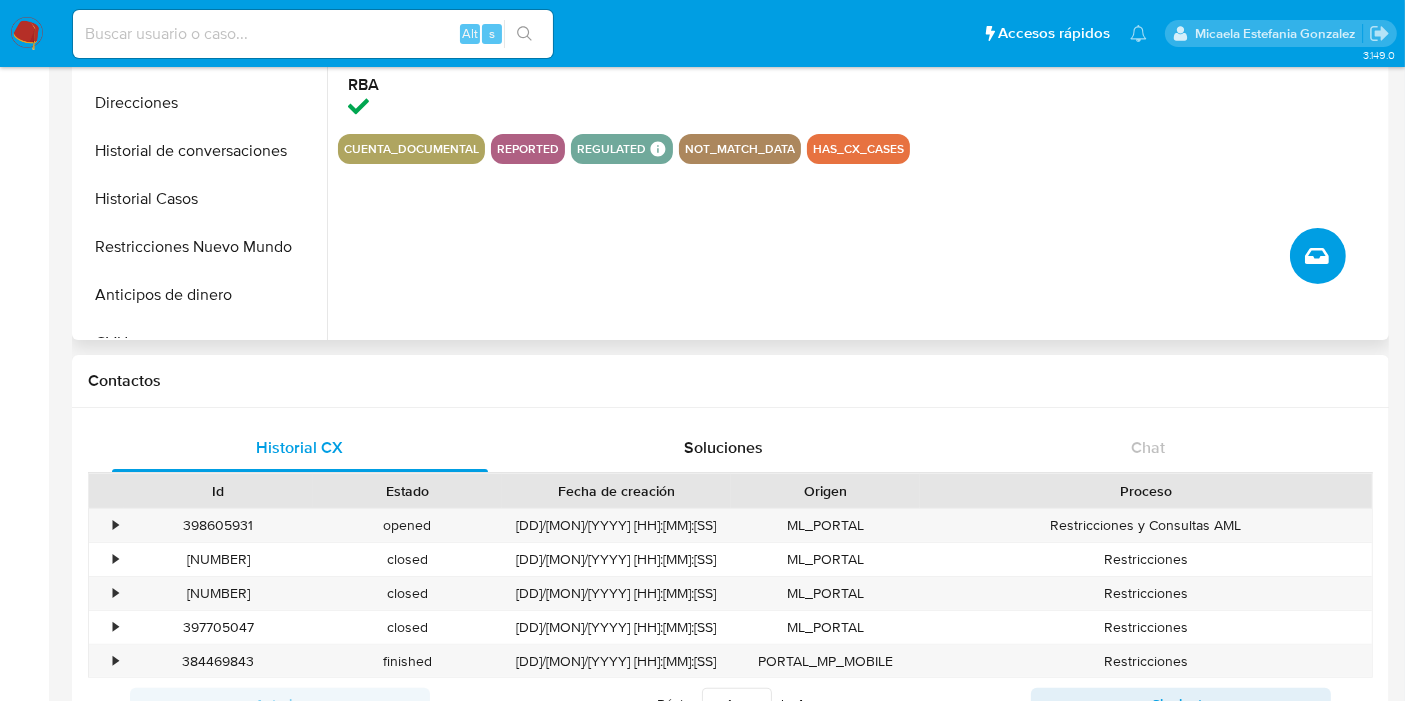 click at bounding box center [1318, 256] 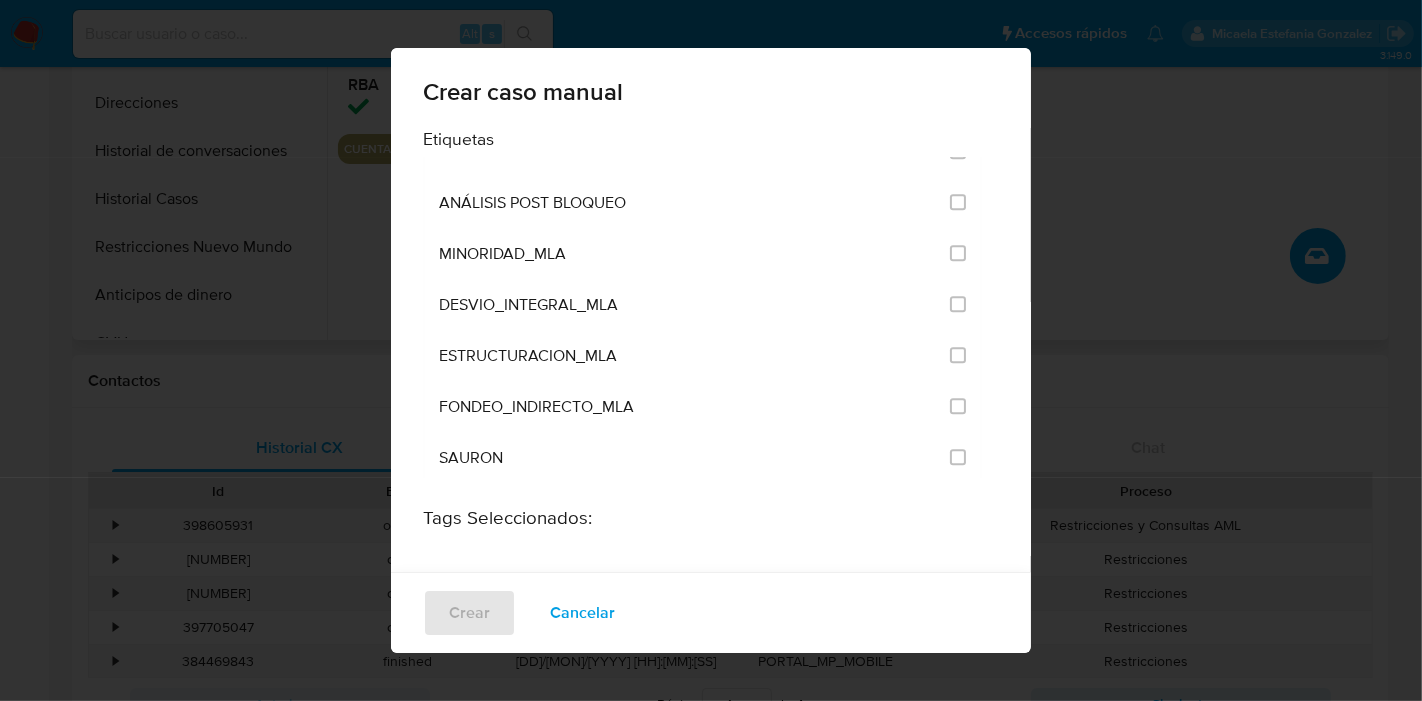 scroll, scrollTop: 3888, scrollLeft: 0, axis: vertical 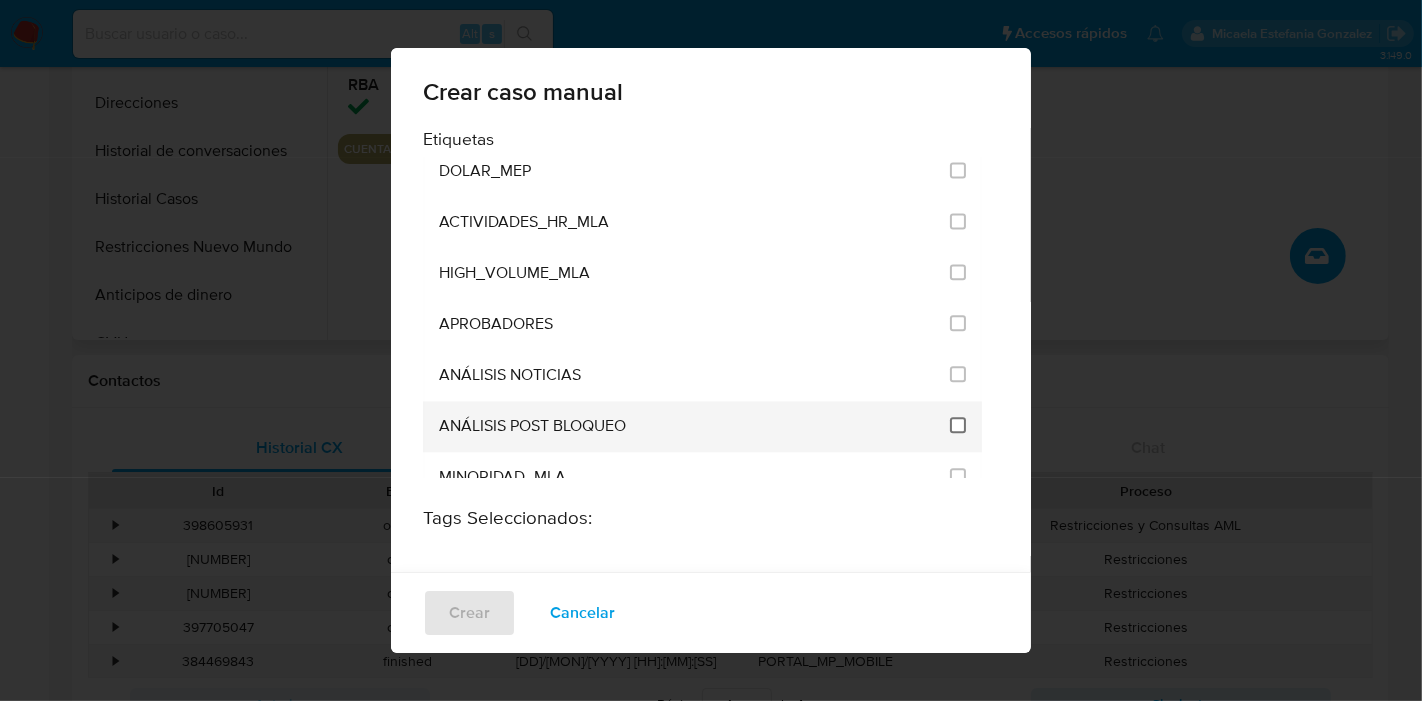 click at bounding box center [958, 425] 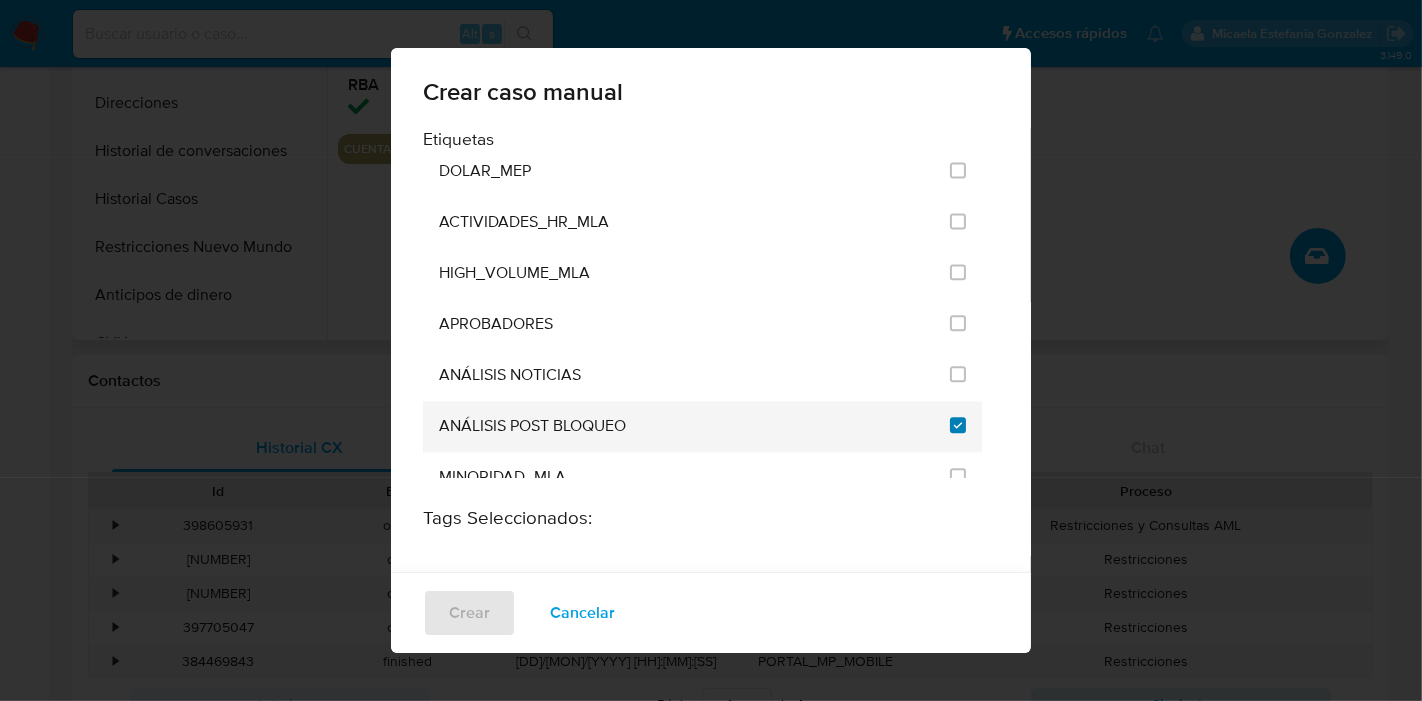 checkbox on "true" 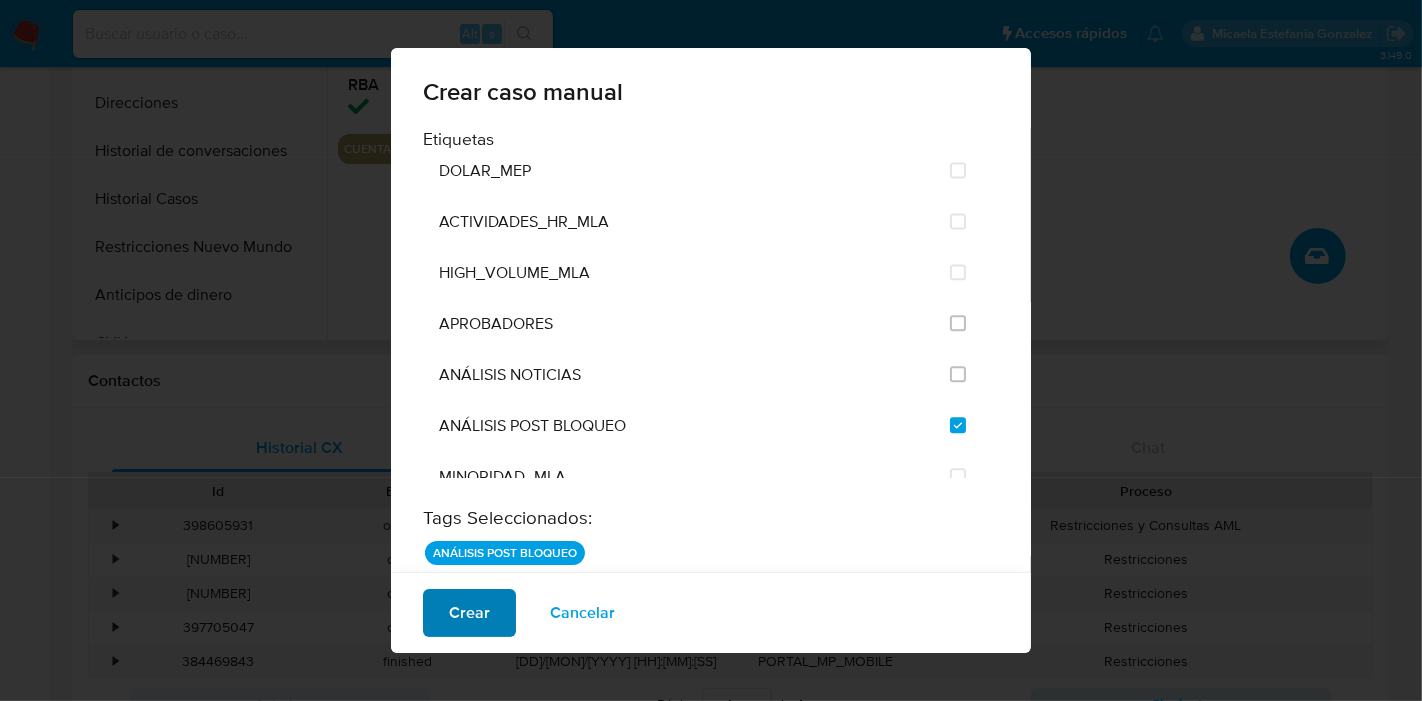 click on "Crear" at bounding box center (469, 613) 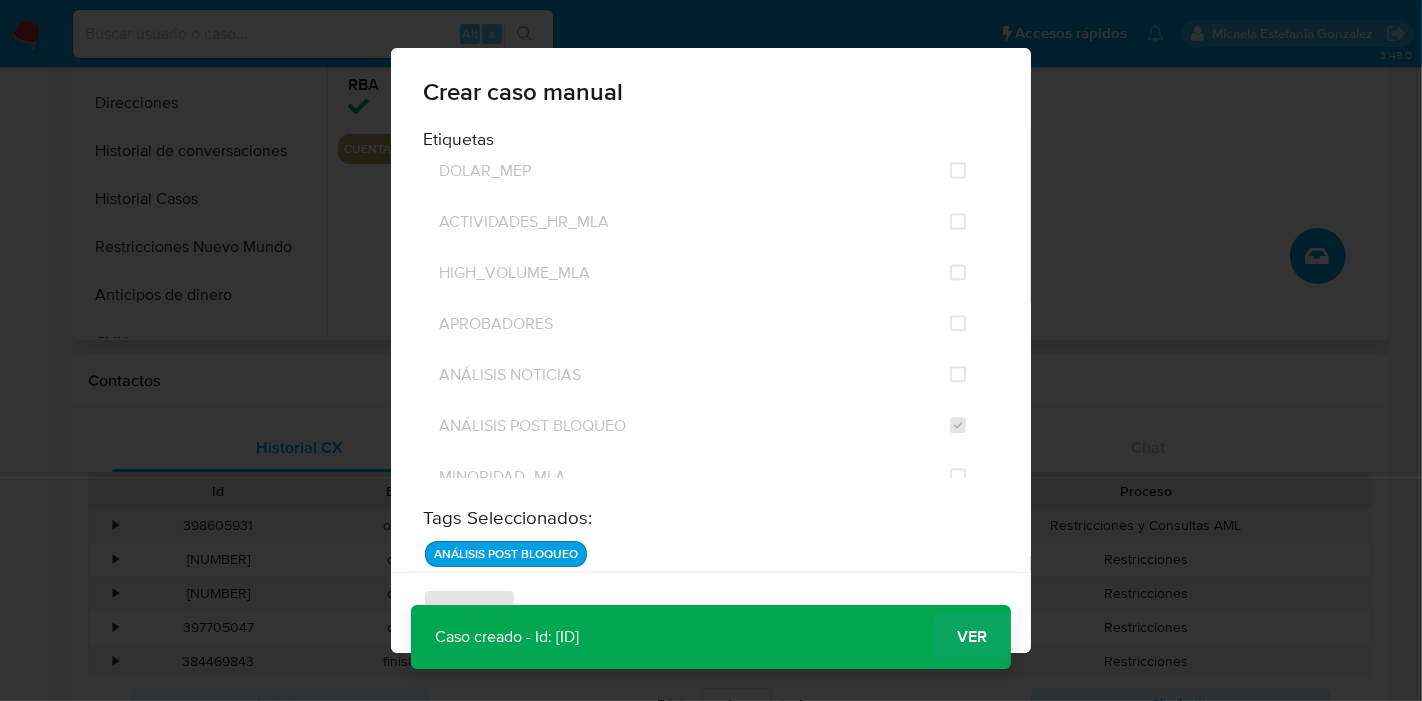 click on "Ver" at bounding box center [972, 637] 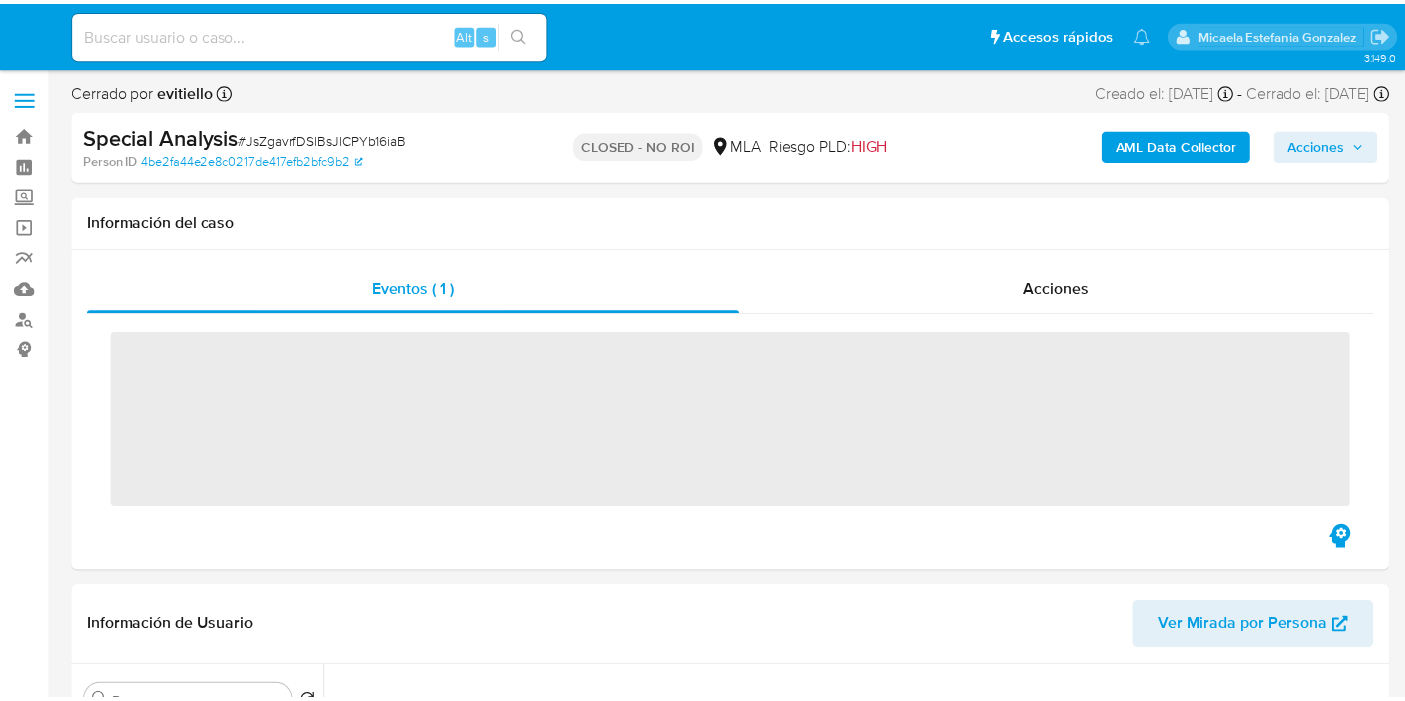 scroll, scrollTop: 0, scrollLeft: 0, axis: both 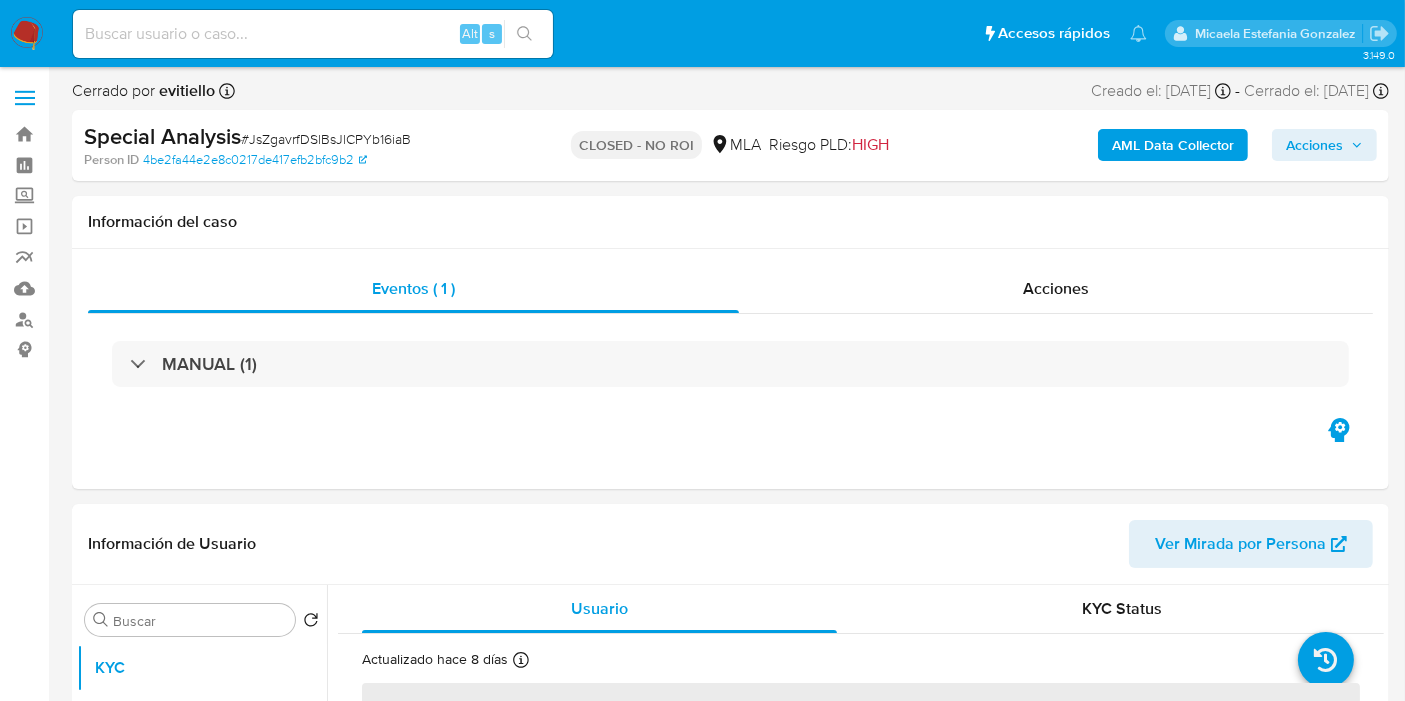 select on "10" 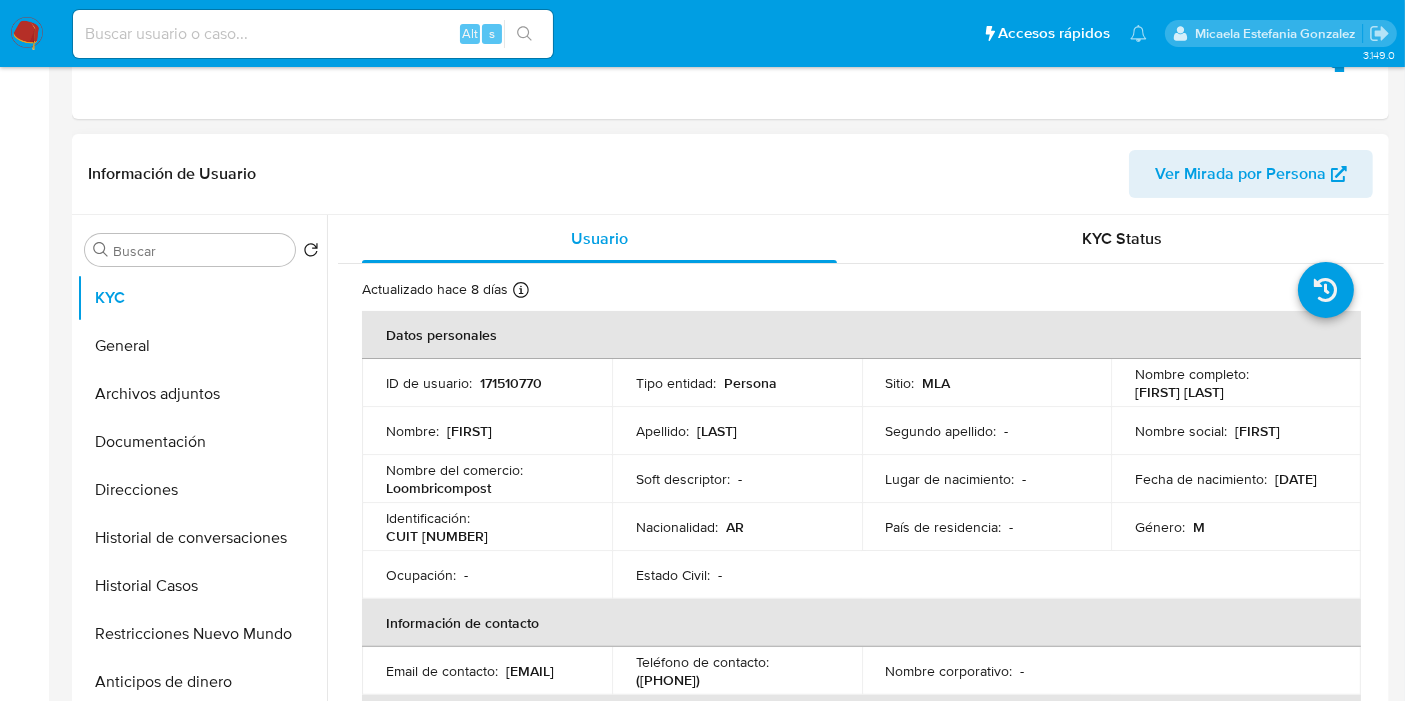 scroll, scrollTop: 444, scrollLeft: 0, axis: vertical 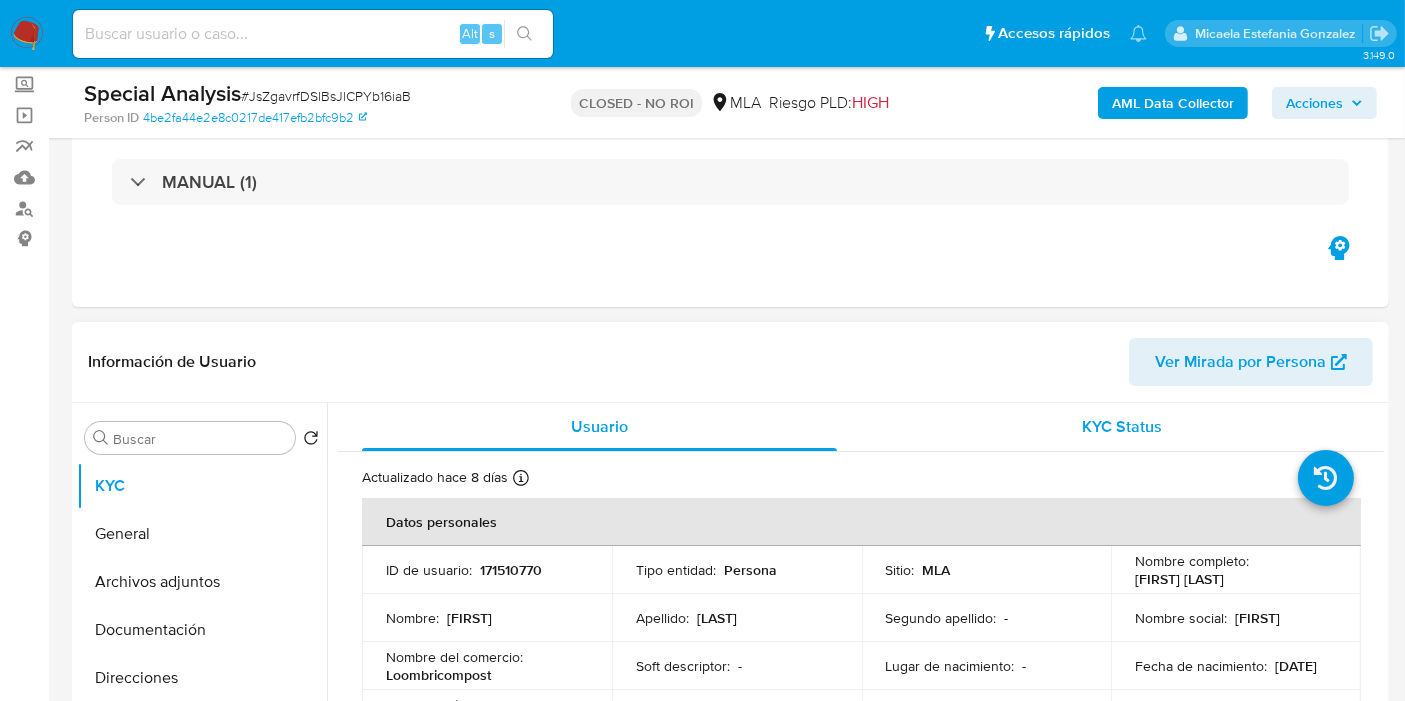click on "KYC Status" at bounding box center [1123, 426] 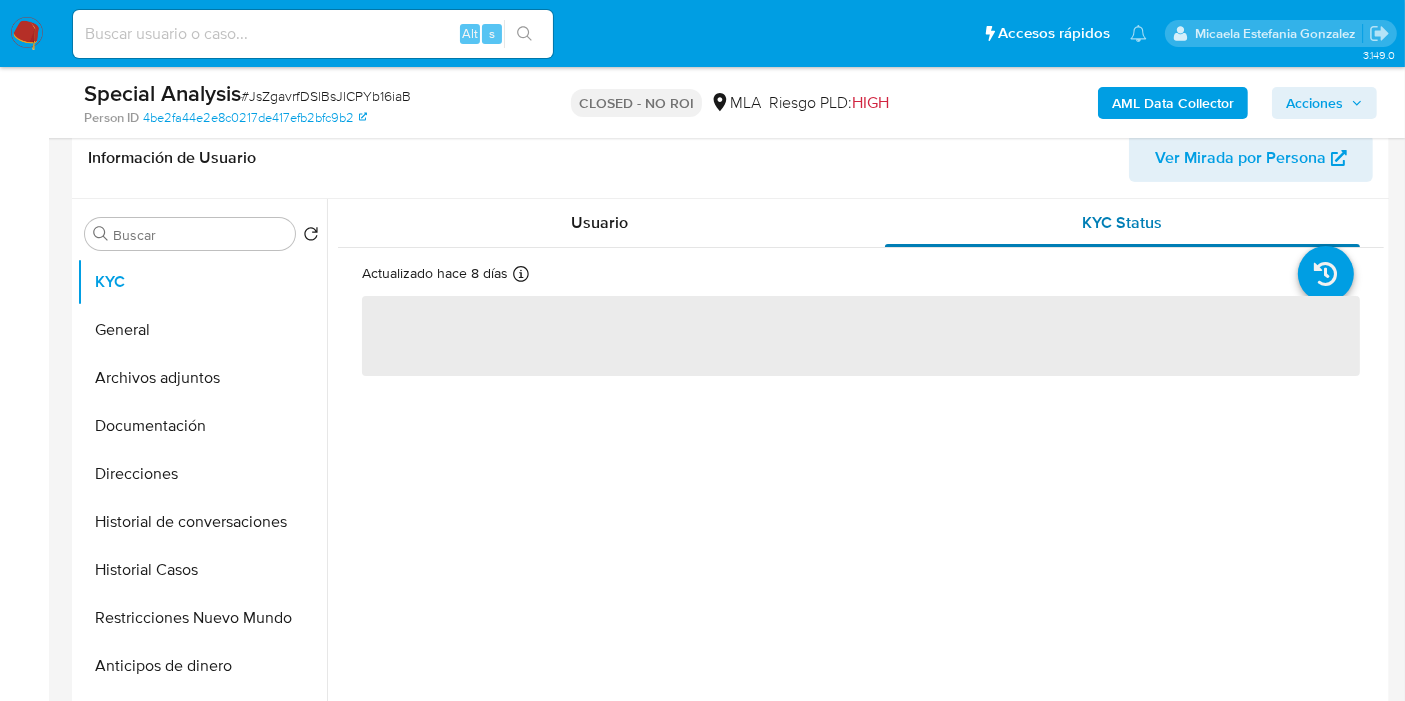 scroll, scrollTop: 333, scrollLeft: 0, axis: vertical 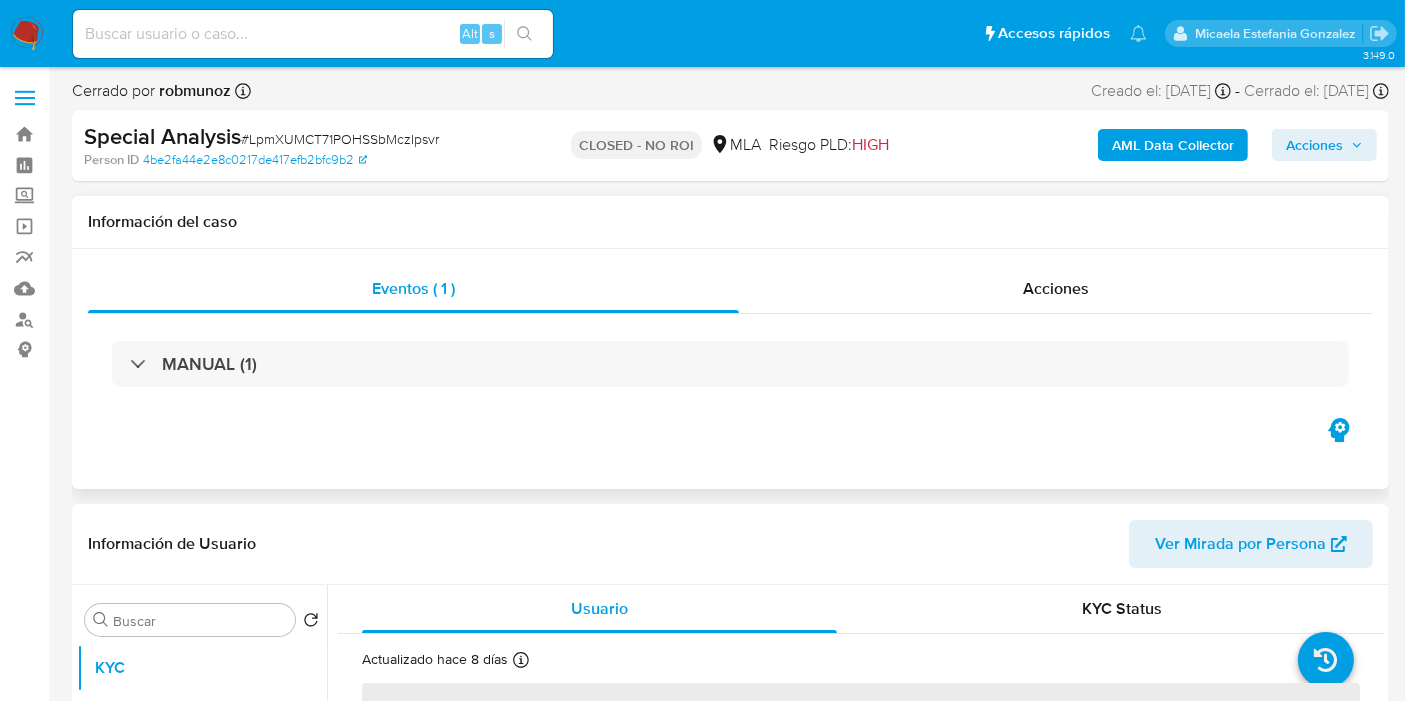 click on "Eventos ( 1 ) Acciones MANUAL (1)" at bounding box center (730, 369) 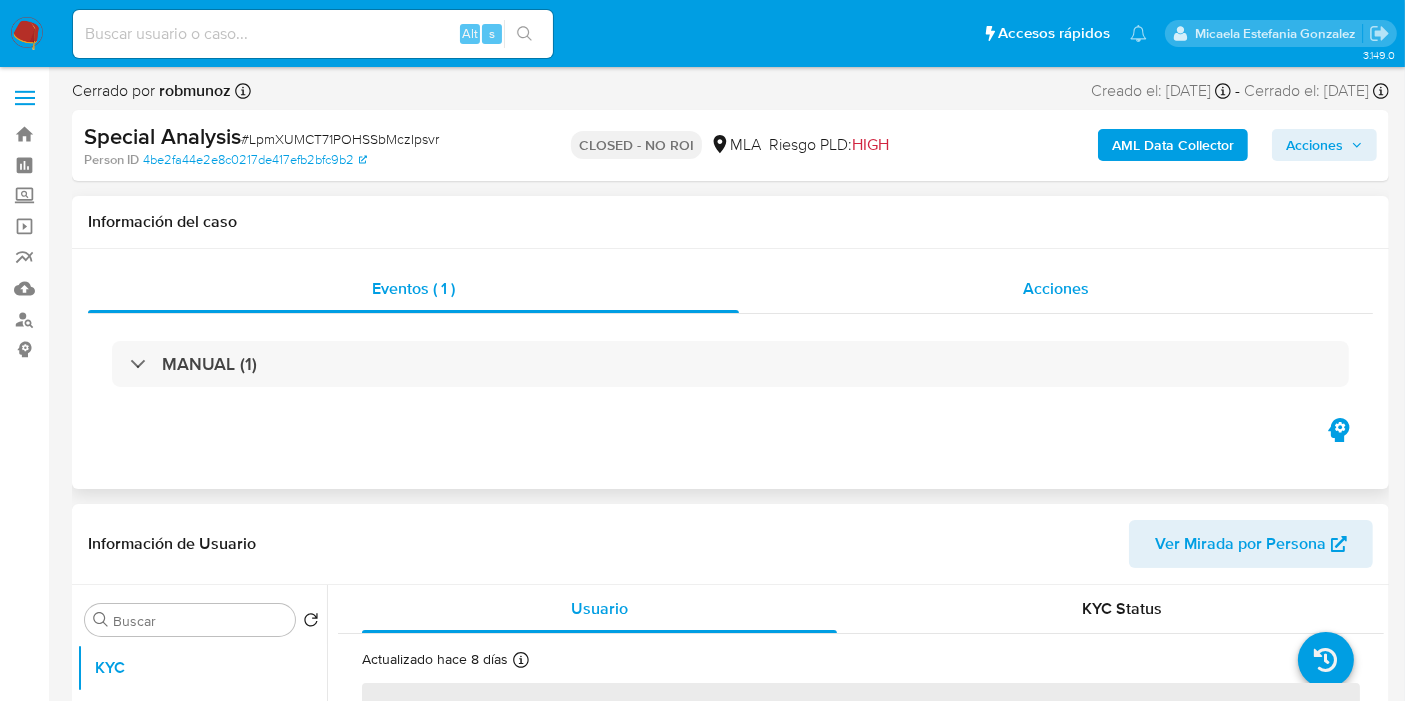click on "Acciones" at bounding box center (1056, 289) 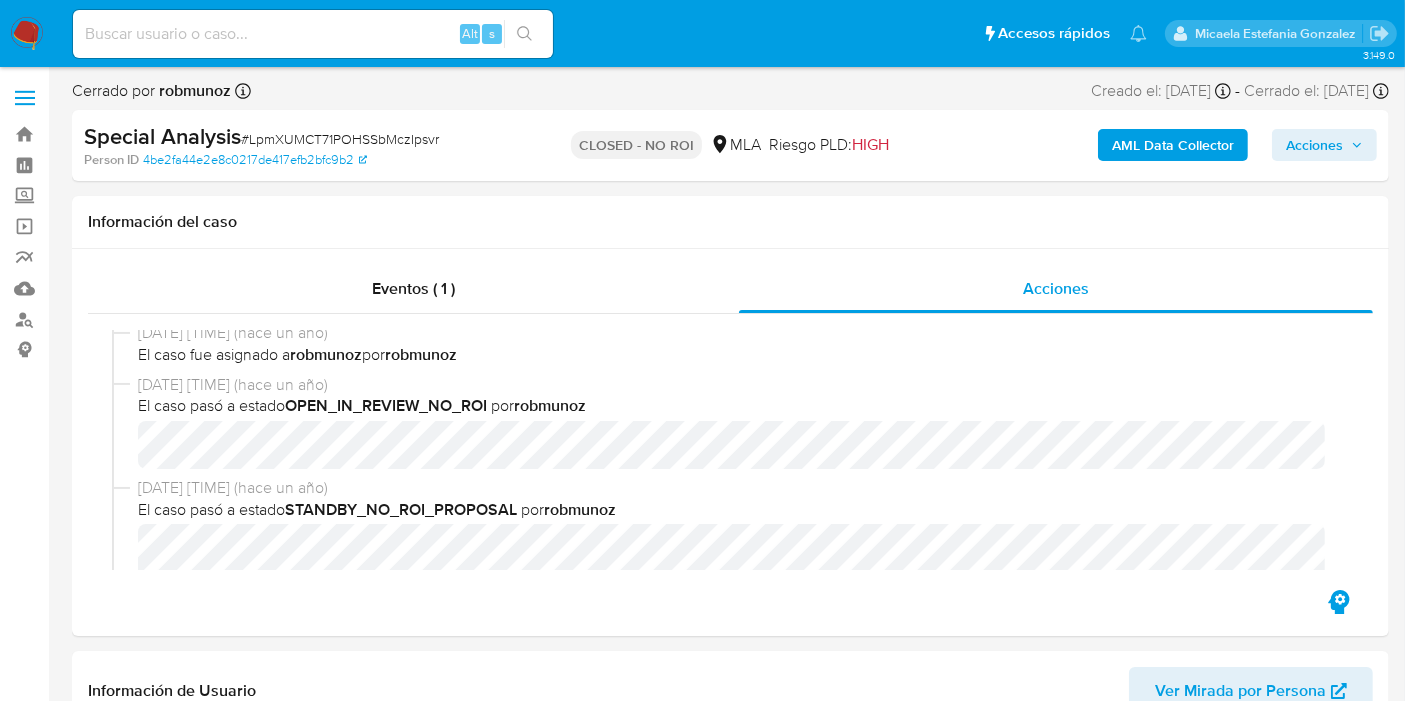 select on "10" 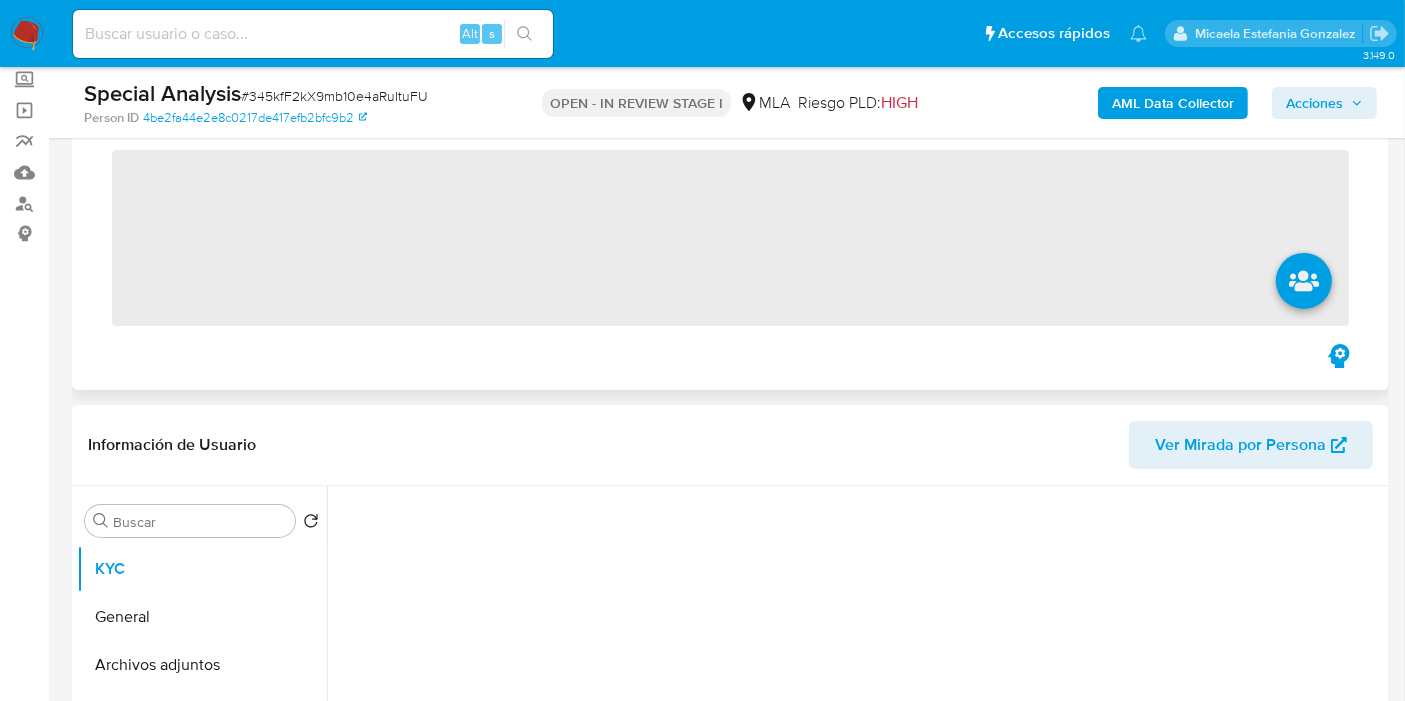 scroll, scrollTop: 222, scrollLeft: 0, axis: vertical 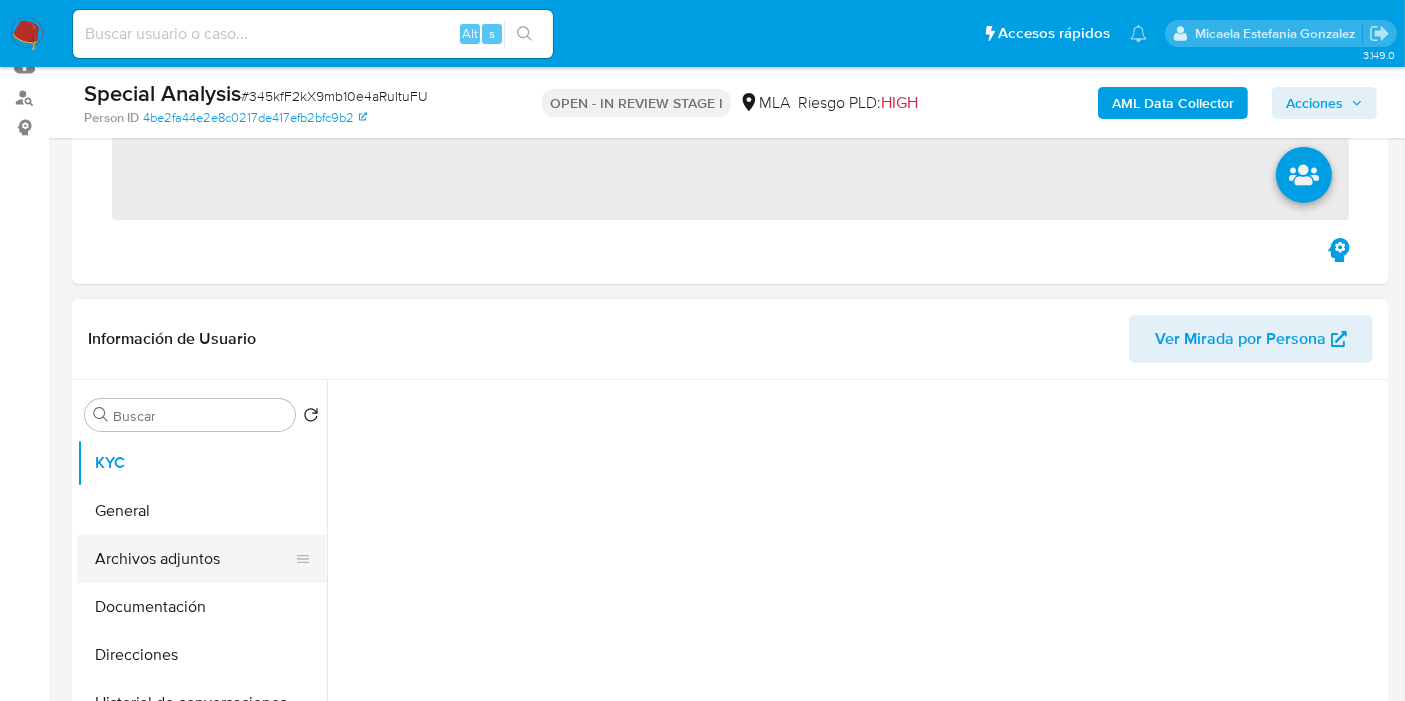 click on "Archivos adjuntos" at bounding box center (194, 559) 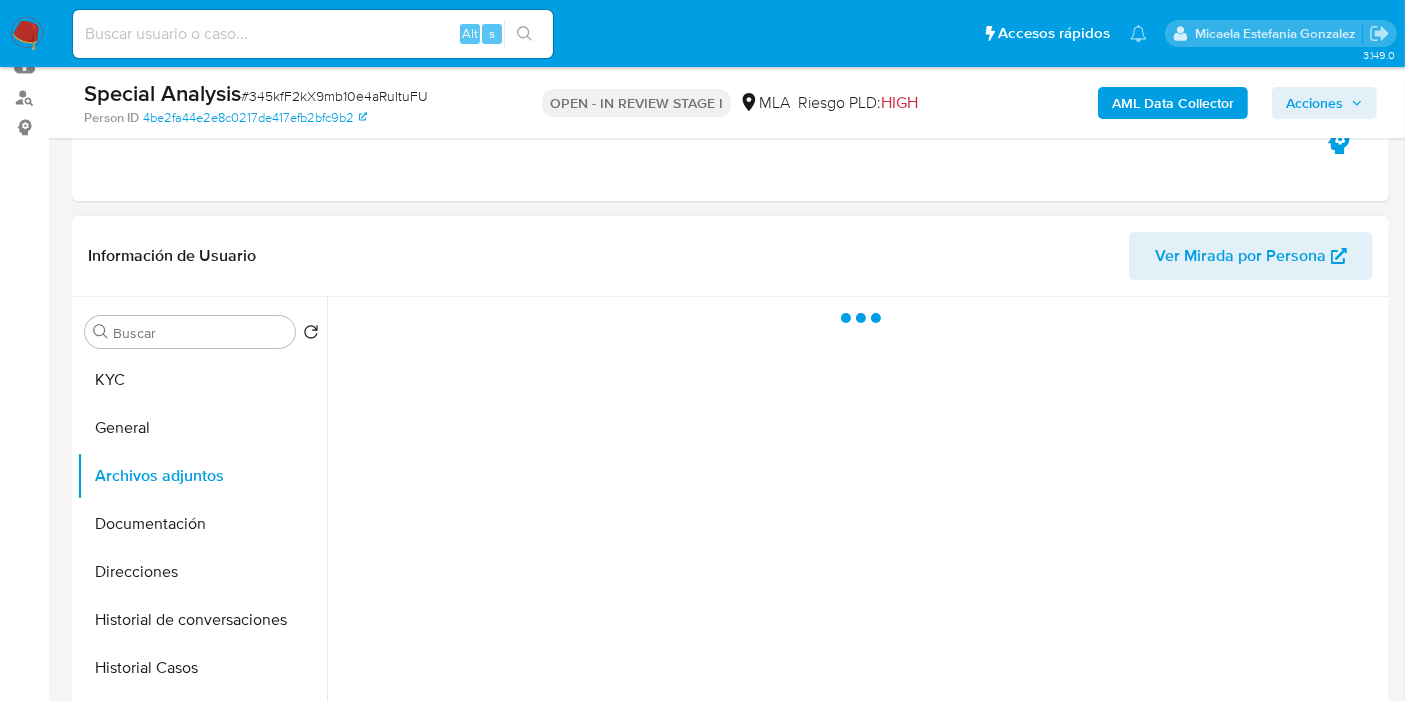 scroll, scrollTop: 333, scrollLeft: 0, axis: vertical 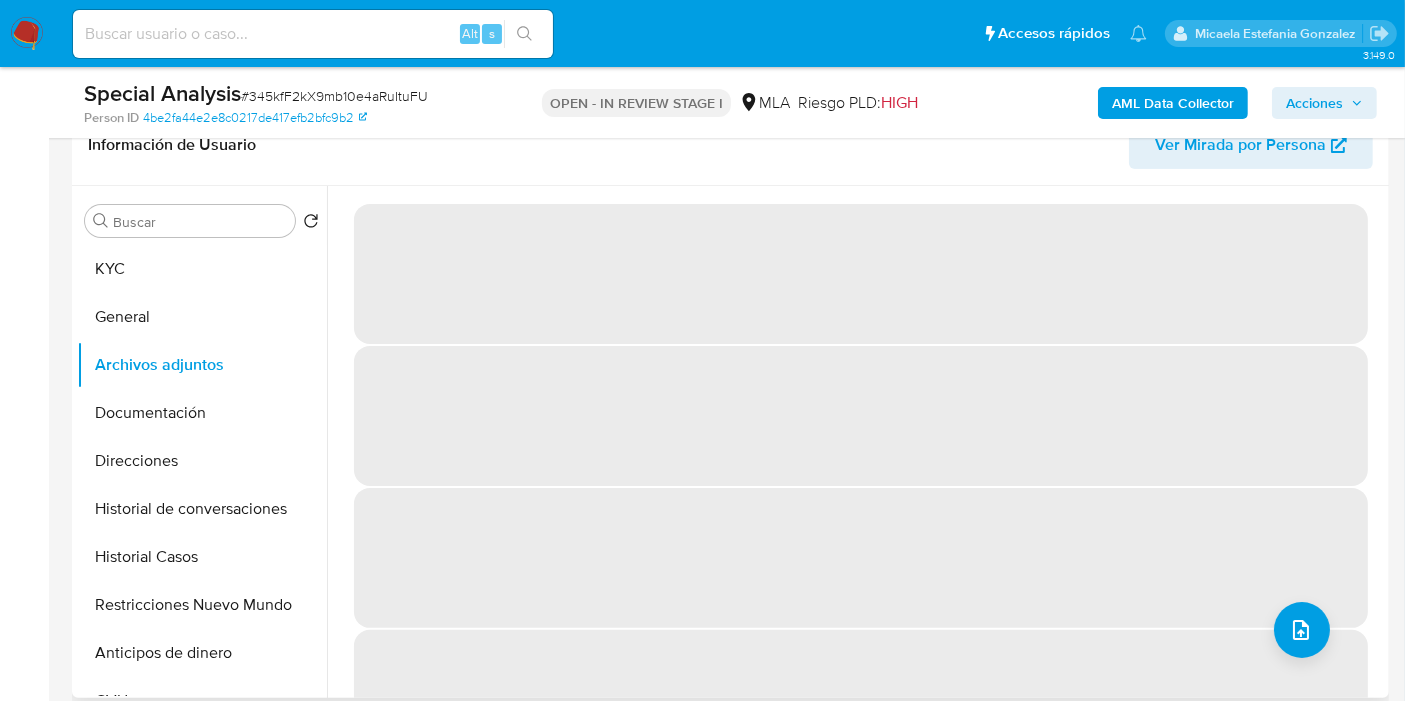 select on "10" 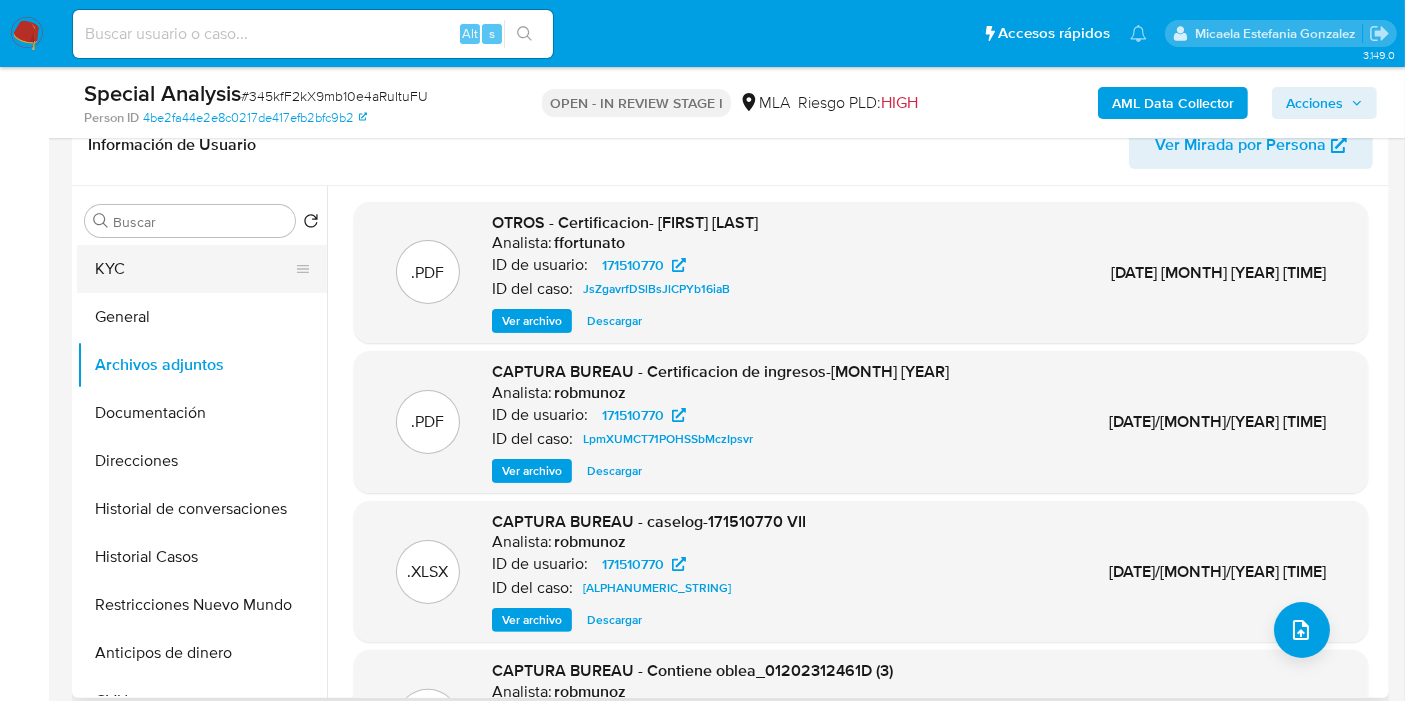 click on "KYC" at bounding box center (194, 269) 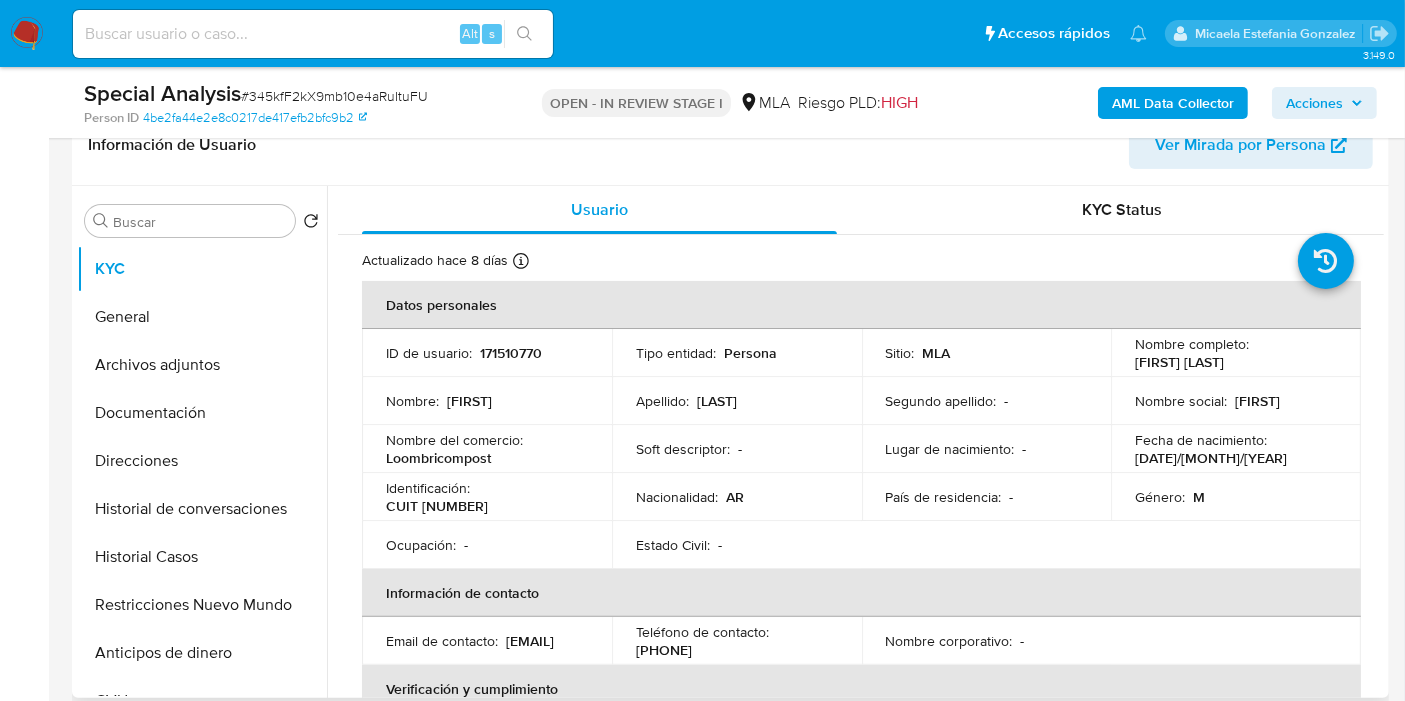 drag, startPoint x: 1242, startPoint y: 361, endPoint x: 1121, endPoint y: 355, distance: 121.14867 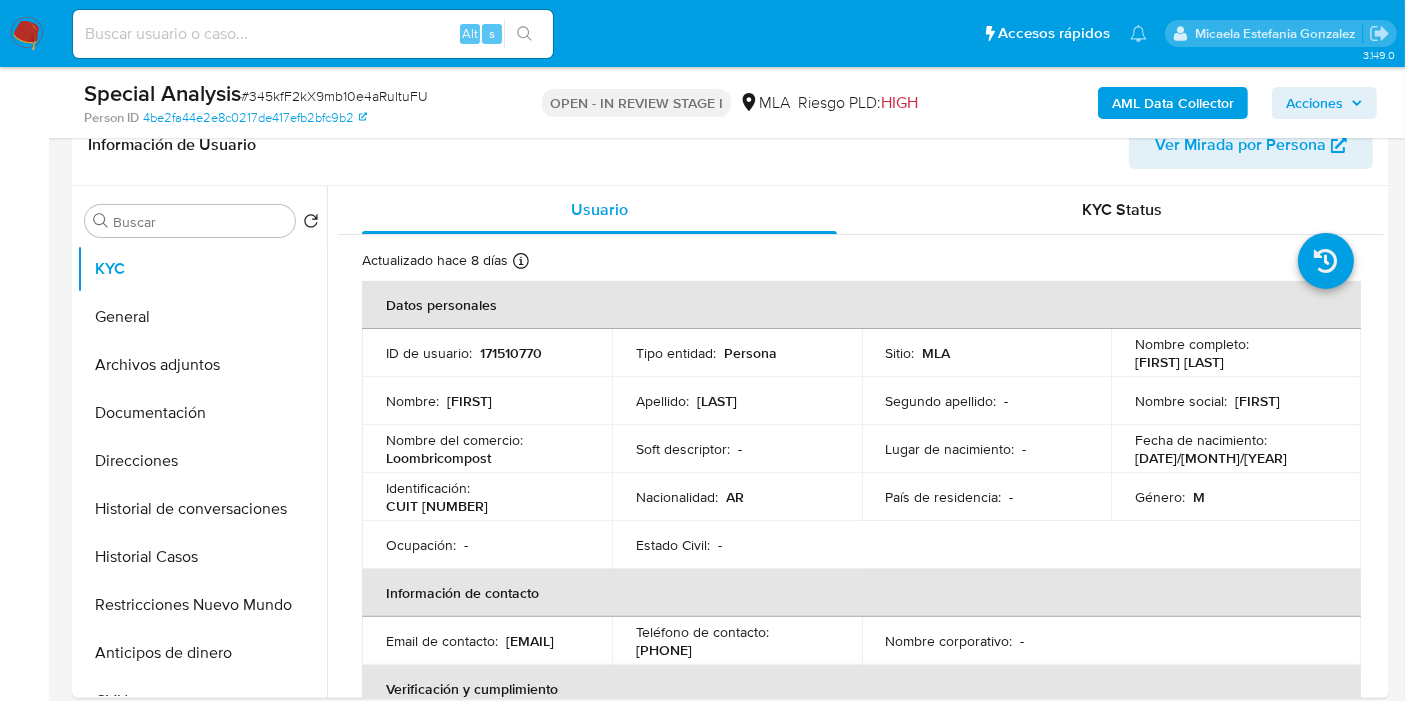 click on "Información de Usuario Ver Mirada por Persona Buscar   Volver al orden por defecto KYC General Archivos adjuntos Documentación Direcciones Historial de conversaciones Historial Casos Restricciones Nuevo Mundo Anticipos de dinero CVU Cruces y Relaciones Créditos Cuentas Bancarias Datos Modificados Devices Geolocation Dispositivos Point Fecha Compliant Historial Riesgo PLD IV Challenges Información de accesos Insurtech Items Lista Interna Listas Externas Marcas AML Perfiles Tarjetas Inversiones Usuario KYC Status Actualizado hace 8 días   Creado: [DATE]/[MONTH]/[YEAR] [TIME] Actualizado: [DATE]/[MONTH]/[YEAR] [TIME] Datos personales   ID de usuario :    [NUMBER]   Tipo entidad :    Persona   Sitio :    MLA   Nombre completo :    [FIRST] [LAST]   Nombre :    [FIRST]   Apellido :    [LAST]   Segundo apellido :    -   Nombre social :    [FIRST]   Nombre del comercio :    Loombricompost   Soft descriptor :    -   Lugar de nacimiento :    -   Fecha de nacimiento :    [DATE]/[MONTH]/[YEAR]   Identificación :" at bounding box center (730, 1942) 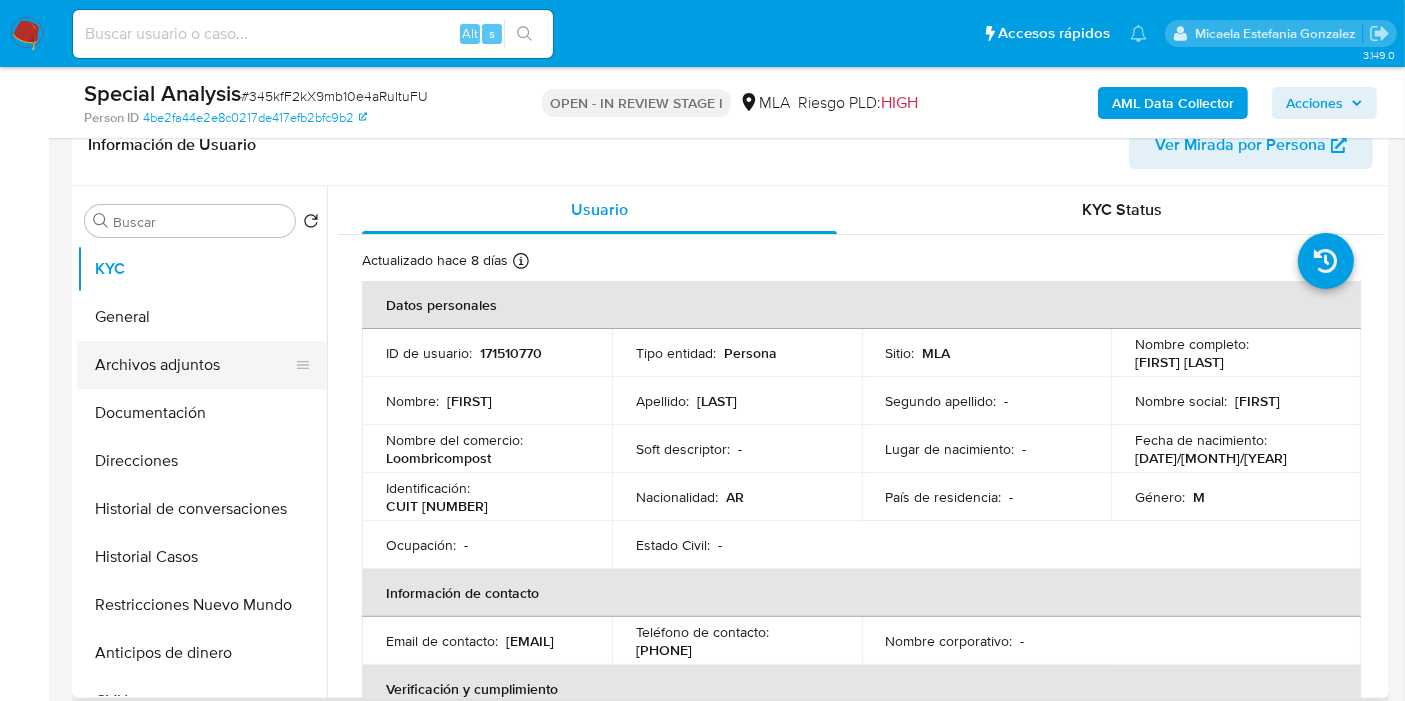 click on "Archivos adjuntos" at bounding box center (194, 365) 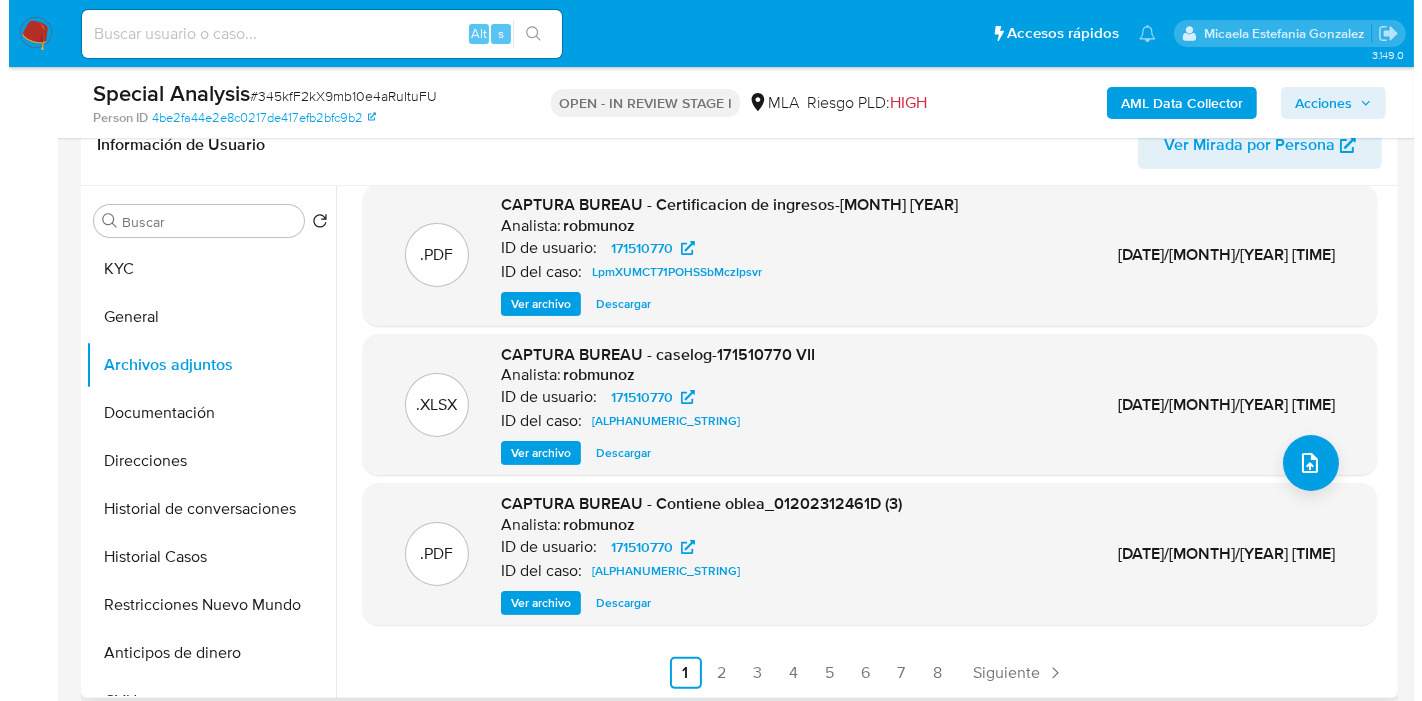 scroll, scrollTop: 168, scrollLeft: 0, axis: vertical 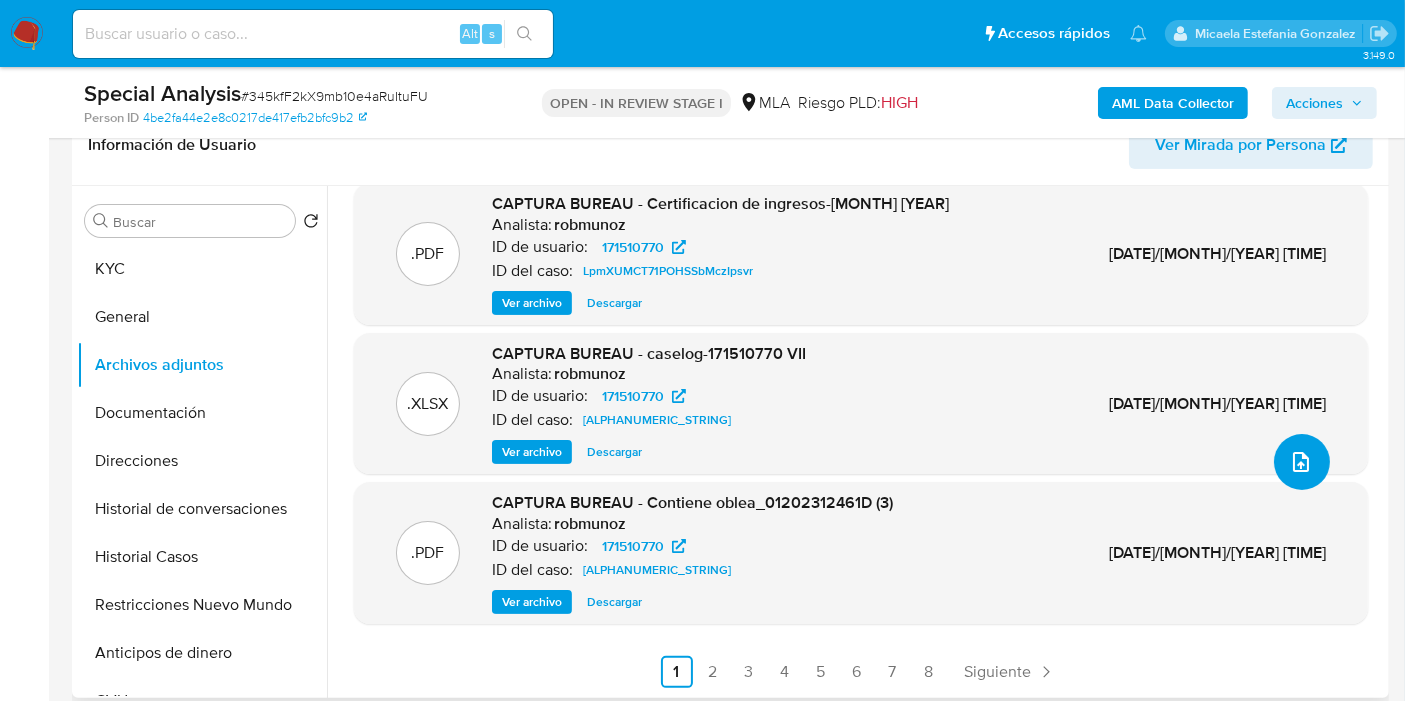click 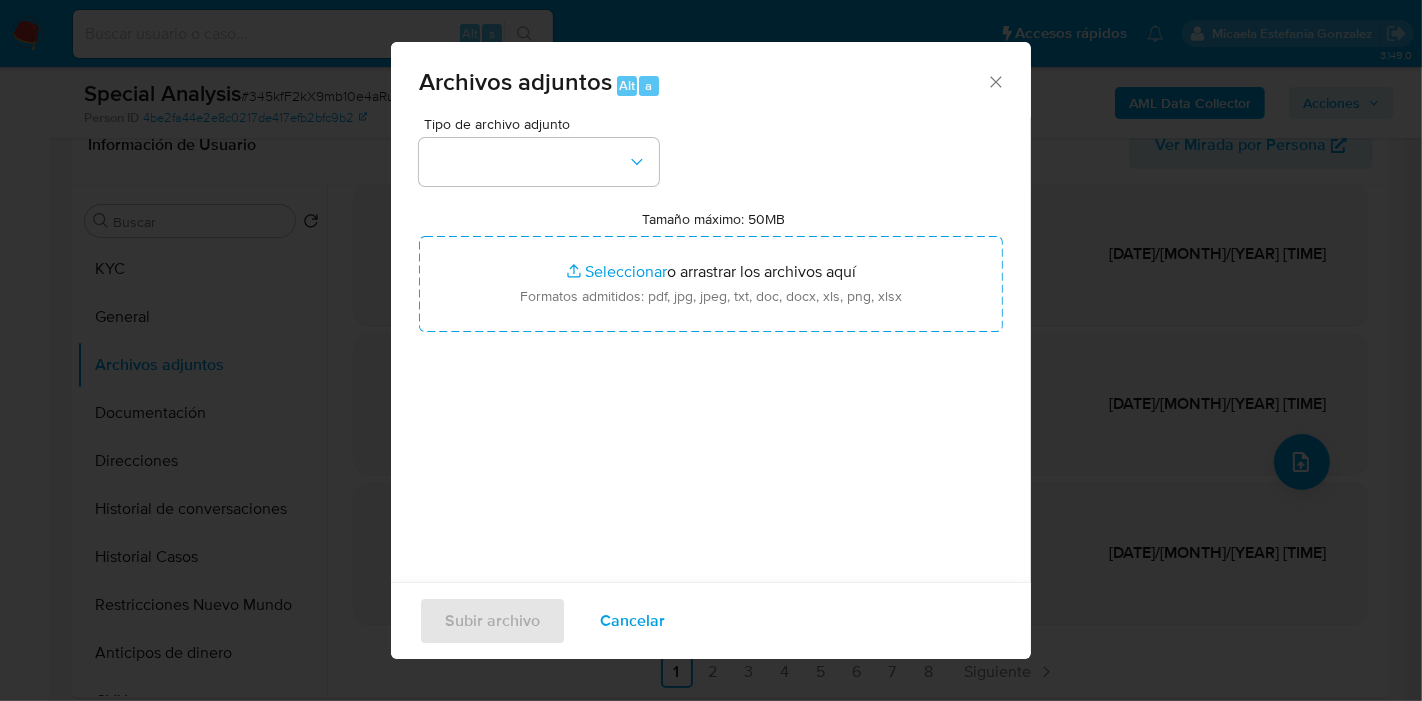 click on "Tipo de archivo adjunto Tamaño máximo: 50MB Seleccionar archivos Seleccionar  o arrastrar los archivos aquí Formatos admitidos: pdf, jpg, jpeg, txt, doc, docx, xls, png, xlsx" at bounding box center [711, 353] 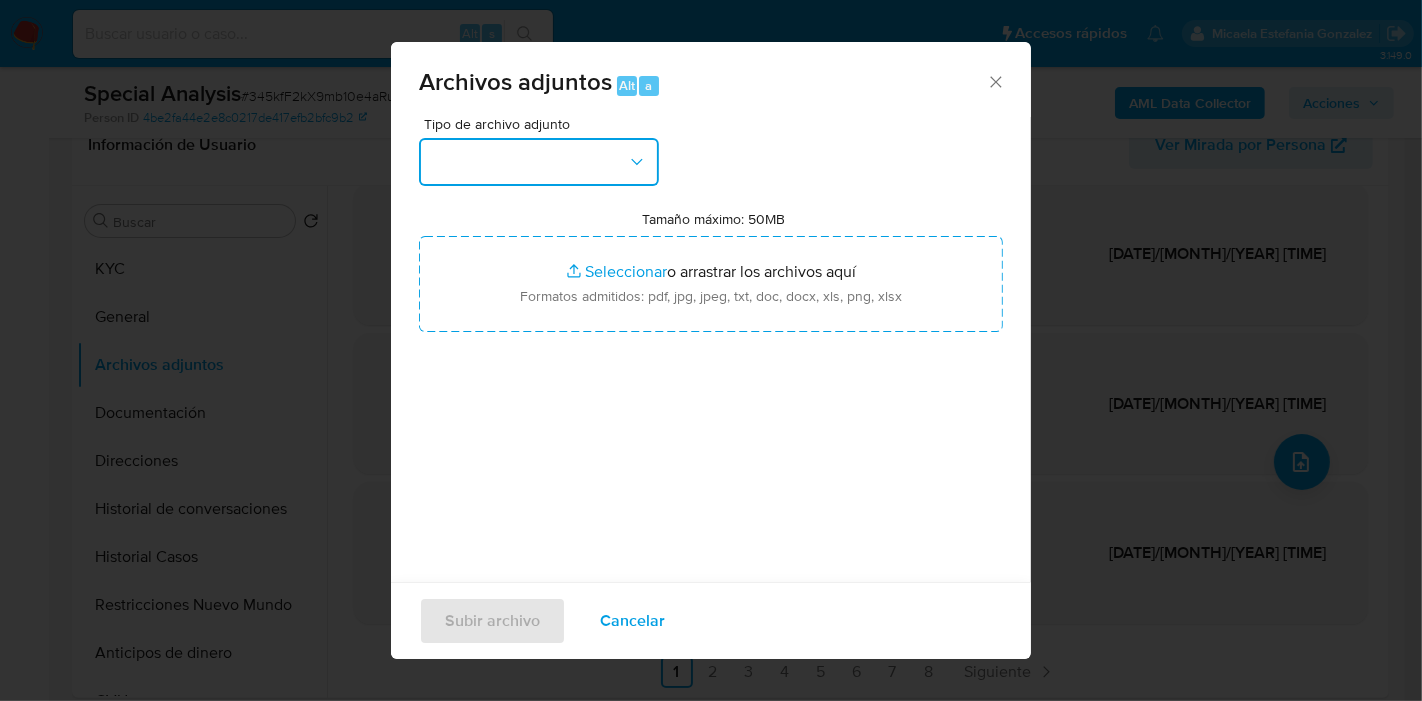 click at bounding box center (539, 162) 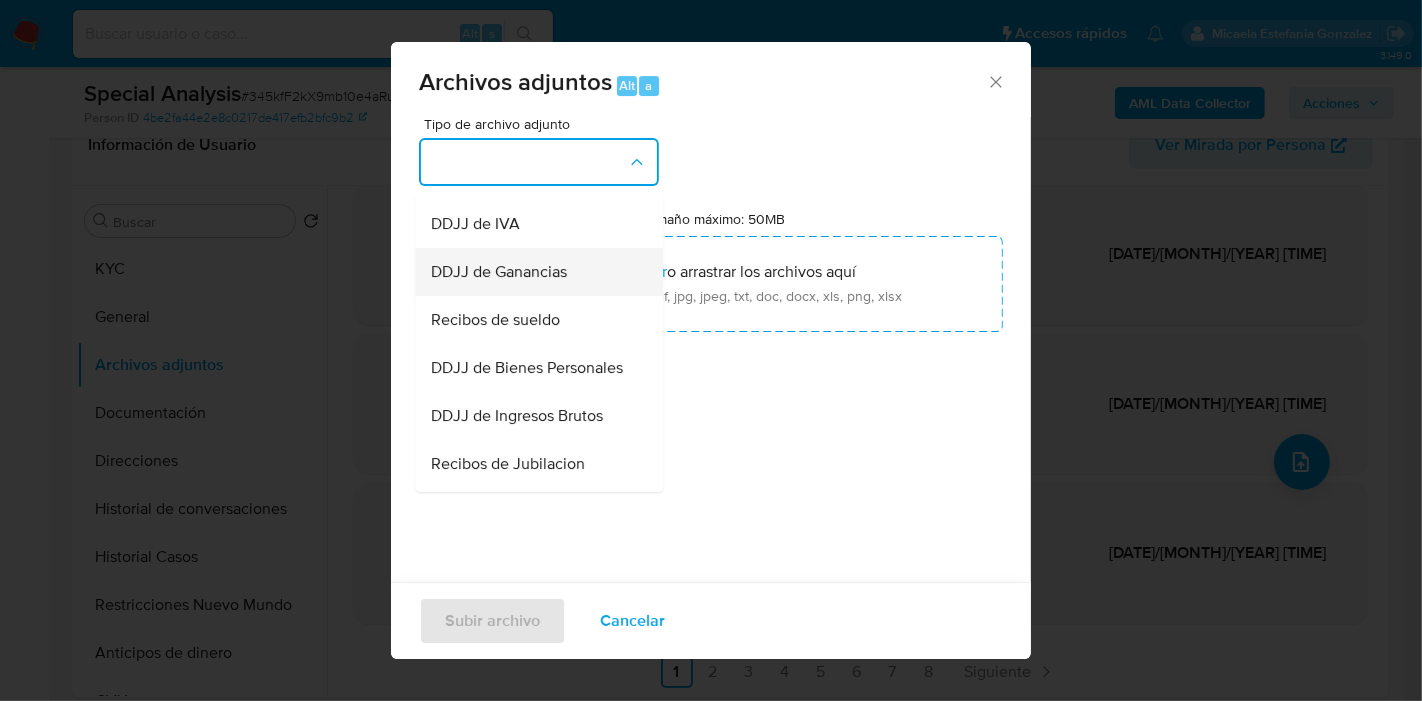 scroll, scrollTop: 555, scrollLeft: 0, axis: vertical 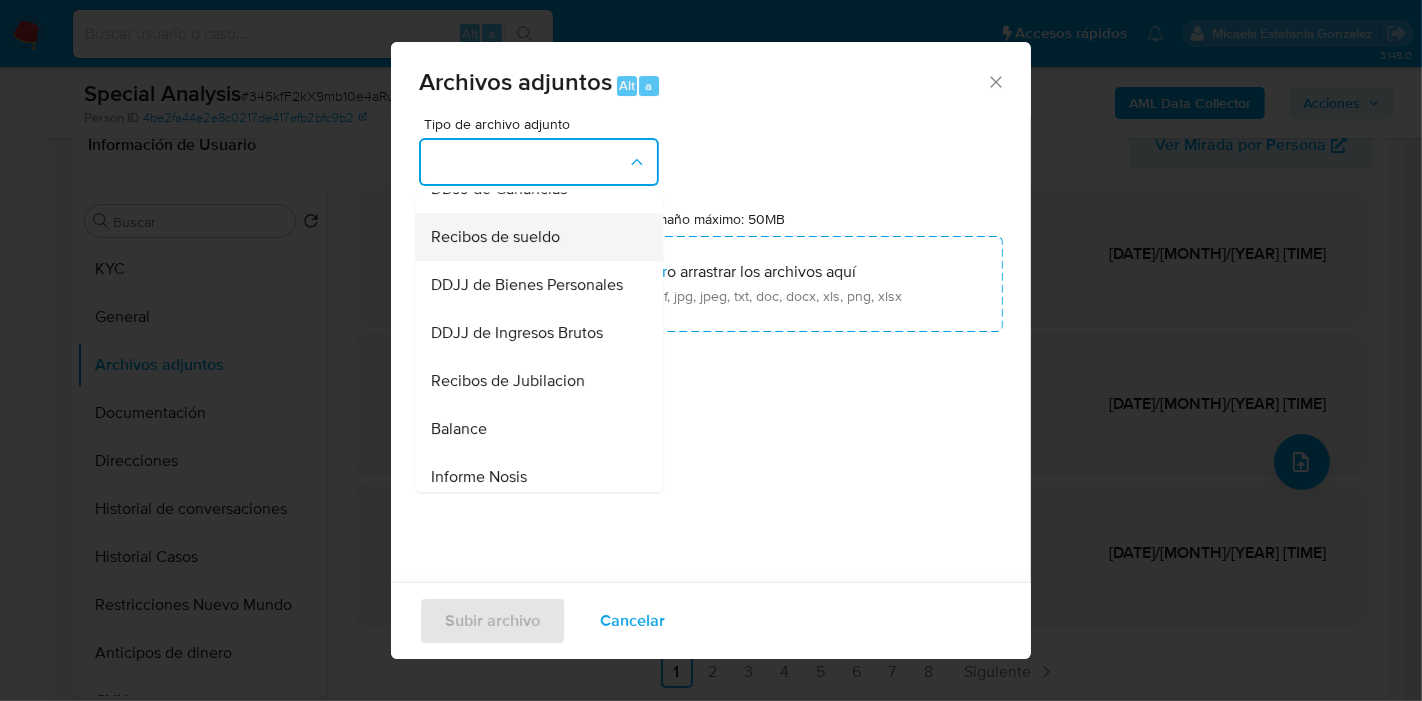 click on "Recibos de sueldo" at bounding box center (533, 237) 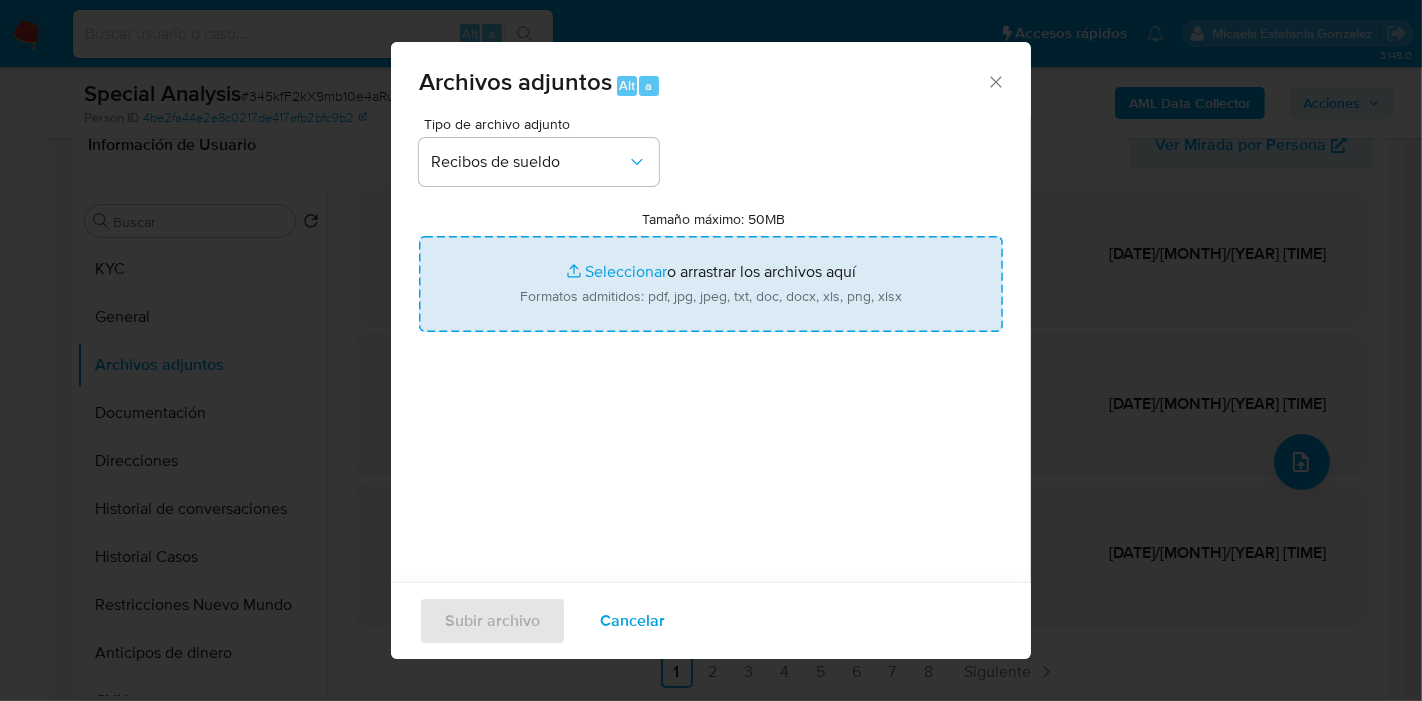 click on "Tamaño máximo: 50MB Seleccionar archivos" at bounding box center [711, 284] 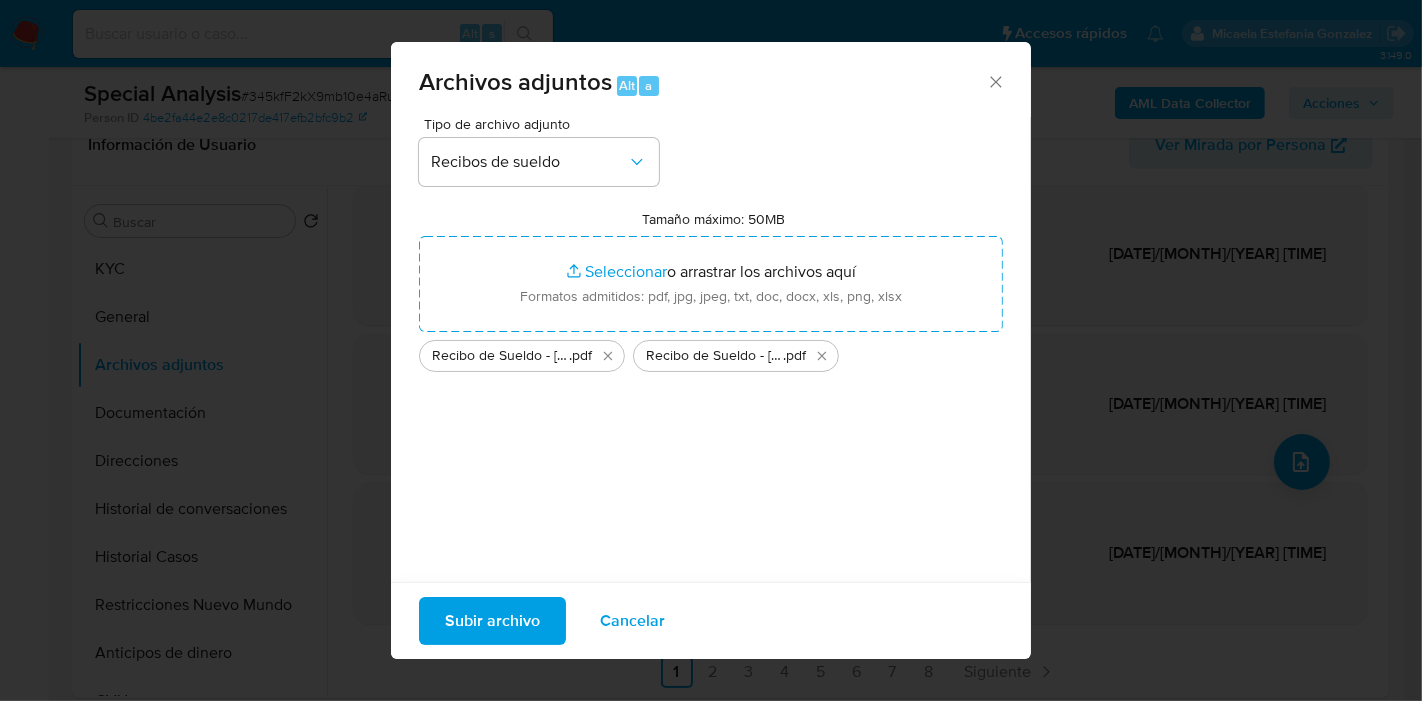 click on "Subir archivo" at bounding box center [492, 621] 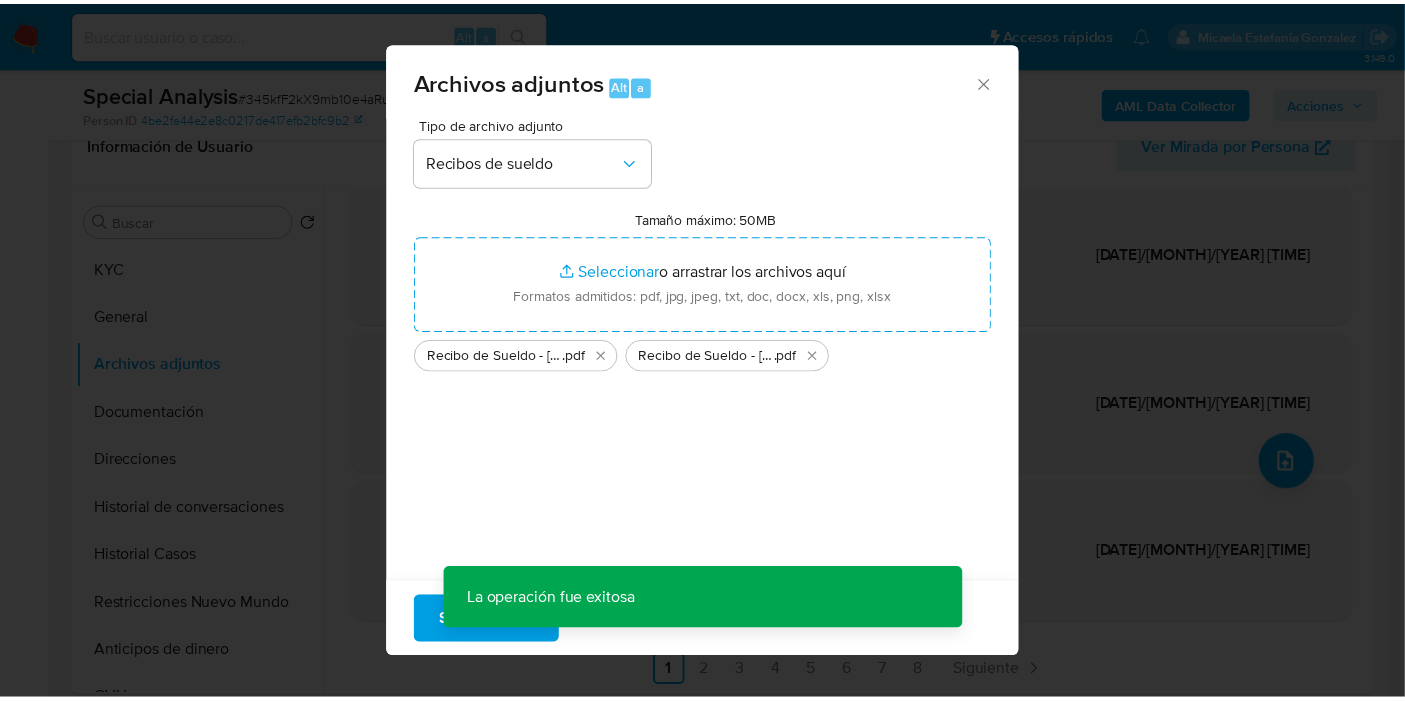 scroll, scrollTop: 120, scrollLeft: 0, axis: vertical 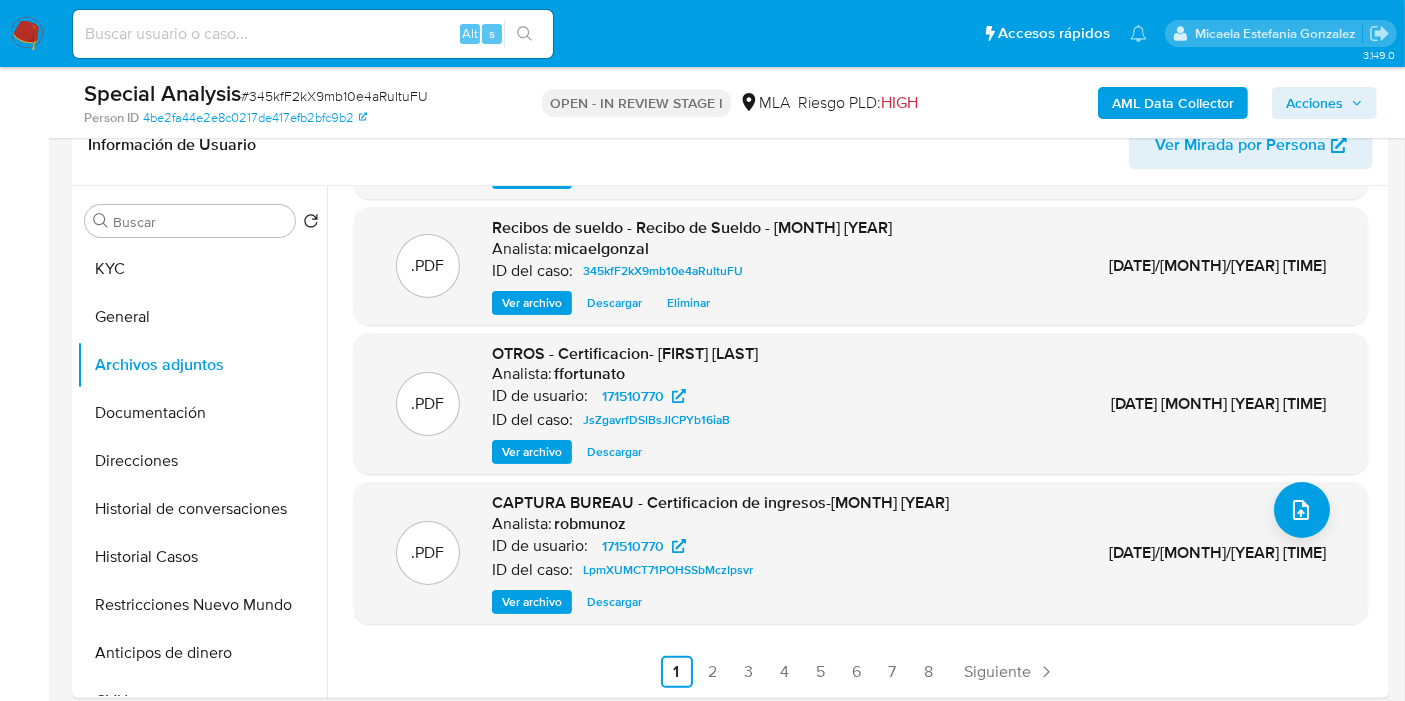 click on "Acciones" at bounding box center [1314, 103] 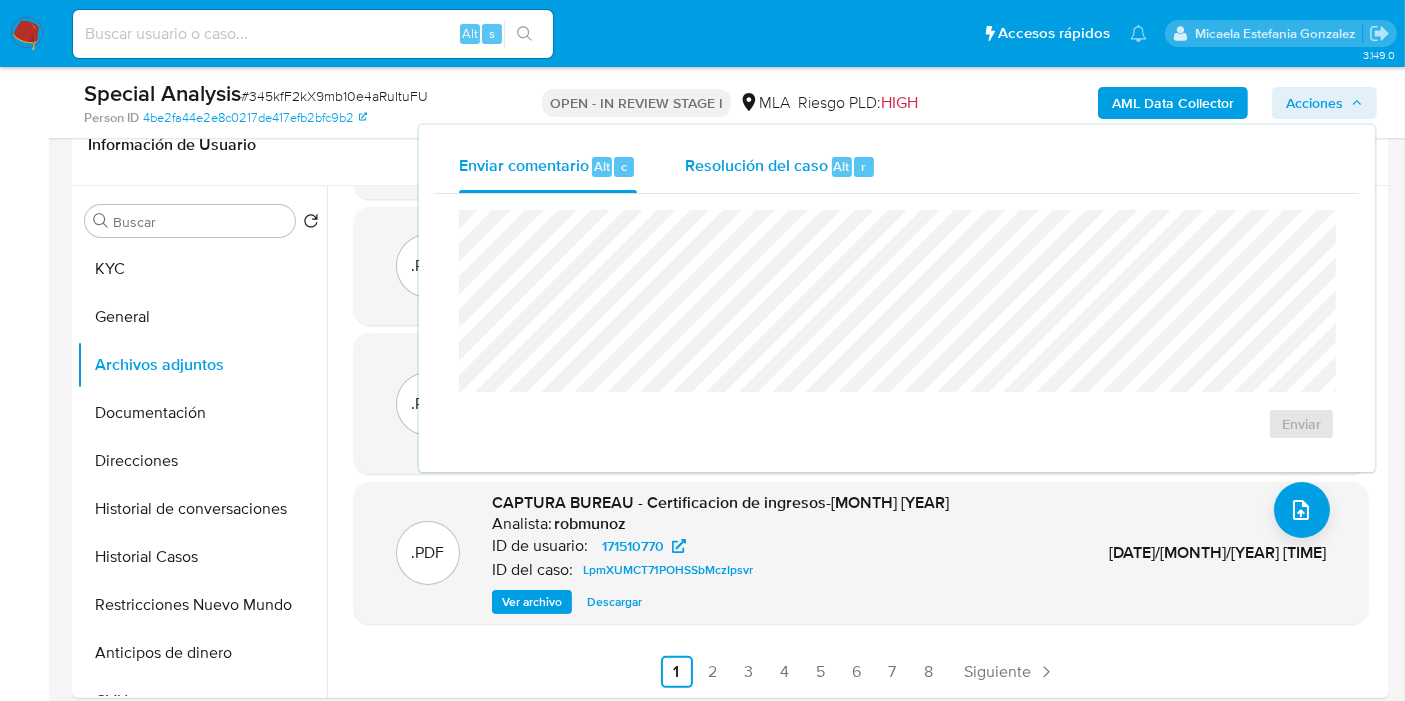 click on "Resolución del caso" at bounding box center (756, 165) 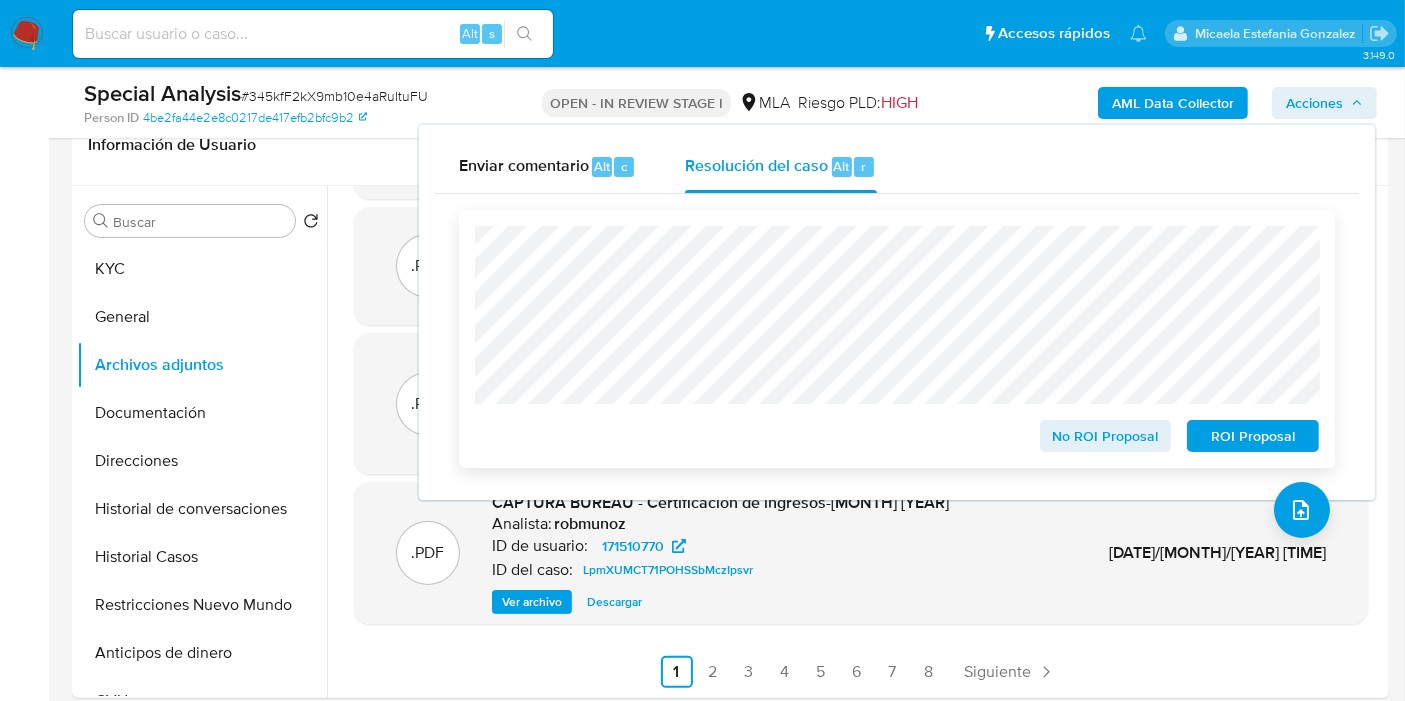 click on "No ROI Proposal" at bounding box center [1106, 436] 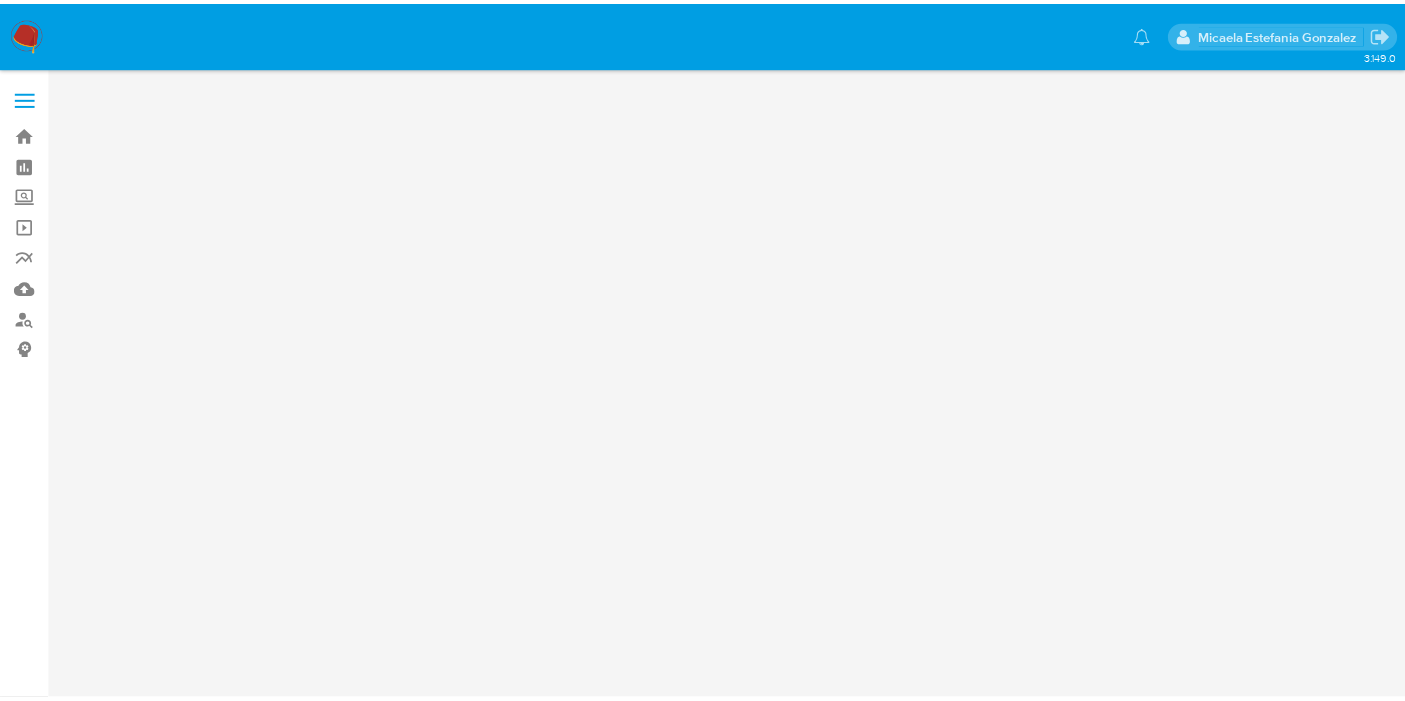 scroll, scrollTop: 0, scrollLeft: 0, axis: both 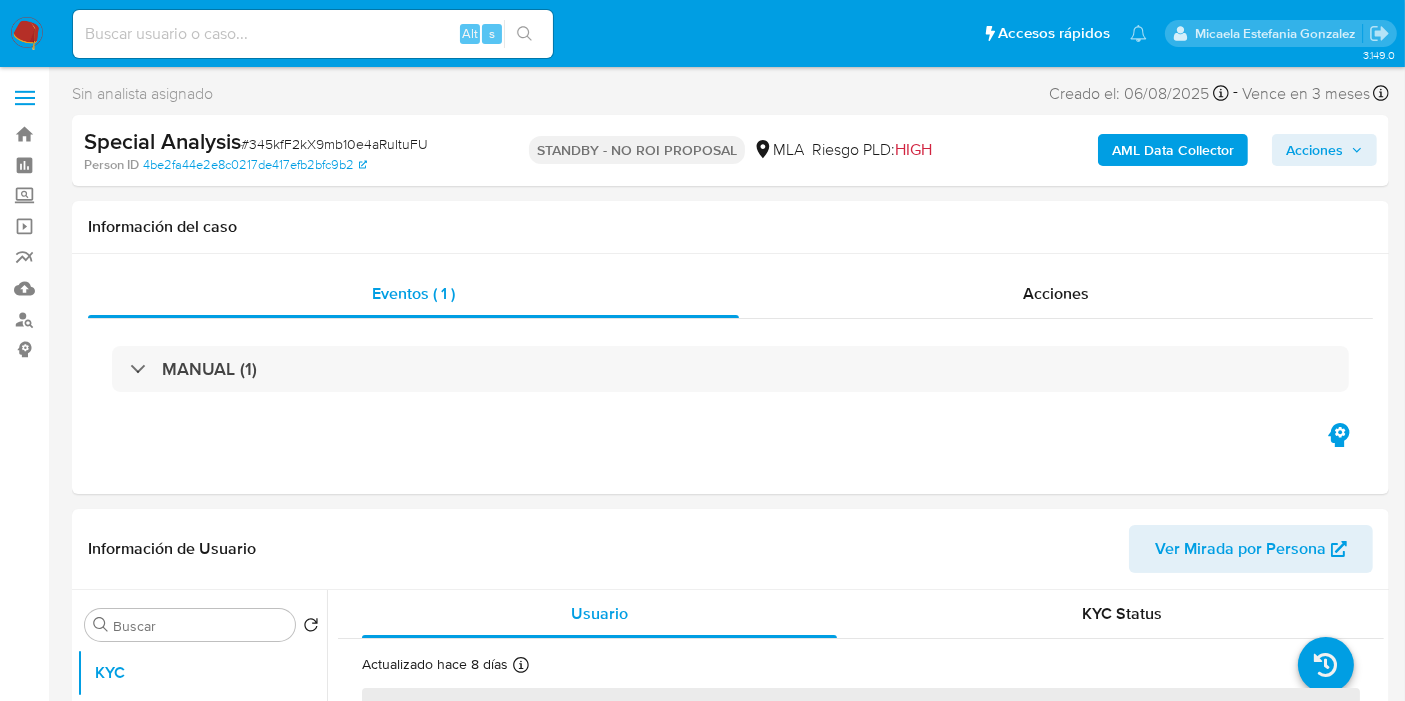 click at bounding box center (27, 34) 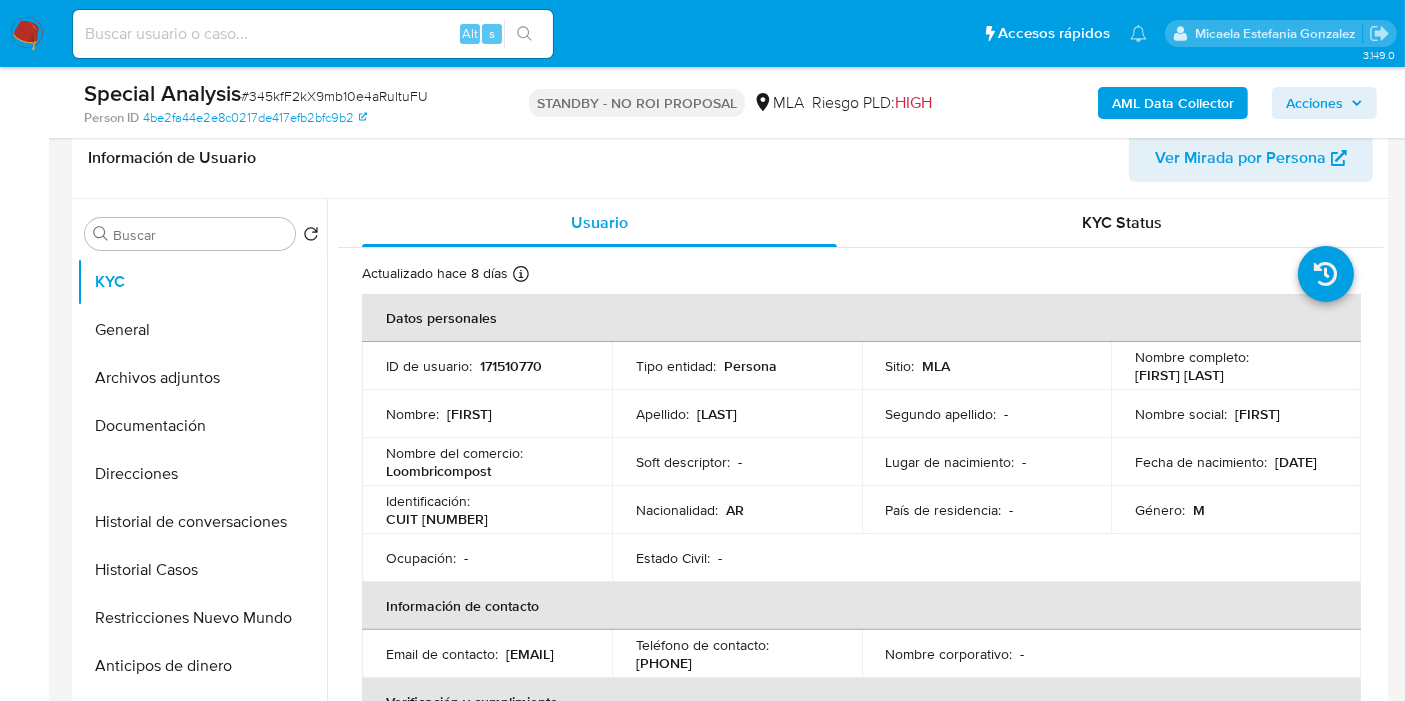 scroll, scrollTop: 444, scrollLeft: 0, axis: vertical 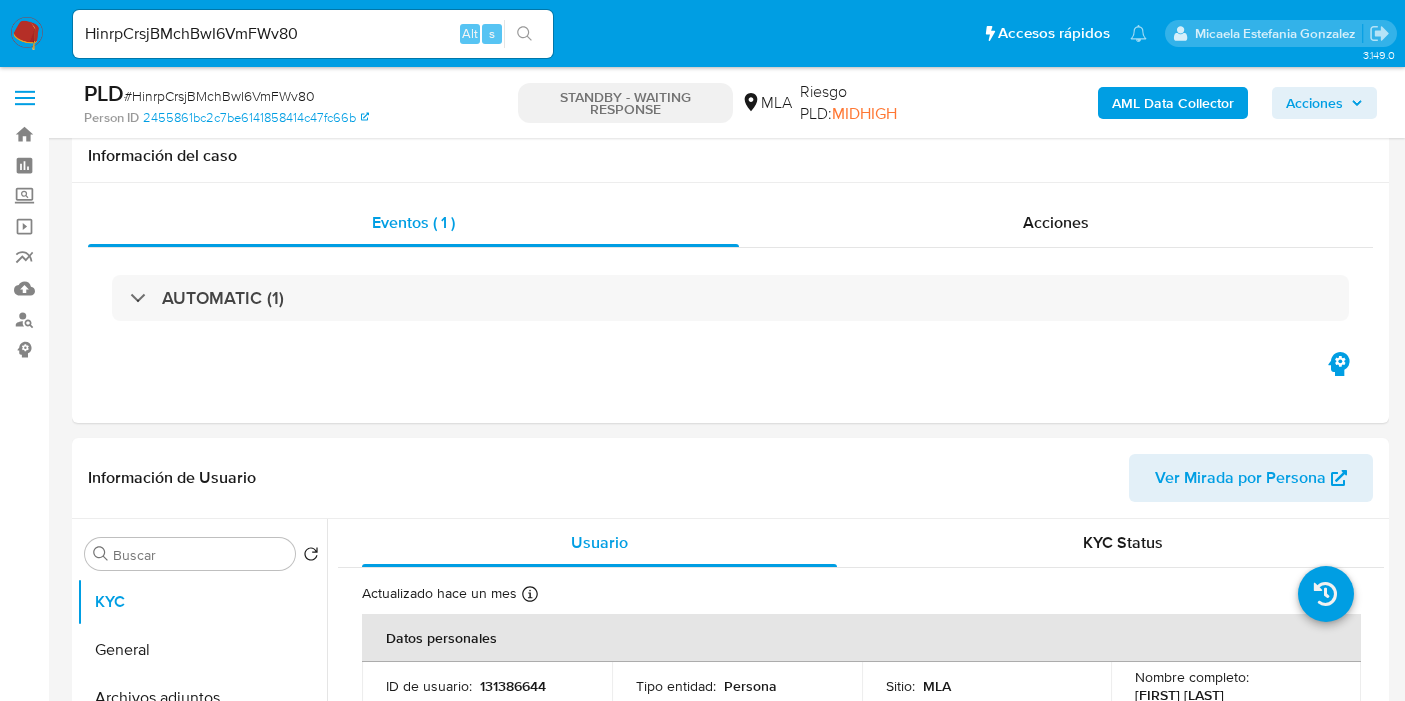 select on "10" 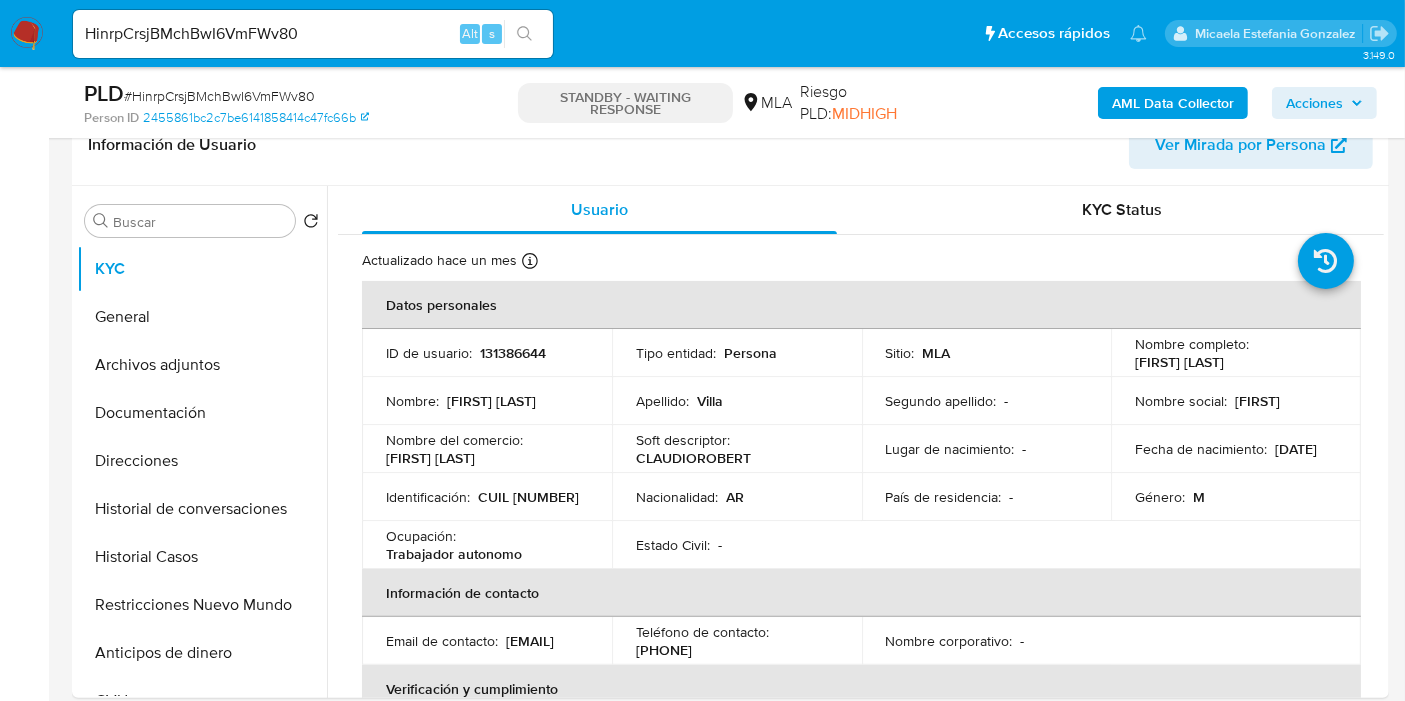 scroll, scrollTop: 111, scrollLeft: 0, axis: vertical 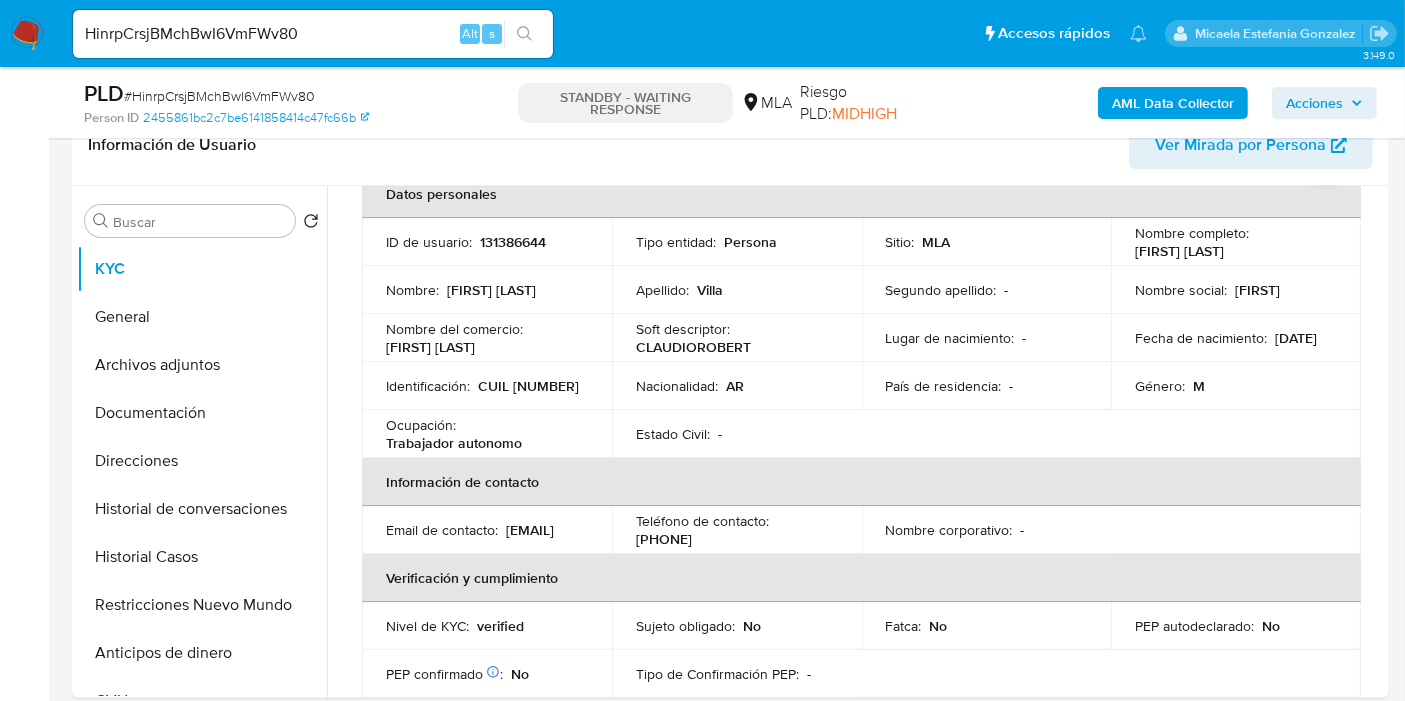 click on "HinrpCrsjBMchBwI6VmFWv80" at bounding box center (313, 34) 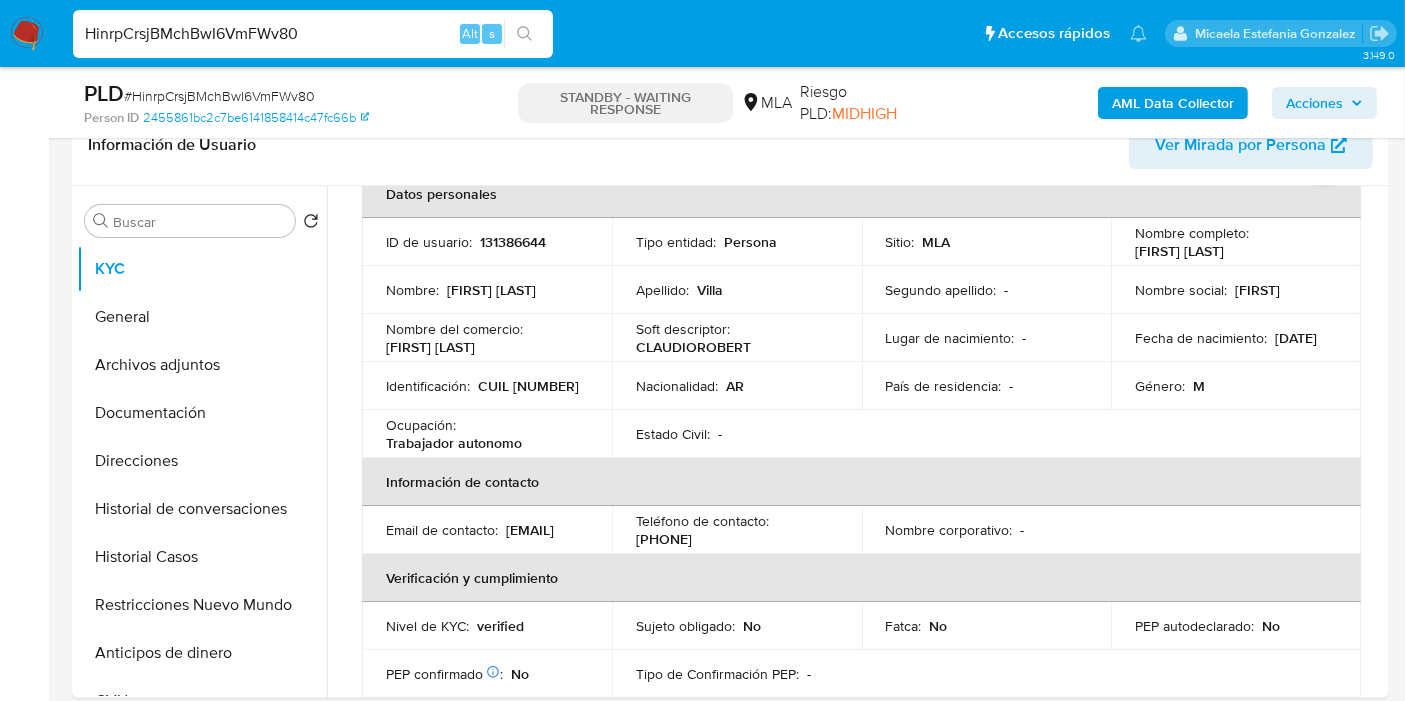 click on "HinrpCrsjBMchBwI6VmFWv80" at bounding box center (313, 34) 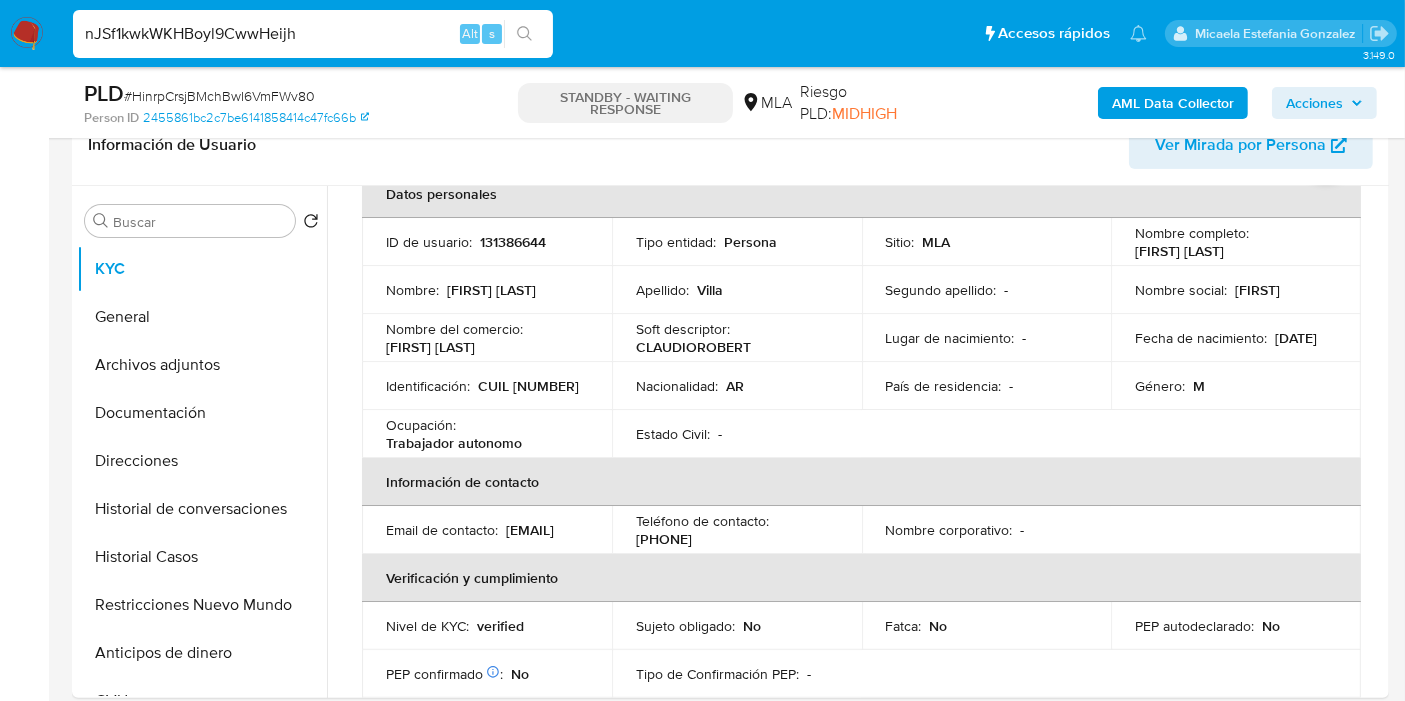 type on "nJSf1kwkWKHBoyl9CwwHeijh" 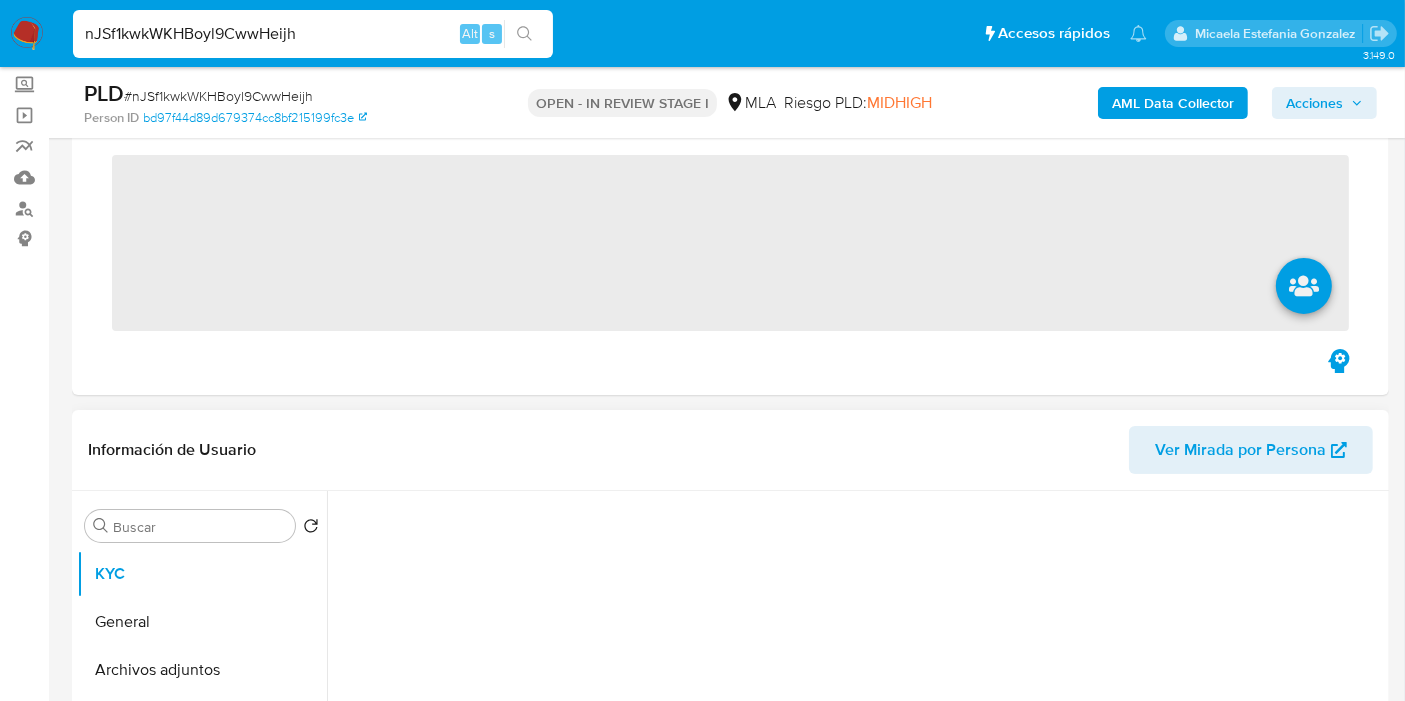 scroll, scrollTop: 444, scrollLeft: 0, axis: vertical 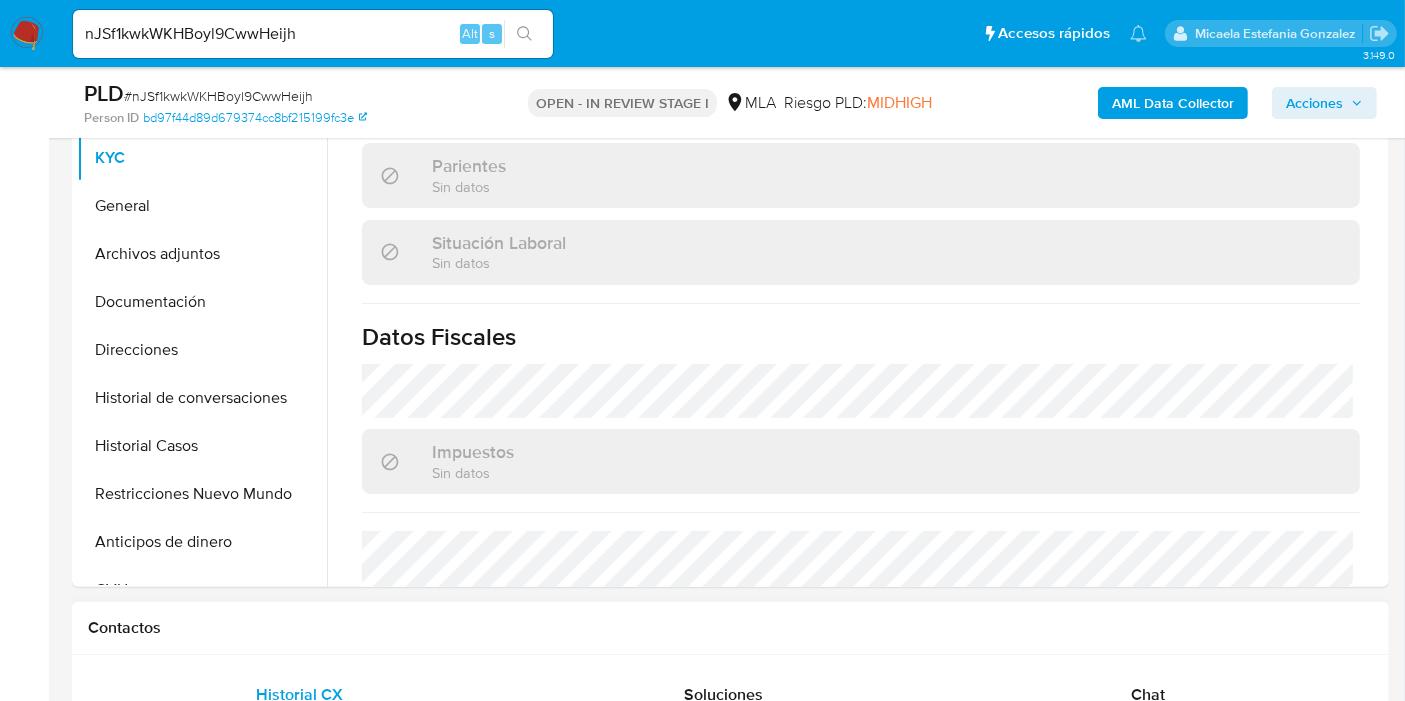 click on "Historial CX Soluciones Chat Id Estado Fecha de creación Origen Proceso                                                             Anterior Página   1   de   1 Siguiente Sin Datos Cargando... Nuevo Contacto" at bounding box center [730, 848] 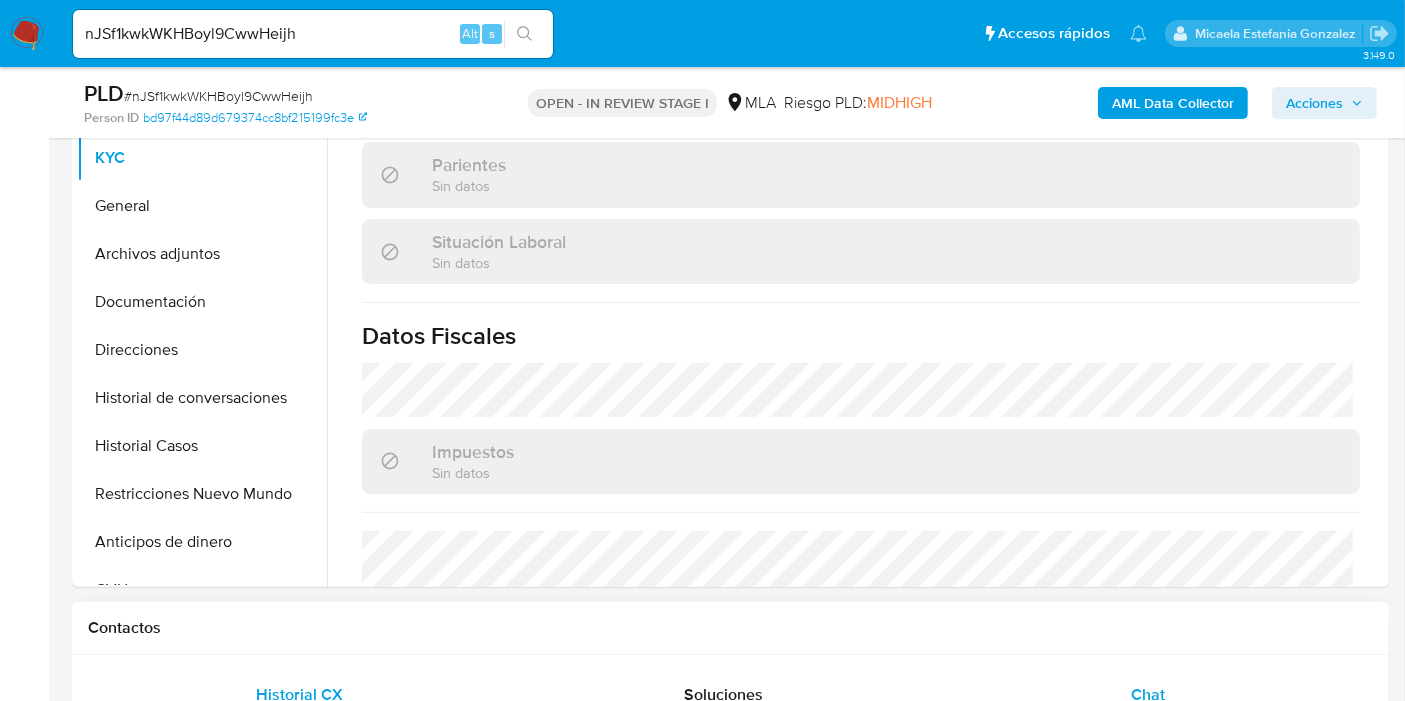 click on "Chat" at bounding box center (1148, 695) 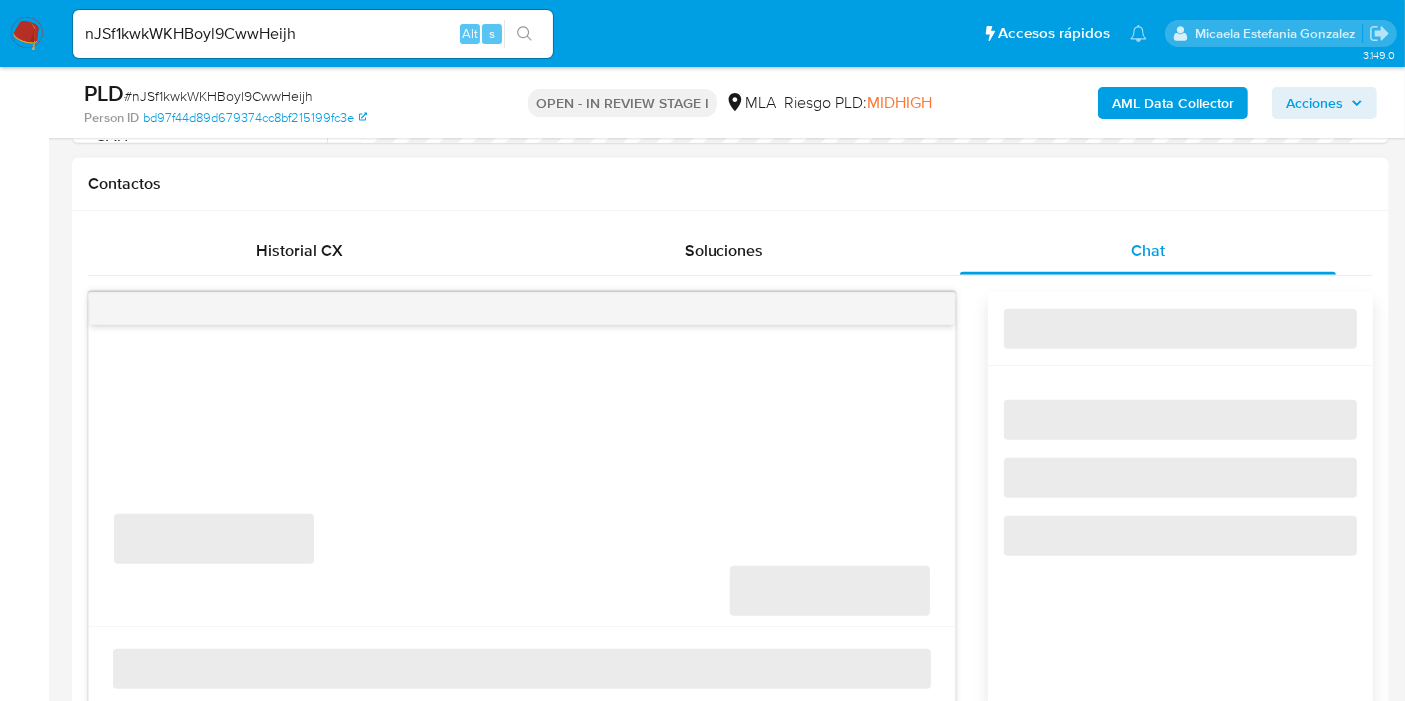 scroll, scrollTop: 1000, scrollLeft: 0, axis: vertical 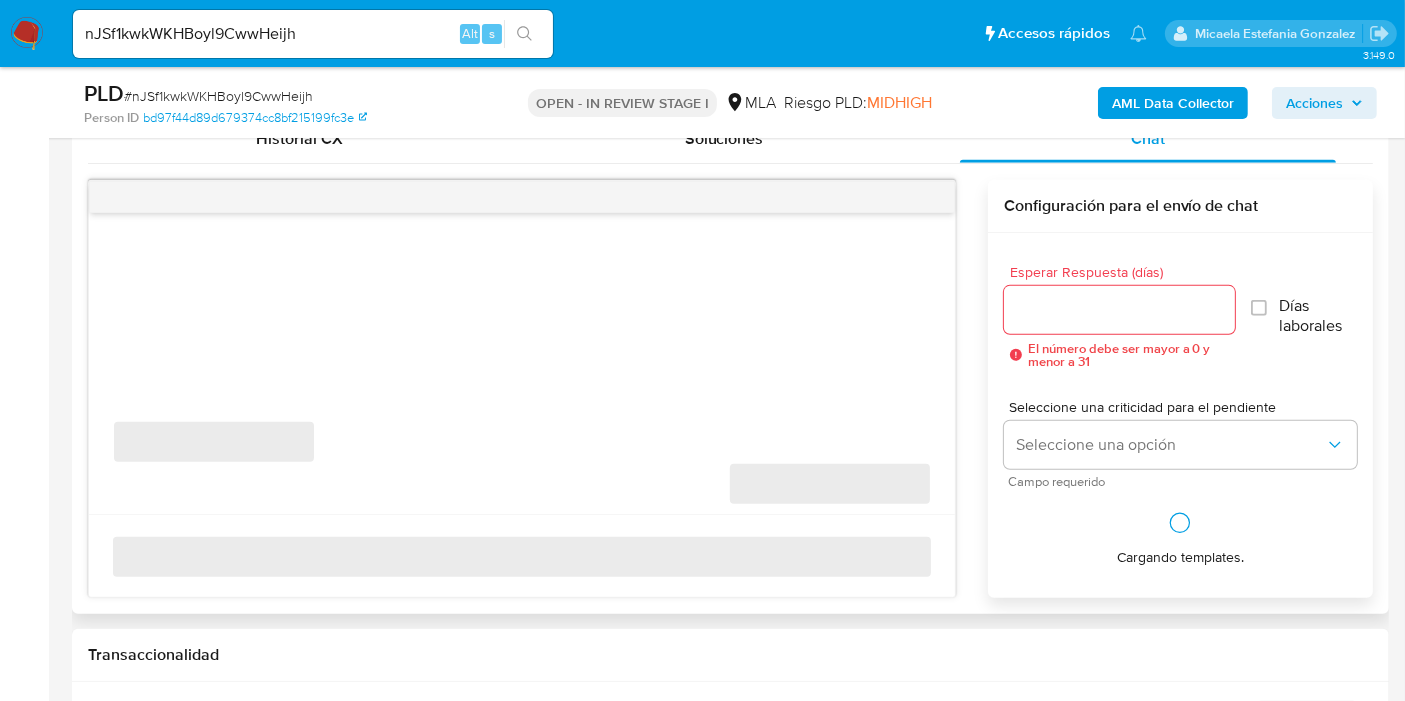 select on "10" 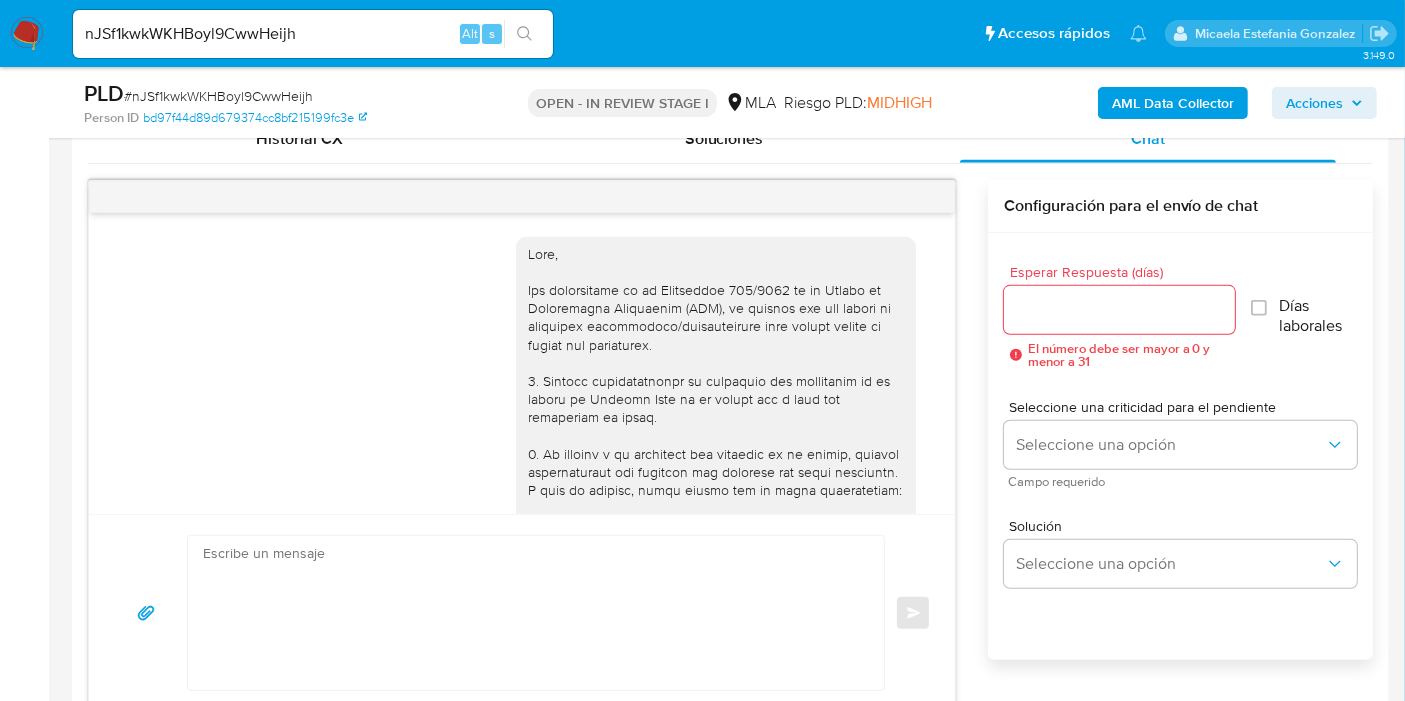 scroll, scrollTop: 1514, scrollLeft: 0, axis: vertical 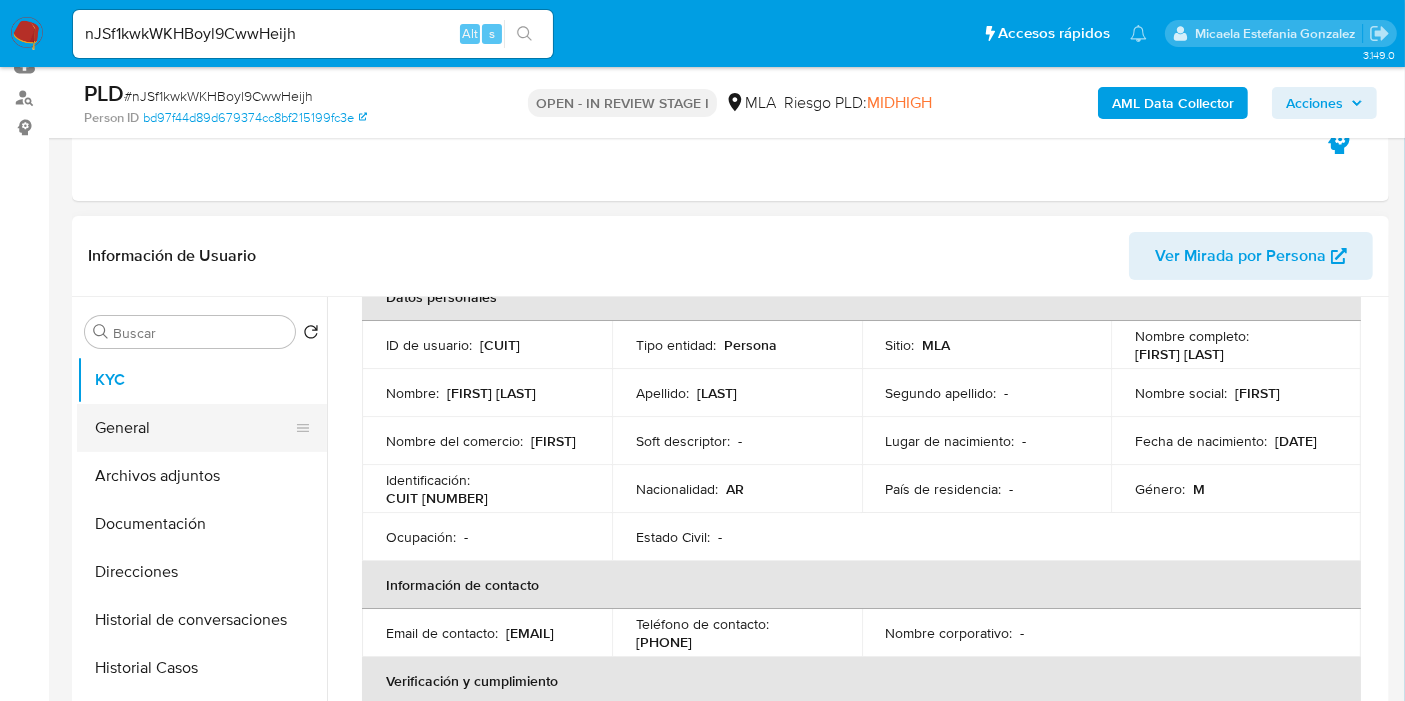 click on "General" at bounding box center [194, 428] 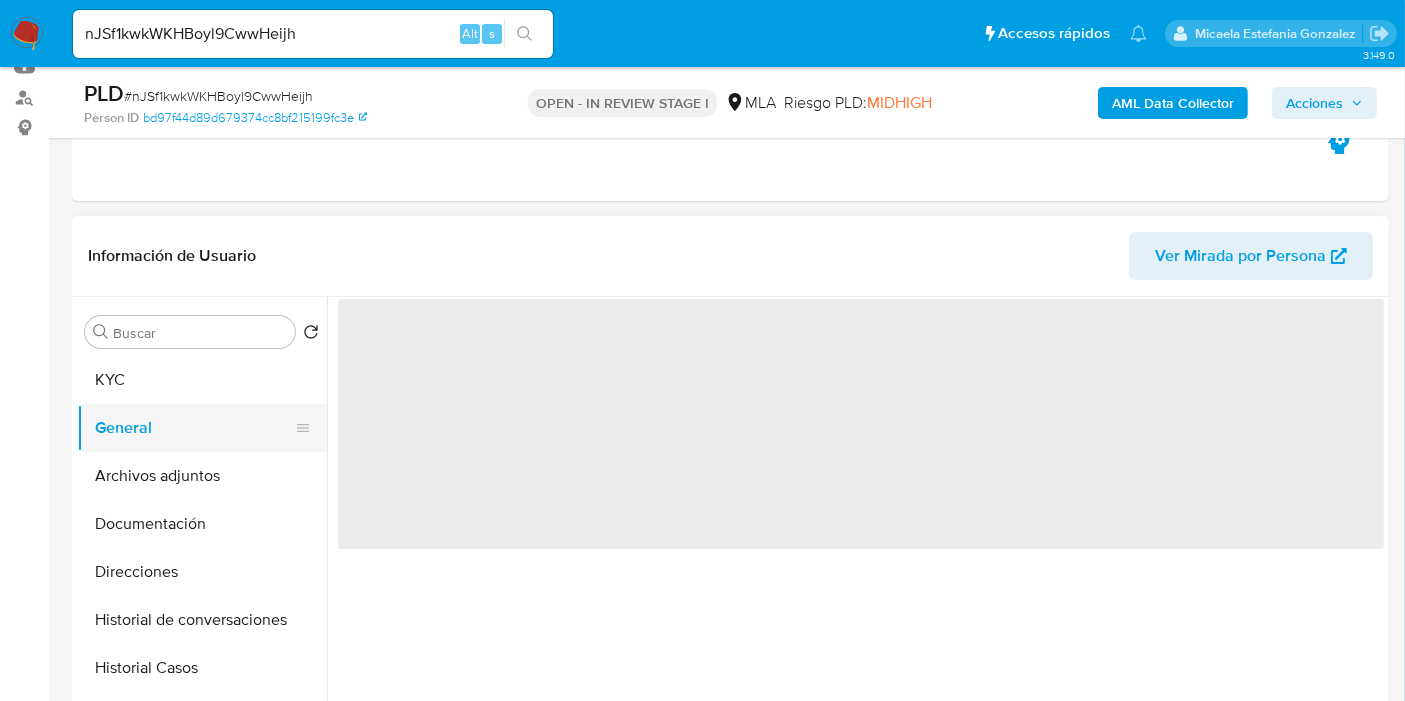 scroll, scrollTop: 0, scrollLeft: 0, axis: both 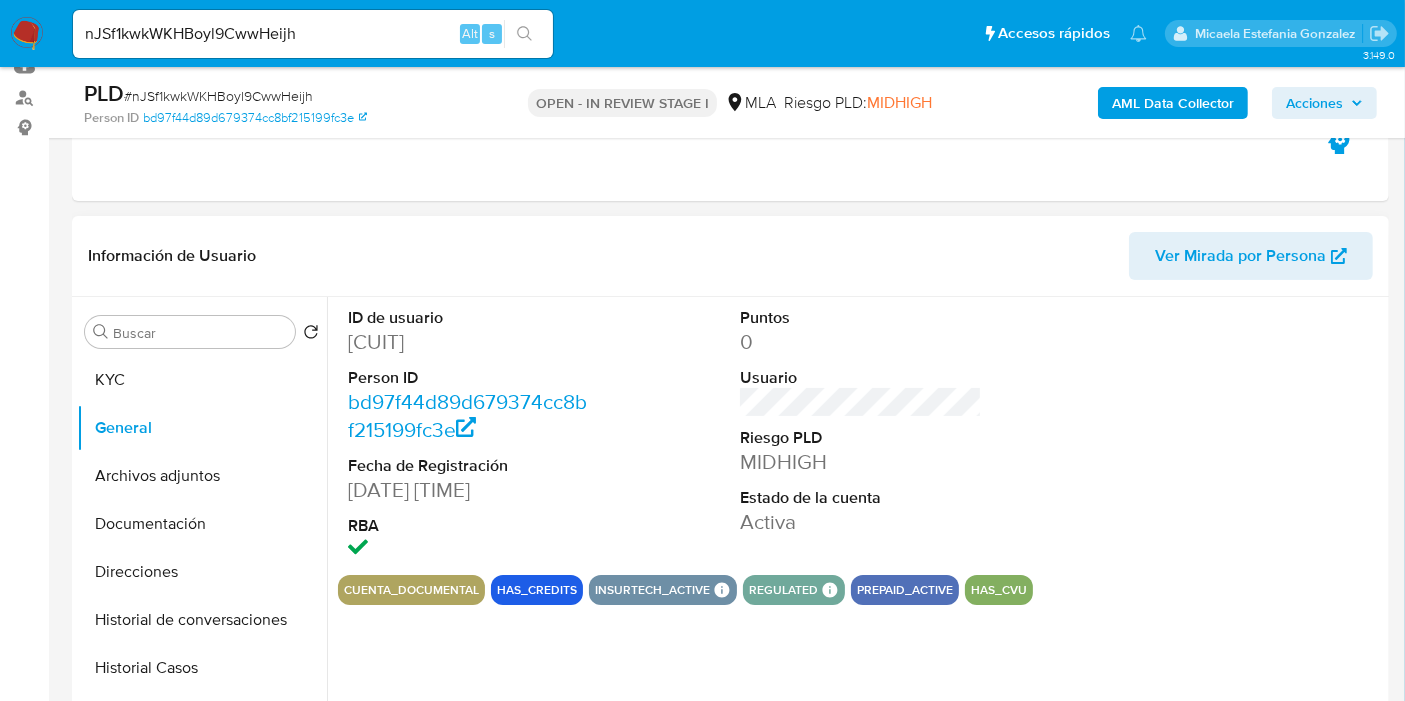 click on "204271295" at bounding box center [469, 342] 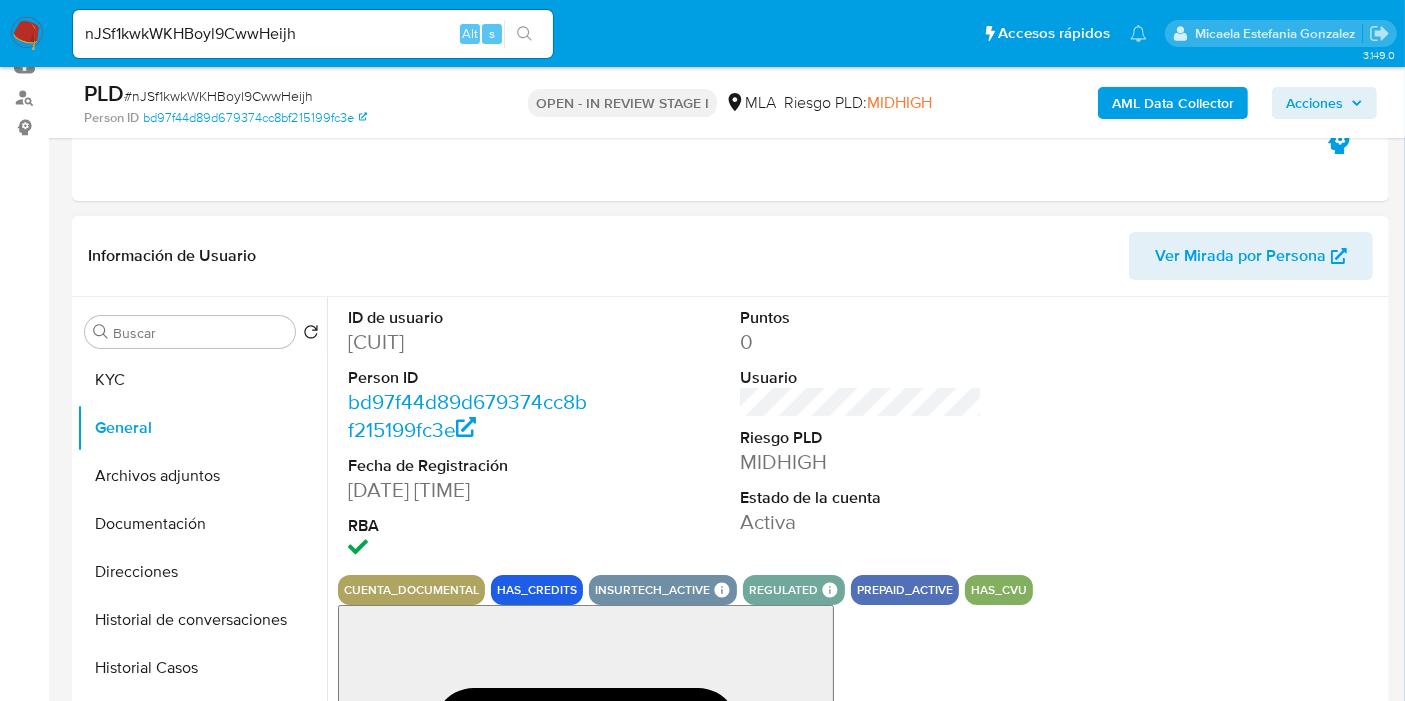 copy on "204271295" 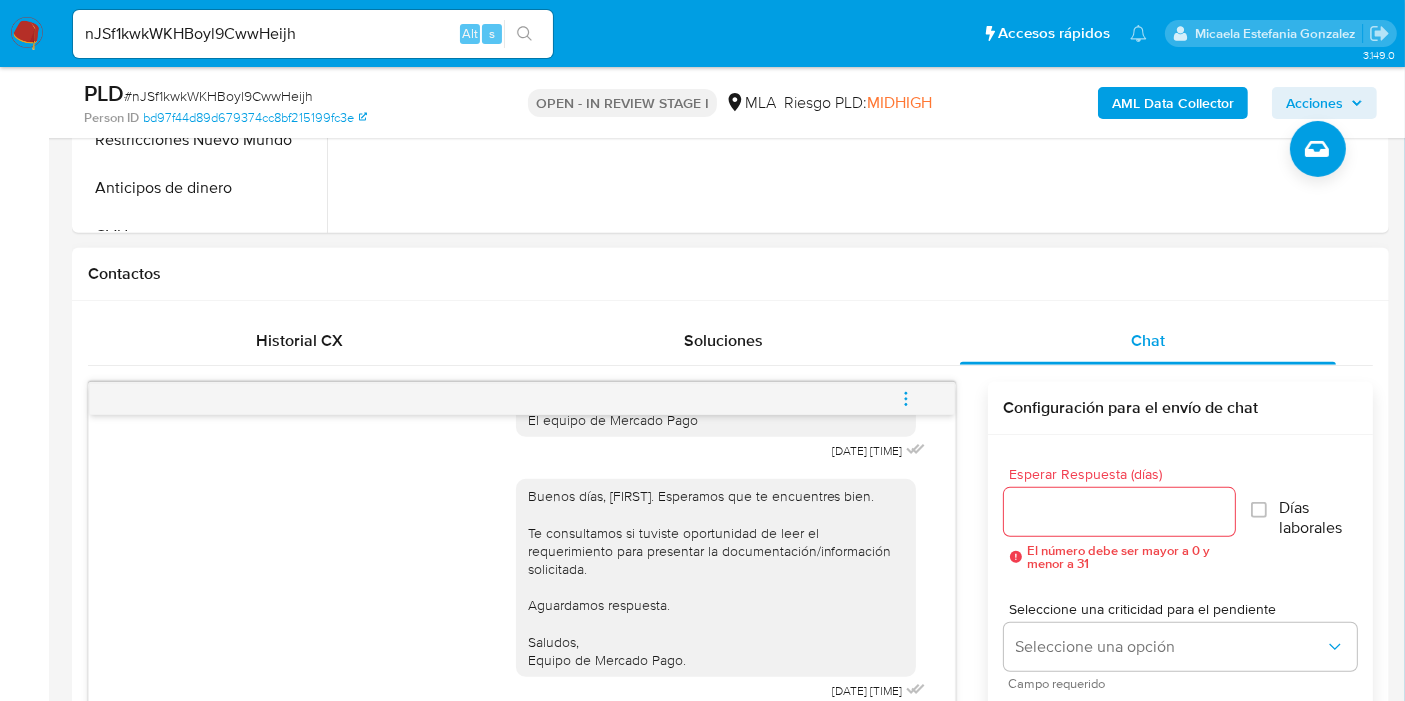 scroll, scrollTop: 1000, scrollLeft: 0, axis: vertical 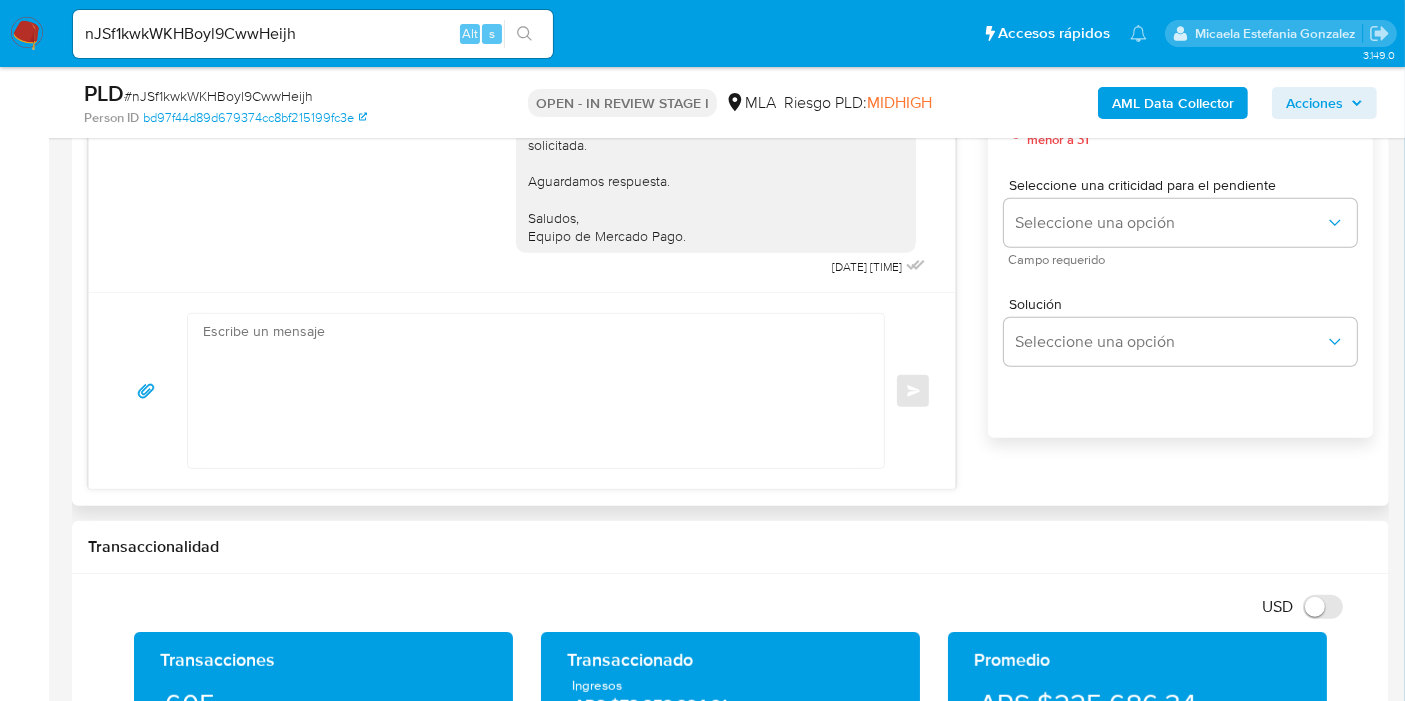 click at bounding box center [531, 391] 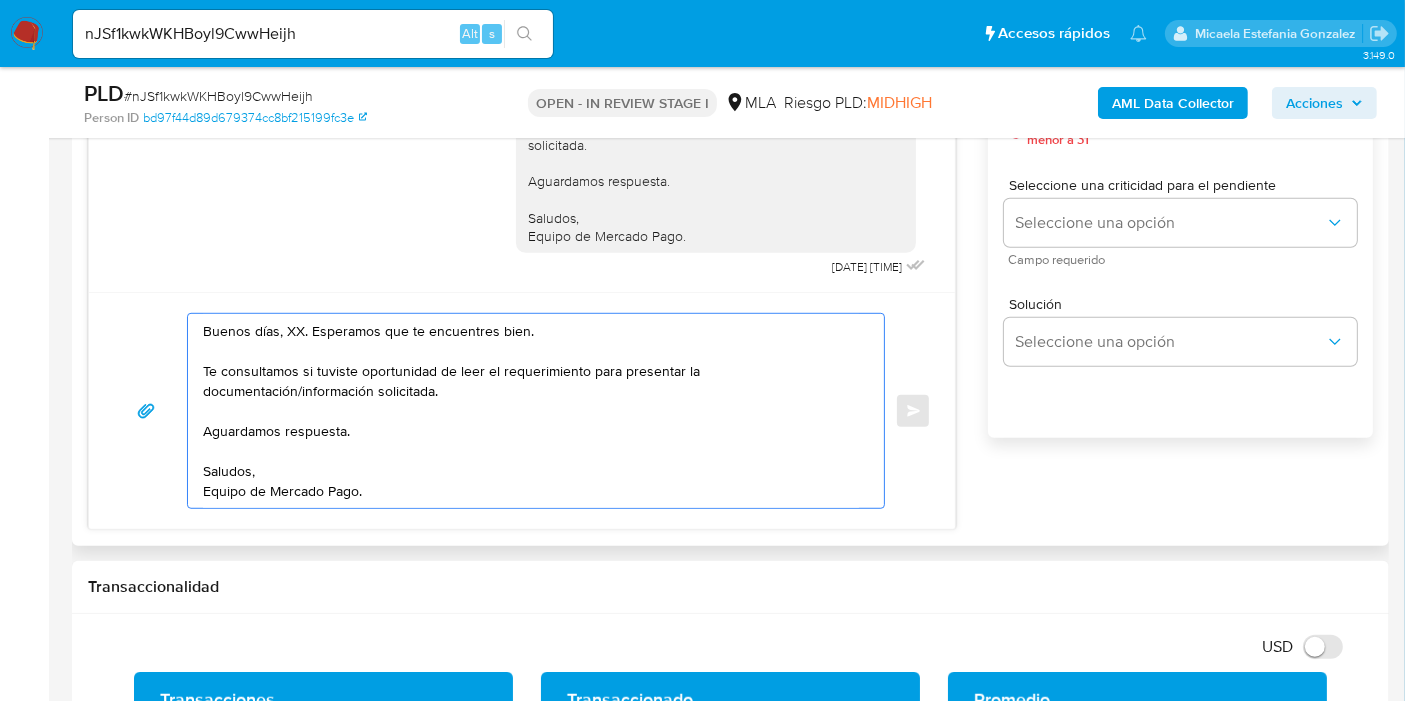 click on "Buenos días, XX. Esperamos que te encuentres bien.
Te consultamos si tuviste oportunidad de leer el requerimiento para presentar la documentación/información solicitada.
Aguardamos respuesta.
Saludos,
Equipo de Mercado Pago." at bounding box center (531, 411) 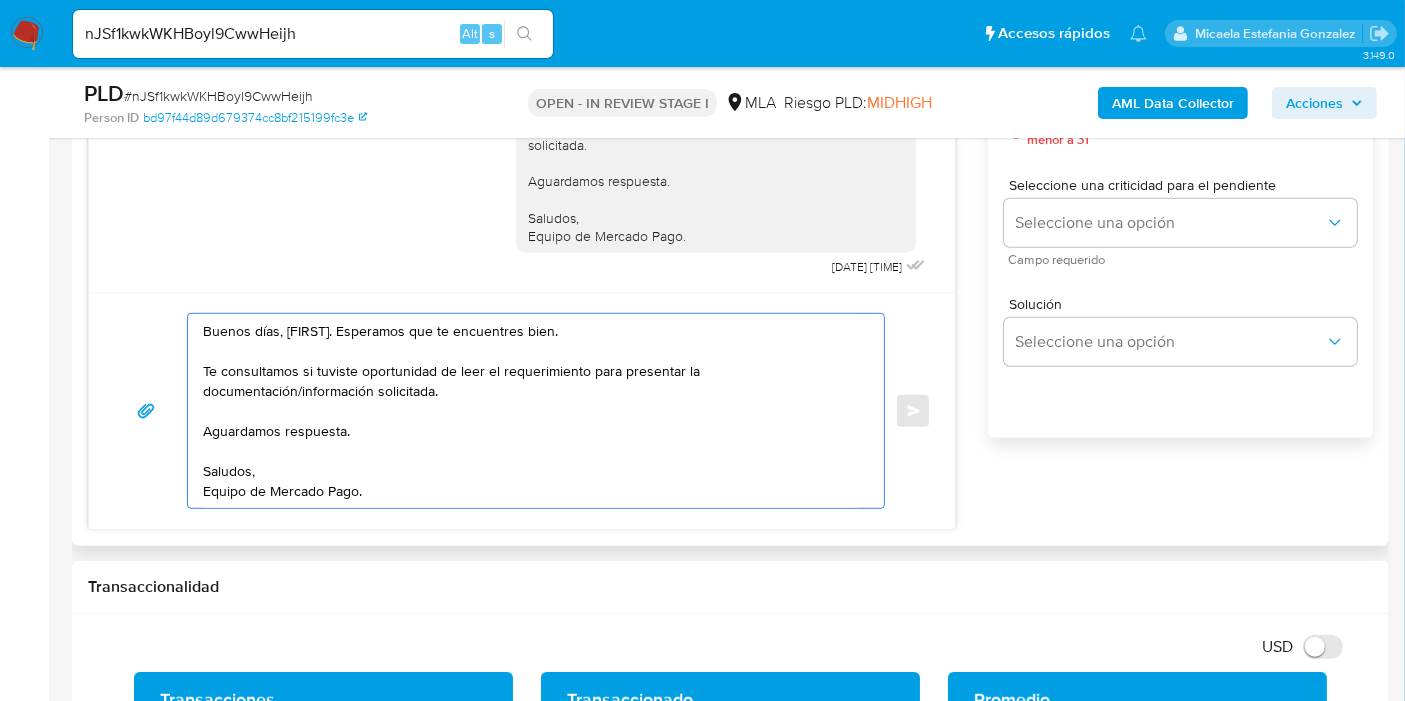 click on "Buenos días, Marino. Esperamos que te encuentres bien.
Te consultamos si tuviste oportunidad de leer el requerimiento para presentar la documentación/información solicitada.
Aguardamos respuesta.
Saludos,
Equipo de Mercado Pago." at bounding box center [531, 411] 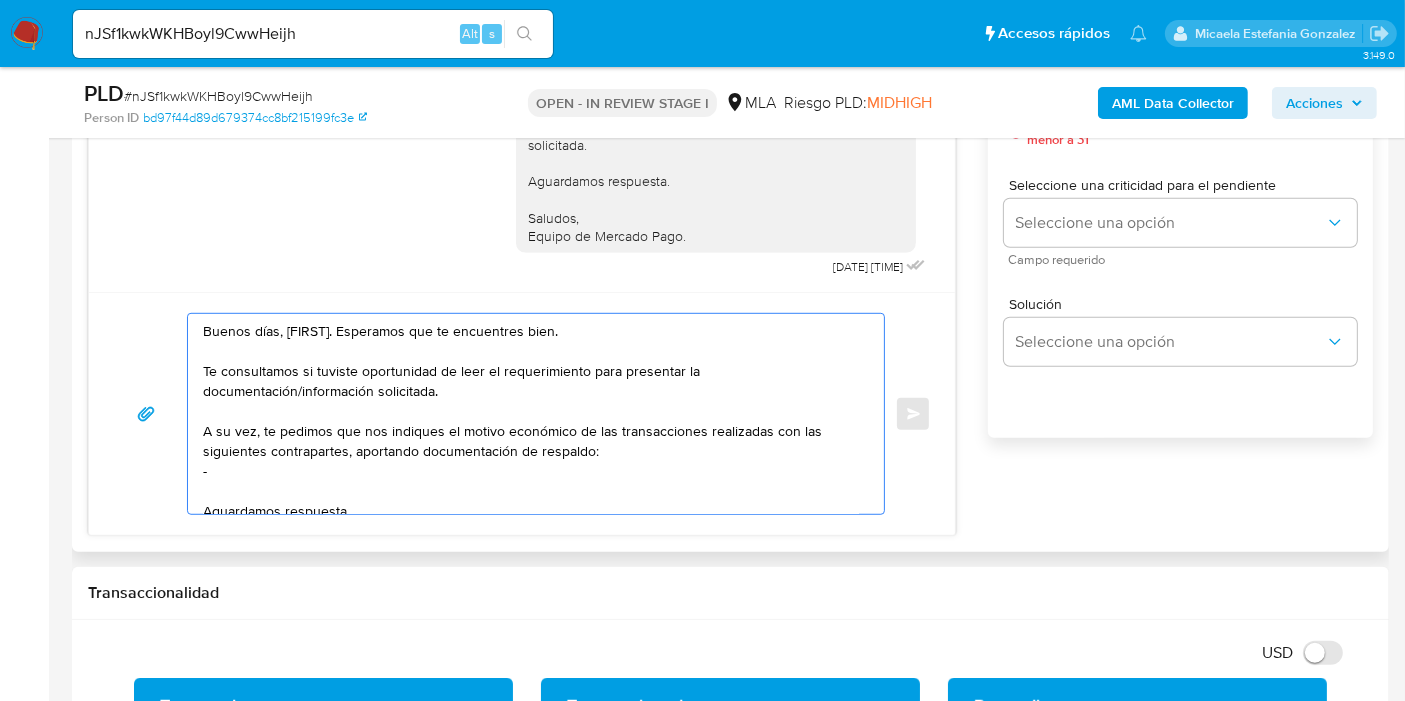 paste on "Lautaro Rafael Cornejo" 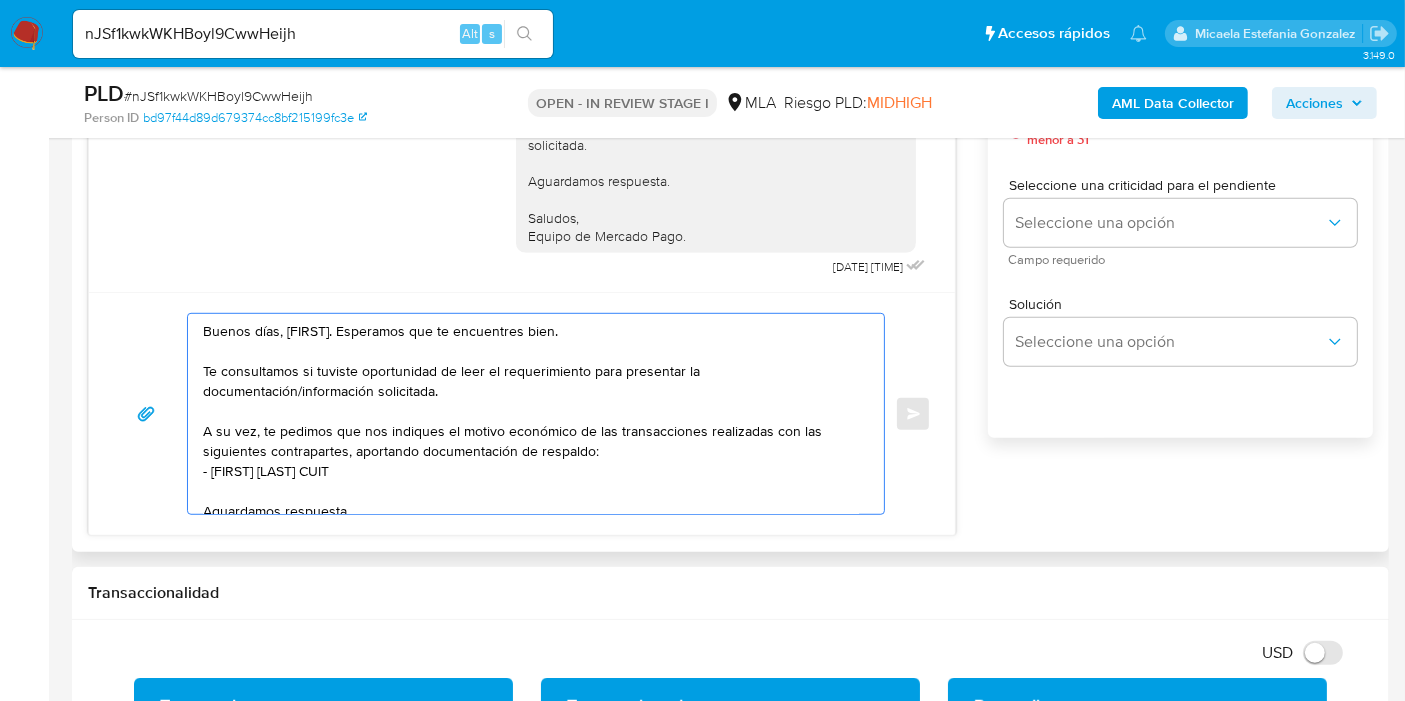 paste on "20380209358" 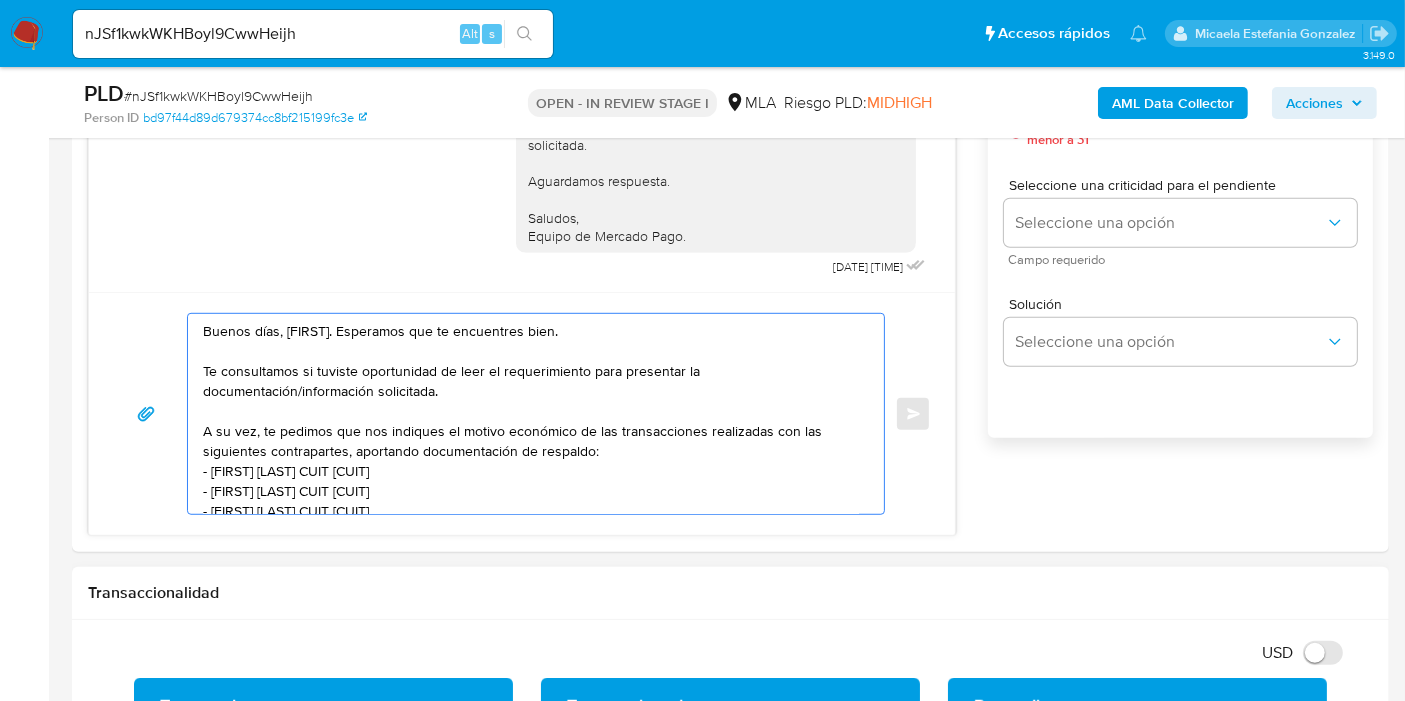 paste on "Adrian Emilio Muñoz" 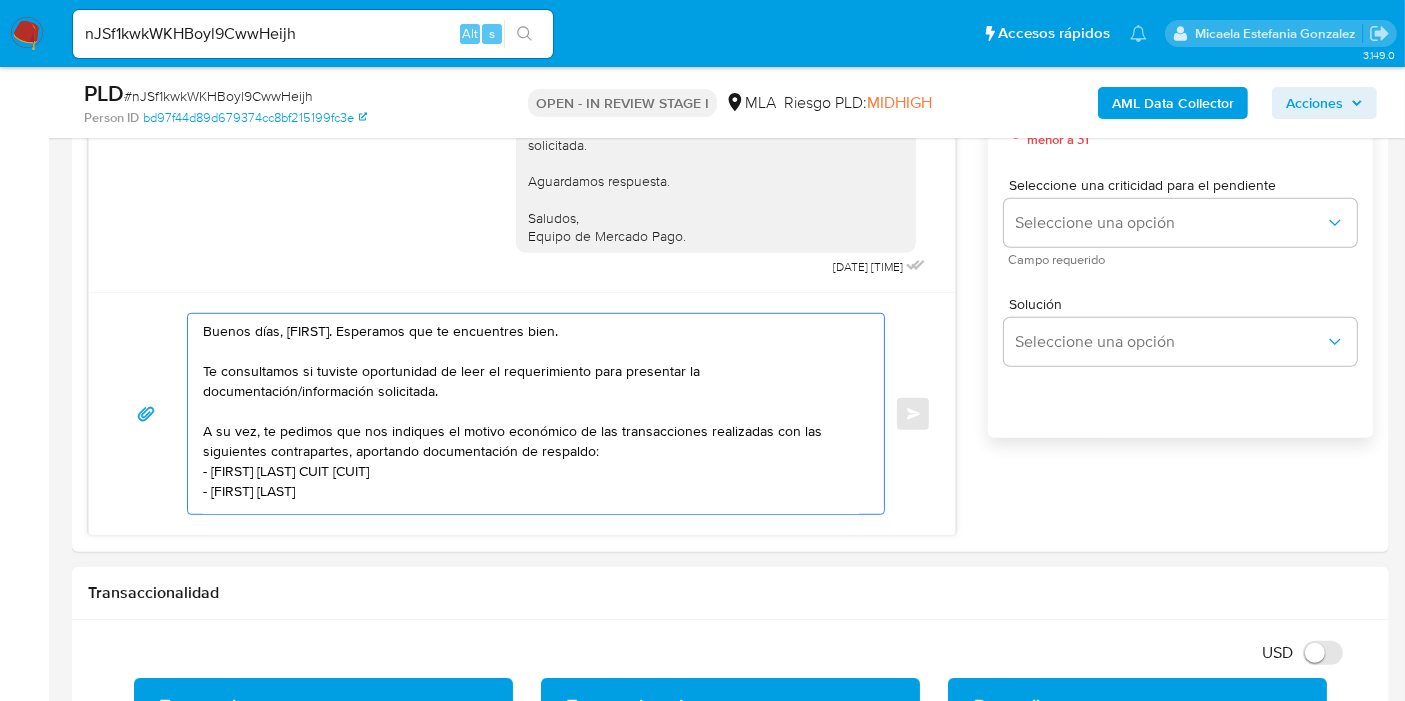 scroll, scrollTop: 7, scrollLeft: 0, axis: vertical 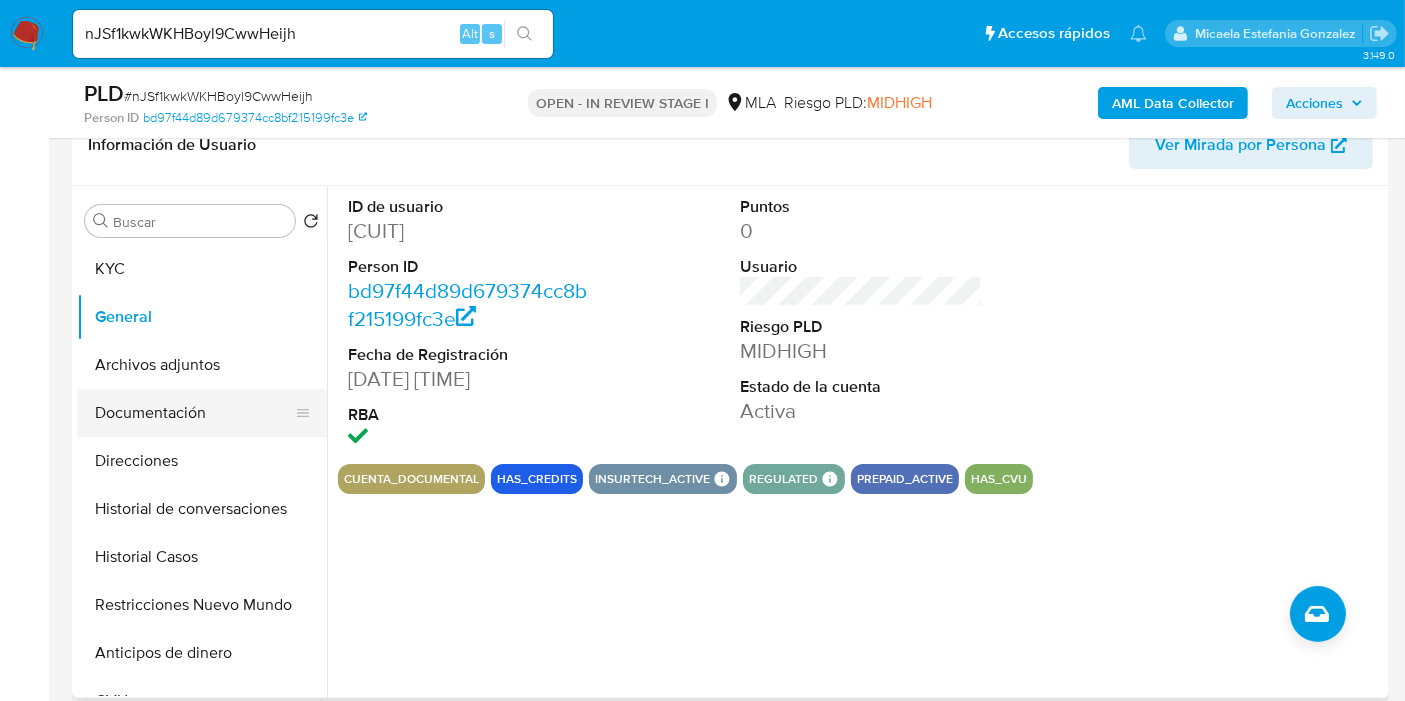 click on "Documentación" at bounding box center [194, 413] 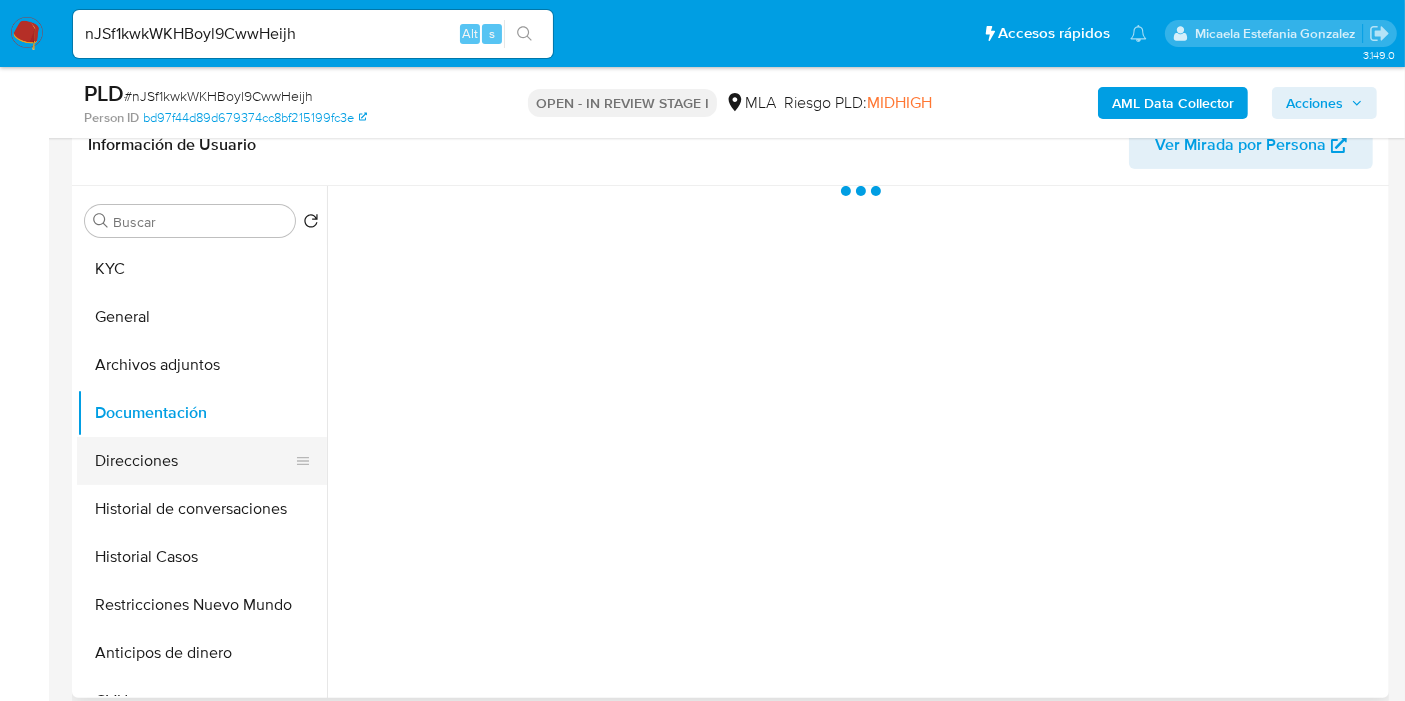 click on "Direcciones" at bounding box center (194, 461) 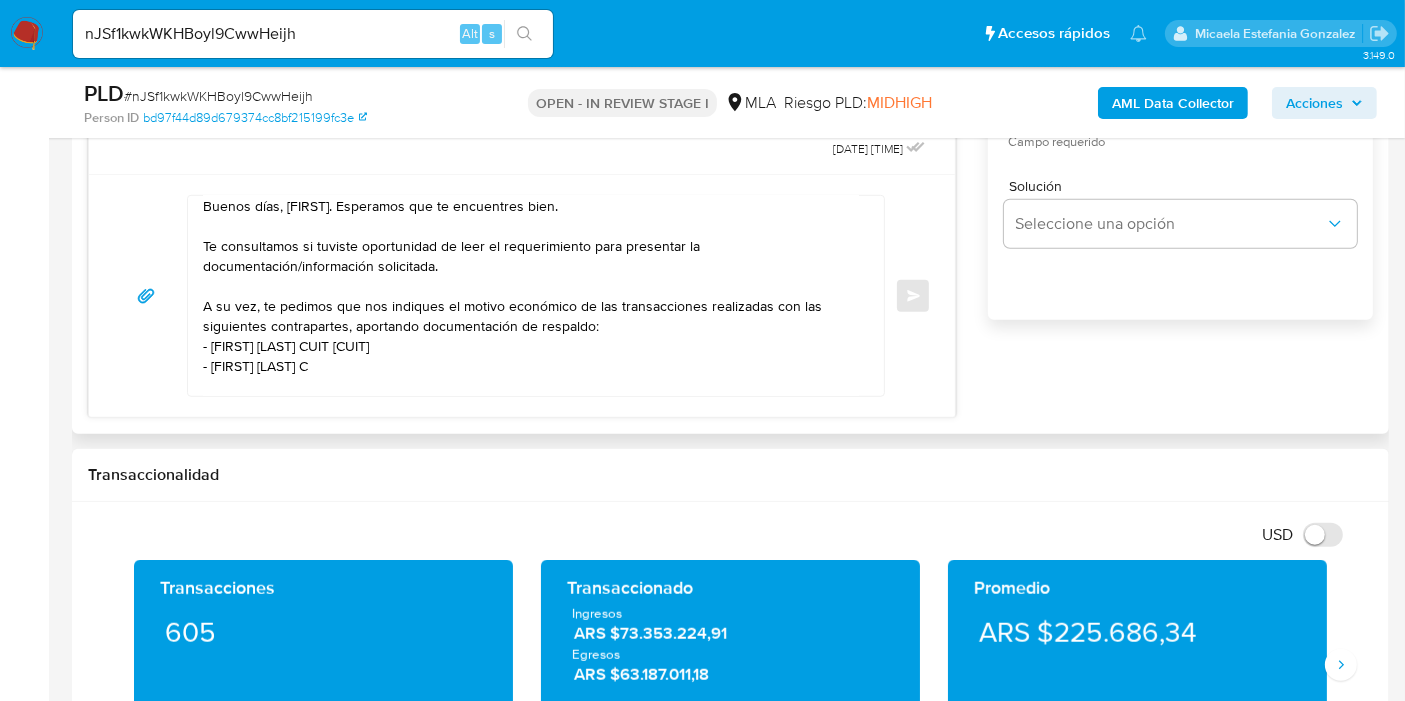scroll, scrollTop: 1222, scrollLeft: 0, axis: vertical 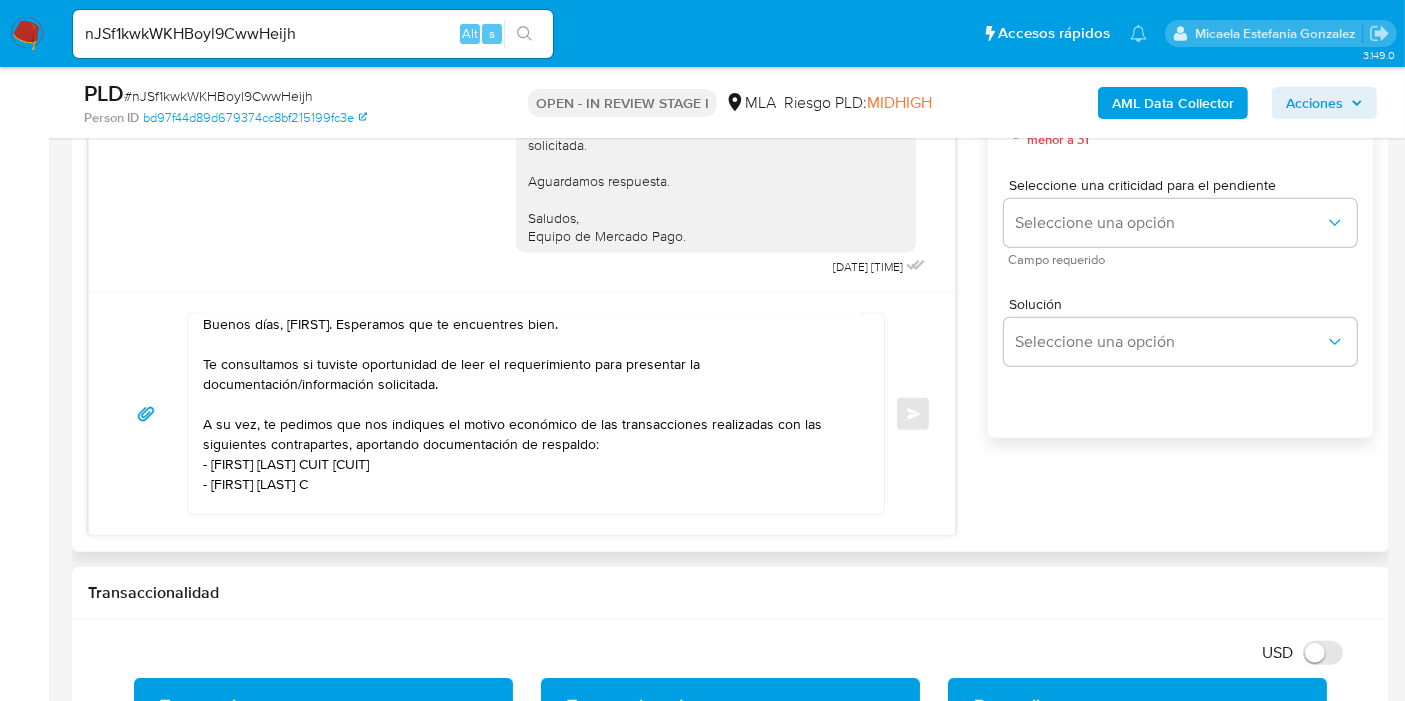 click on "Buenos días, Mariano. Esperamos que te encuentres bien.
Te consultamos si tuviste oportunidad de leer el requerimiento para presentar la documentación/información solicitada.
A su vez, te pedimos que nos indiques el motivo económico de las transacciones realizadas con las siguientes contrapartes, aportando documentación de respaldo:
- Lautaro Rafael Cornejo CUIT 20380209358
- Adrian Emilio Muñoz CUIT
Aguardamos respuesta.
Saludos,
Equipo de Mercado Pago." at bounding box center (531, 414) 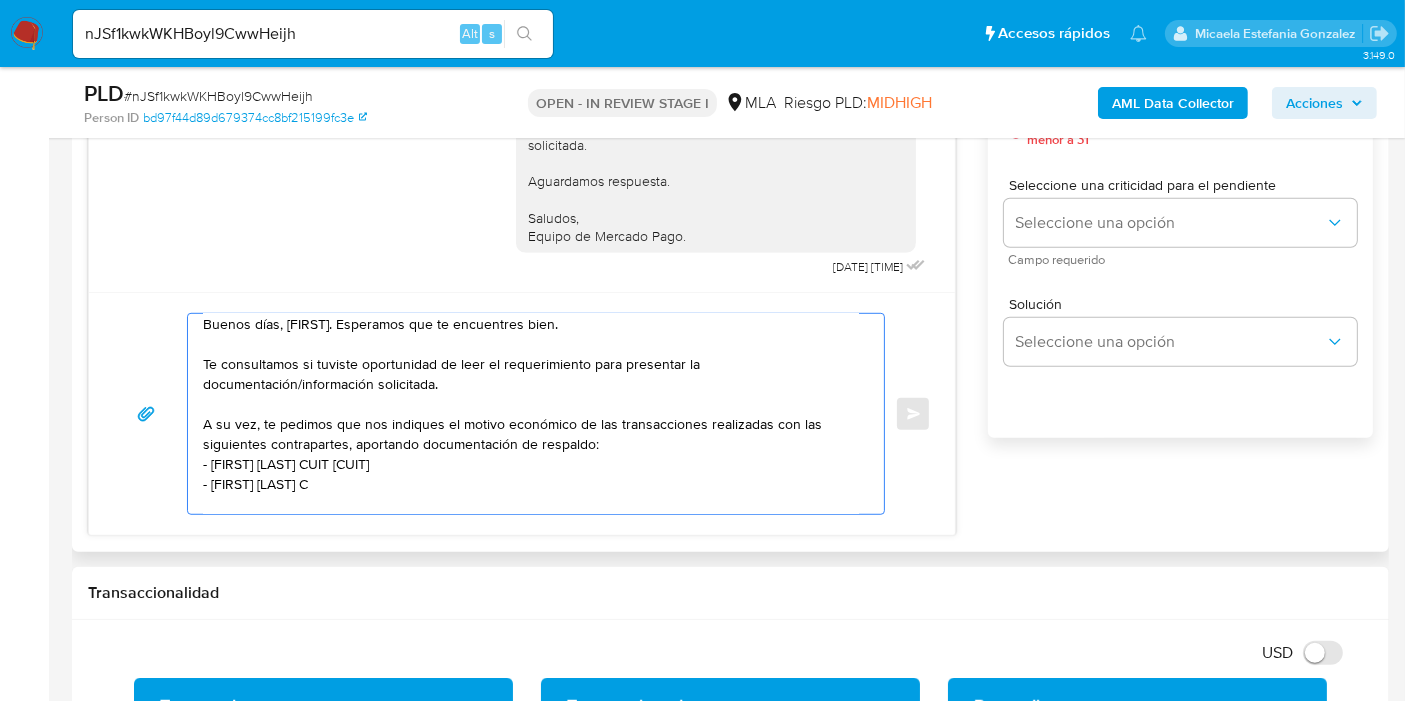 paste on "20236299563" 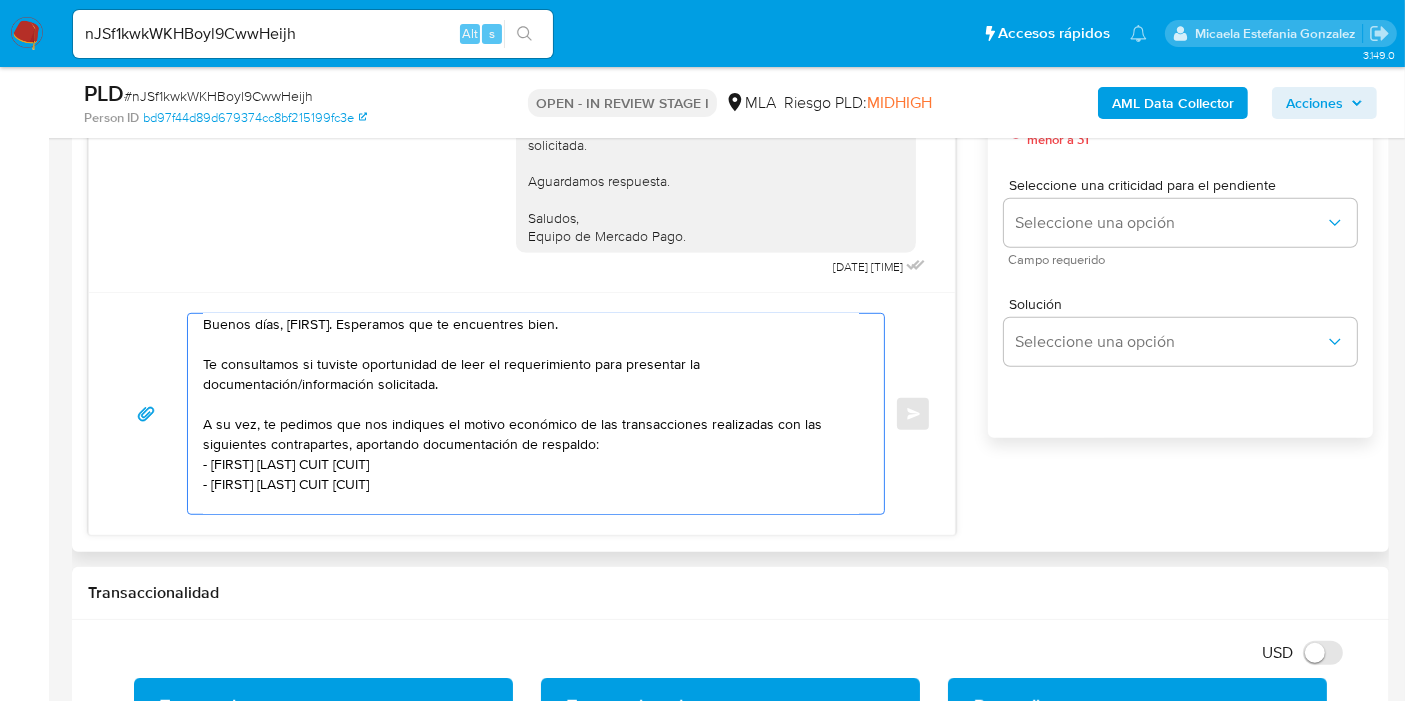 drag, startPoint x: 203, startPoint y: 485, endPoint x: 237, endPoint y: 484, distance: 34.0147 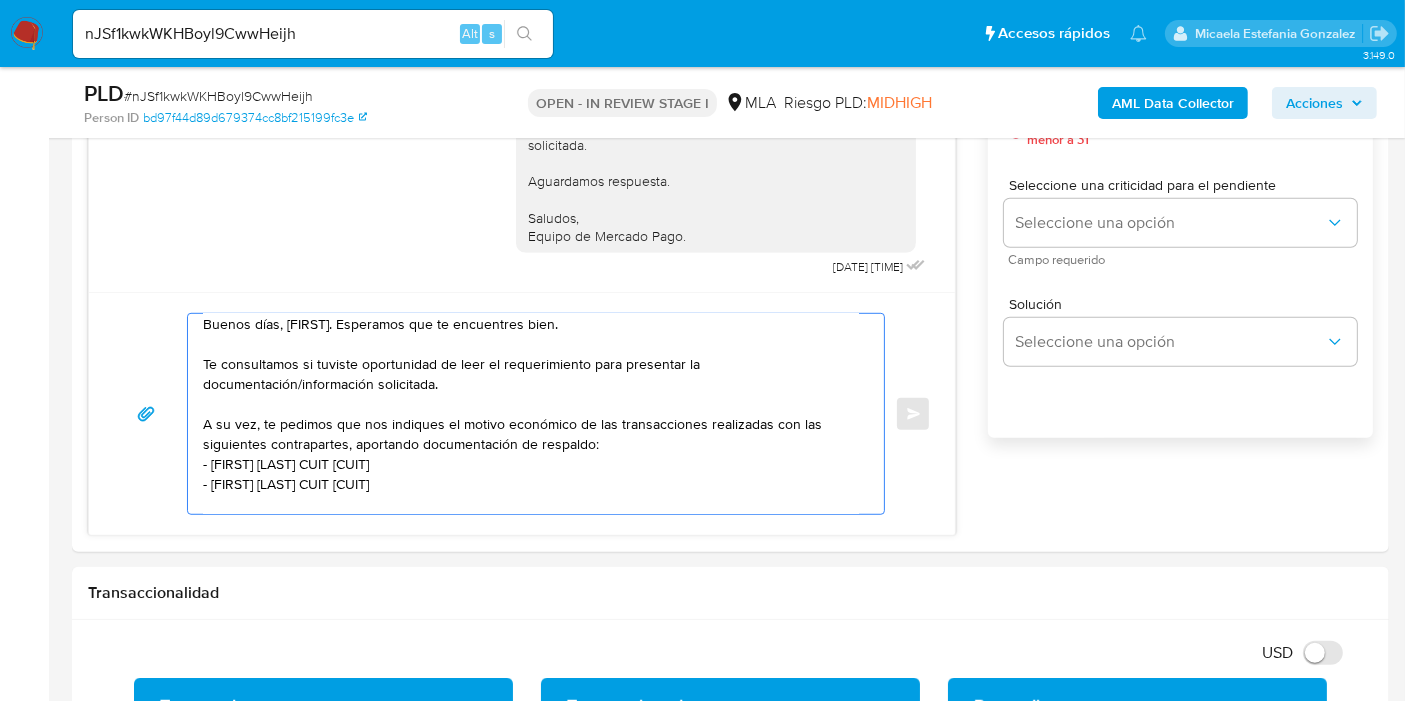 click on "Adrián" 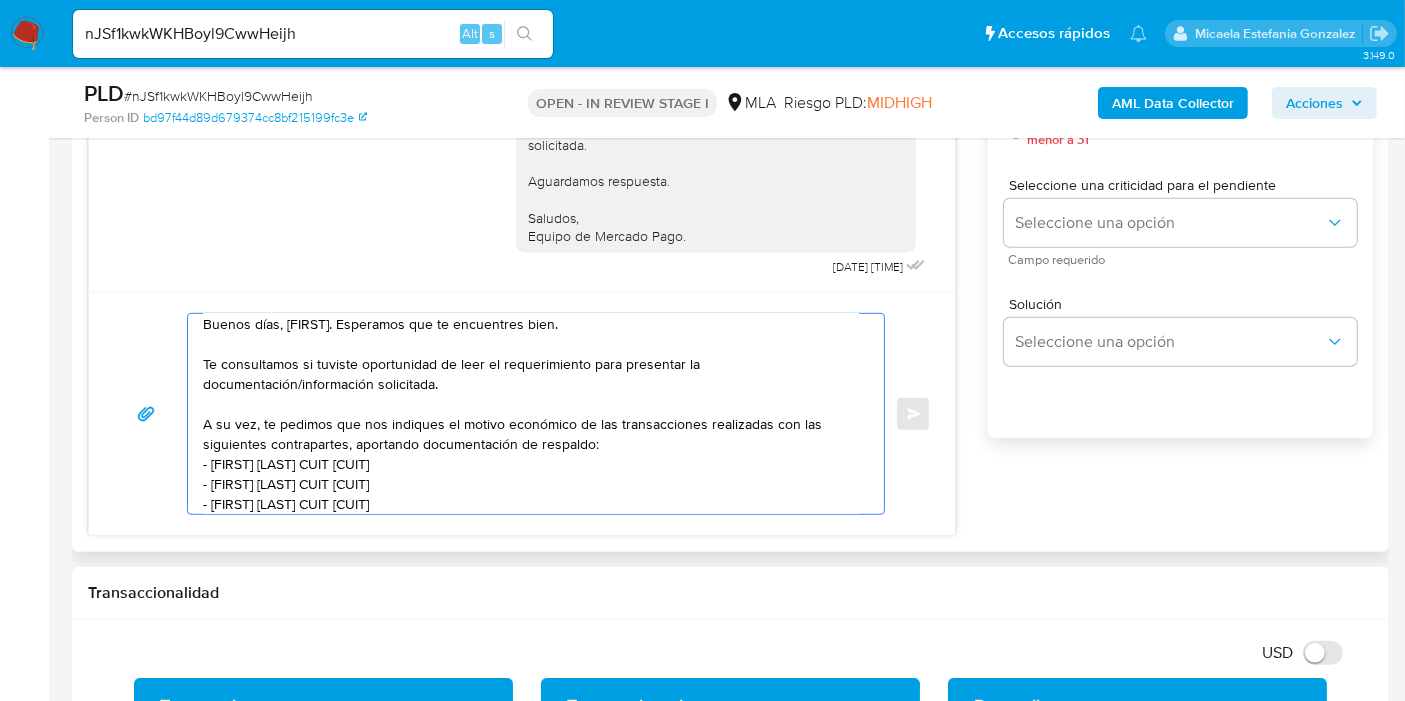 click on "Buenos días, Mariano. Esperamos que te encuentres bien.
Te consultamos si tuviste oportunidad de leer el requerimiento para presentar la documentación/información solicitada.
A su vez, te pedimos que nos indiques el motivo económico de las transacciones realizadas con las siguientes contrapartes, aportando documentación de respaldo:
- Lautaro Rafael Cornejo CUIT 20380209358
- Adrián Emilio Muñoz CUIT 20236299563
Aguardamos respuesta.
Saludos,
Equipo de Mercado Pago." at bounding box center (531, 414) 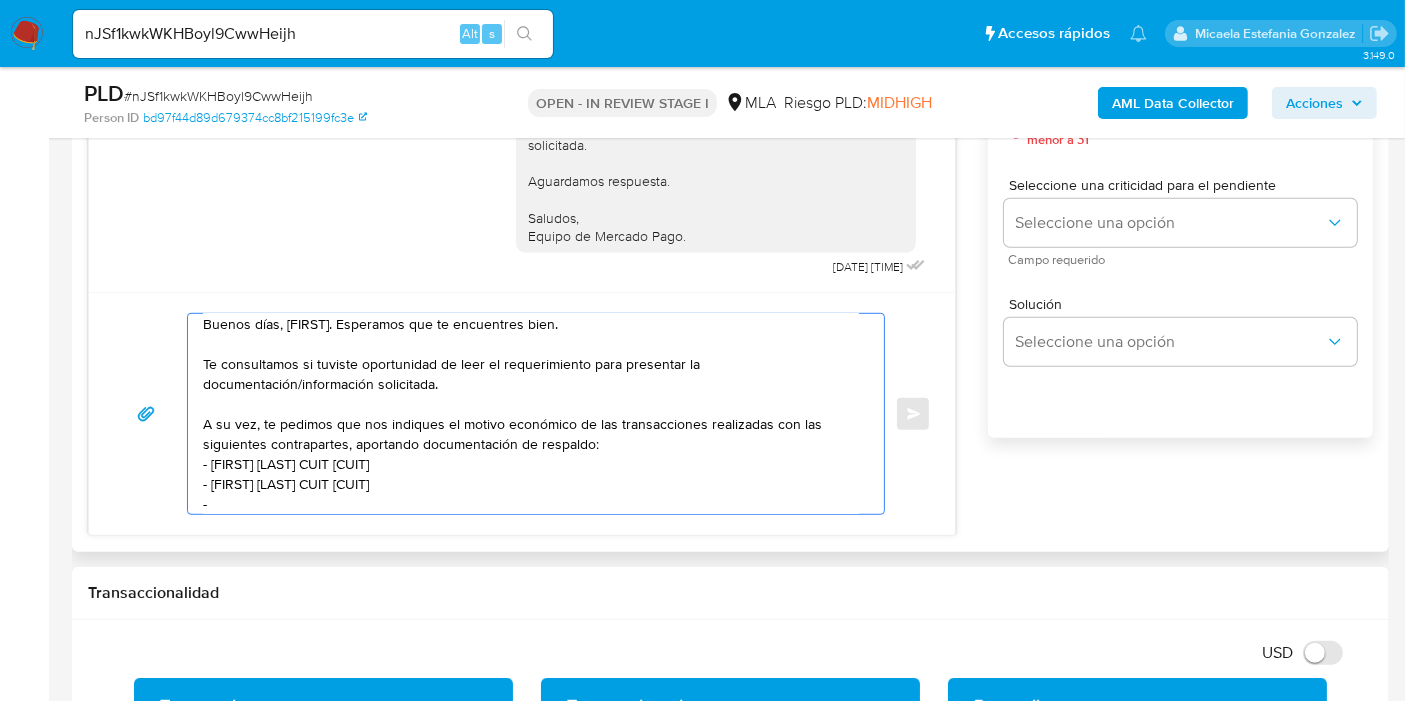 paste on "Alba Marlene Cata" 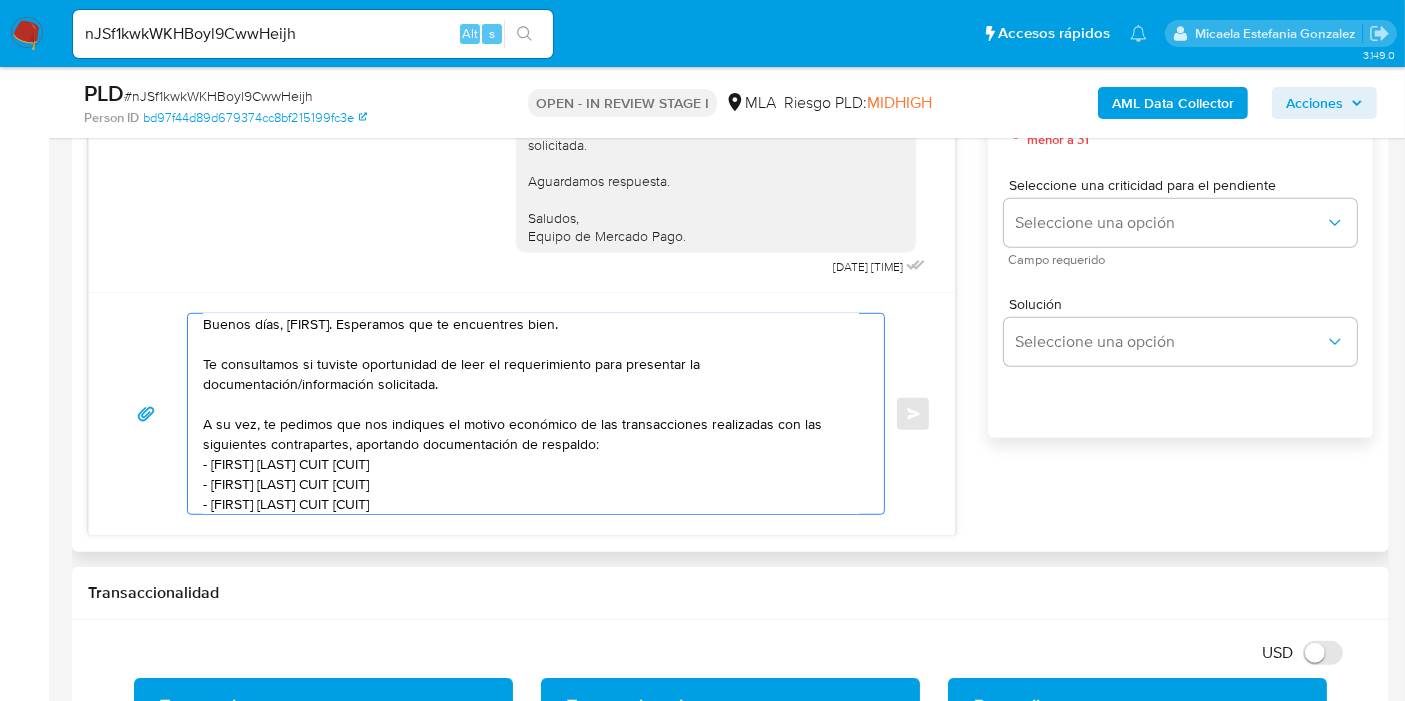 scroll, scrollTop: 27, scrollLeft: 0, axis: vertical 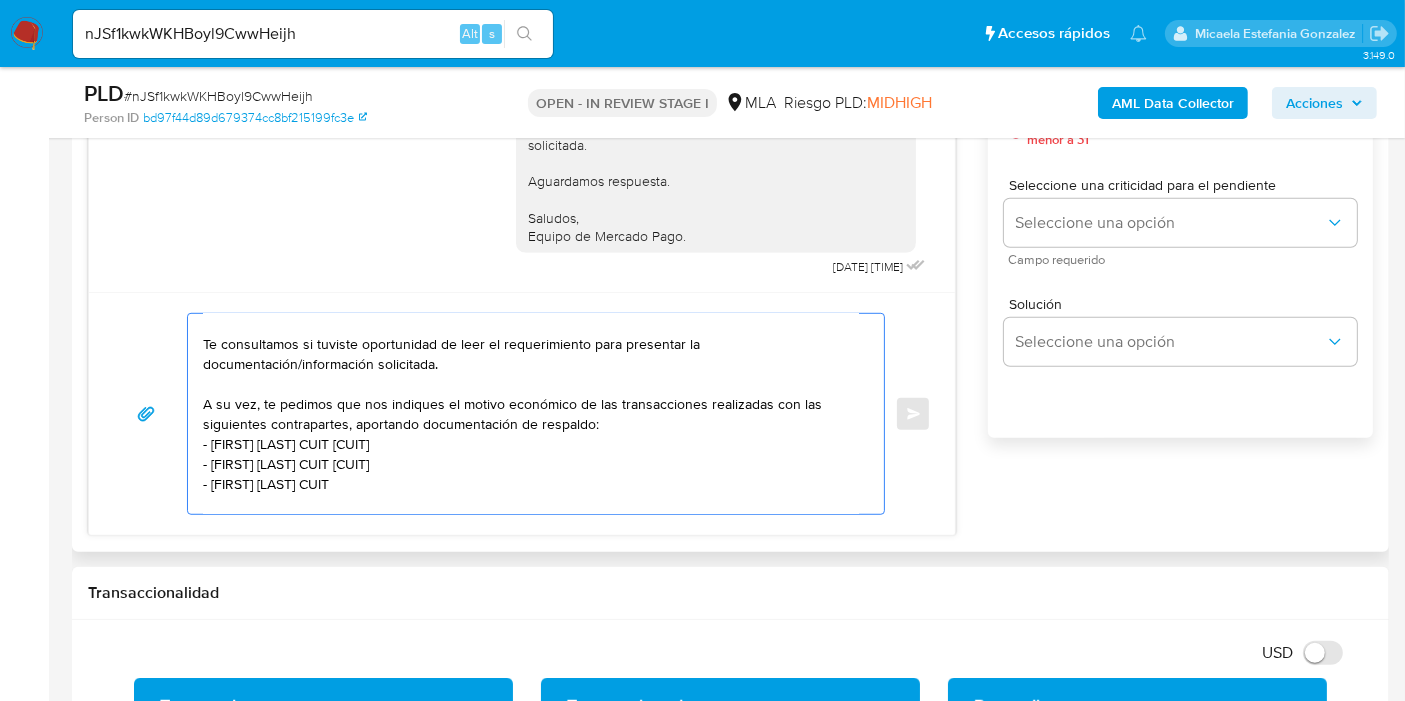 paste on "27278867469" 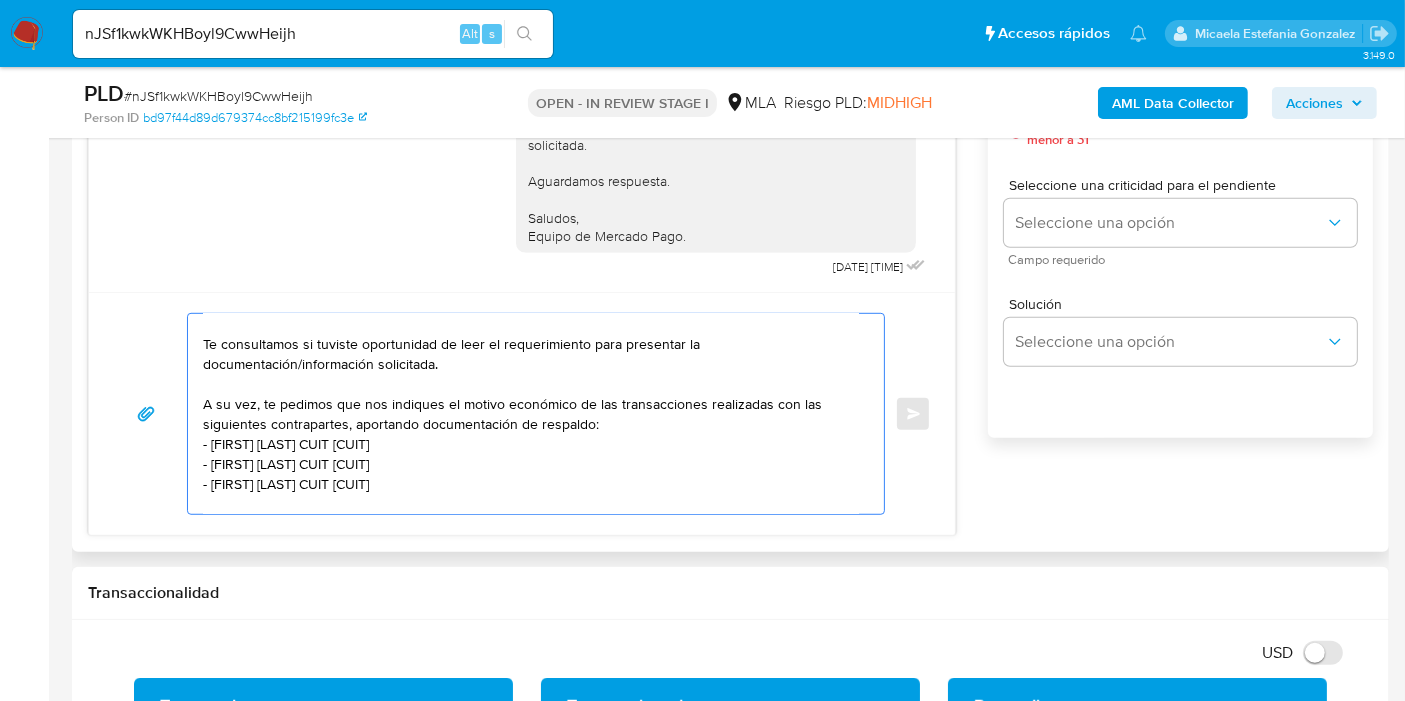scroll, scrollTop: 154, scrollLeft: 0, axis: vertical 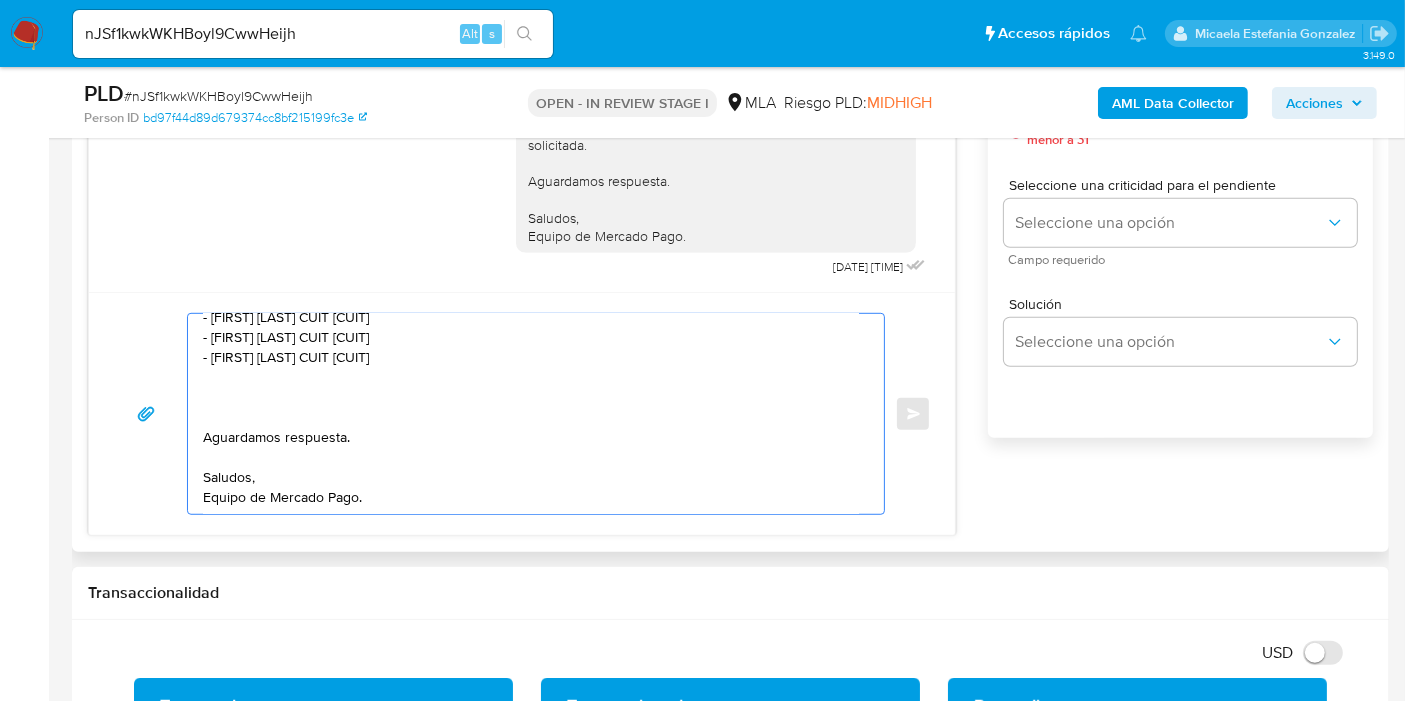 drag, startPoint x: 228, startPoint y: 407, endPoint x: 192, endPoint y: 395, distance: 37.94733 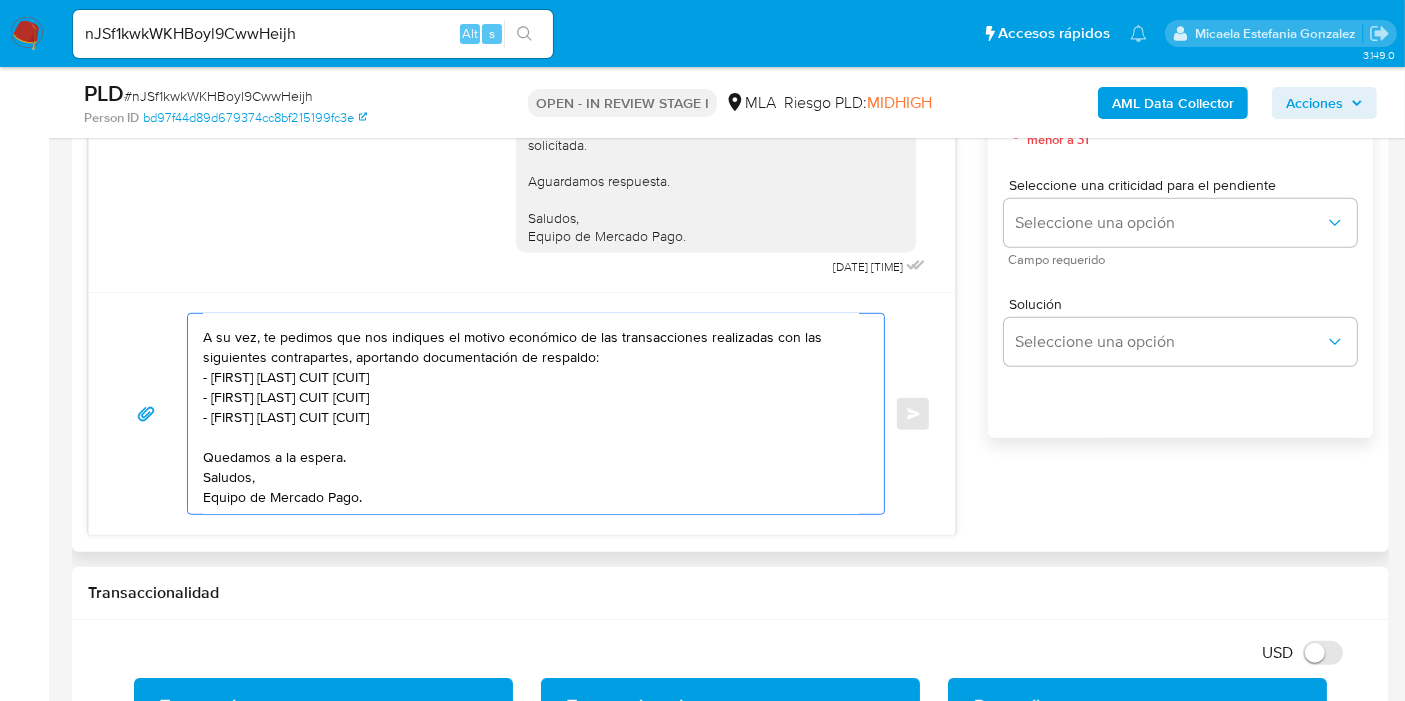 scroll, scrollTop: 134, scrollLeft: 0, axis: vertical 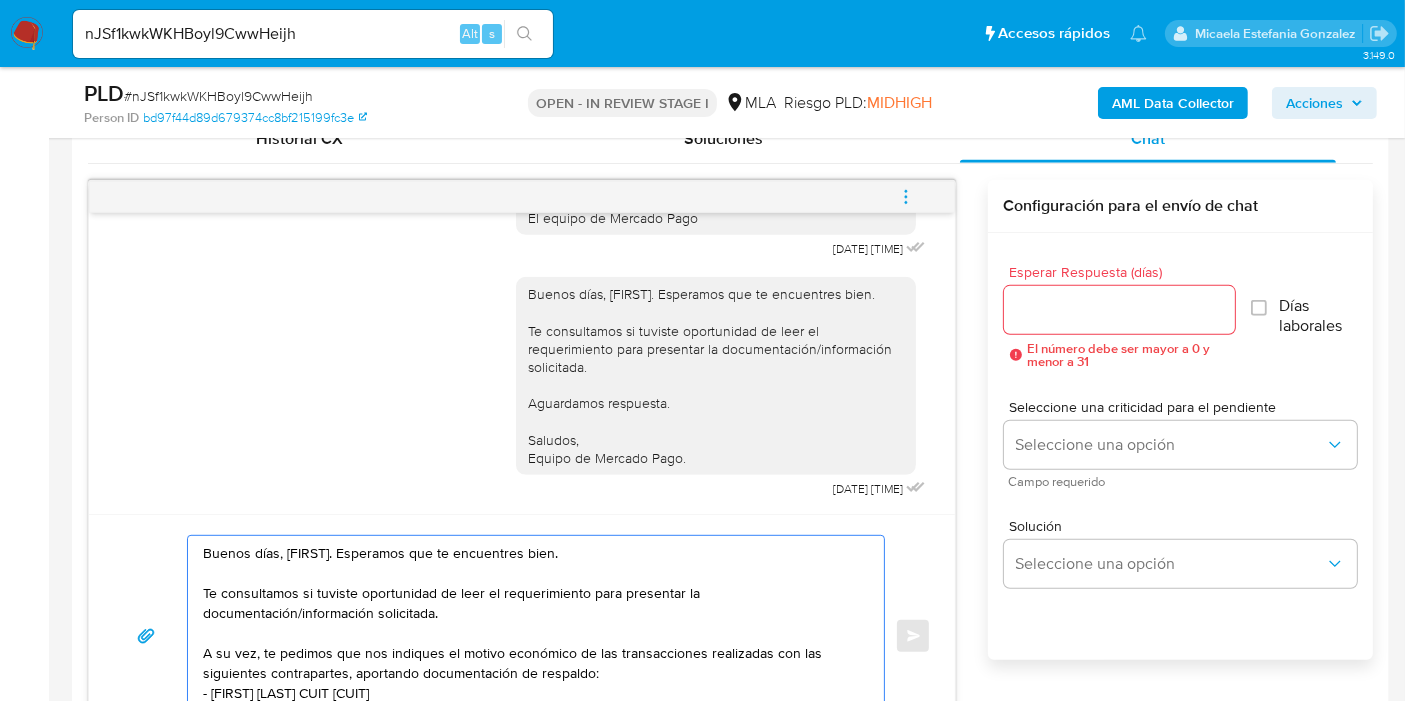 type on "Buenos días, Mariano. Esperamos que te encuentres bien.
Te consultamos si tuviste oportunidad de leer el requerimiento para presentar la documentación/información solicitada.
A su vez, te pedimos que nos indiques el motivo económico de las transacciones realizadas con las siguientes contrapartes, aportando documentación de respaldo:
- Lautaro Rafael Cornejo CUIT 20380209358
- Adrián Emilio Muñoz CUIT 20236299563
- Alba Marlene Cata CUIT 27278867469
Quedamos a la espera.
Saludos,
Equipo de Mercado Pago." 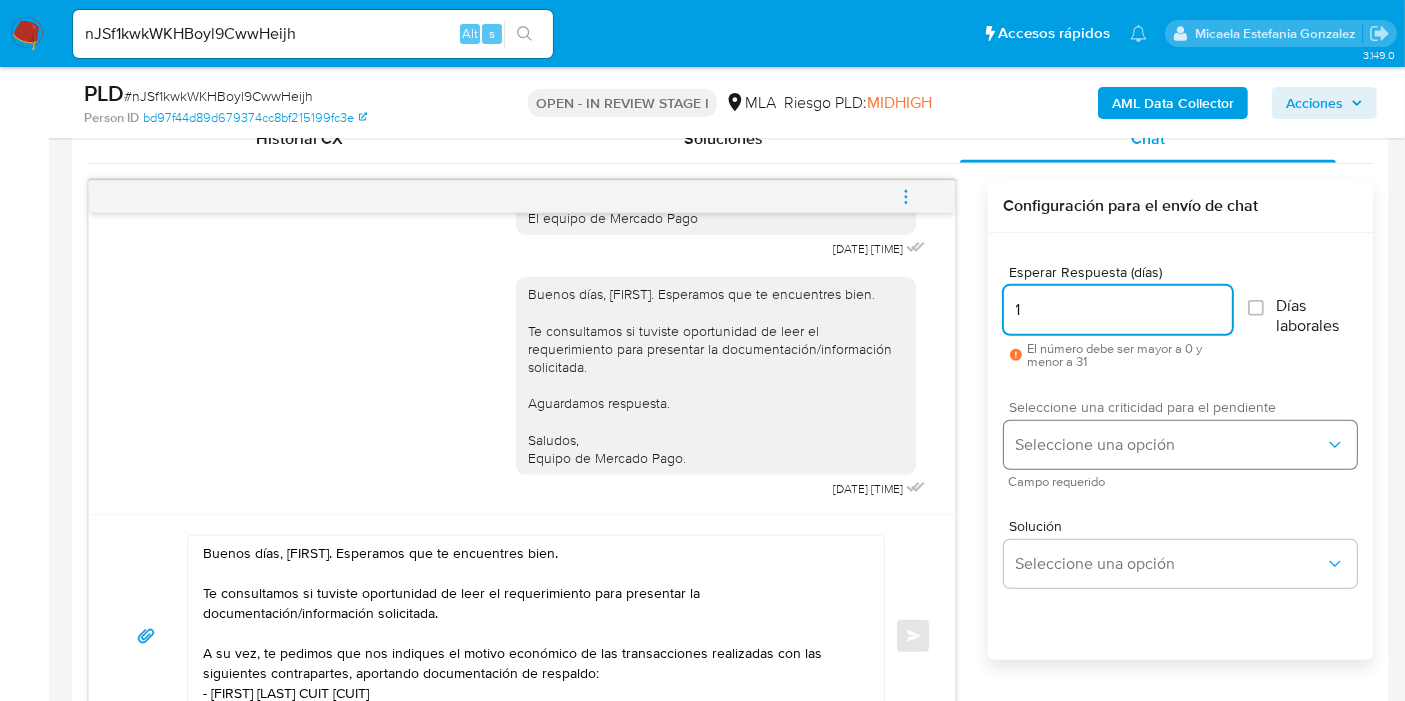 type on "1" 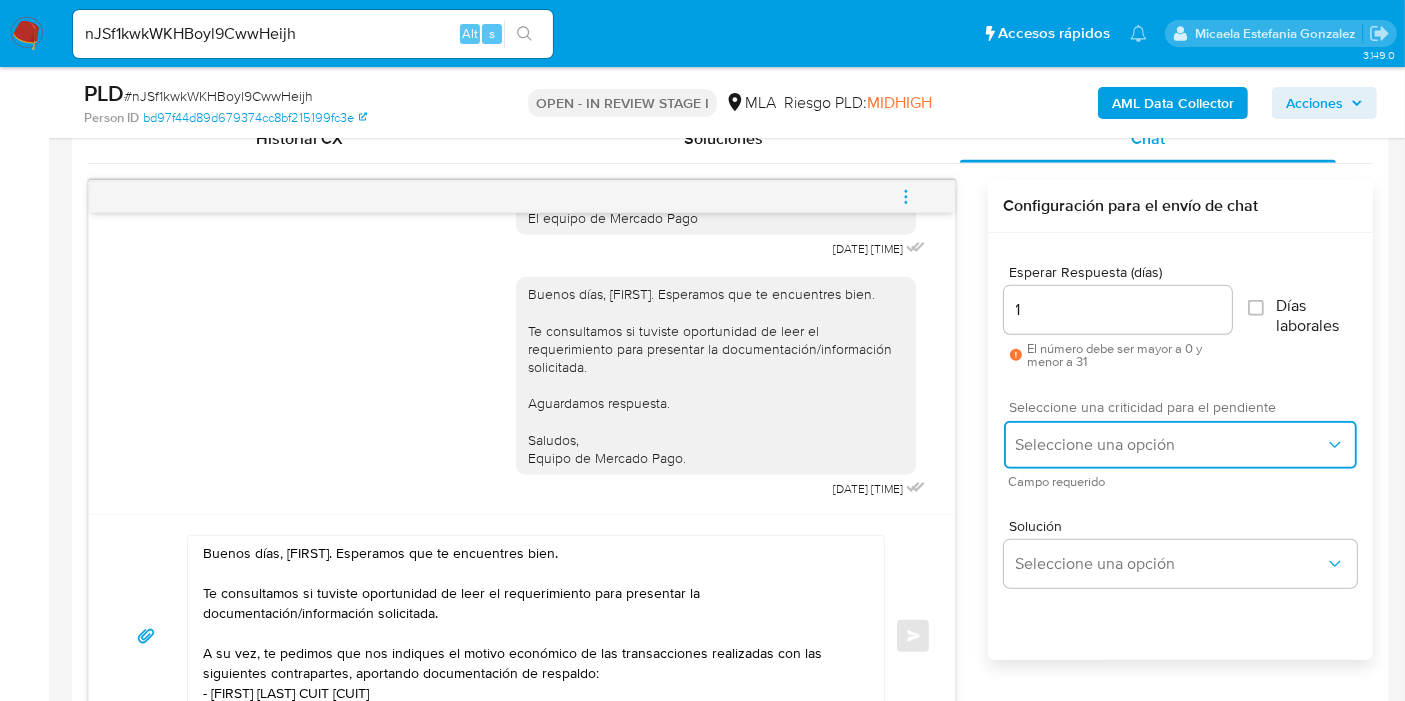 click on "Seleccione una opción" at bounding box center [1180, 445] 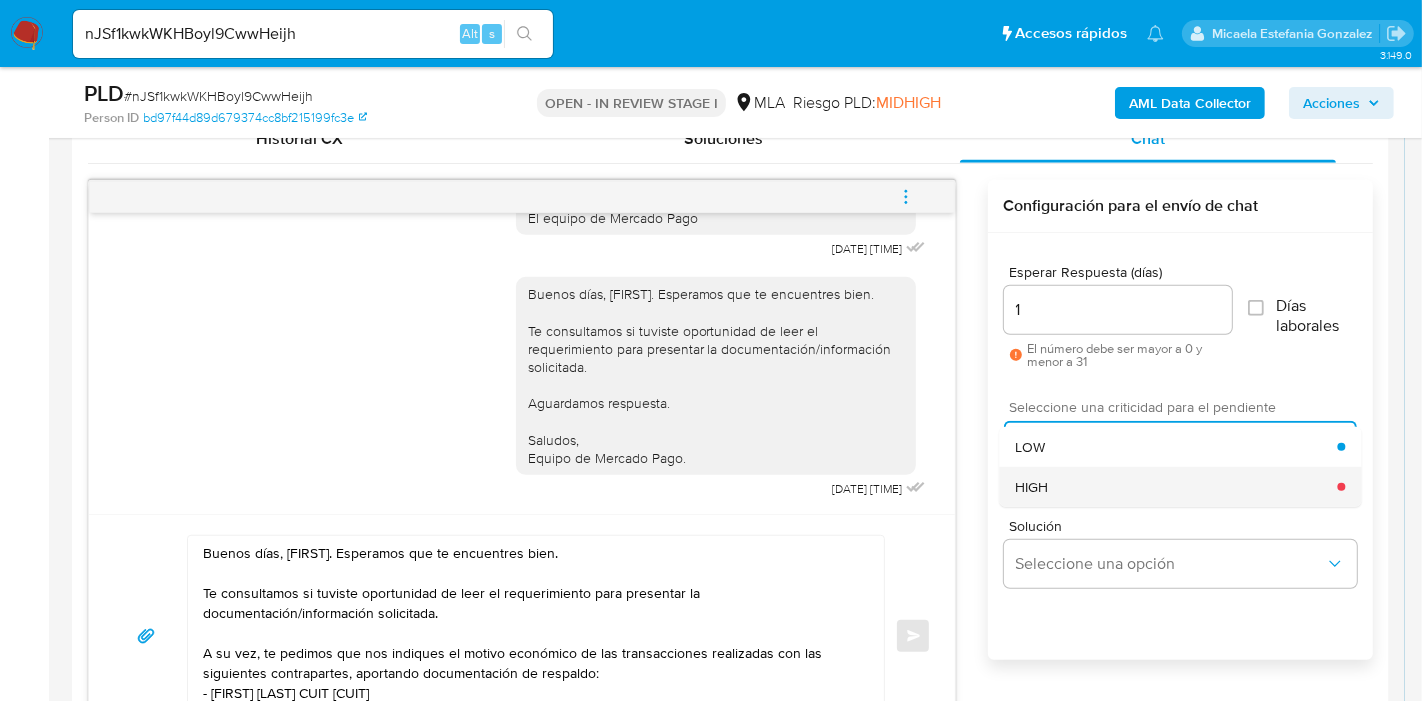 click on "HIGH" at bounding box center (1176, 487) 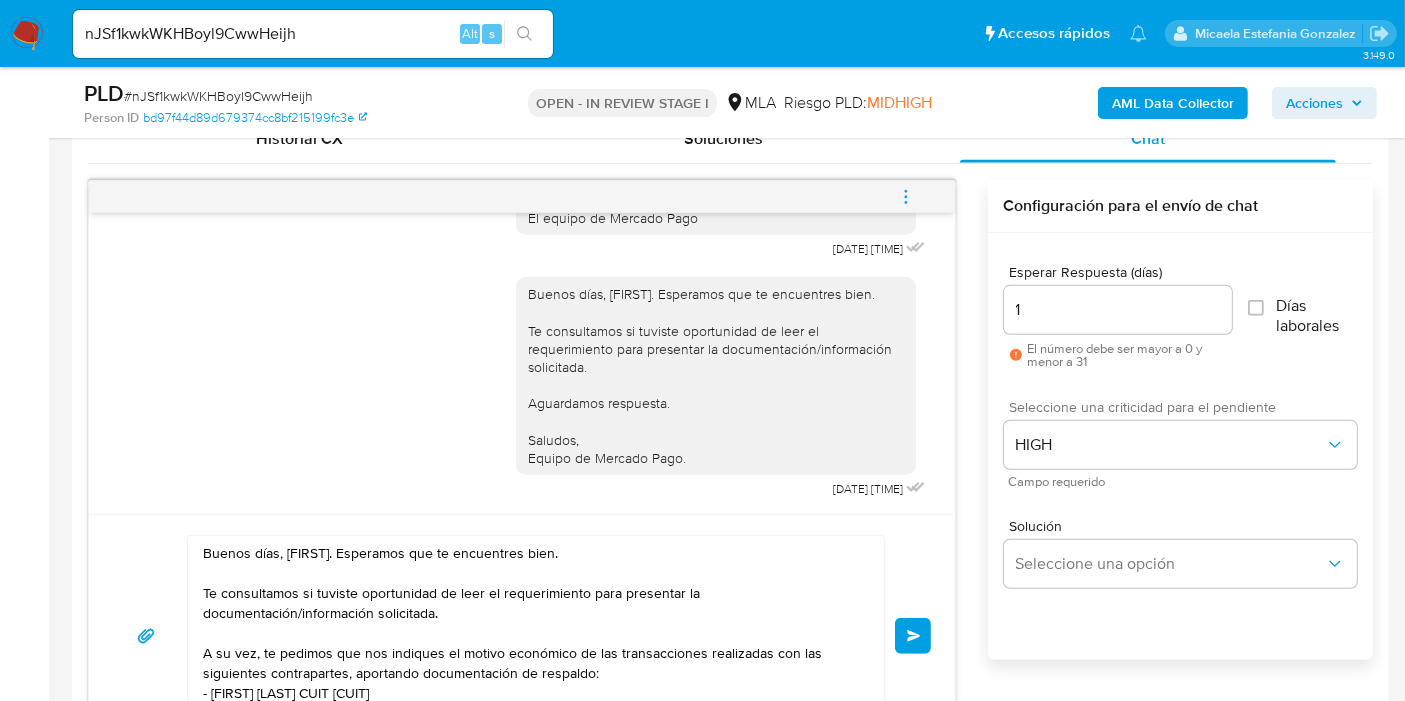 click on "Enviar" at bounding box center (913, 636) 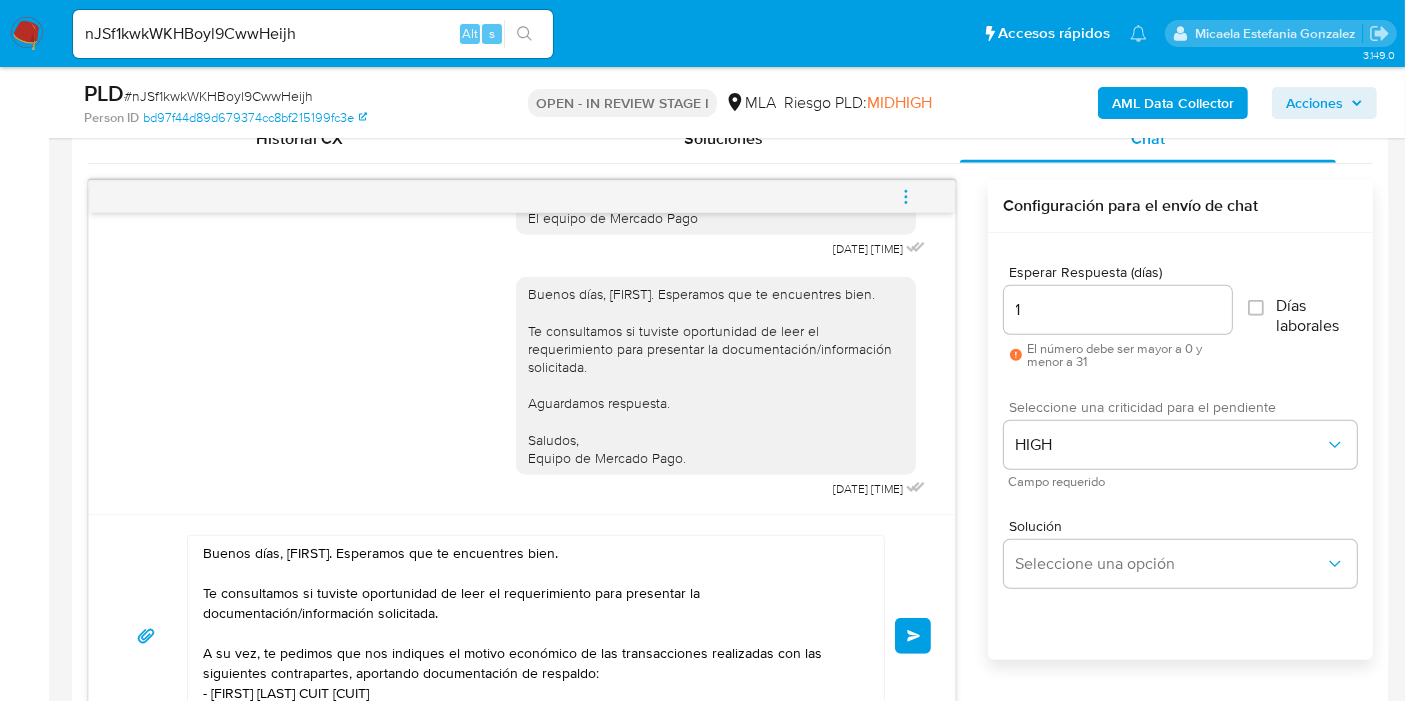 type 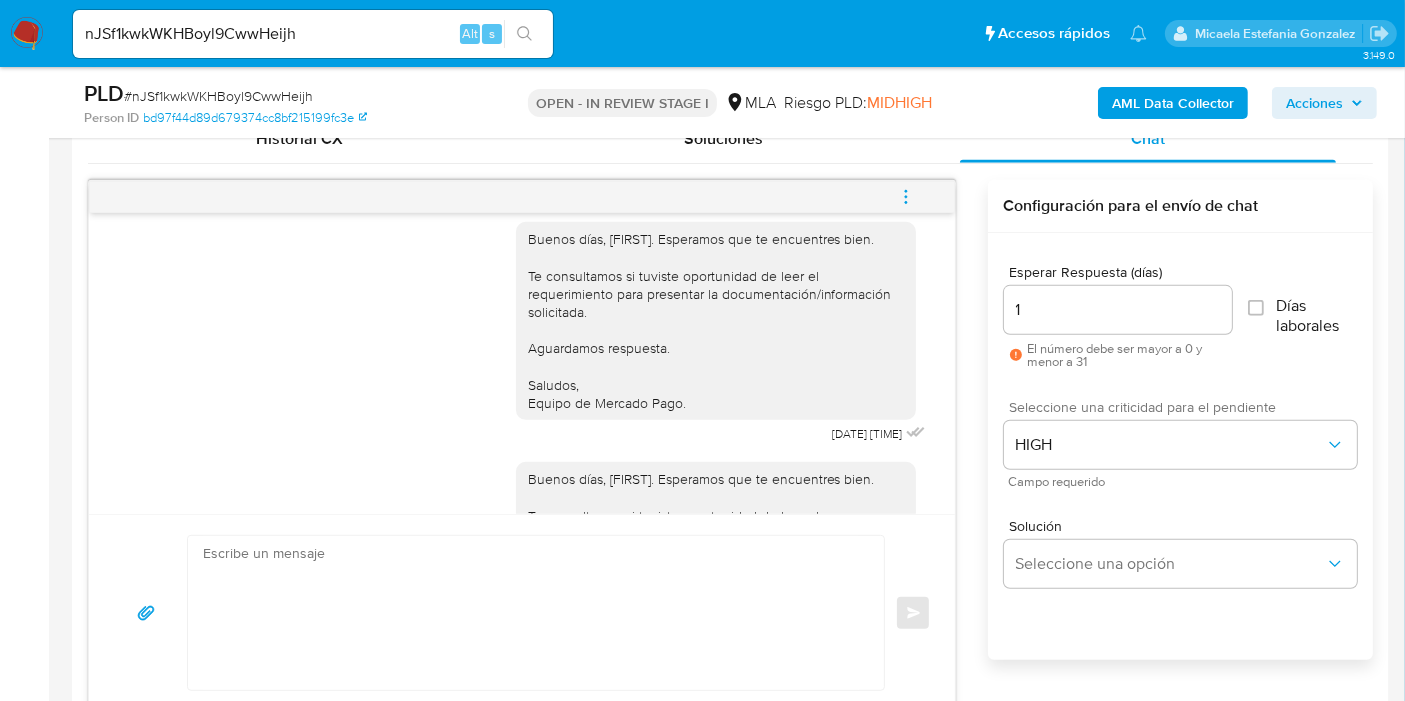 scroll, scrollTop: 1881, scrollLeft: 0, axis: vertical 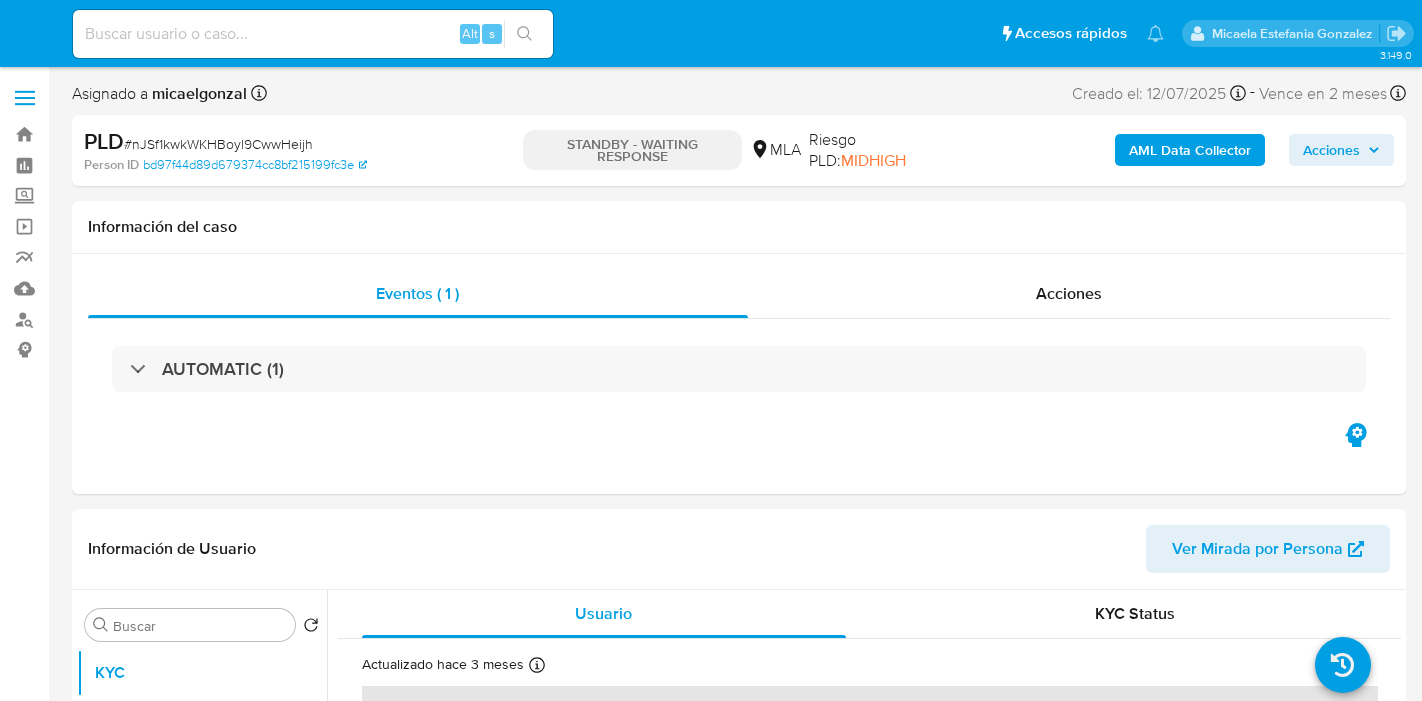 select on "10" 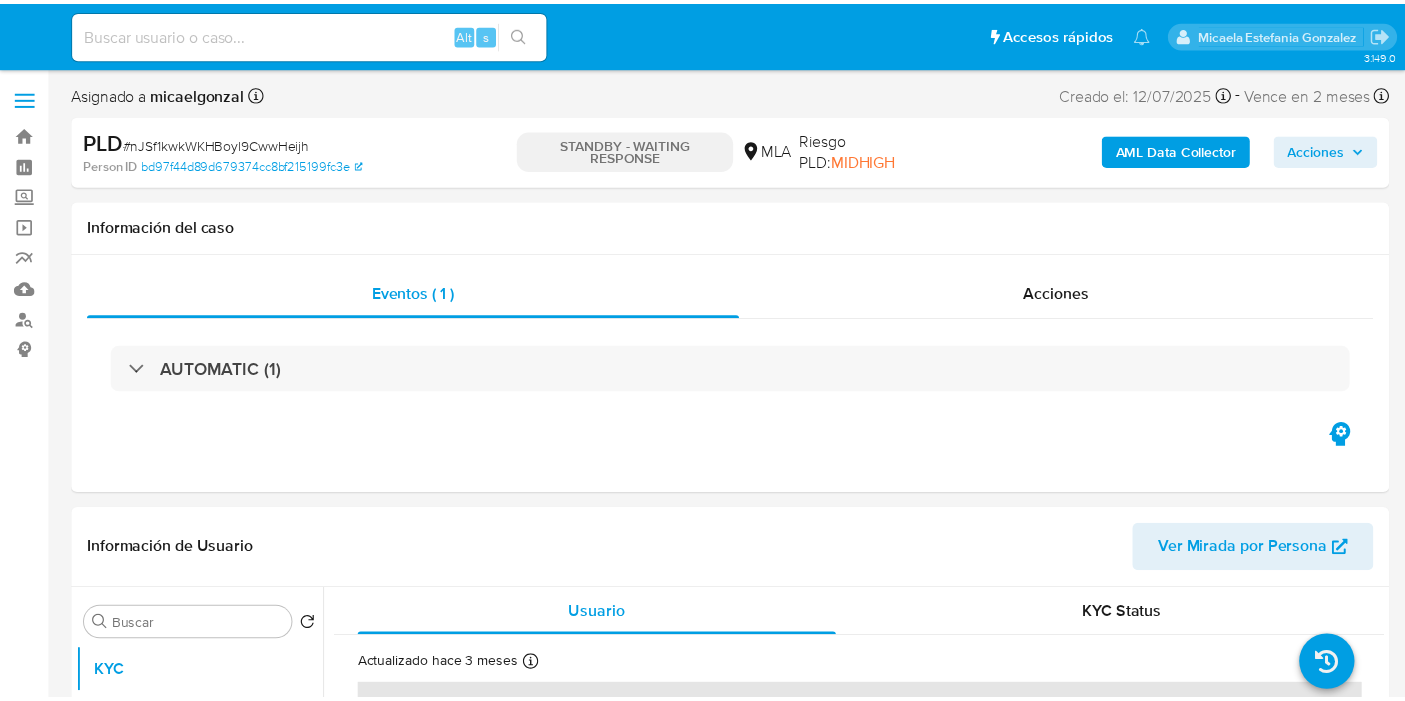 scroll, scrollTop: 0, scrollLeft: 0, axis: both 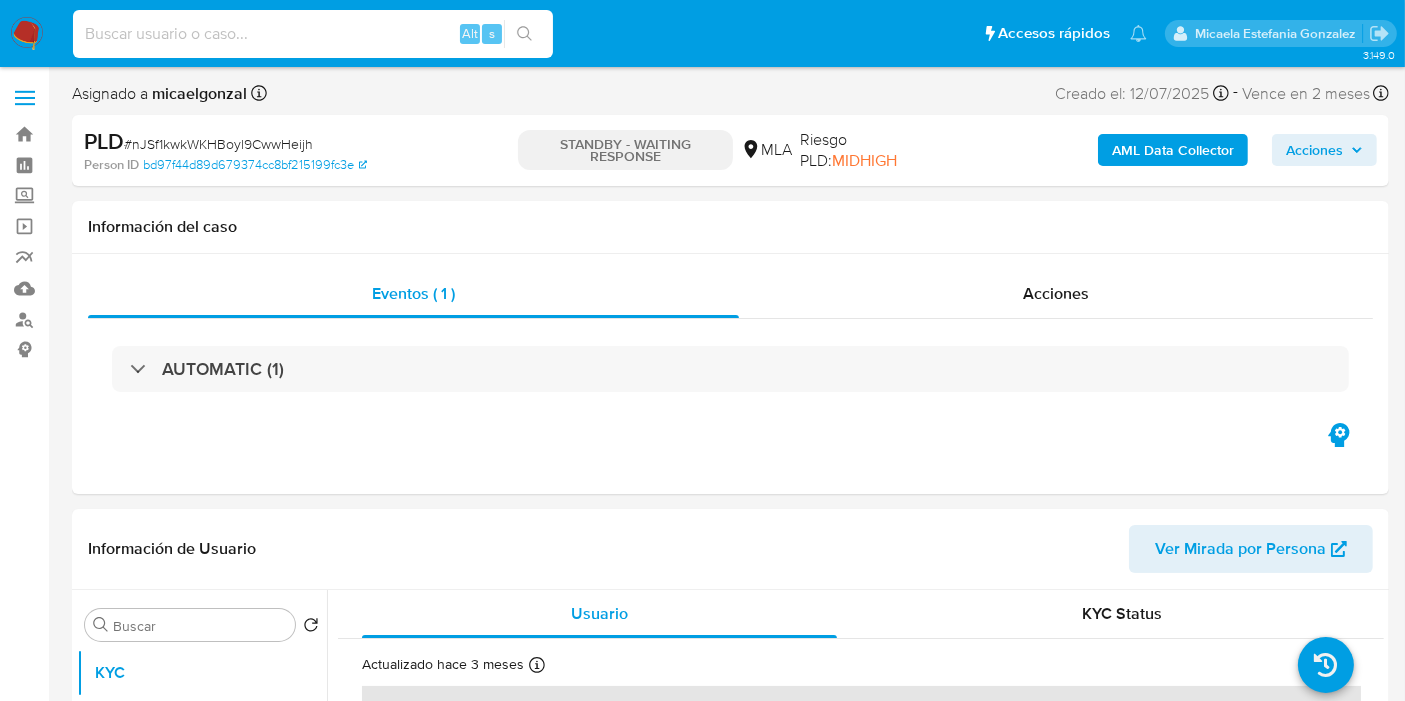 click at bounding box center (313, 34) 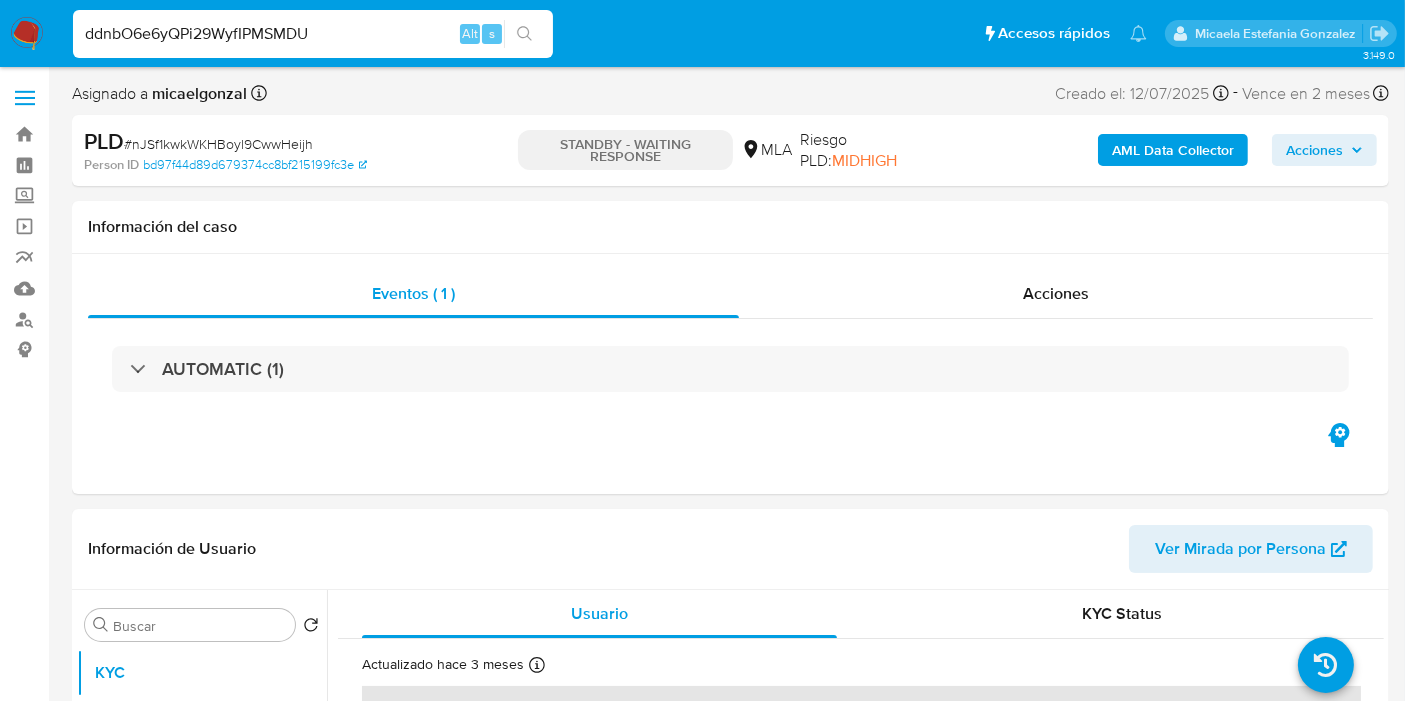 type on "ddnbO6e6yQPi29WyfIPMSMDU" 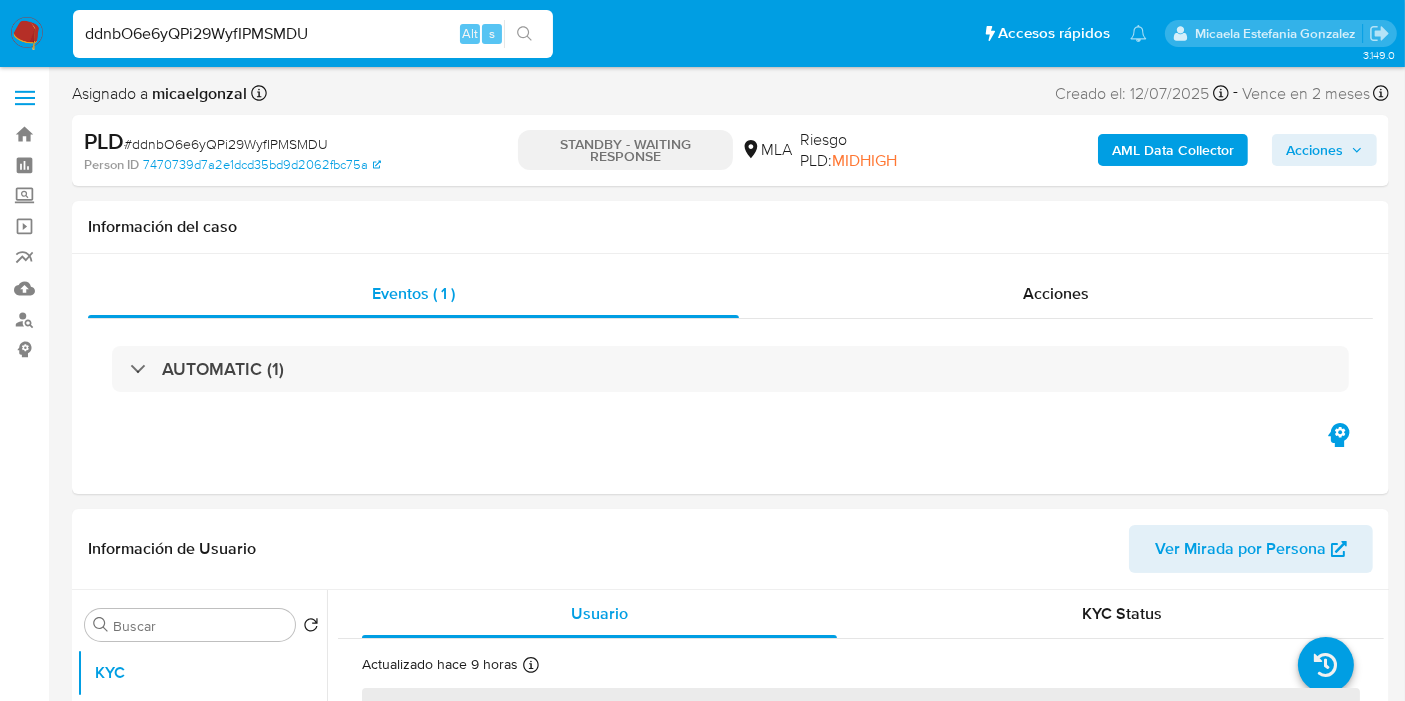 select on "10" 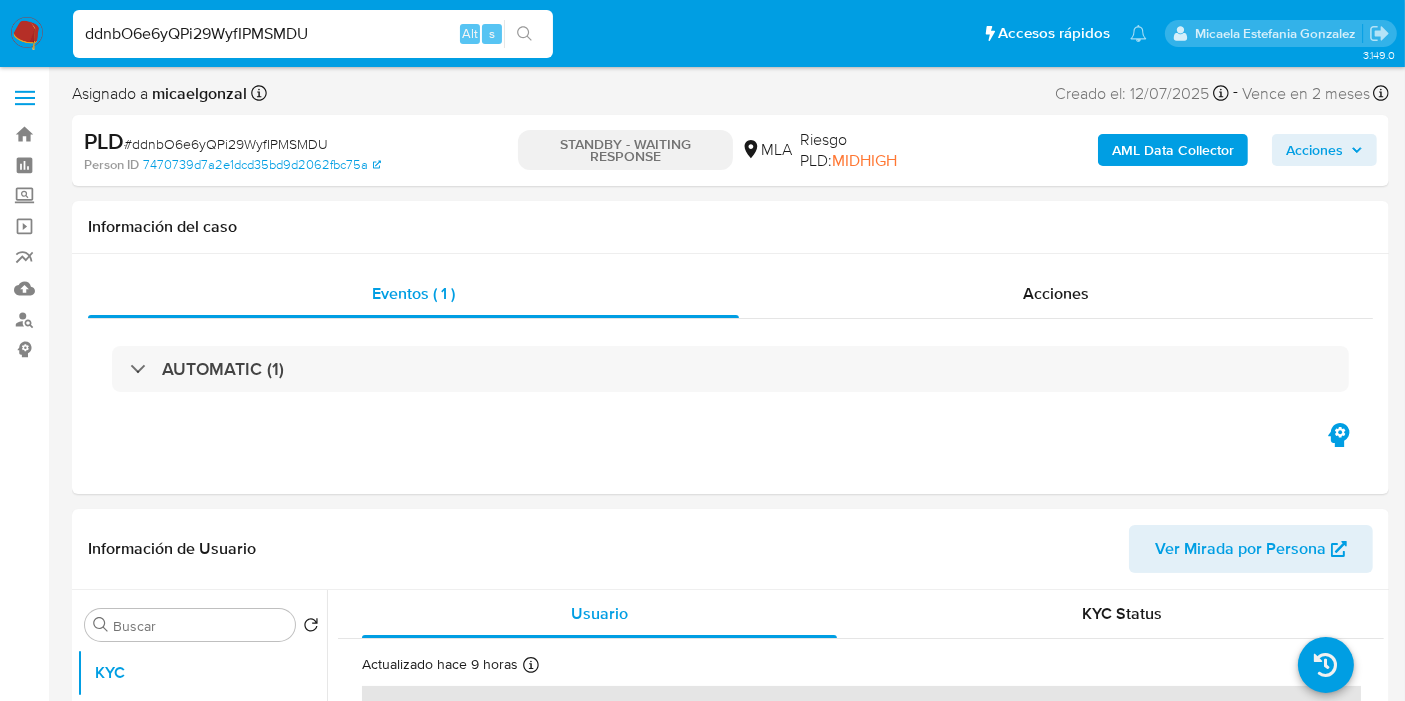 click on "ddnbO6e6yQPi29WyfIPMSMDU" at bounding box center (313, 34) 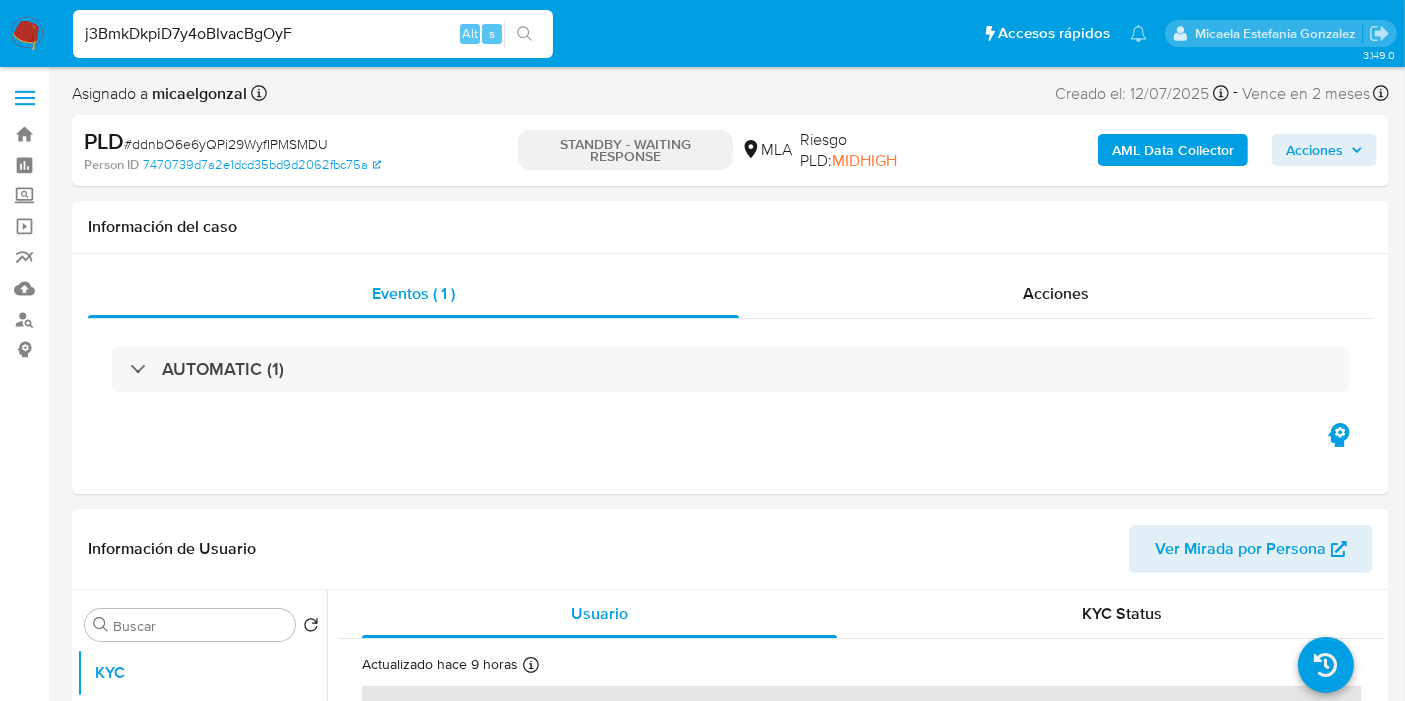 type on "j3BmkDkpiD7y4oBIvacBgOyF" 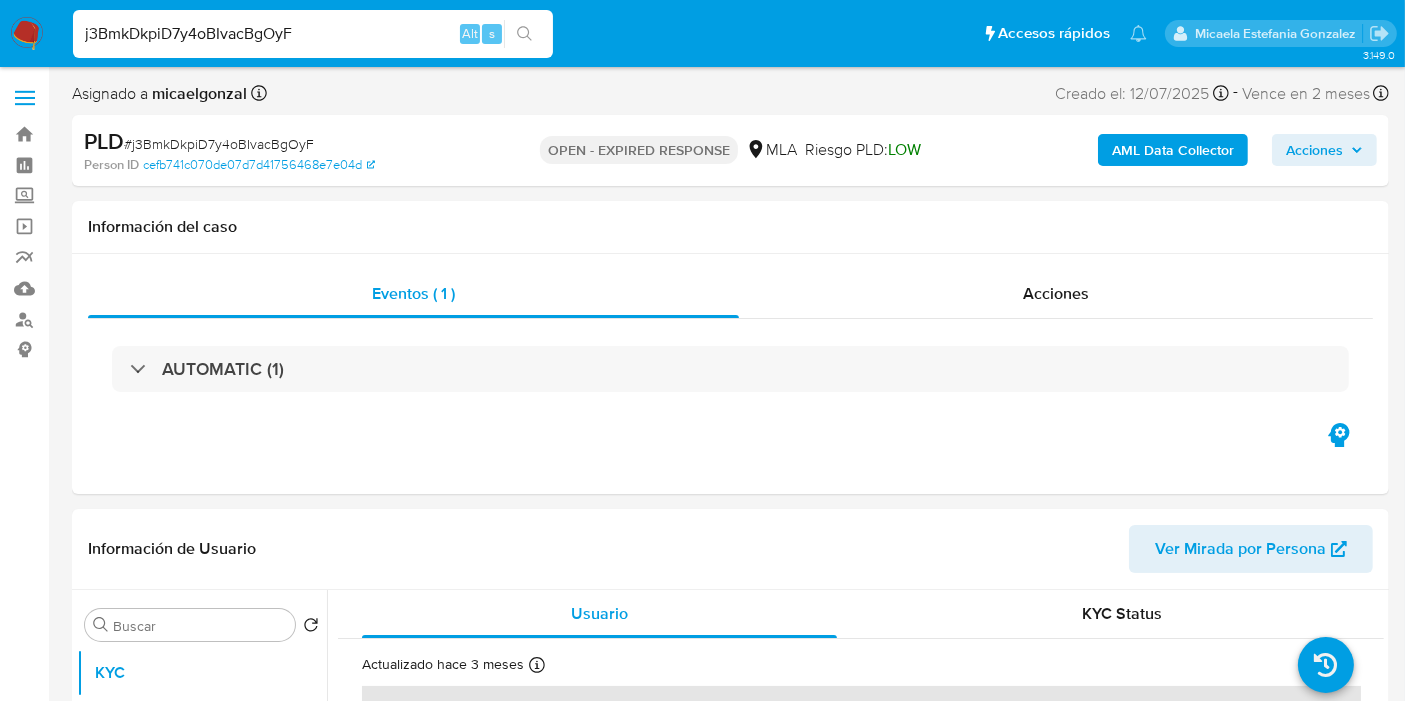 select on "10" 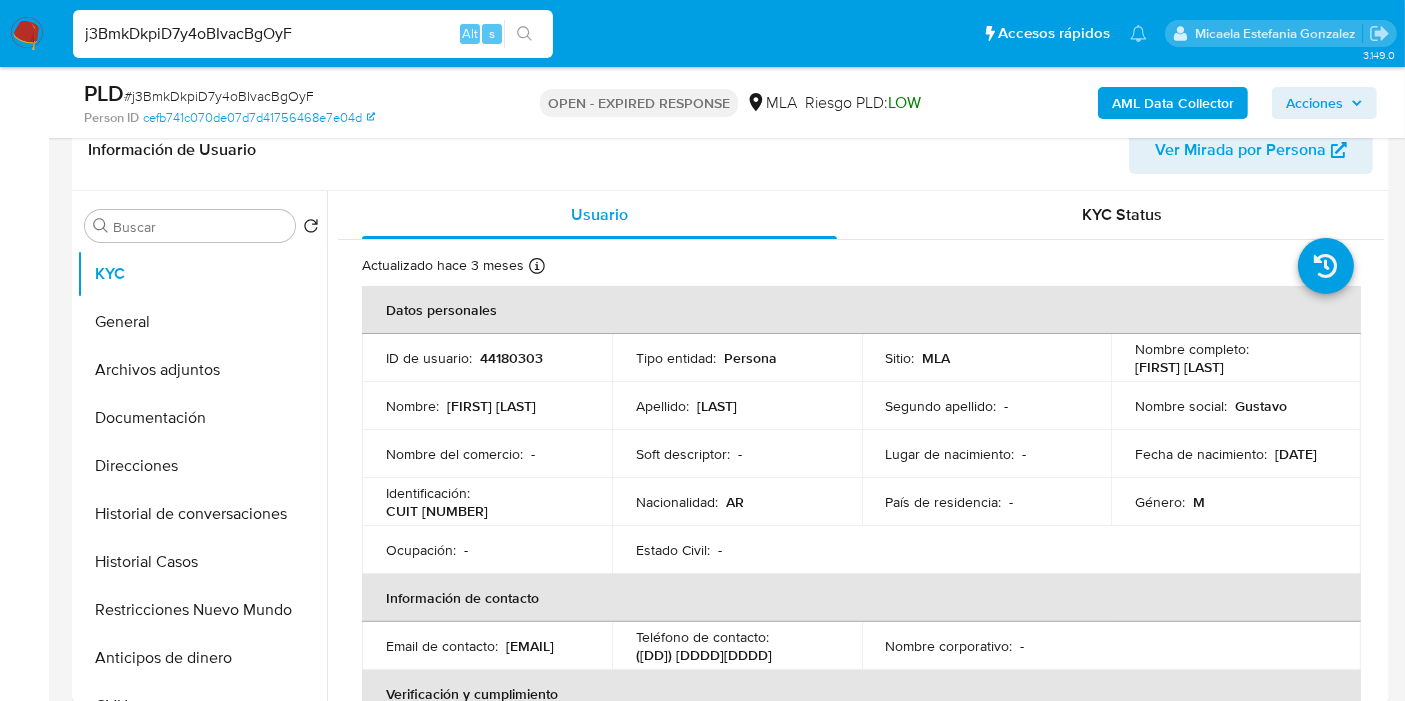 scroll, scrollTop: 333, scrollLeft: 0, axis: vertical 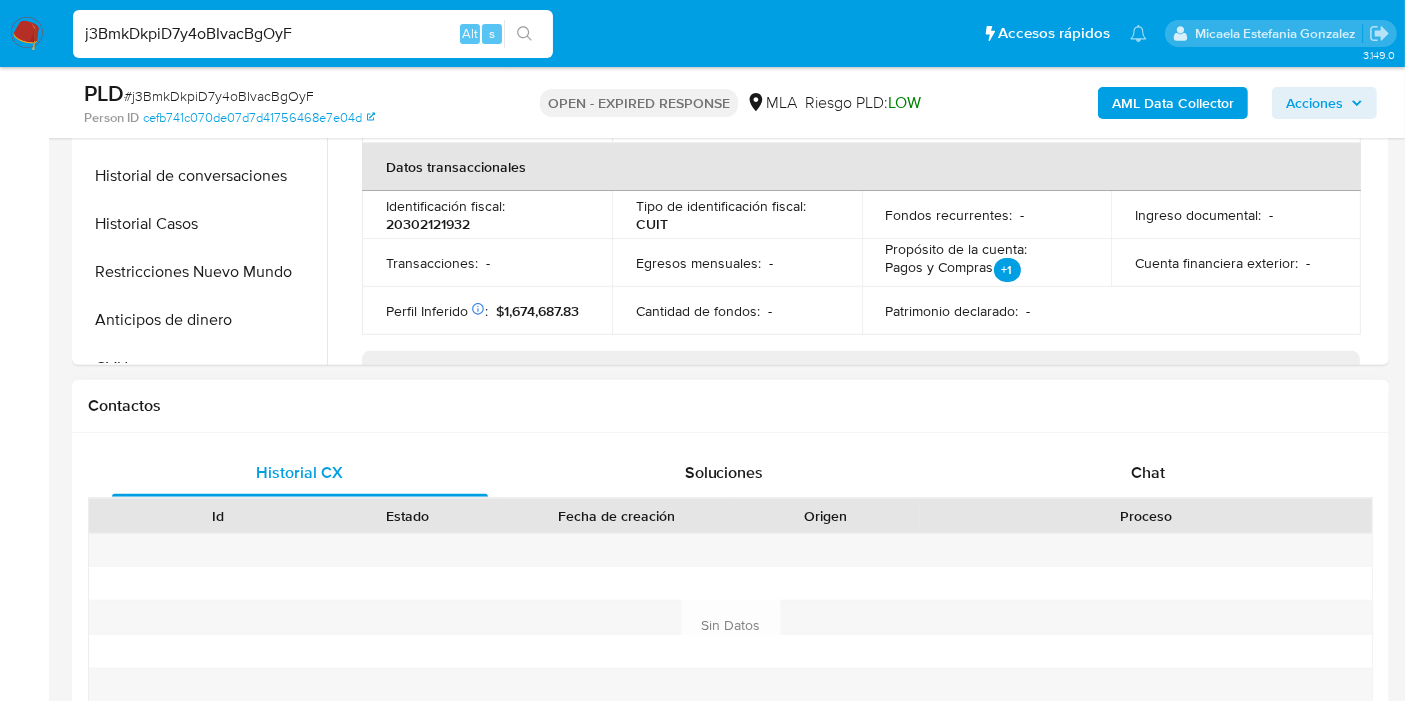 drag, startPoint x: 1195, startPoint y: 393, endPoint x: 1189, endPoint y: 432, distance: 39.45884 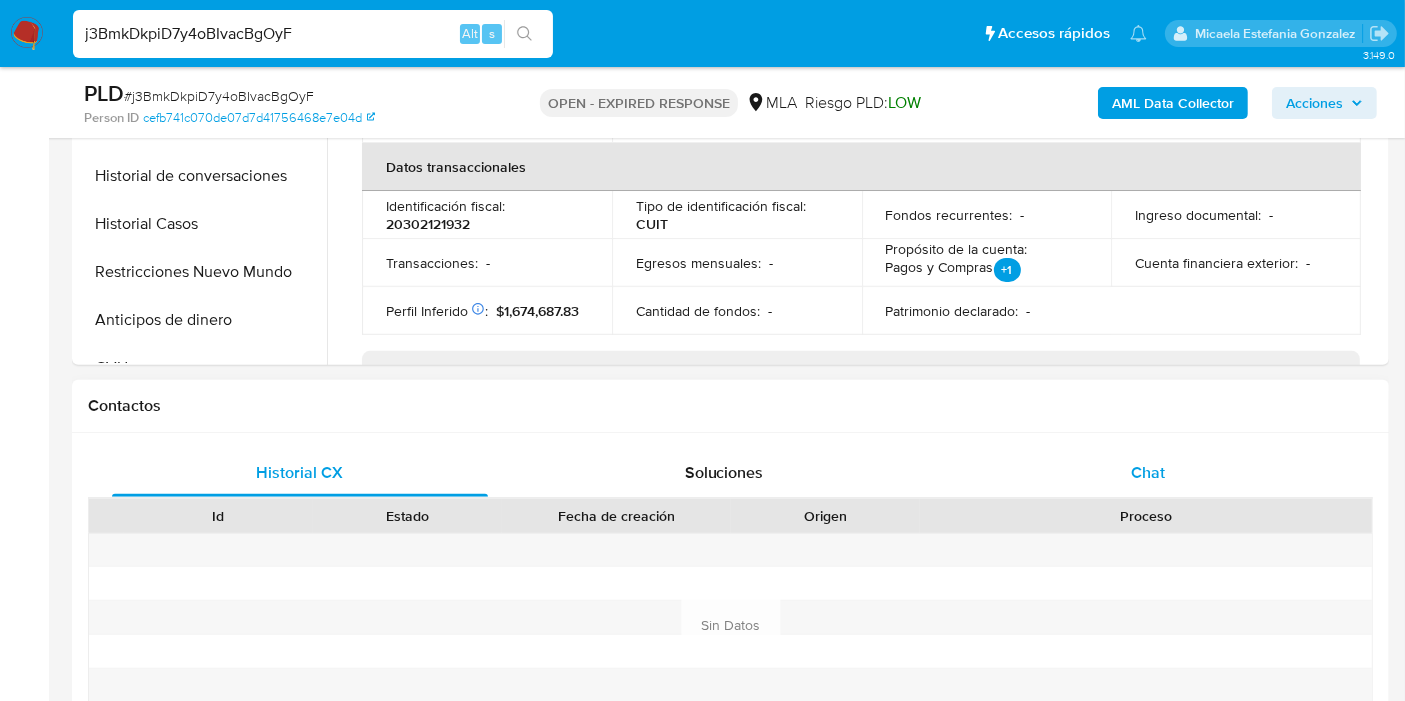 click on "Chat" at bounding box center (1148, 473) 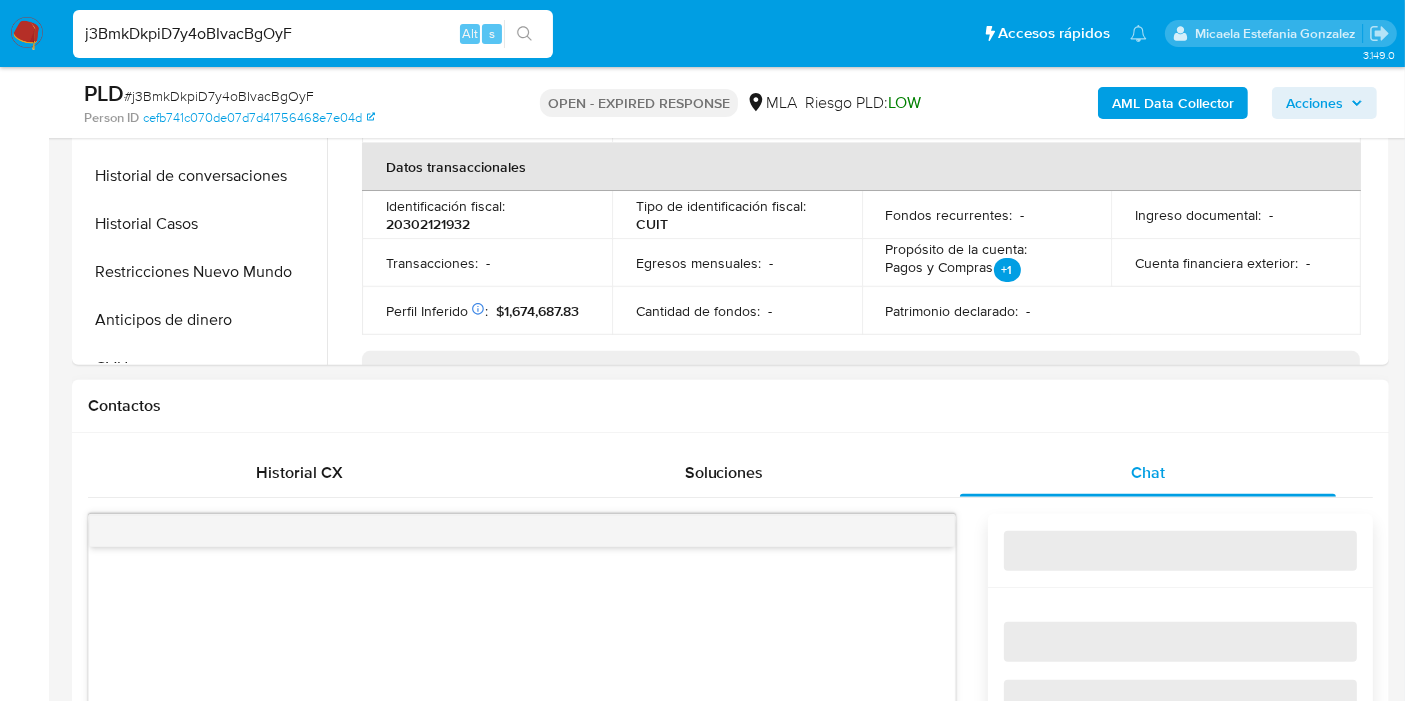 scroll, scrollTop: 888, scrollLeft: 0, axis: vertical 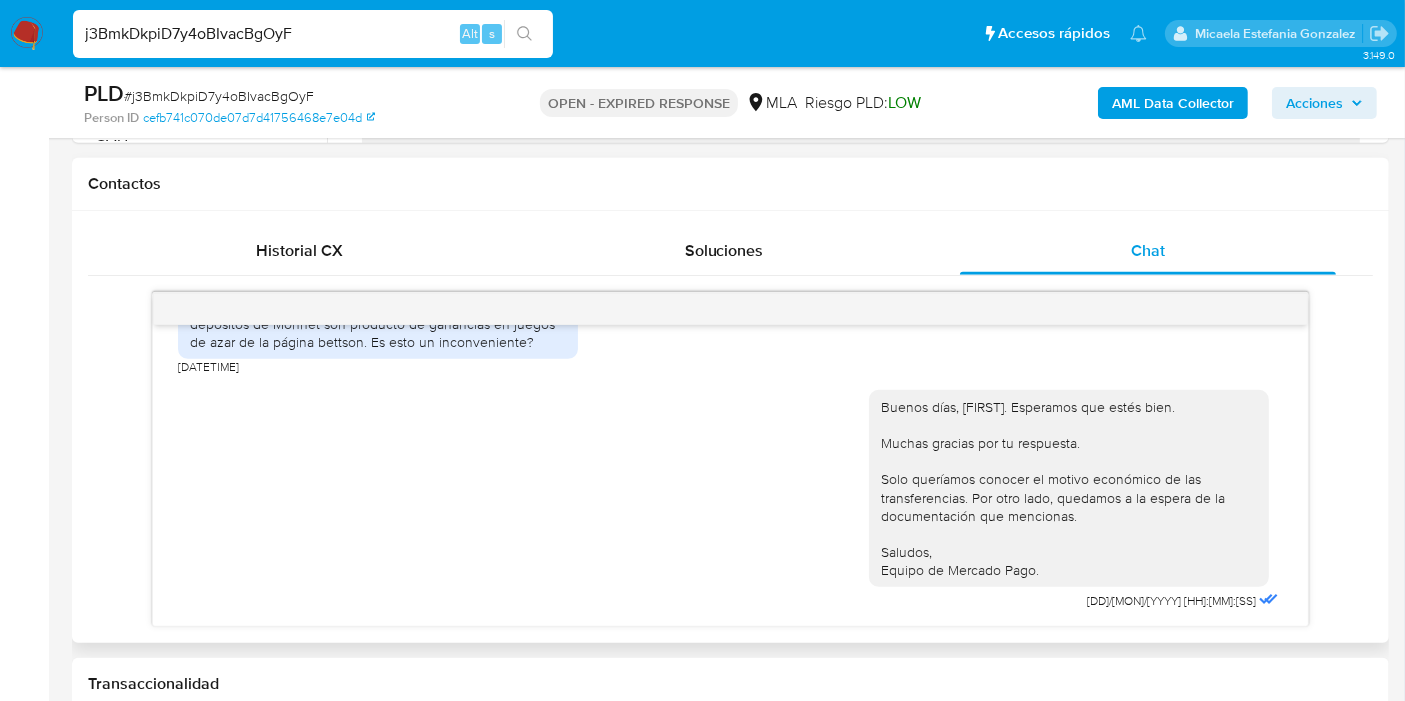 click on "j3BmkDkpiD7y4oBIvacBgOyF Alt s" at bounding box center [313, 34] 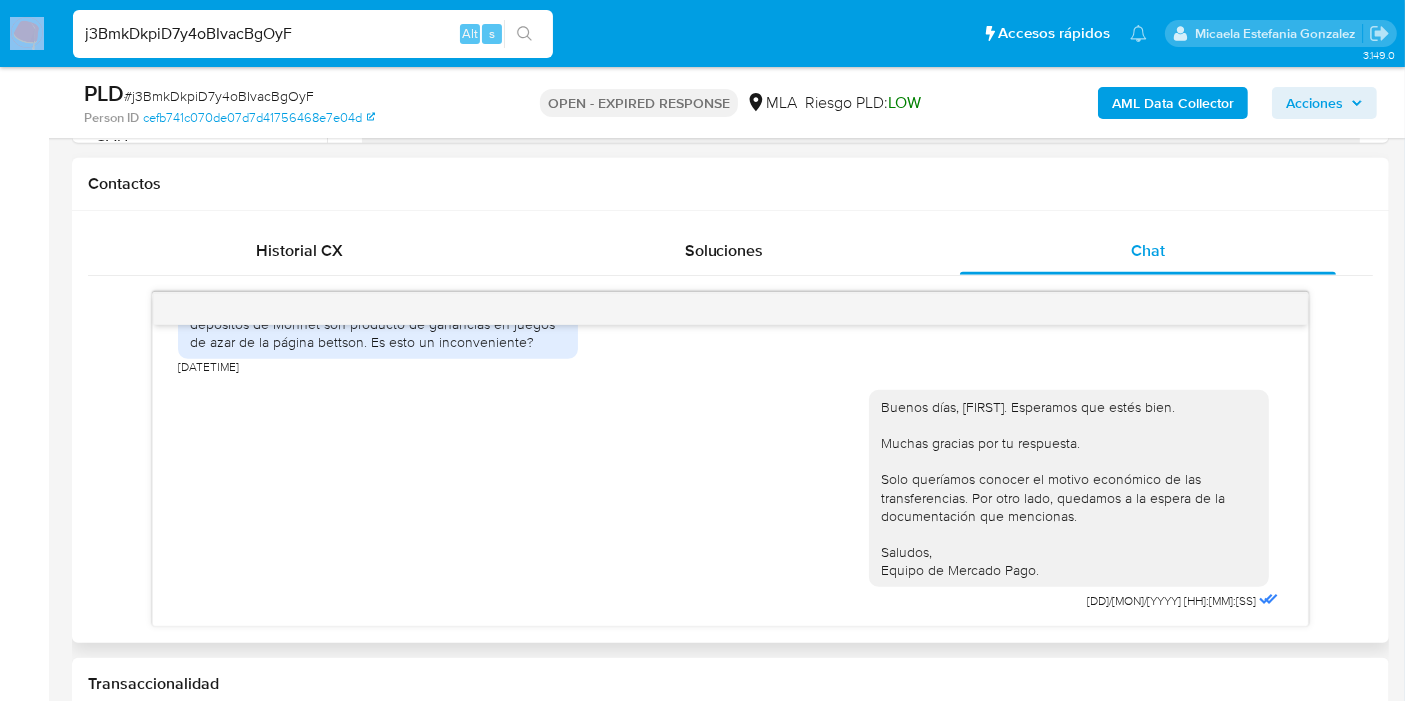 click on "j3BmkDkpiD7y4oBIvacBgOyF Alt s" at bounding box center (313, 34) 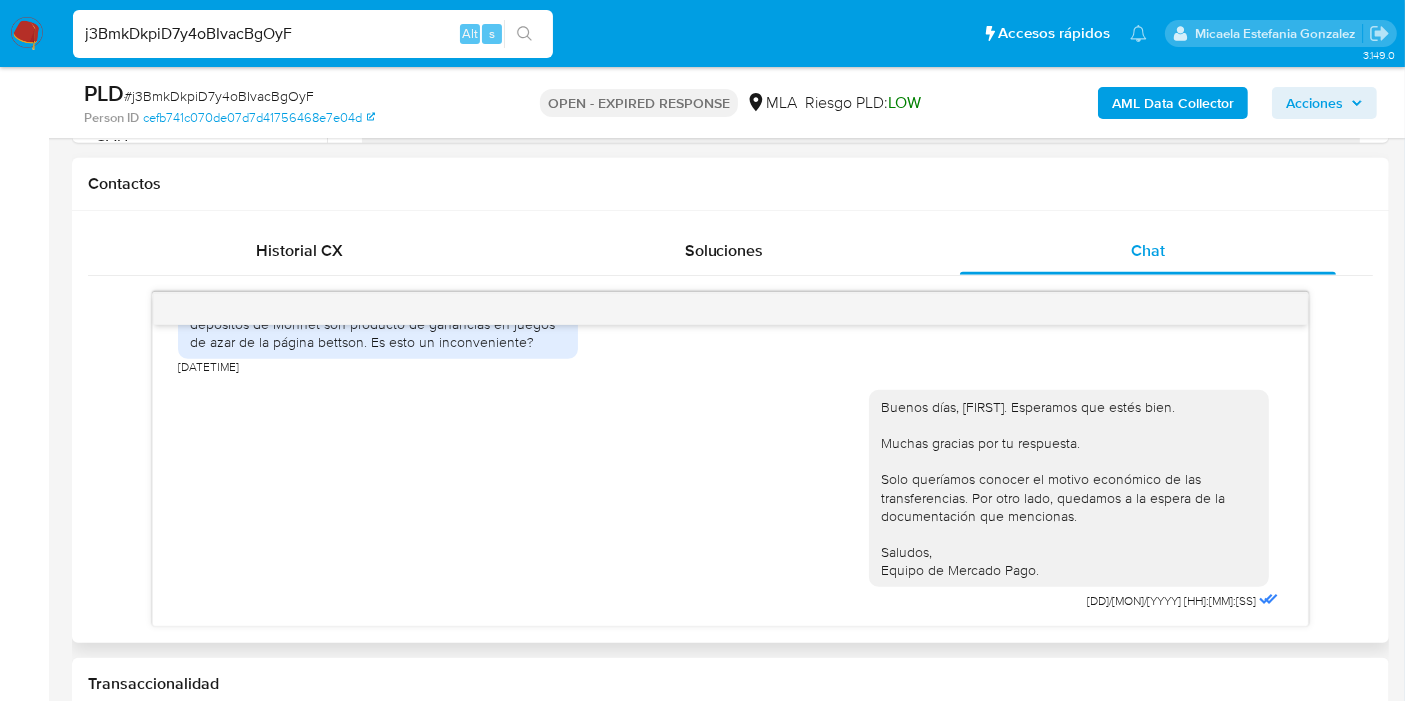 click on "j3BmkDkpiD7y4oBIvacBgOyF" at bounding box center (313, 34) 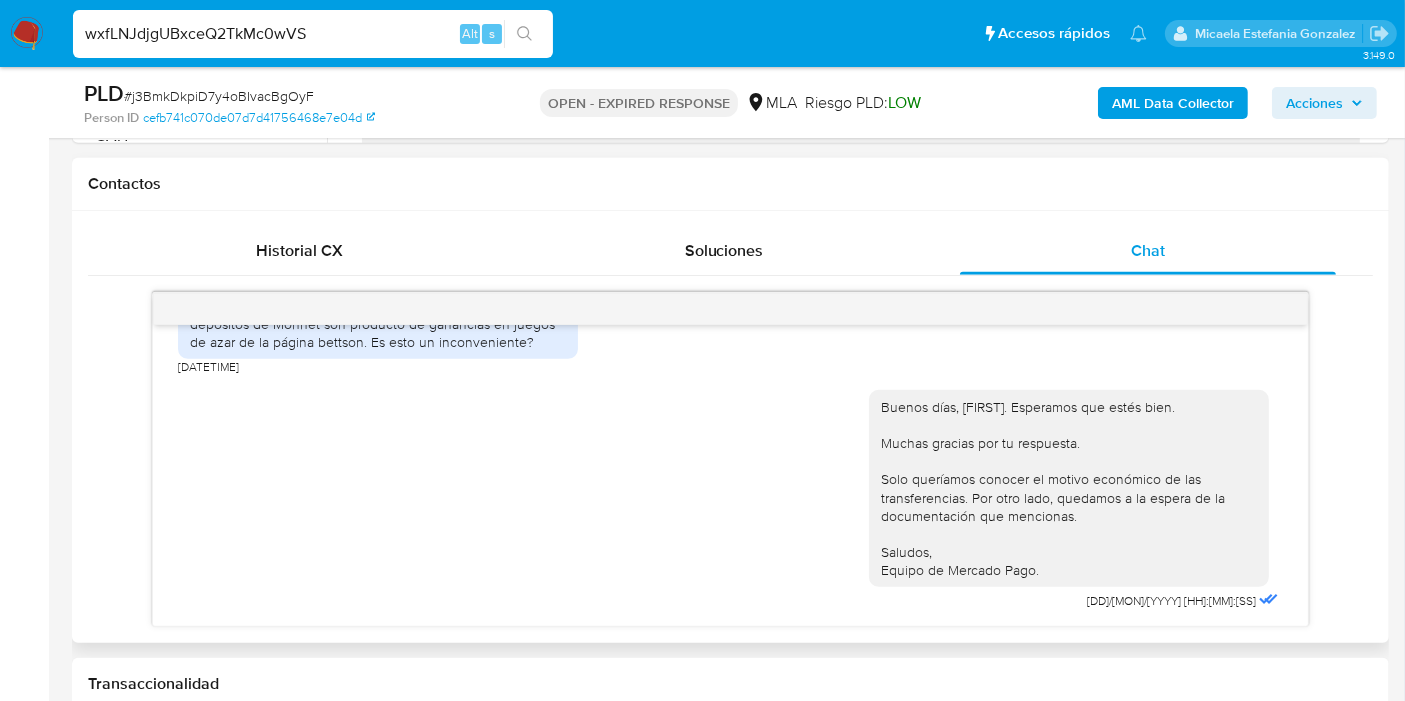 type on "wxfLNJdjgUBxceQ2TkMc0wVS" 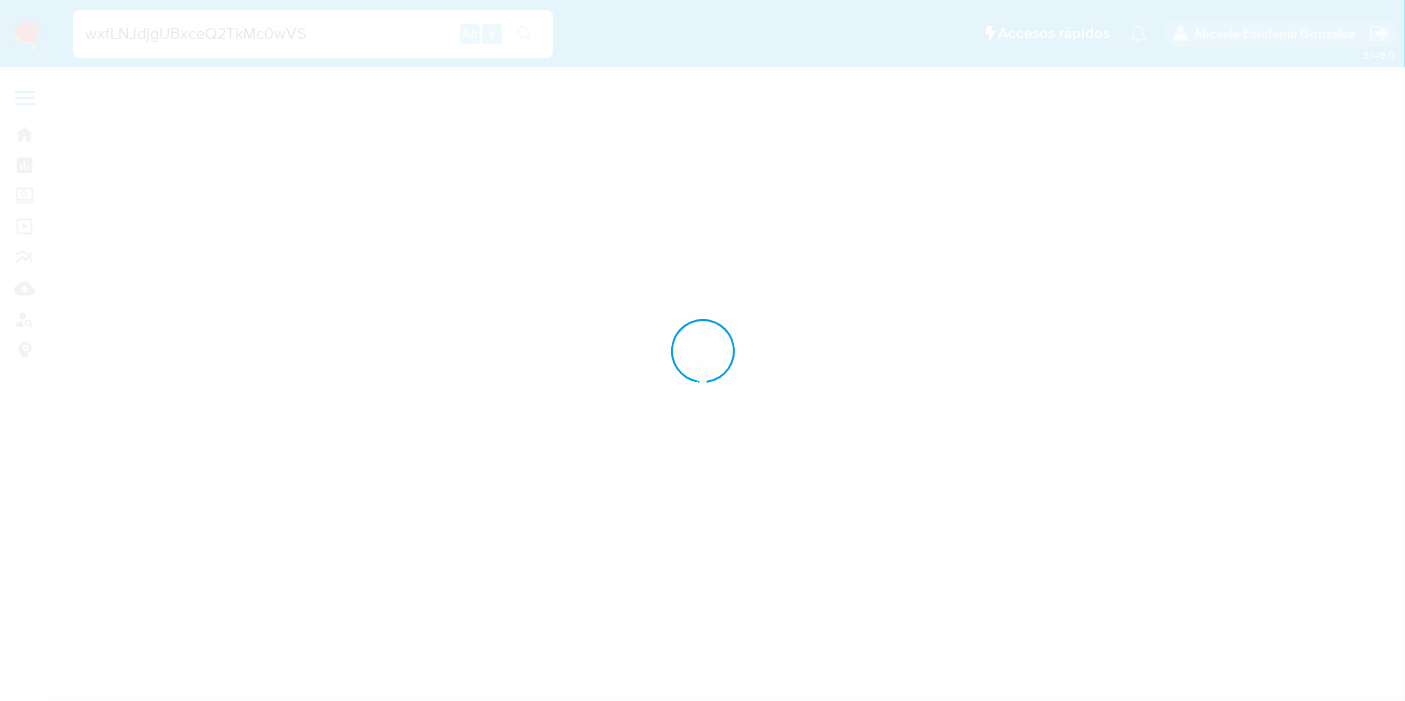 scroll, scrollTop: 0, scrollLeft: 0, axis: both 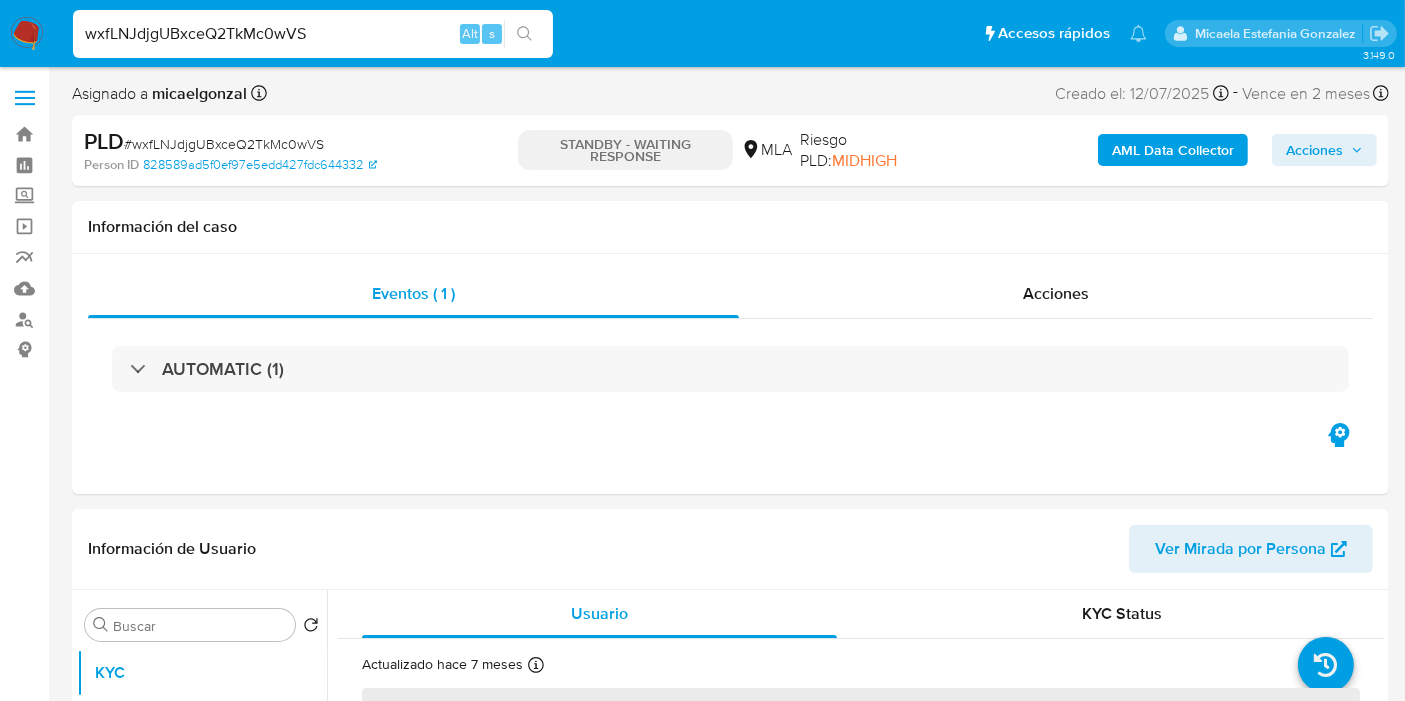 select on "10" 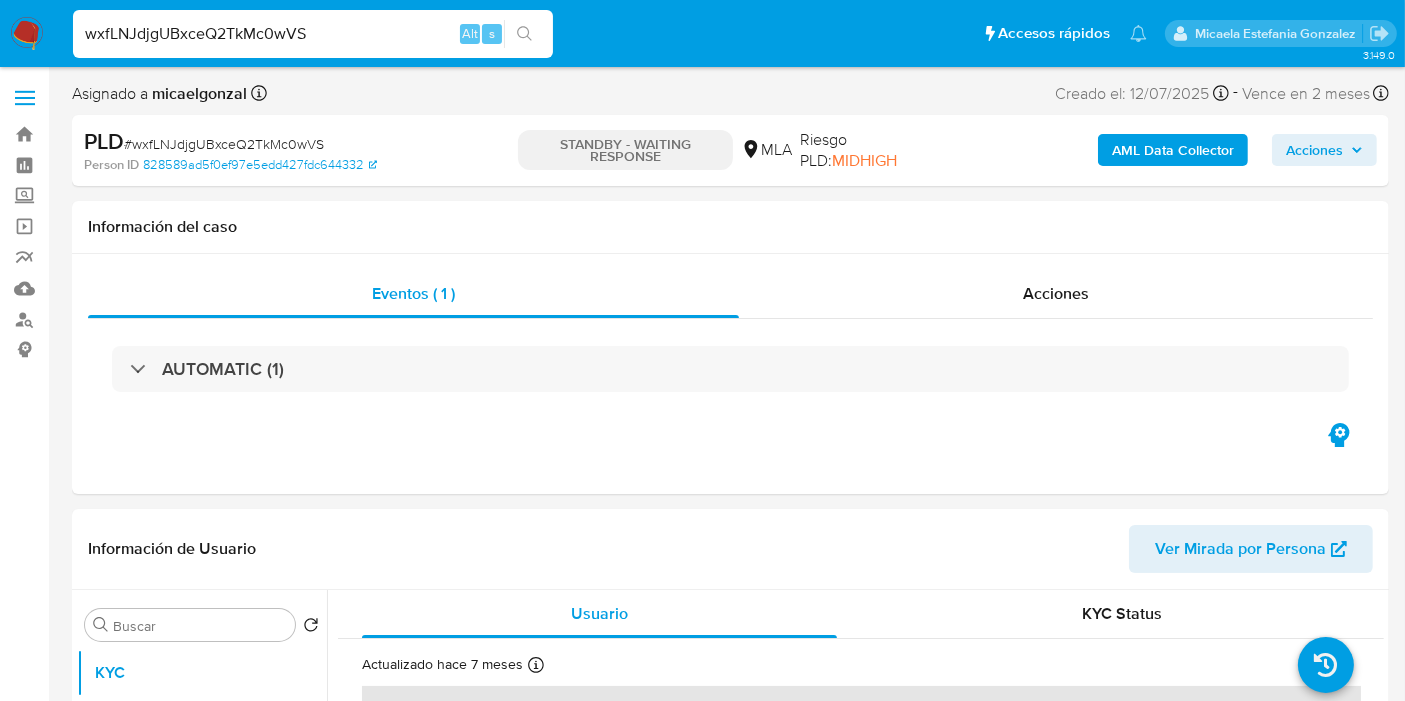 click on "wxfLNJdjgUBxceQ2TkMc0wVS Alt s" at bounding box center [313, 34] 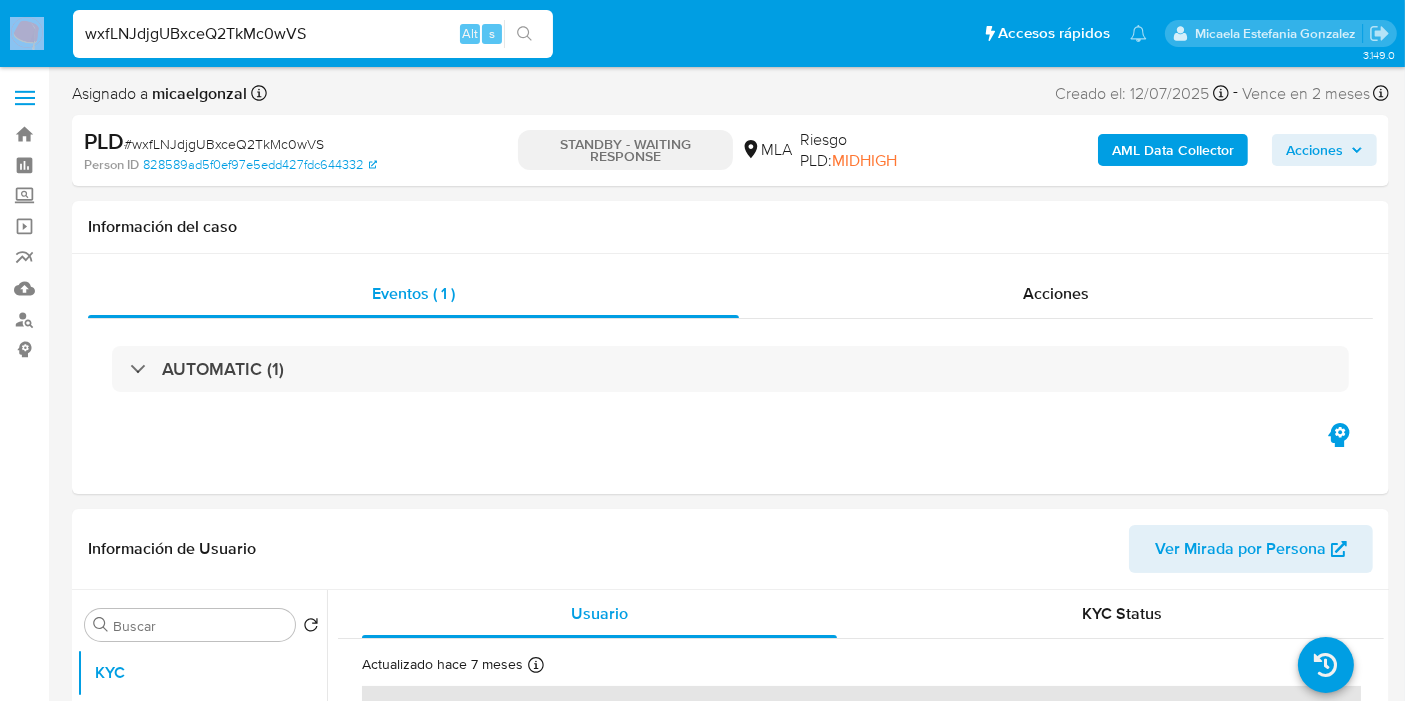 drag, startPoint x: 165, startPoint y: 51, endPoint x: 167, endPoint y: 41, distance: 10.198039 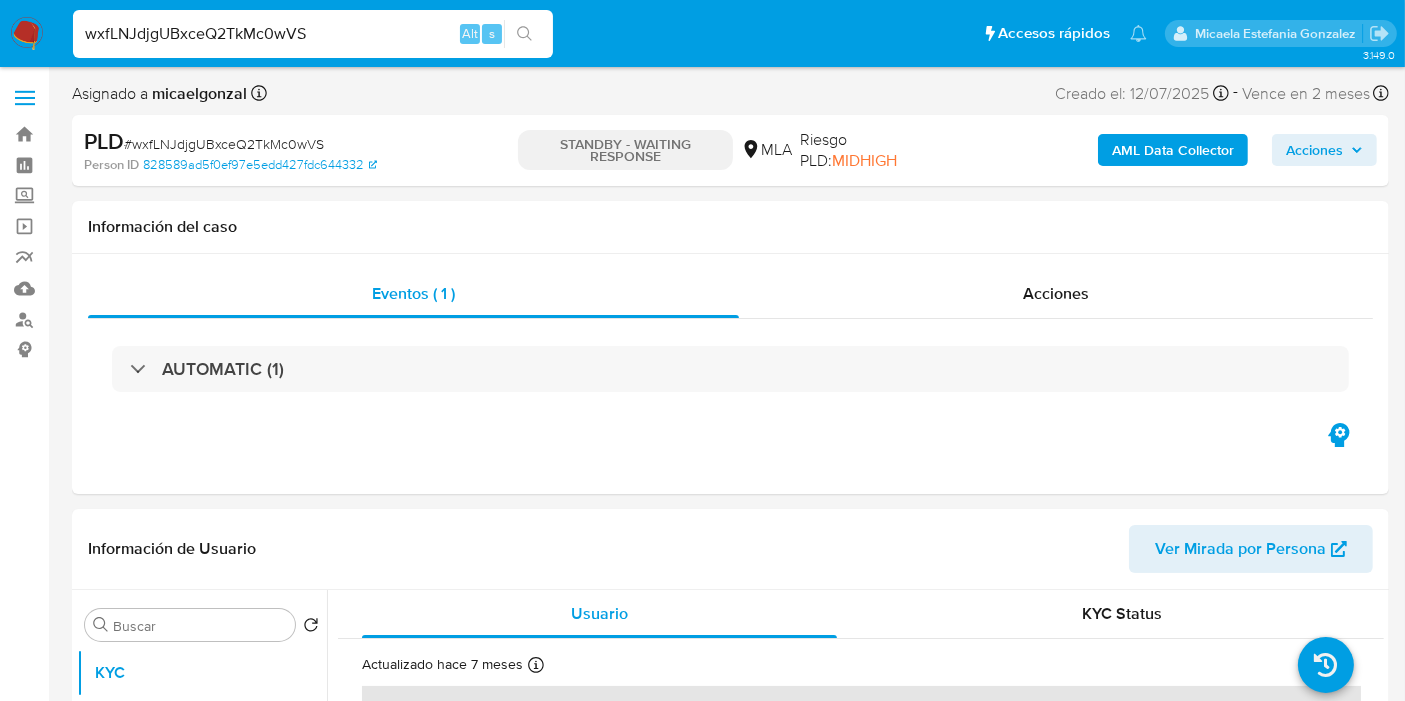 click on "wxfLNJdjgUBxceQ2TkMc0wVS" at bounding box center [313, 34] 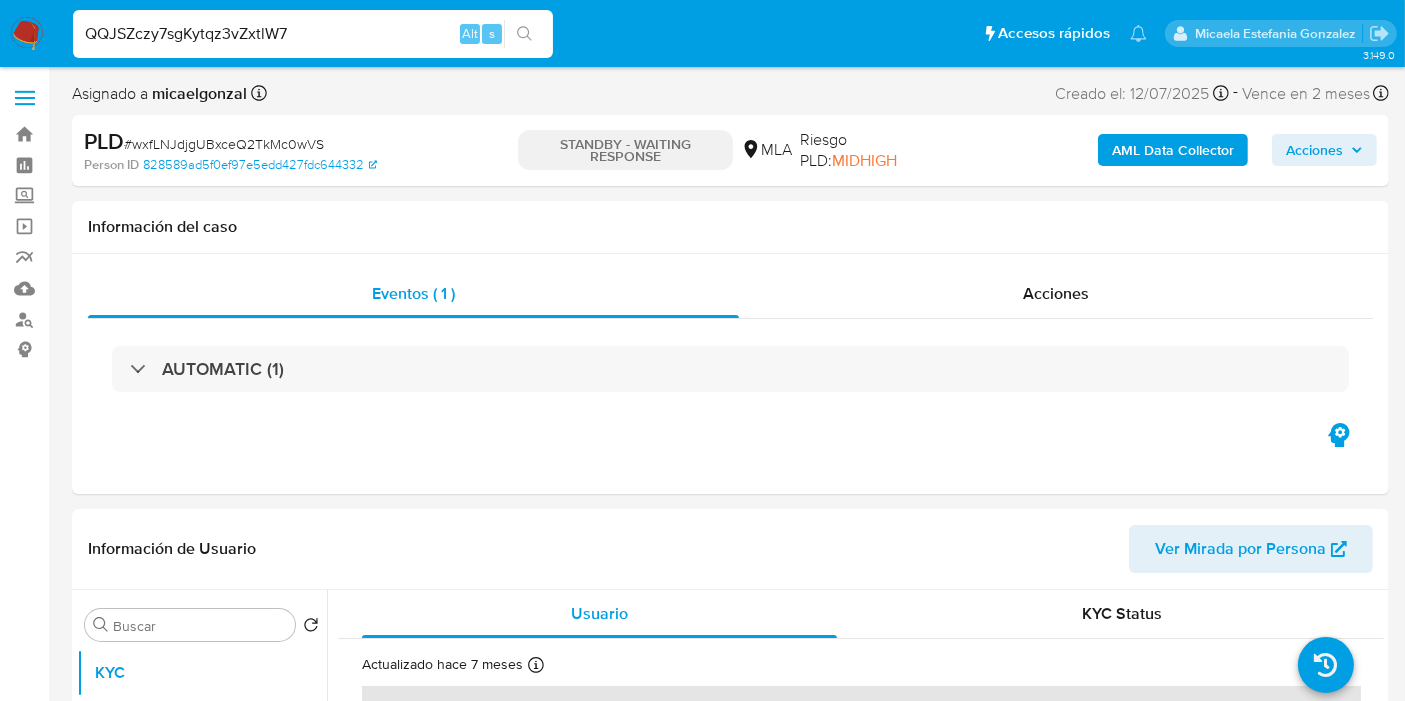 type on "QQJSZczy7sgKytqz3vZxtlW7" 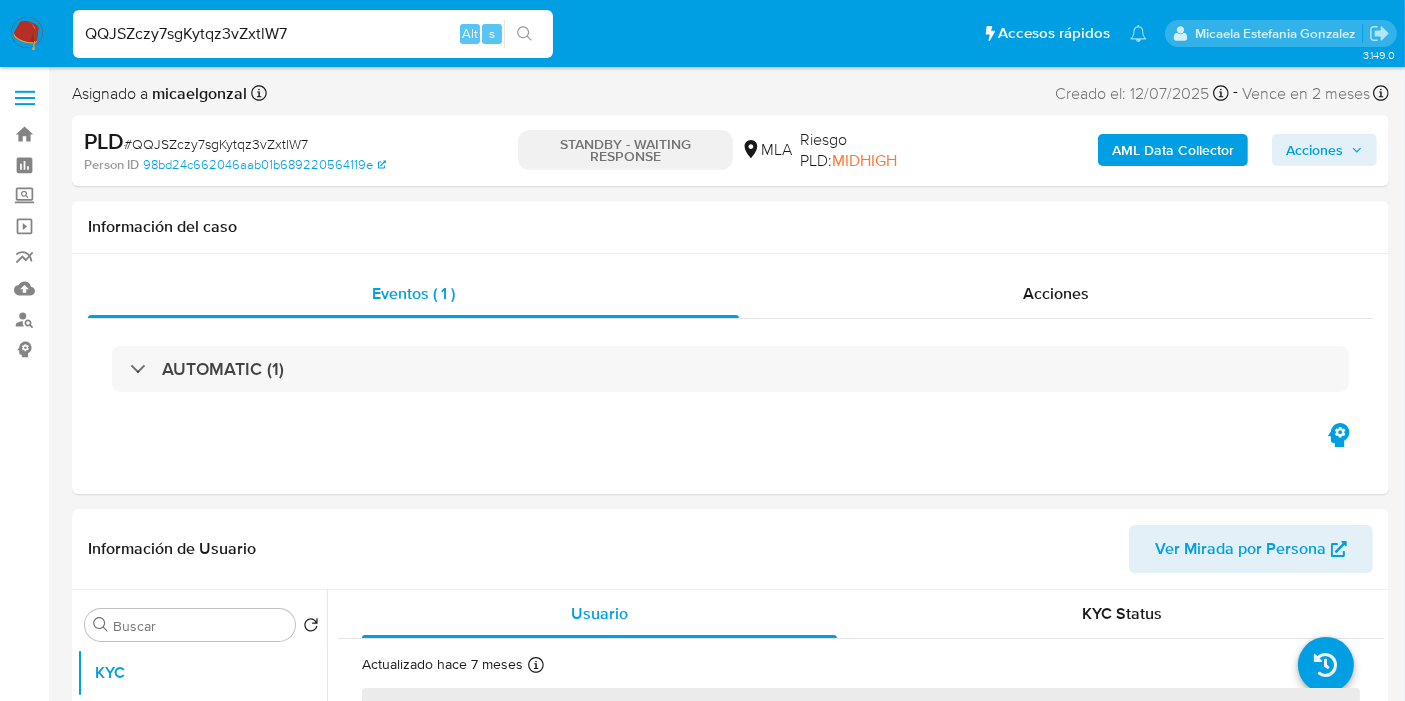 select on "10" 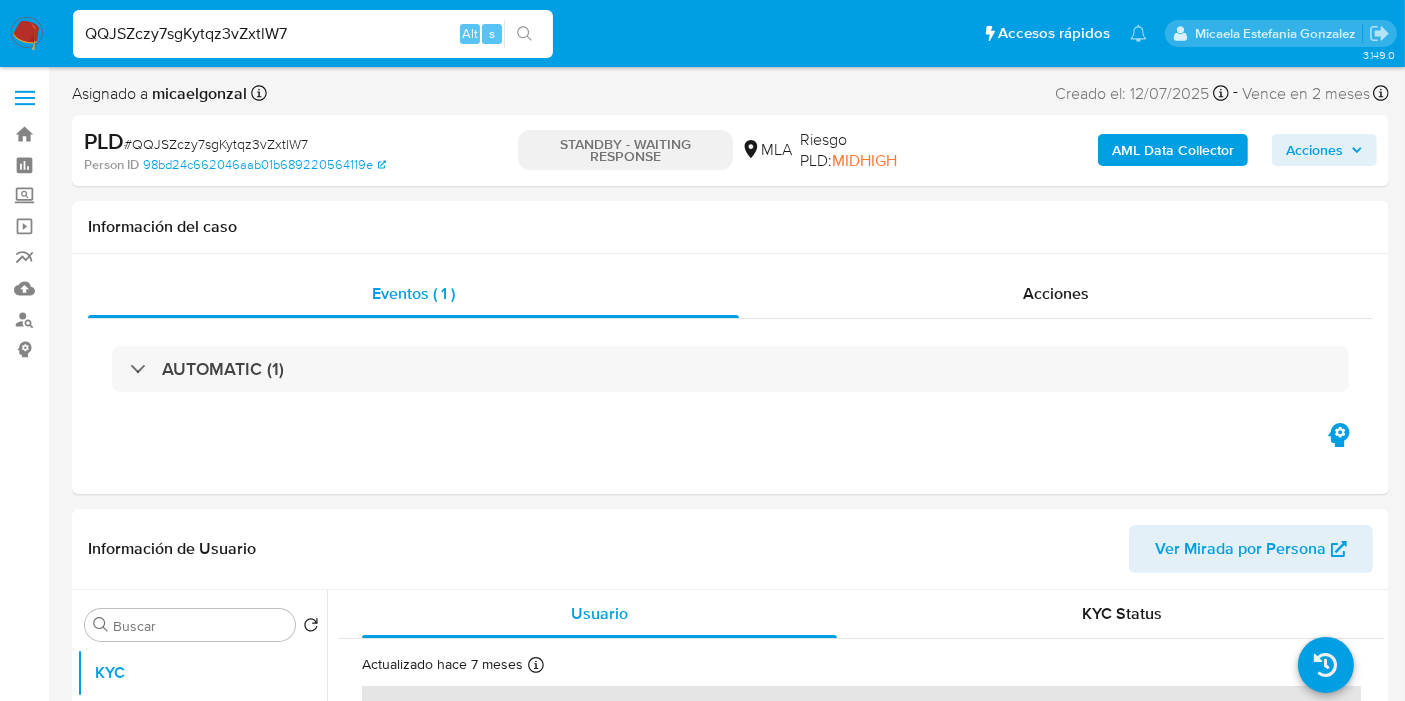 click on "QQJSZczy7sgKytqz3vZxtlW7" at bounding box center (313, 34) 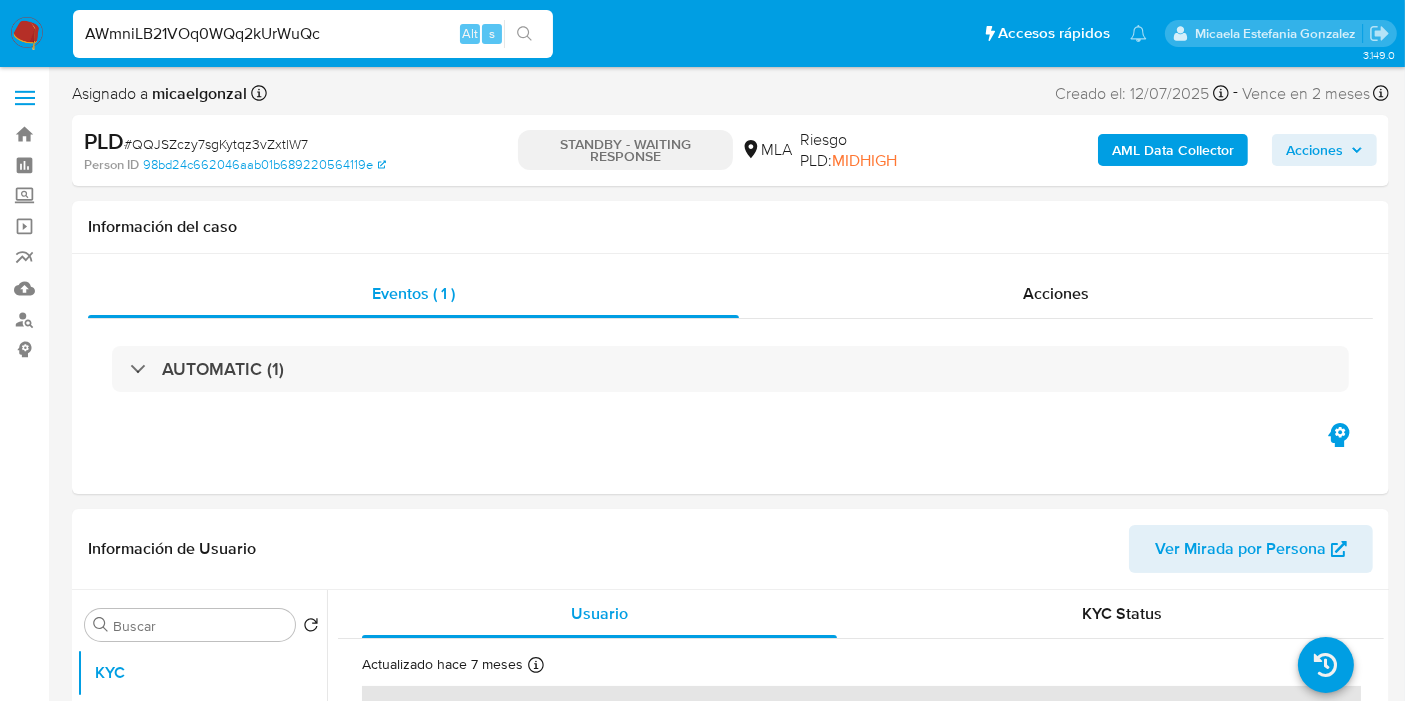 type on "AWmniLB21VOq0WQq2kUrWuQc" 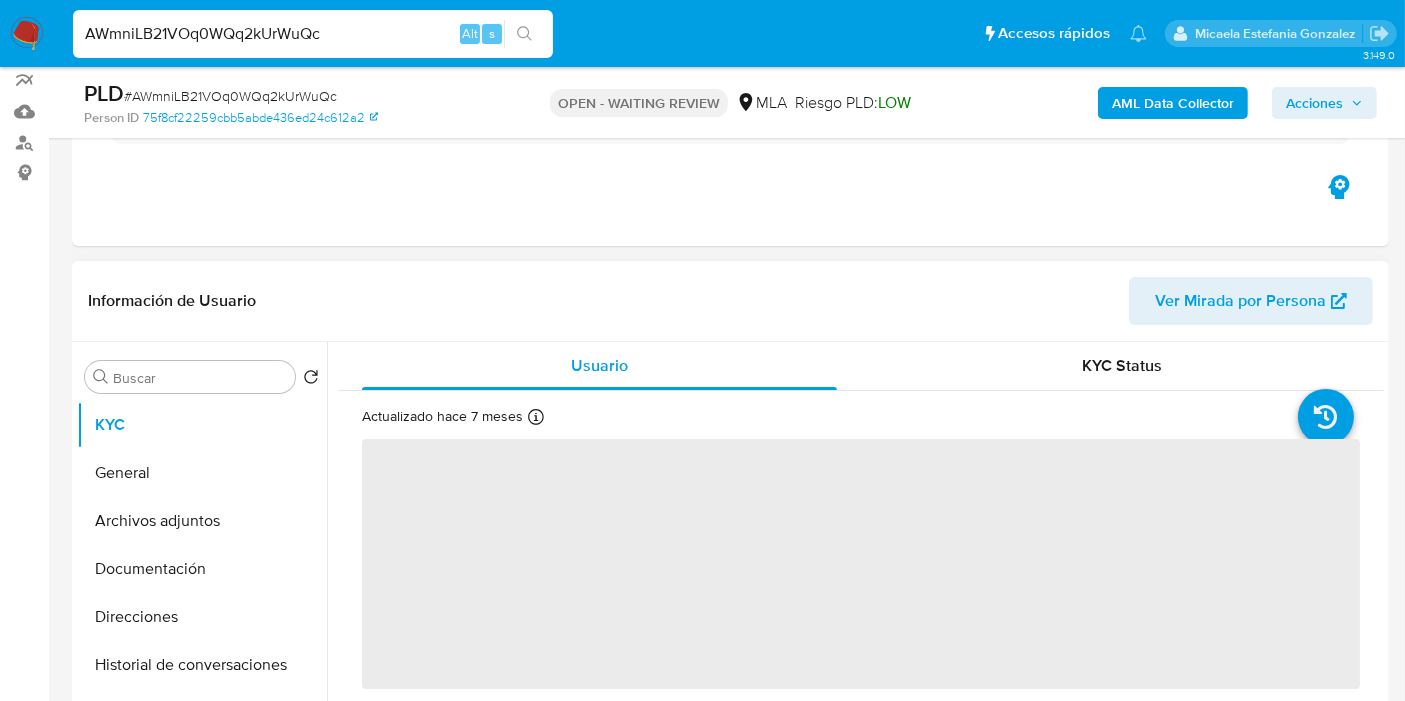 scroll, scrollTop: 222, scrollLeft: 0, axis: vertical 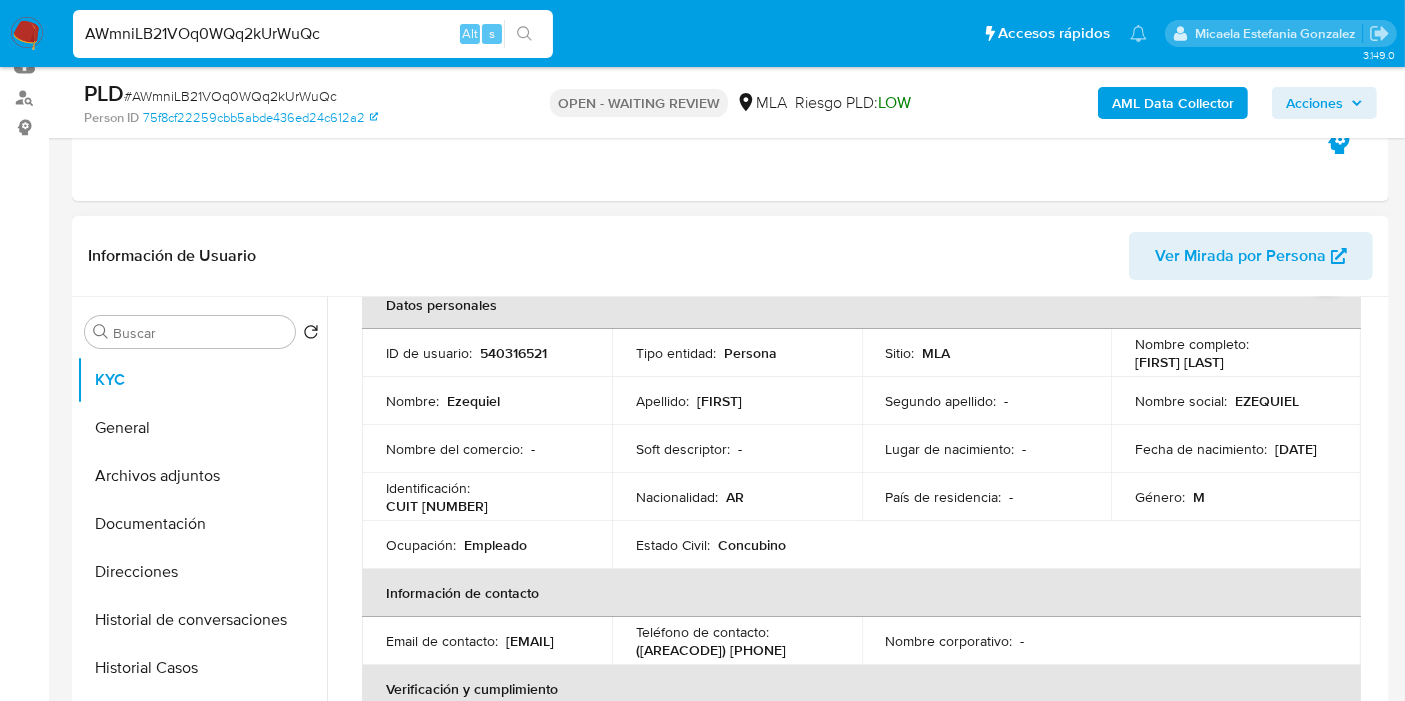 select on "10" 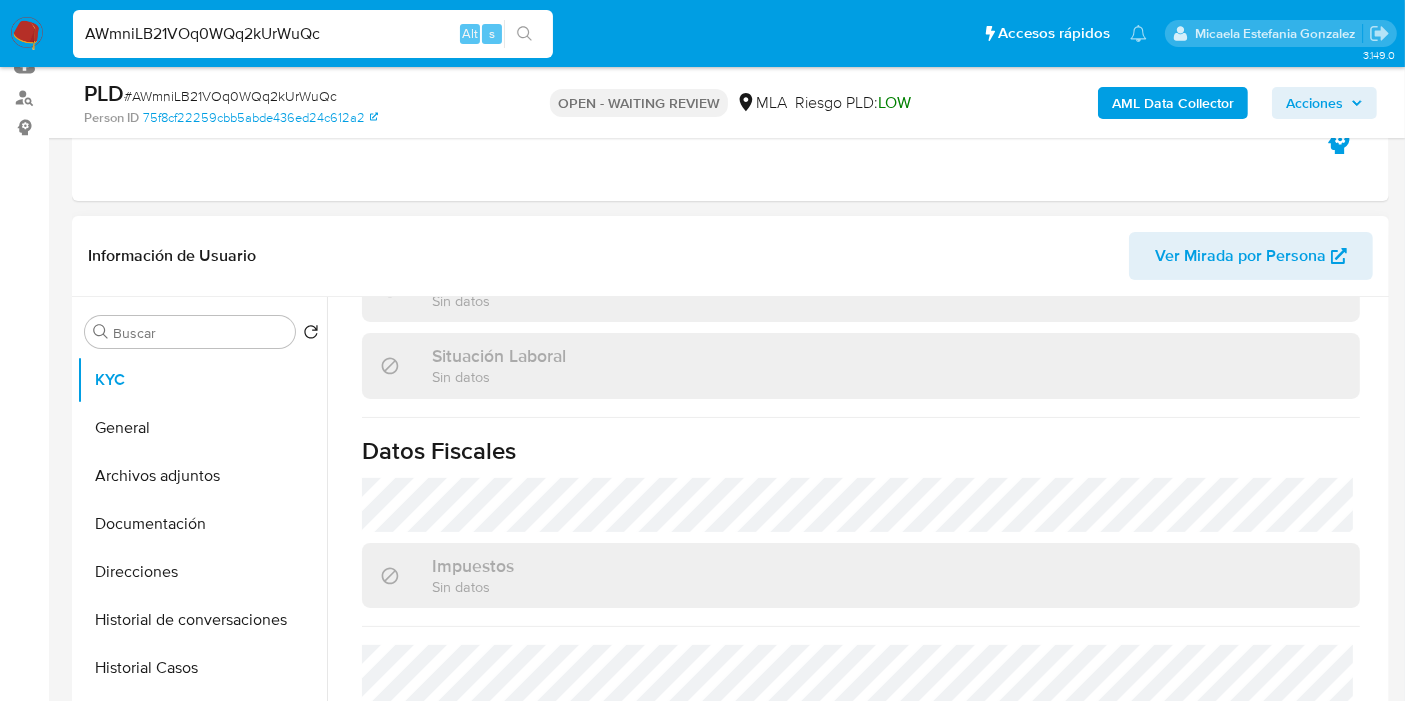 scroll, scrollTop: 1070, scrollLeft: 0, axis: vertical 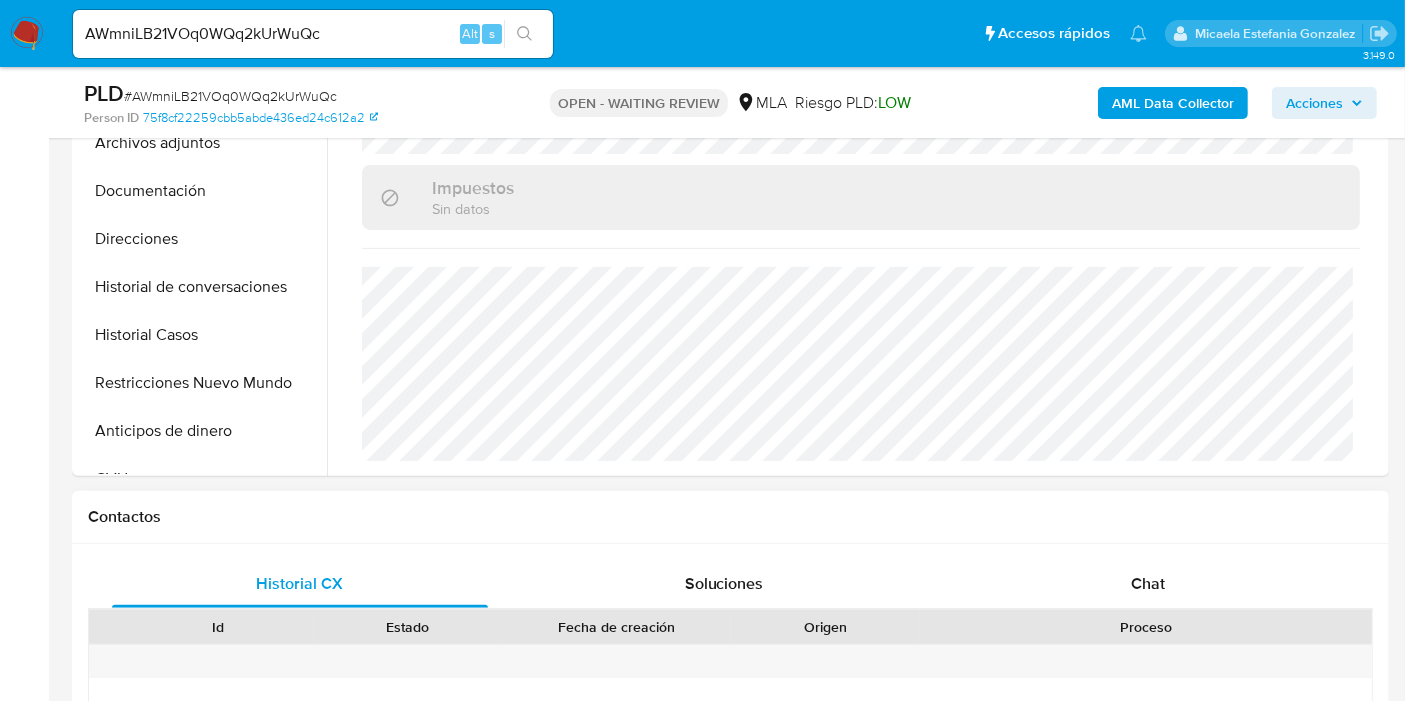 drag, startPoint x: 1120, startPoint y: 544, endPoint x: 1111, endPoint y: 582, distance: 39.051247 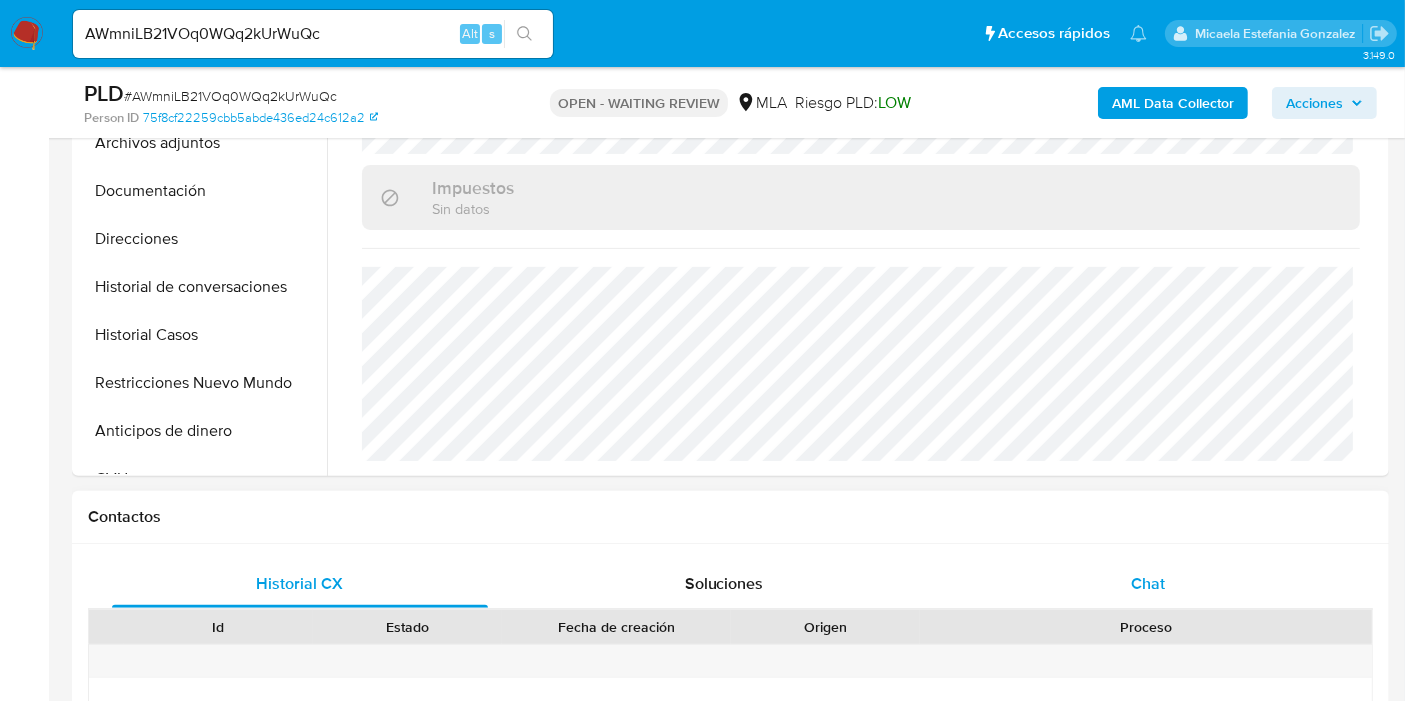 click on "Historial CX Soluciones Chat Id Estado Fecha de creación Origen Proceso                                                             Anterior Página   1   de   1 Siguiente Sin Datos Cargando..." at bounding box center (730, 713) 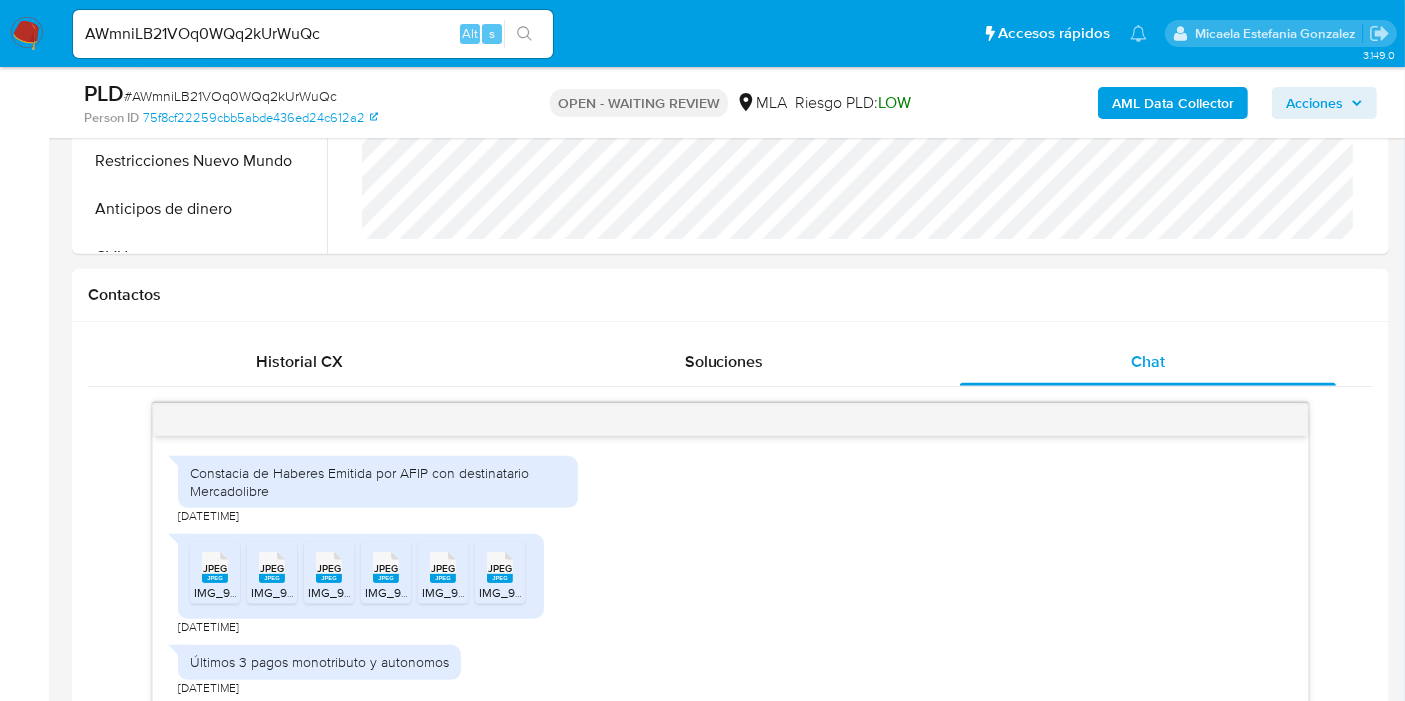 scroll, scrollTop: 888, scrollLeft: 0, axis: vertical 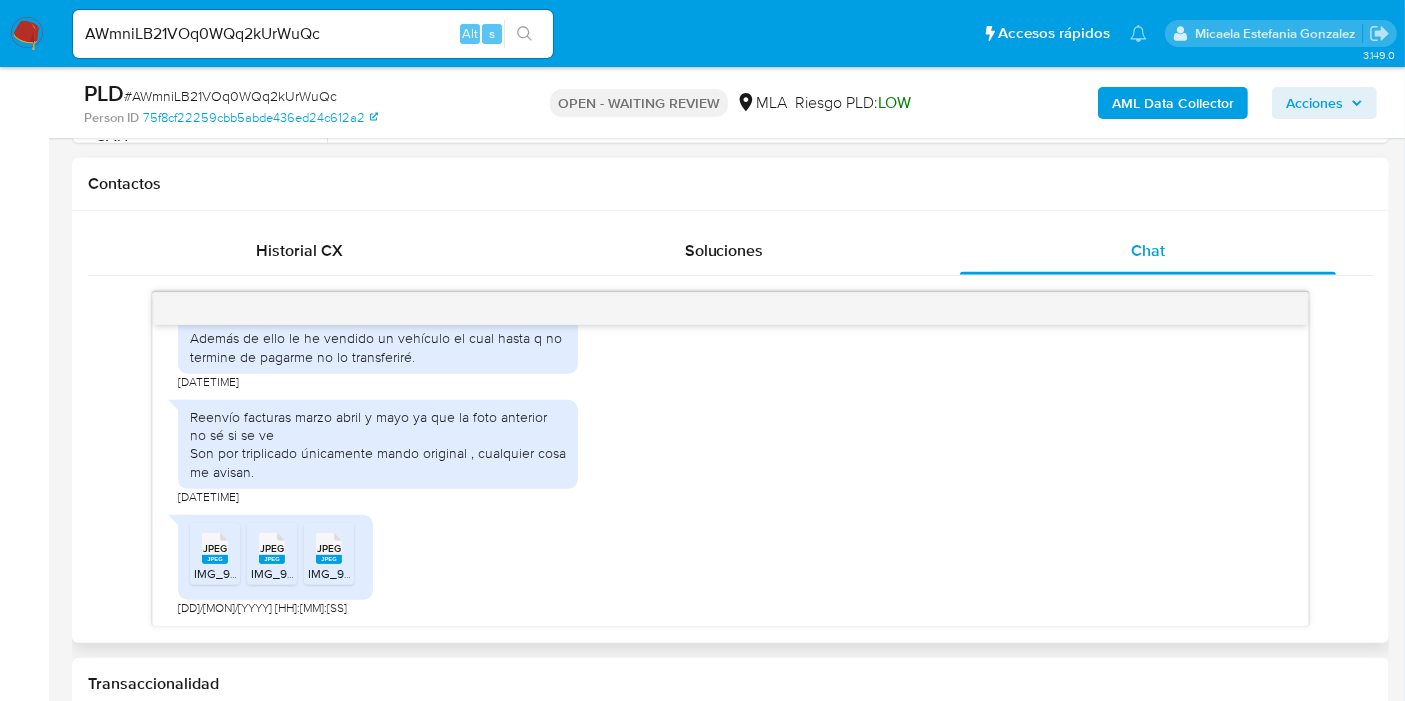 click on "Reenvío facturas marzo abril y mayo ya que la foto anterior no sé si se ve
Son por triplicado únicamente mando original , cualquier cosa me avisan." at bounding box center [378, 444] 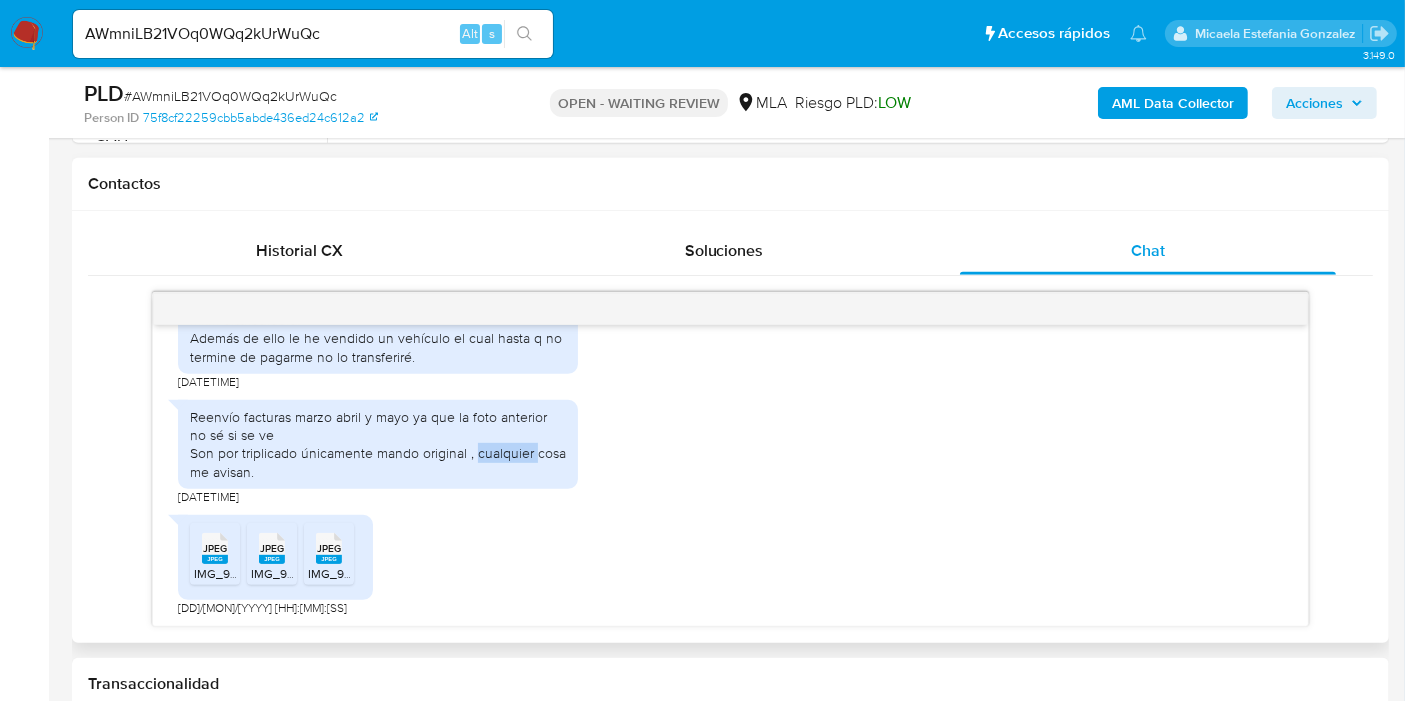 click on "Reenvío facturas marzo abril y mayo ya que la foto anterior no sé si se ve
Son por triplicado únicamente mando original , cualquier cosa me avisan." at bounding box center (378, 444) 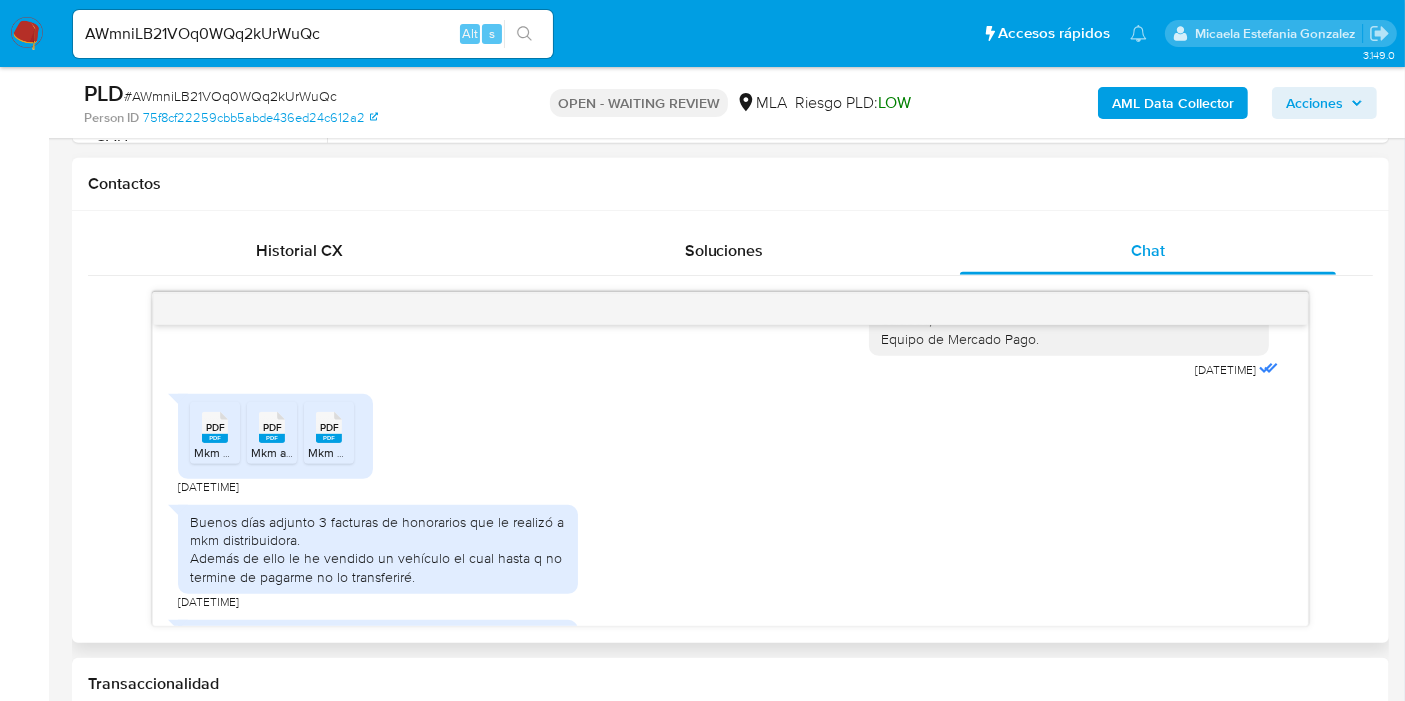 scroll, scrollTop: 845, scrollLeft: 0, axis: vertical 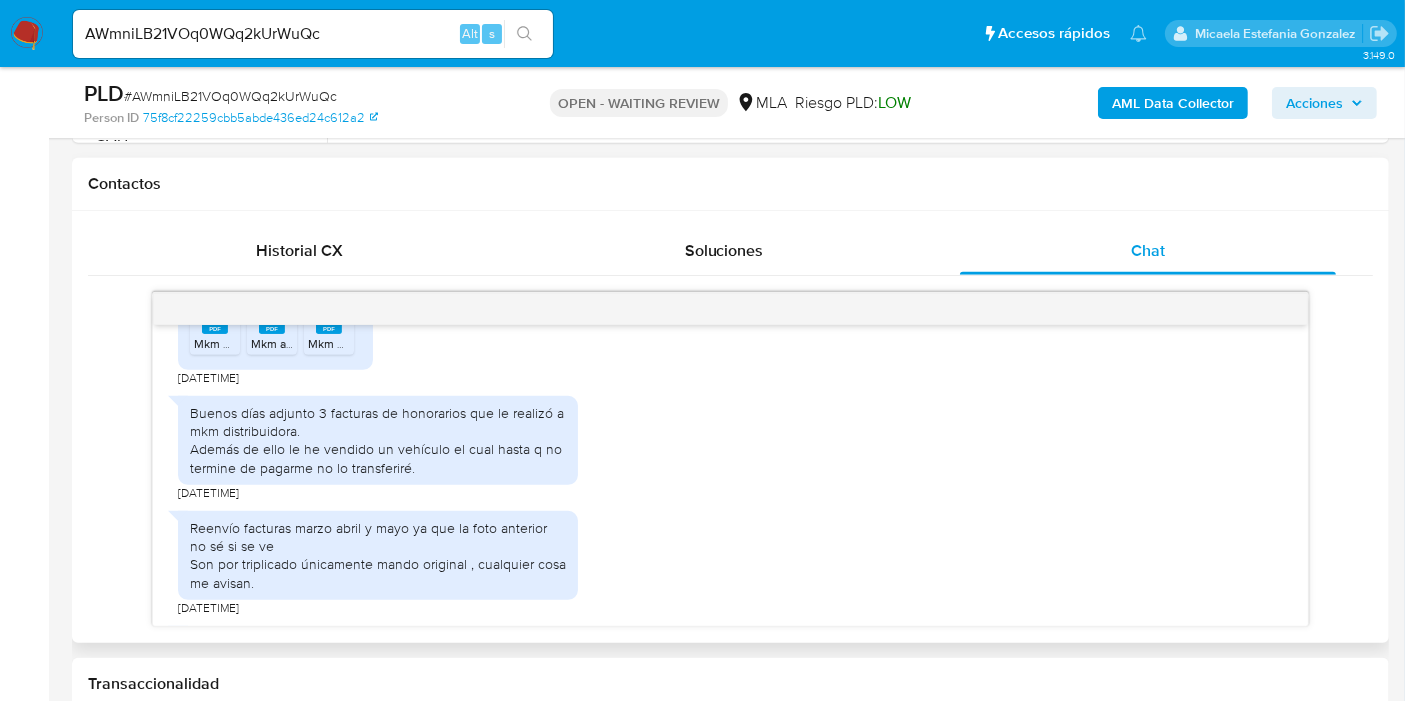 click on "Buenos días adjunto 3 facturas de honorarios que le realizó a mkm distribuidora.
Además de ello le he vendido un vehículo el cual hasta q no termine de pagarme no lo transferiré." at bounding box center (378, 440) 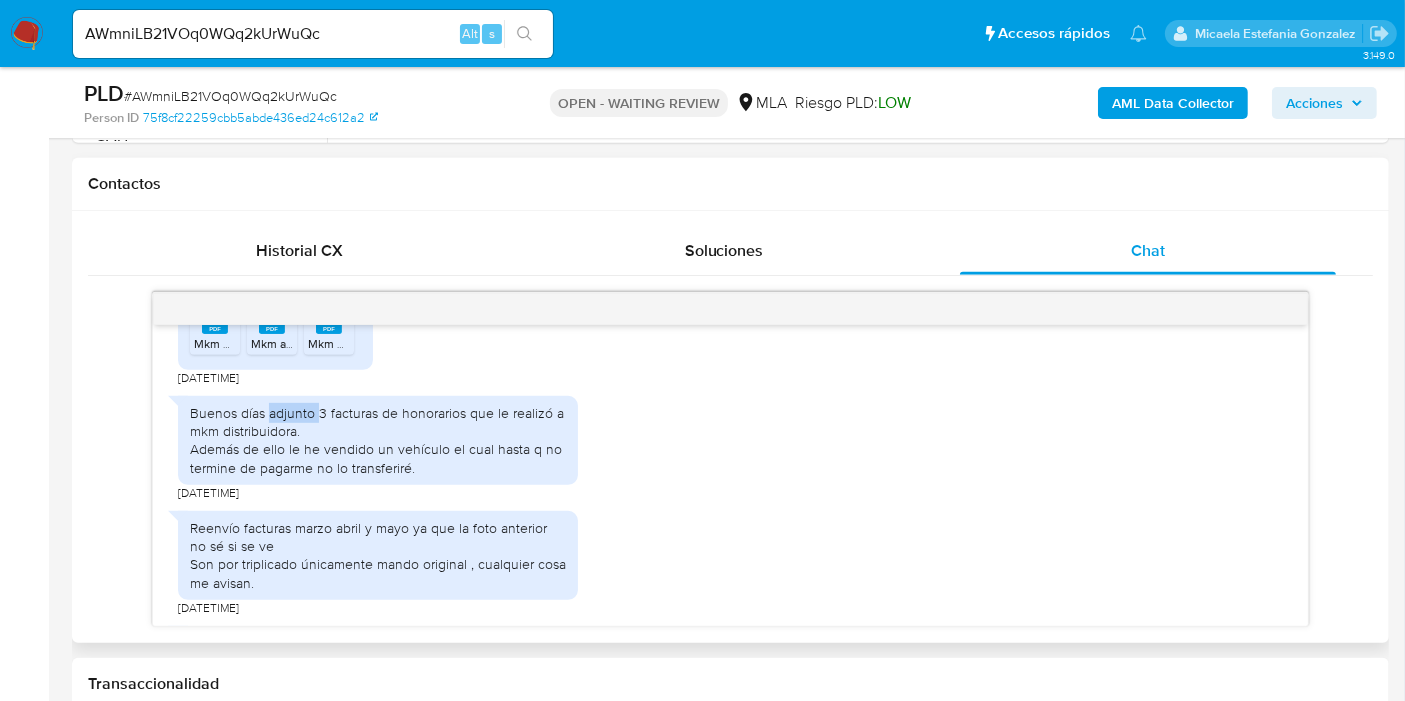 click on "Buenos días adjunto 3 facturas de honorarios que le realizó a mkm distribuidora.
Además de ello le he vendido un vehículo el cual hasta q no termine de pagarme no lo transferiré." at bounding box center [378, 440] 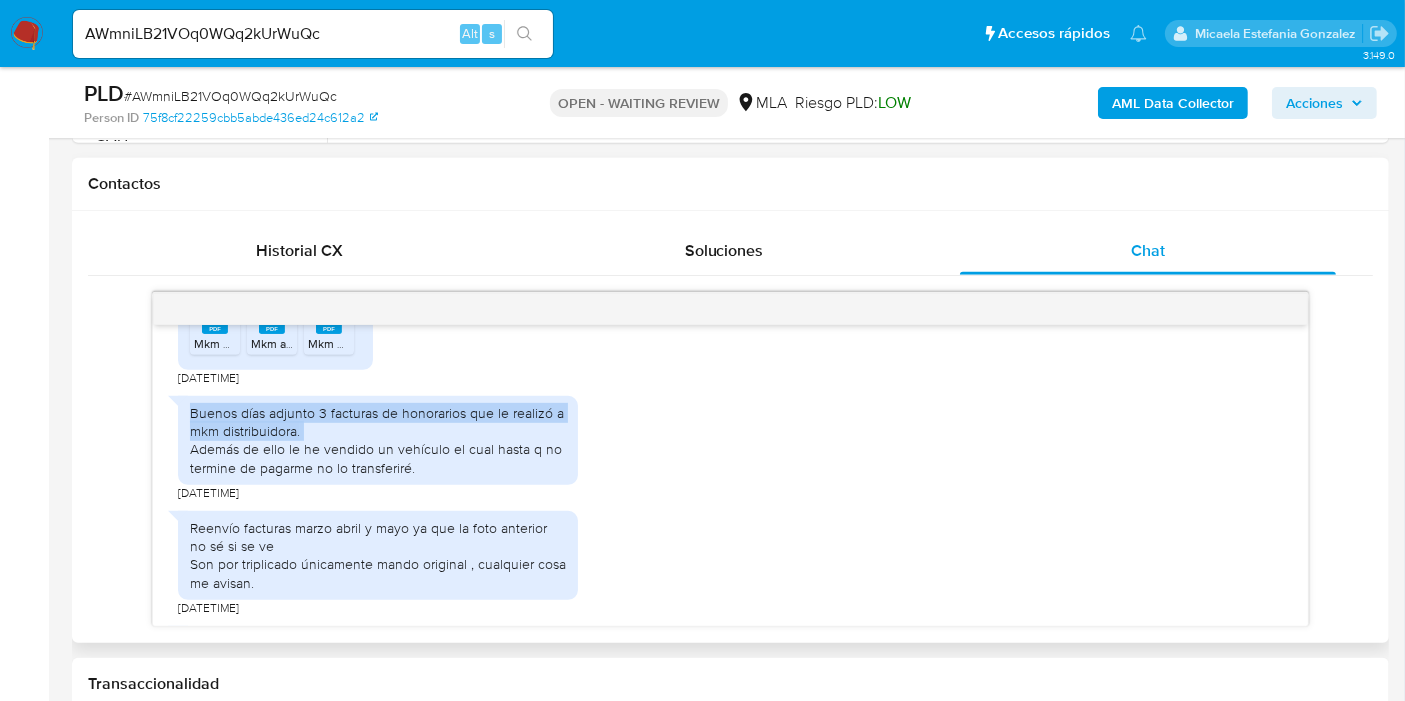 click on "Buenos días adjunto 3 facturas de honorarios que le realizó a mkm distribuidora.
Además de ello le he vendido un vehículo el cual hasta q no termine de pagarme no lo transferiré." at bounding box center [378, 440] 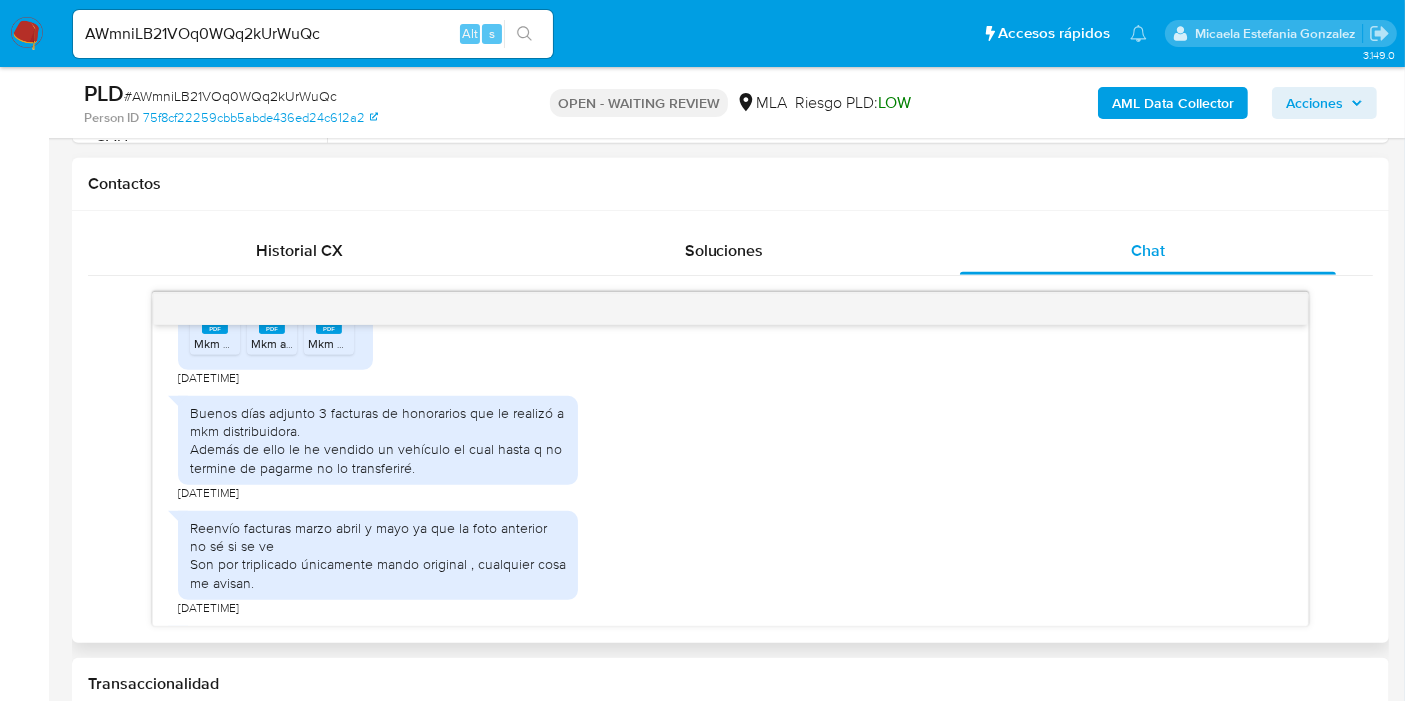 click on "Buenos días adjunto 3 facturas de honorarios que le realizó a mkm distribuidora.
Además de ello le he vendido un vehículo el cual hasta q no termine de pagarme no lo transferiré." at bounding box center [378, 440] 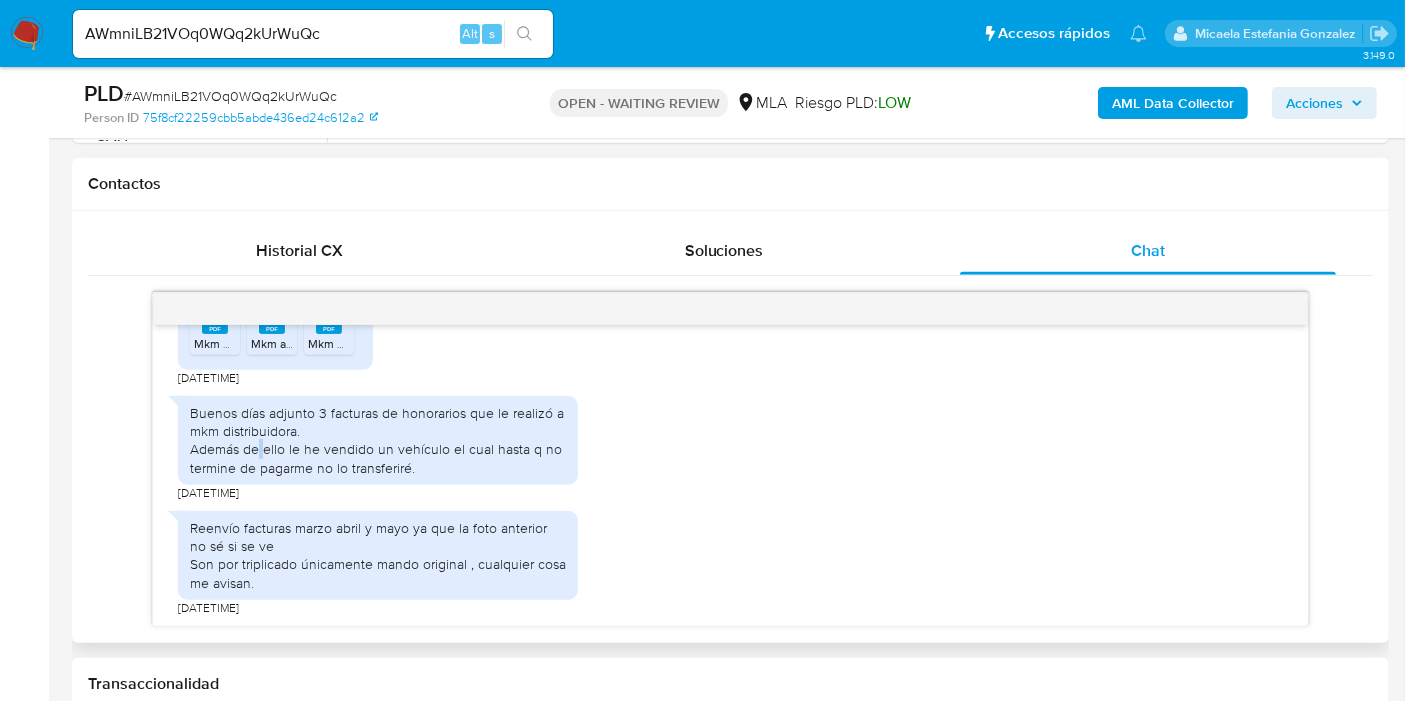 click on "Buenos días adjunto 3 facturas de honorarios que le realizó a mkm distribuidora.
Además de ello le he vendido un vehículo el cual hasta q no termine de pagarme no lo transferiré." at bounding box center (378, 440) 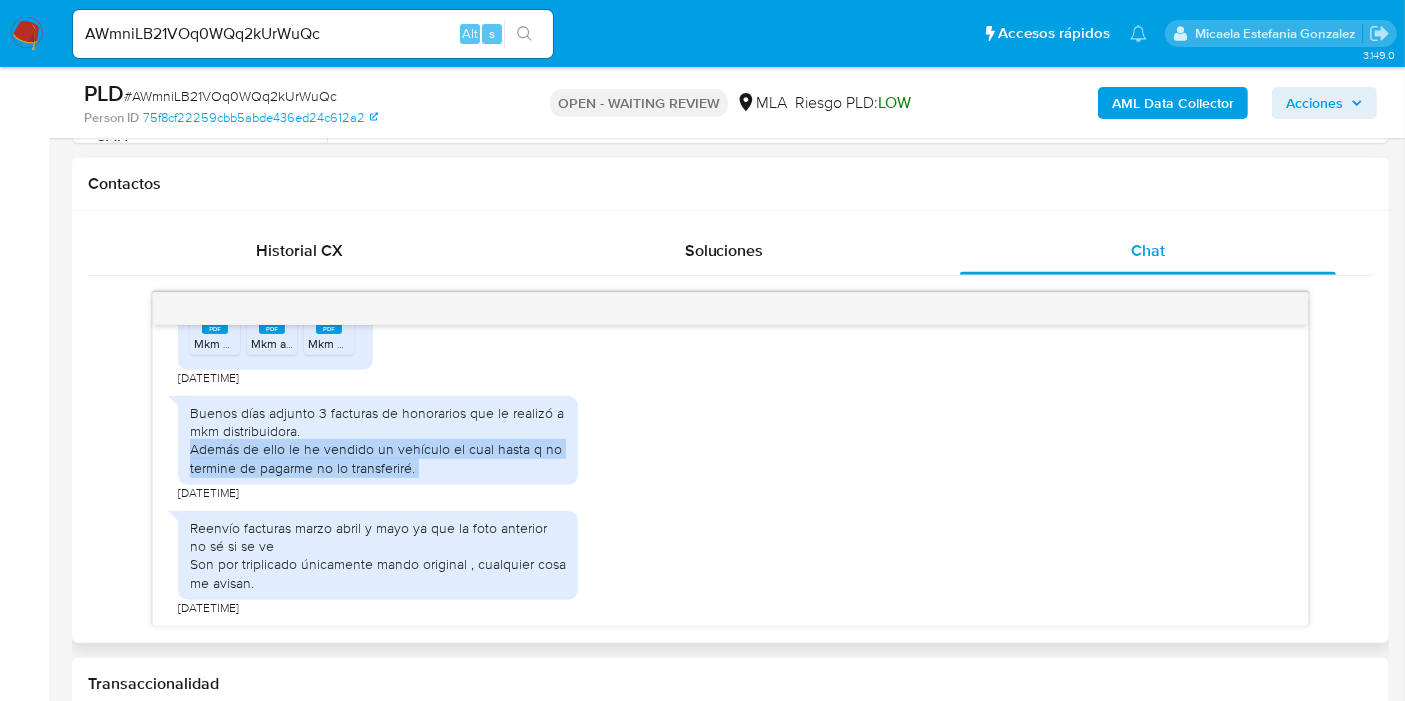 click on "Buenos días adjunto 3 facturas de honorarios que le realizó a mkm distribuidora.
Además de ello le he vendido un vehículo el cual hasta q no termine de pagarme no lo transferiré." at bounding box center [378, 440] 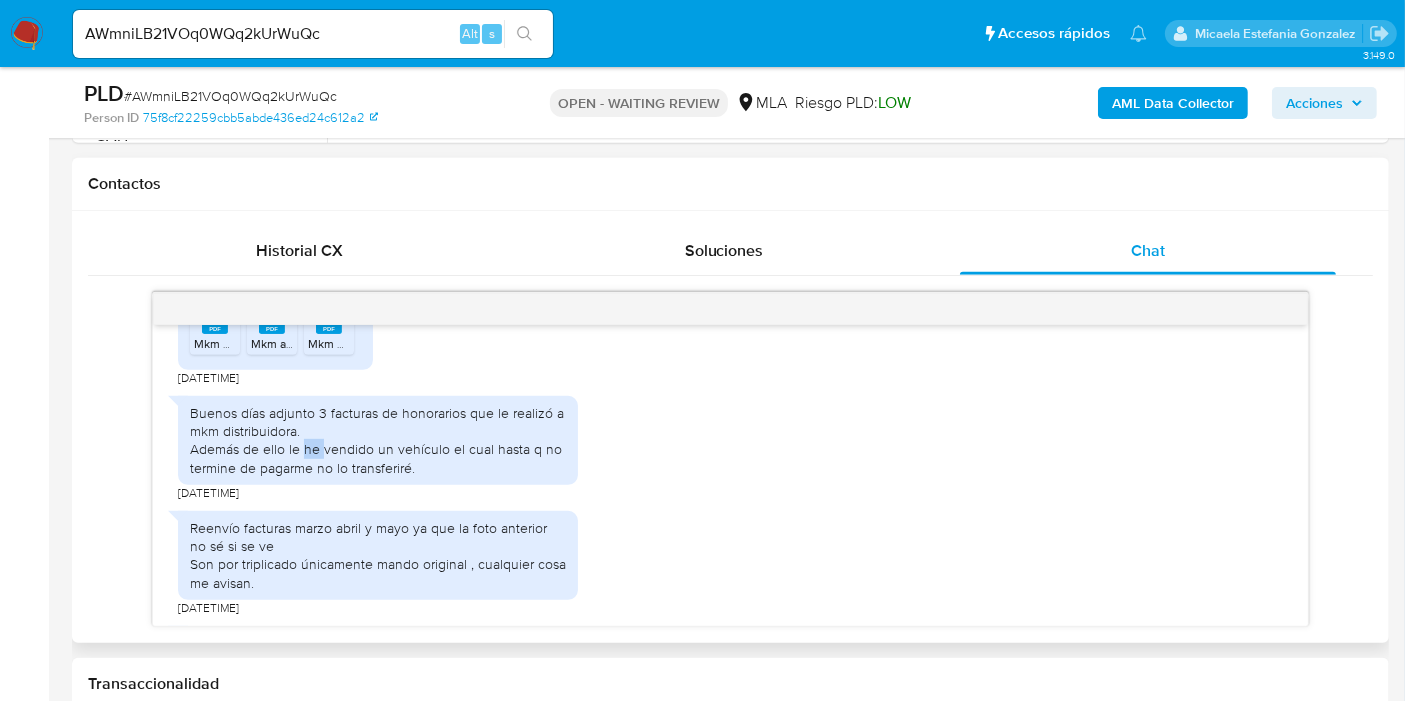 click on "Buenos días adjunto 3 facturas de honorarios que le realizó a mkm distribuidora.
Además de ello le he vendido un vehículo el cual hasta q no termine de pagarme no lo transferiré." at bounding box center (378, 440) 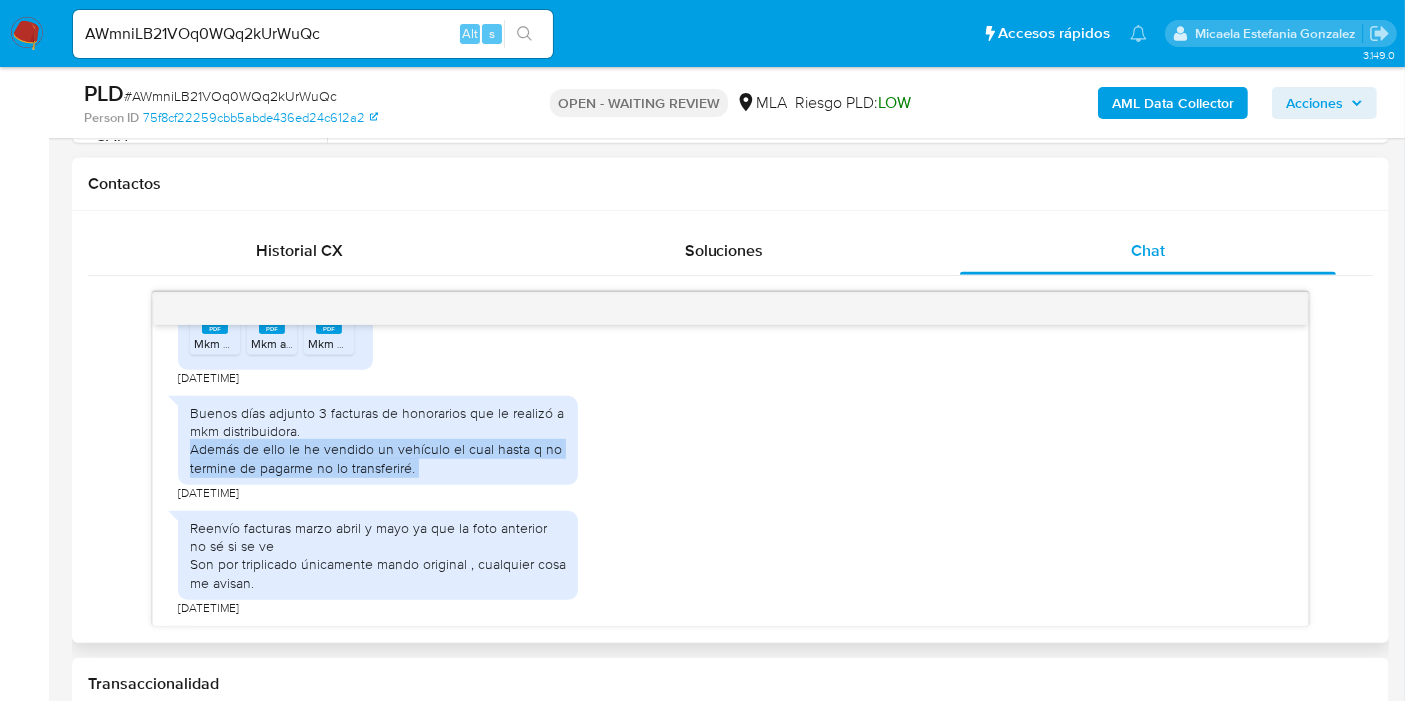 click on "Buenos días adjunto 3 facturas de honorarios que le realizó a mkm distribuidora.
Además de ello le he vendido un vehículo el cual hasta q no termine de pagarme no lo transferiré." at bounding box center [378, 440] 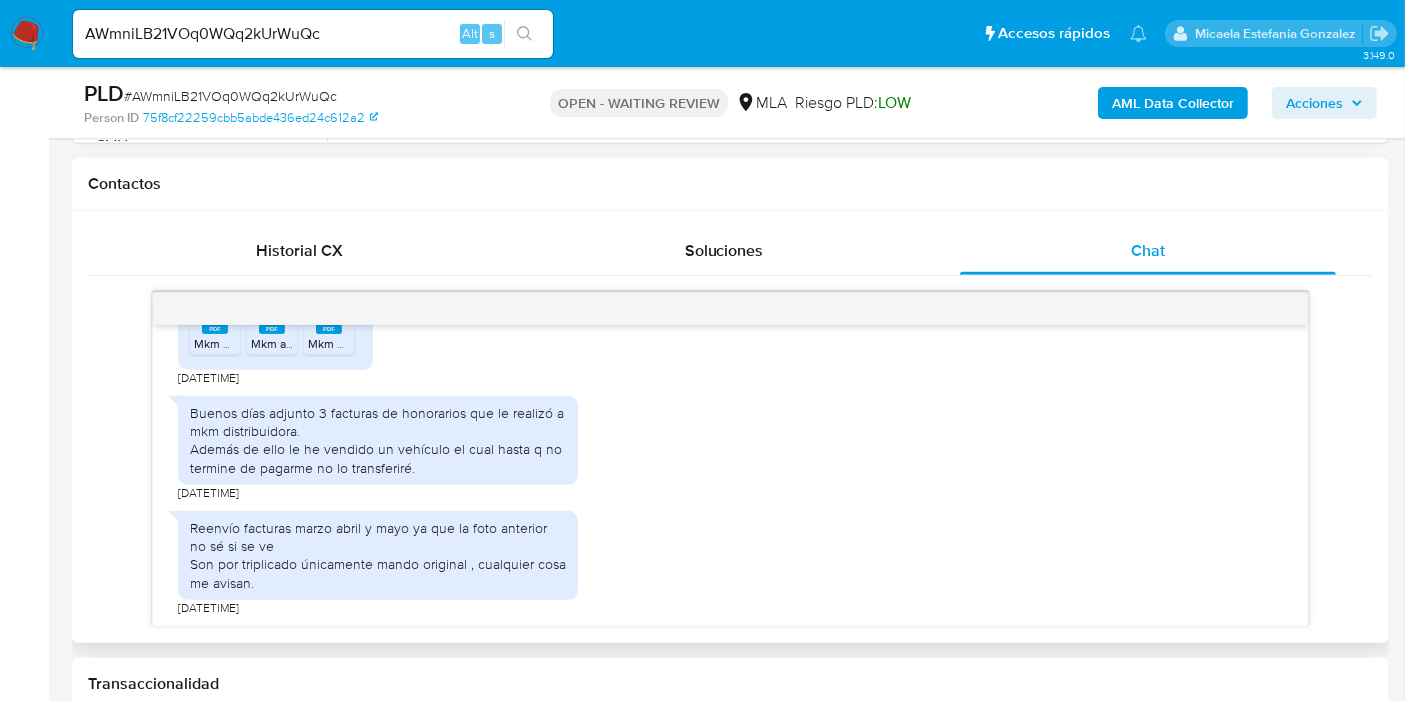 click on "Reenvío facturas marzo abril y mayo ya que la foto anterior no sé si se ve
Son por triplicado únicamente mando original , cualquier cosa me avisan." at bounding box center (378, 555) 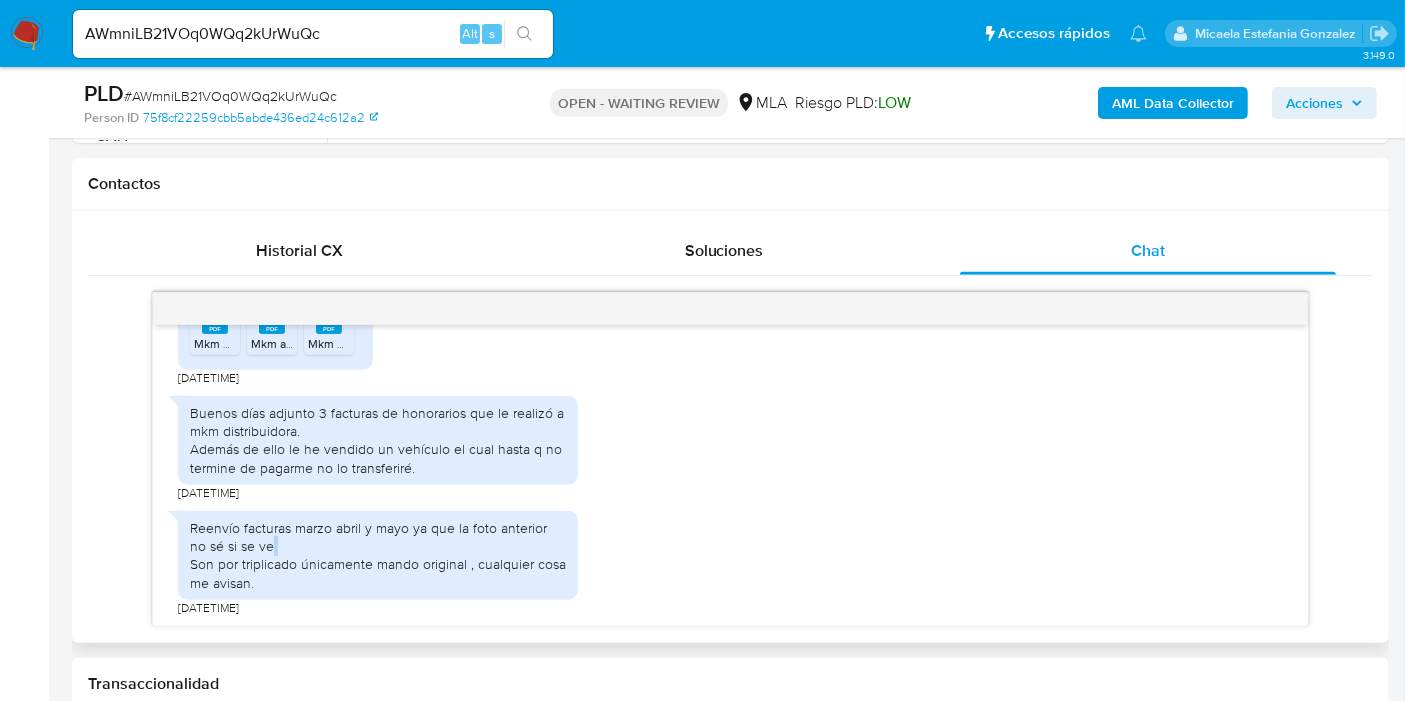 click on "Reenvío facturas marzo abril y mayo ya que la foto anterior no sé si se ve
Son por triplicado únicamente mando original , cualquier cosa me avisan." at bounding box center [378, 555] 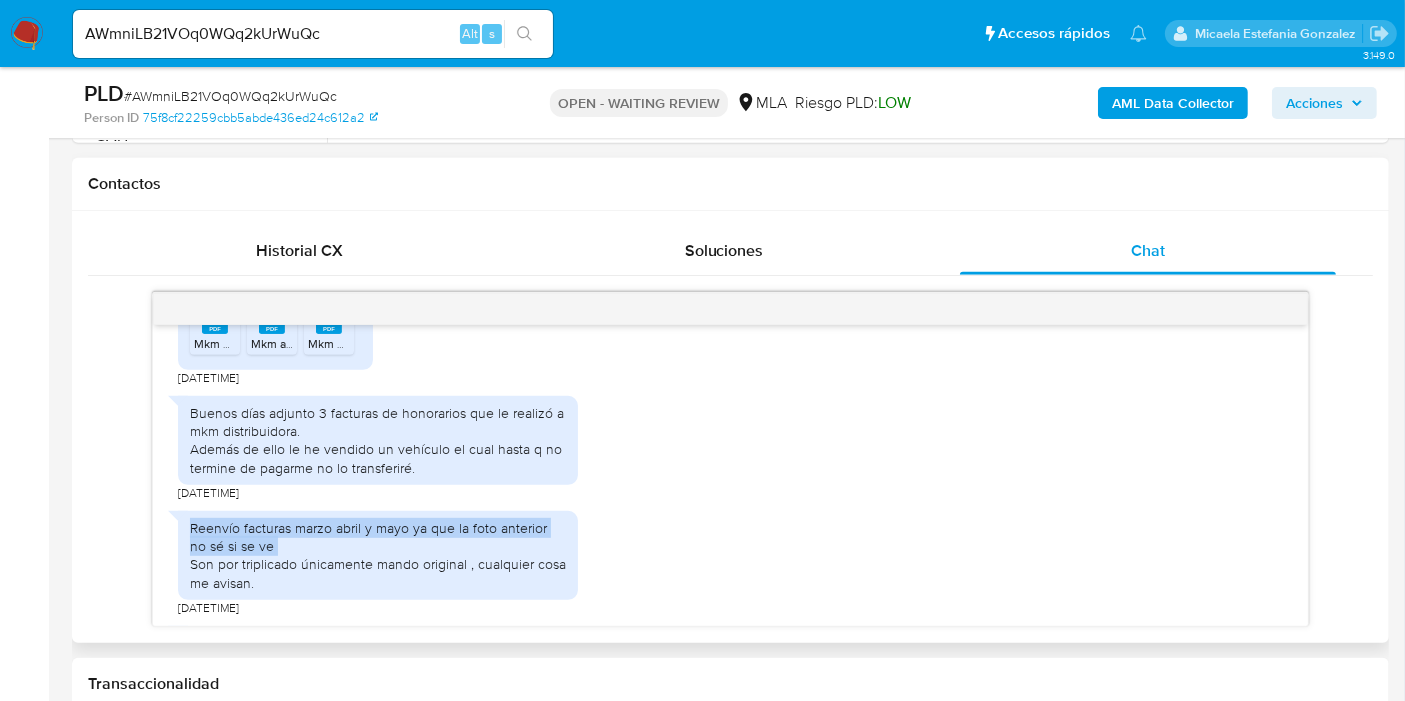 click on "Reenvío facturas marzo abril y mayo ya que la foto anterior no sé si se ve
Son por triplicado únicamente mando original , cualquier cosa me avisan." at bounding box center [378, 555] 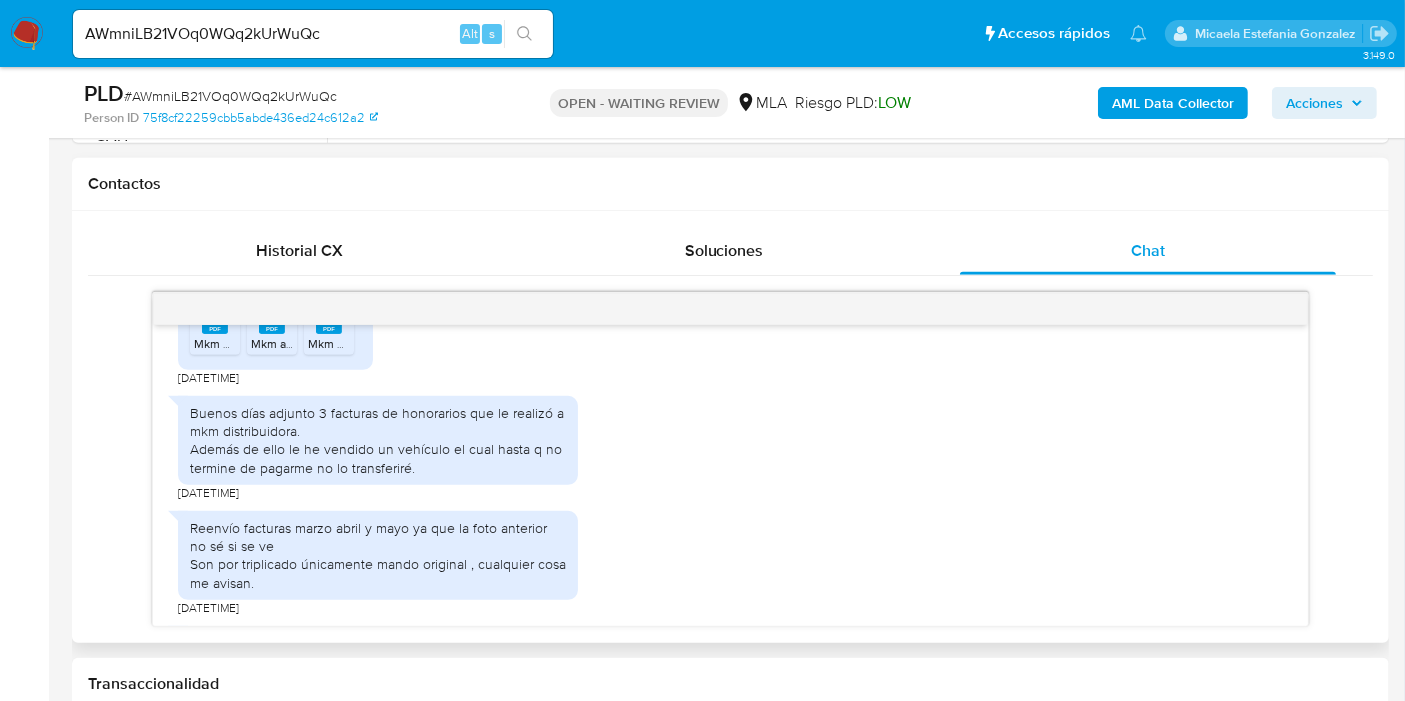 click on "Reenvío facturas marzo abril y mayo ya que la foto anterior no sé si se ve
Son por triplicado únicamente mando original , cualquier cosa me avisan." at bounding box center [378, 555] 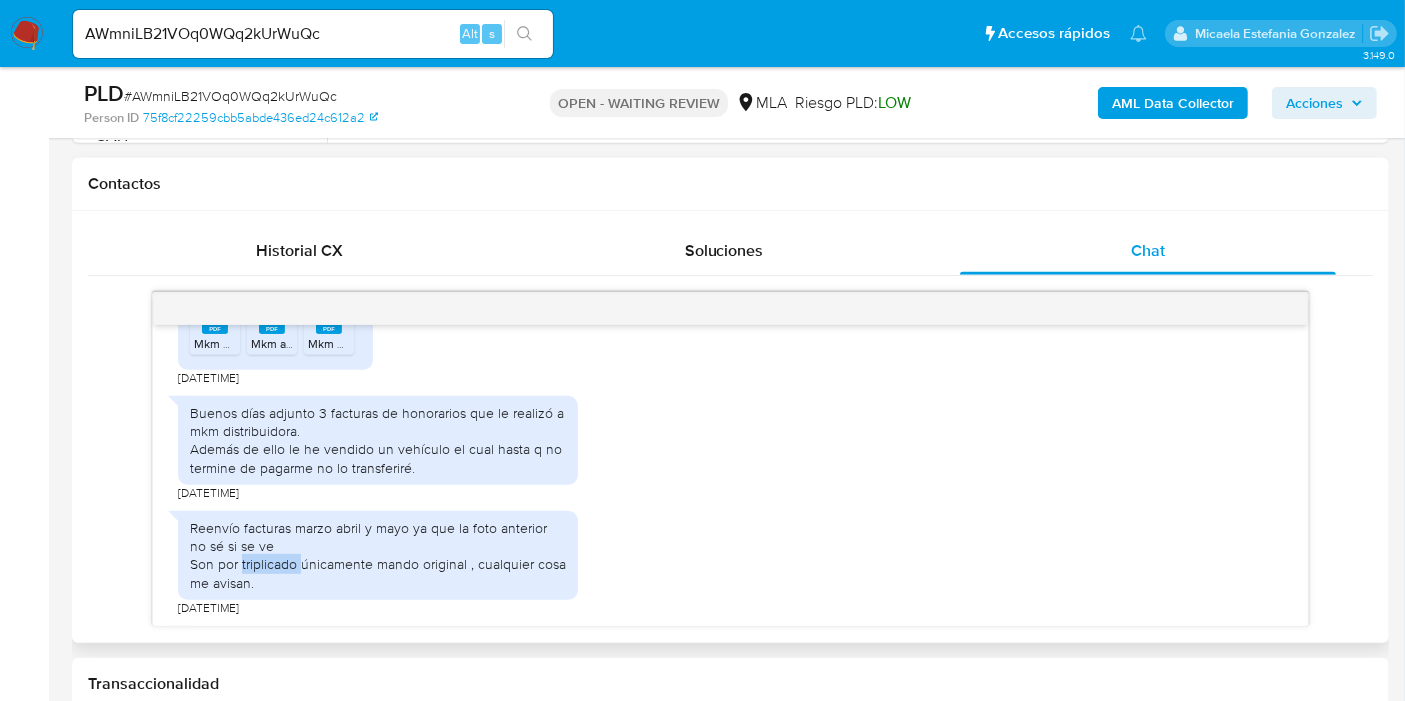 click on "Reenvío facturas marzo abril y mayo ya que la foto anterior no sé si se ve
Son por triplicado únicamente mando original , cualquier cosa me avisan." at bounding box center (378, 555) 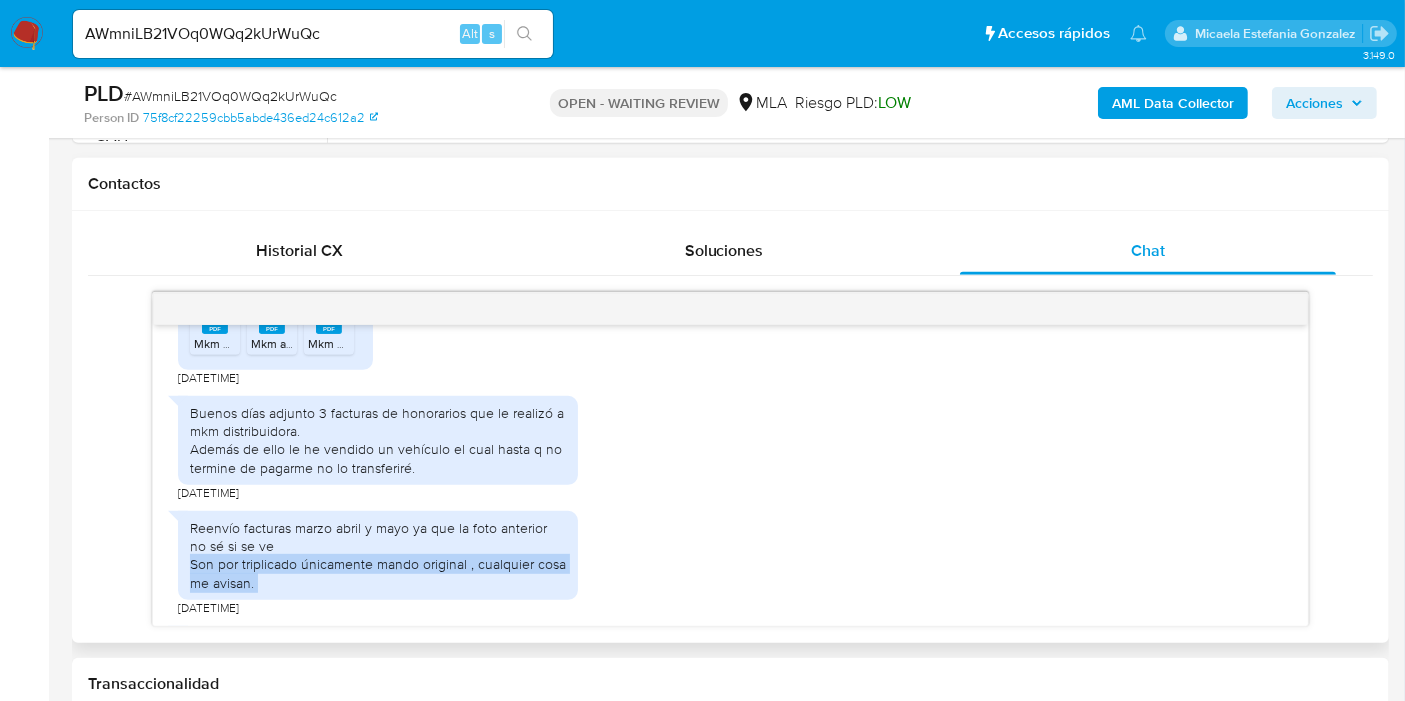 click on "Reenvío facturas marzo abril y mayo ya que la foto anterior no sé si se ve
Son por triplicado únicamente mando original , cualquier cosa me avisan." at bounding box center (378, 555) 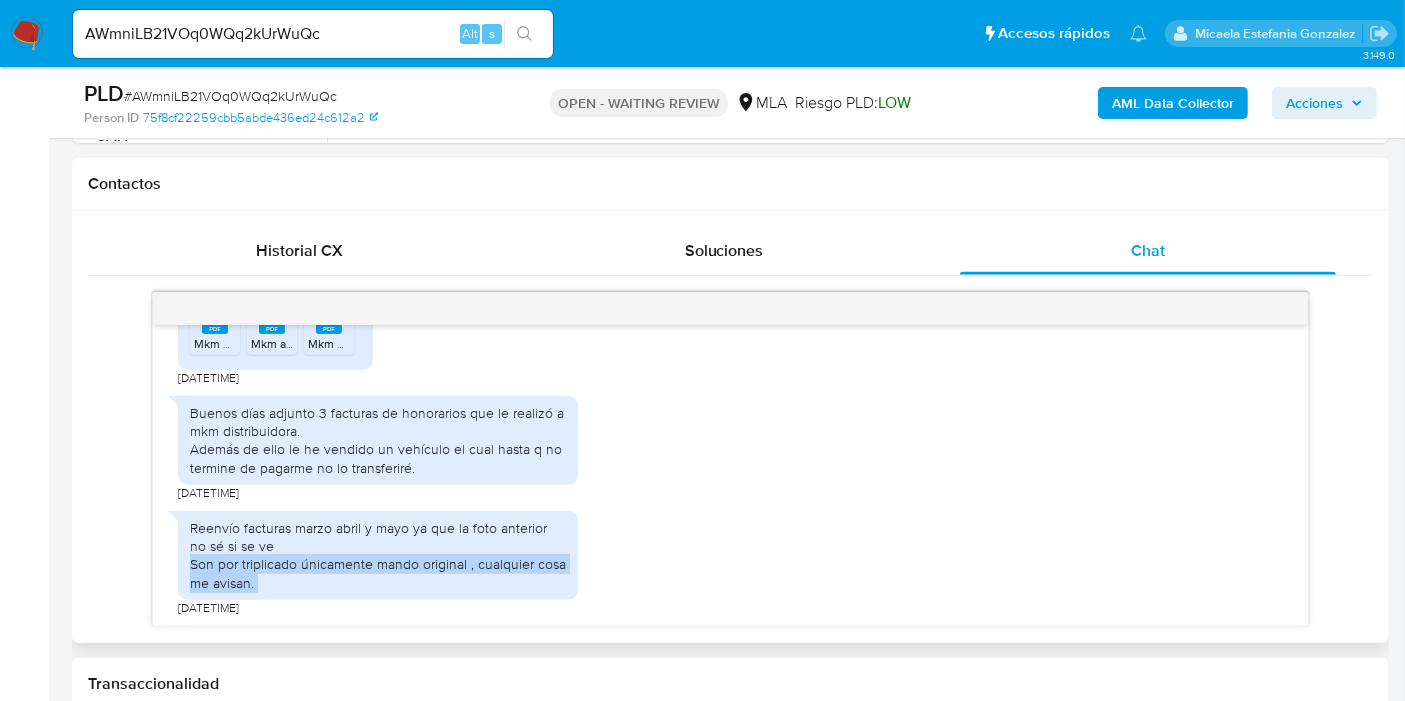 scroll, scrollTop: 622, scrollLeft: 0, axis: vertical 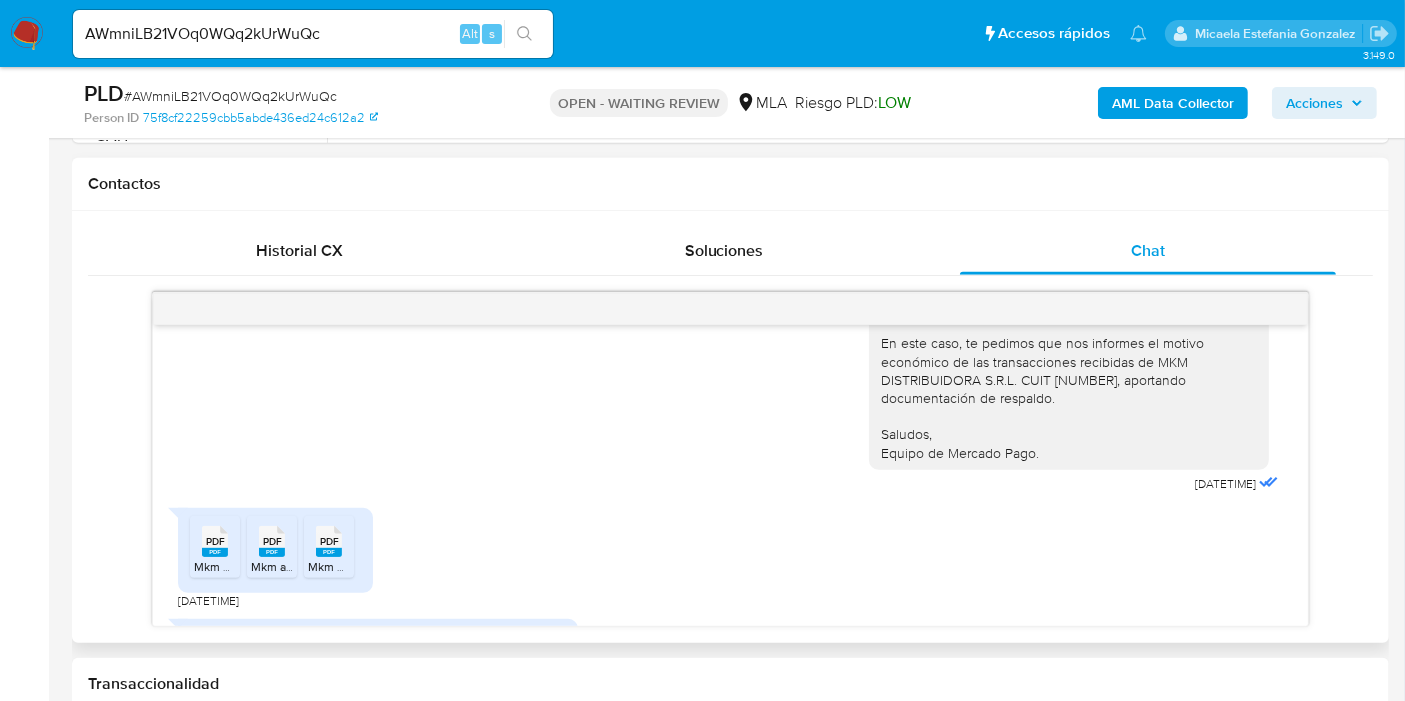 click on "PDF PDF" at bounding box center (215, 539) 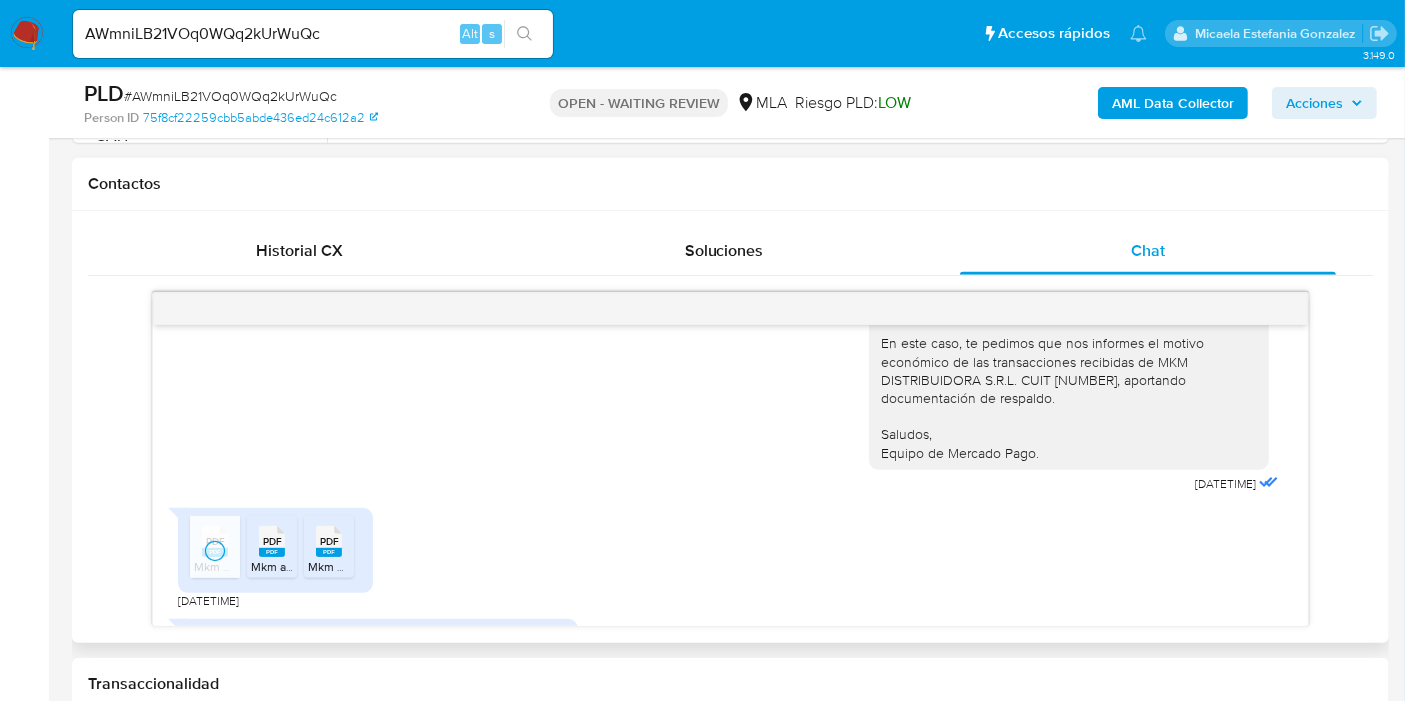 click on "Mkm abril.pdf" at bounding box center [287, 566] 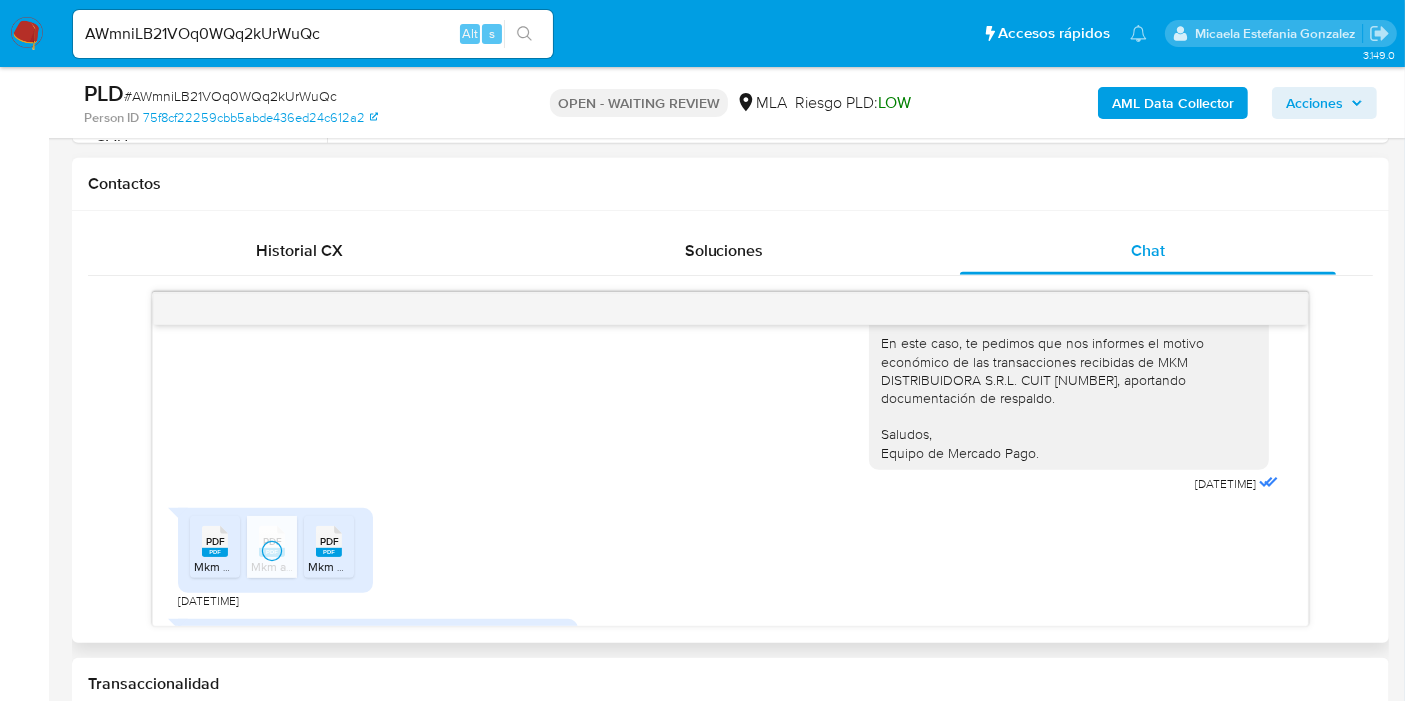 click on "PDF PDF Mkm marzo.pdf PDF PDF Mkm abril.pdf PDF PDF Mkm mayo.pdf" at bounding box center [275, 550] 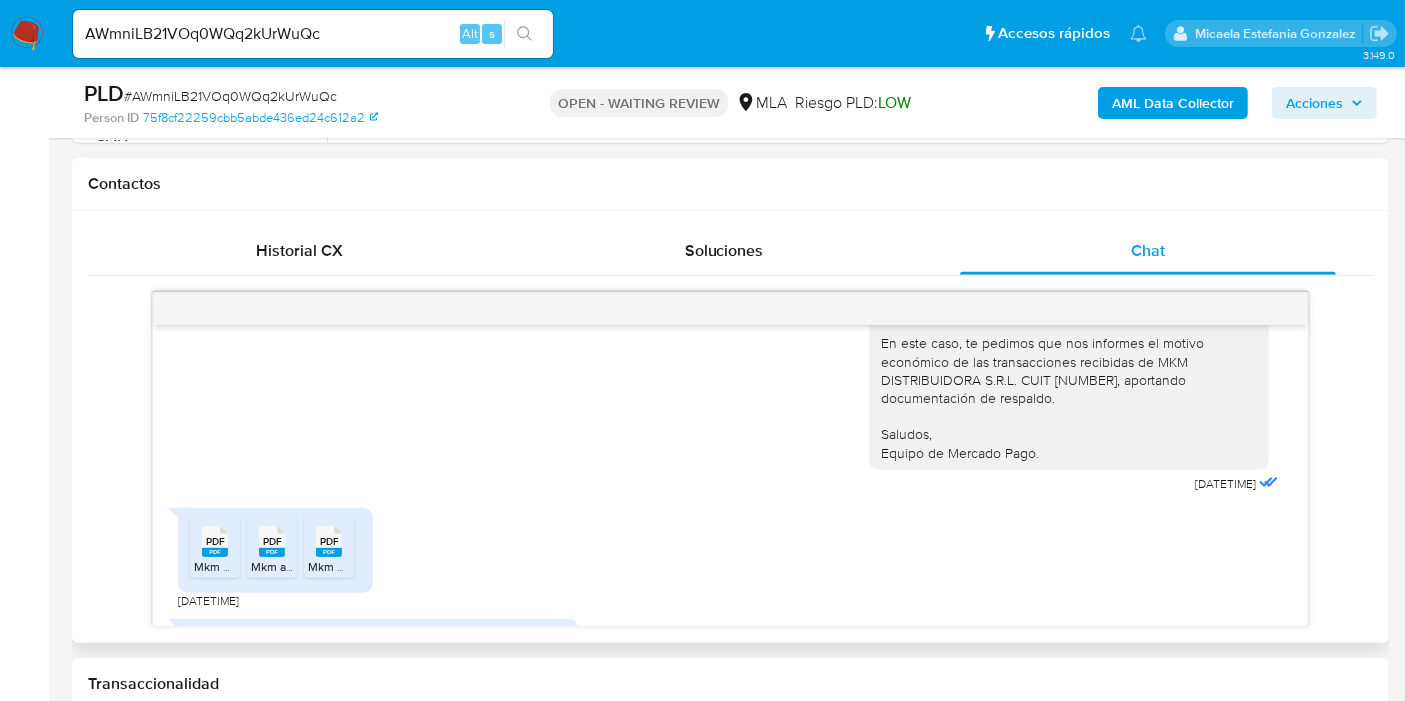 click on "Mkm mayo.pdf" at bounding box center (347, 566) 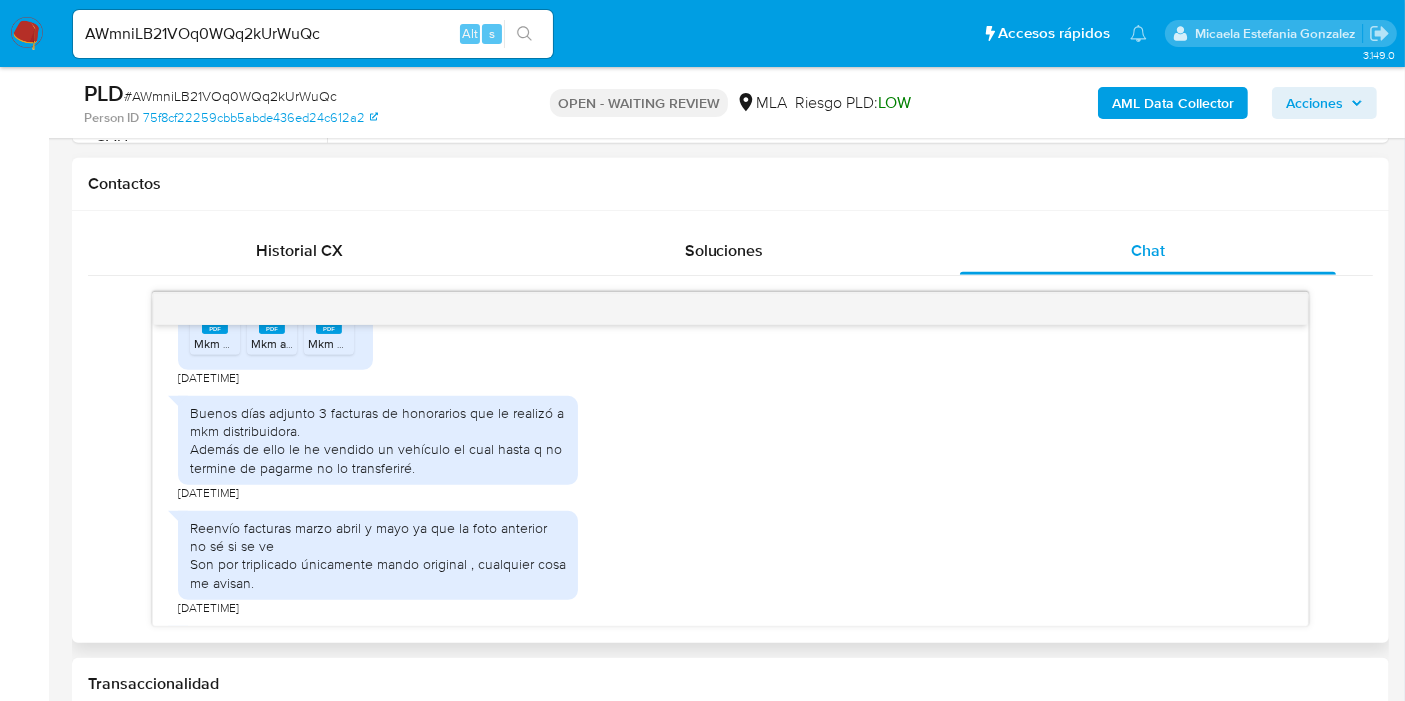 scroll, scrollTop: 511, scrollLeft: 0, axis: vertical 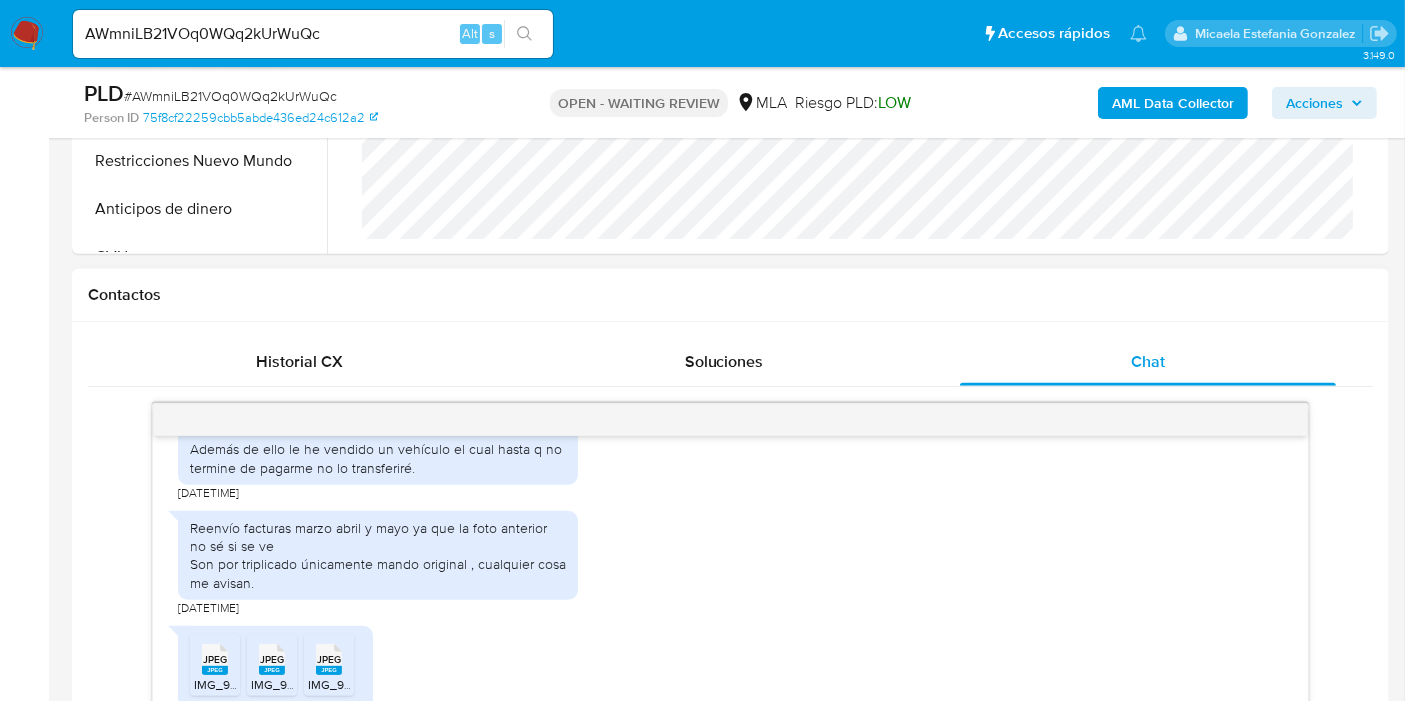 click on "JPEG" at bounding box center [215, 659] 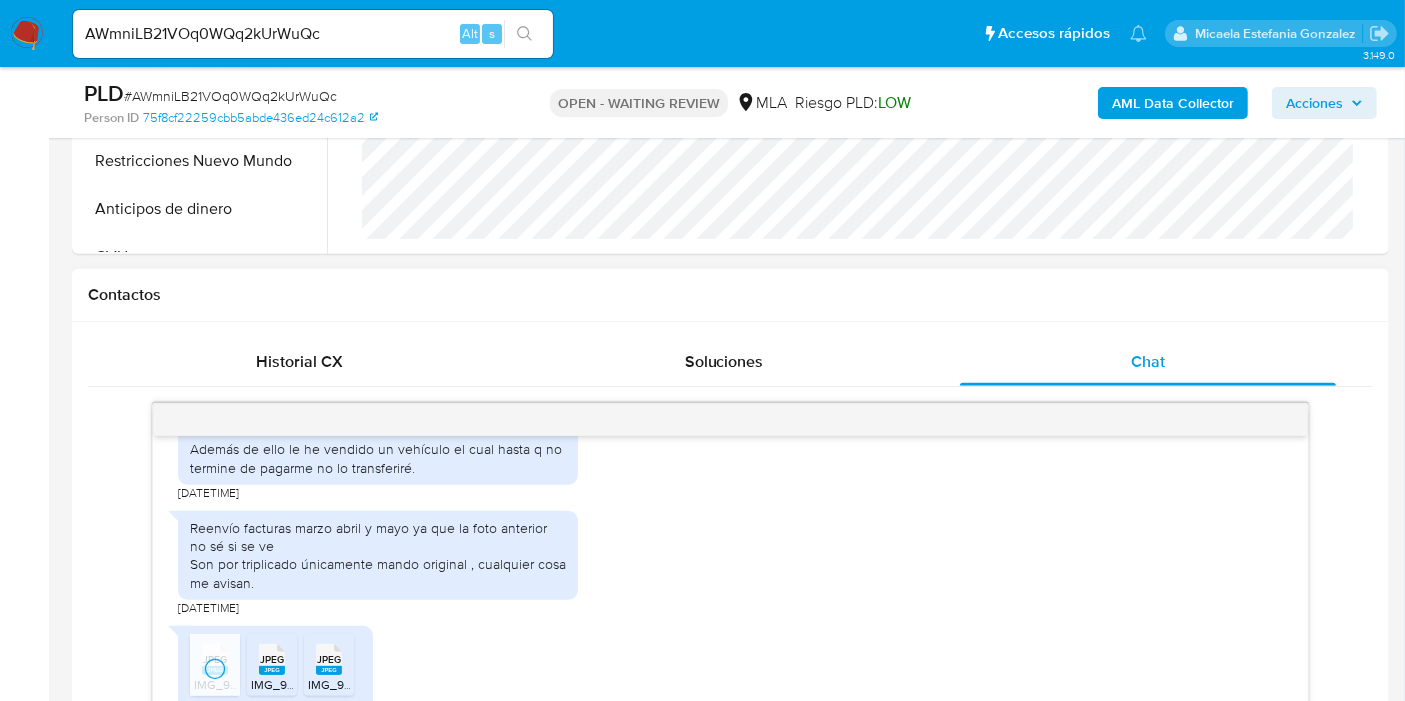 click on "JPEG" at bounding box center (272, 659) 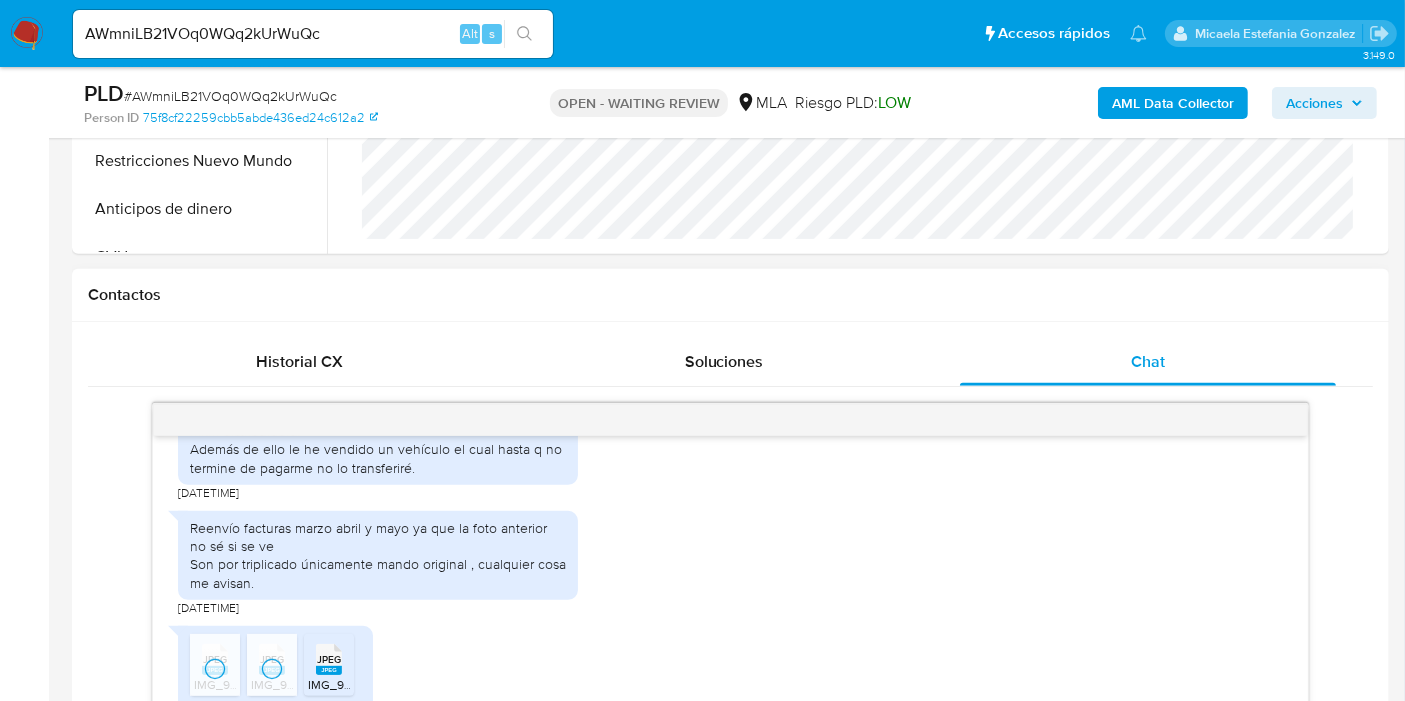 click on "JPEG" at bounding box center [329, 659] 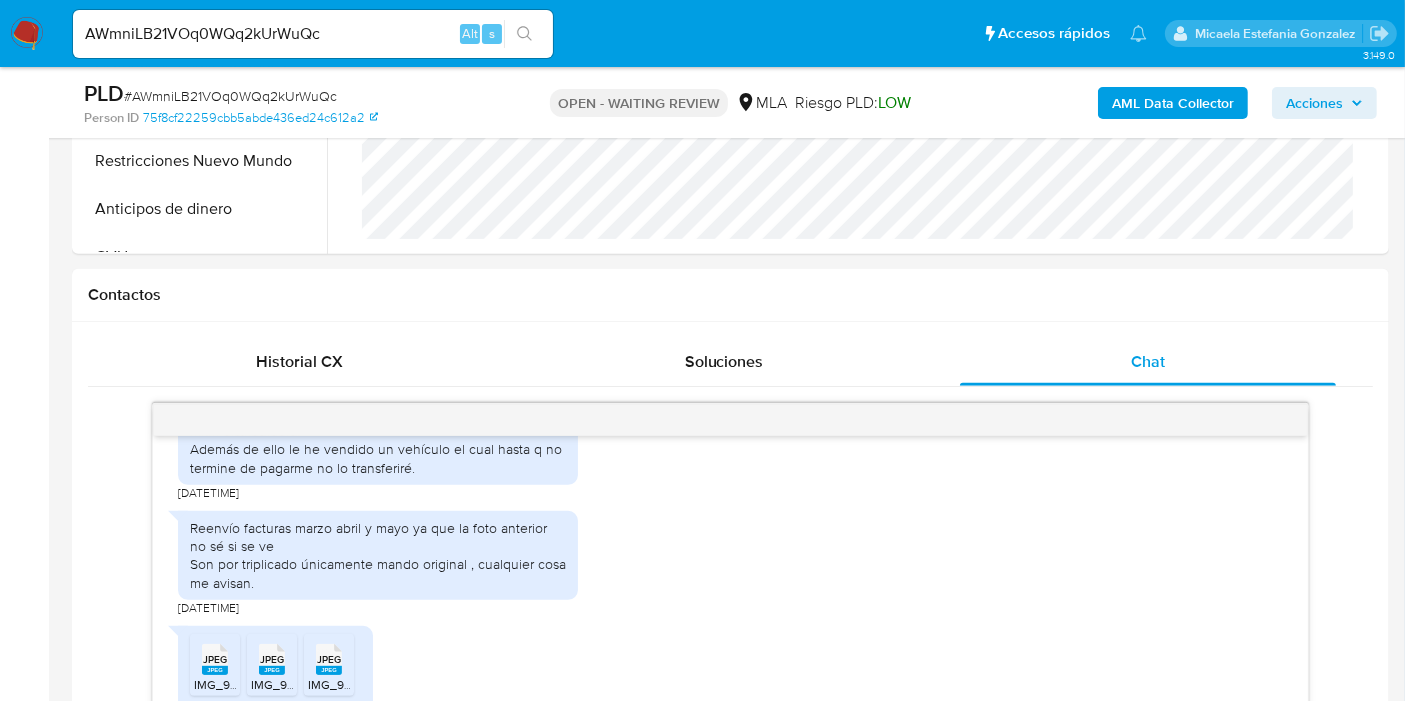 click on "AWmniLB21VOq0WQq2kUrWuQc" at bounding box center (313, 34) 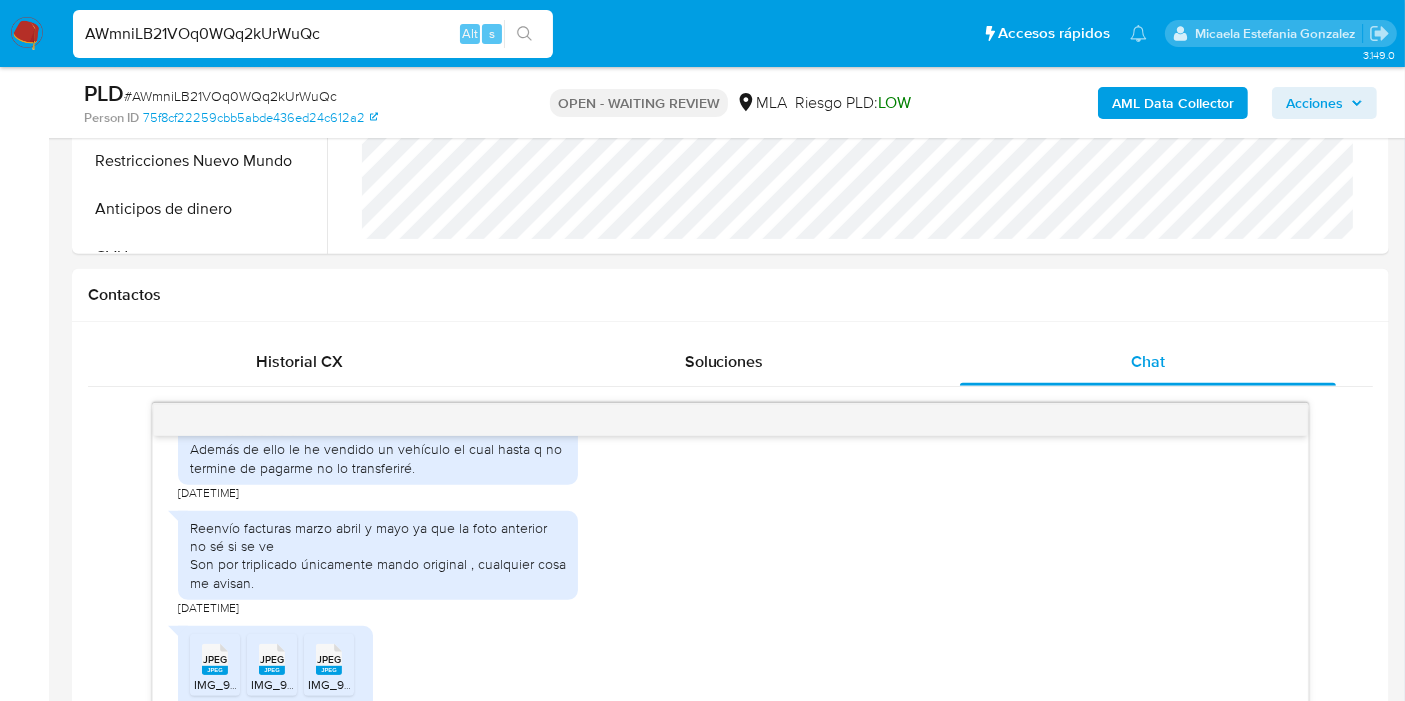 click on "AWmniLB21VOq0WQq2kUrWuQc" at bounding box center [313, 34] 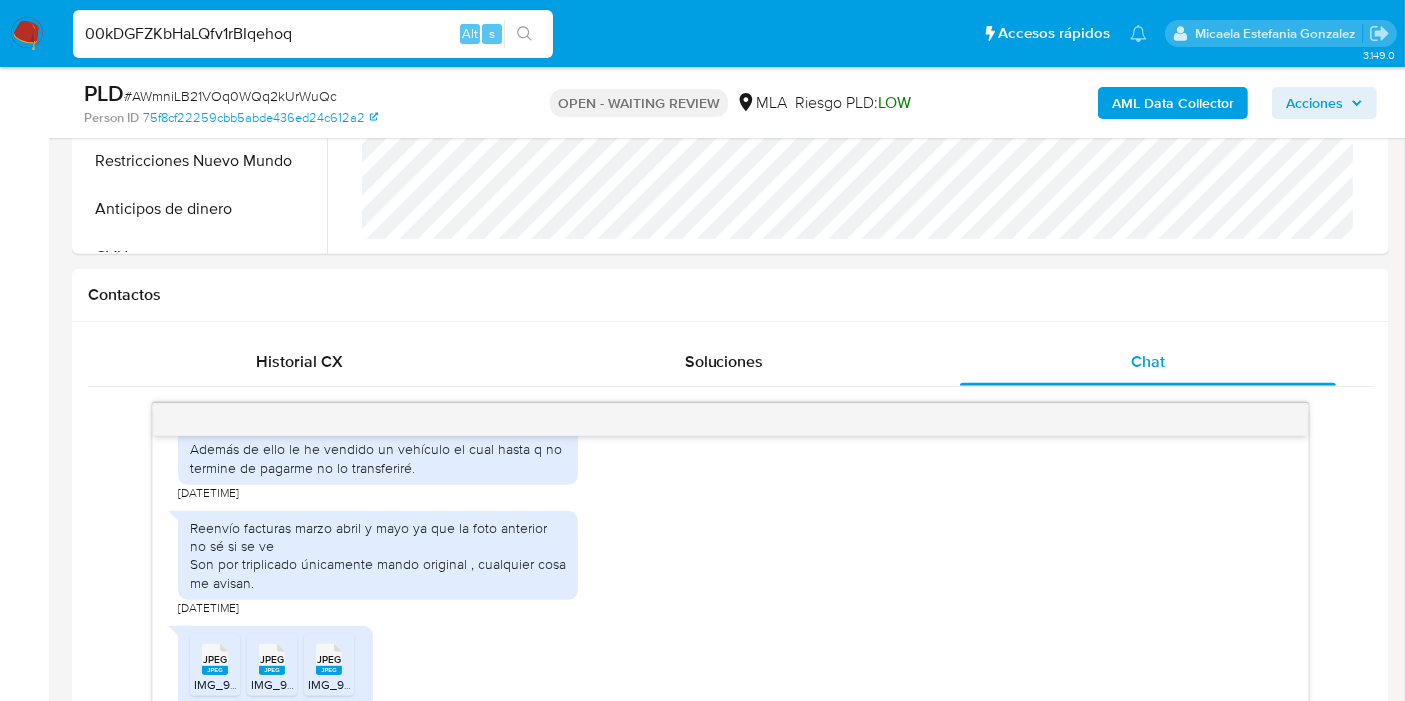 type on "00kDGFZKbHaLQfv1rBIqehoq" 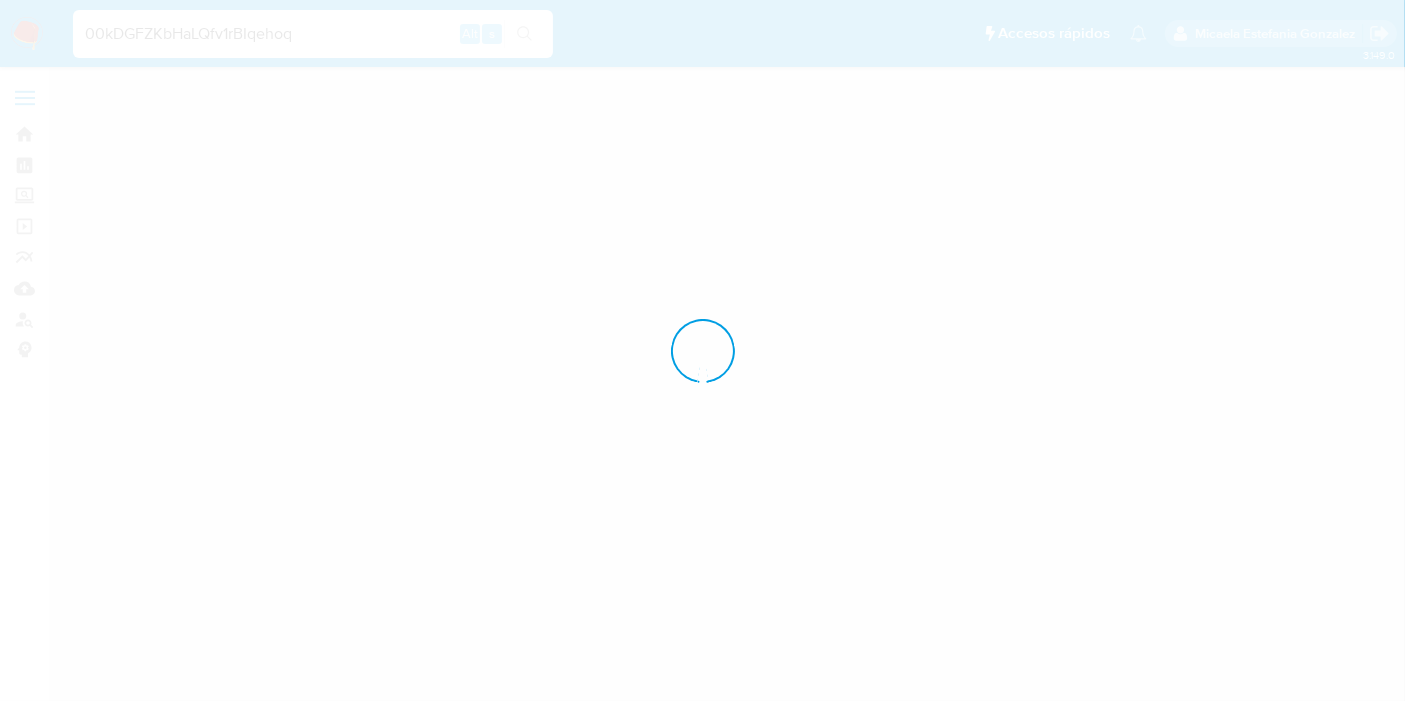 scroll, scrollTop: 0, scrollLeft: 0, axis: both 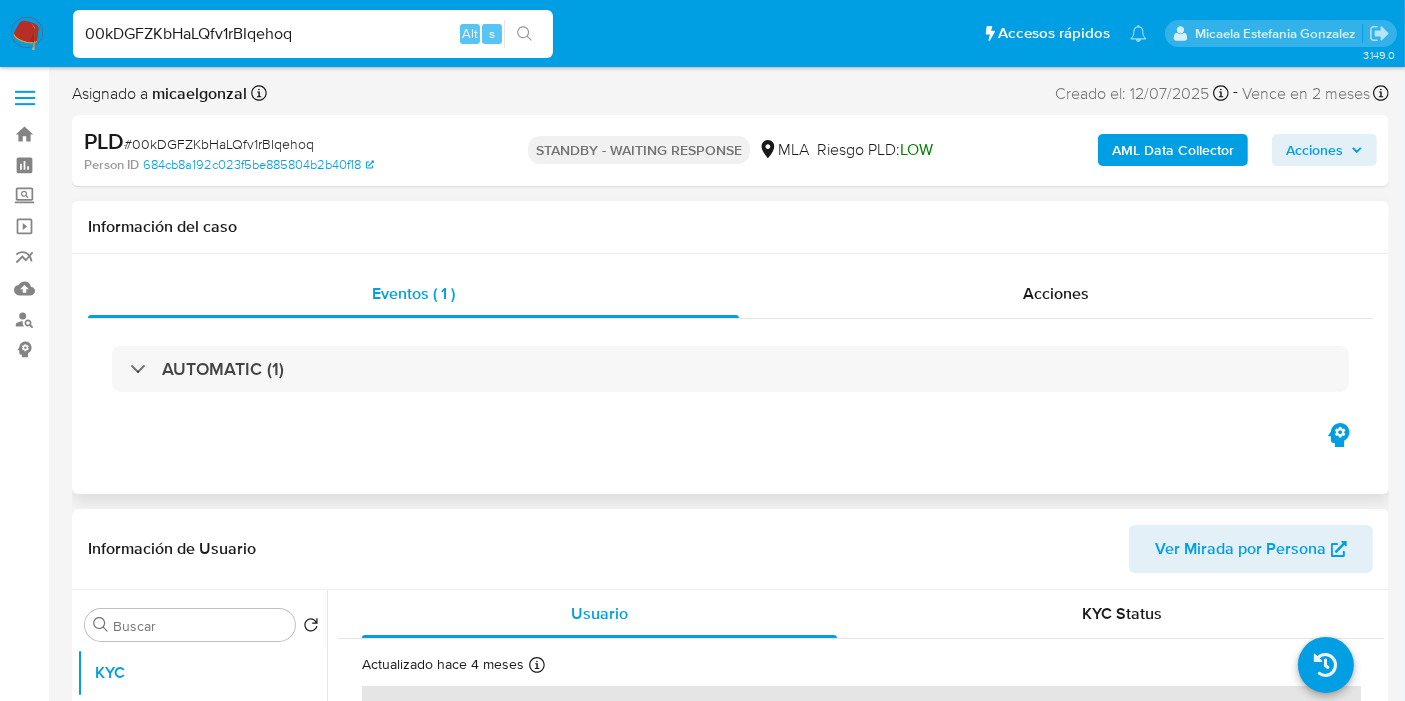 select on "10" 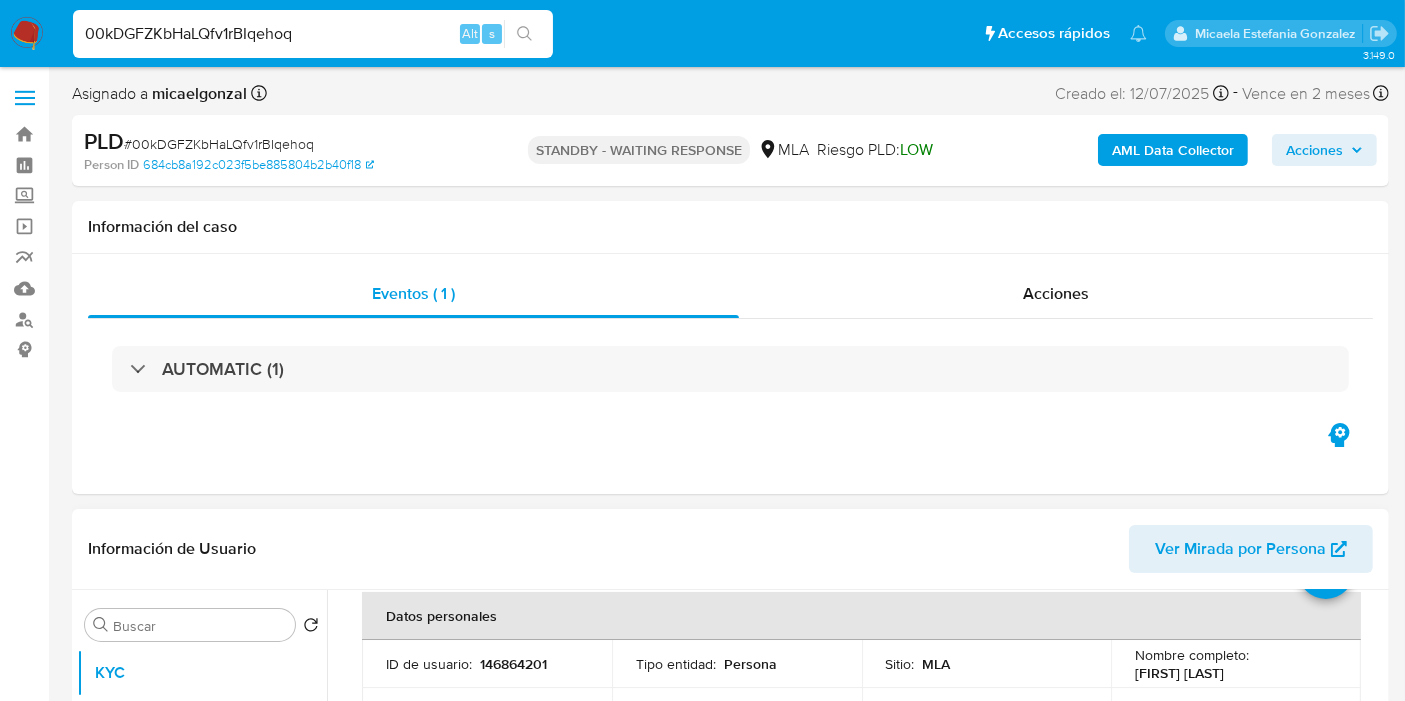 scroll, scrollTop: 0, scrollLeft: 0, axis: both 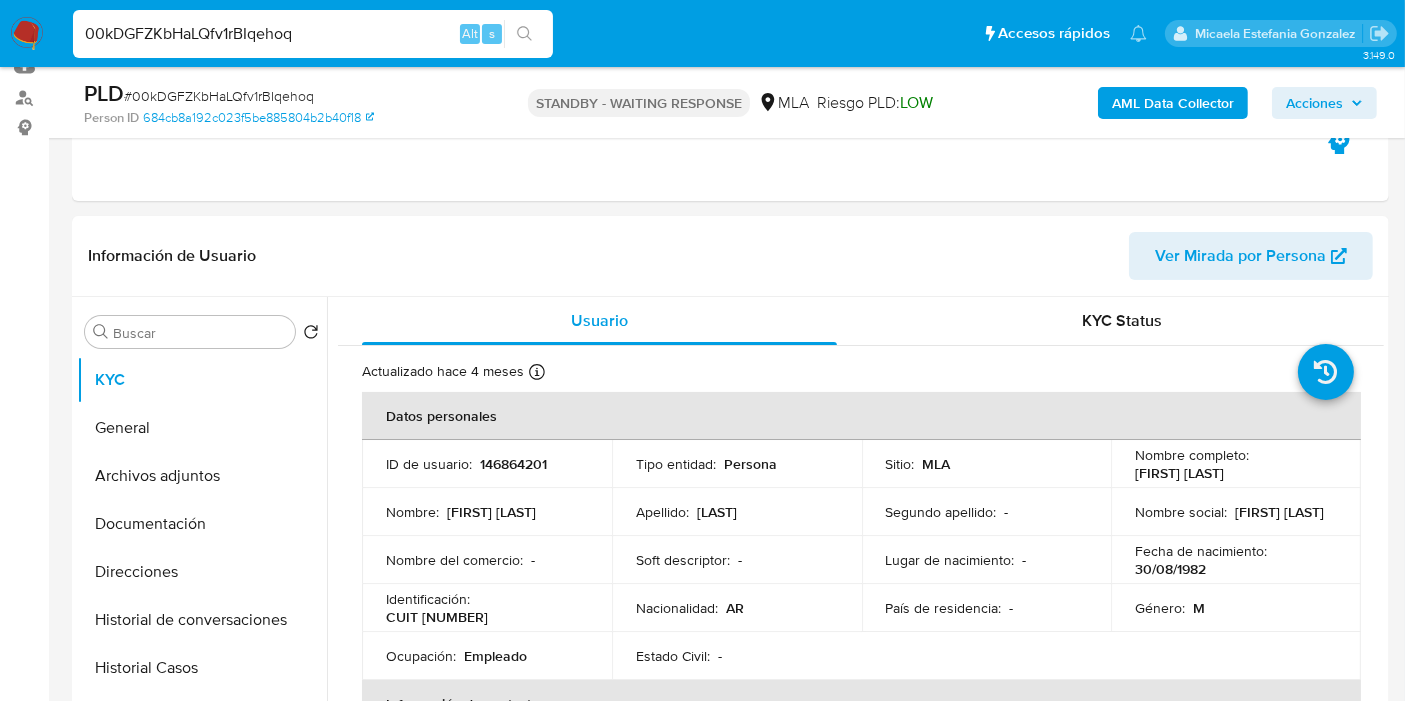 click on "00kDGFZKbHaLQfv1rBIqehoq" at bounding box center (313, 34) 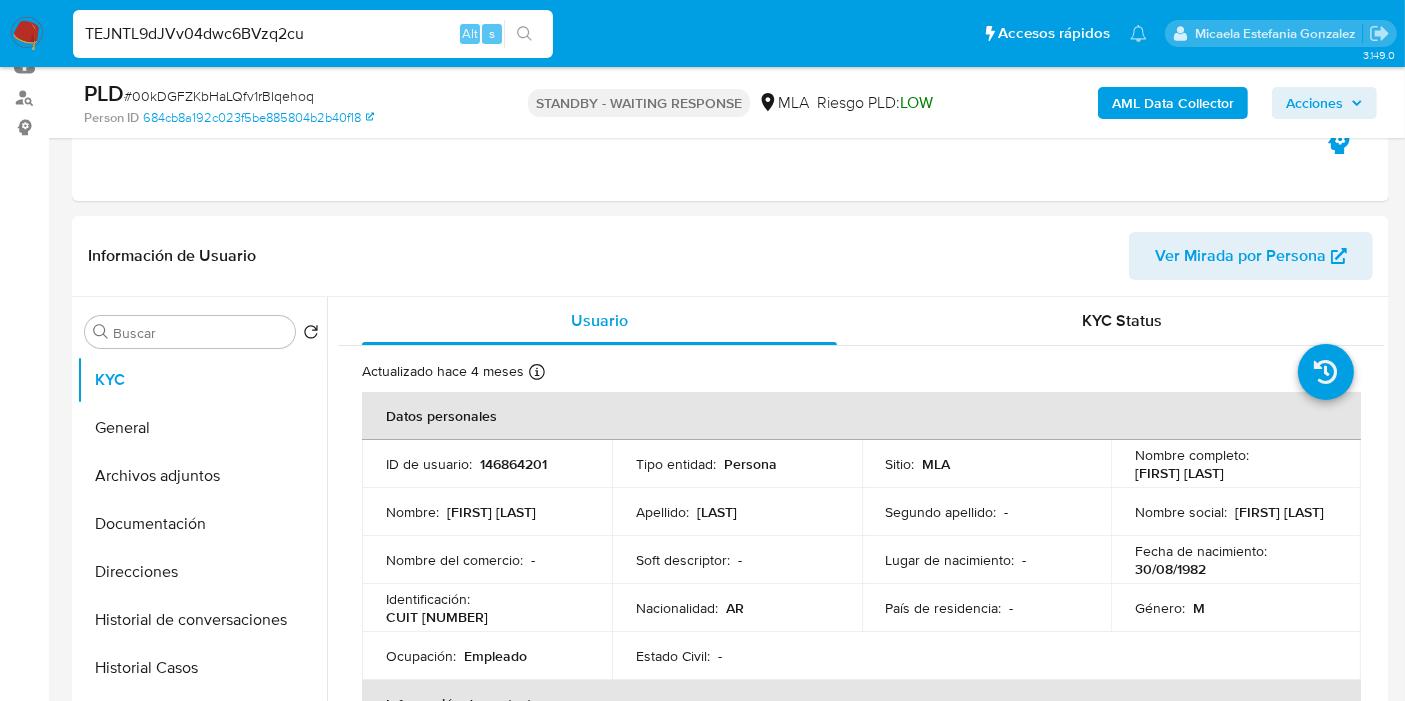 type on "TEJNTL9dJVv04dwc6BVzq2cu" 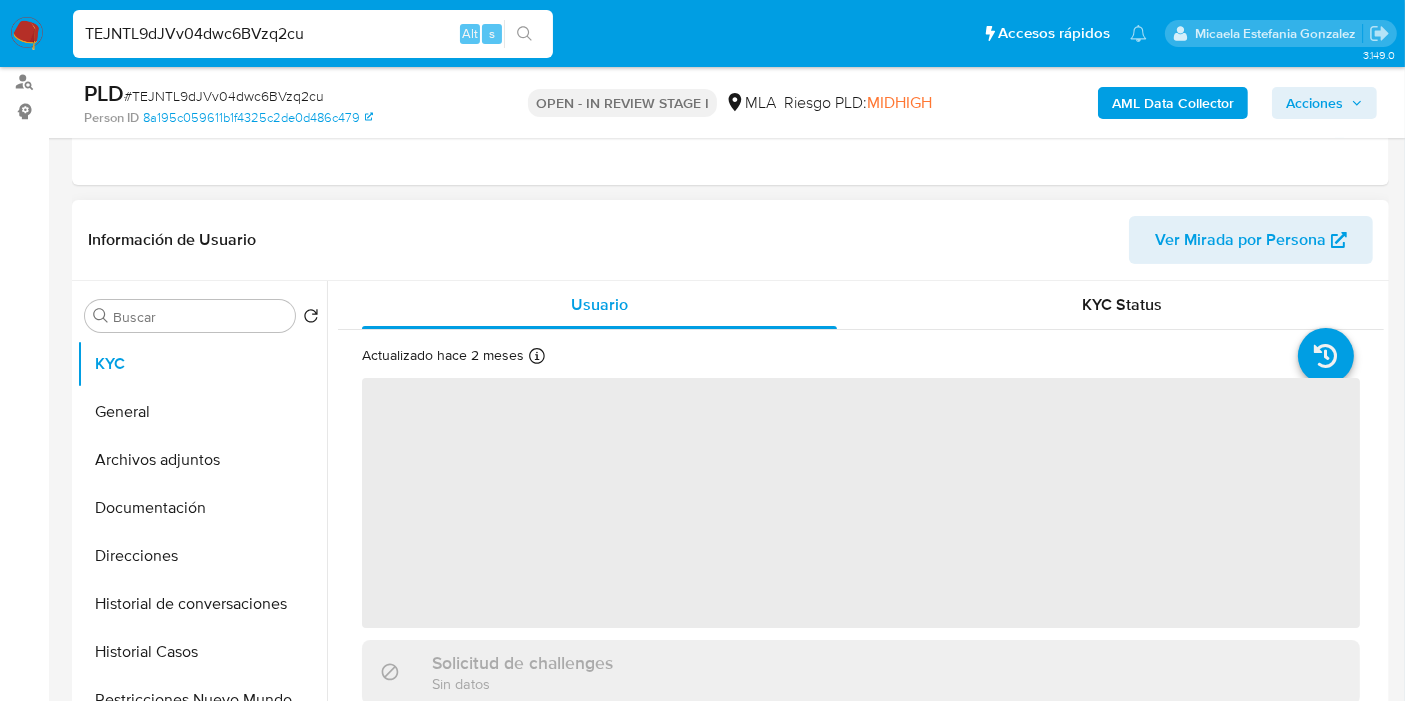 scroll, scrollTop: 333, scrollLeft: 0, axis: vertical 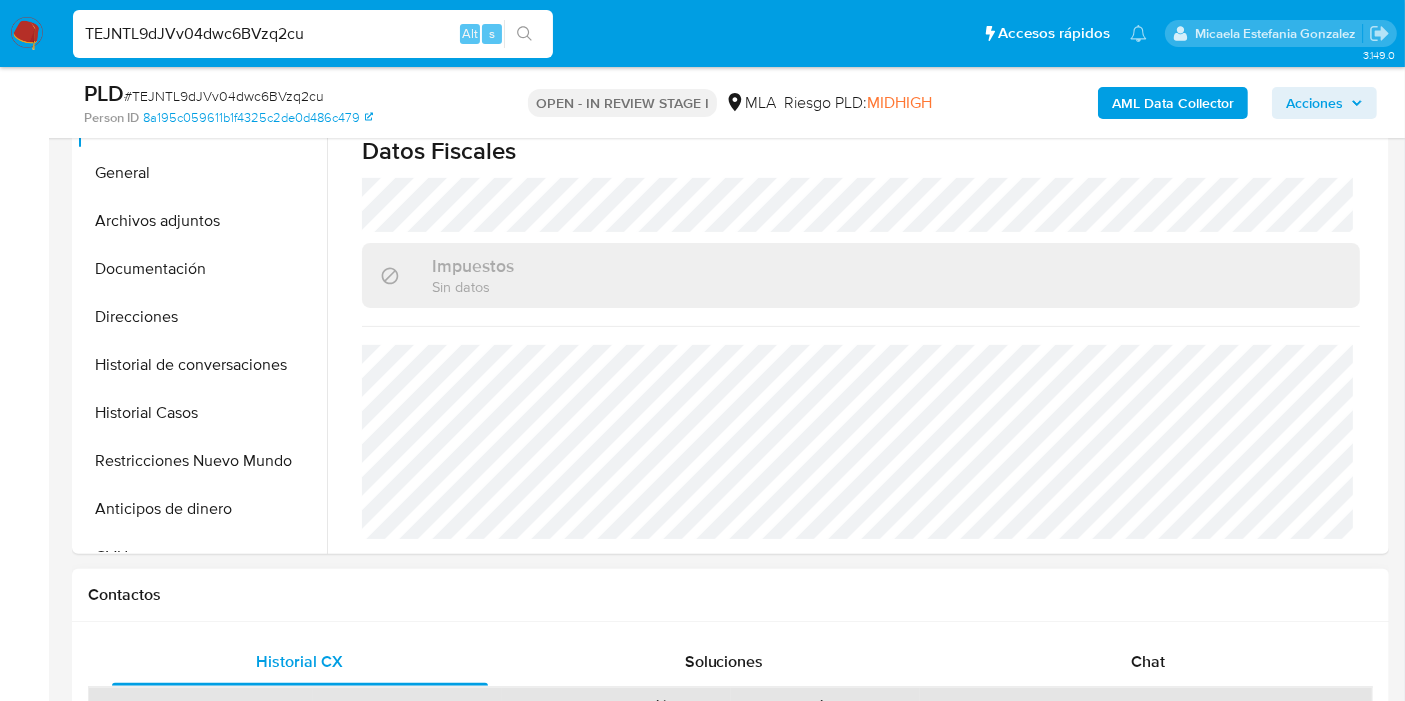 select on "10" 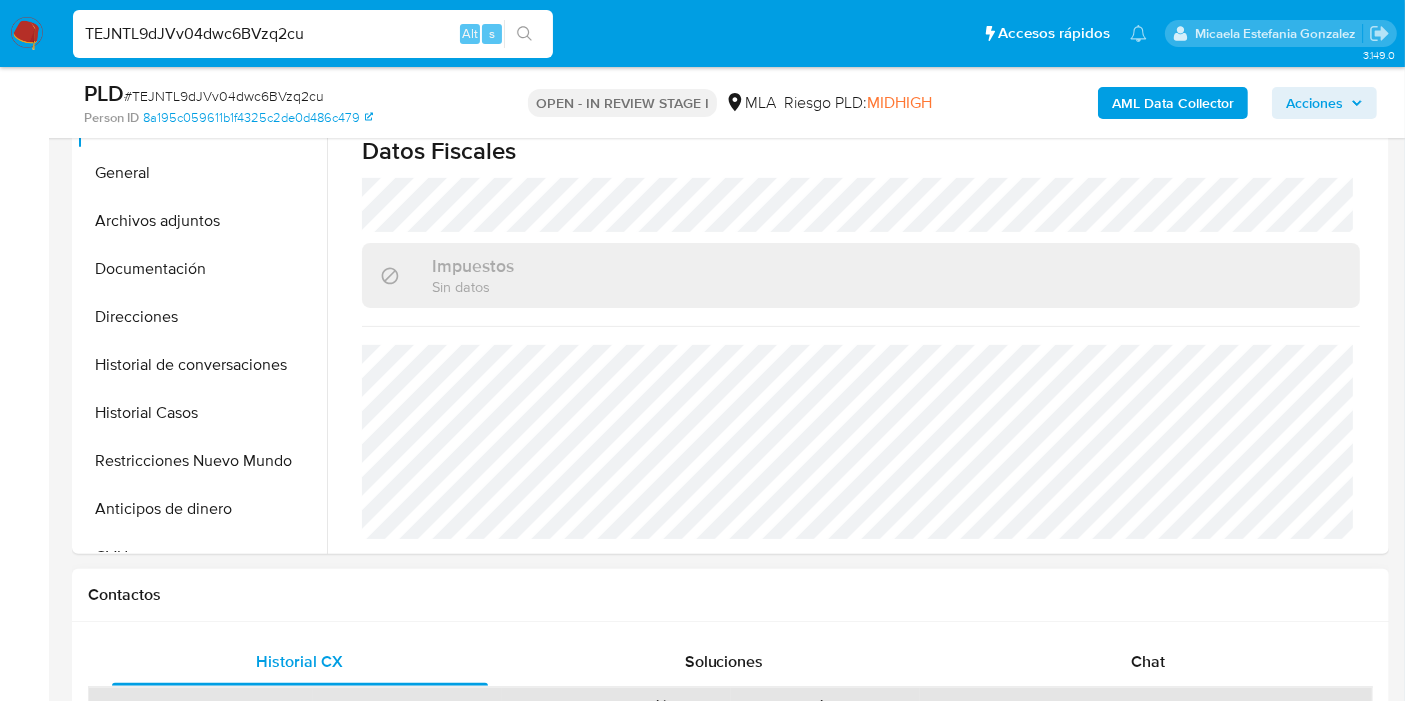 scroll, scrollTop: 555, scrollLeft: 0, axis: vertical 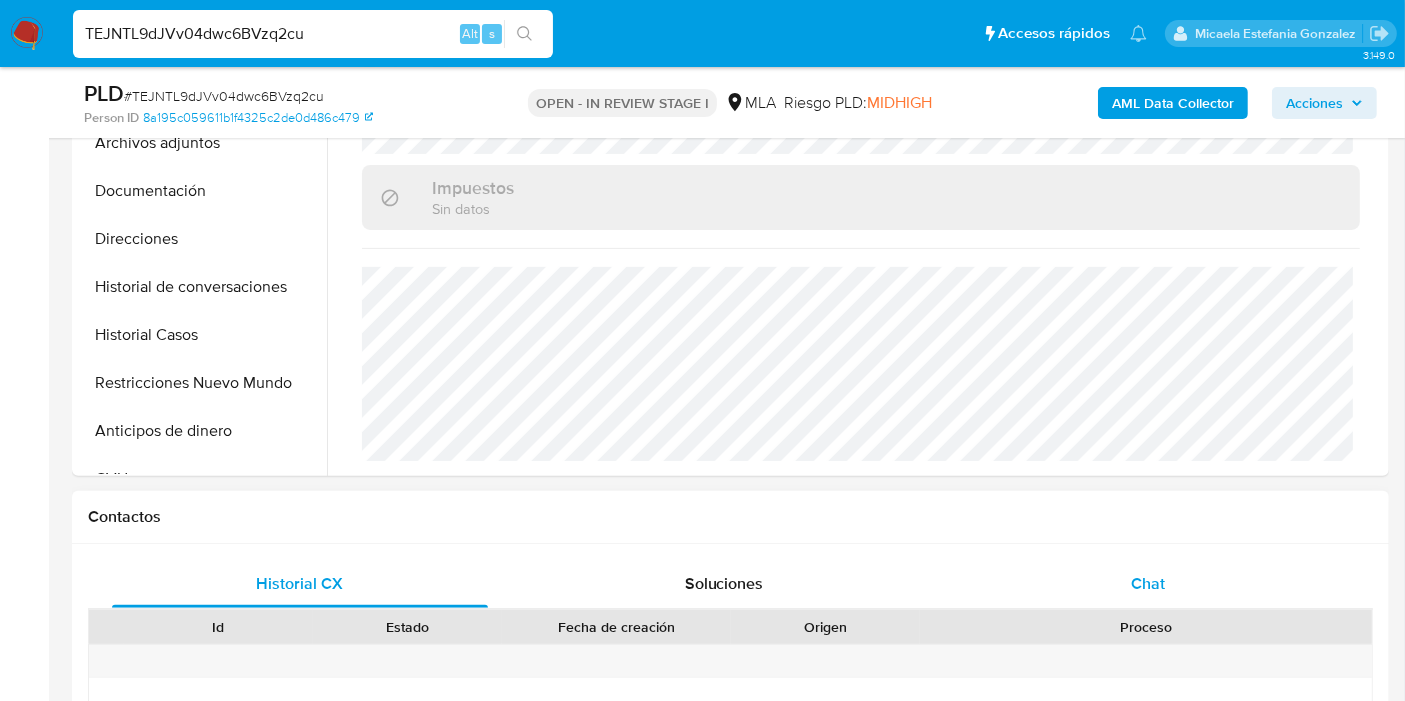 click on "Chat" at bounding box center (1148, 584) 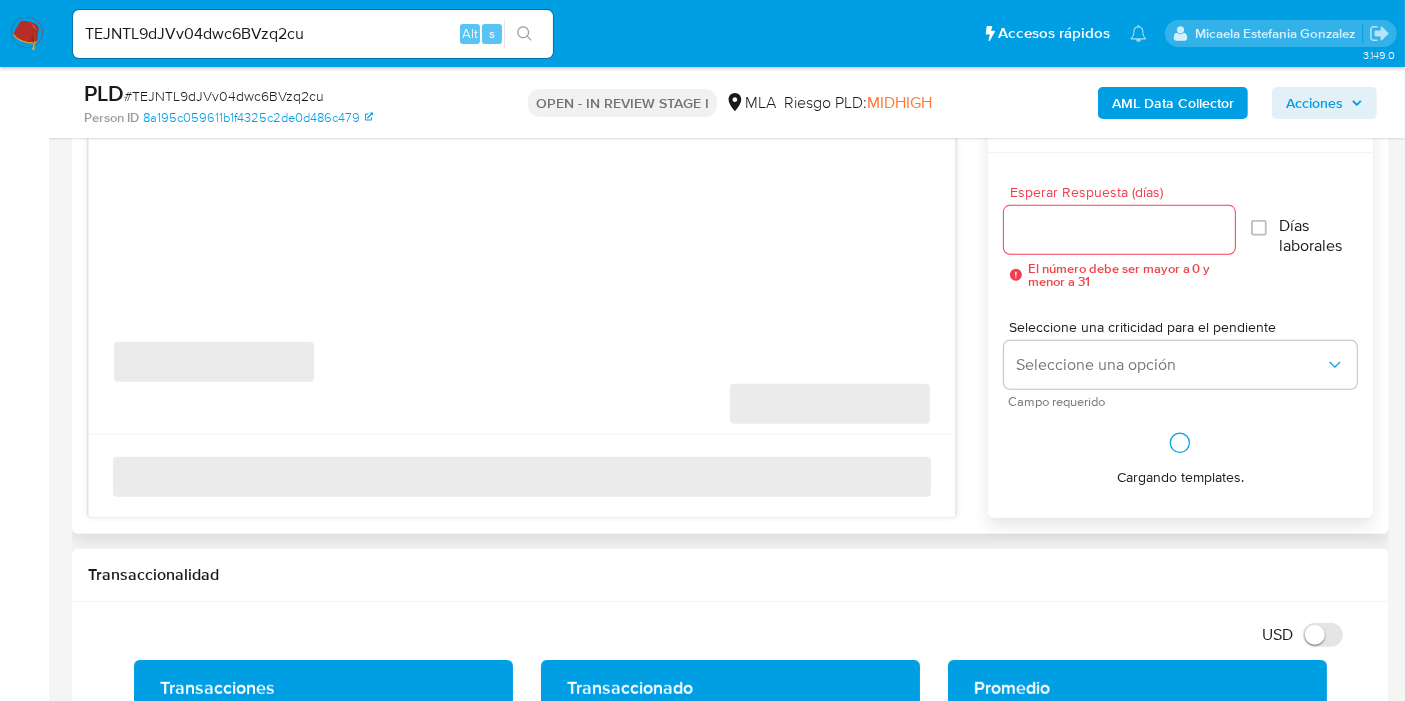 scroll, scrollTop: 1111, scrollLeft: 0, axis: vertical 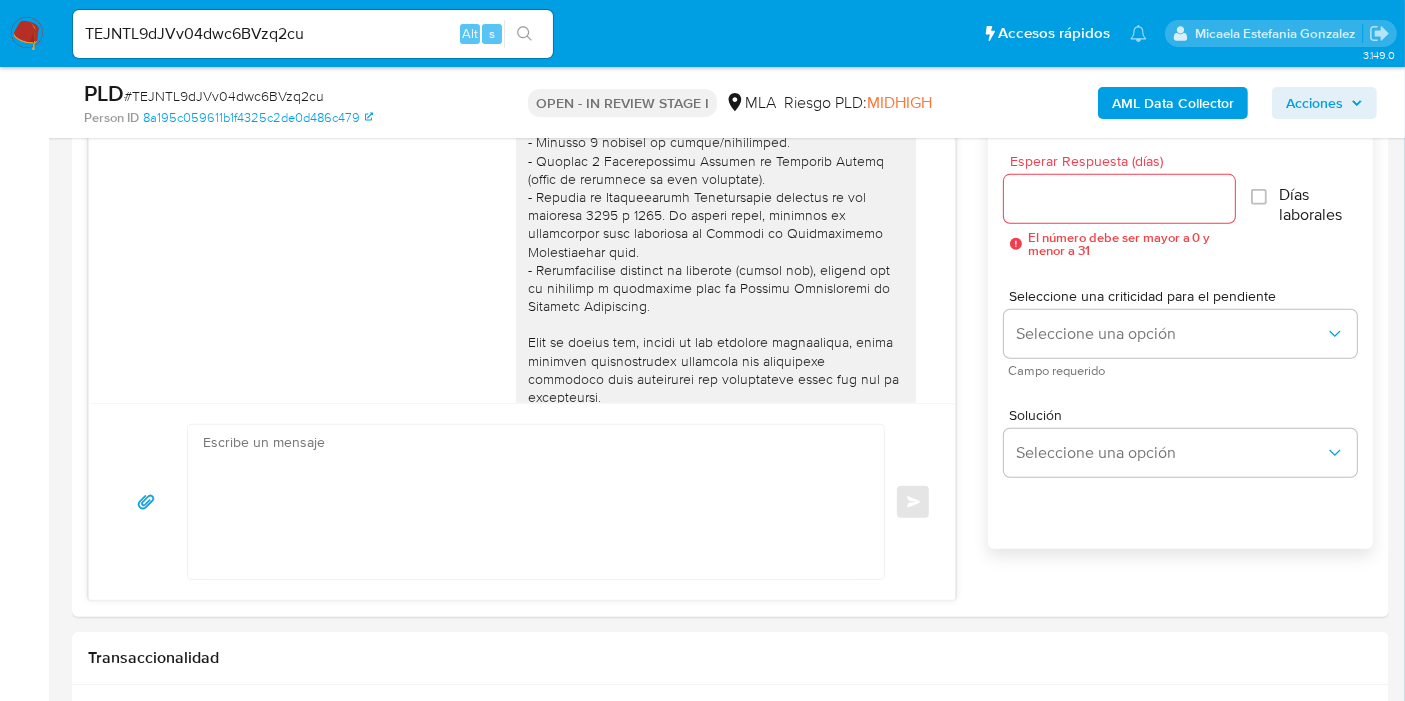 click on "TEJNTL9dJVv04dwc6BVzq2cu" at bounding box center [313, 34] 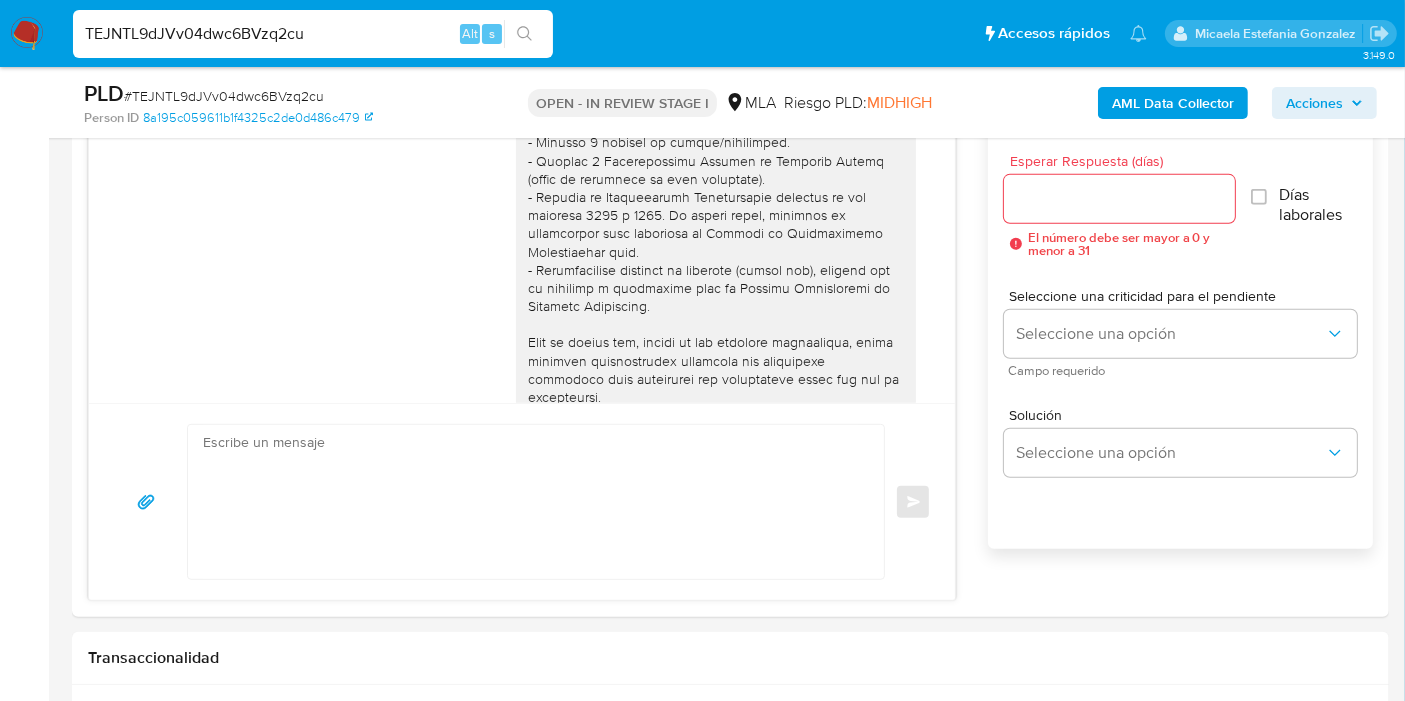 click on "TEJNTL9dJVv04dwc6BVzq2cu" at bounding box center [313, 34] 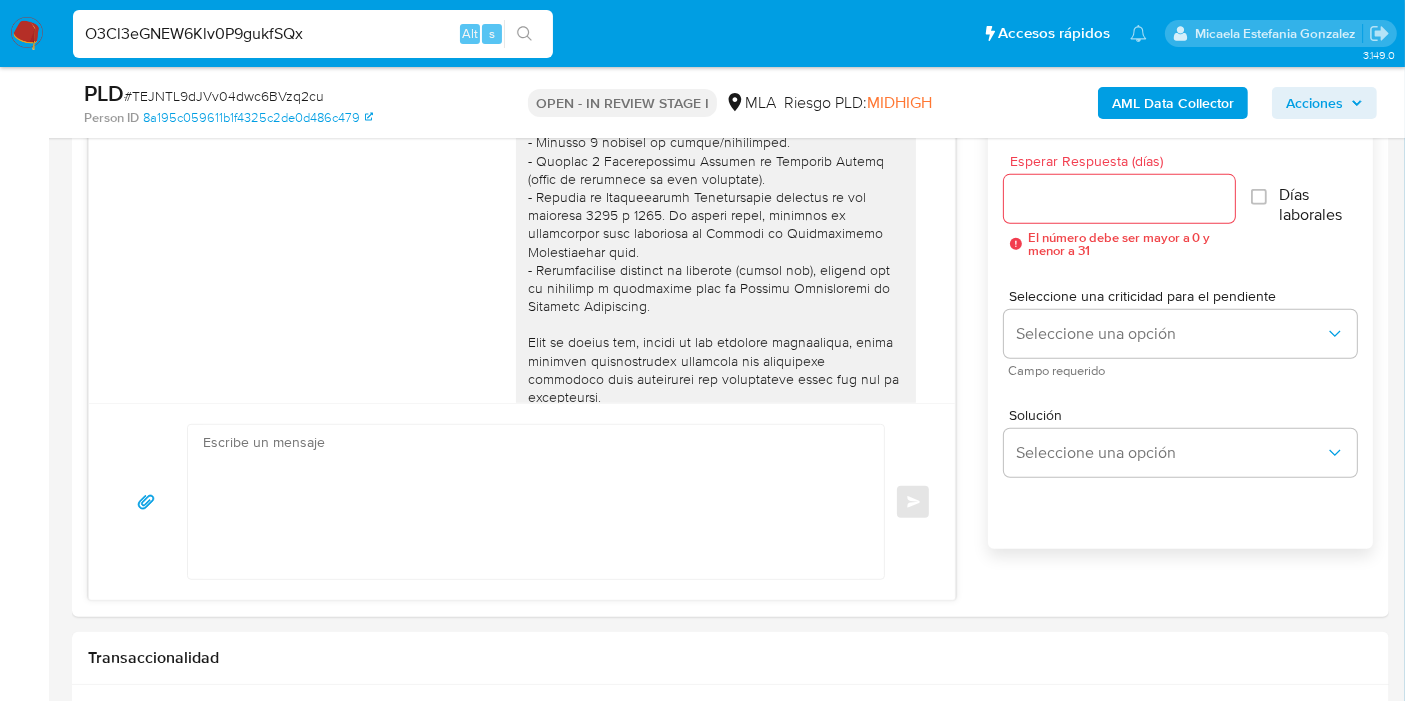 type on "O3Cl3eGNEW6Klv0P9gukfSQx" 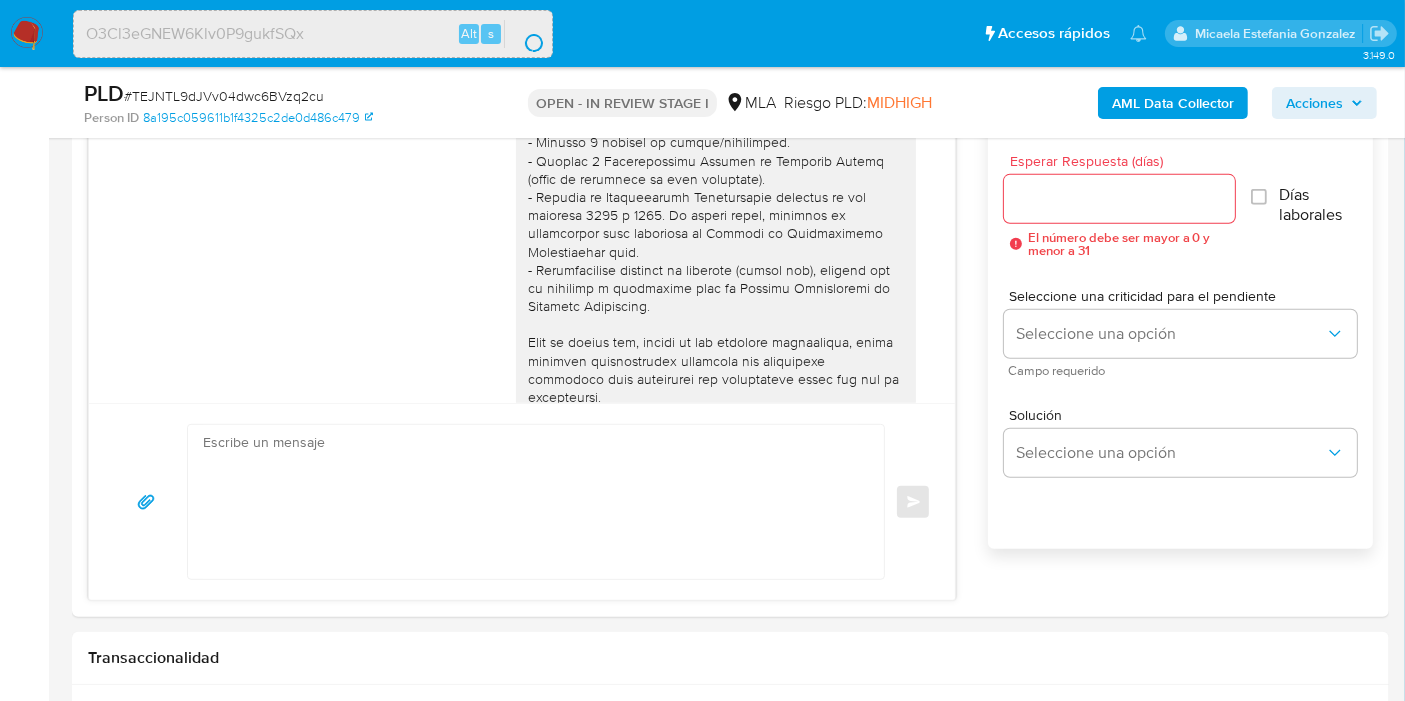 scroll, scrollTop: 0, scrollLeft: 0, axis: both 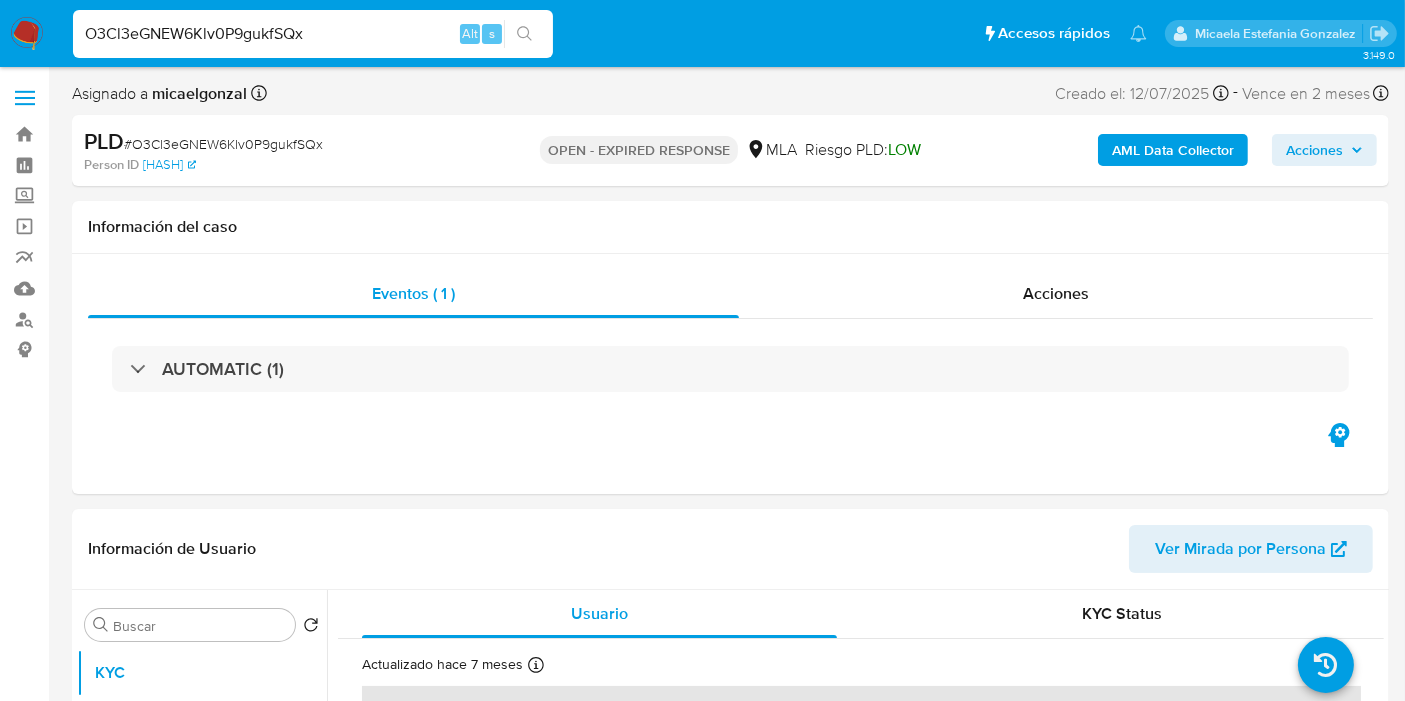 select on "10" 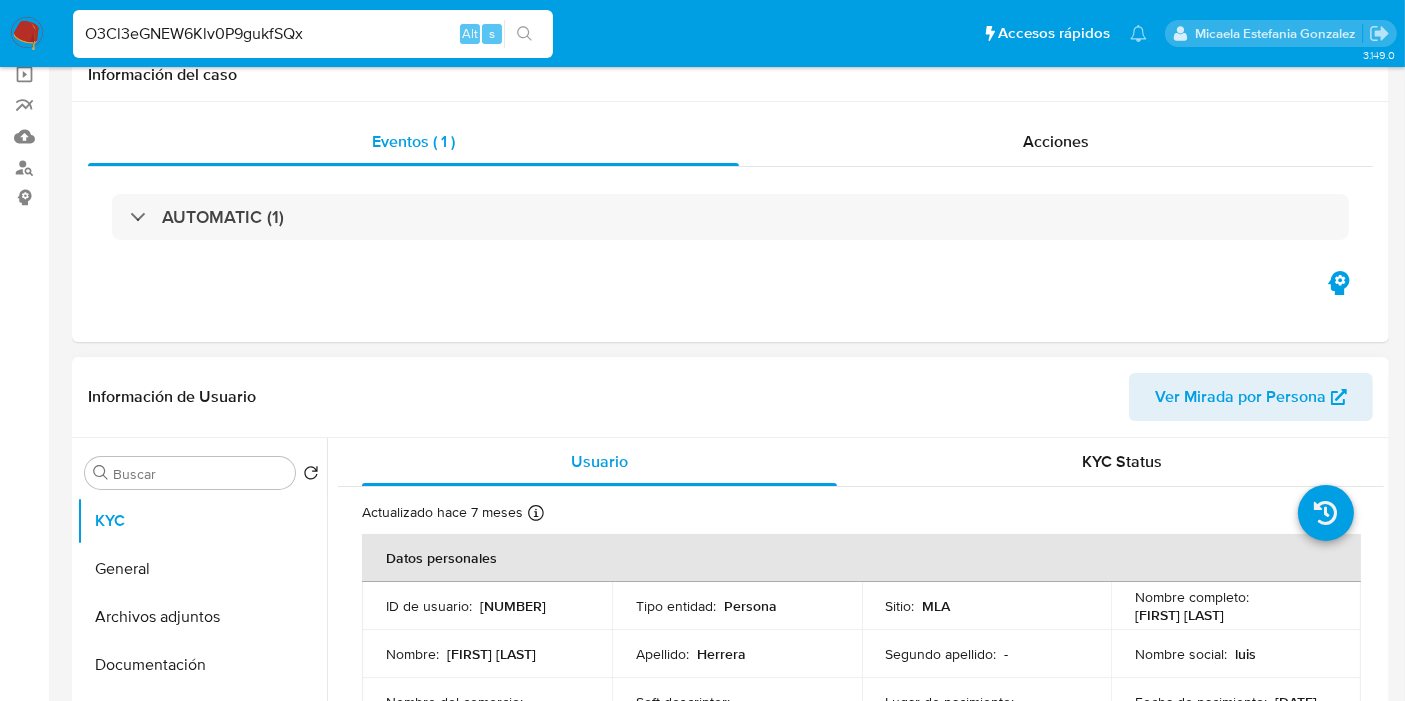 scroll, scrollTop: 222, scrollLeft: 0, axis: vertical 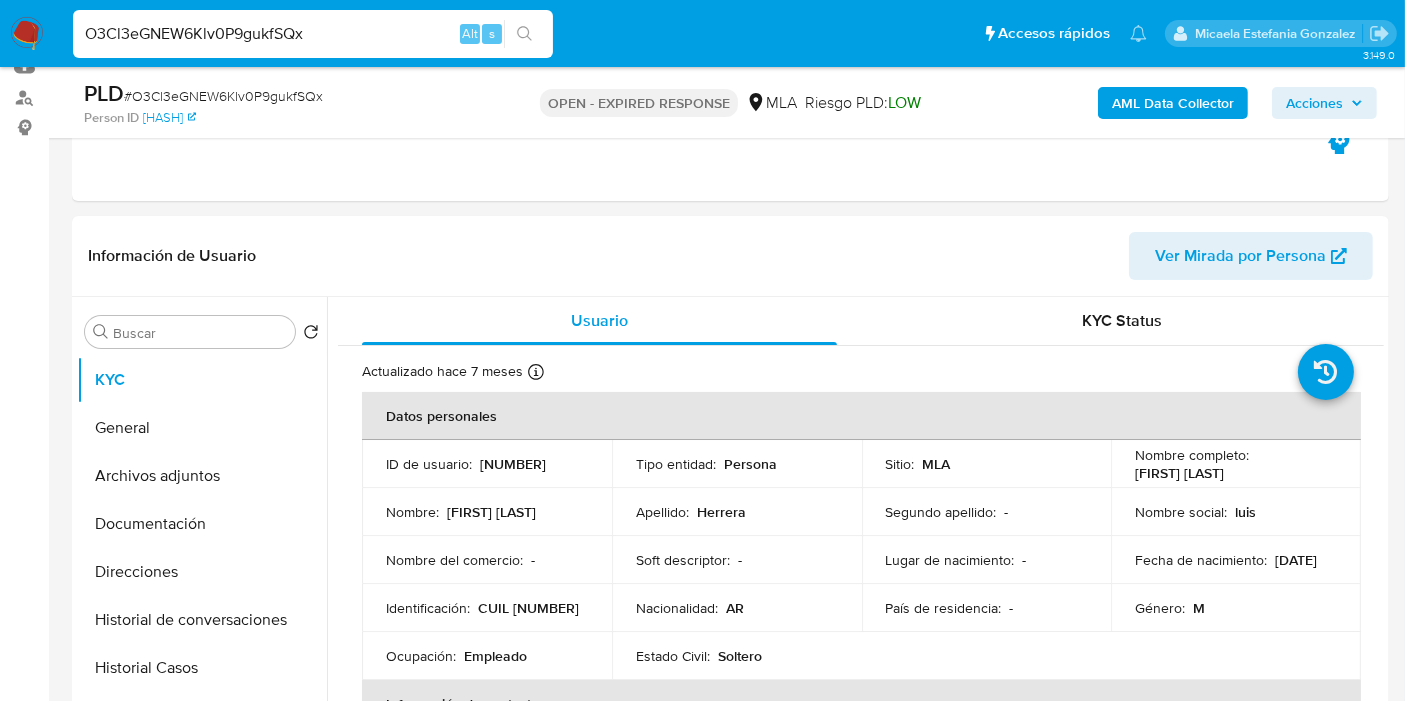 click on "Pausado Ver notificaciones O3Cl3eGNEW6Klv0P9gukfSQx Alt s Accesos rápidos   Presiona las siguientes teclas para acceder a algunas de las funciones Buscar caso o usuario Alt s Volver al home Alt h Agregar un comentario Alt c Ir a la resolucion de un caso Alt r Agregar un archivo adjunto Alt a Micaela Estefania Gonzalez" at bounding box center (702, 33) 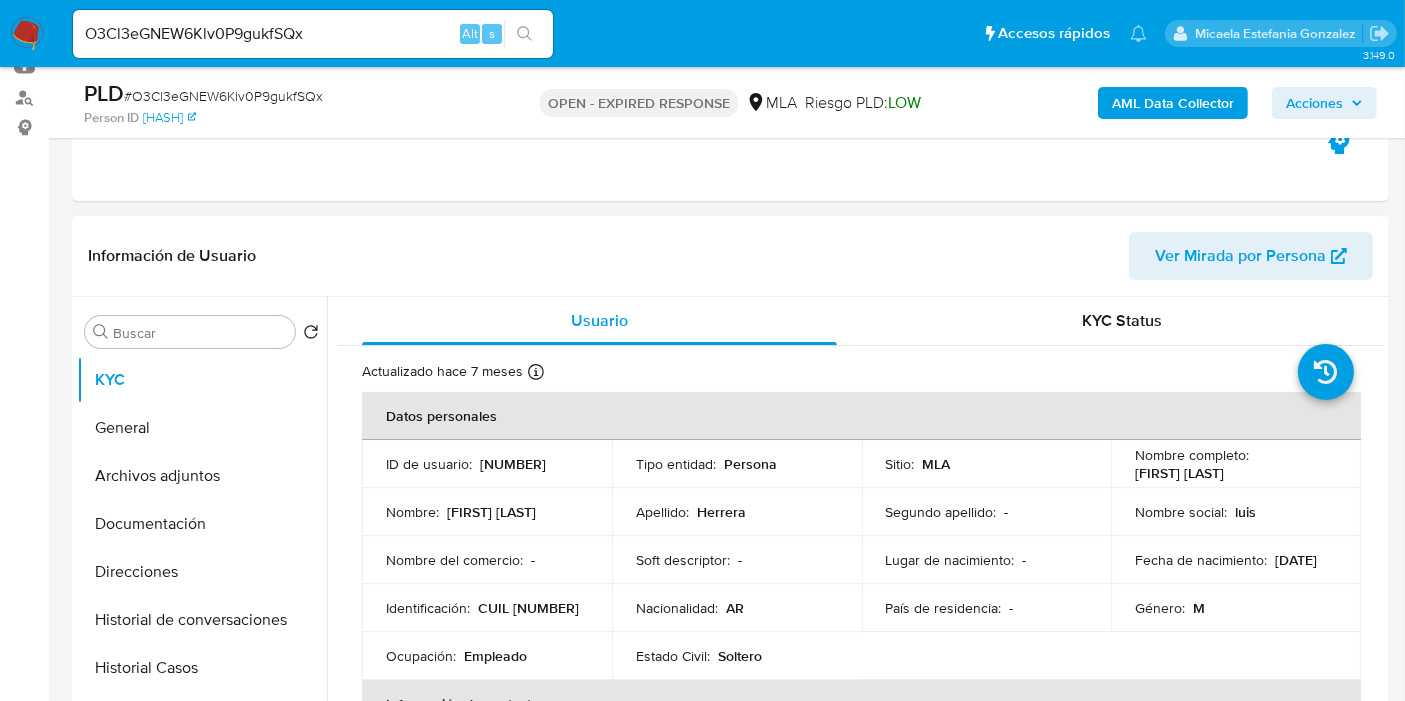 click at bounding box center (27, 34) 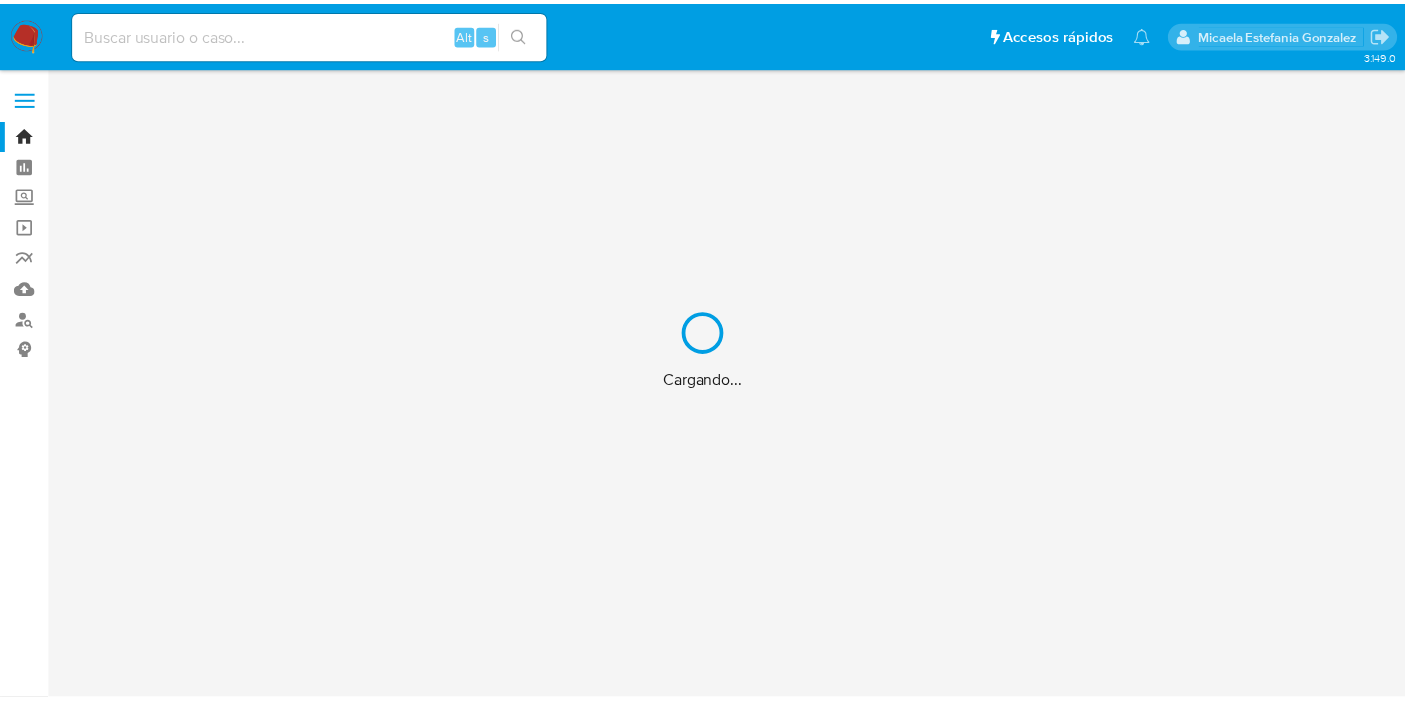 scroll, scrollTop: 0, scrollLeft: 0, axis: both 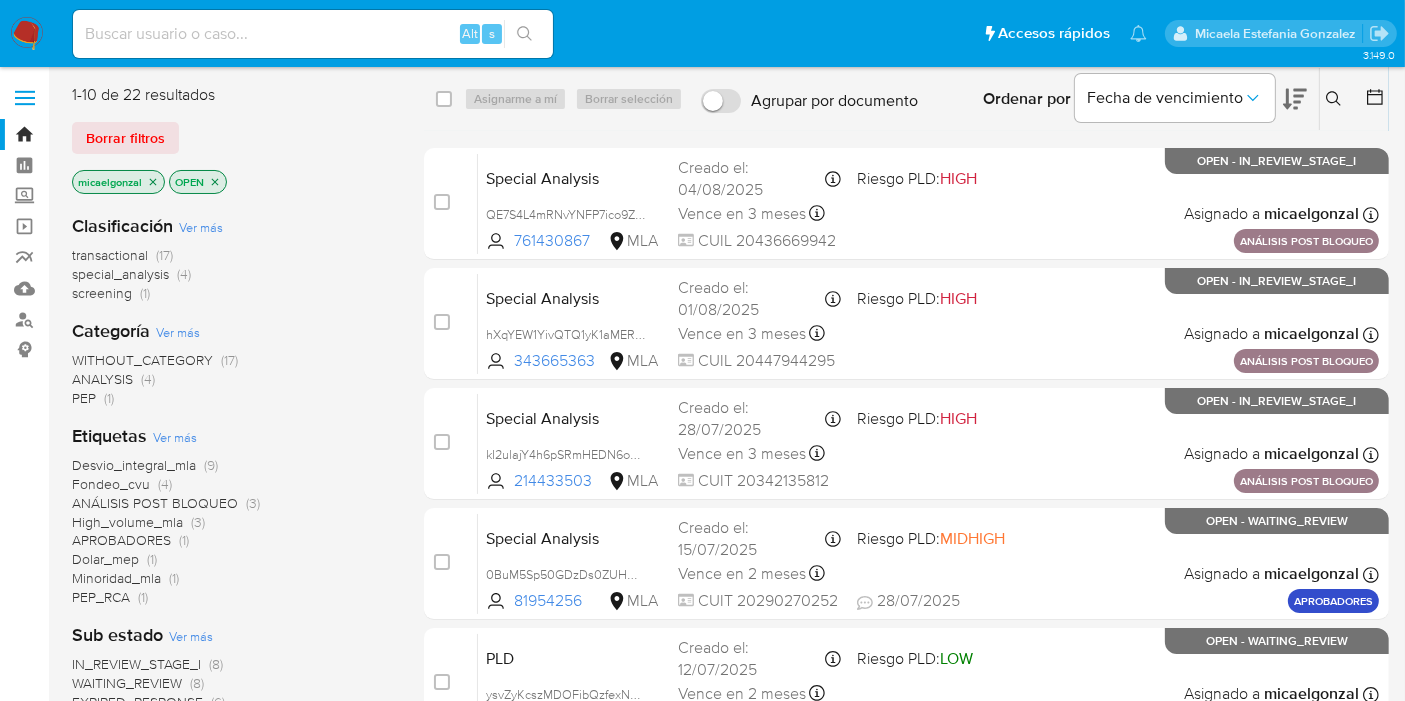 click 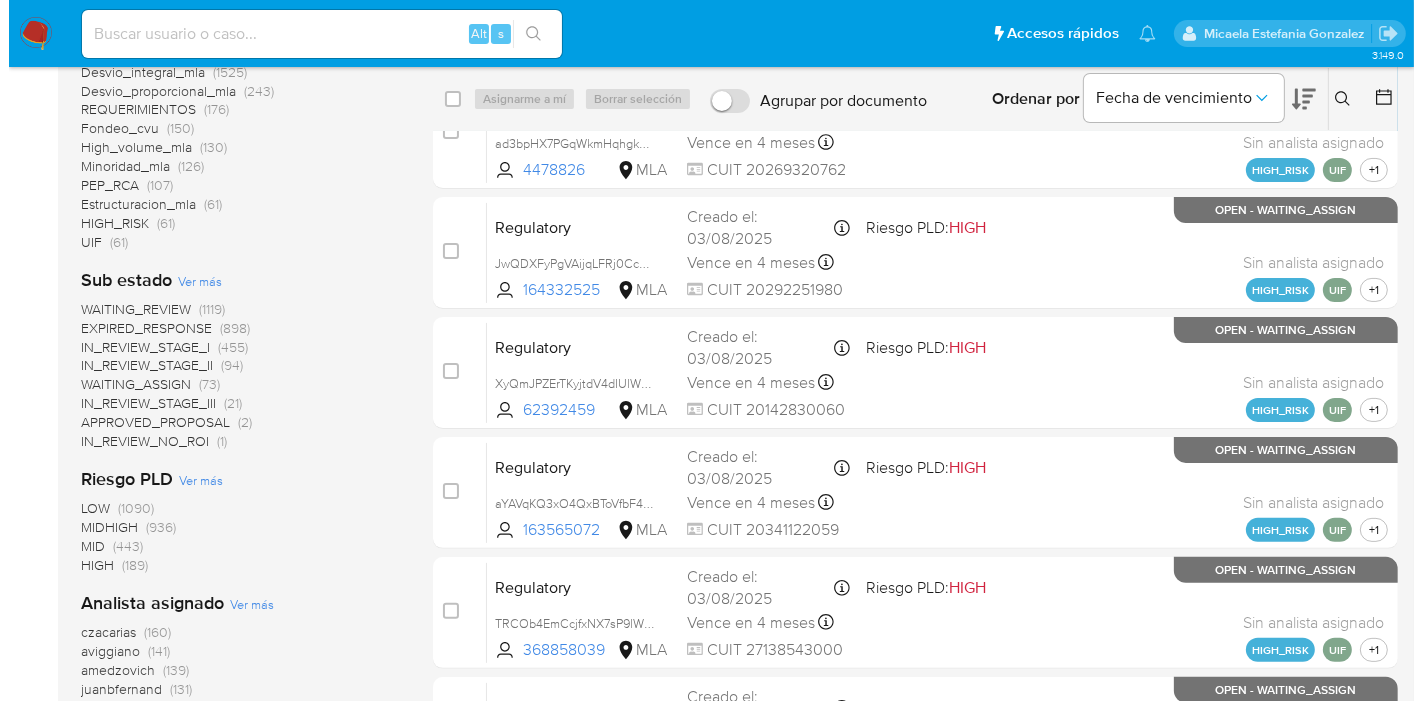 scroll, scrollTop: 555, scrollLeft: 0, axis: vertical 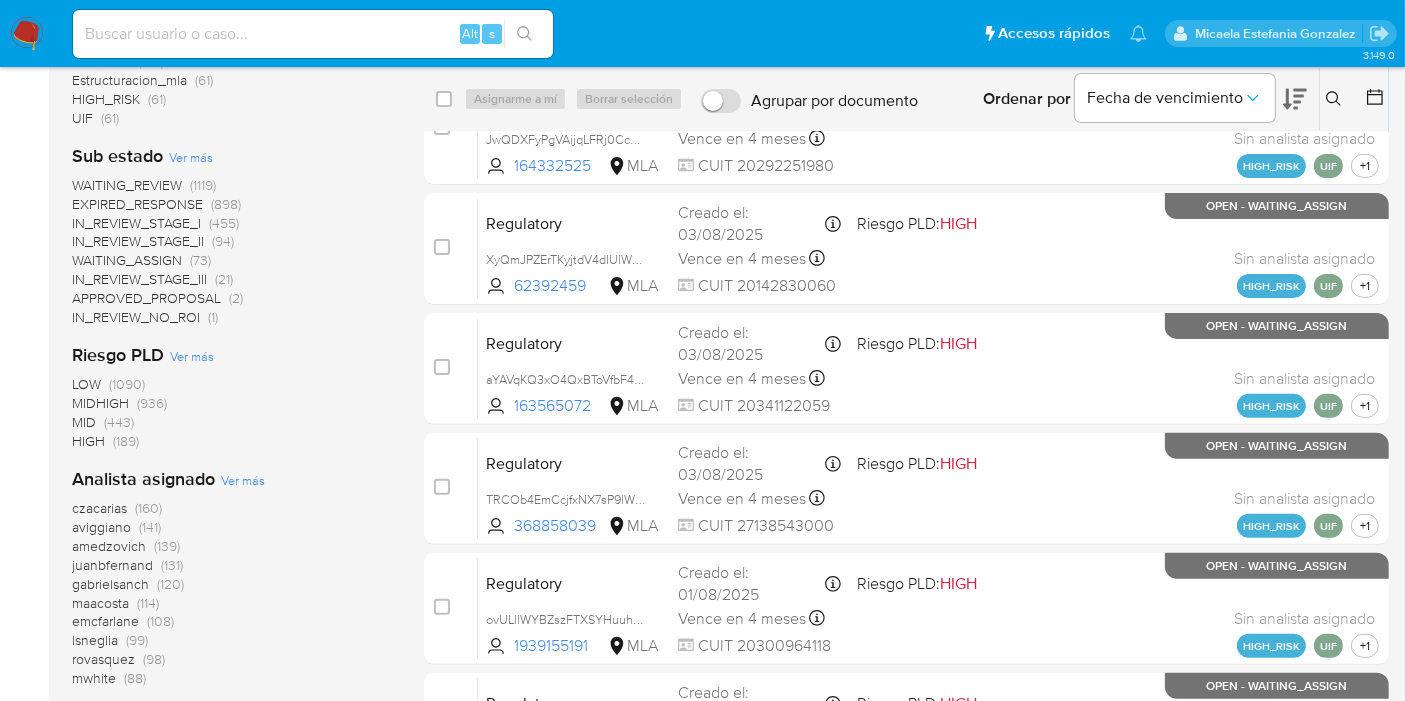 click on "Ver más" at bounding box center (243, 480) 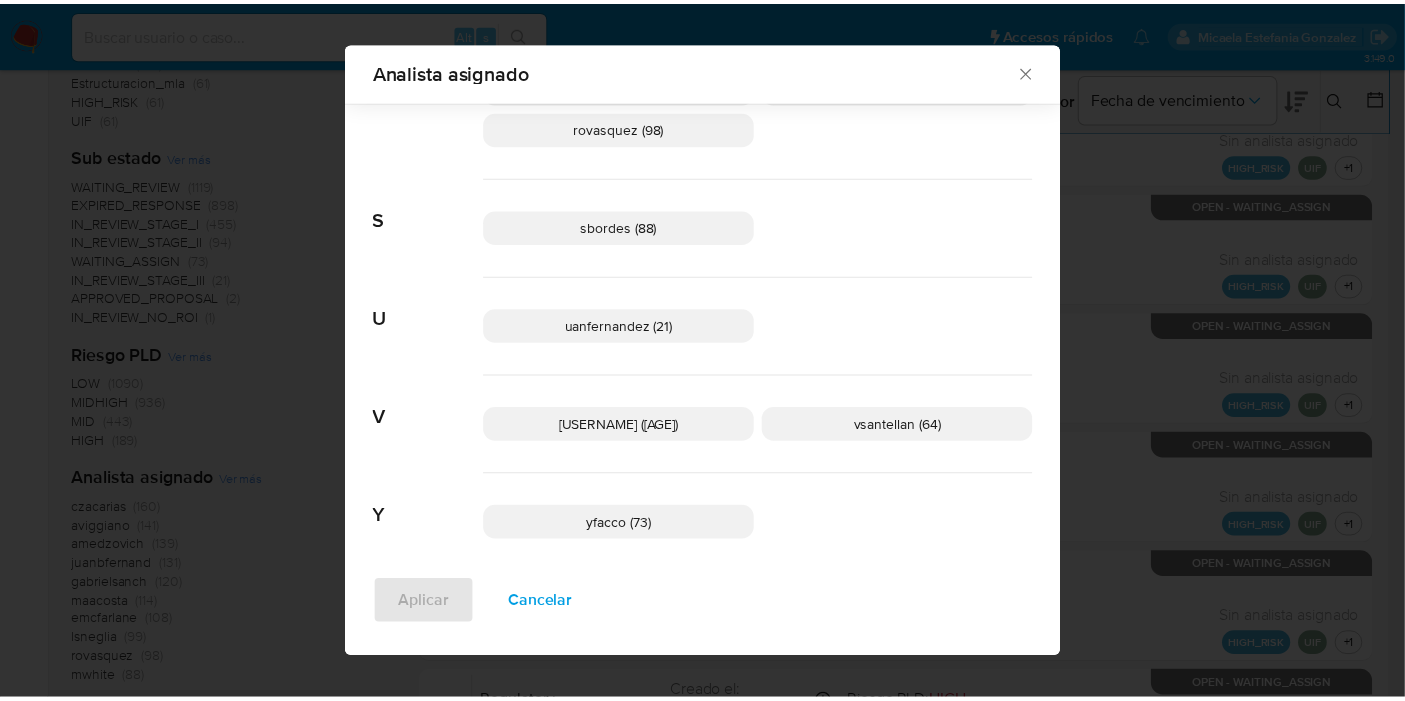 scroll, scrollTop: 1623, scrollLeft: 0, axis: vertical 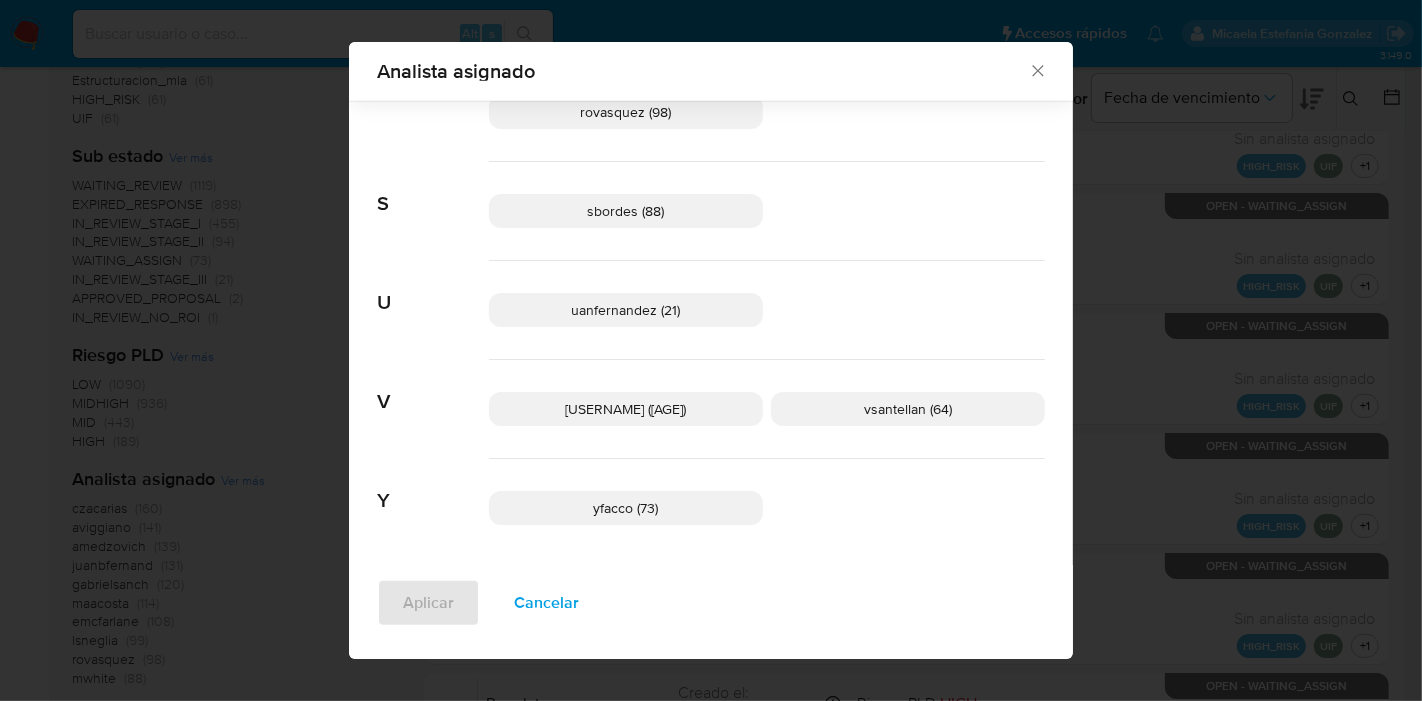 click 